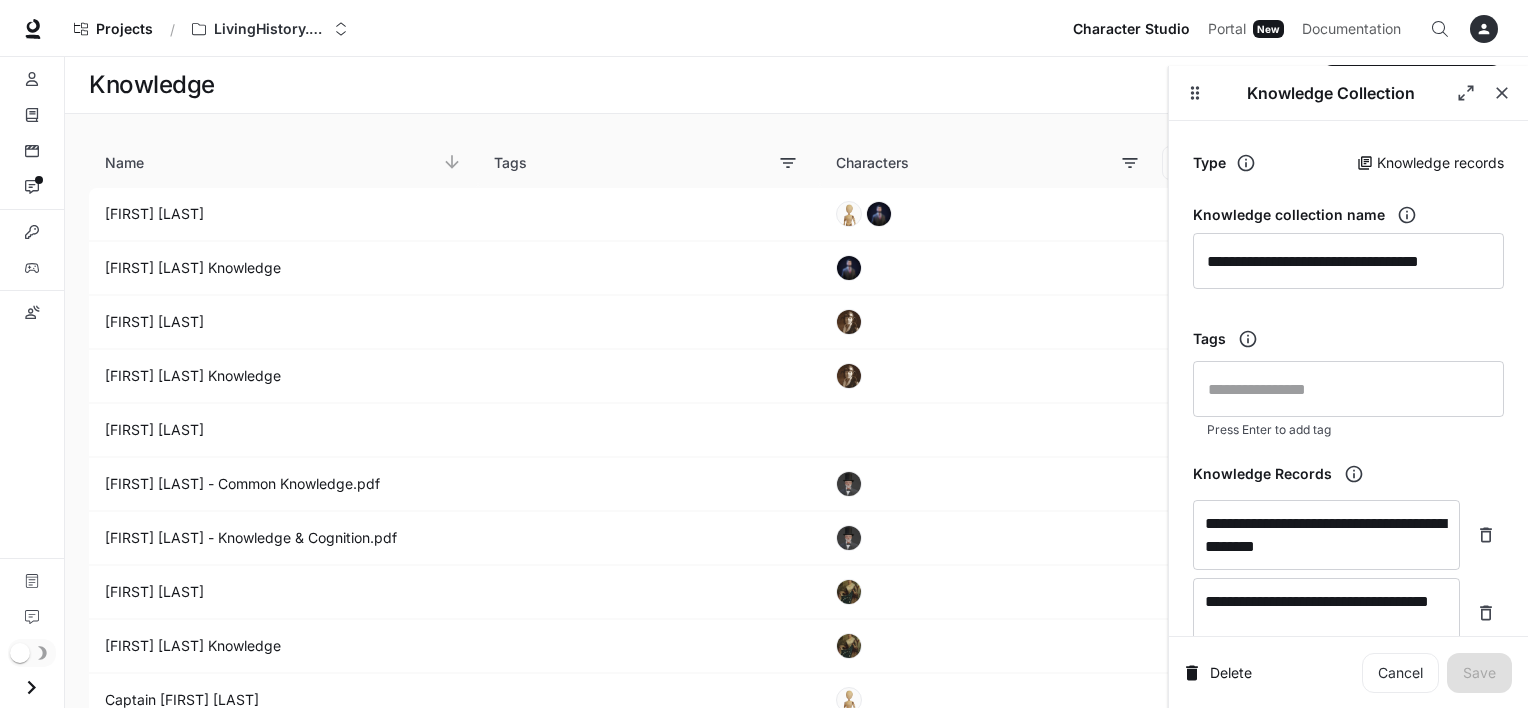 scroll, scrollTop: 0, scrollLeft: 0, axis: both 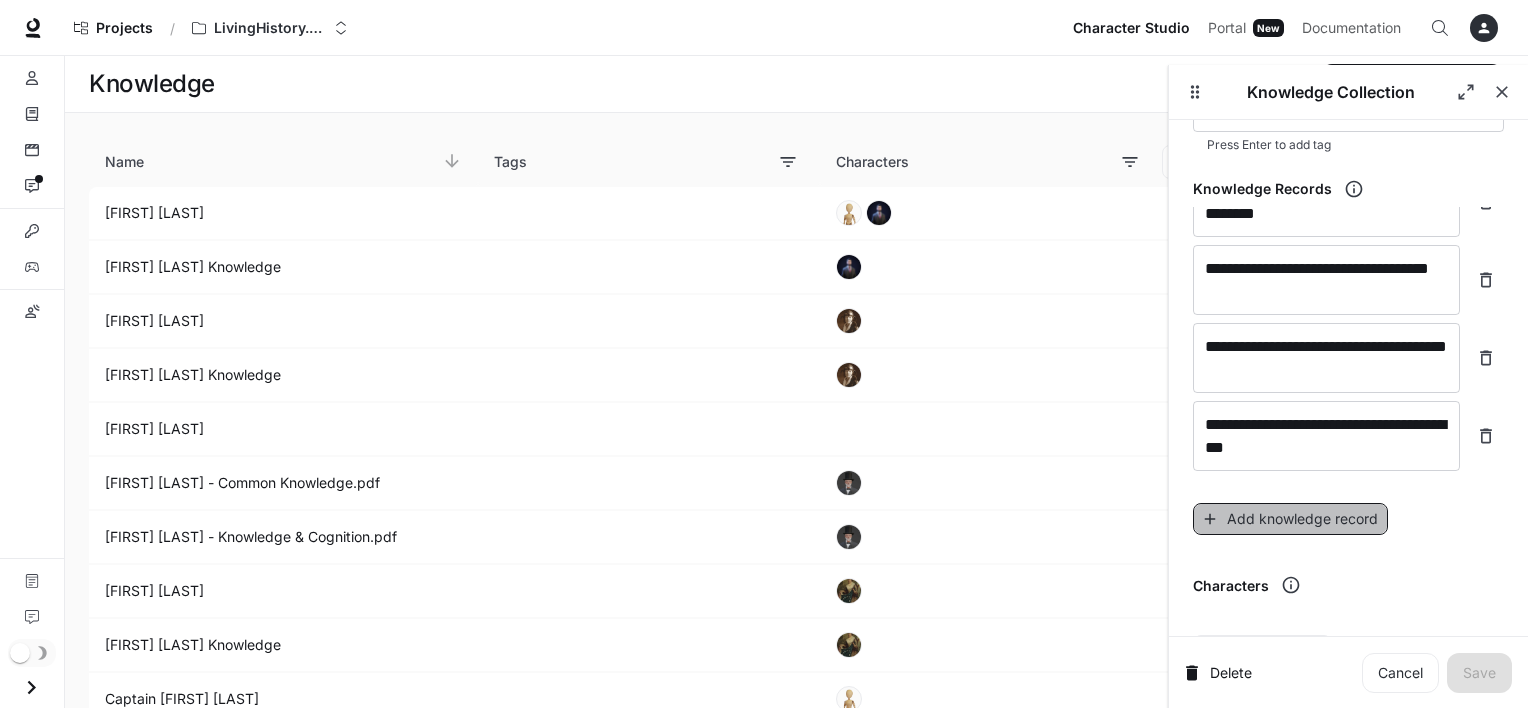 click on "Add knowledge record" at bounding box center [1290, 519] 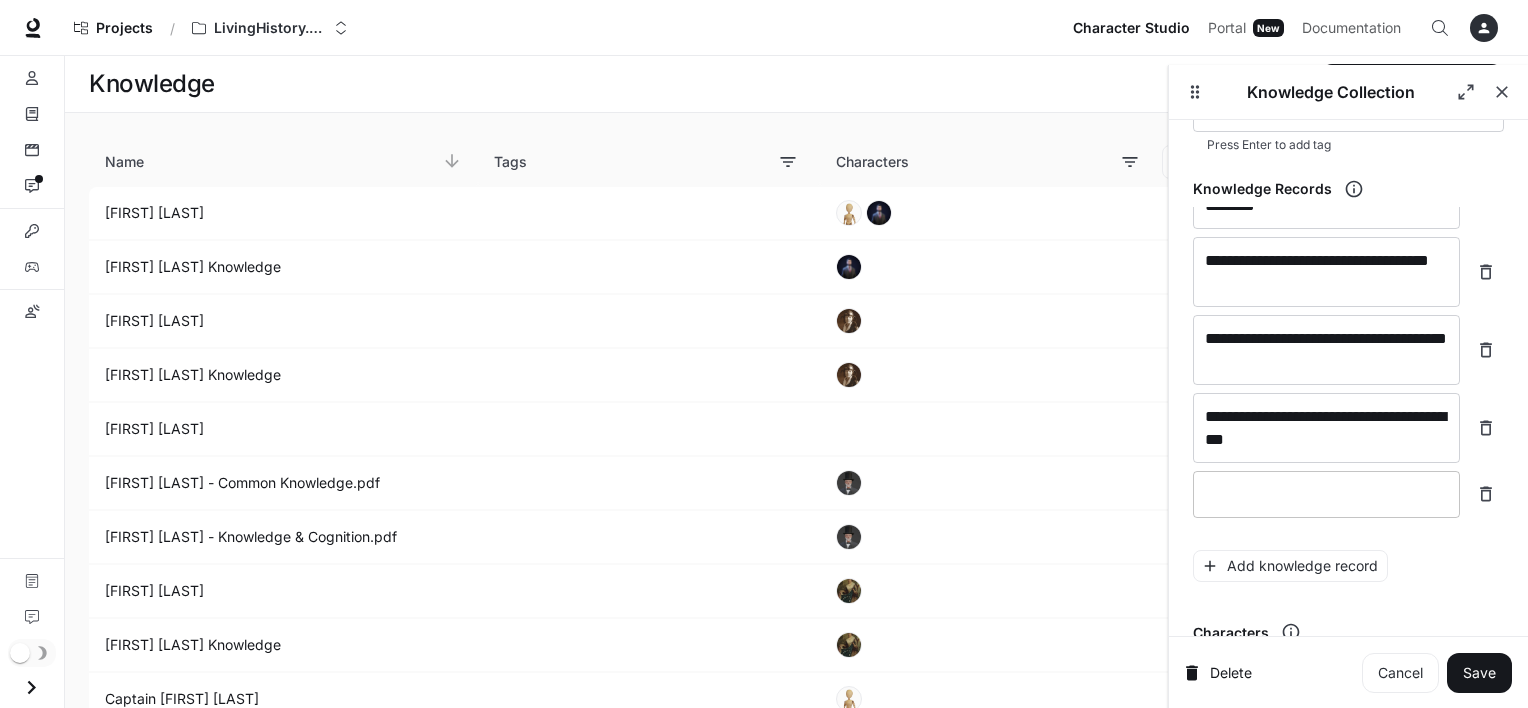 scroll, scrollTop: 56, scrollLeft: 0, axis: vertical 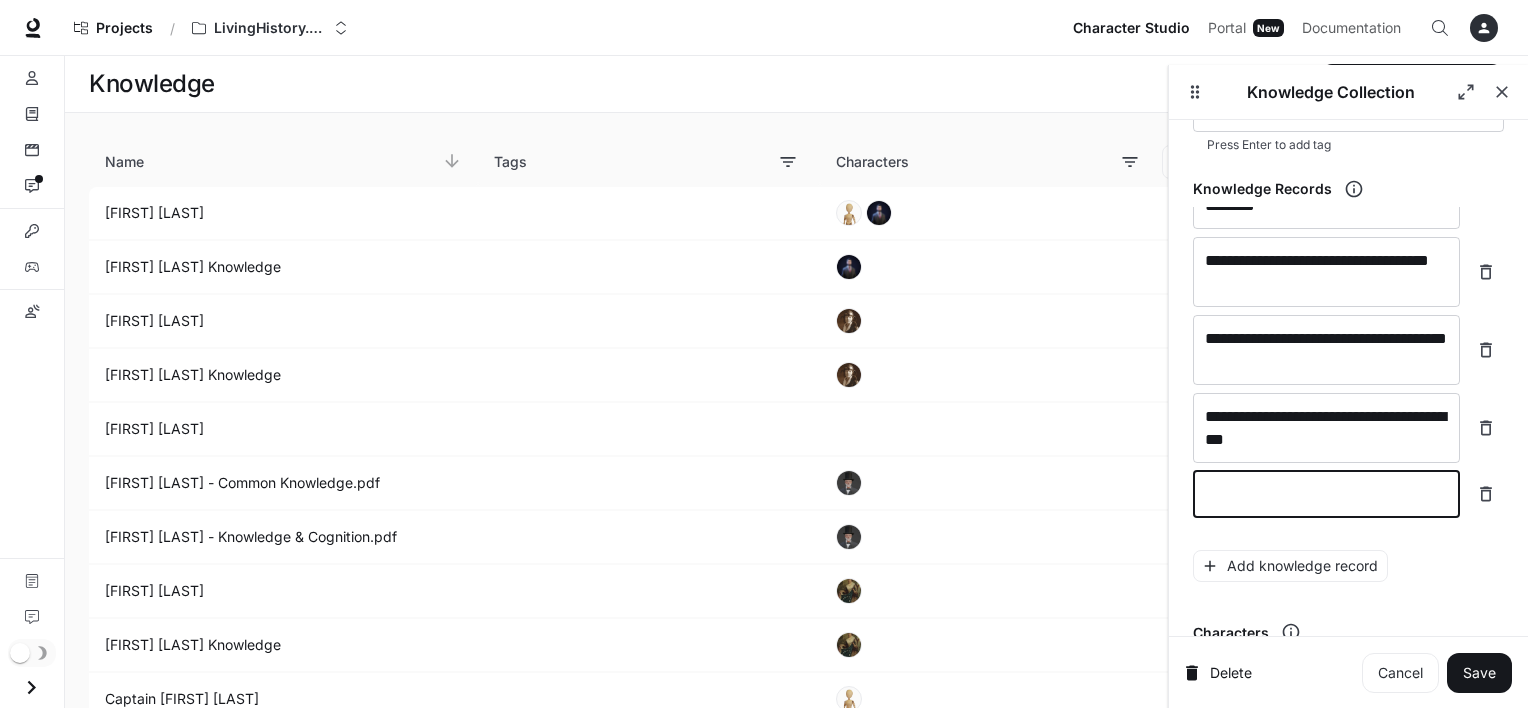 click at bounding box center (1326, 494) 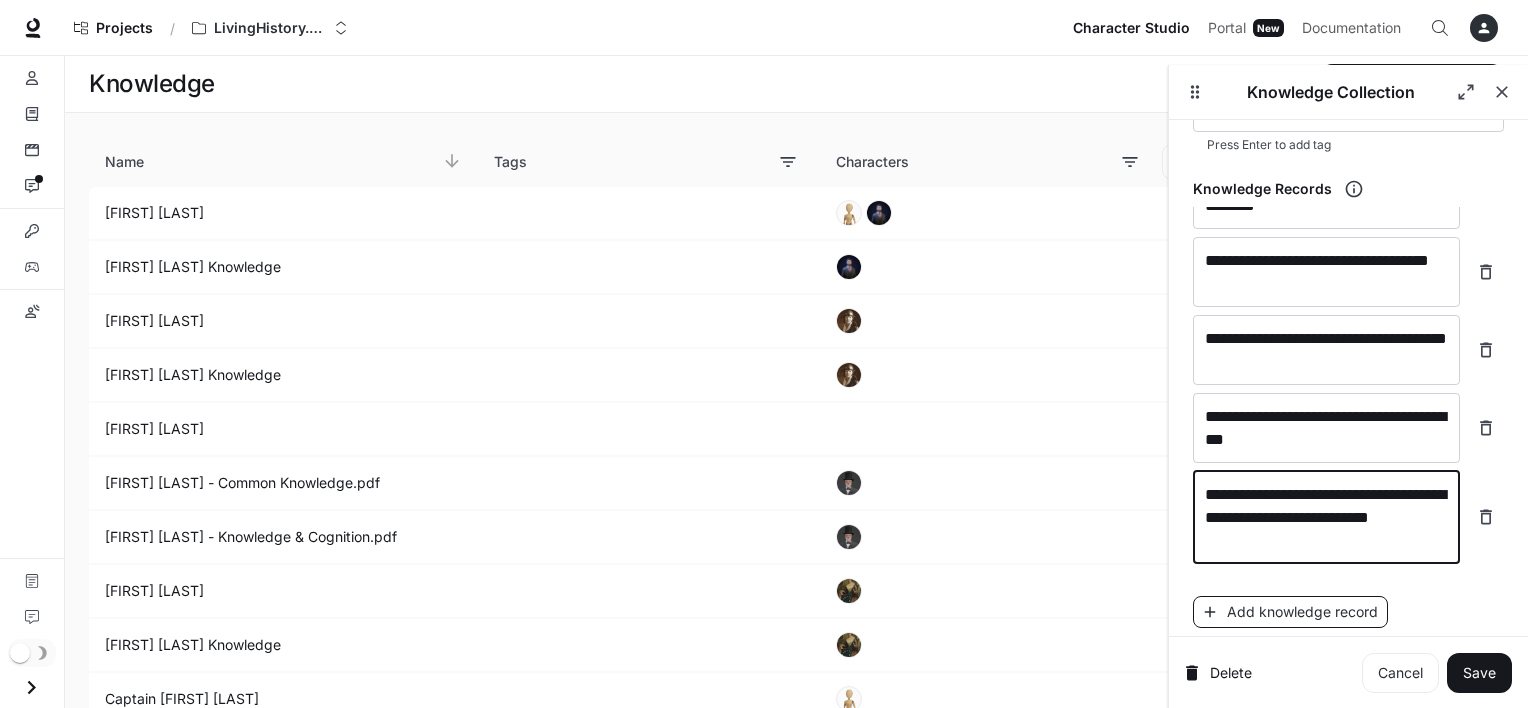 type on "**********" 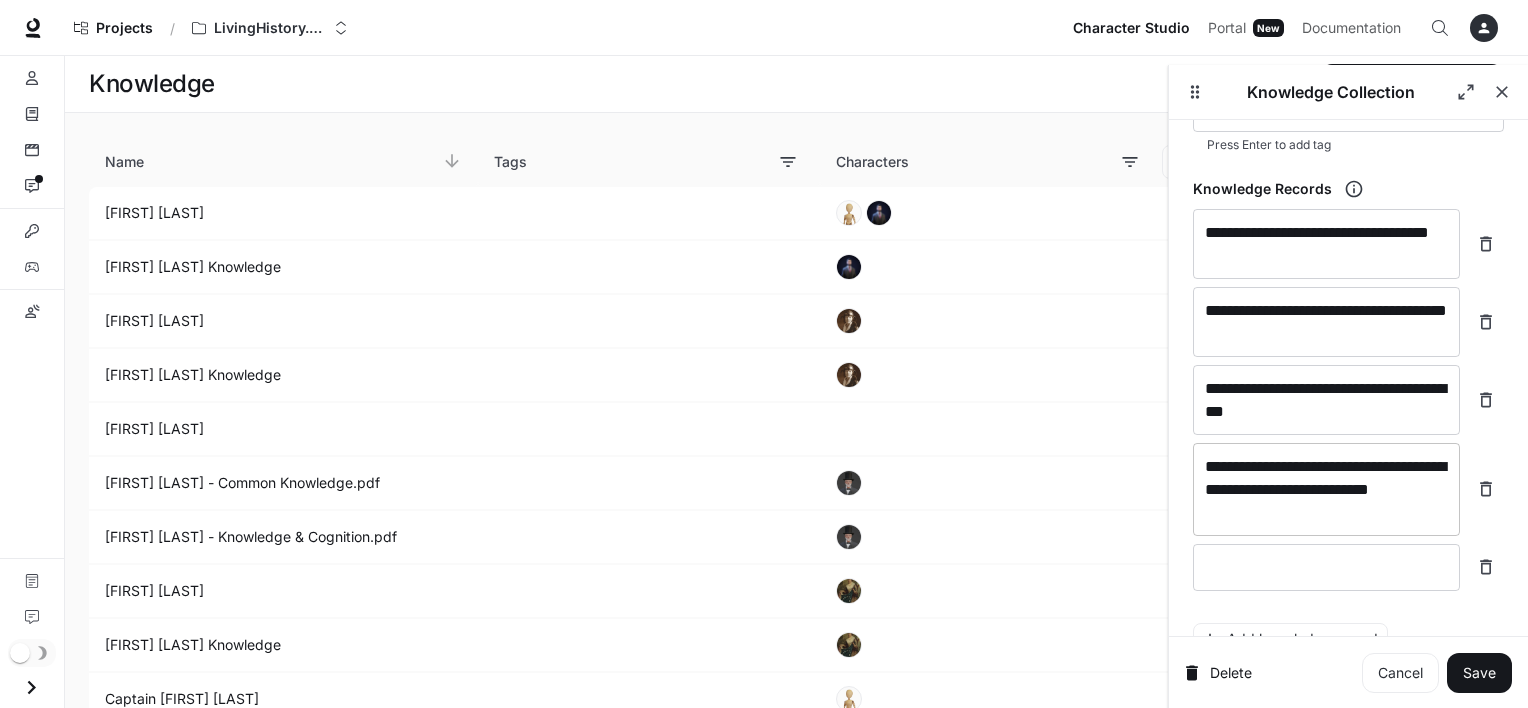 scroll, scrollTop: 76, scrollLeft: 0, axis: vertical 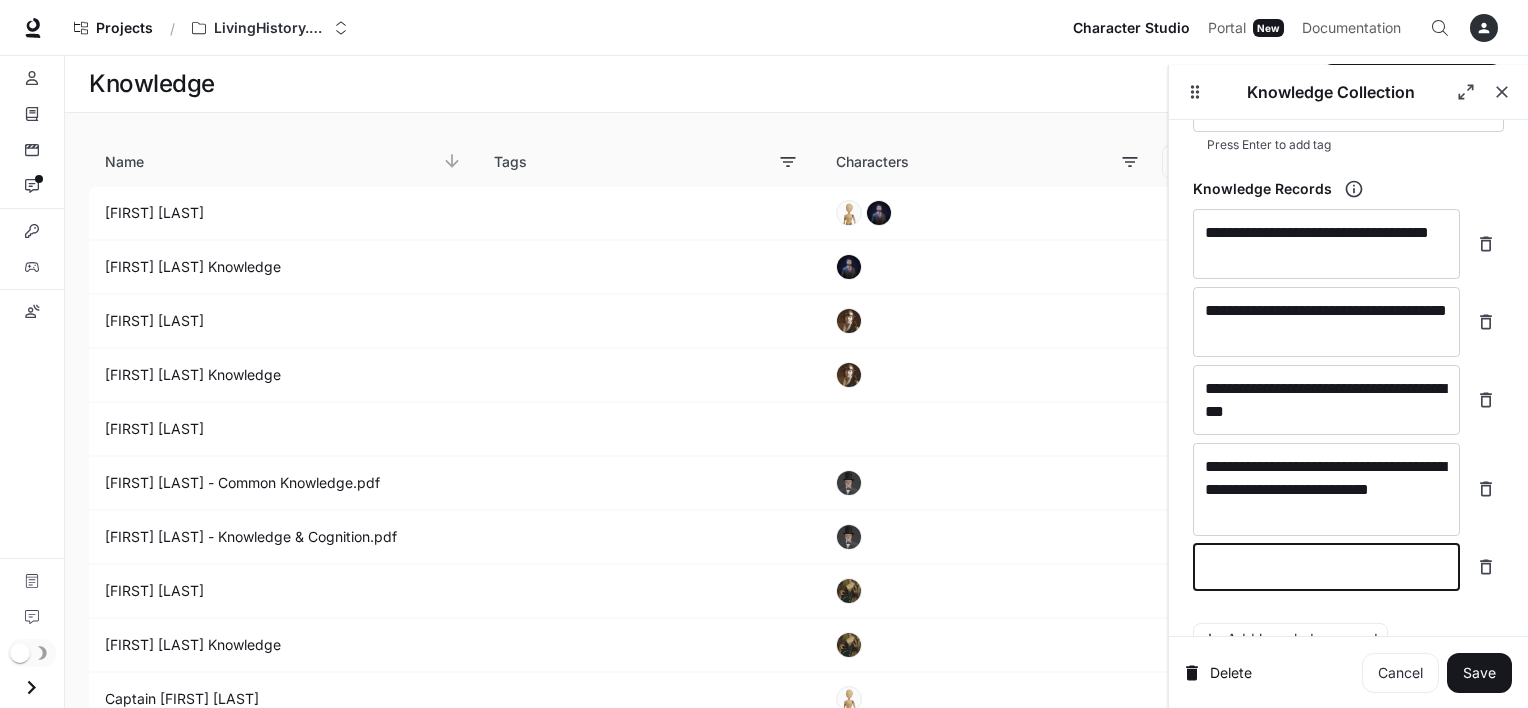 click at bounding box center [1326, 567] 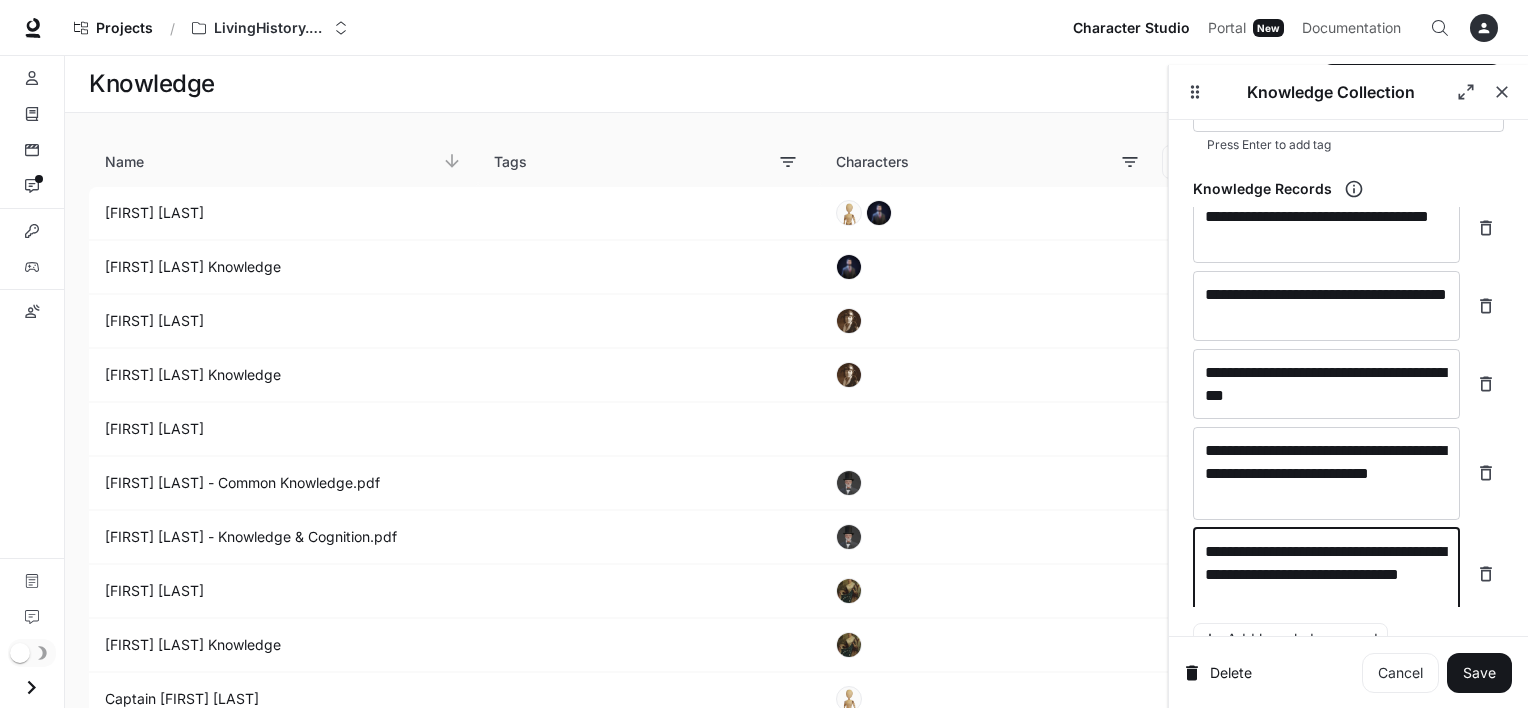 scroll, scrollTop: 121, scrollLeft: 0, axis: vertical 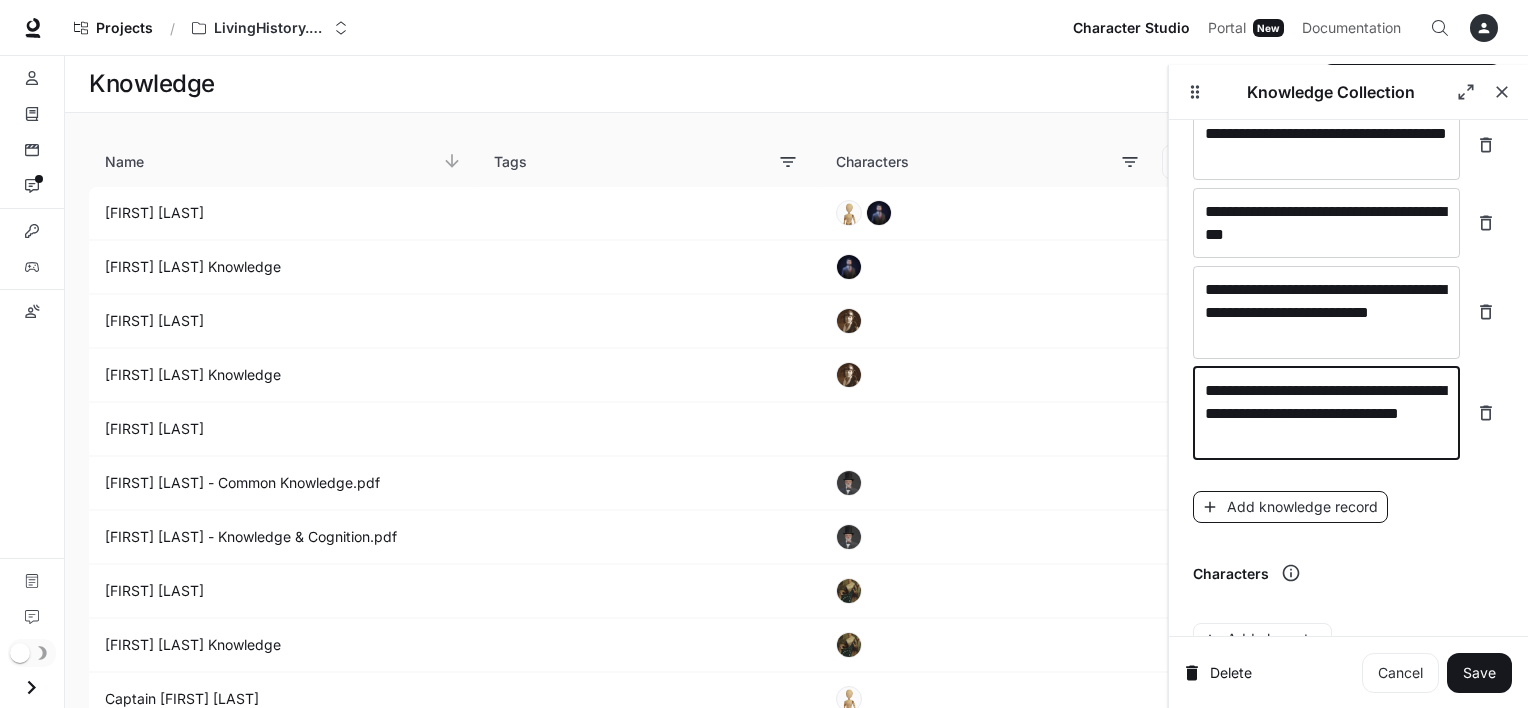 type on "**********" 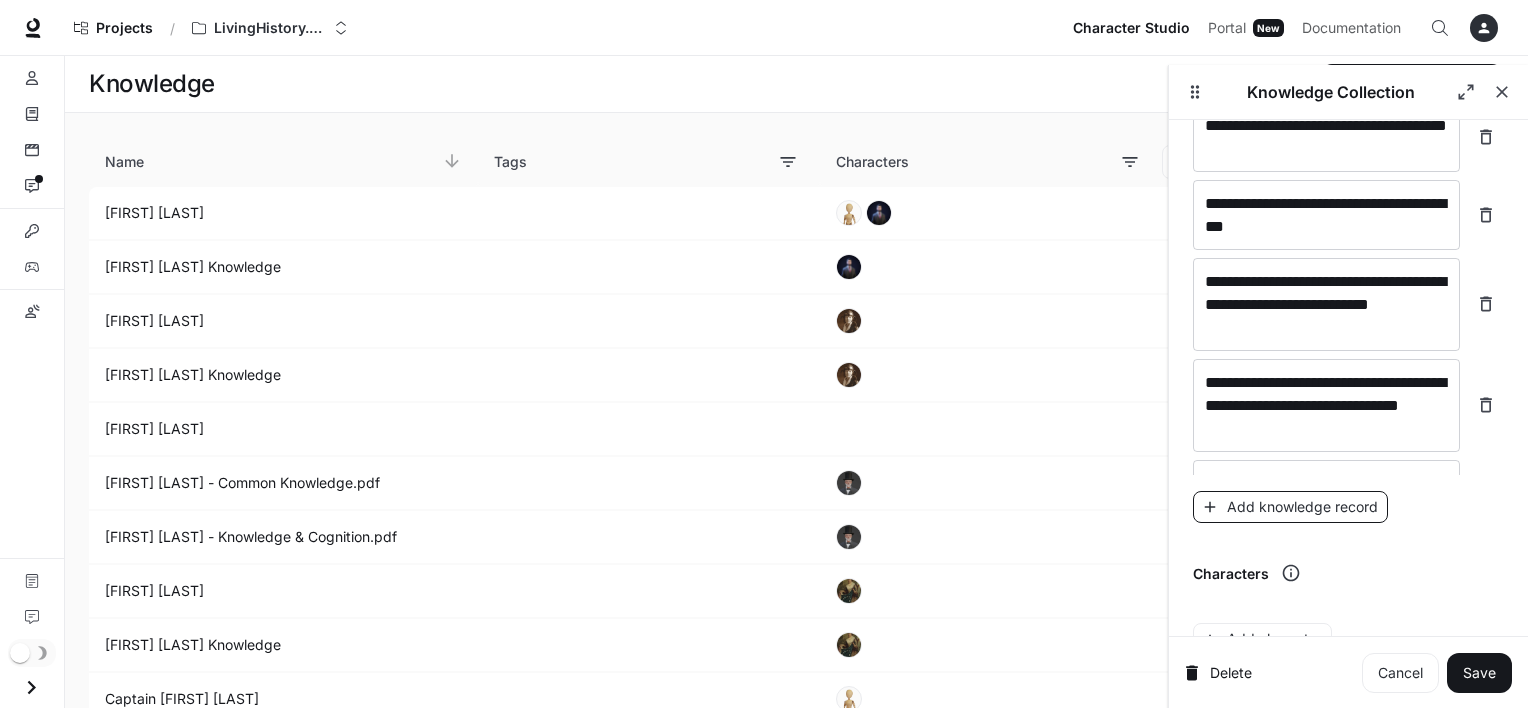 scroll, scrollTop: 168, scrollLeft: 0, axis: vertical 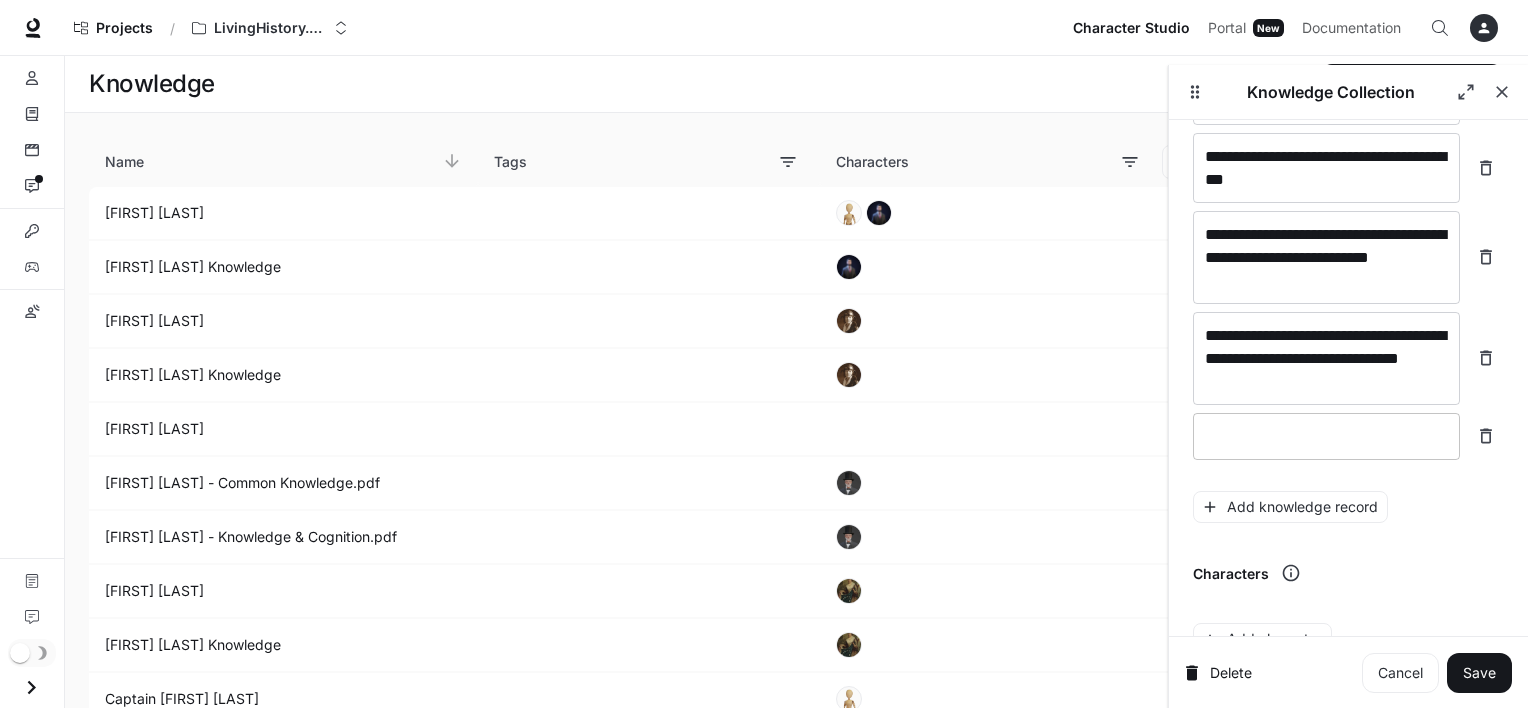 click on "* ​" at bounding box center [1326, 436] 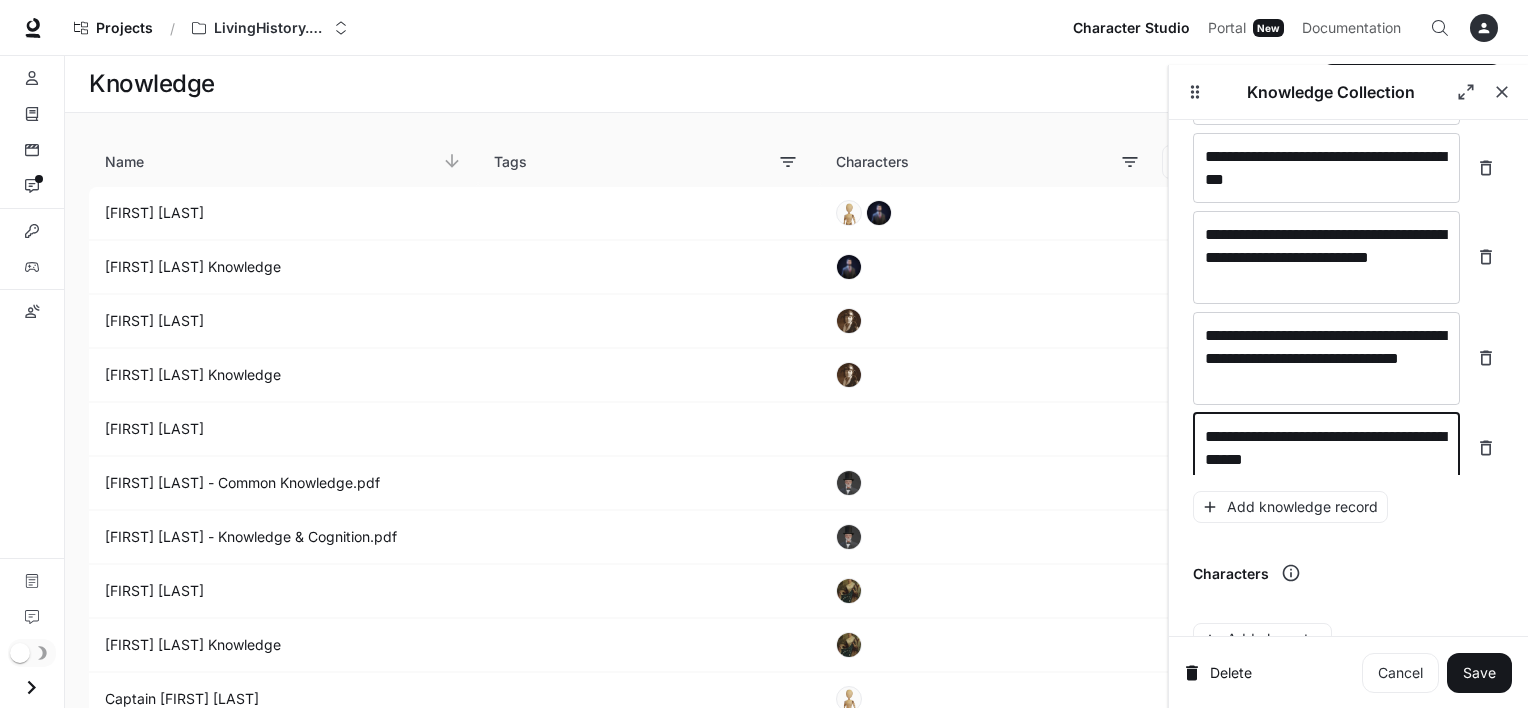 type on "**********" 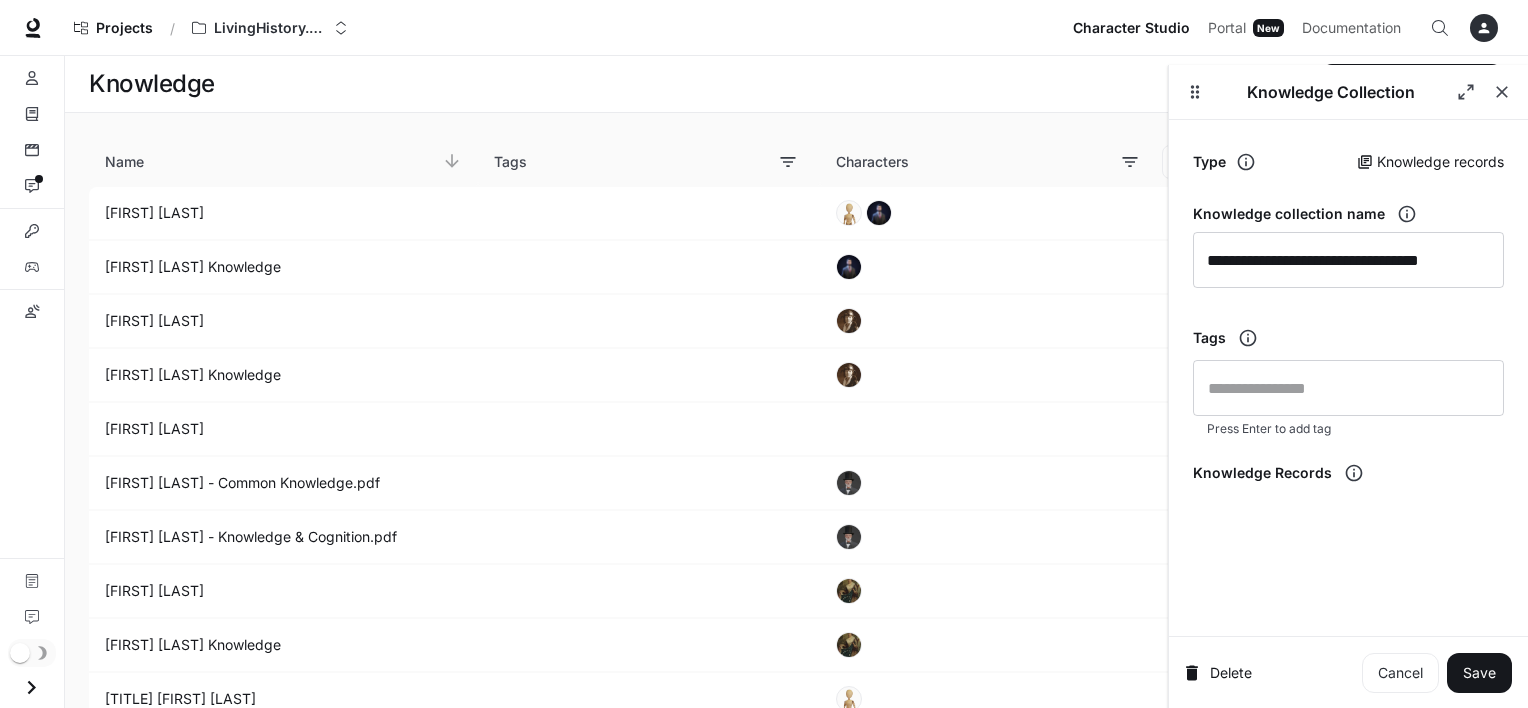 scroll, scrollTop: 0, scrollLeft: 0, axis: both 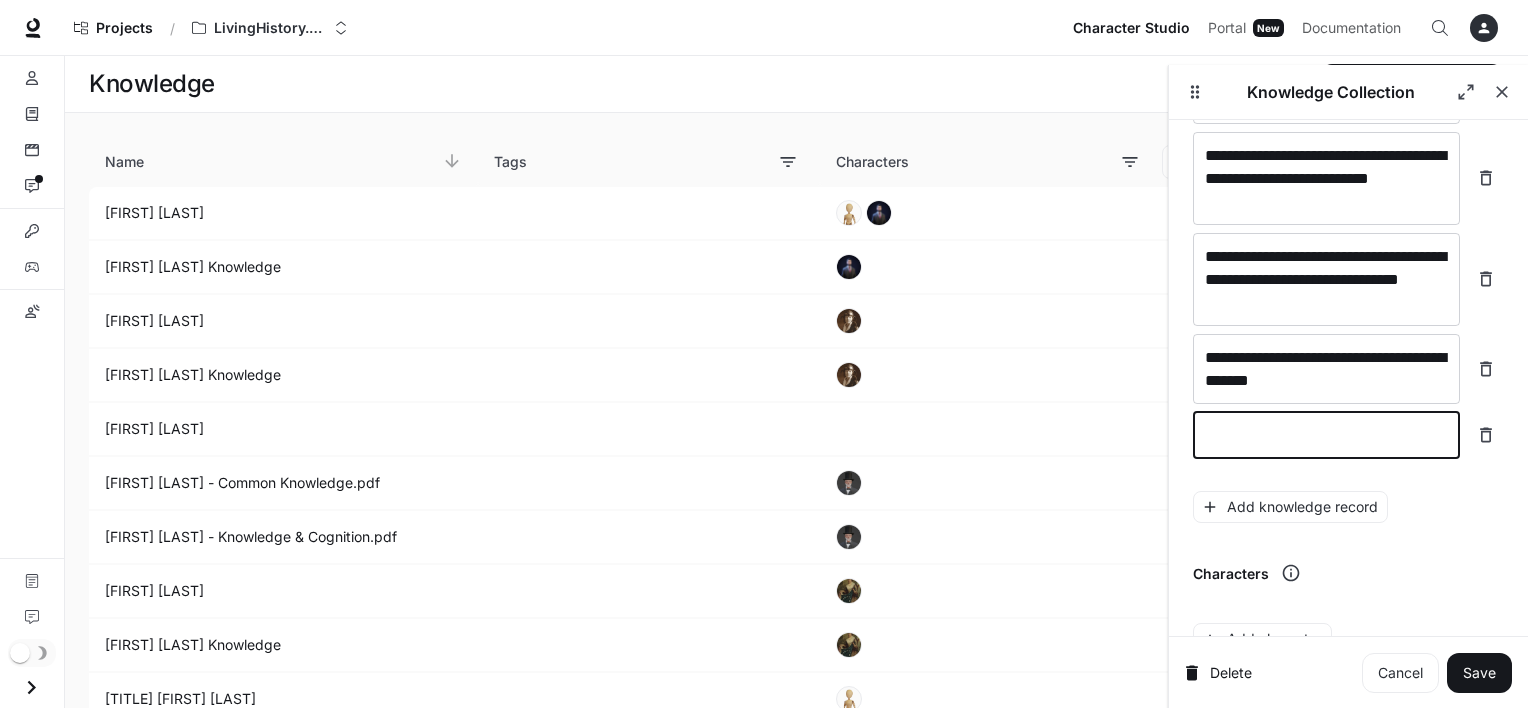 click at bounding box center [1326, 435] 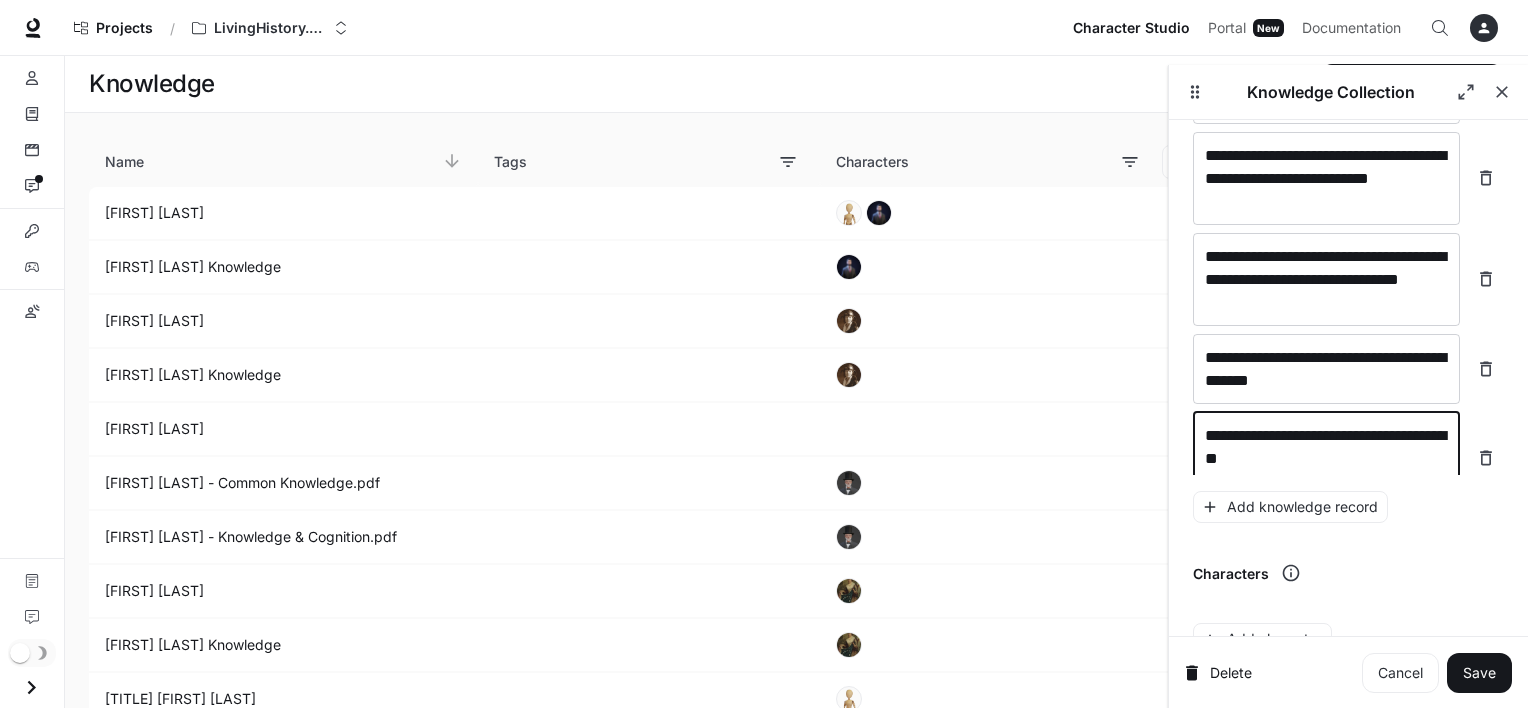 scroll, scrollTop: 255, scrollLeft: 0, axis: vertical 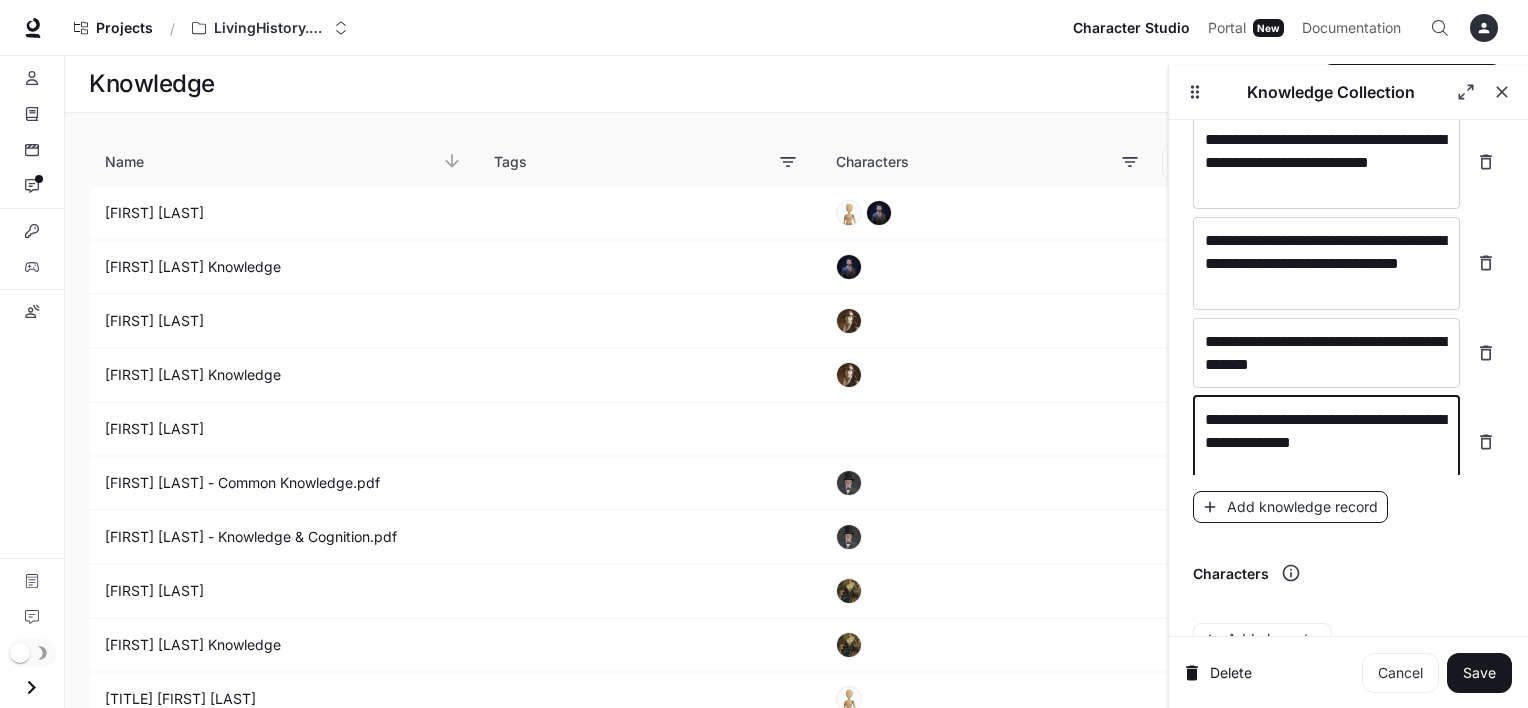 type on "**********" 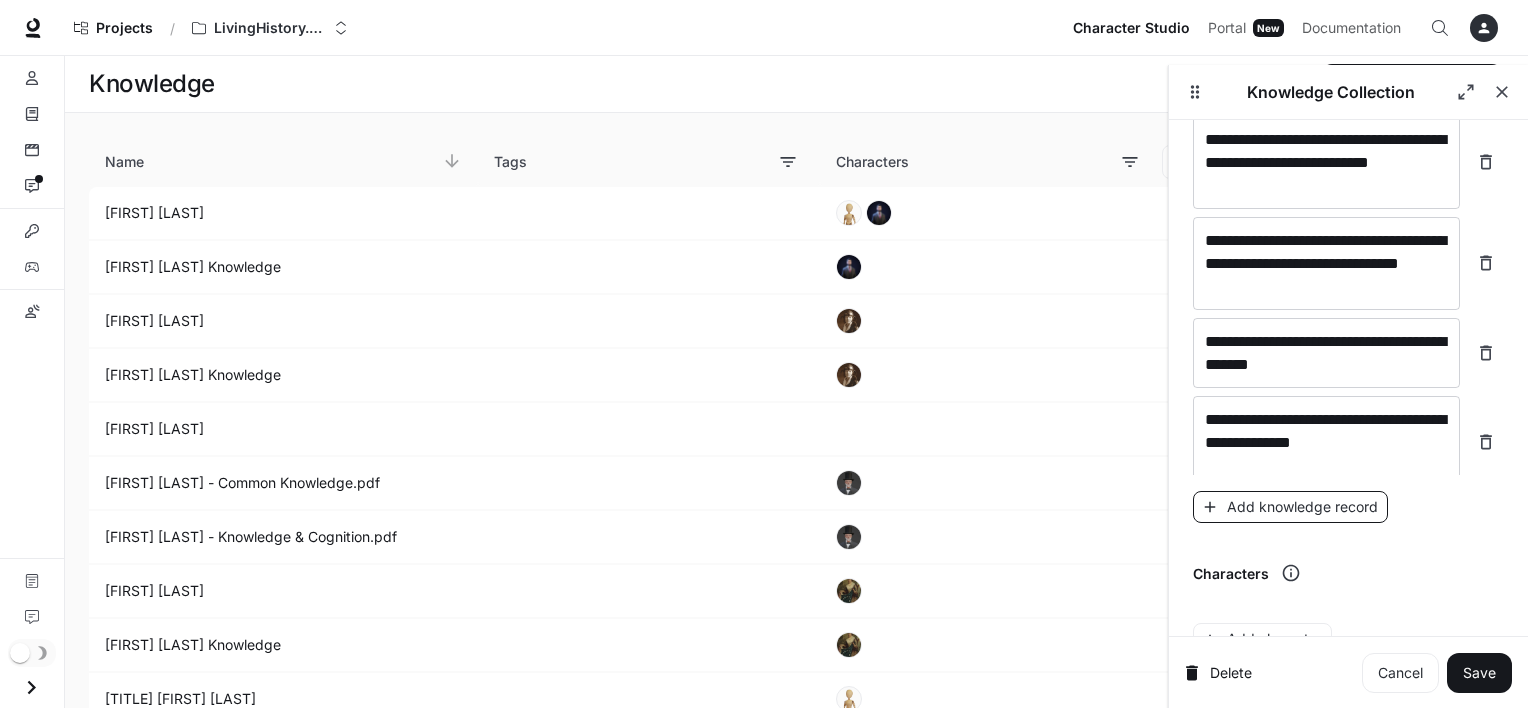 scroll, scrollTop: 332, scrollLeft: 0, axis: vertical 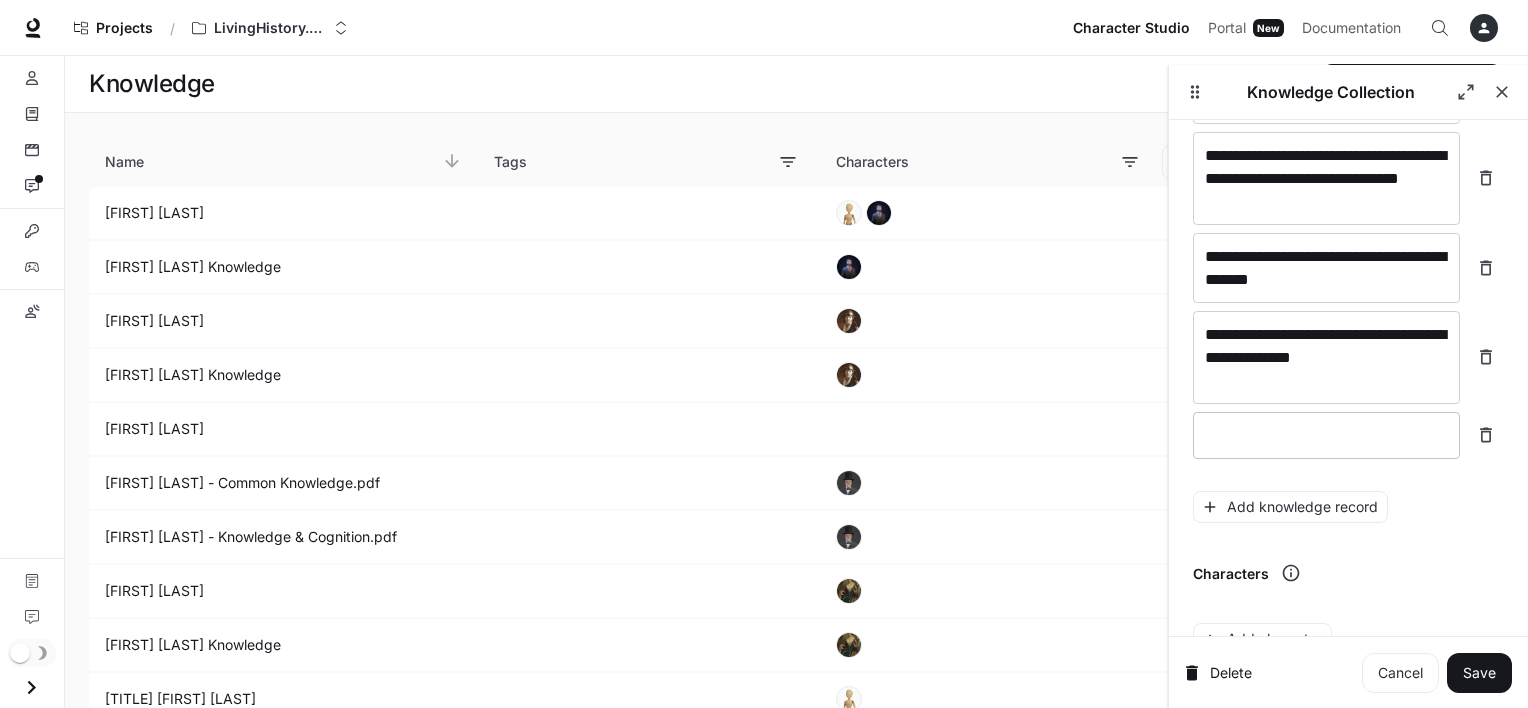 click on "* ​" at bounding box center (1326, 435) 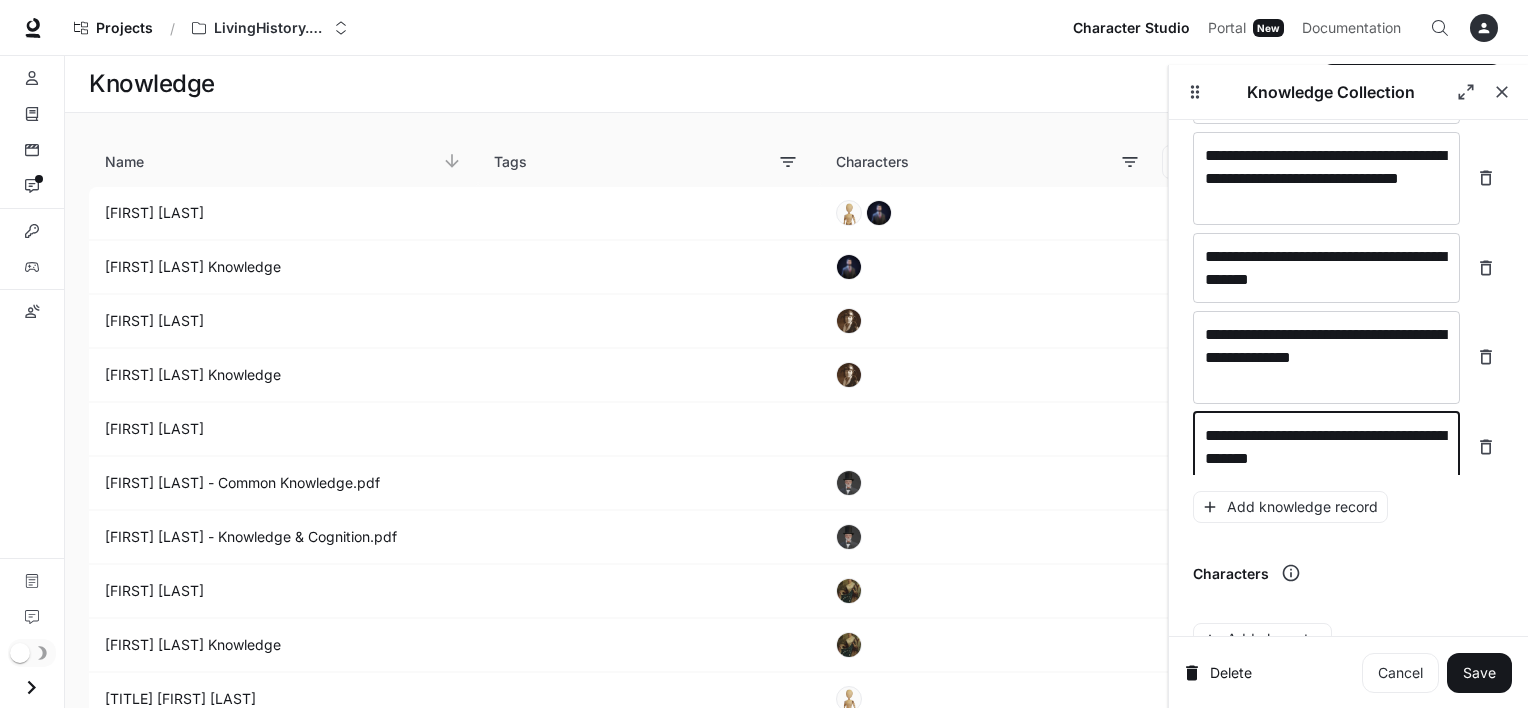 scroll, scrollTop: 354, scrollLeft: 0, axis: vertical 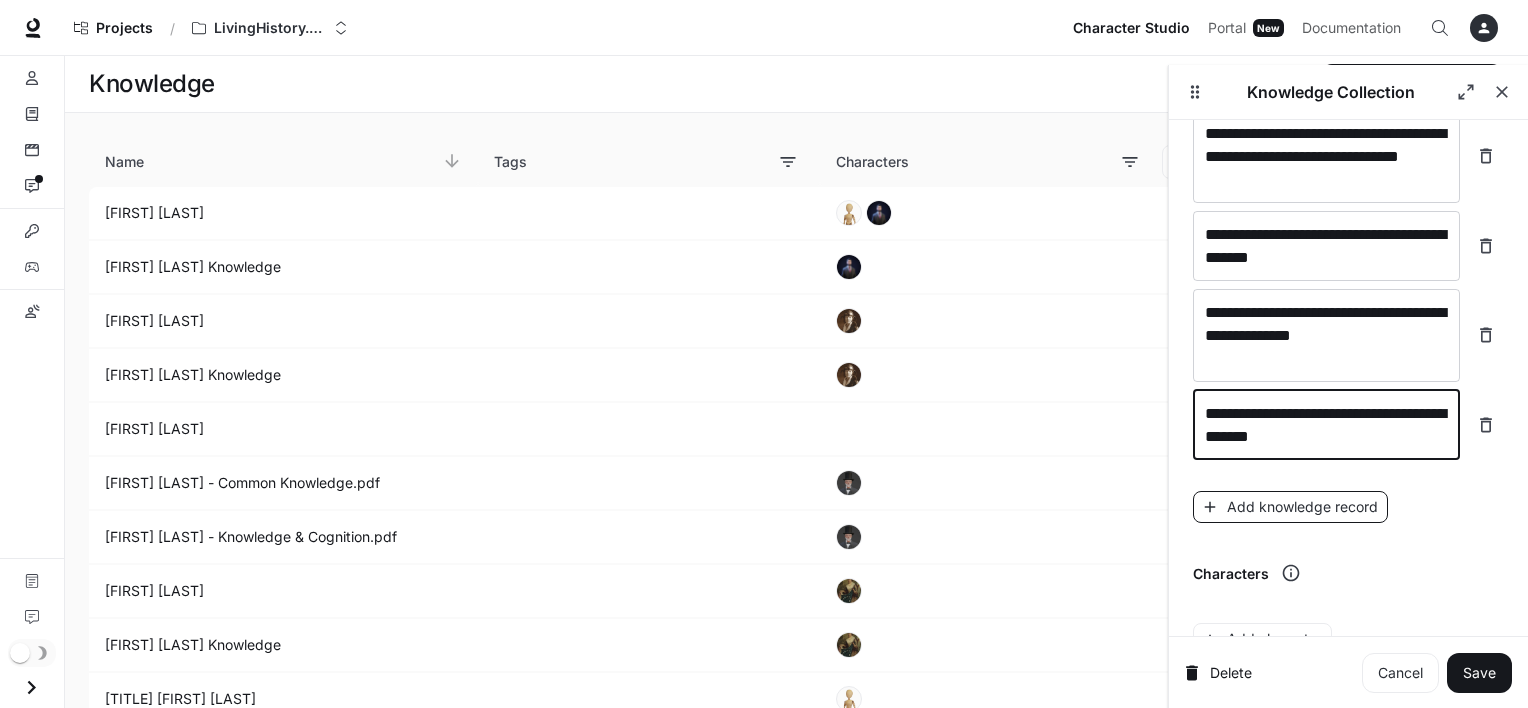 type on "**********" 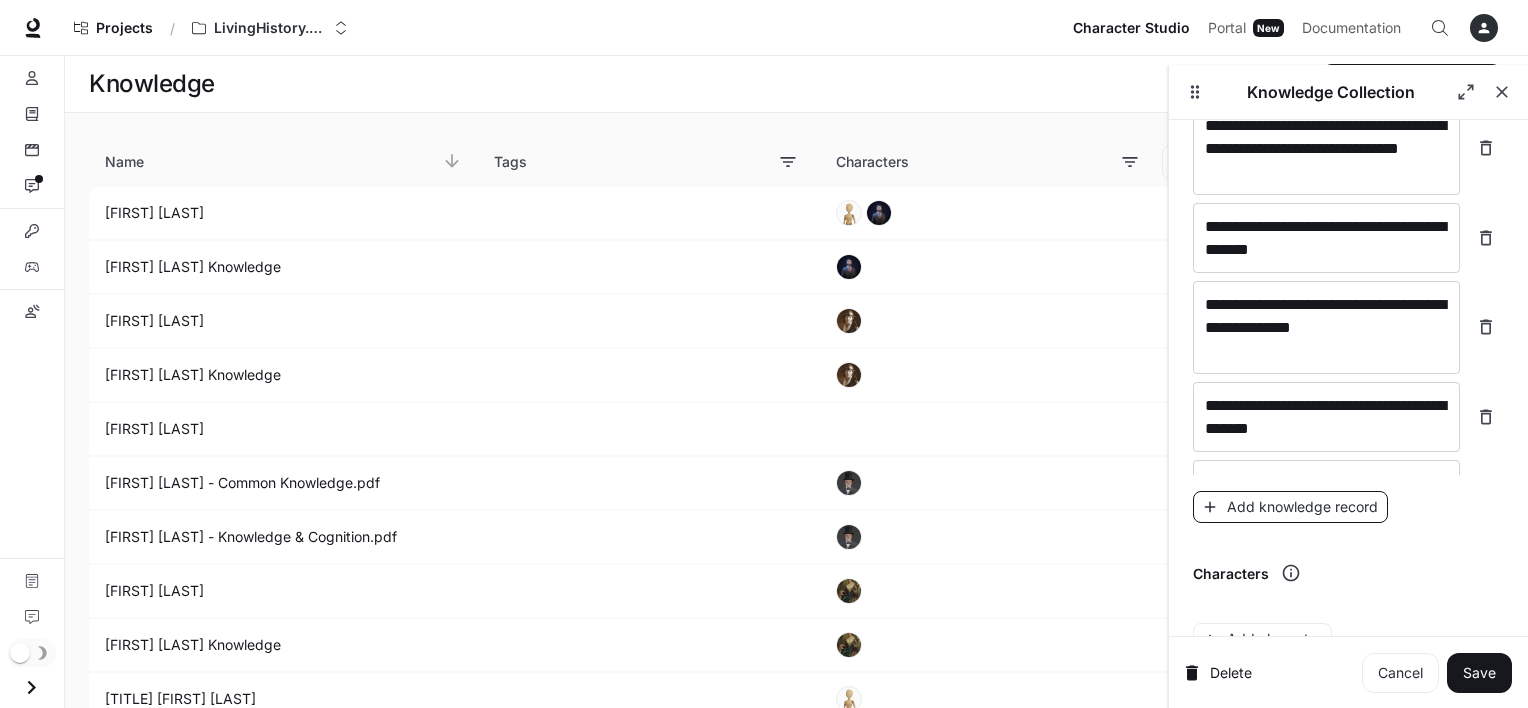 scroll, scrollTop: 402, scrollLeft: 0, axis: vertical 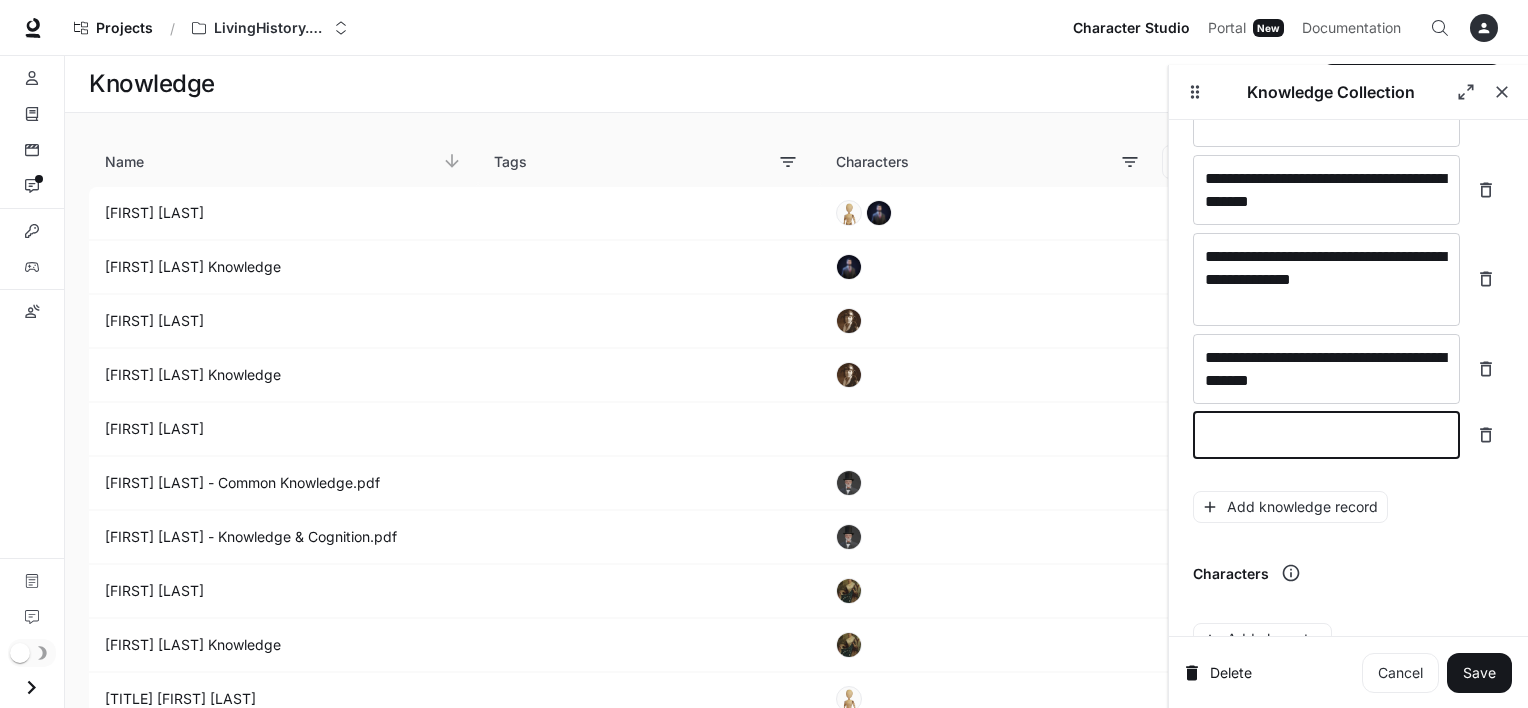 click at bounding box center (1326, 435) 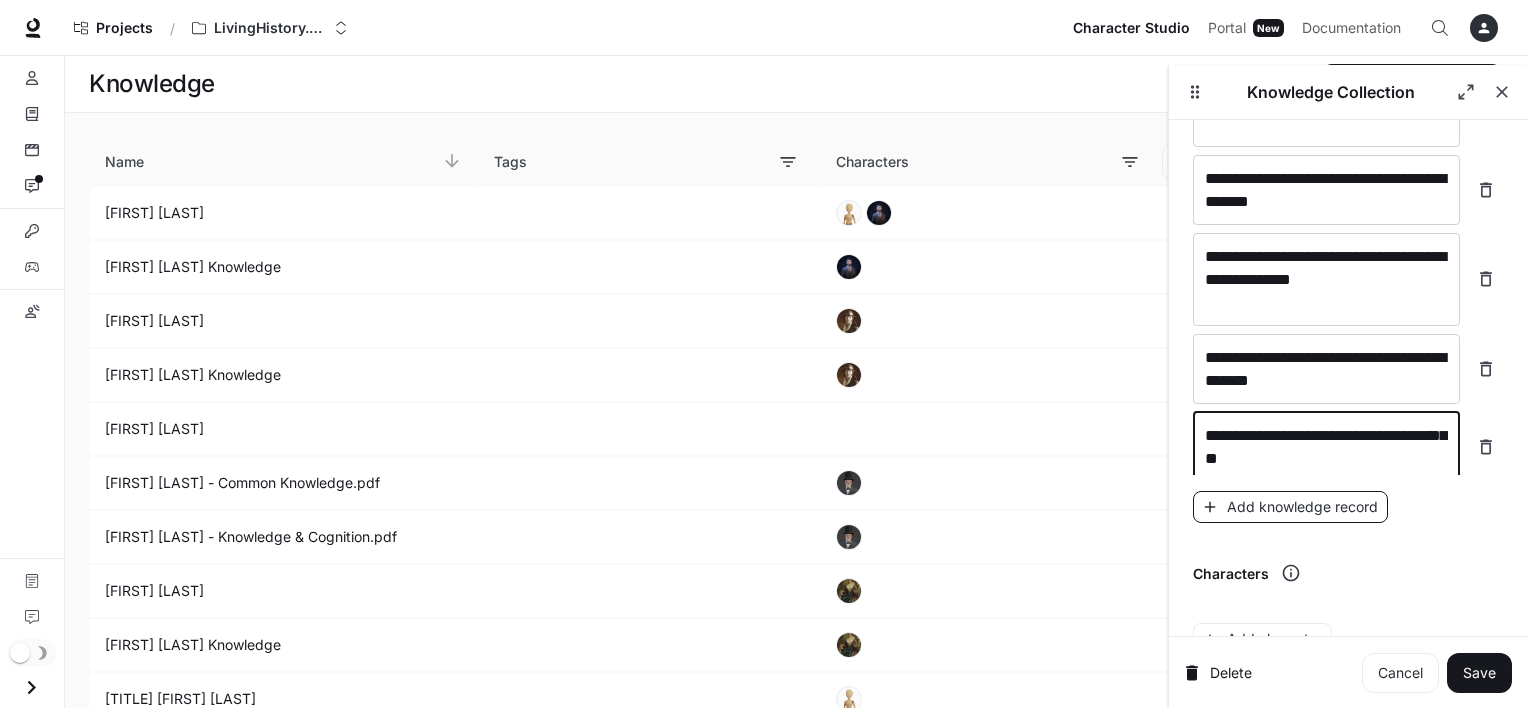 type on "**********" 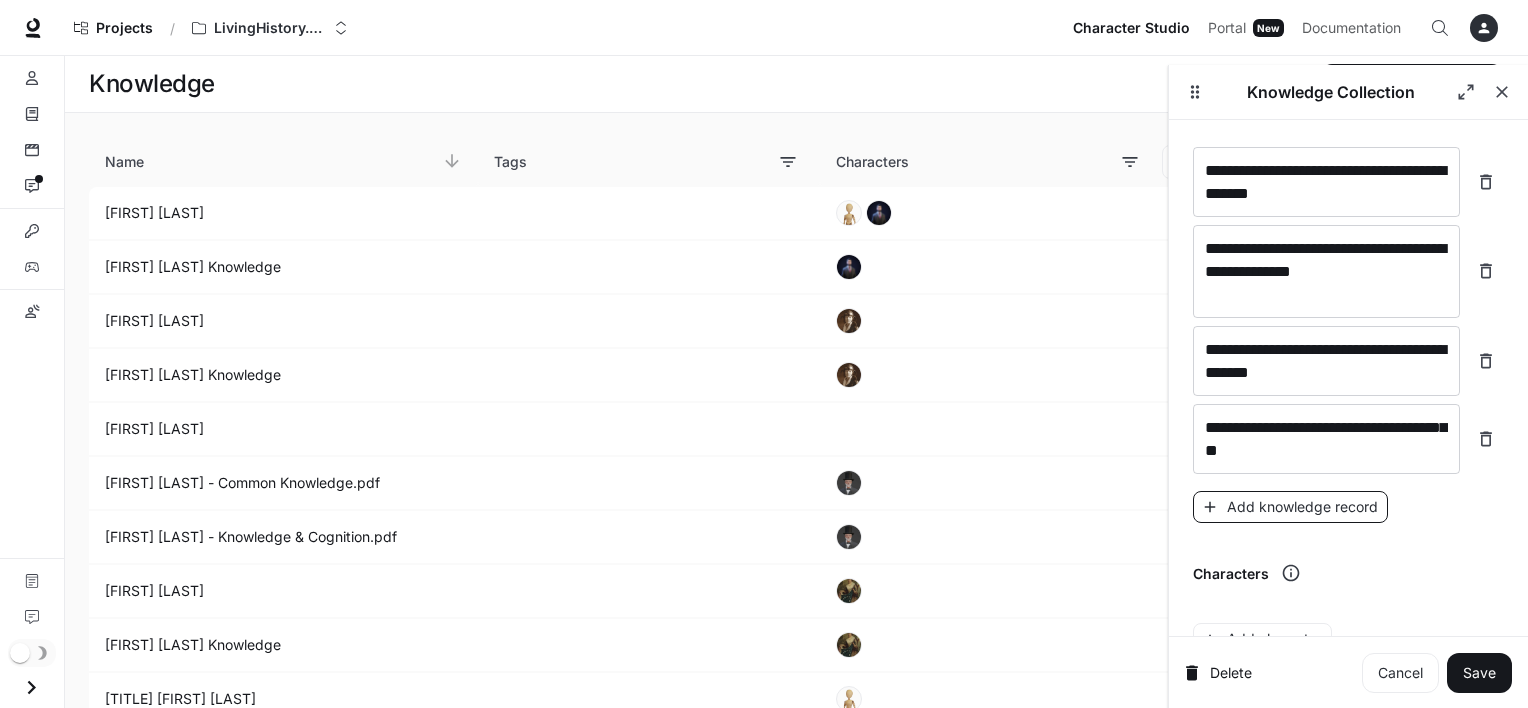 scroll, scrollTop: 472, scrollLeft: 0, axis: vertical 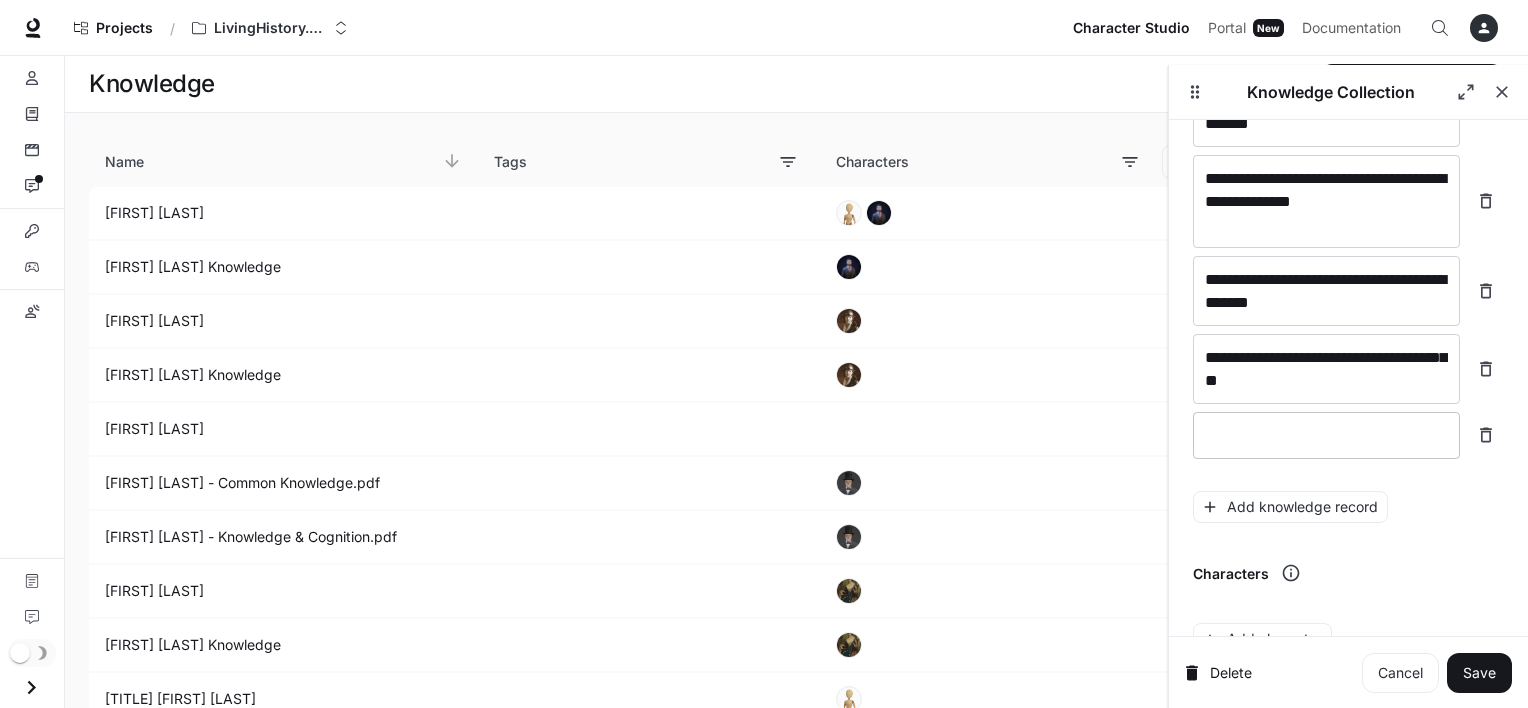 click at bounding box center [1326, 435] 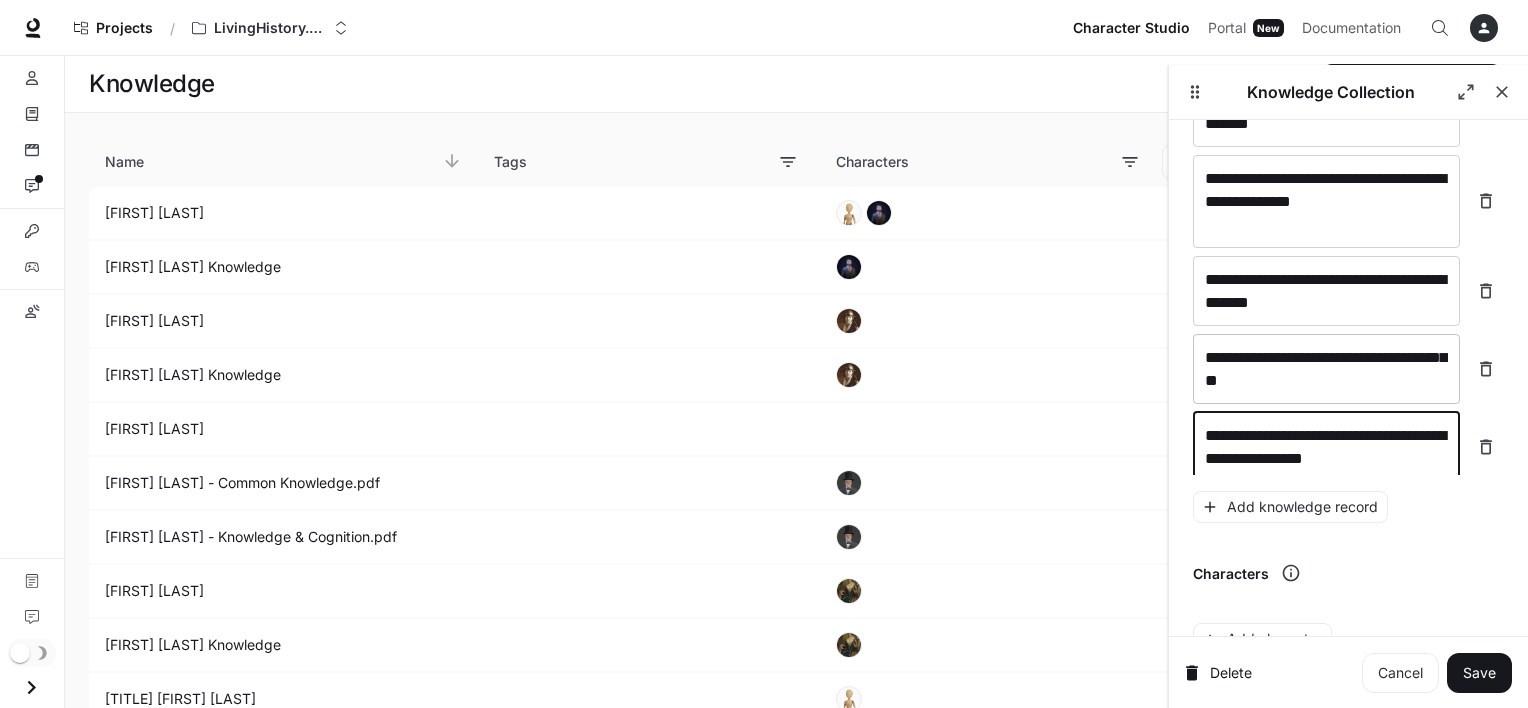 scroll, scrollTop: 488, scrollLeft: 0, axis: vertical 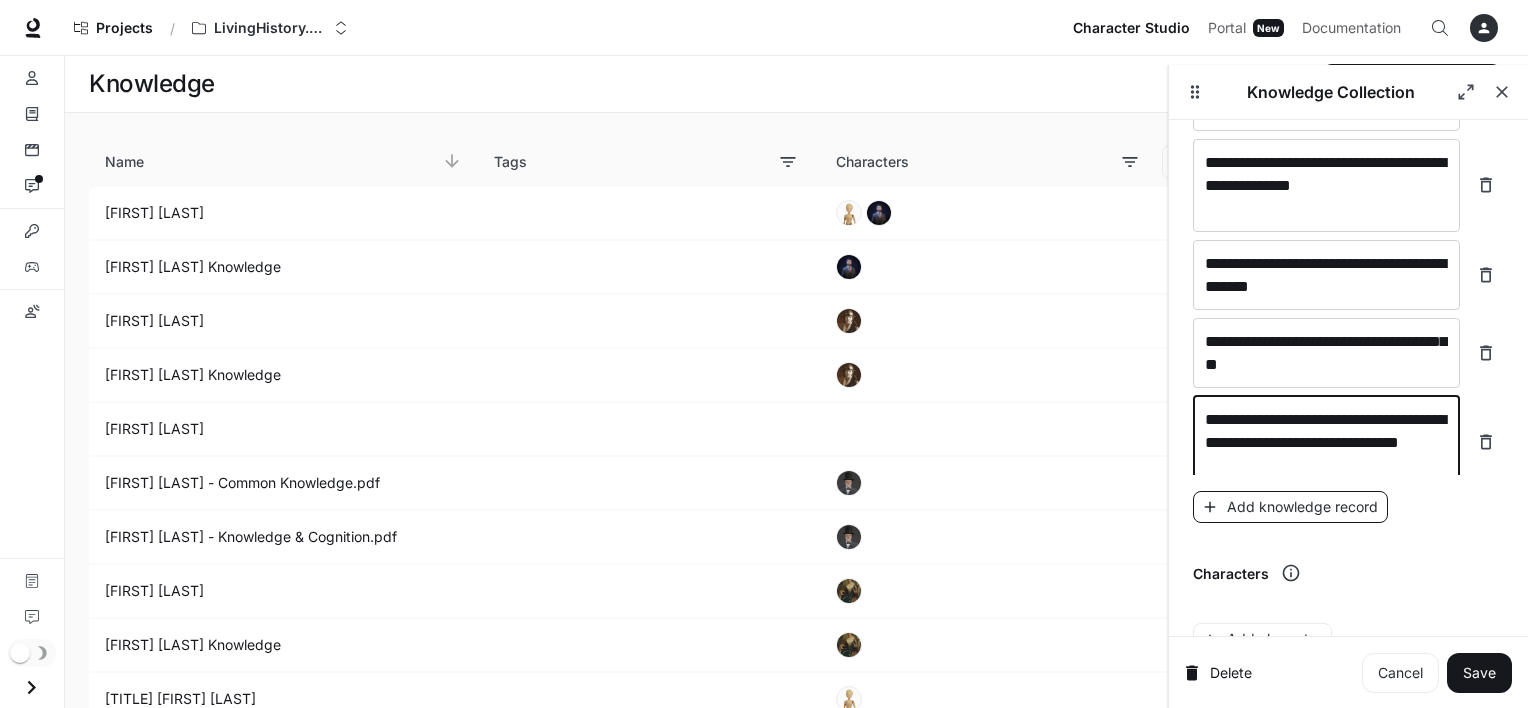 type on "**********" 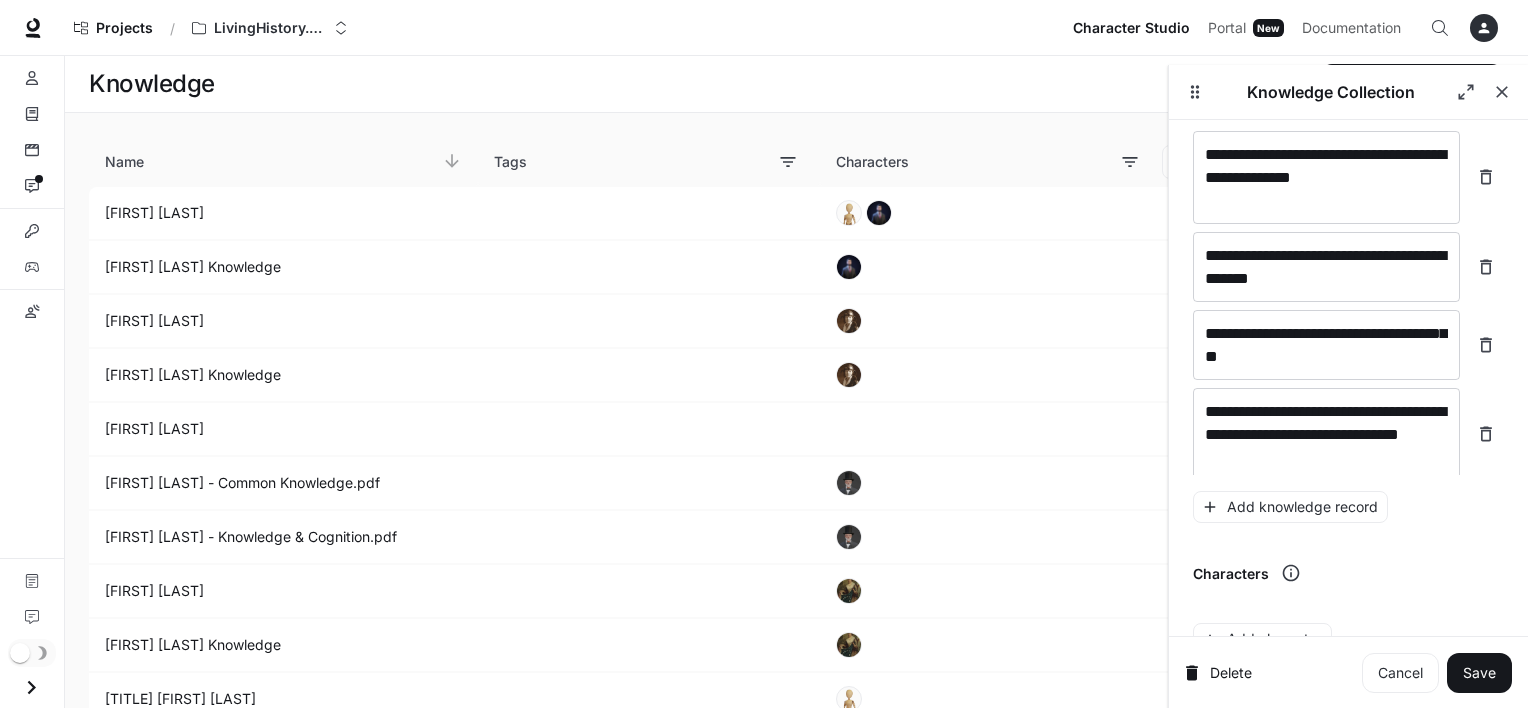 scroll, scrollTop: 564, scrollLeft: 0, axis: vertical 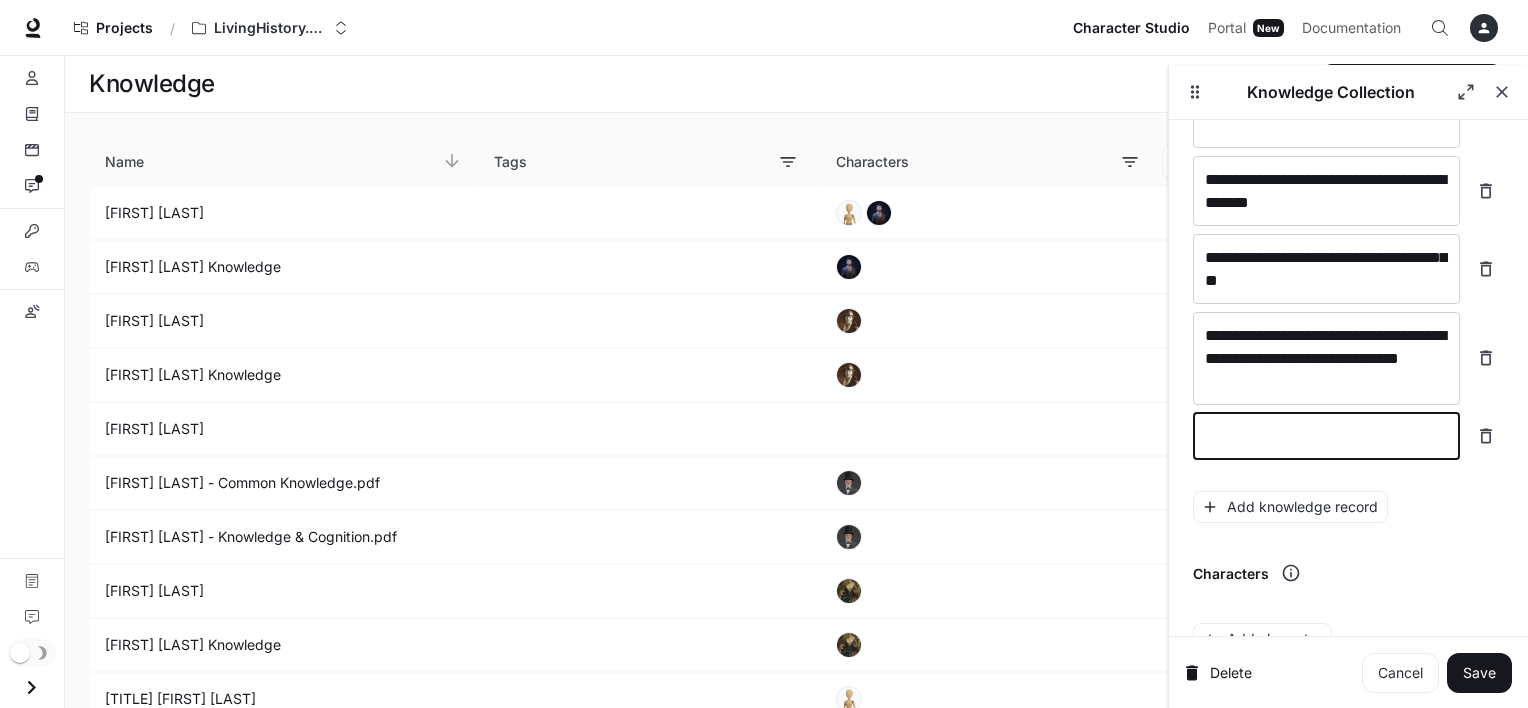 click at bounding box center [1326, 436] 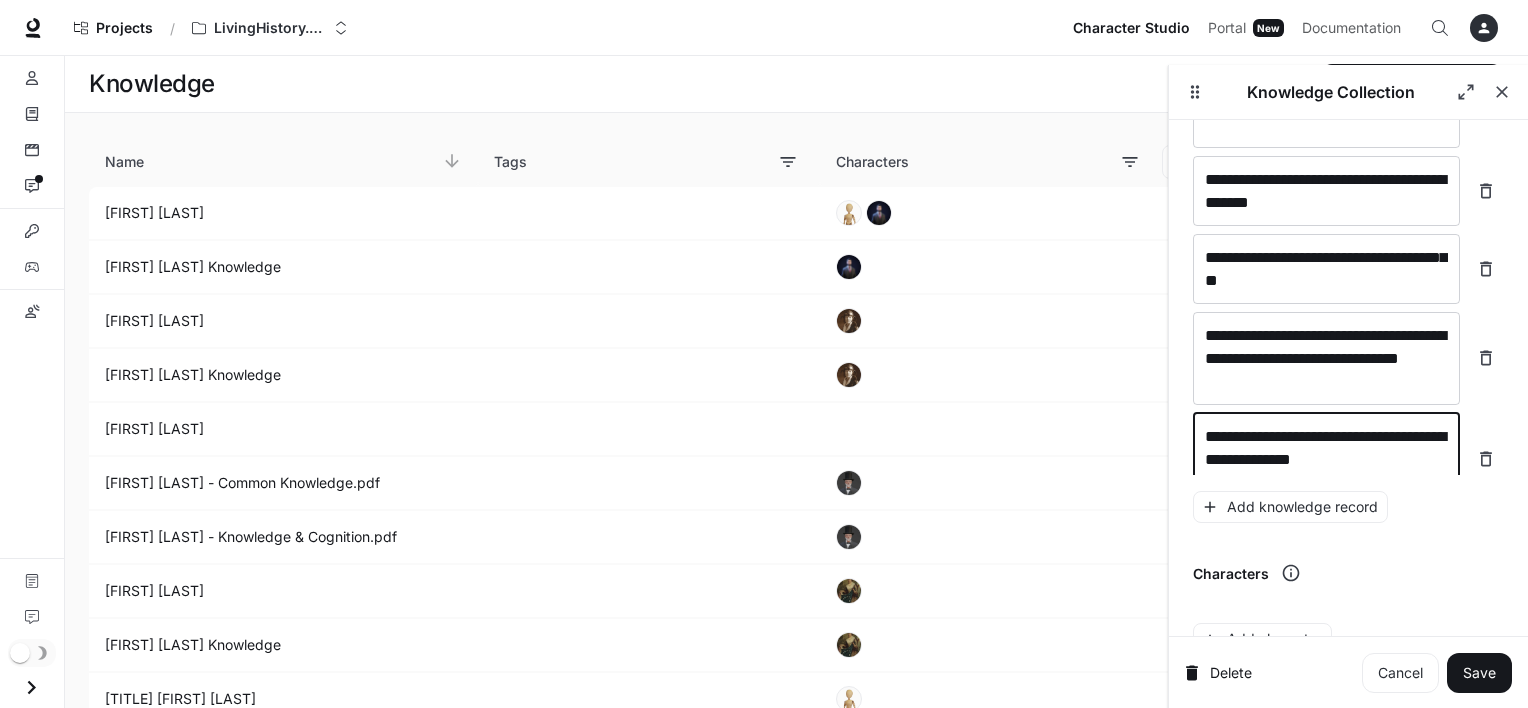 scroll, scrollTop: 580, scrollLeft: 0, axis: vertical 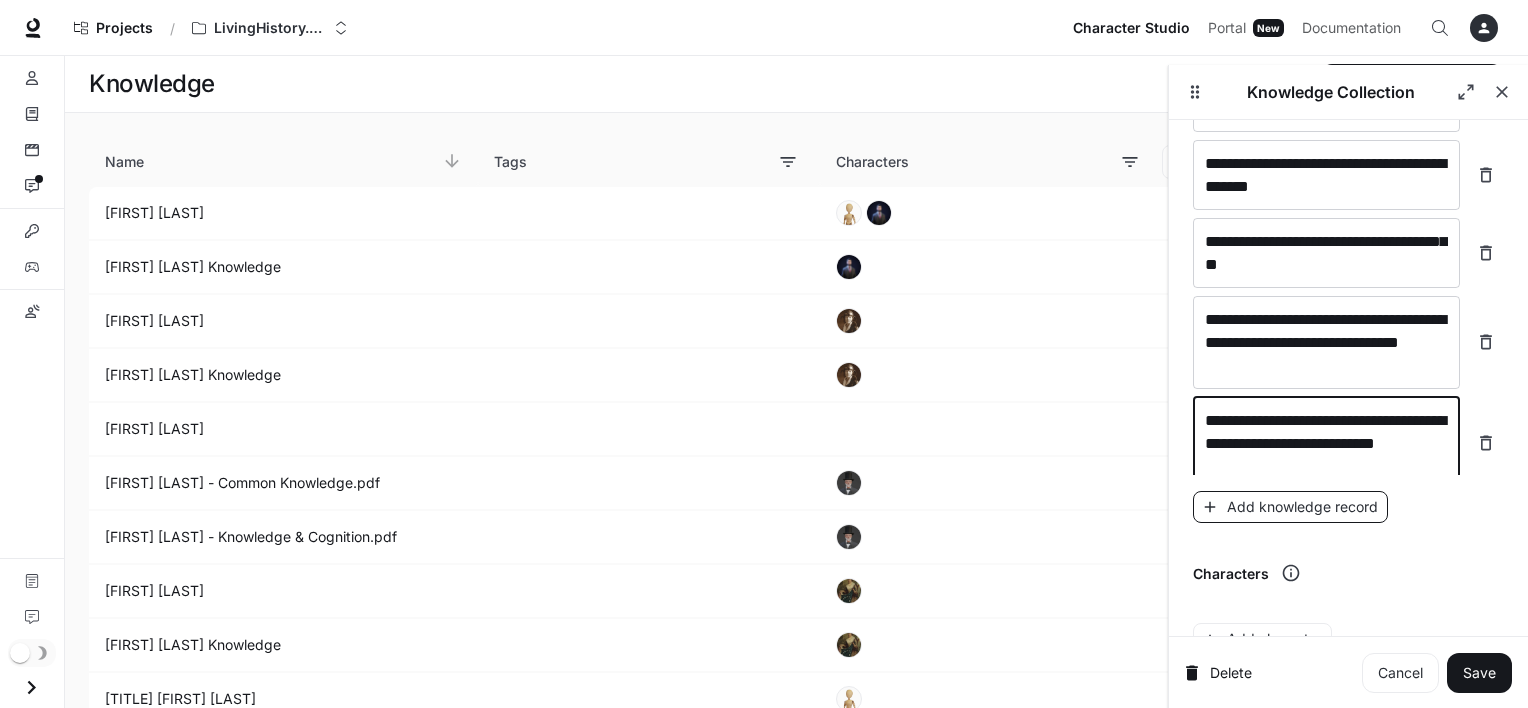type on "**********" 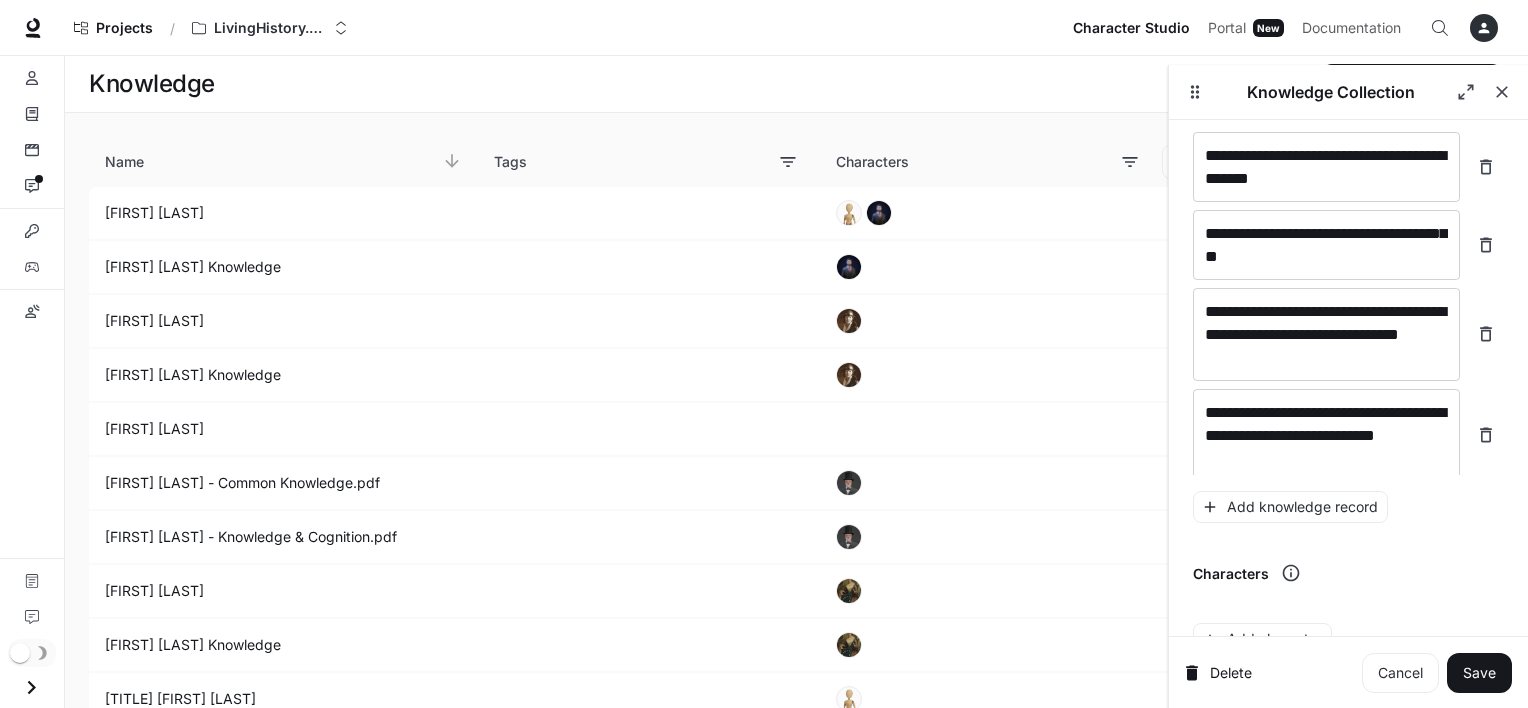 scroll, scrollTop: 658, scrollLeft: 0, axis: vertical 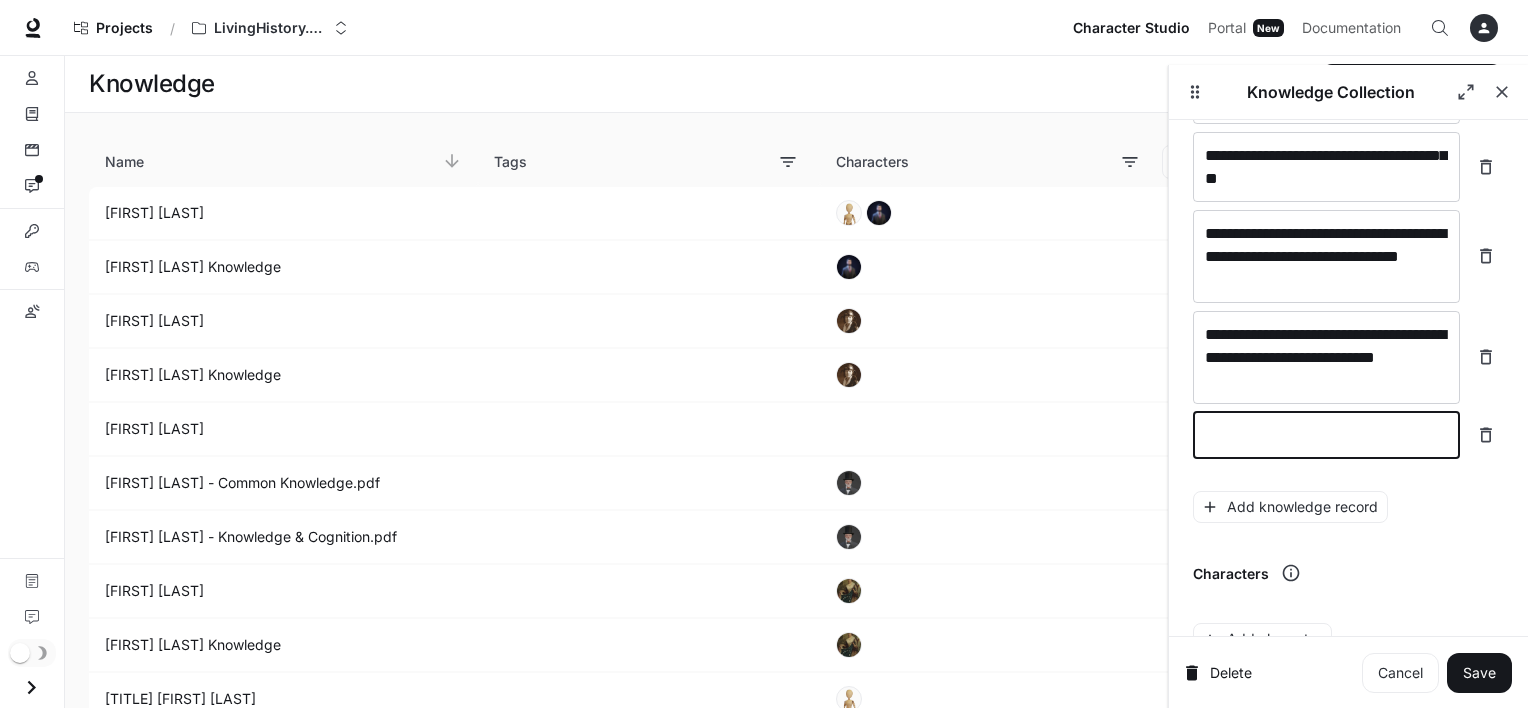 click at bounding box center (1326, 435) 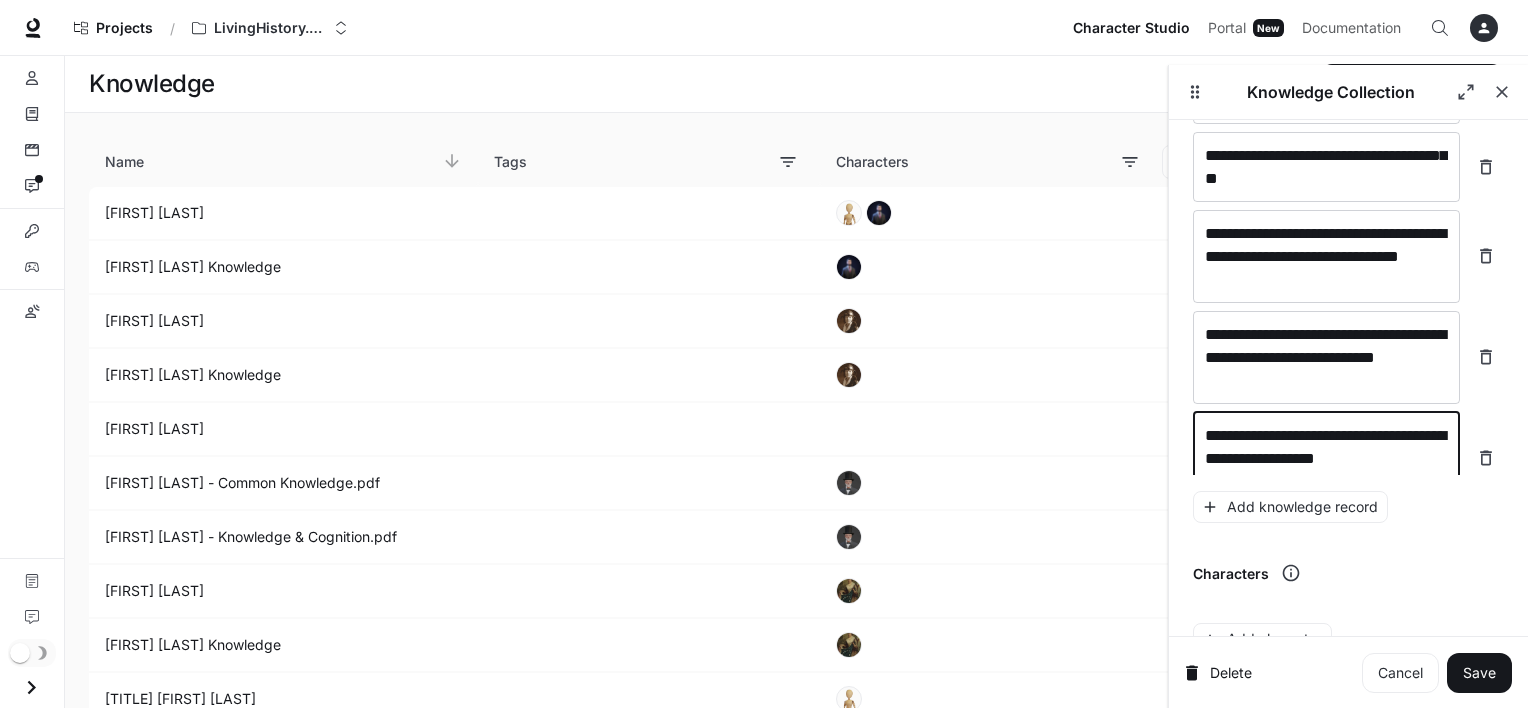 scroll, scrollTop: 673, scrollLeft: 0, axis: vertical 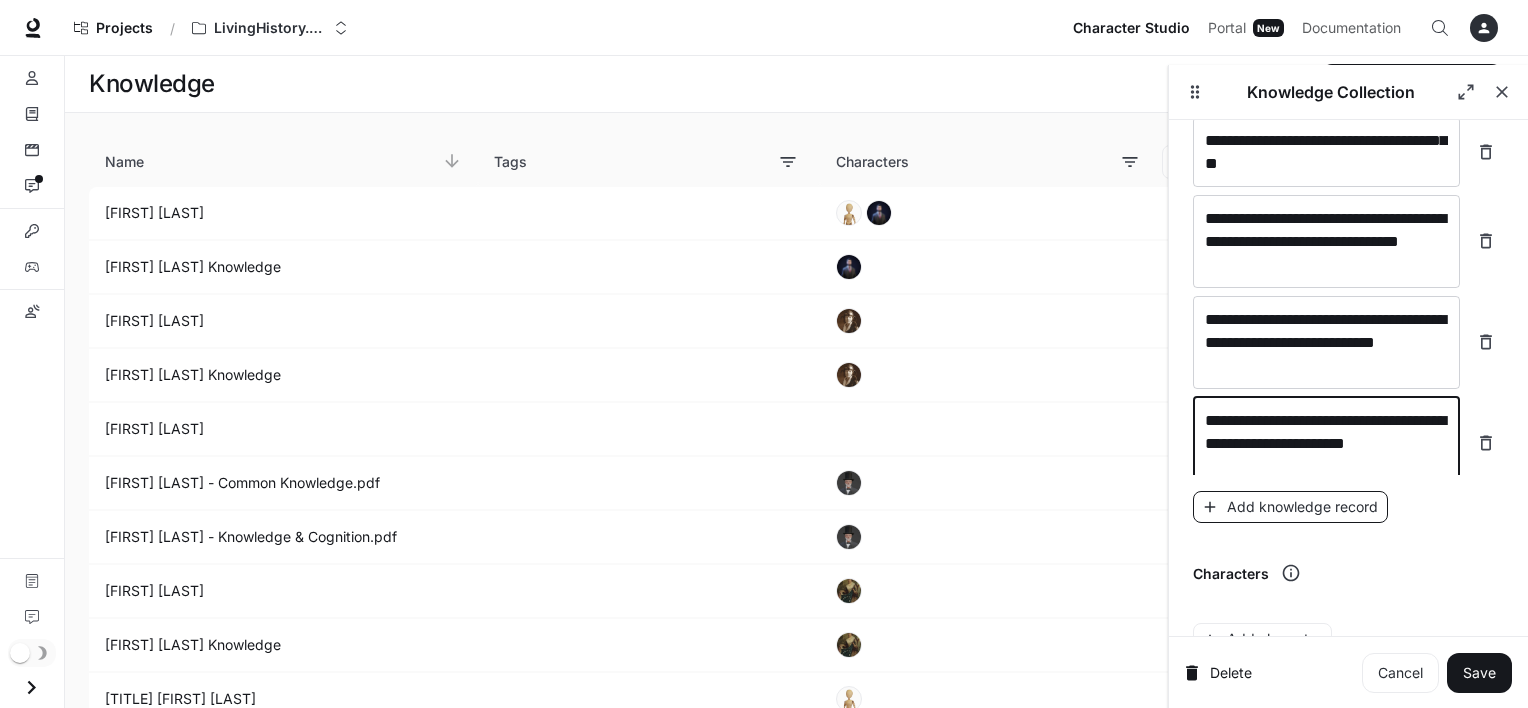 type on "**********" 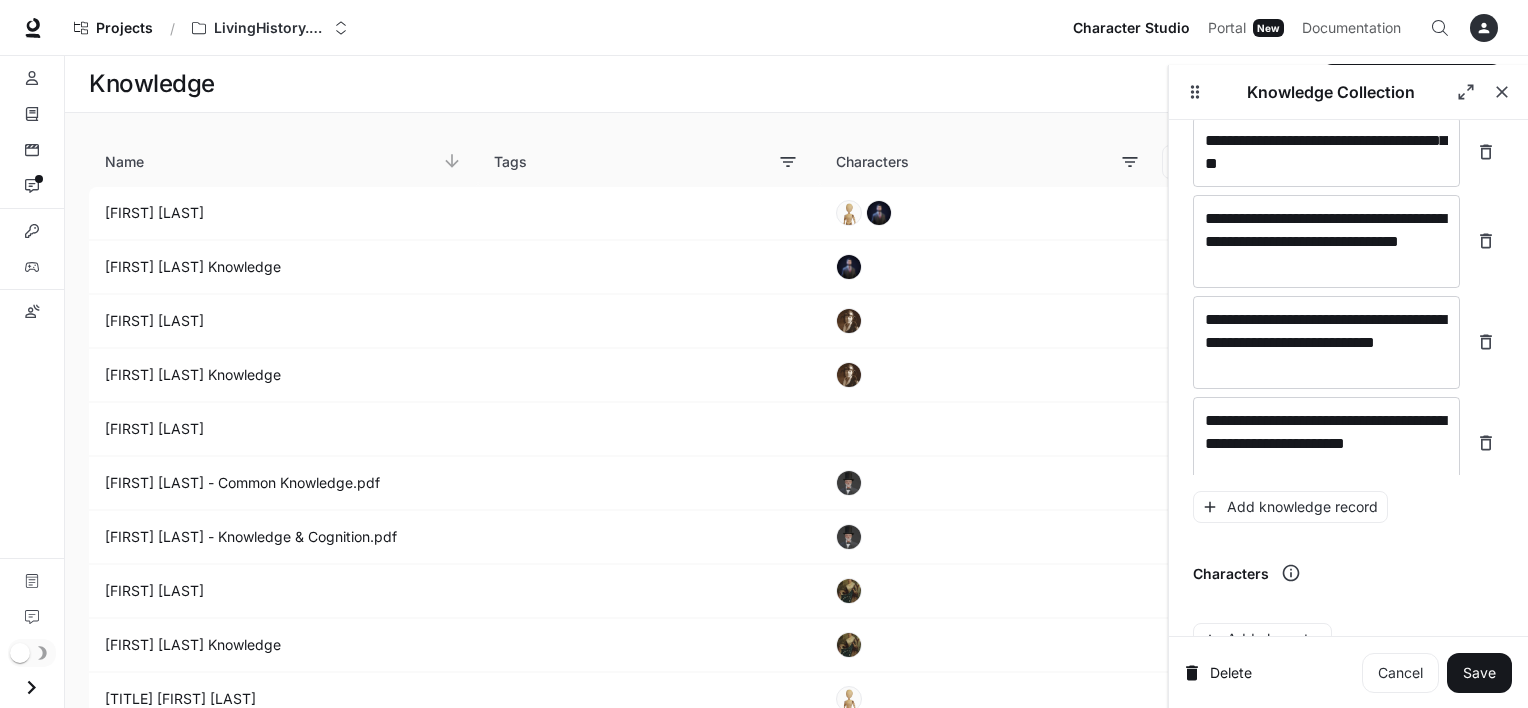 scroll, scrollTop: 751, scrollLeft: 0, axis: vertical 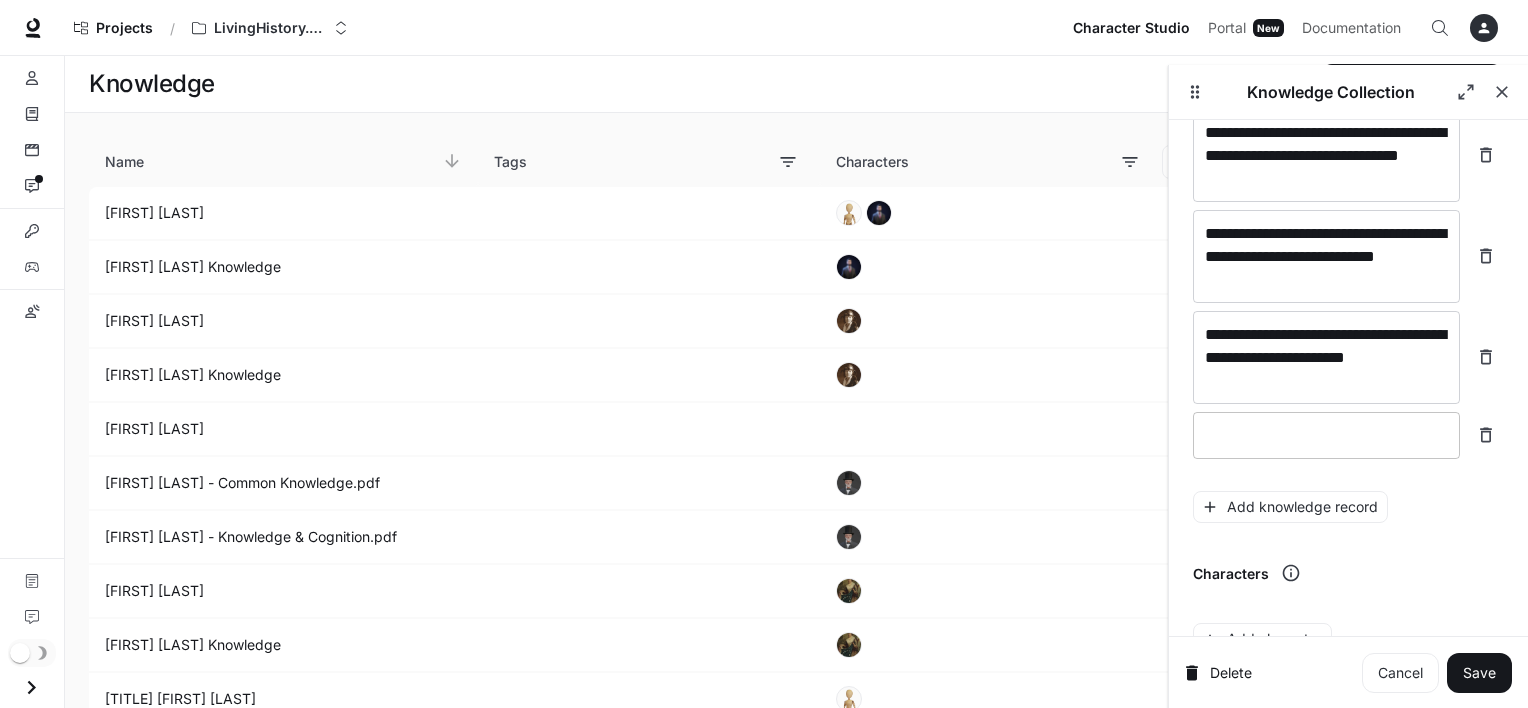 click at bounding box center [1326, 435] 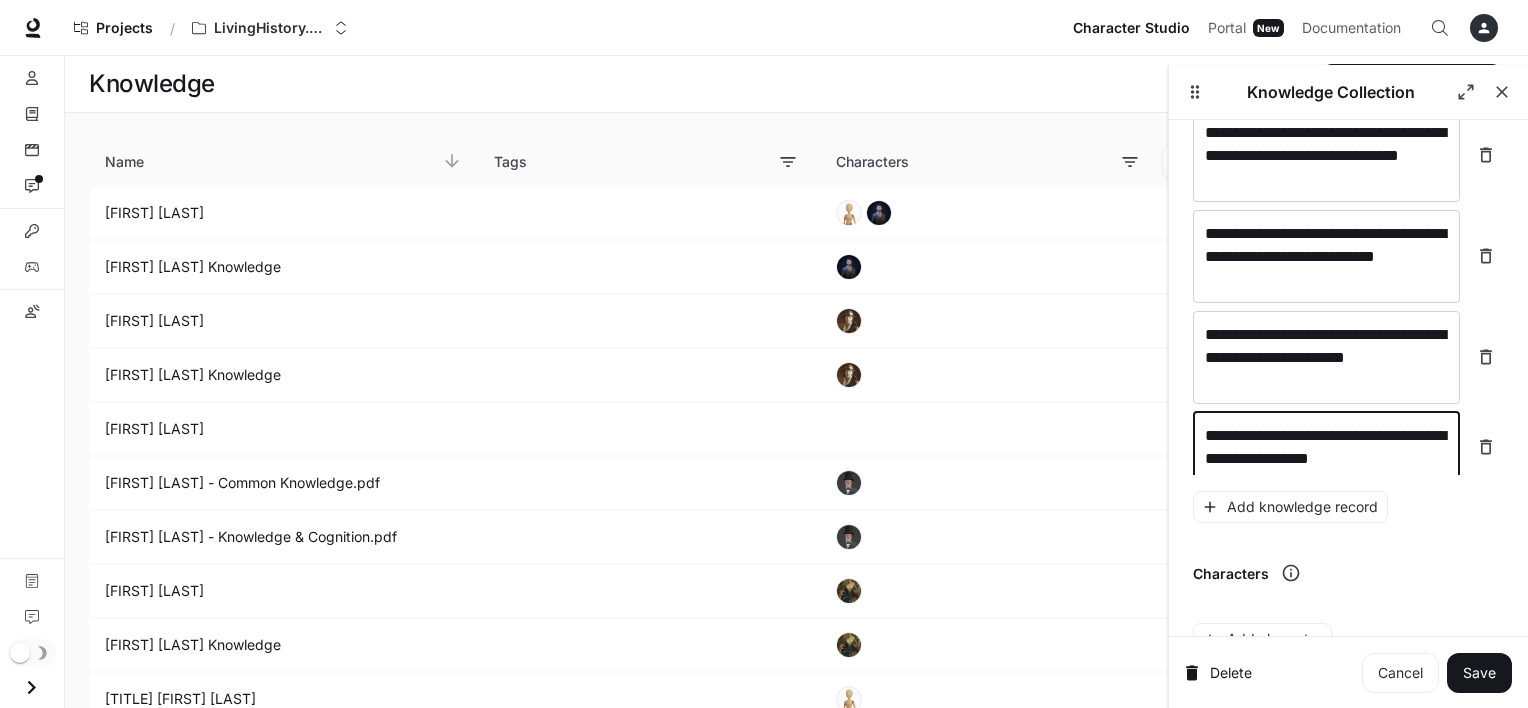 scroll, scrollTop: 767, scrollLeft: 0, axis: vertical 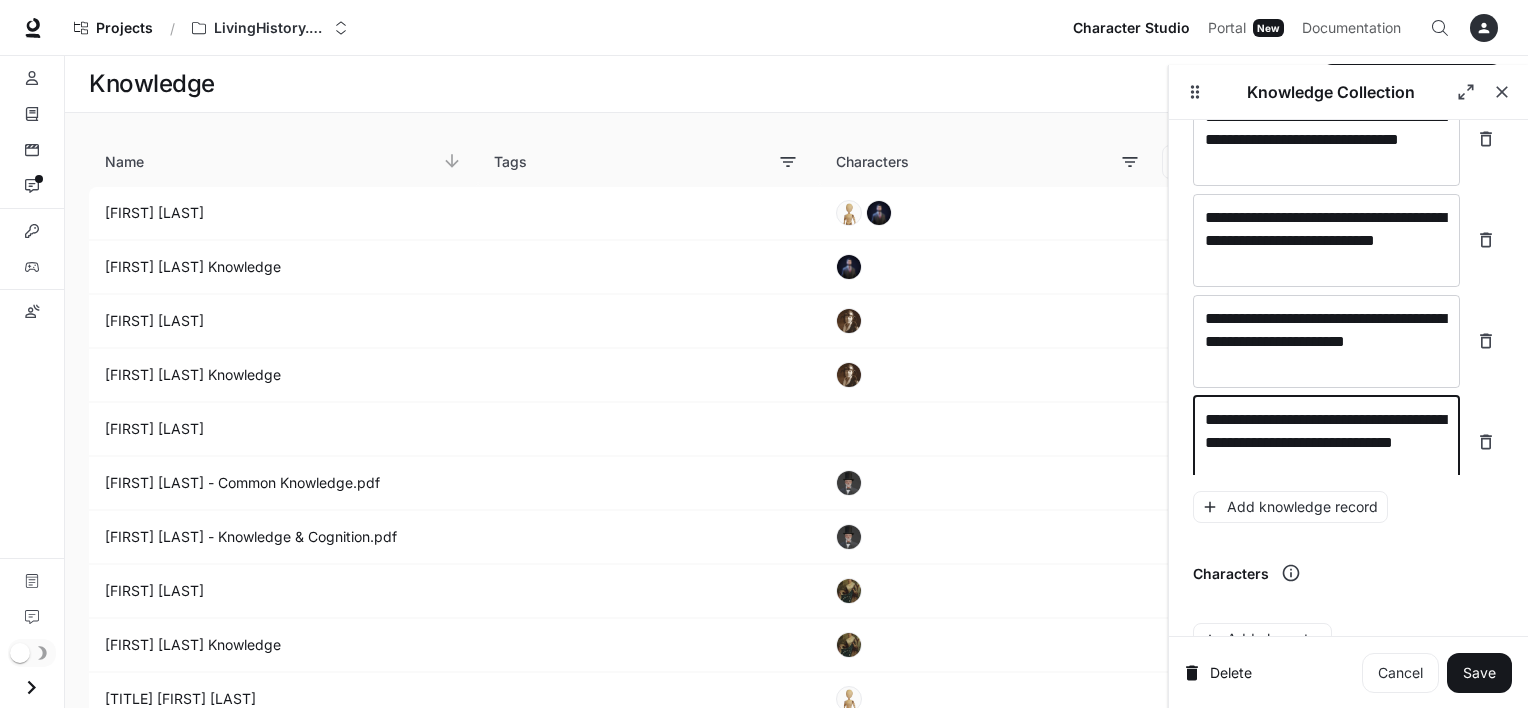 type on "**********" 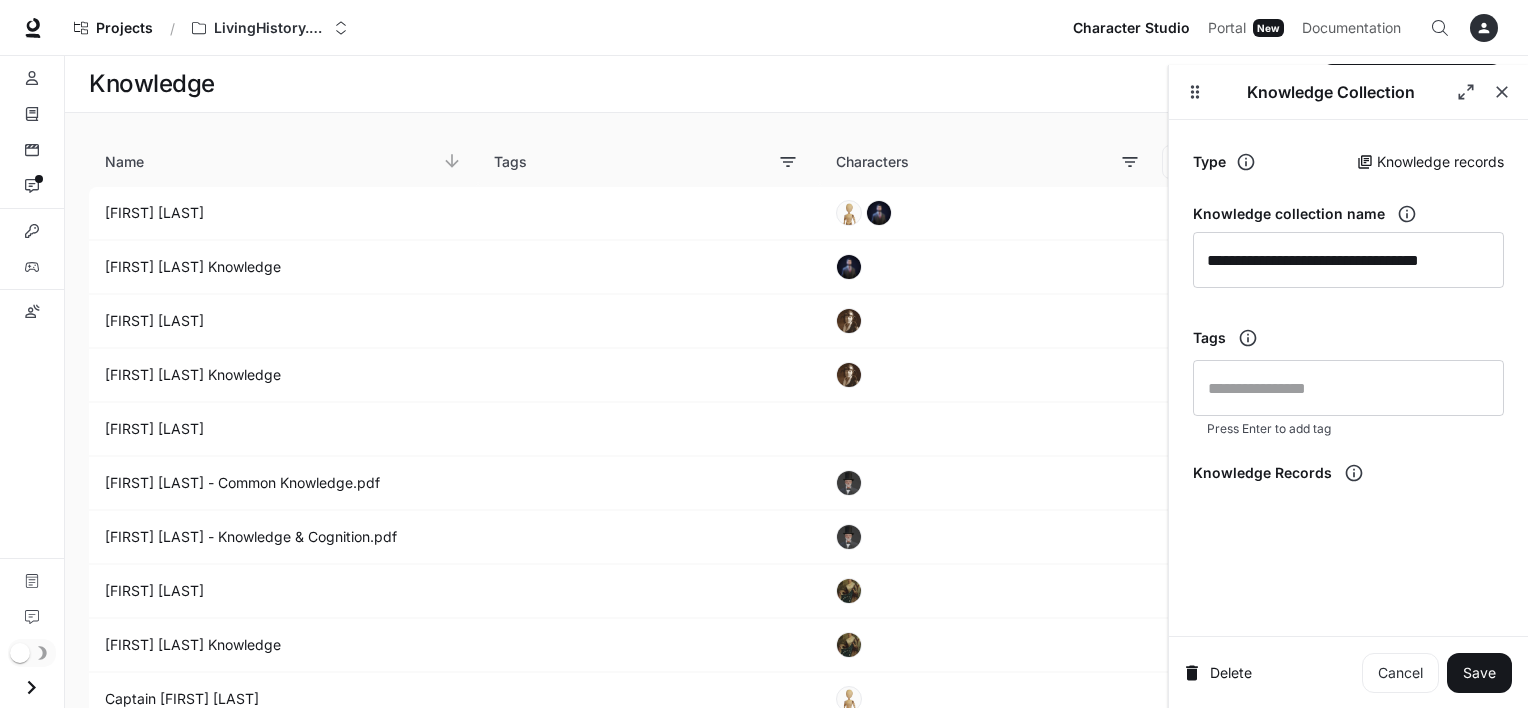 scroll, scrollTop: 0, scrollLeft: 0, axis: both 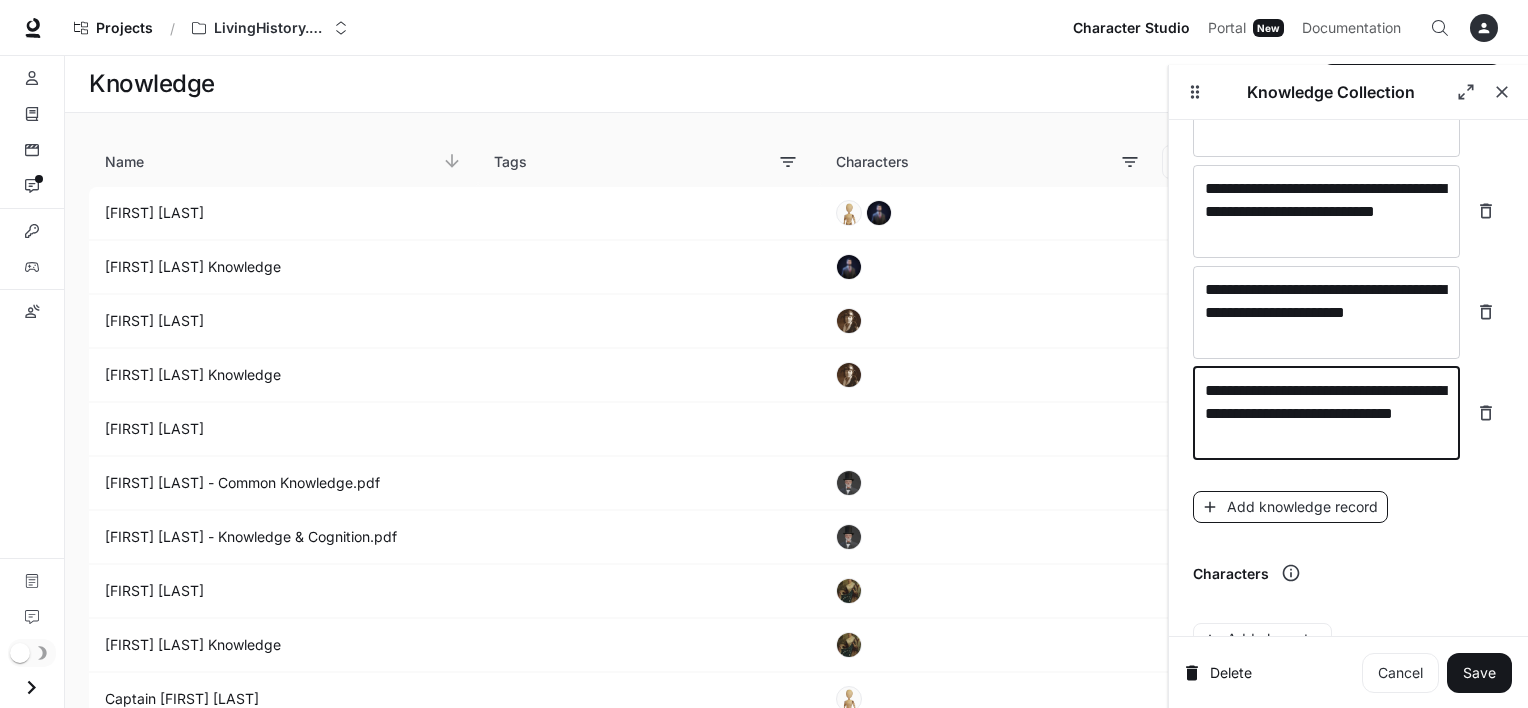 click on "Add knowledge record" at bounding box center (1290, 507) 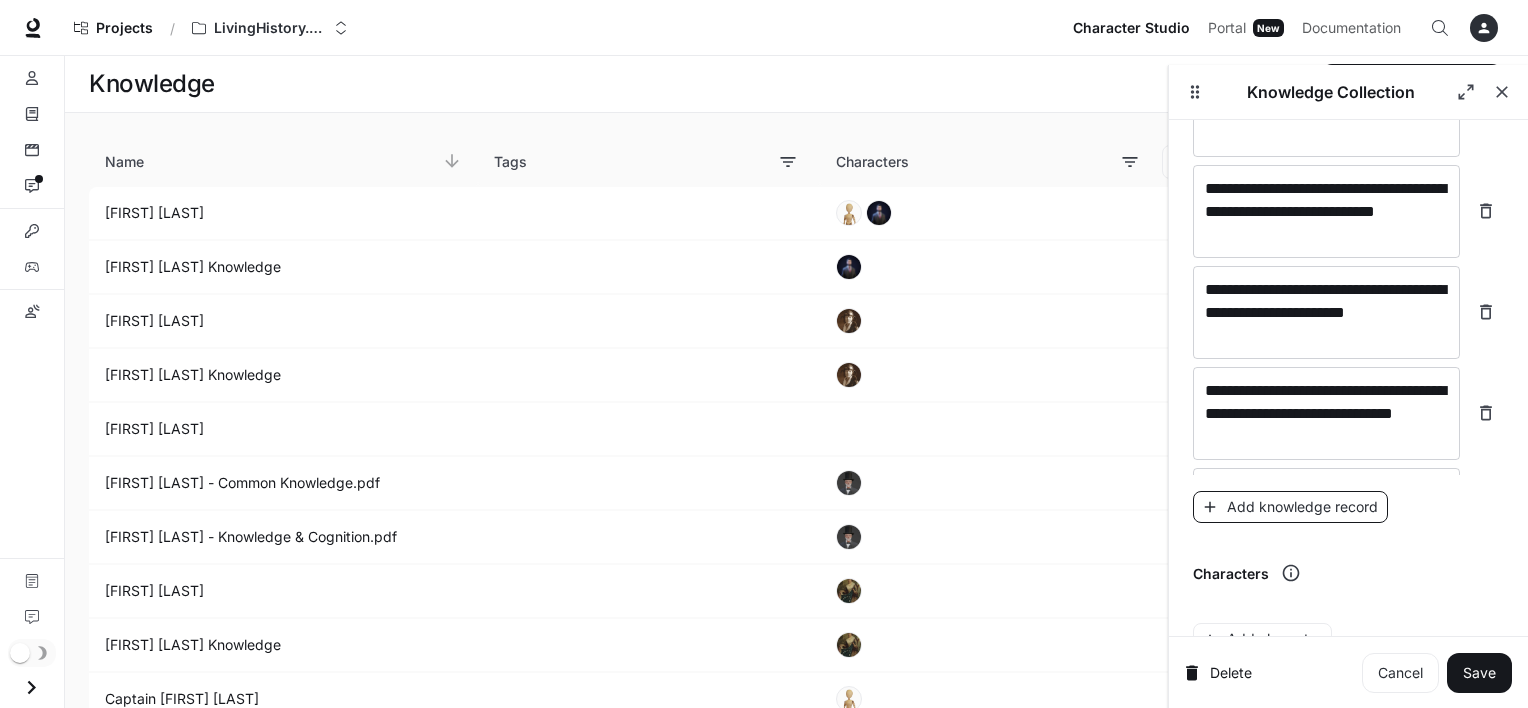 scroll, scrollTop: 844, scrollLeft: 0, axis: vertical 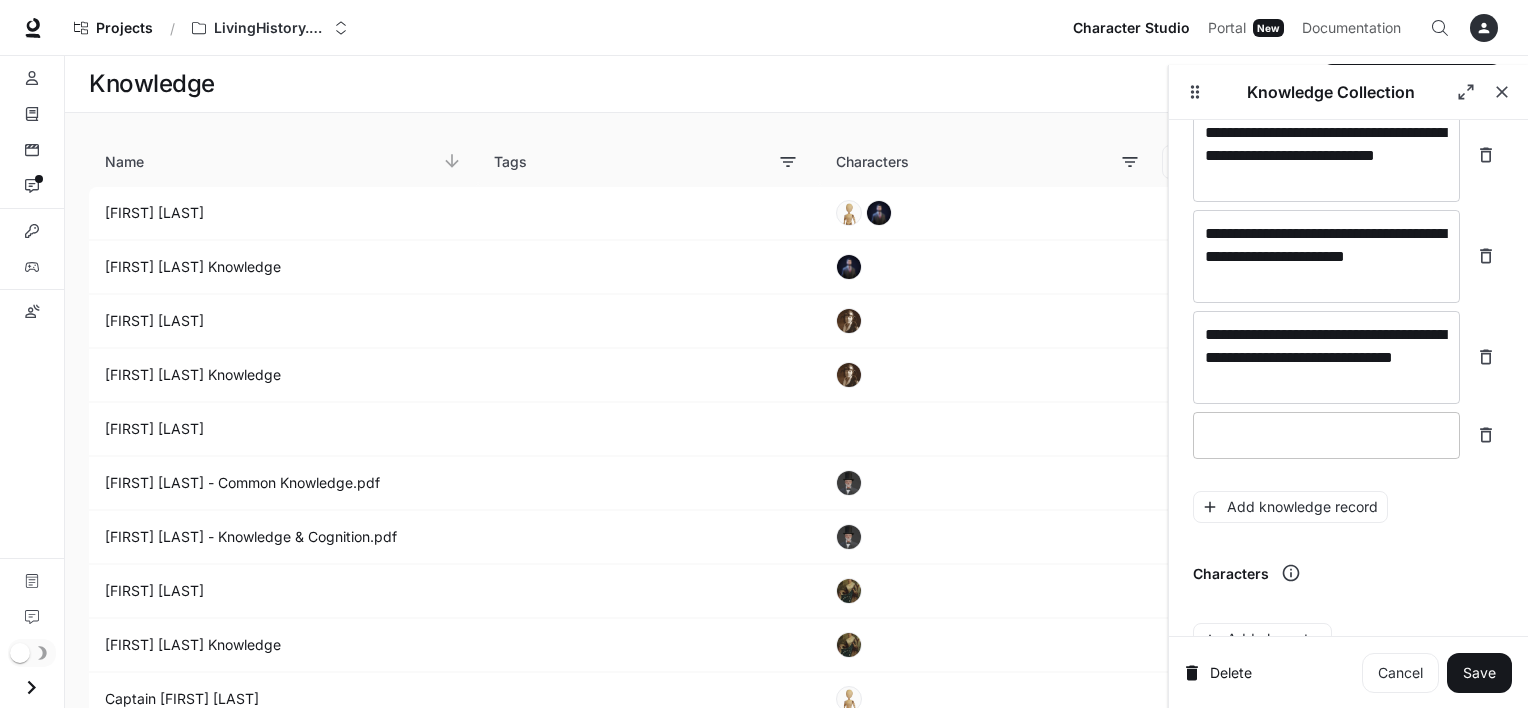 click at bounding box center (1326, 435) 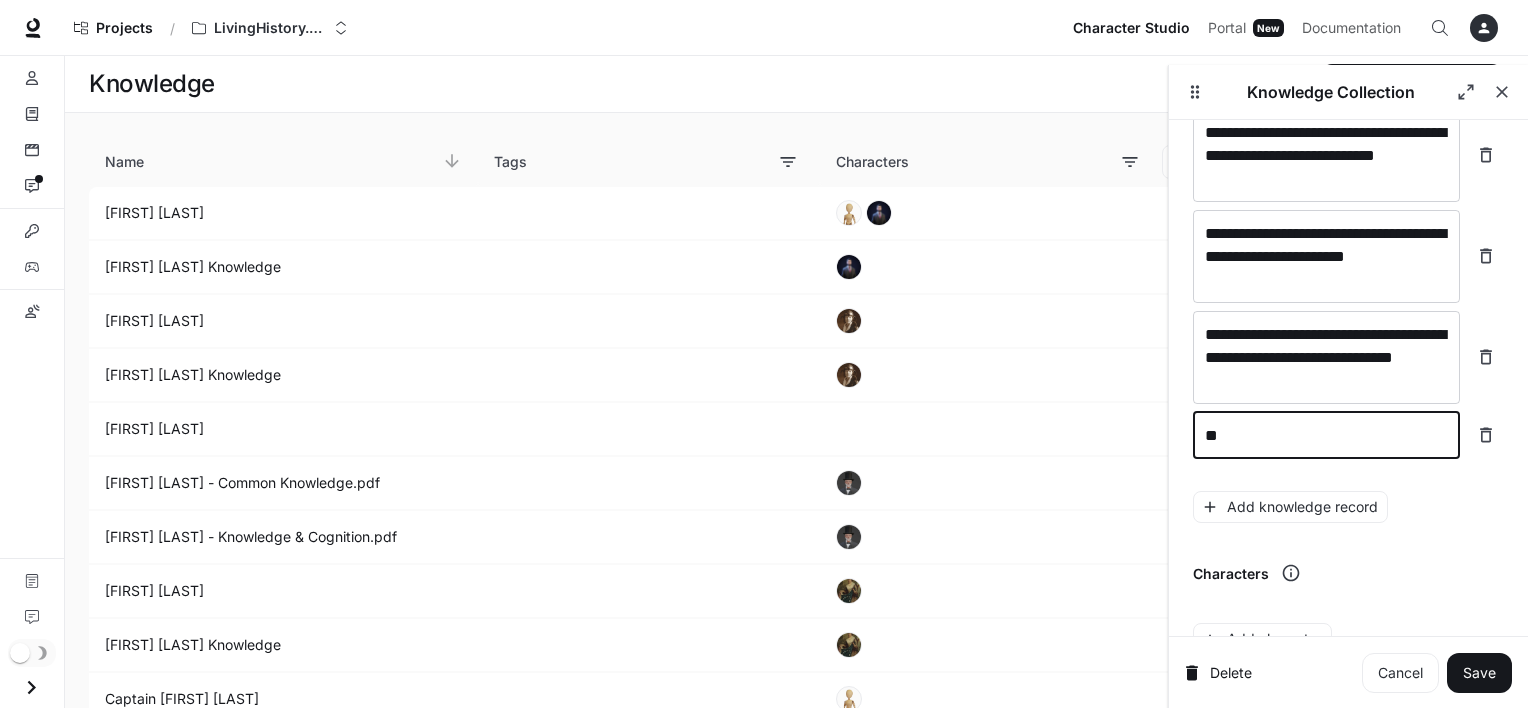 type on "*" 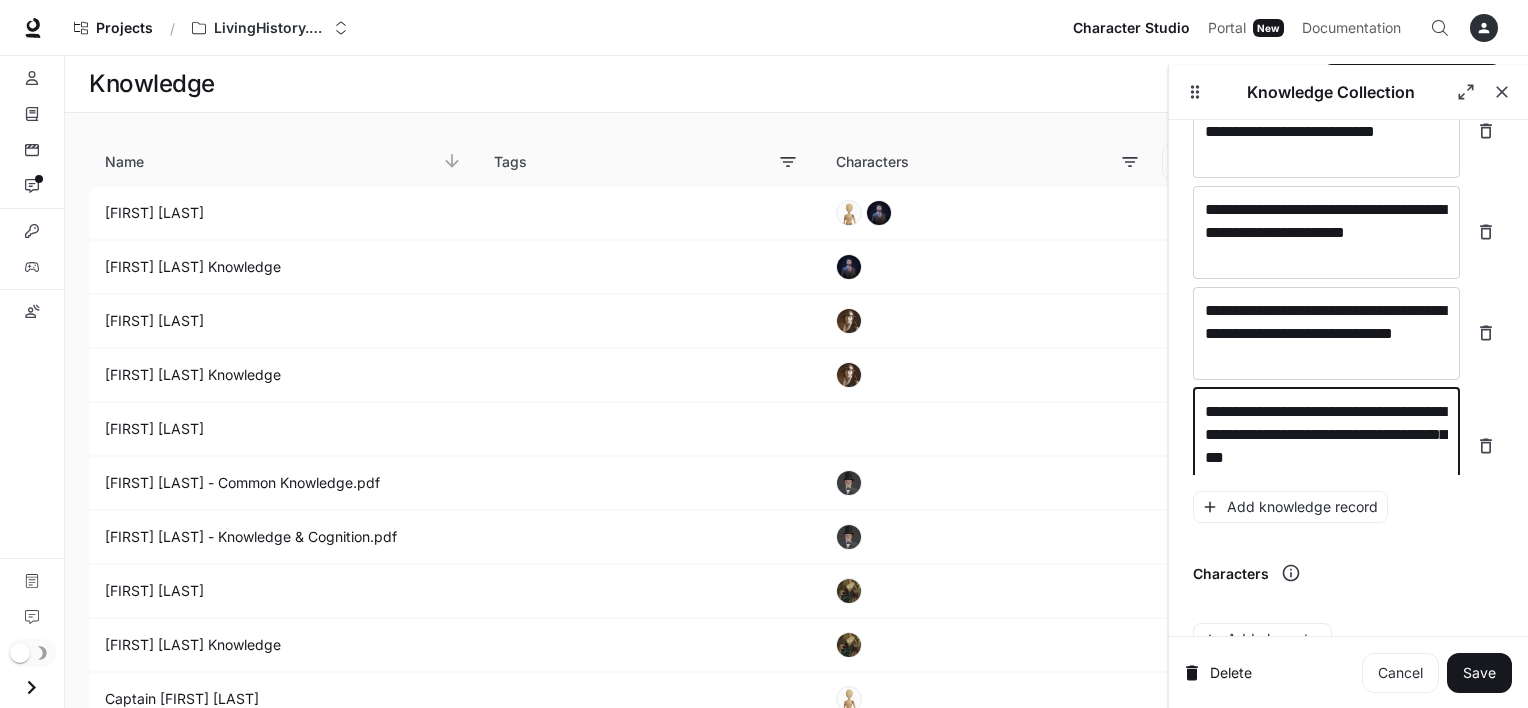 scroll, scrollTop: 883, scrollLeft: 0, axis: vertical 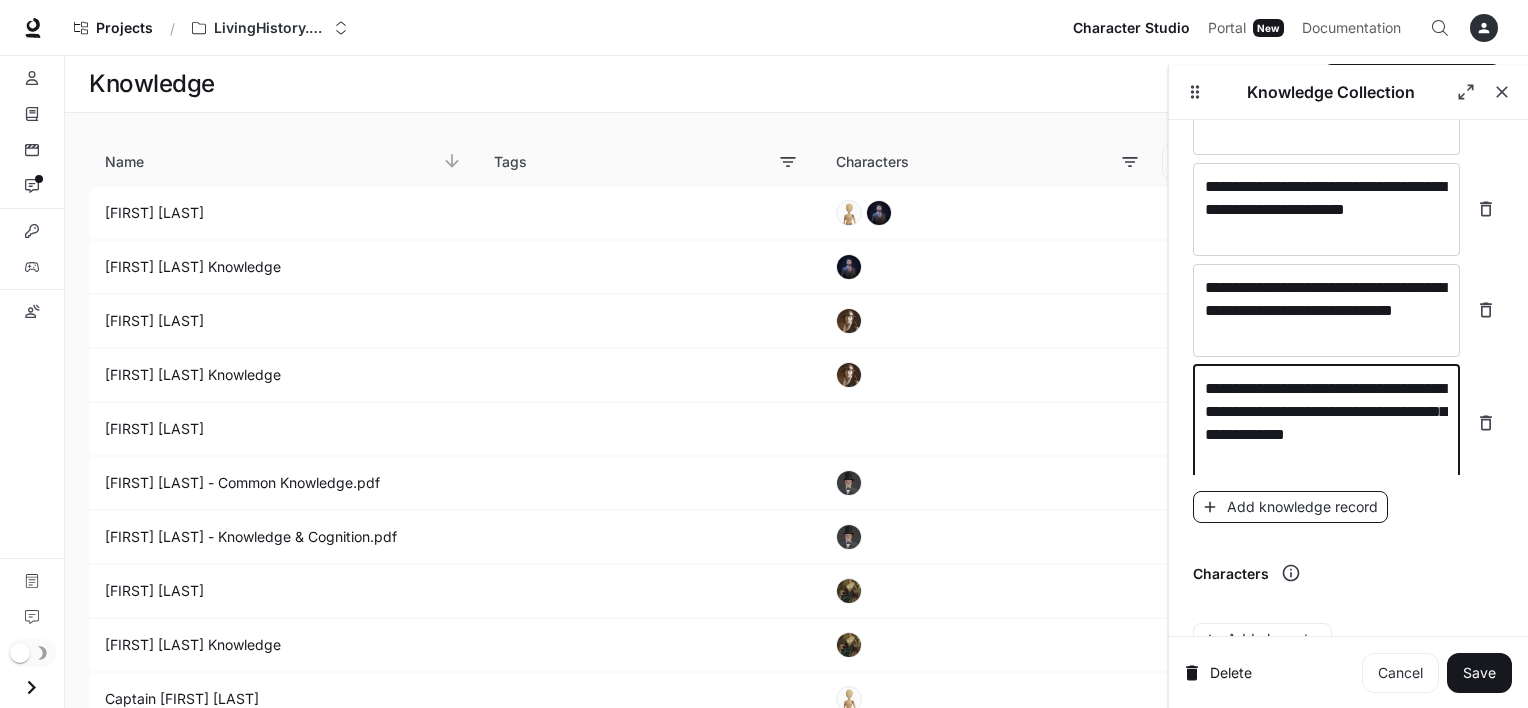 type on "**********" 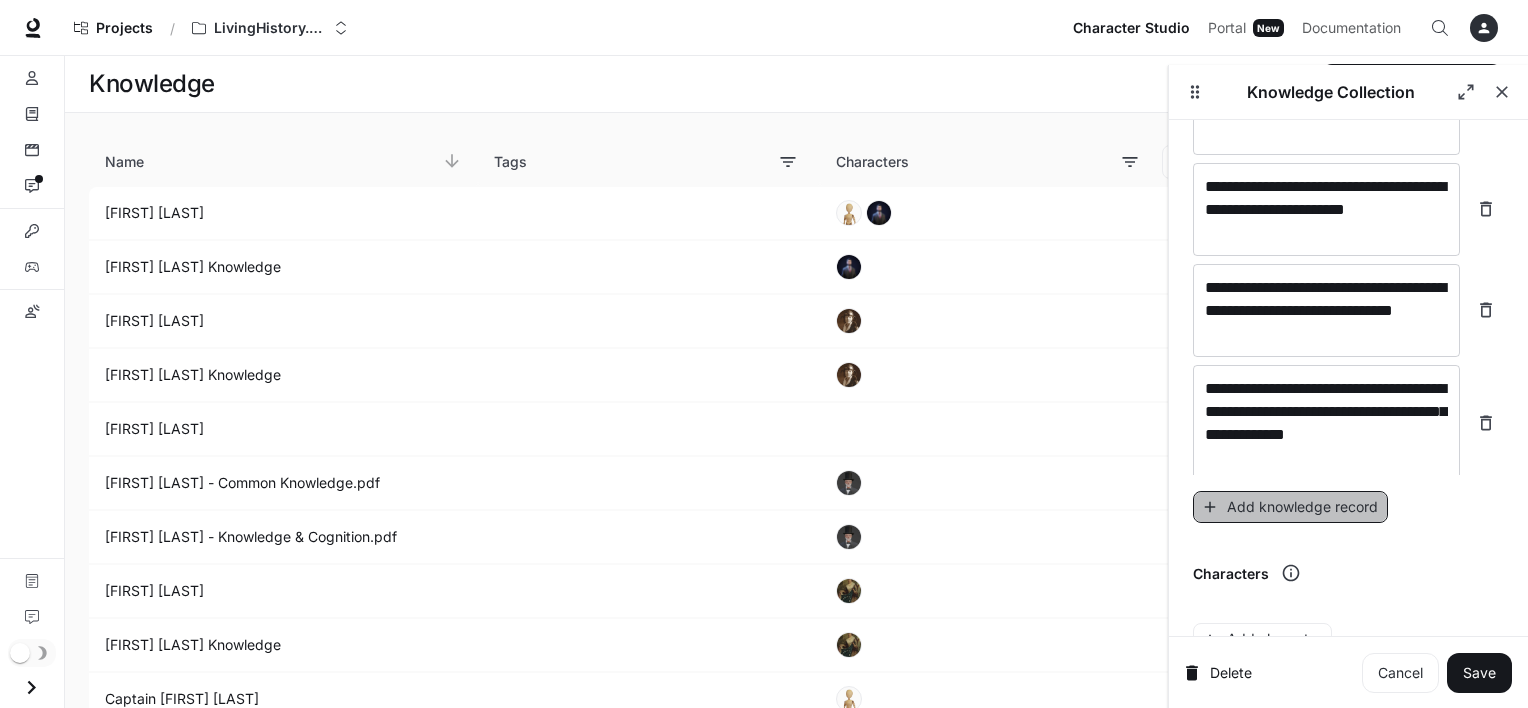 click on "Add knowledge record" at bounding box center (1290, 507) 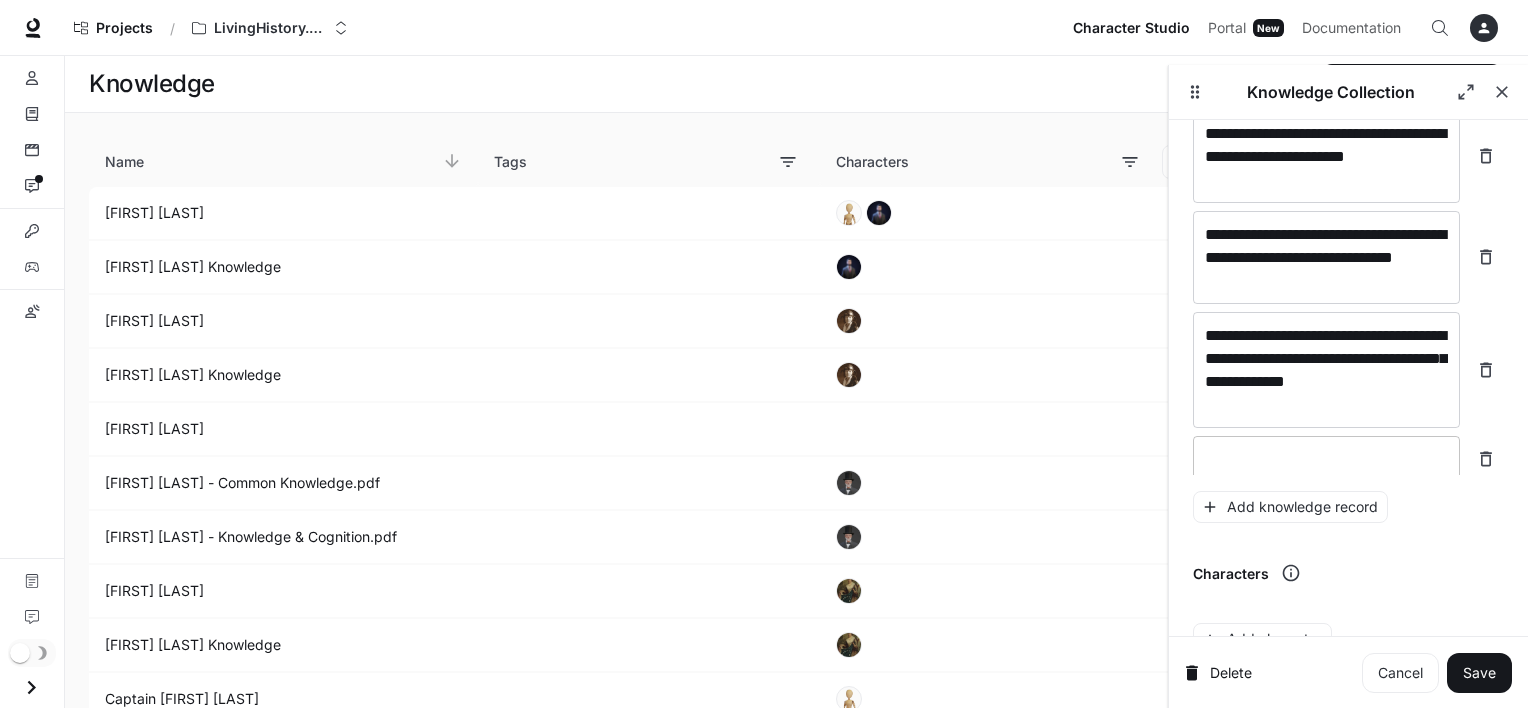 click at bounding box center [1326, 459] 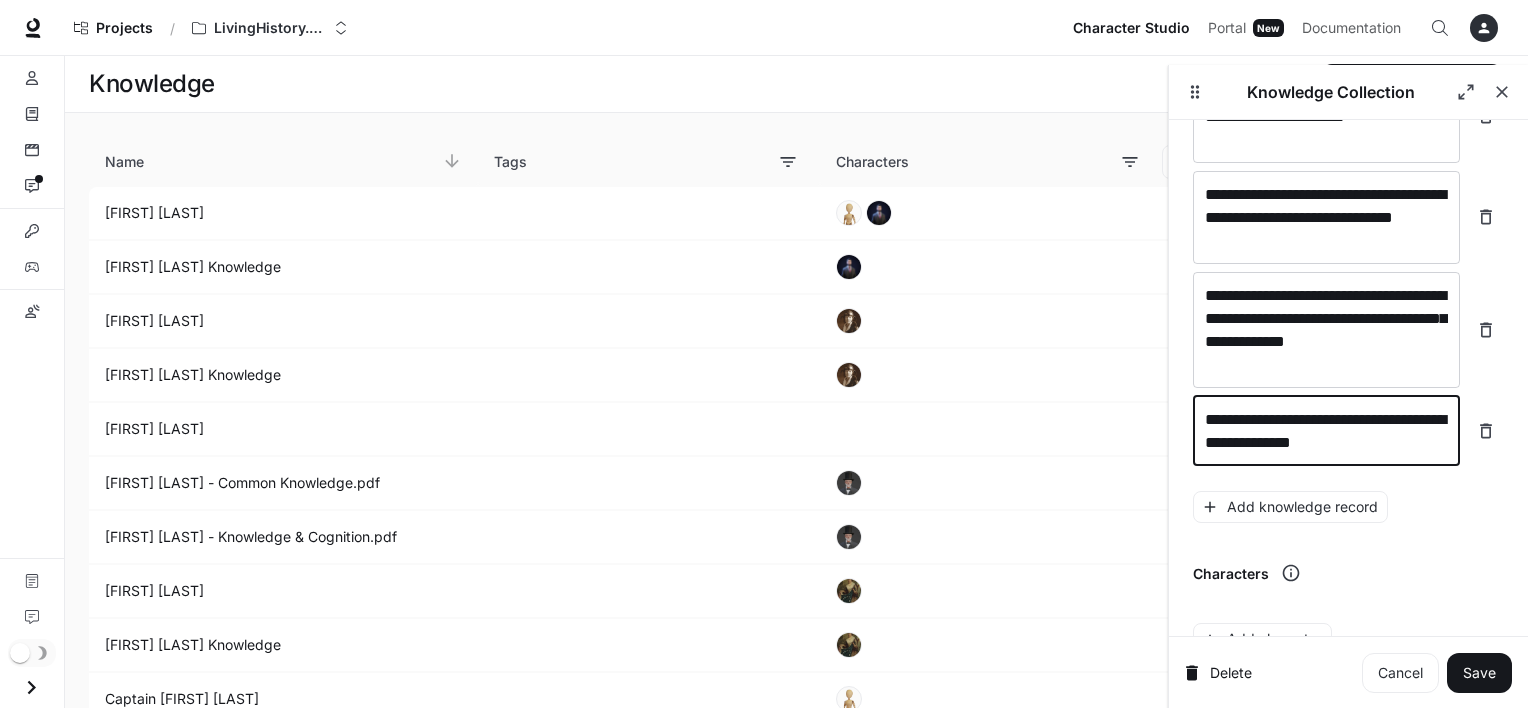 scroll, scrollTop: 952, scrollLeft: 0, axis: vertical 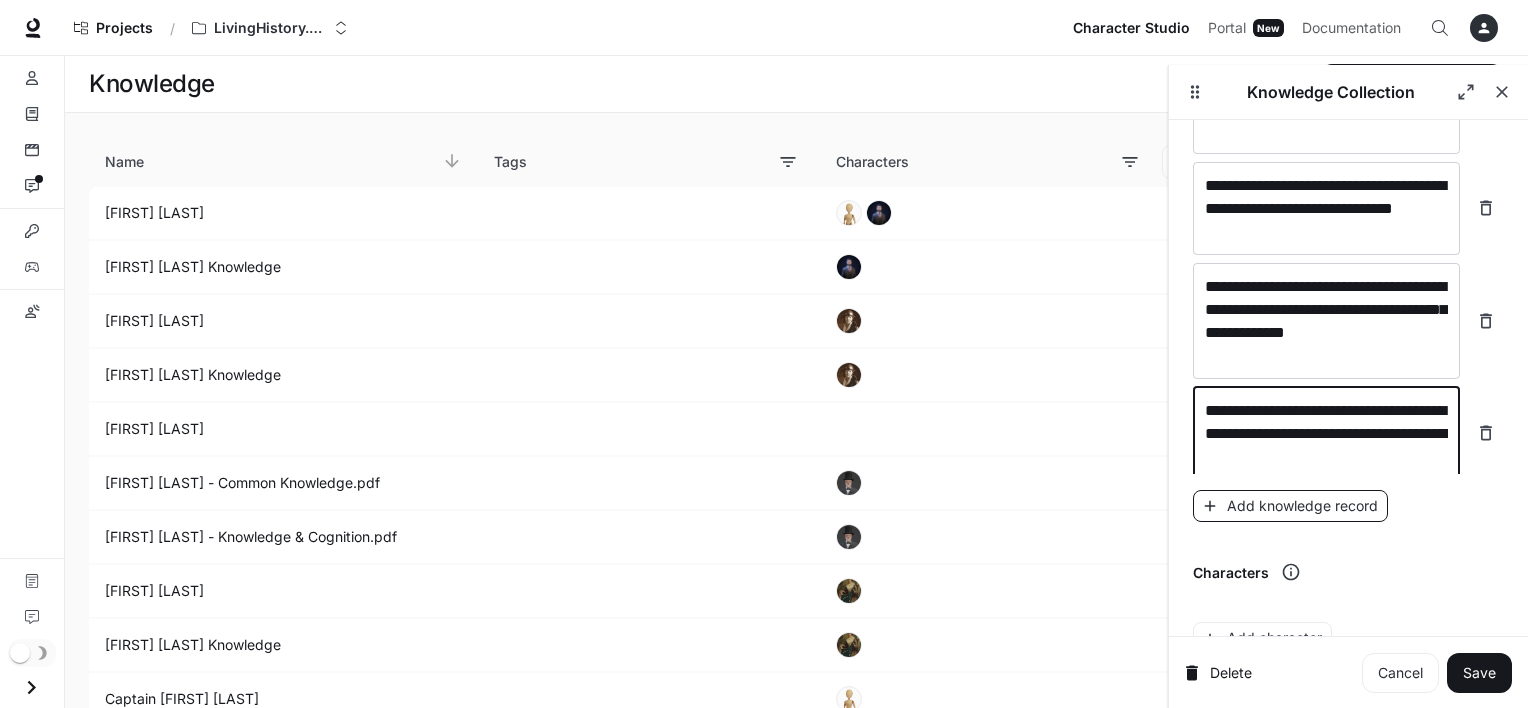 type on "**********" 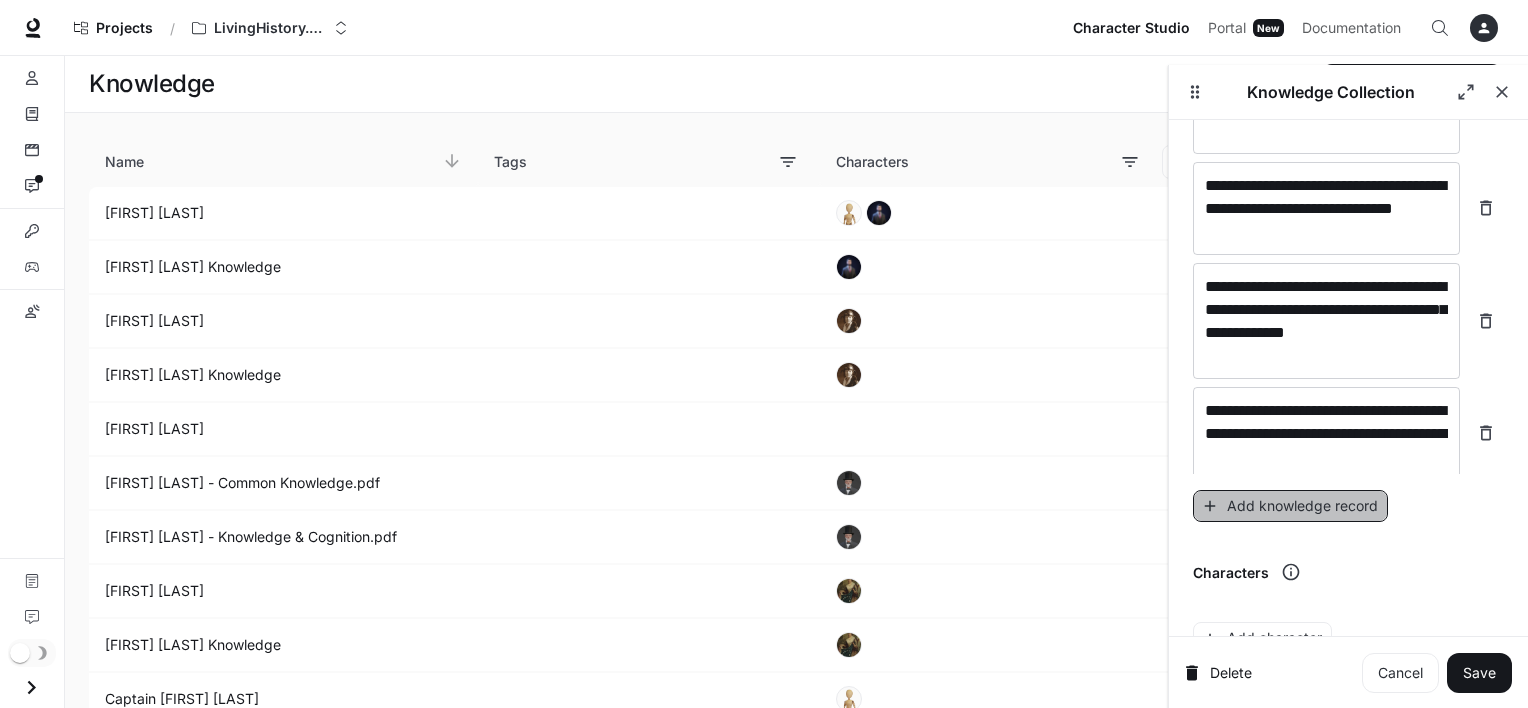 click on "Add knowledge record" at bounding box center [1290, 506] 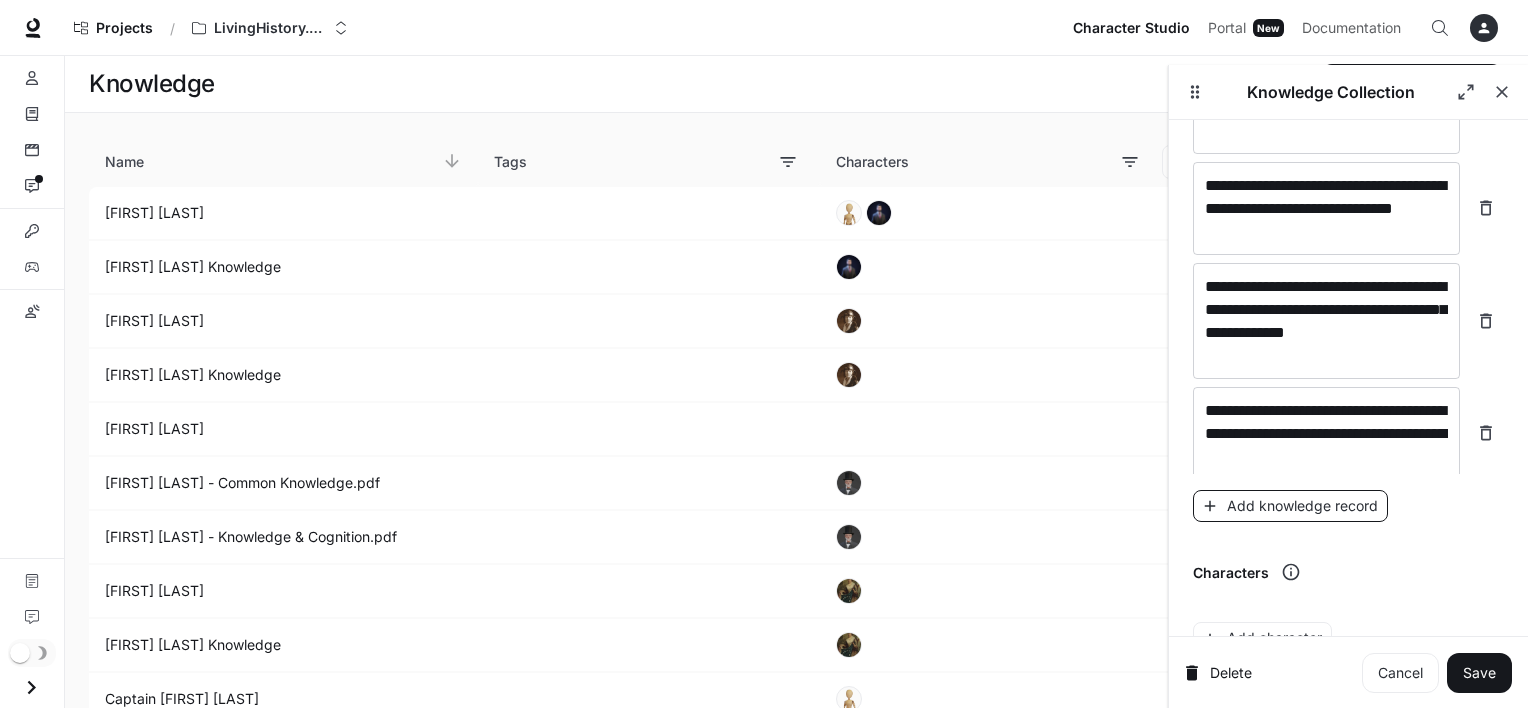 scroll, scrollTop: 1030, scrollLeft: 0, axis: vertical 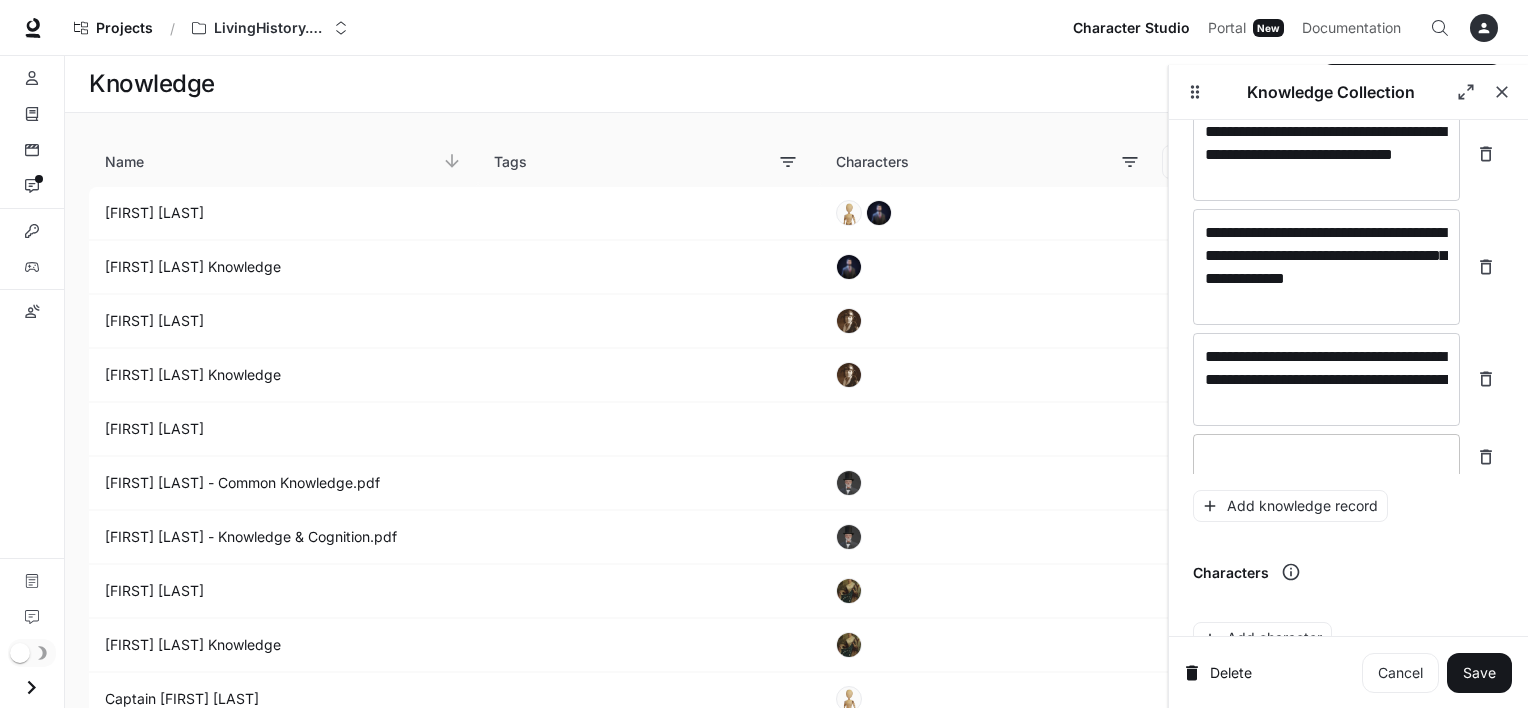 click on "* ​" at bounding box center (1326, 457) 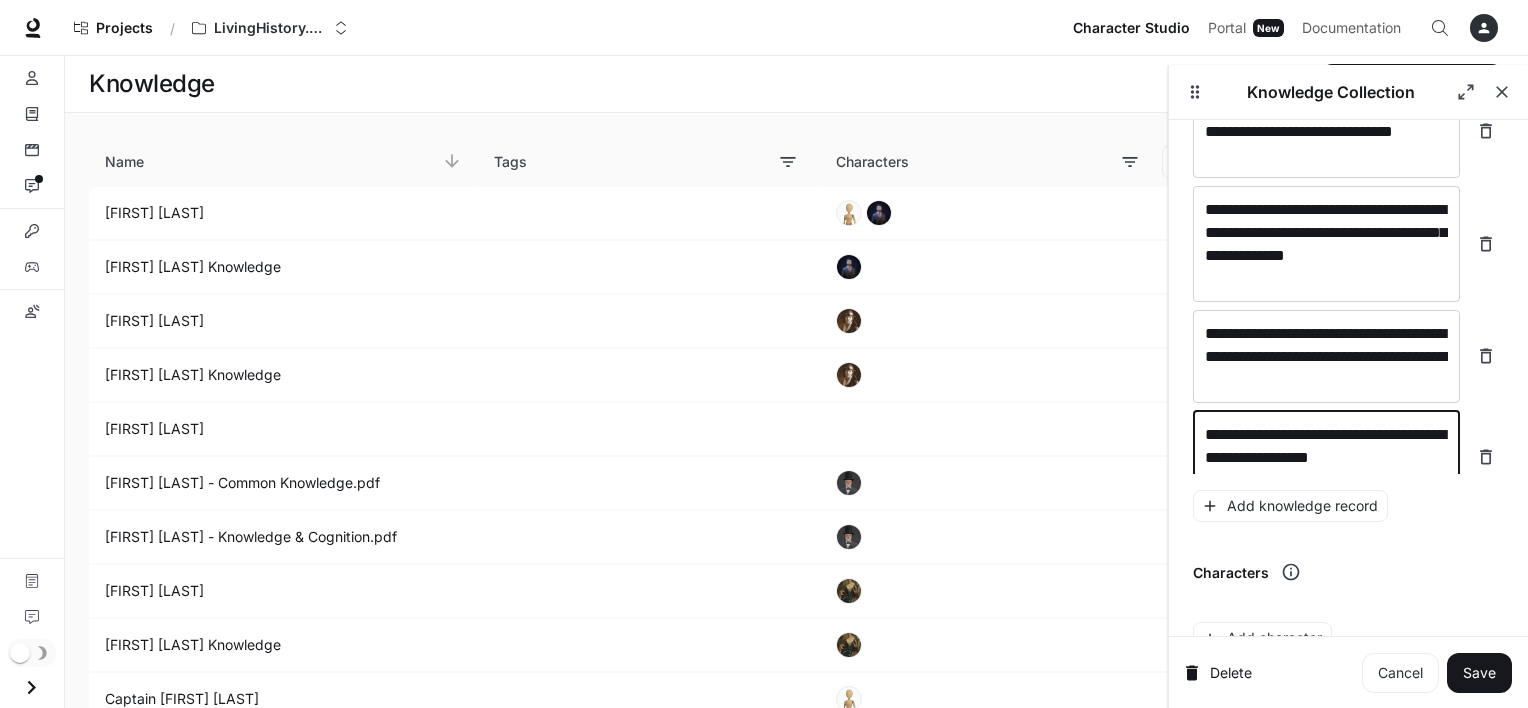 scroll, scrollTop: 1068, scrollLeft: 0, axis: vertical 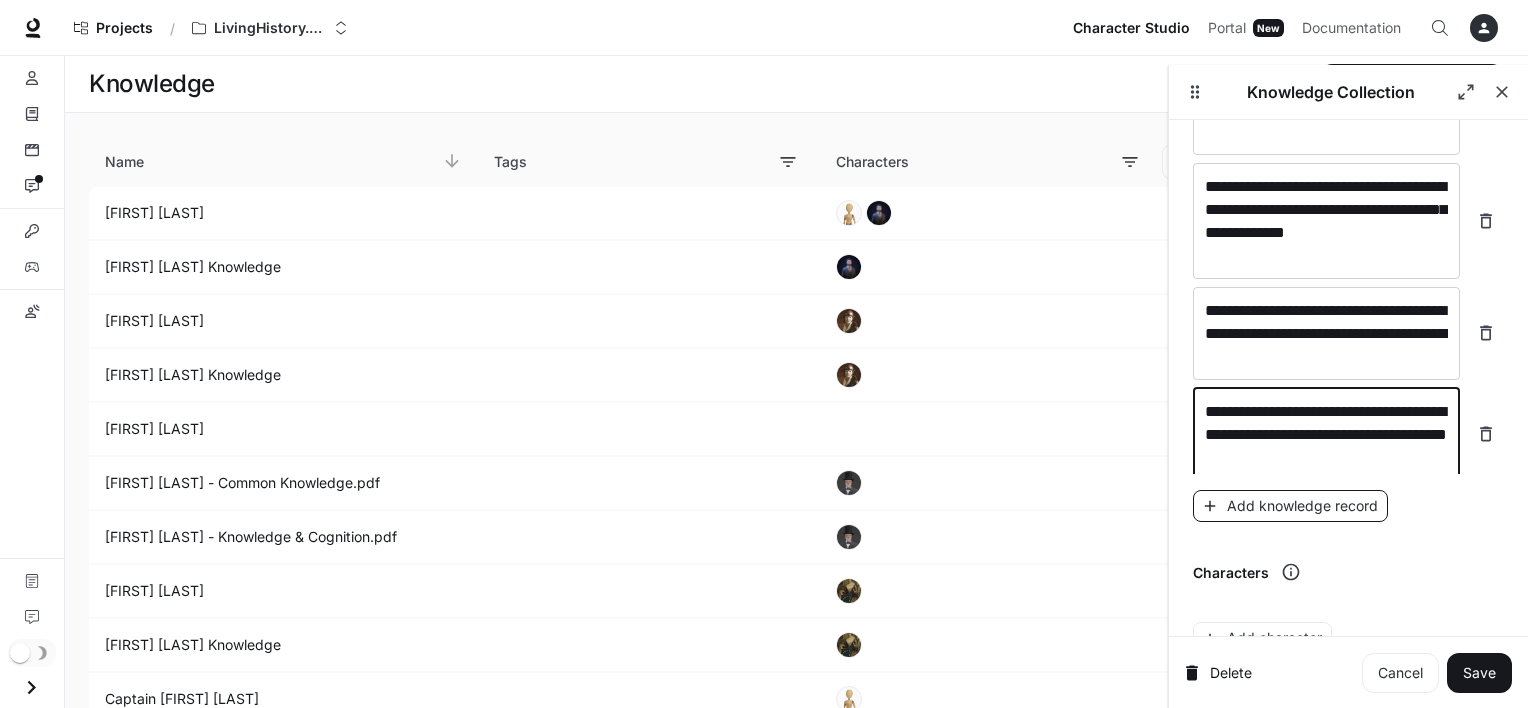 type on "**********" 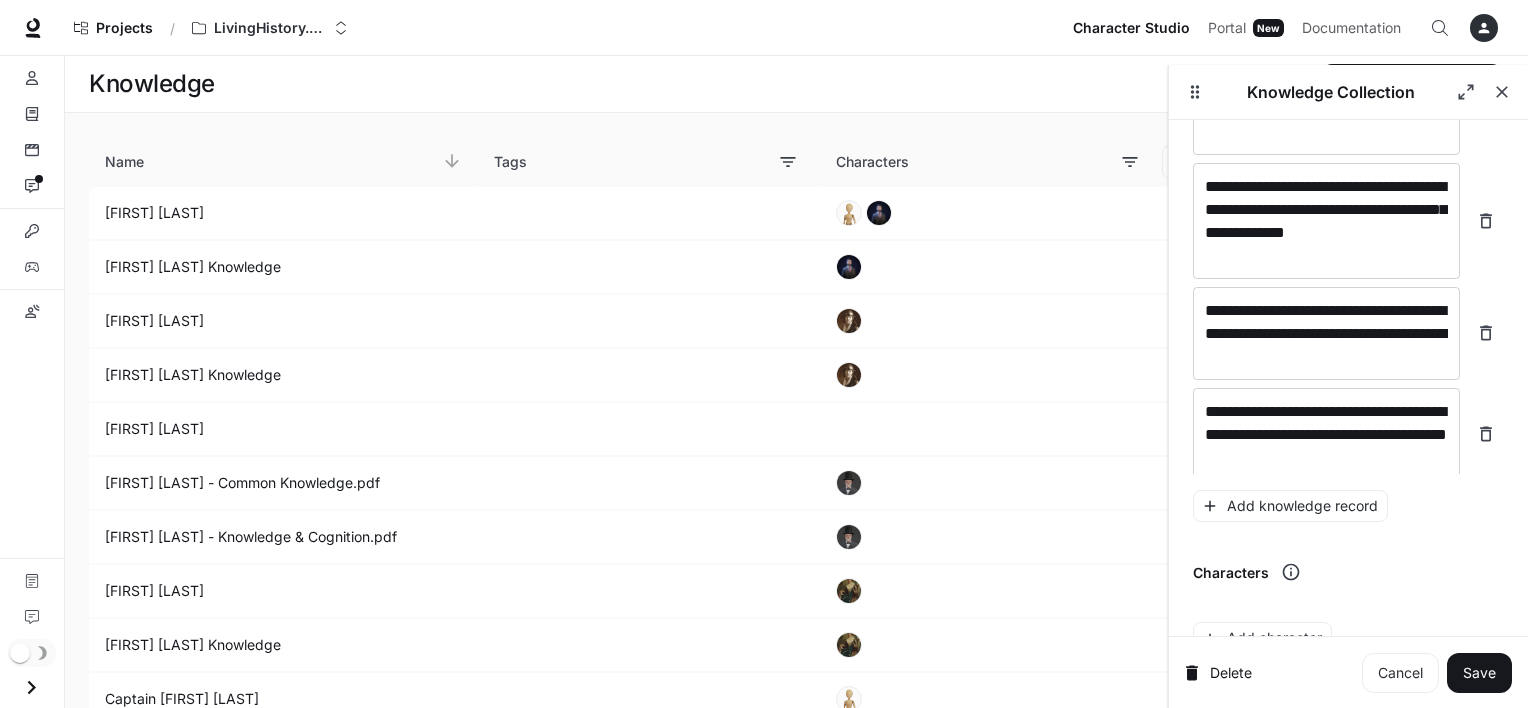 scroll, scrollTop: 1123, scrollLeft: 0, axis: vertical 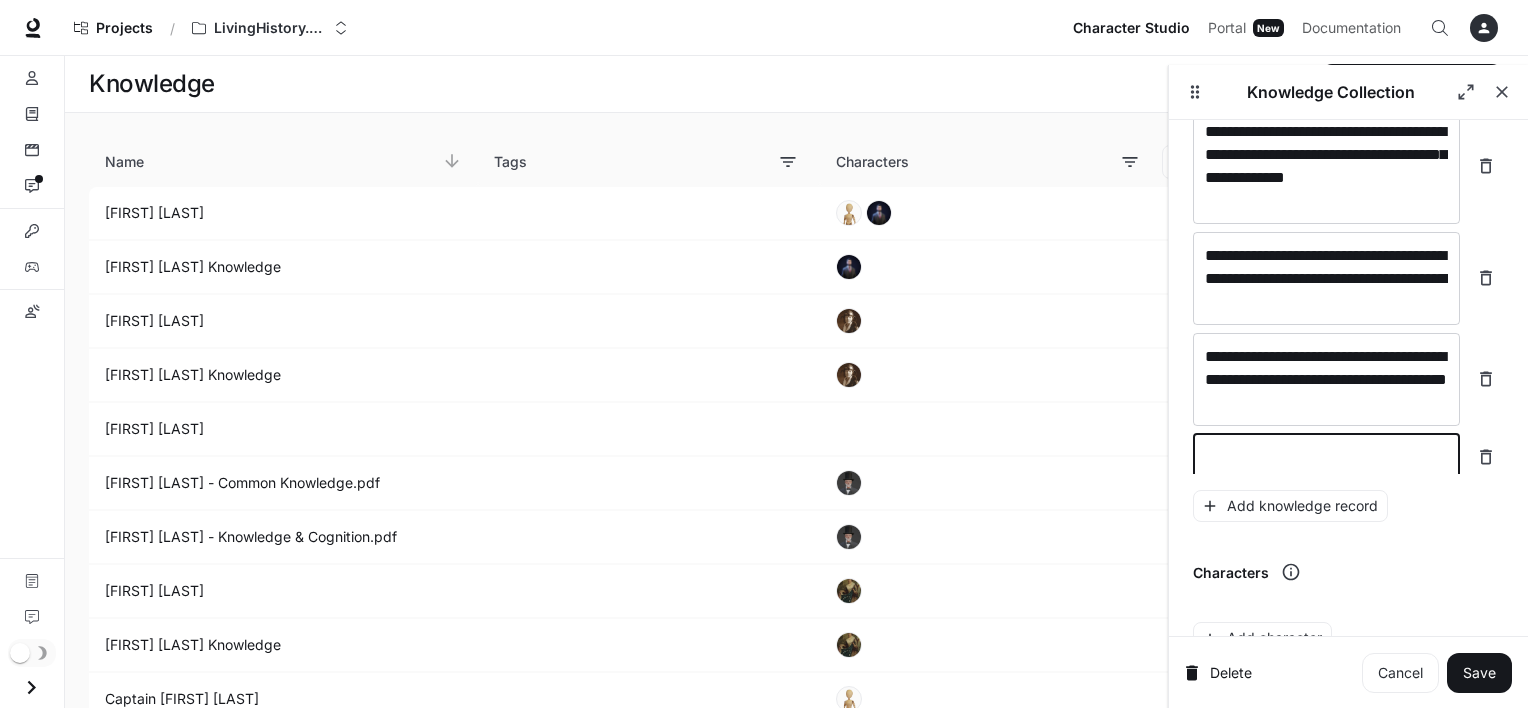 click at bounding box center (1326, 457) 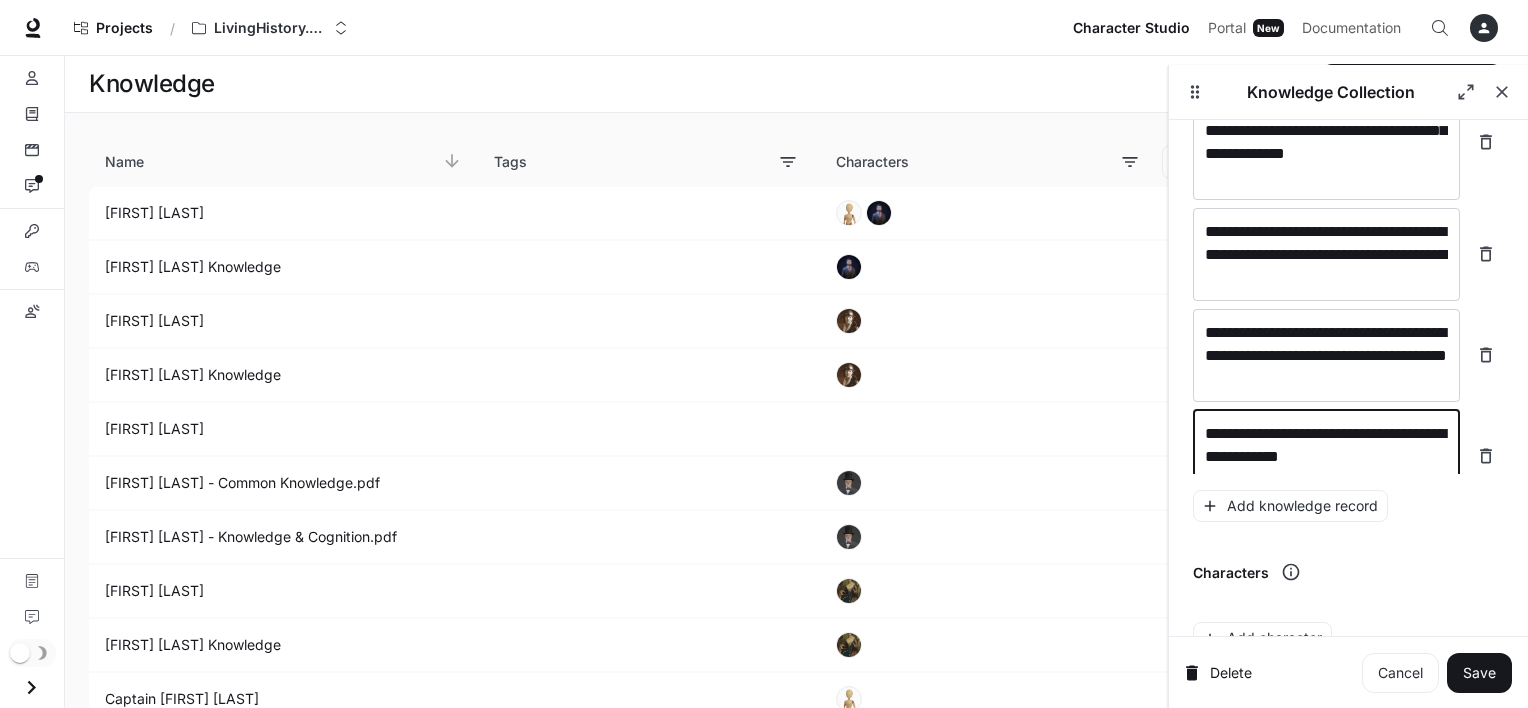 scroll, scrollTop: 1161, scrollLeft: 0, axis: vertical 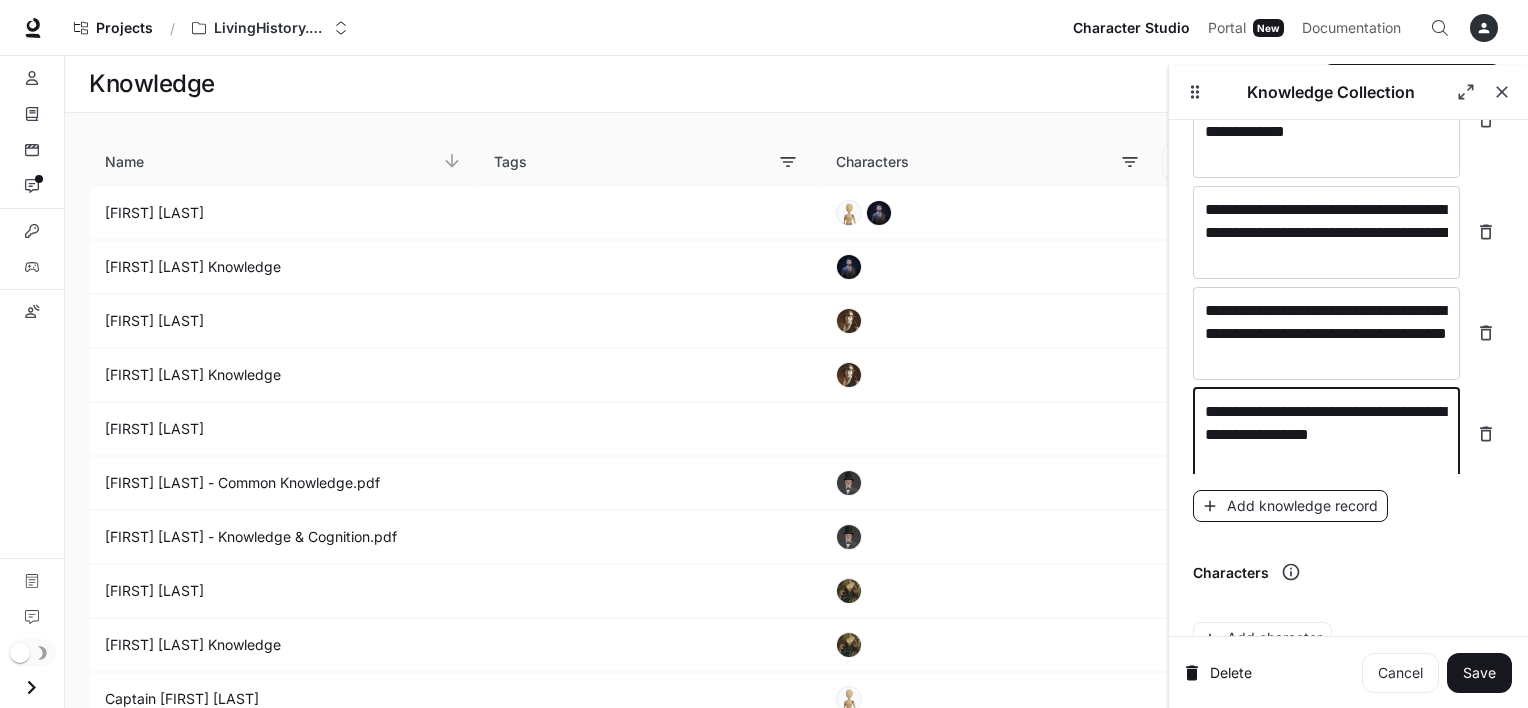 type on "**********" 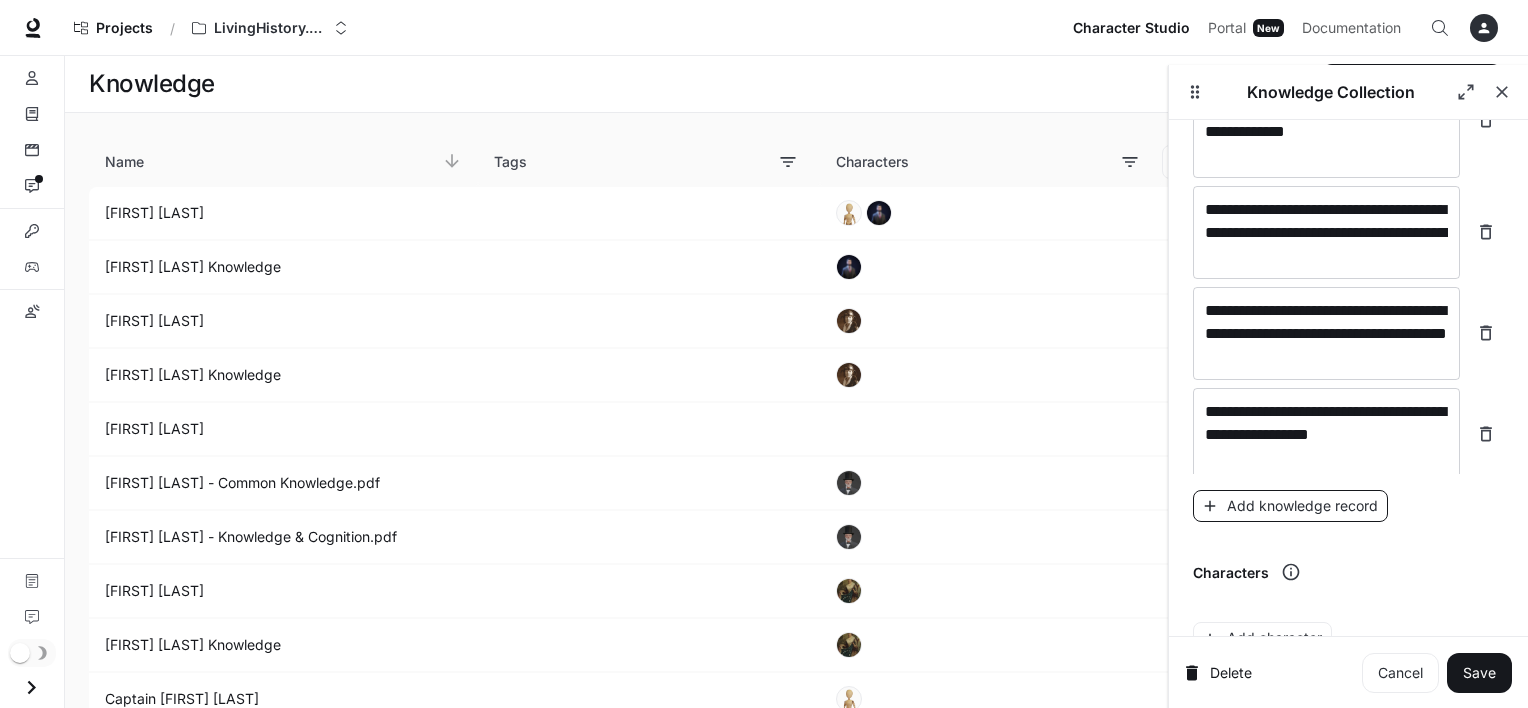 scroll, scrollTop: 1239, scrollLeft: 0, axis: vertical 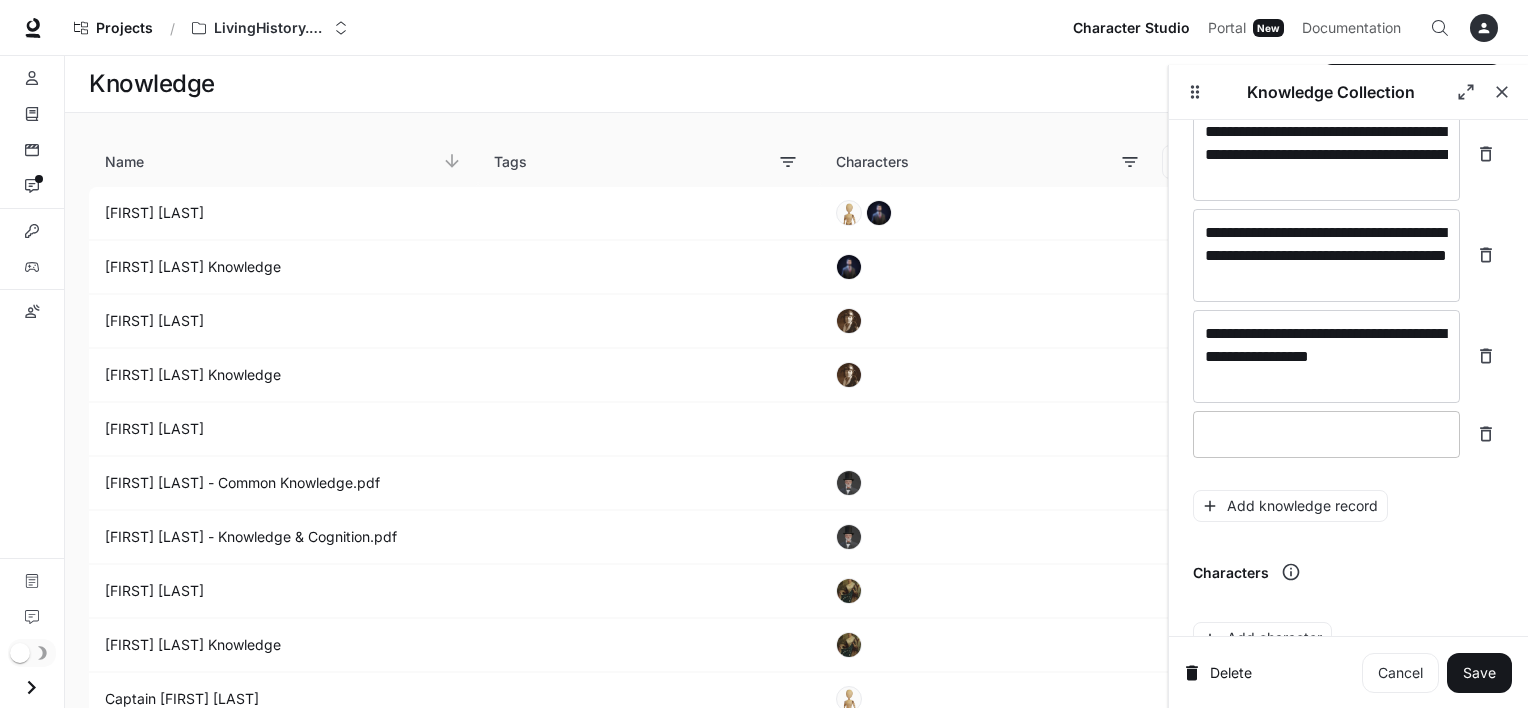 click on "* ​" at bounding box center [1326, 434] 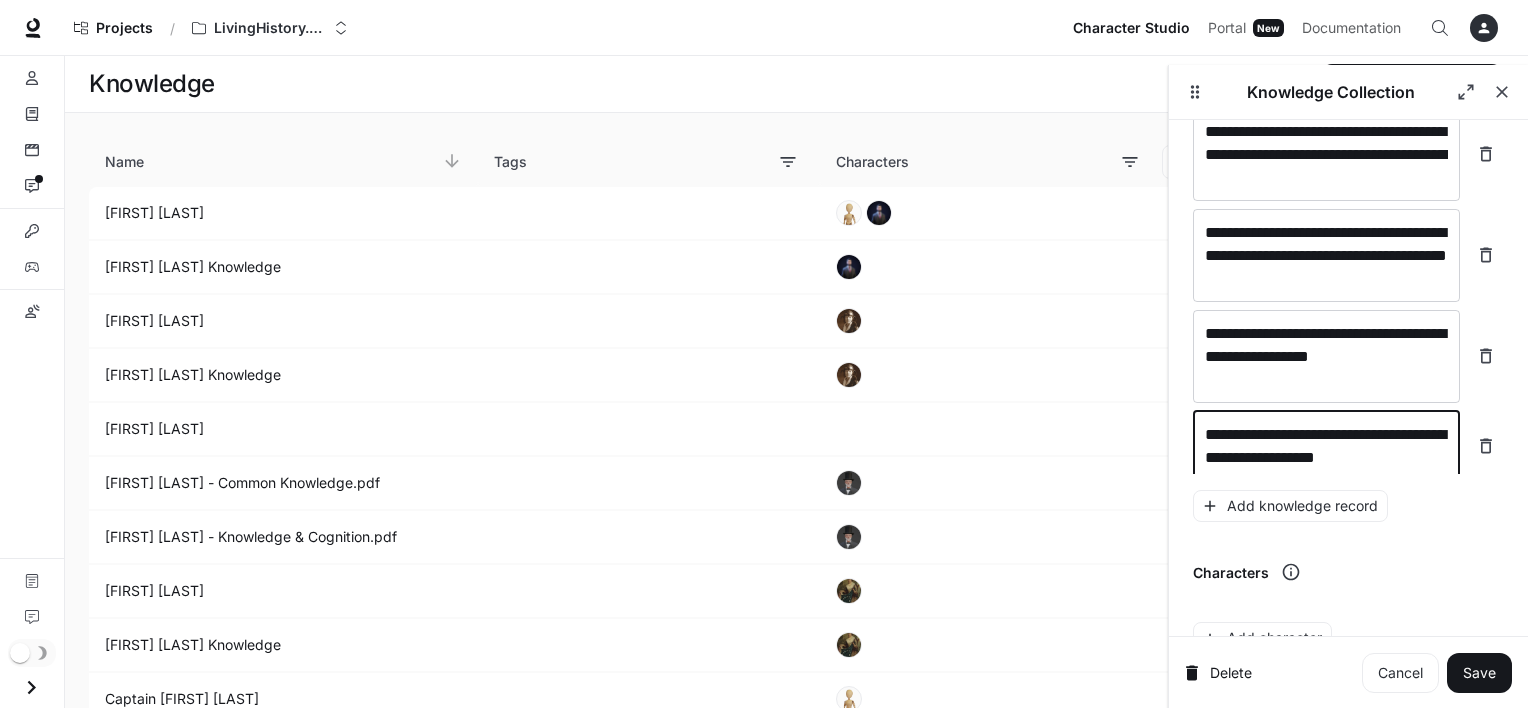 scroll, scrollTop: 1255, scrollLeft: 0, axis: vertical 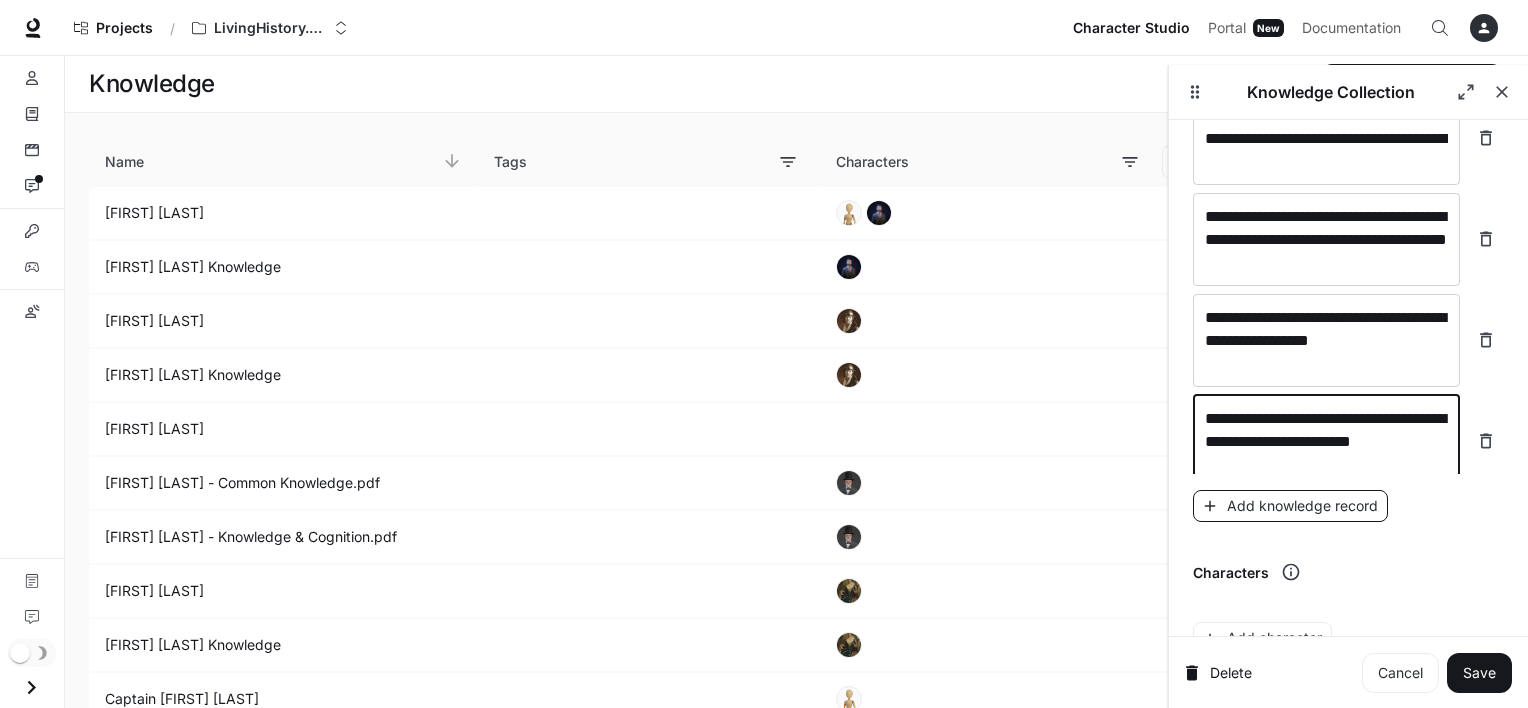 type on "**********" 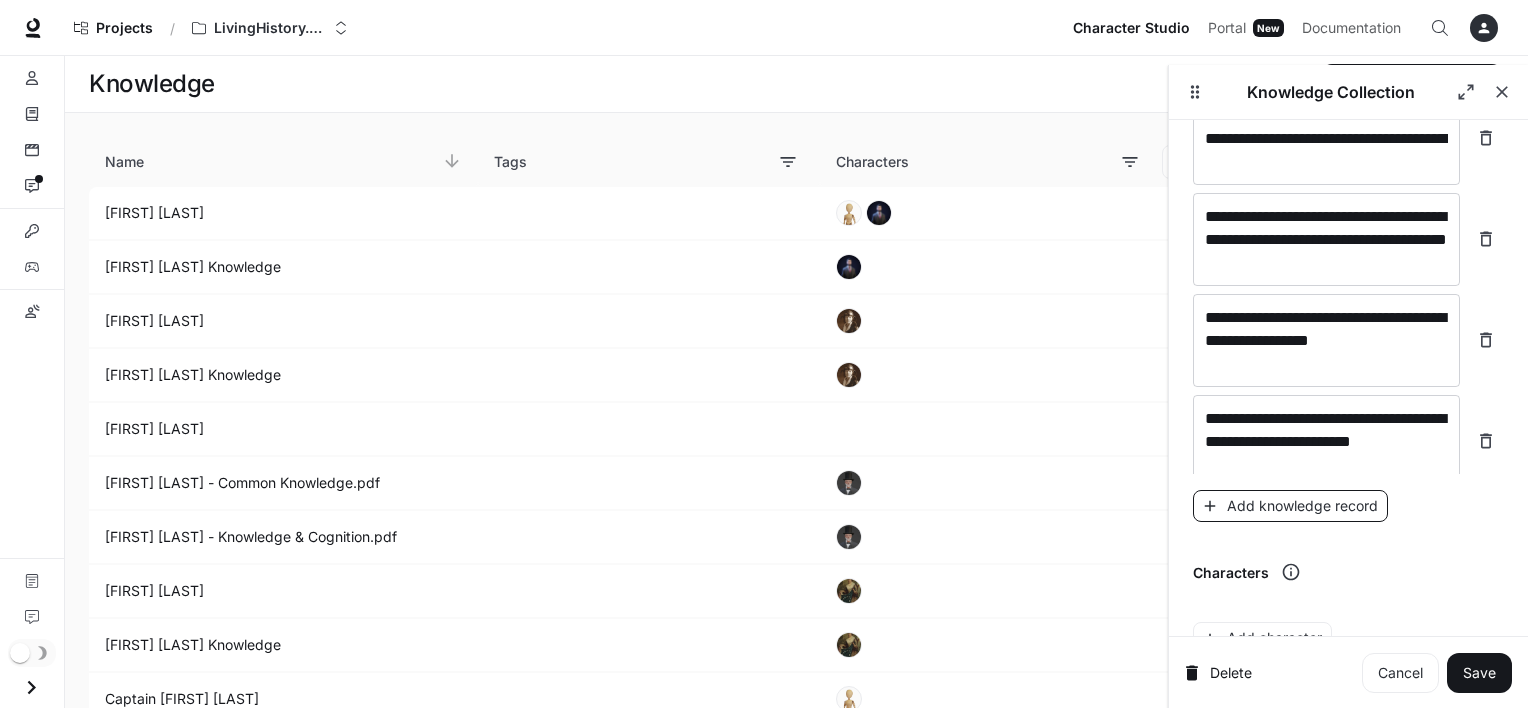 scroll, scrollTop: 1332, scrollLeft: 0, axis: vertical 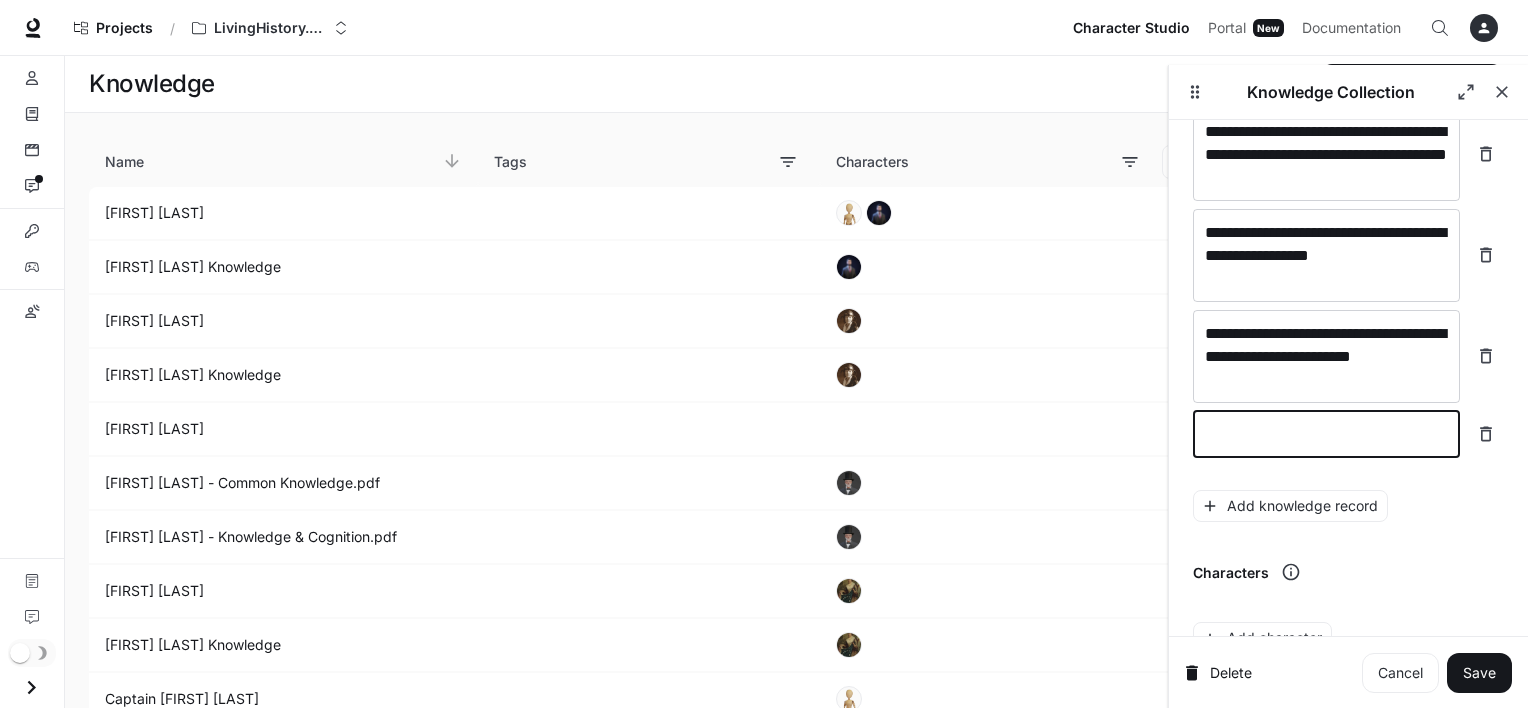 click at bounding box center [1326, 434] 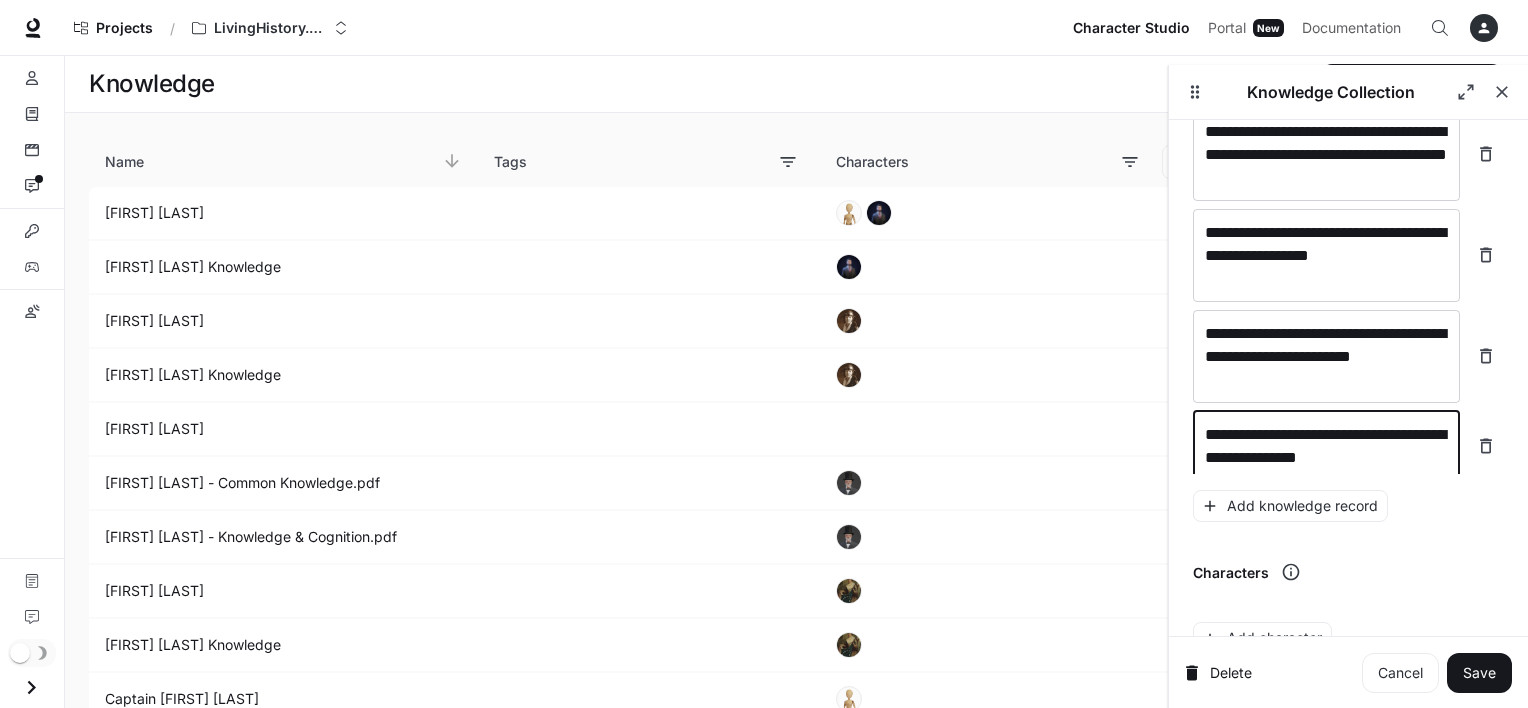scroll, scrollTop: 1348, scrollLeft: 0, axis: vertical 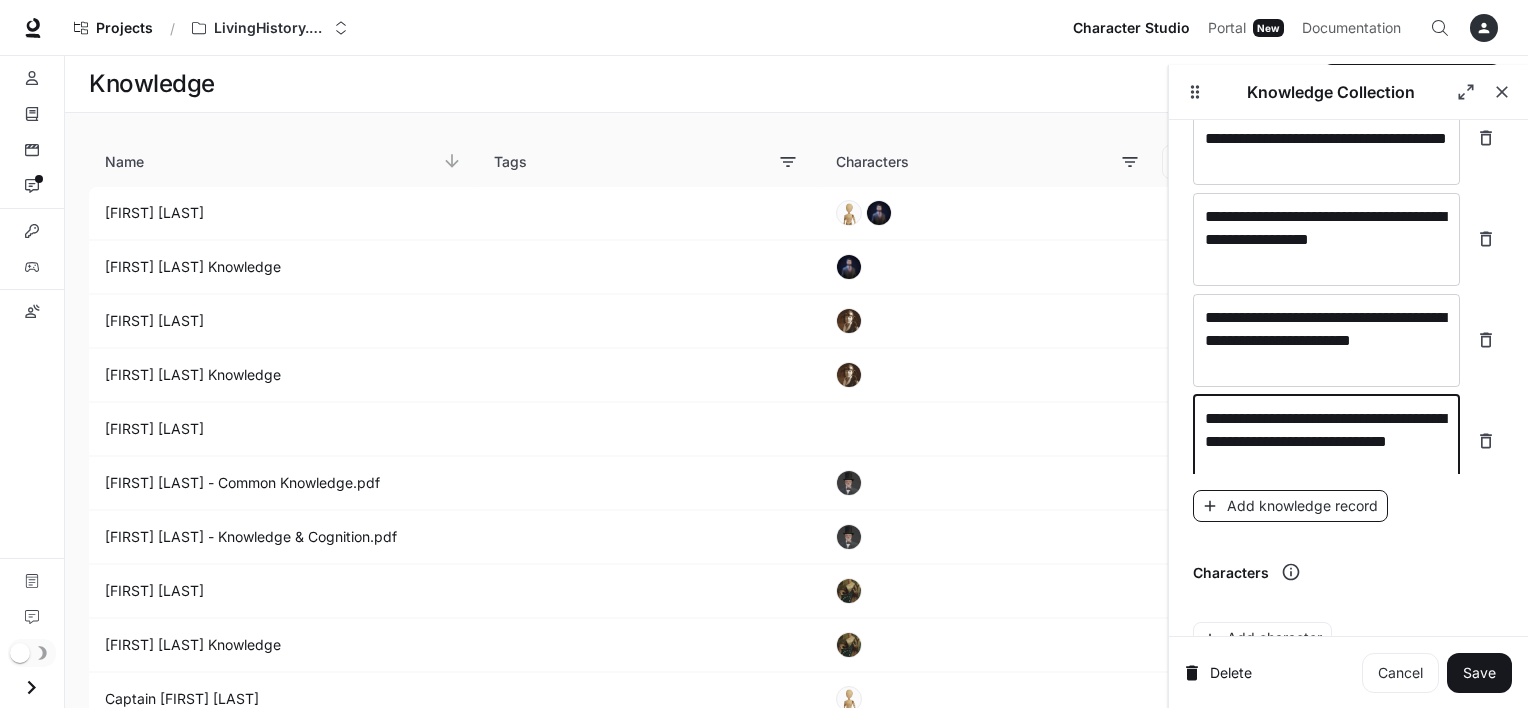 type on "**********" 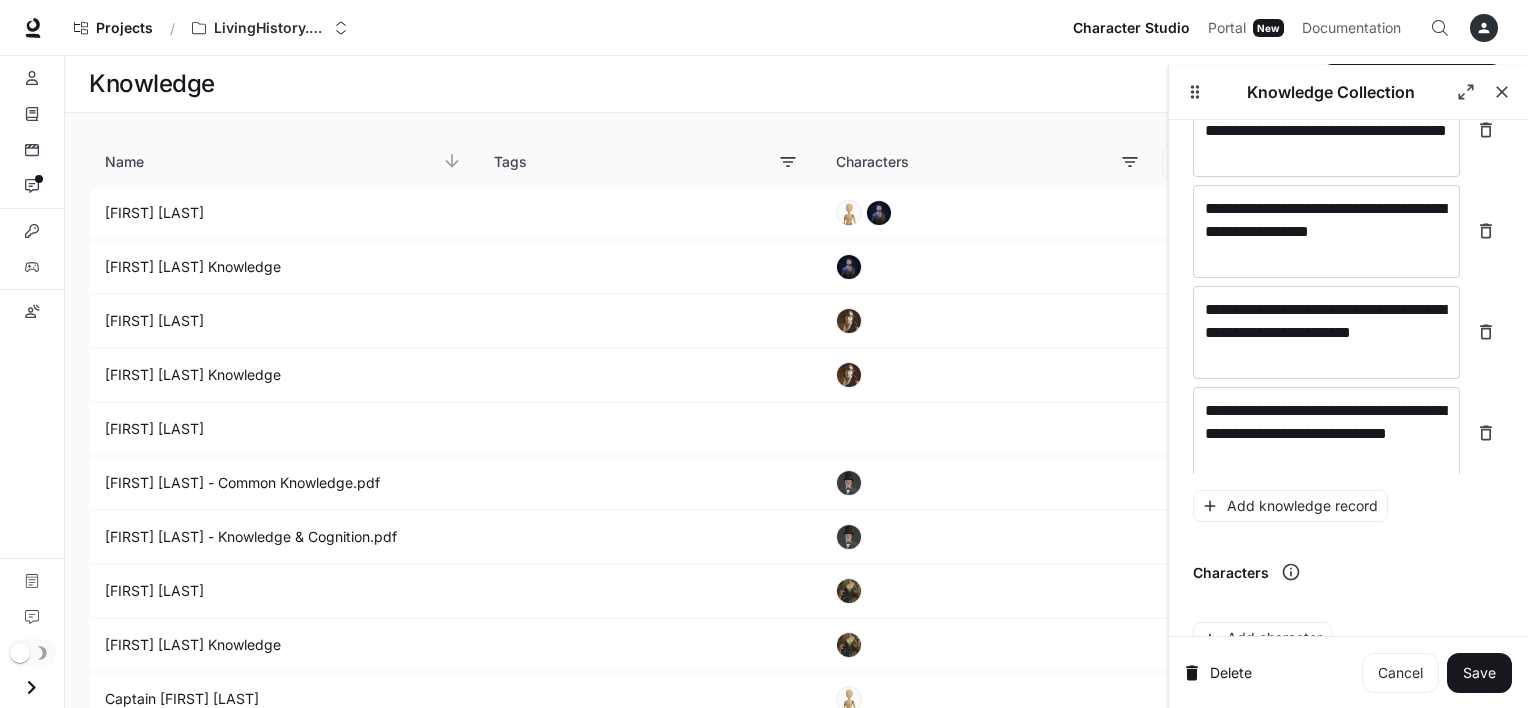 scroll, scrollTop: 1424, scrollLeft: 0, axis: vertical 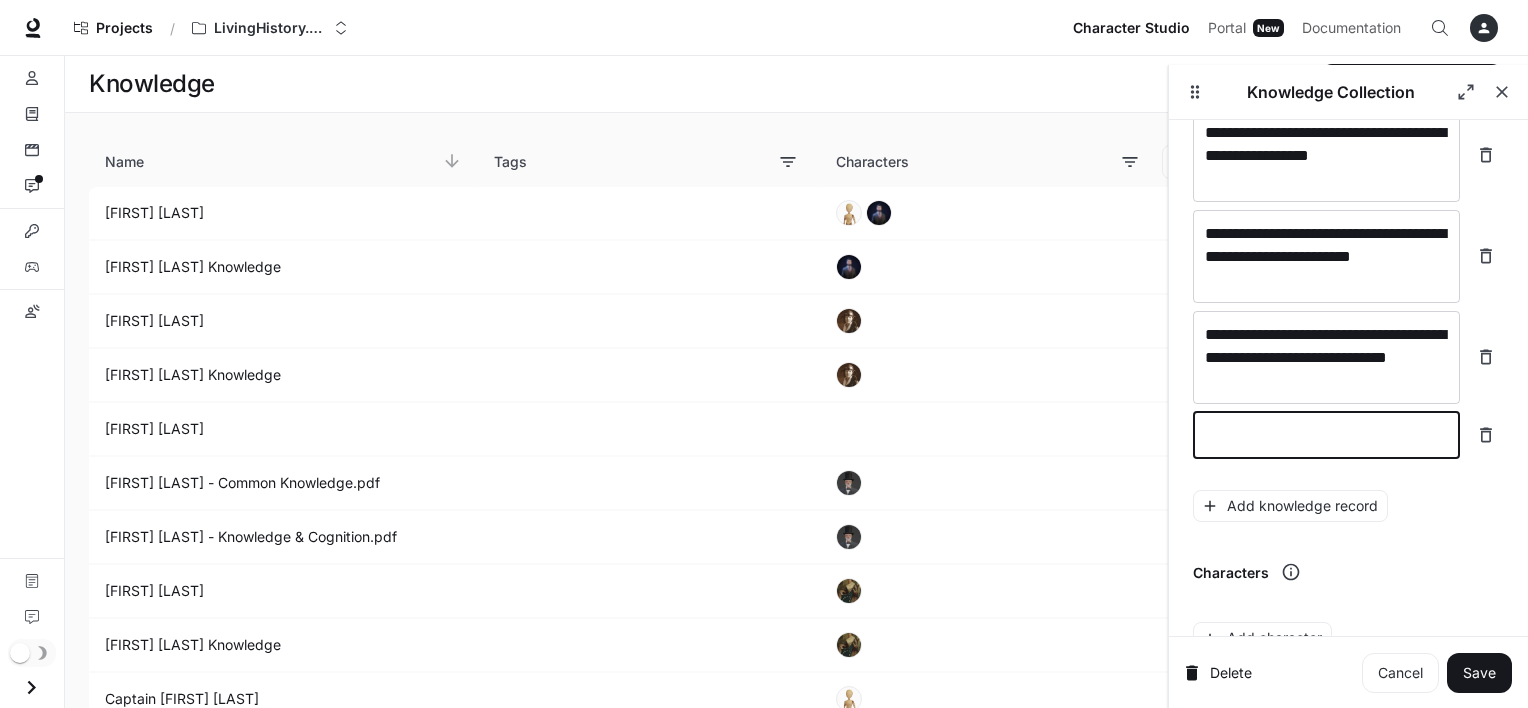 click at bounding box center (1326, 435) 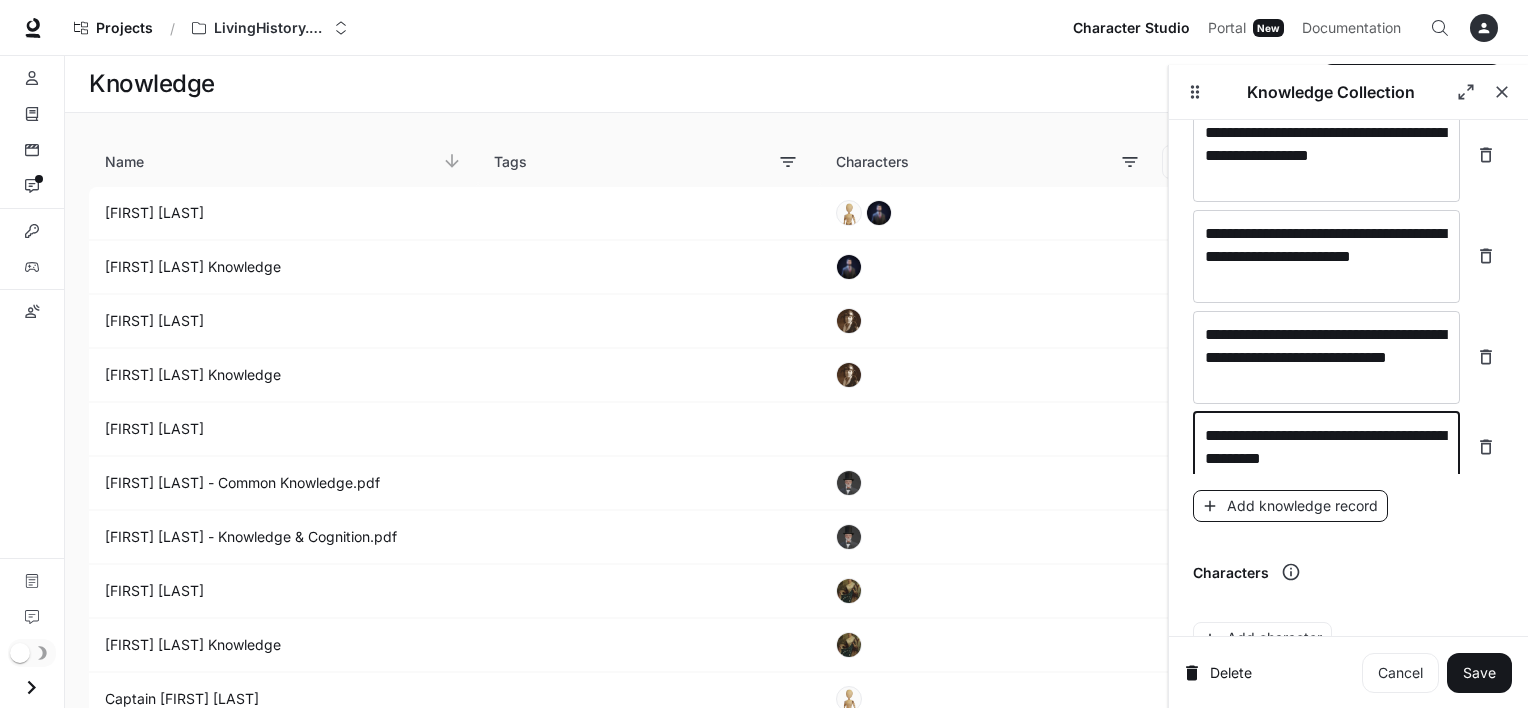 type on "**********" 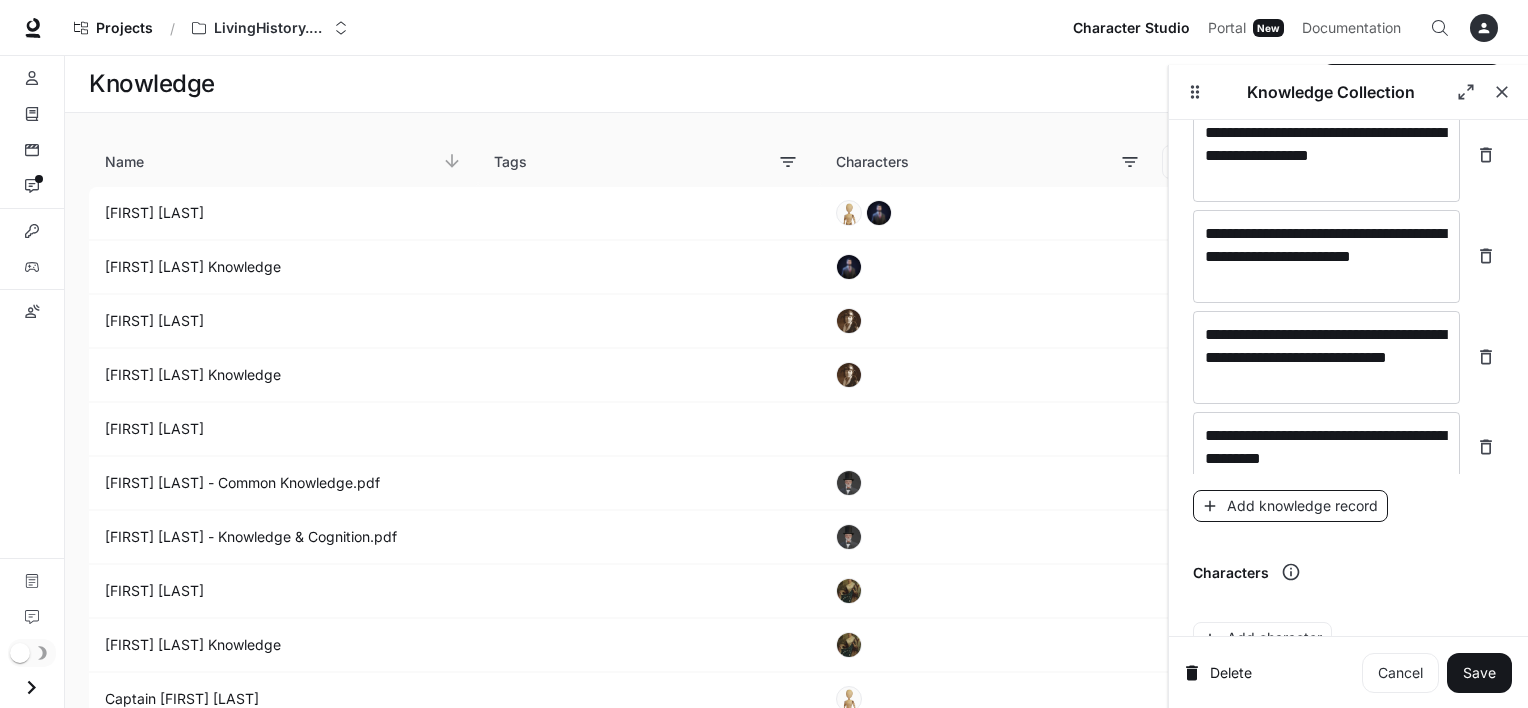 scroll, scrollTop: 1495, scrollLeft: 0, axis: vertical 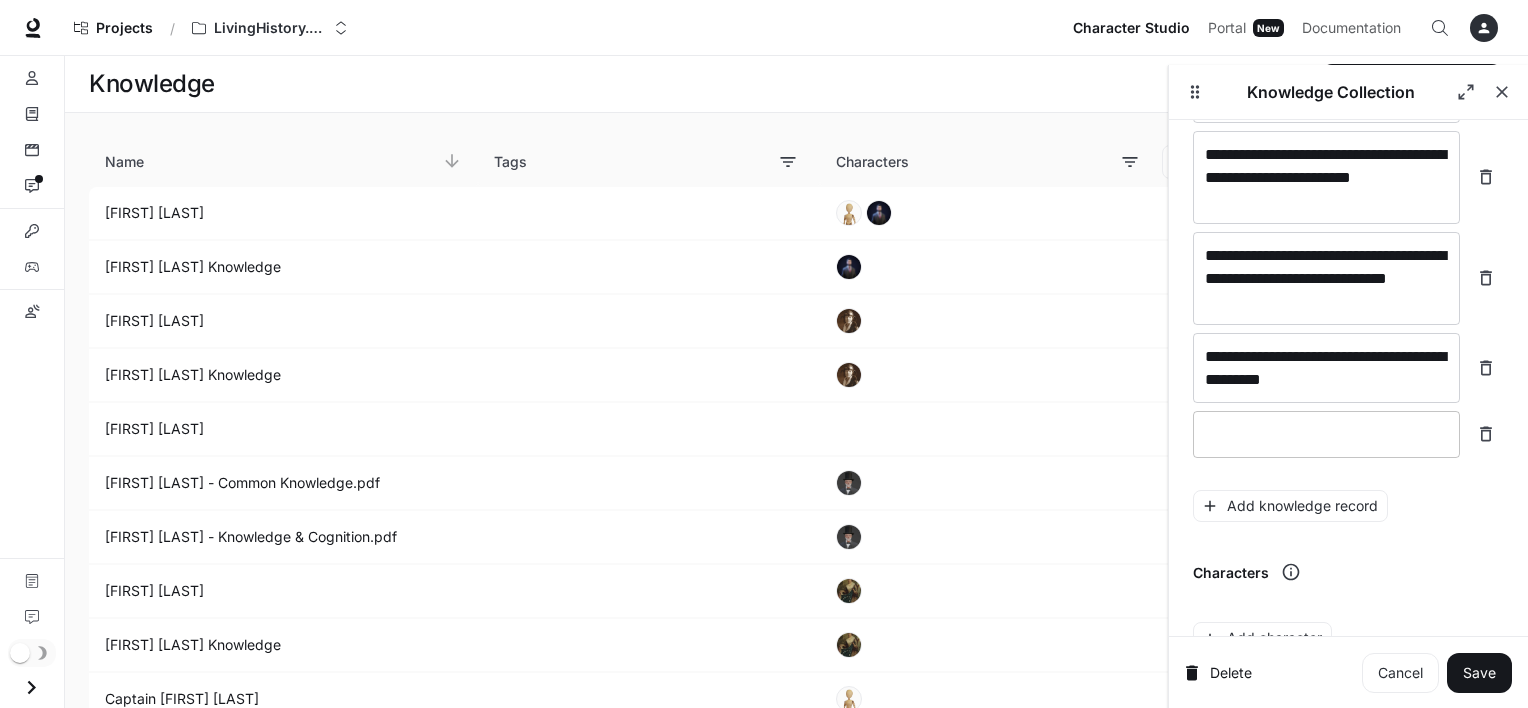click at bounding box center (1326, 434) 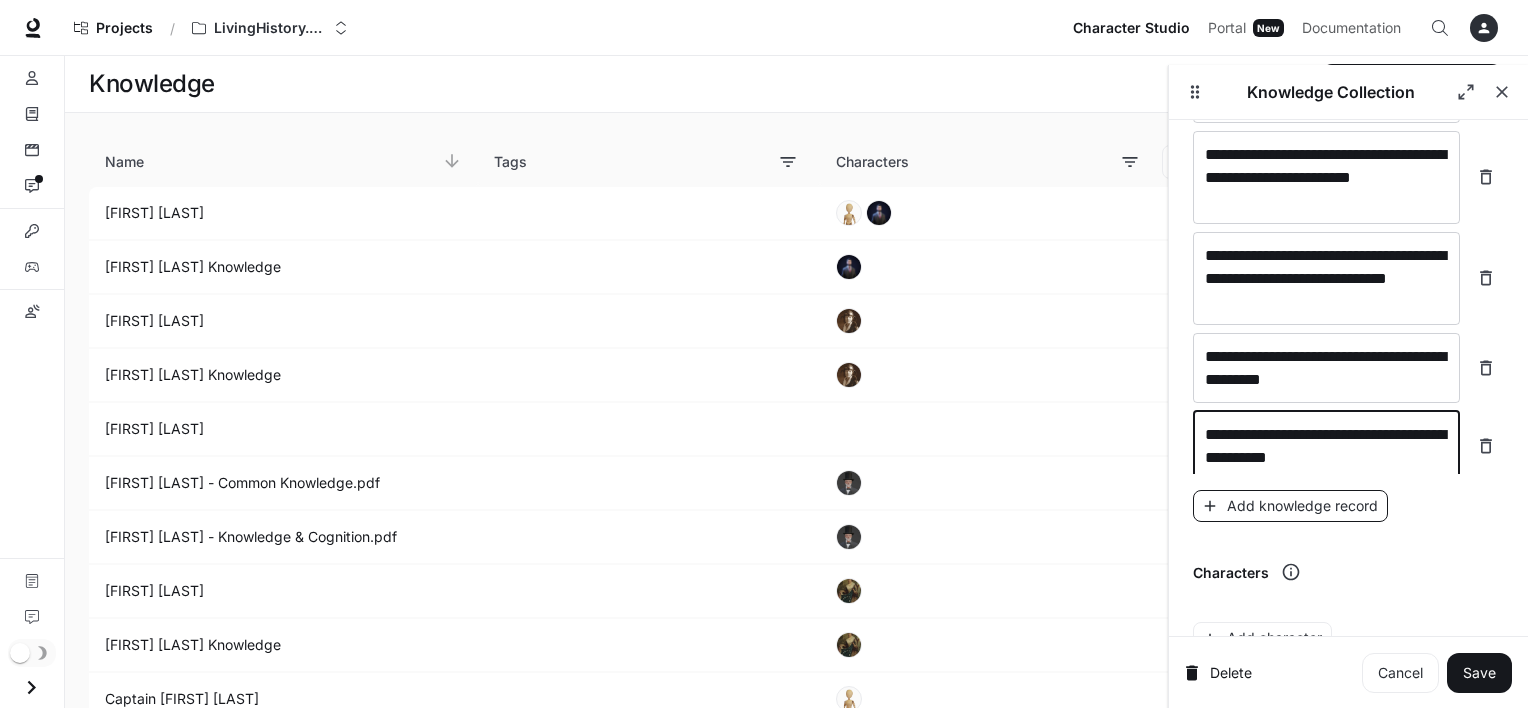 type on "**********" 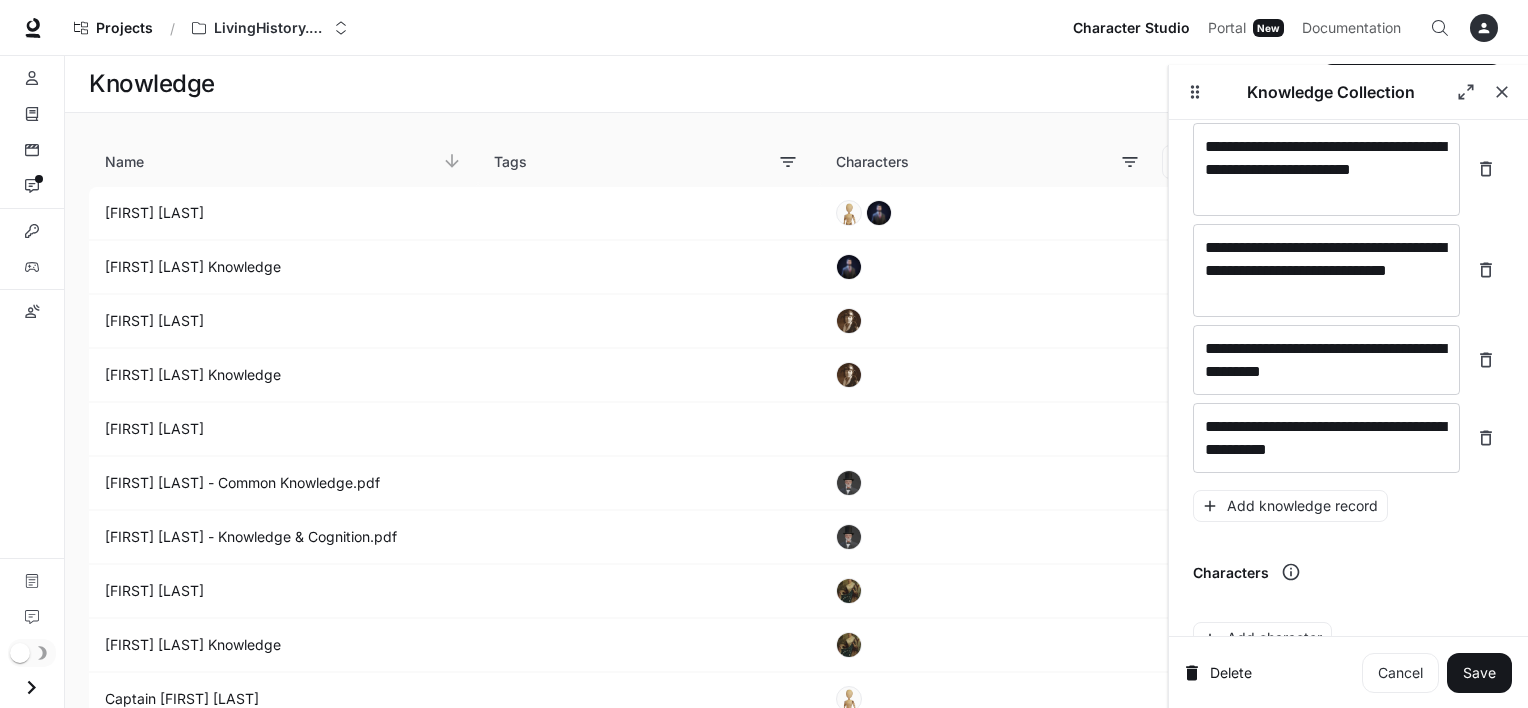 scroll, scrollTop: 1564, scrollLeft: 0, axis: vertical 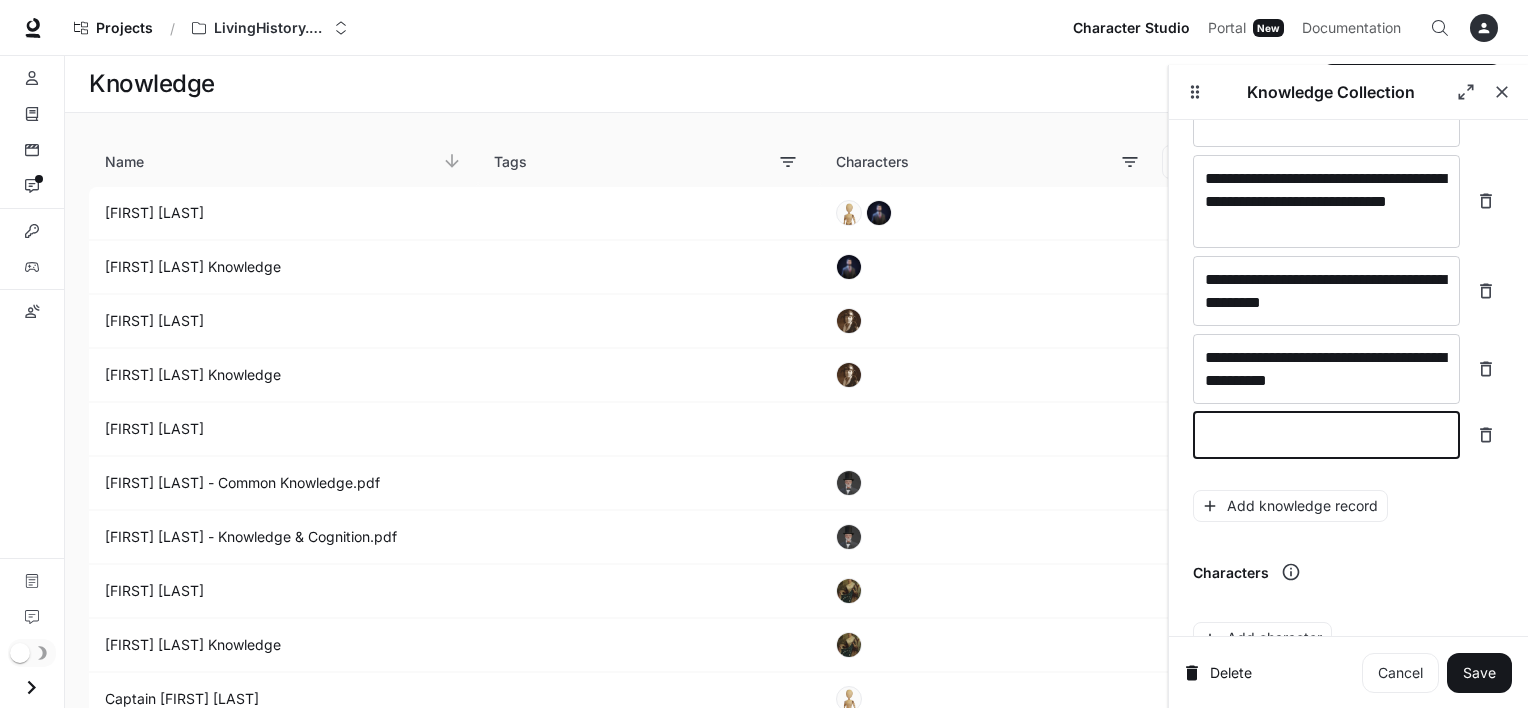 click at bounding box center (1326, 435) 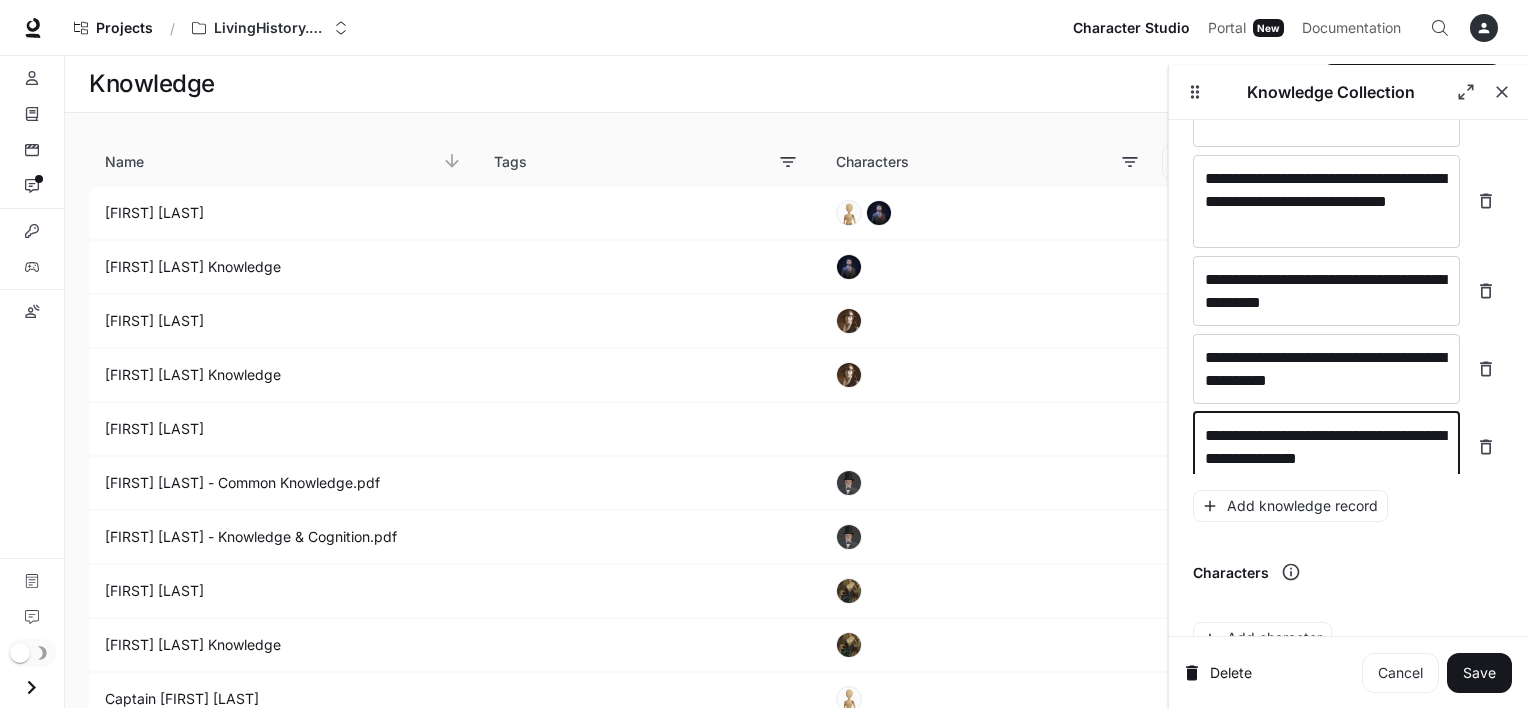scroll, scrollTop: 1580, scrollLeft: 0, axis: vertical 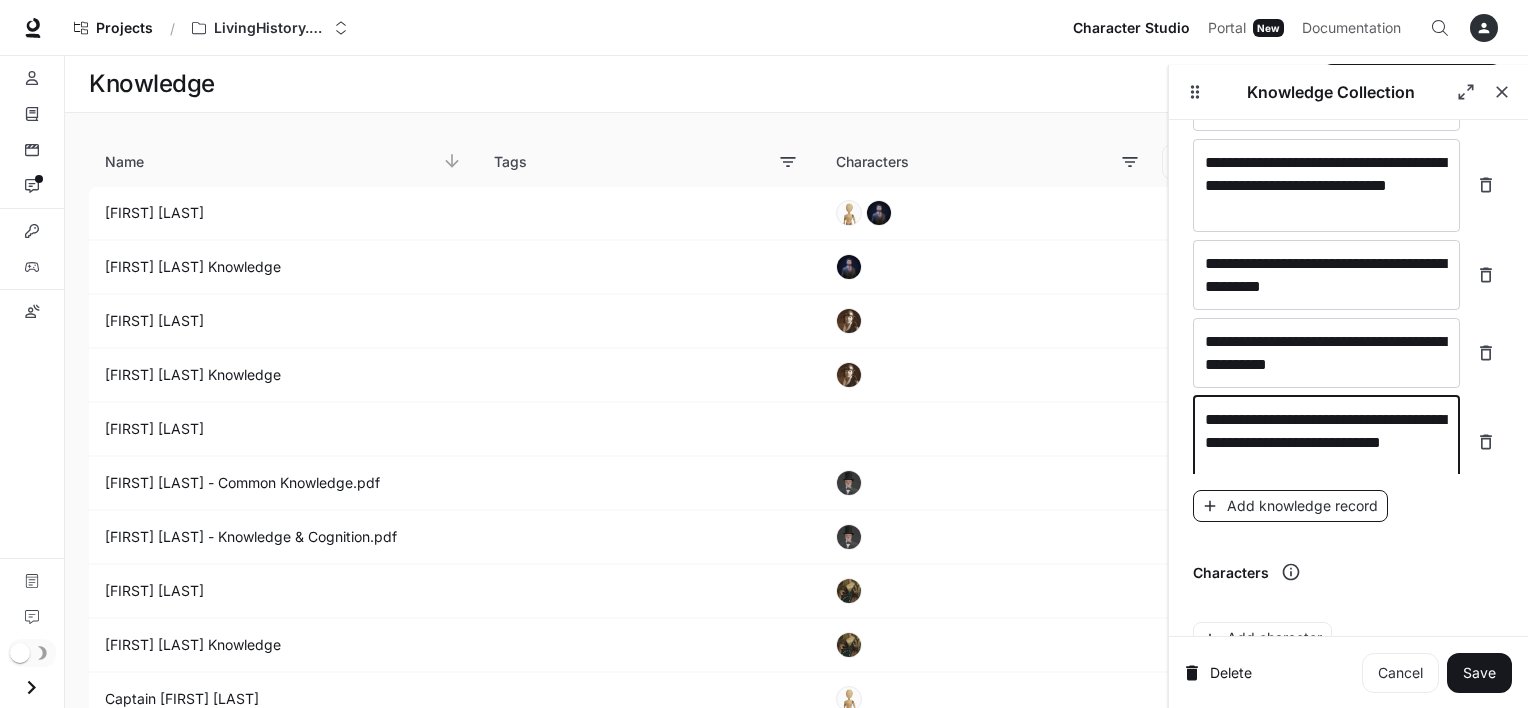type on "**********" 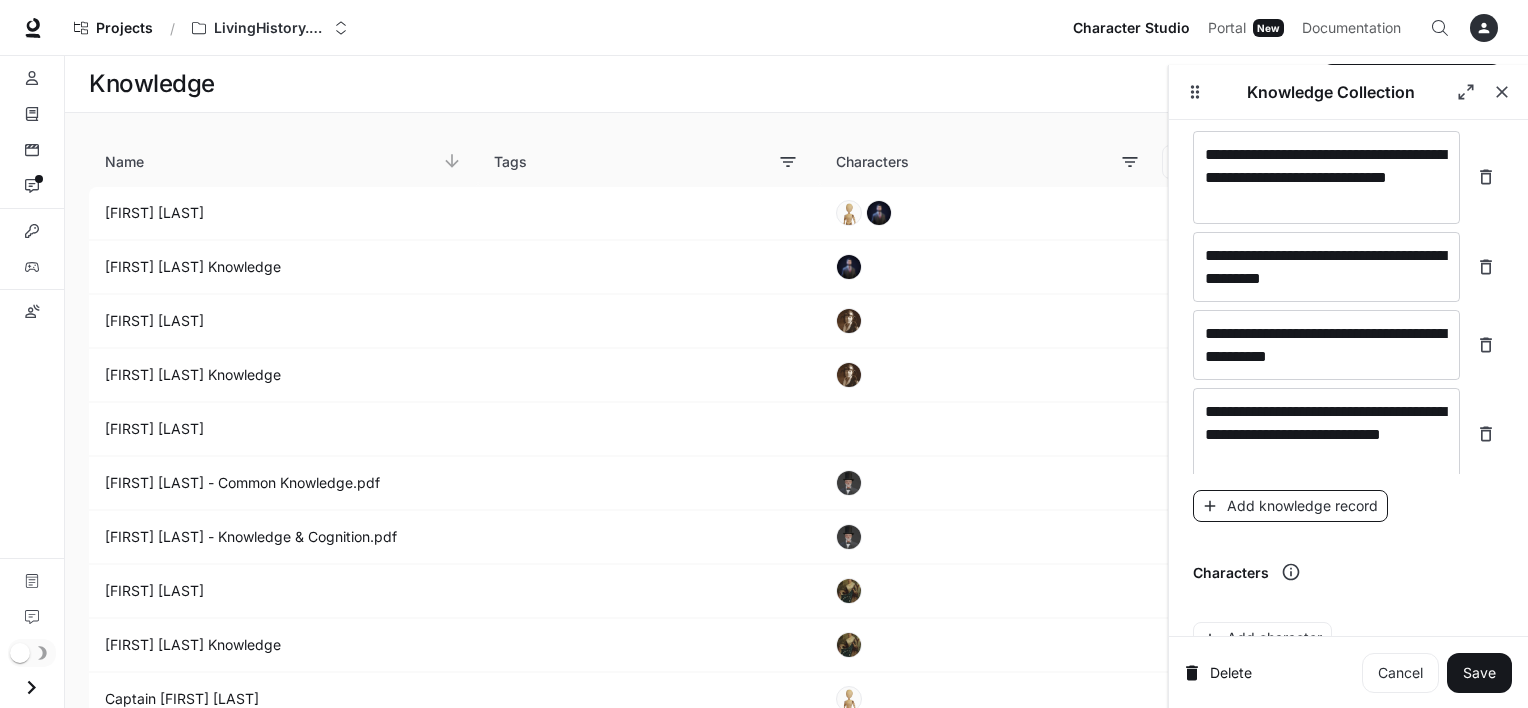 scroll, scrollTop: 1658, scrollLeft: 0, axis: vertical 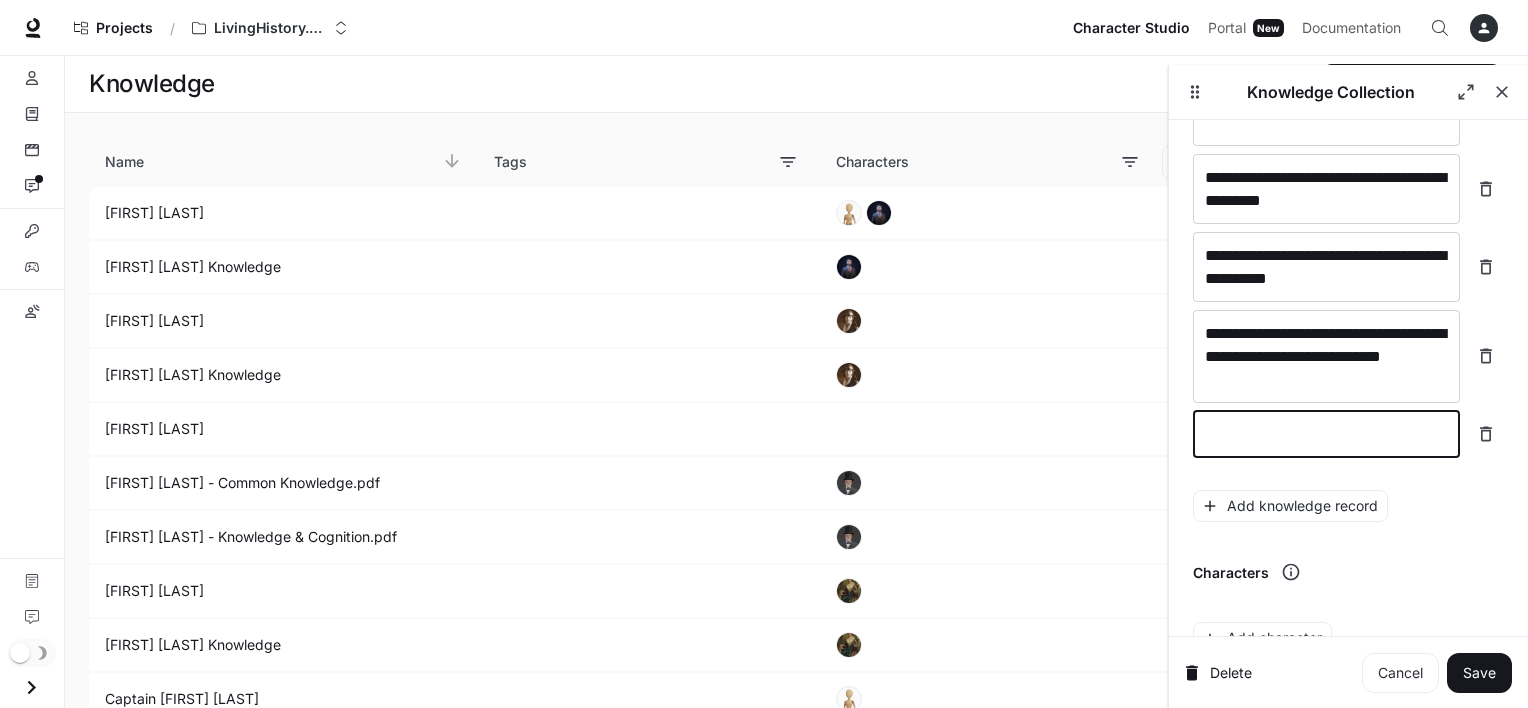 click at bounding box center (1326, 434) 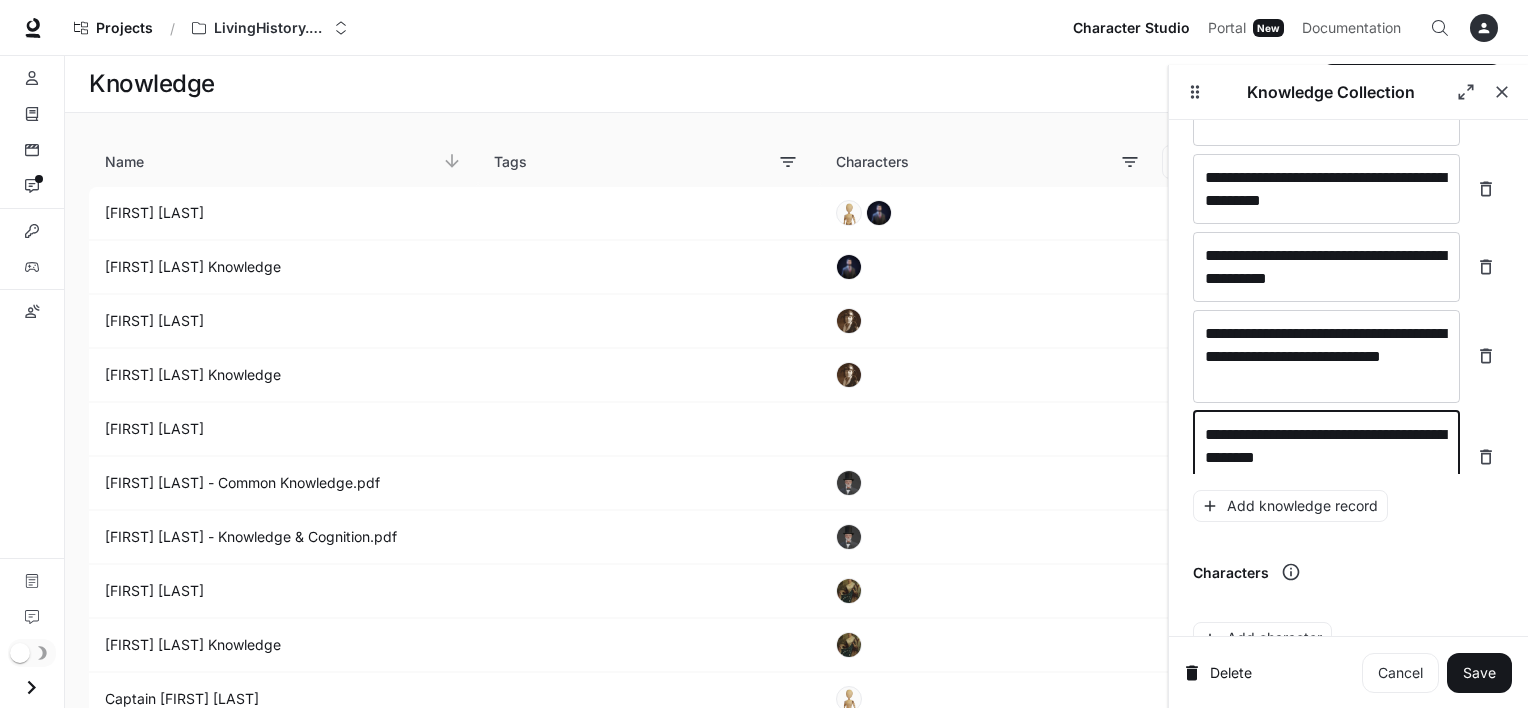 scroll, scrollTop: 1673, scrollLeft: 0, axis: vertical 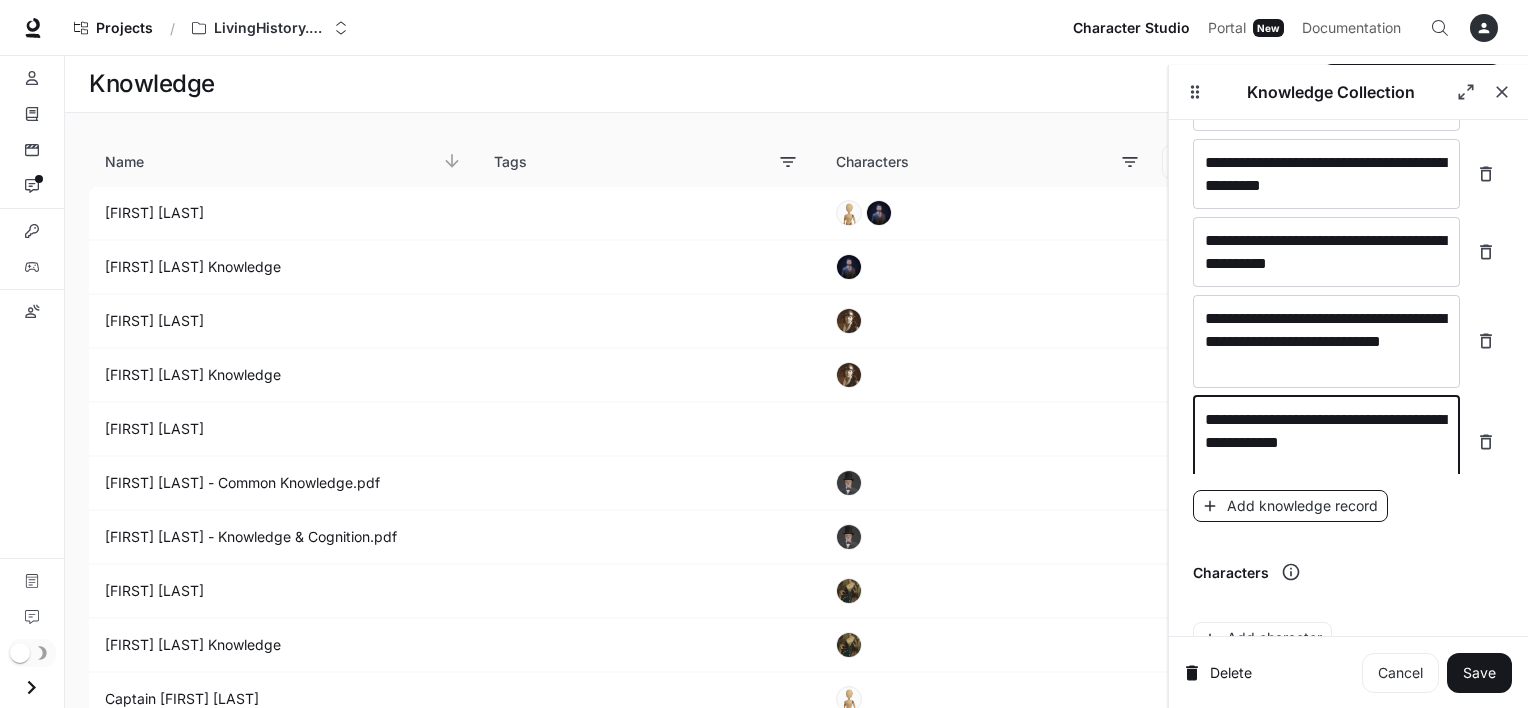 type on "**********" 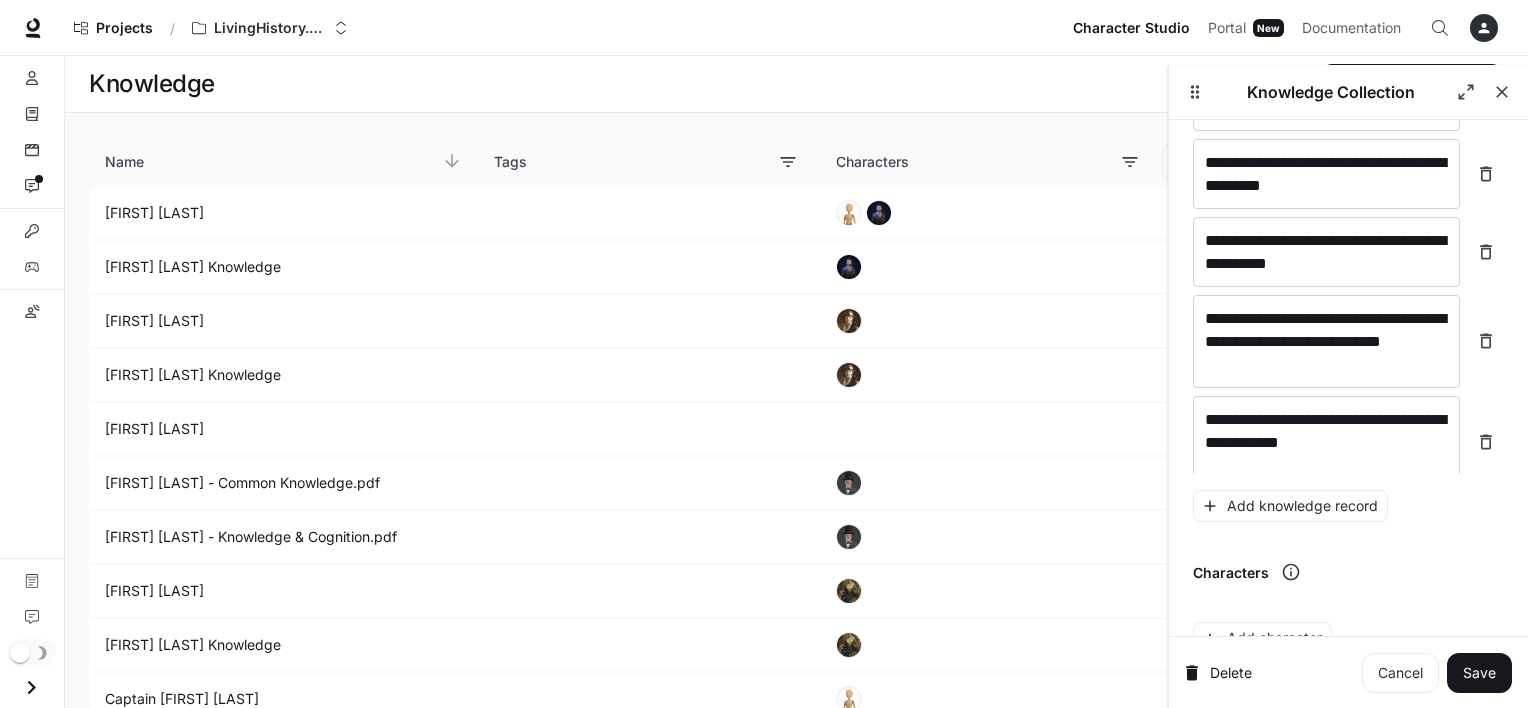 scroll, scrollTop: 1751, scrollLeft: 0, axis: vertical 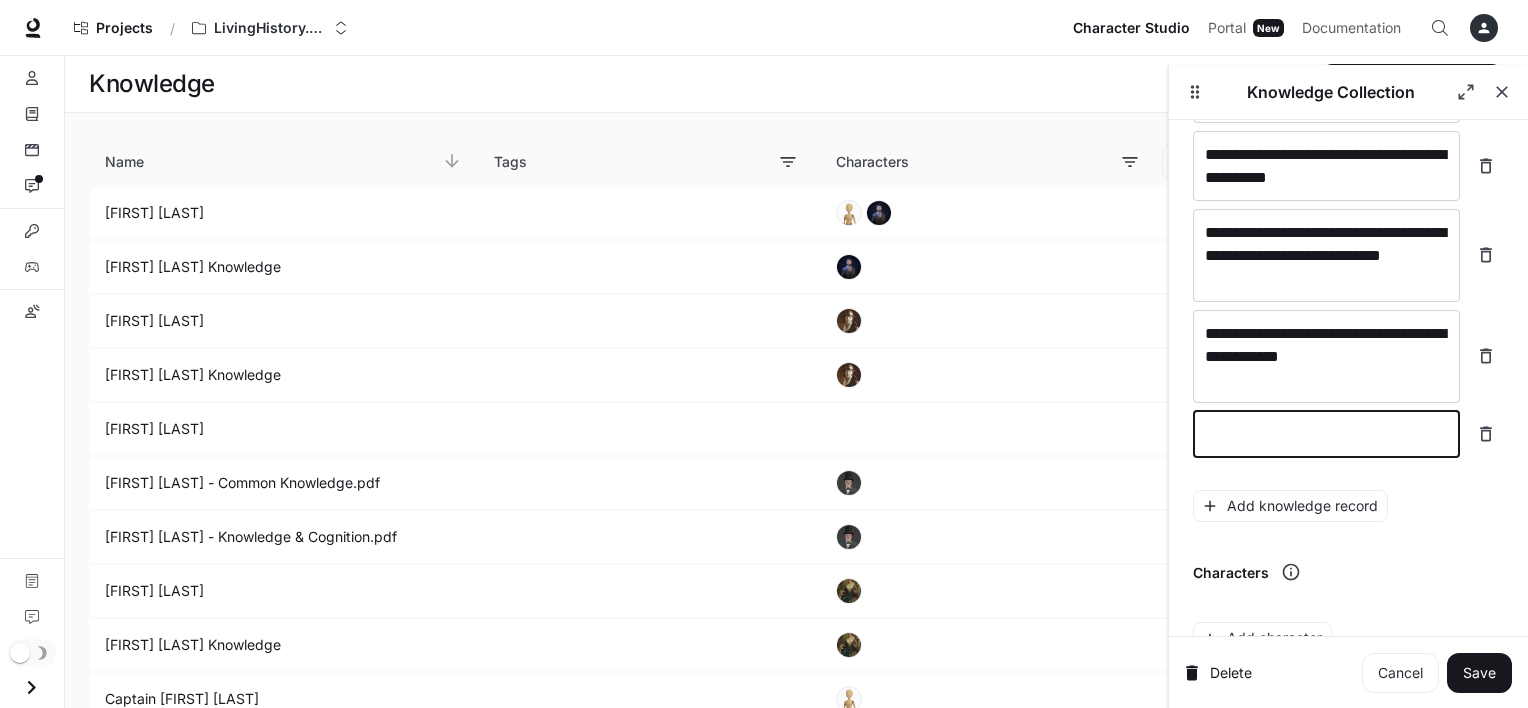 click at bounding box center (1326, 434) 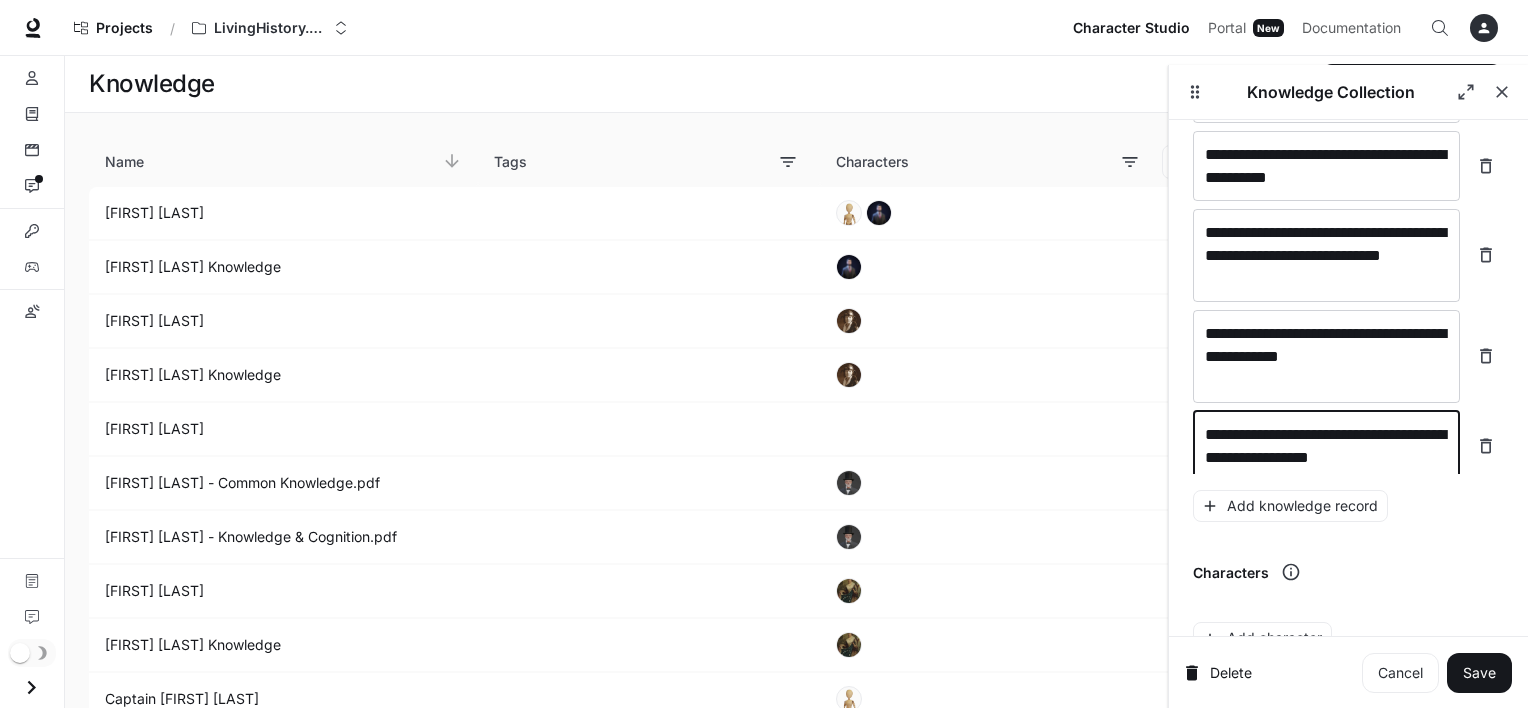scroll, scrollTop: 1767, scrollLeft: 0, axis: vertical 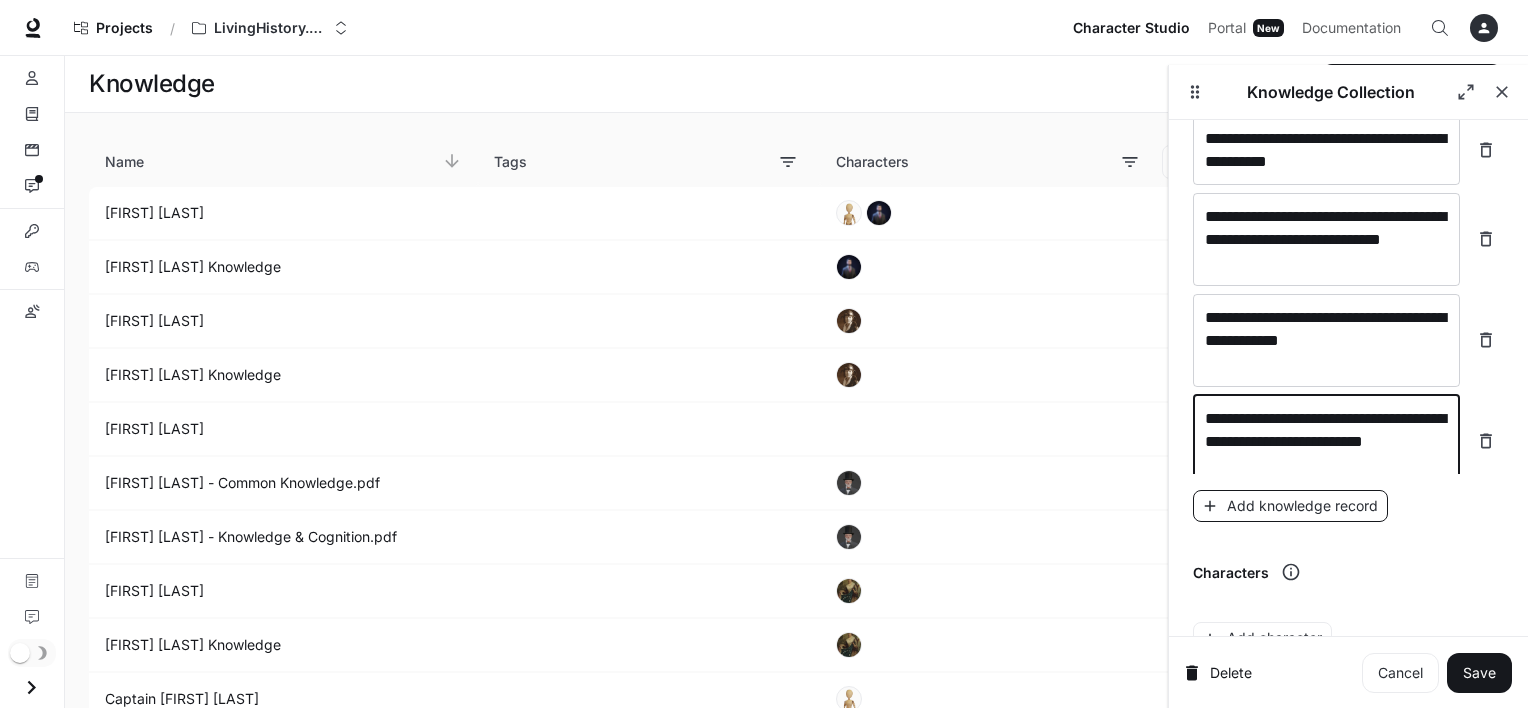 type on "**********" 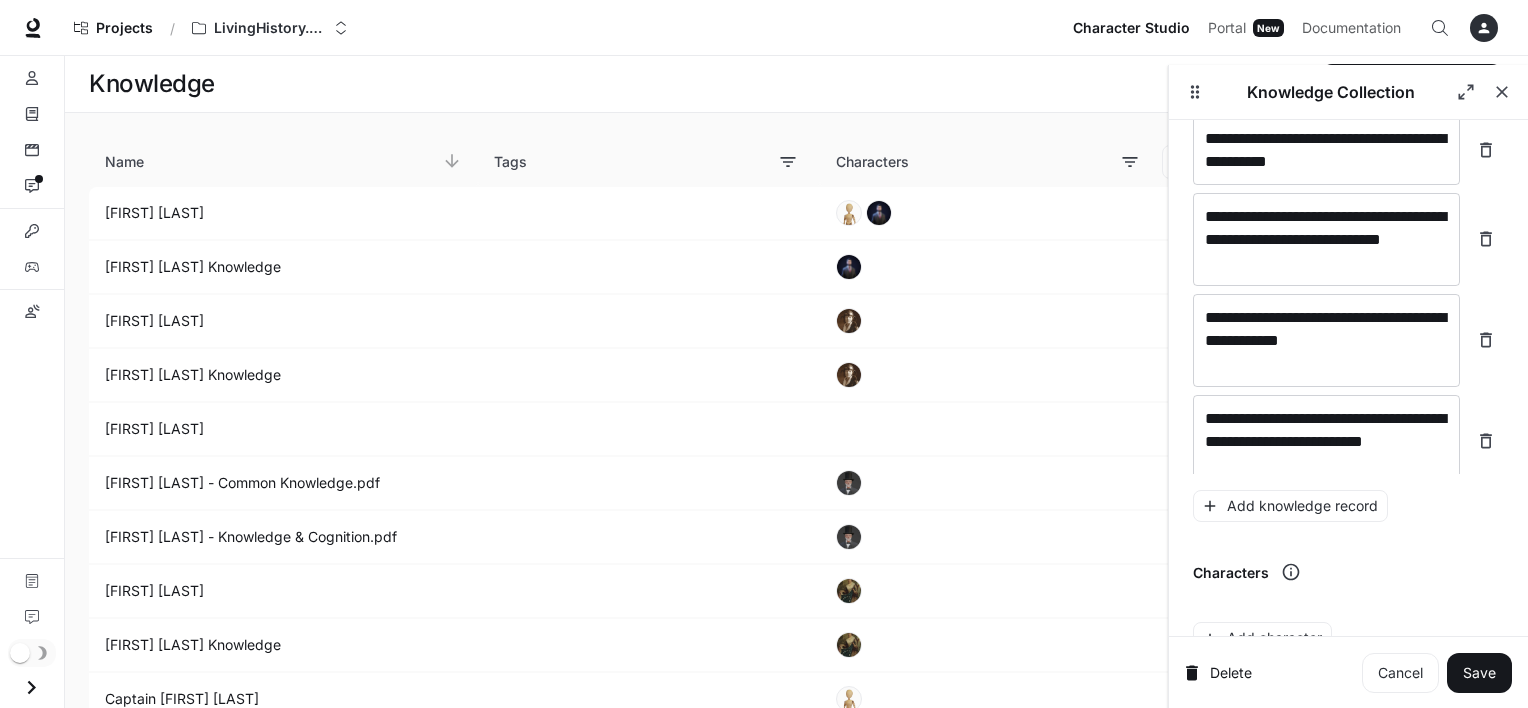 scroll, scrollTop: 1844, scrollLeft: 0, axis: vertical 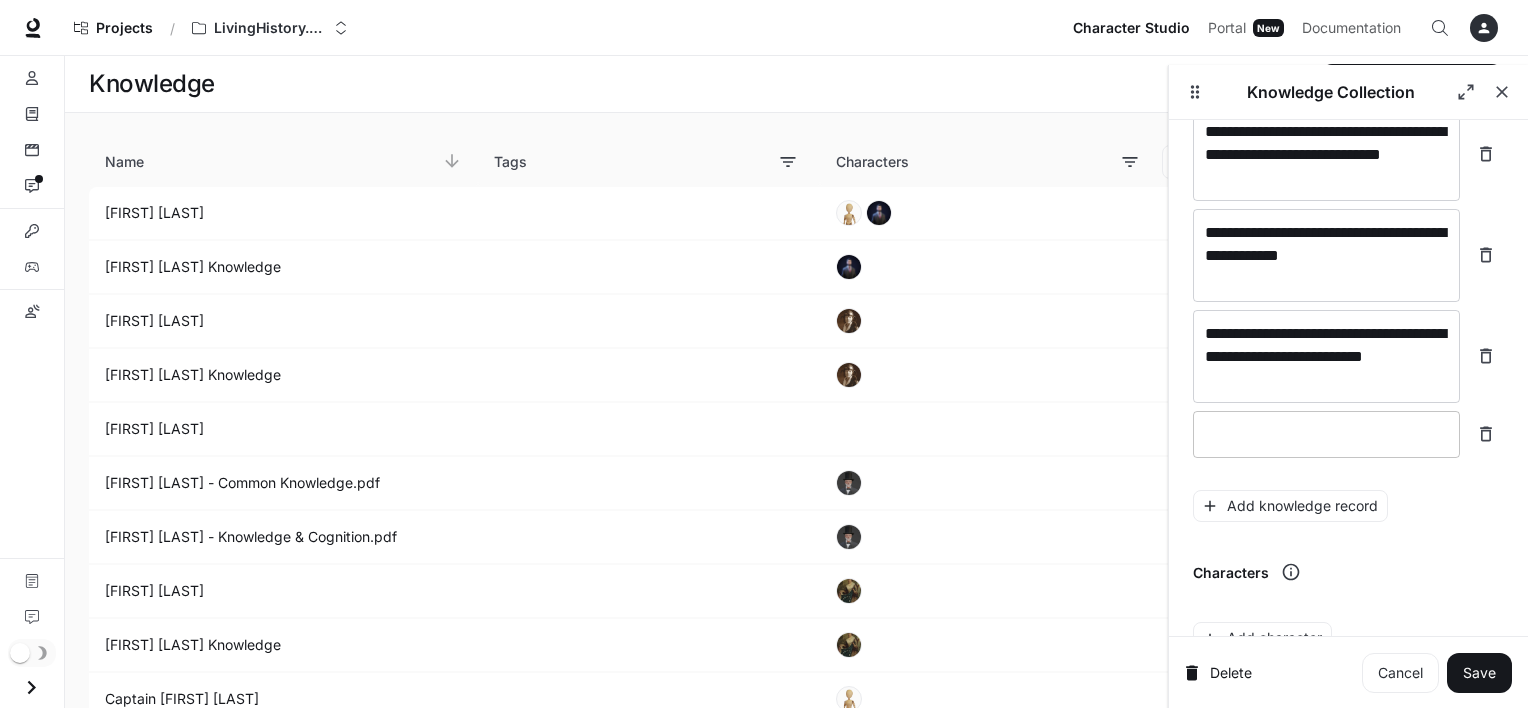 click on "* ​" at bounding box center (1326, 434) 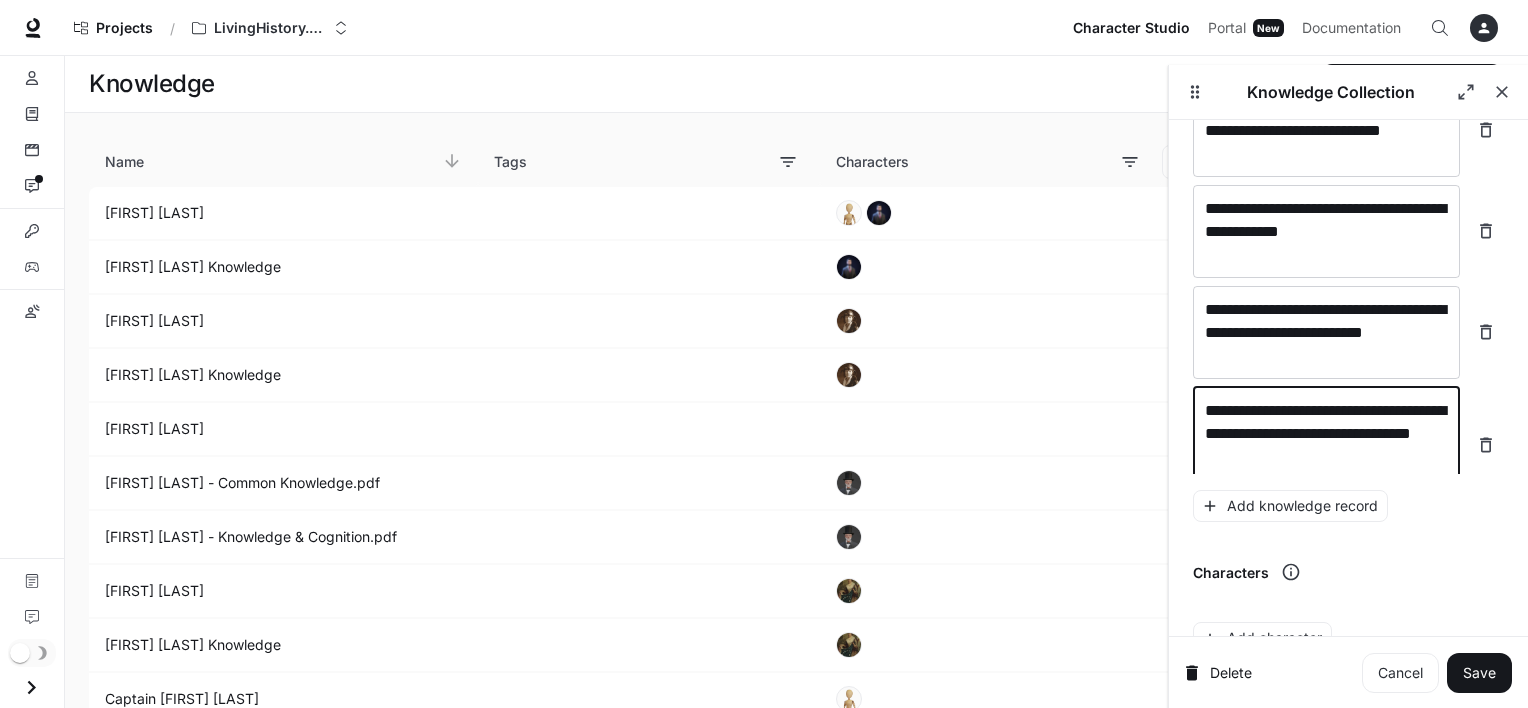 scroll, scrollTop: 1883, scrollLeft: 0, axis: vertical 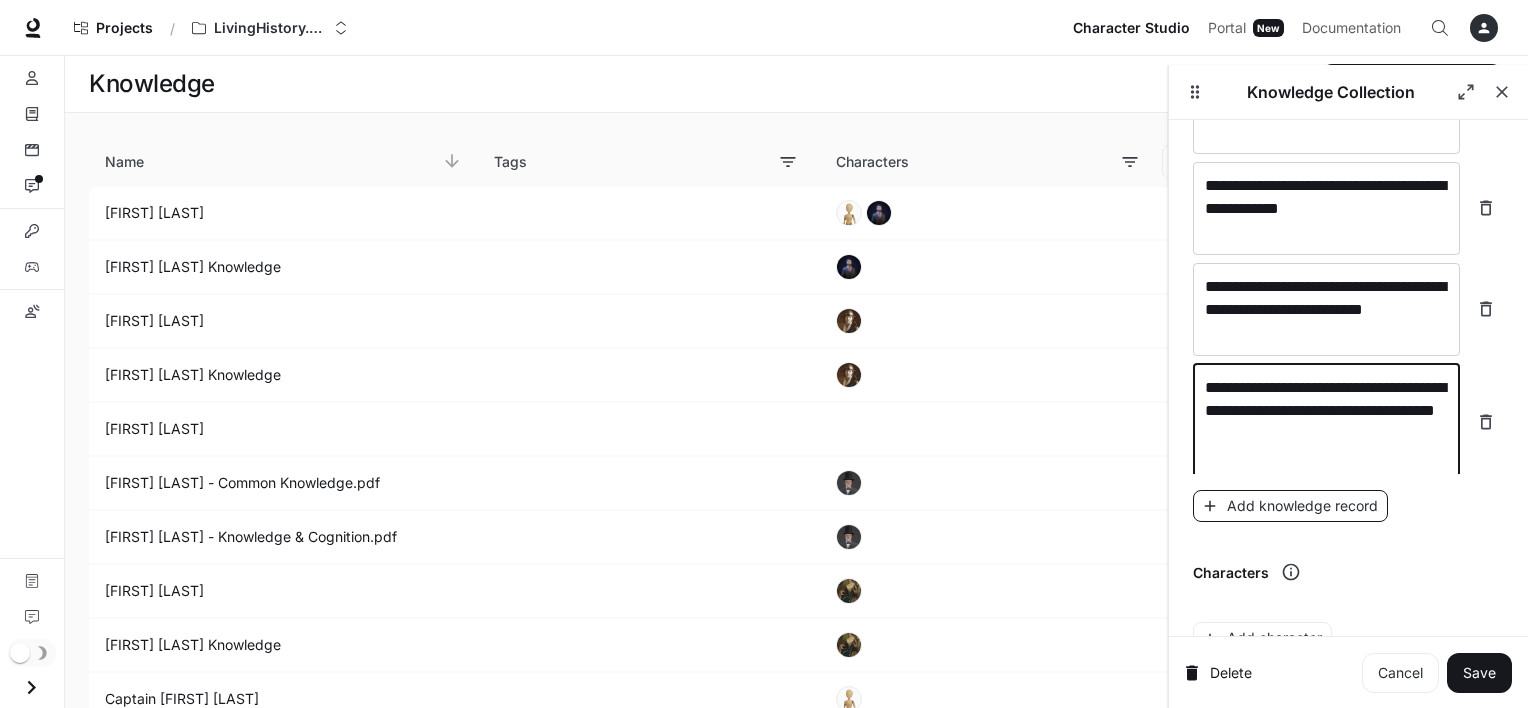 type on "**********" 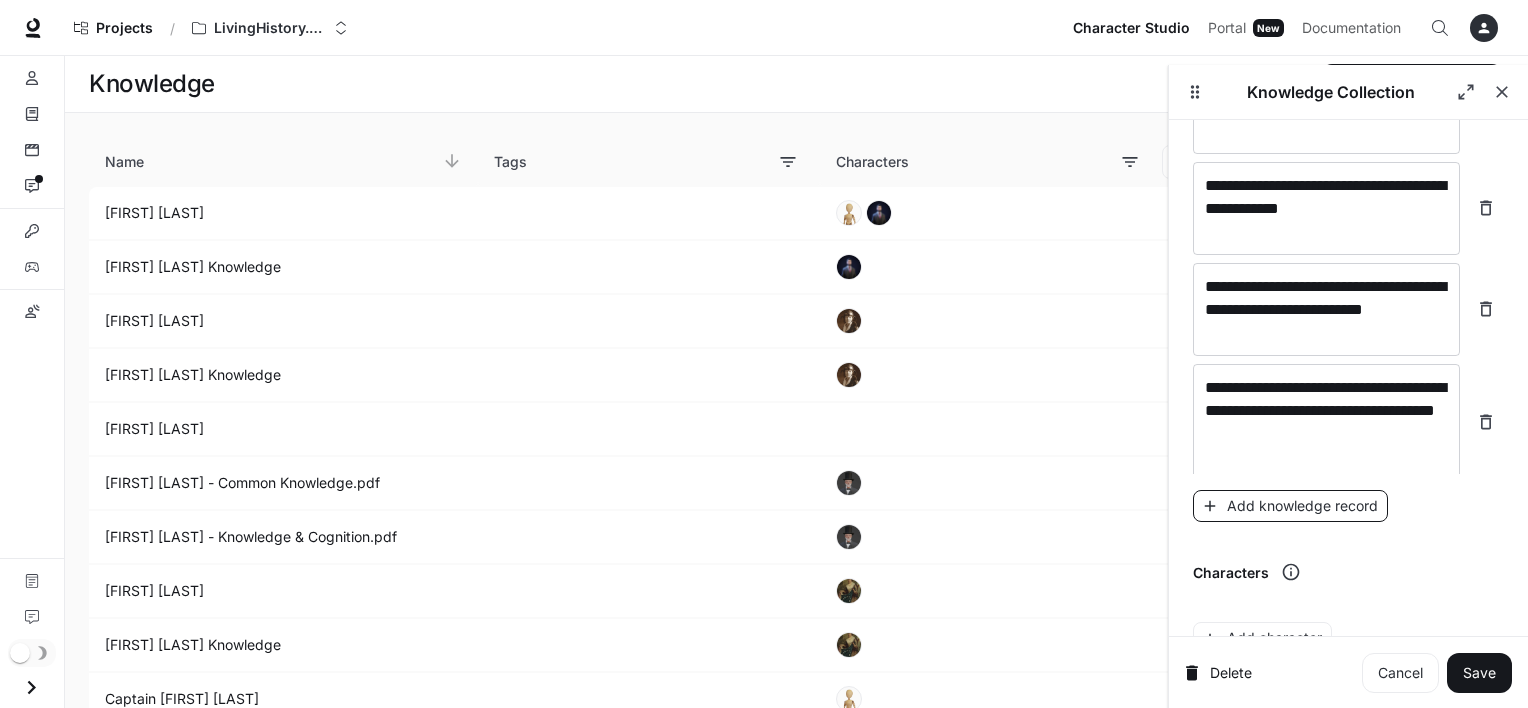 scroll, scrollTop: 1936, scrollLeft: 0, axis: vertical 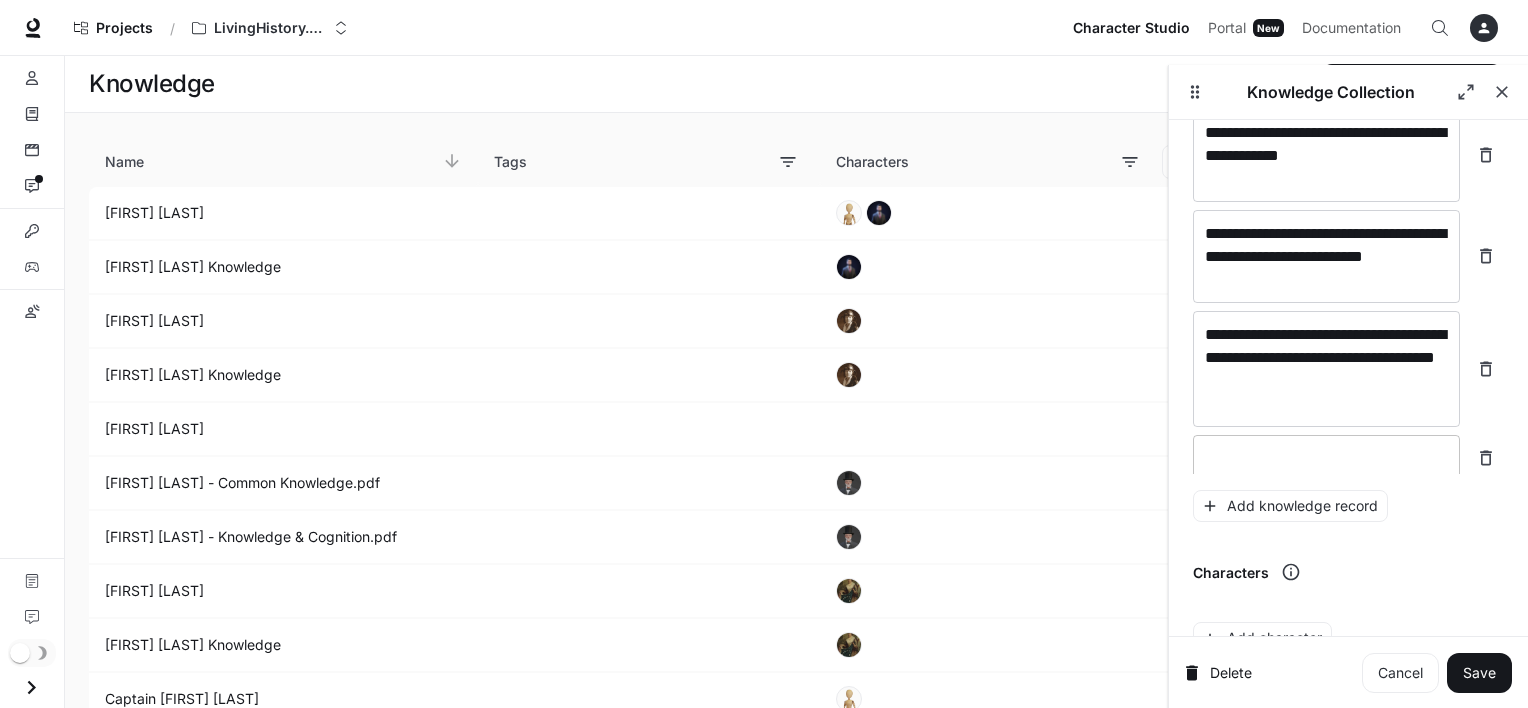click on "* ​" at bounding box center [1326, 458] 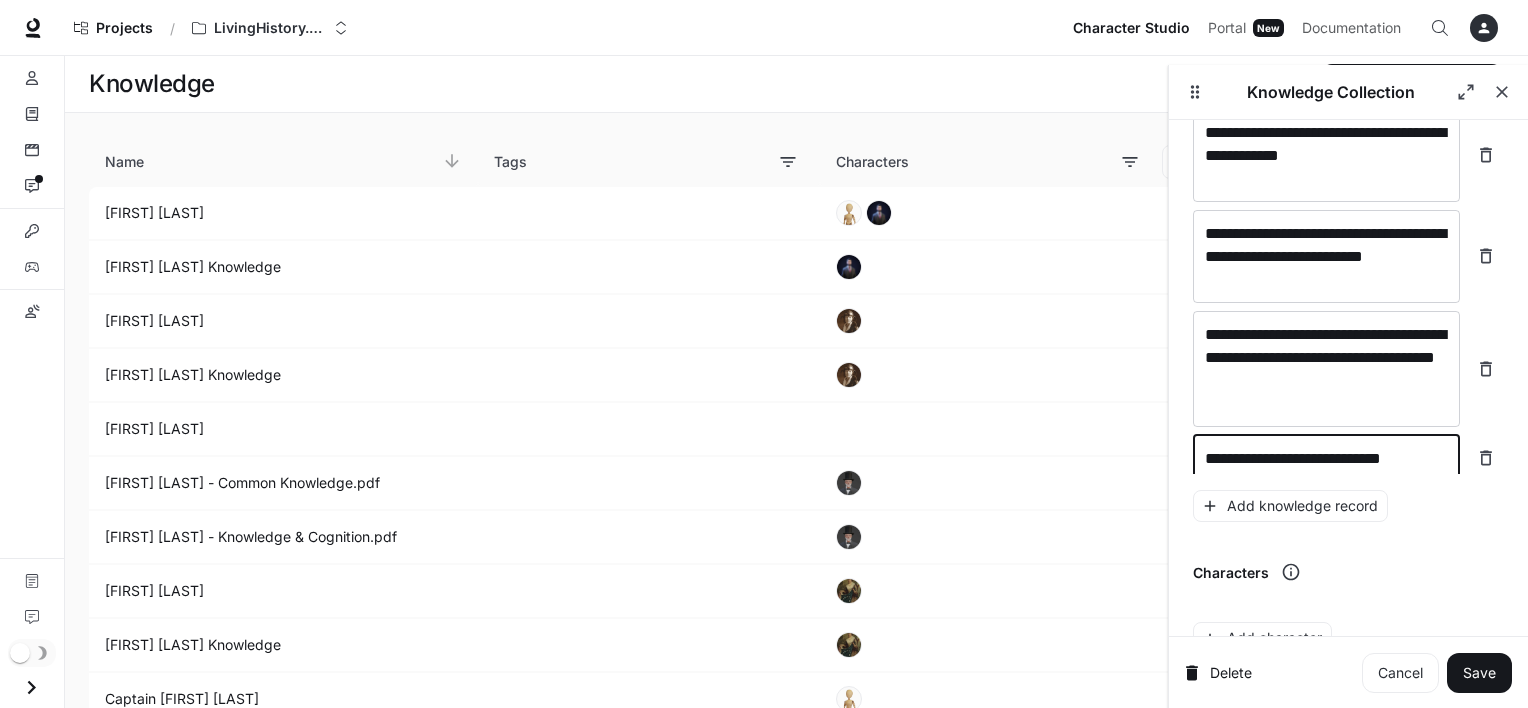 scroll, scrollTop: 1952, scrollLeft: 0, axis: vertical 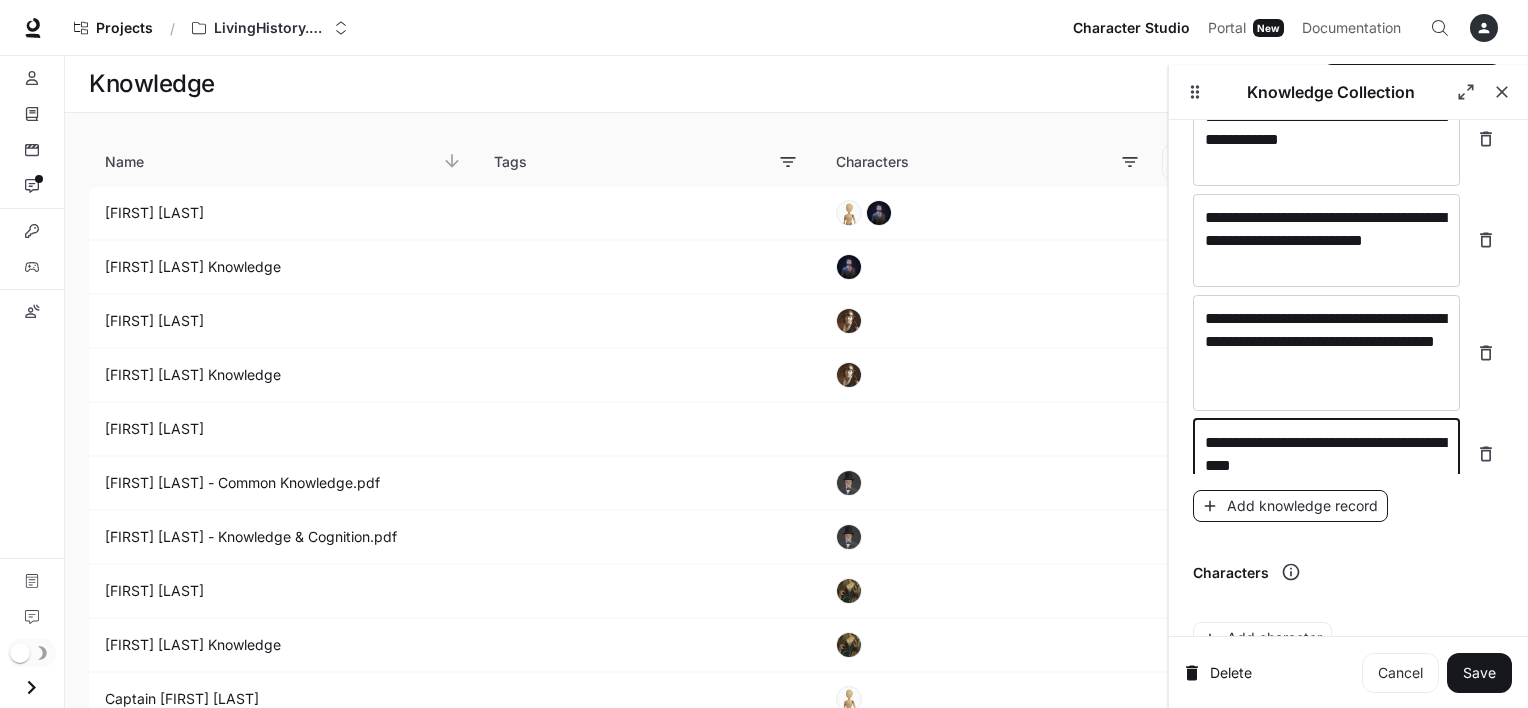 type on "**********" 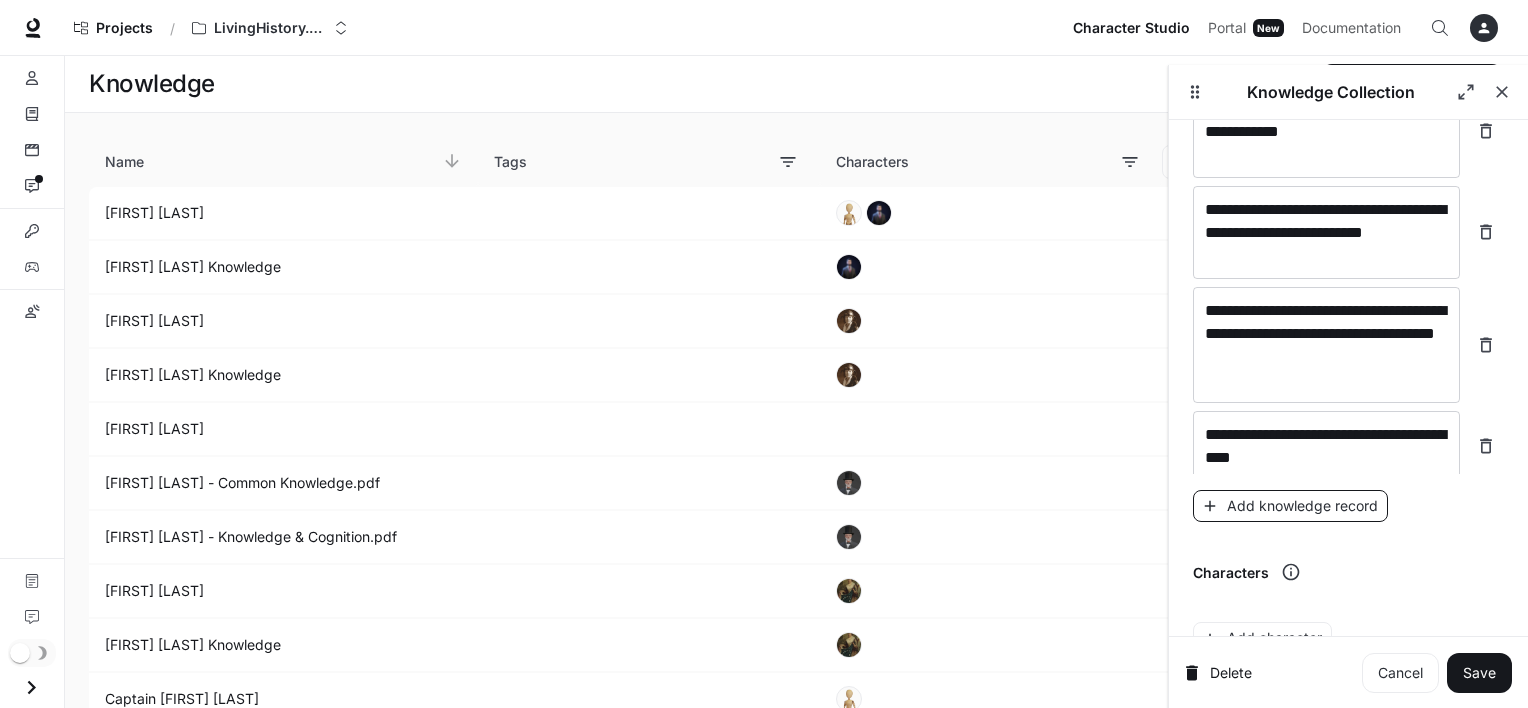scroll, scrollTop: 2030, scrollLeft: 0, axis: vertical 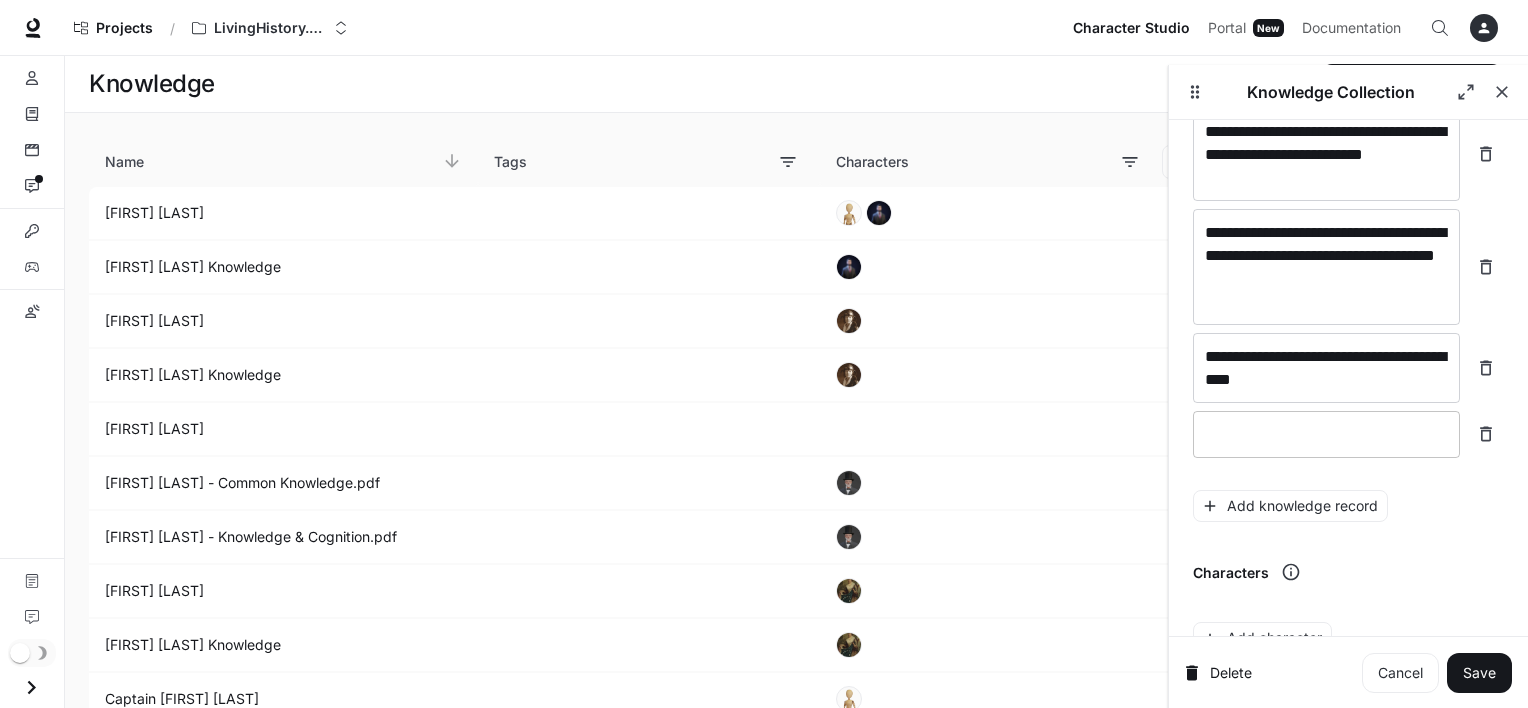click at bounding box center (1326, 434) 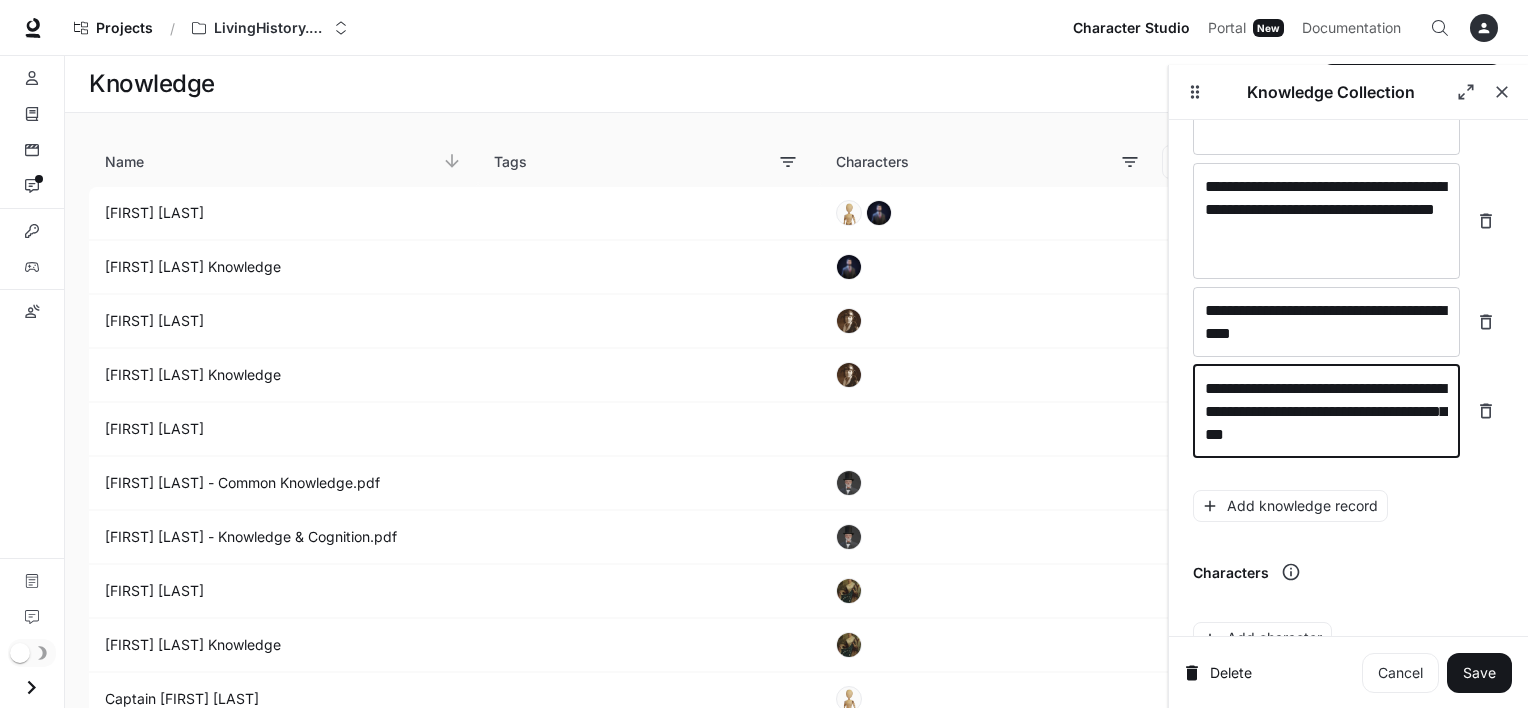 scroll, scrollTop: 2045, scrollLeft: 0, axis: vertical 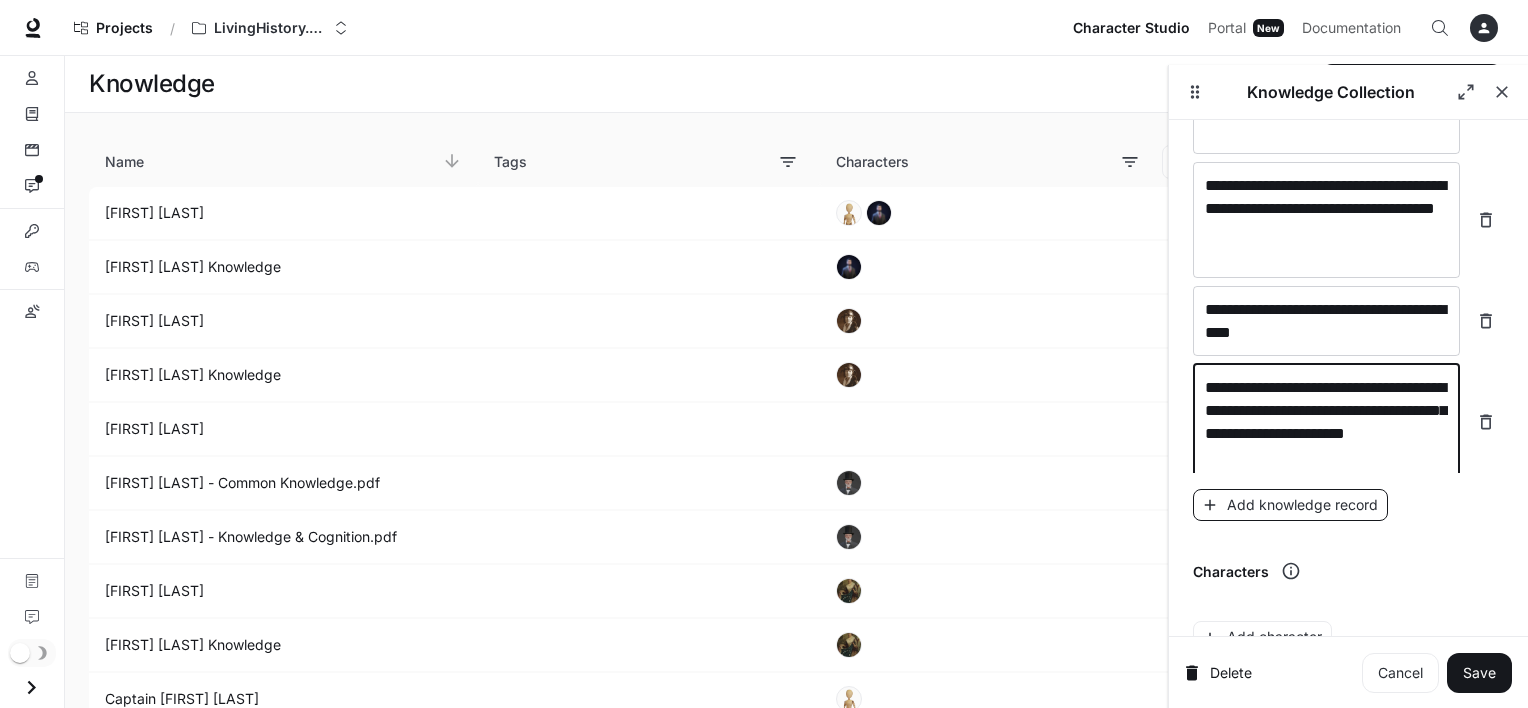 type on "**********" 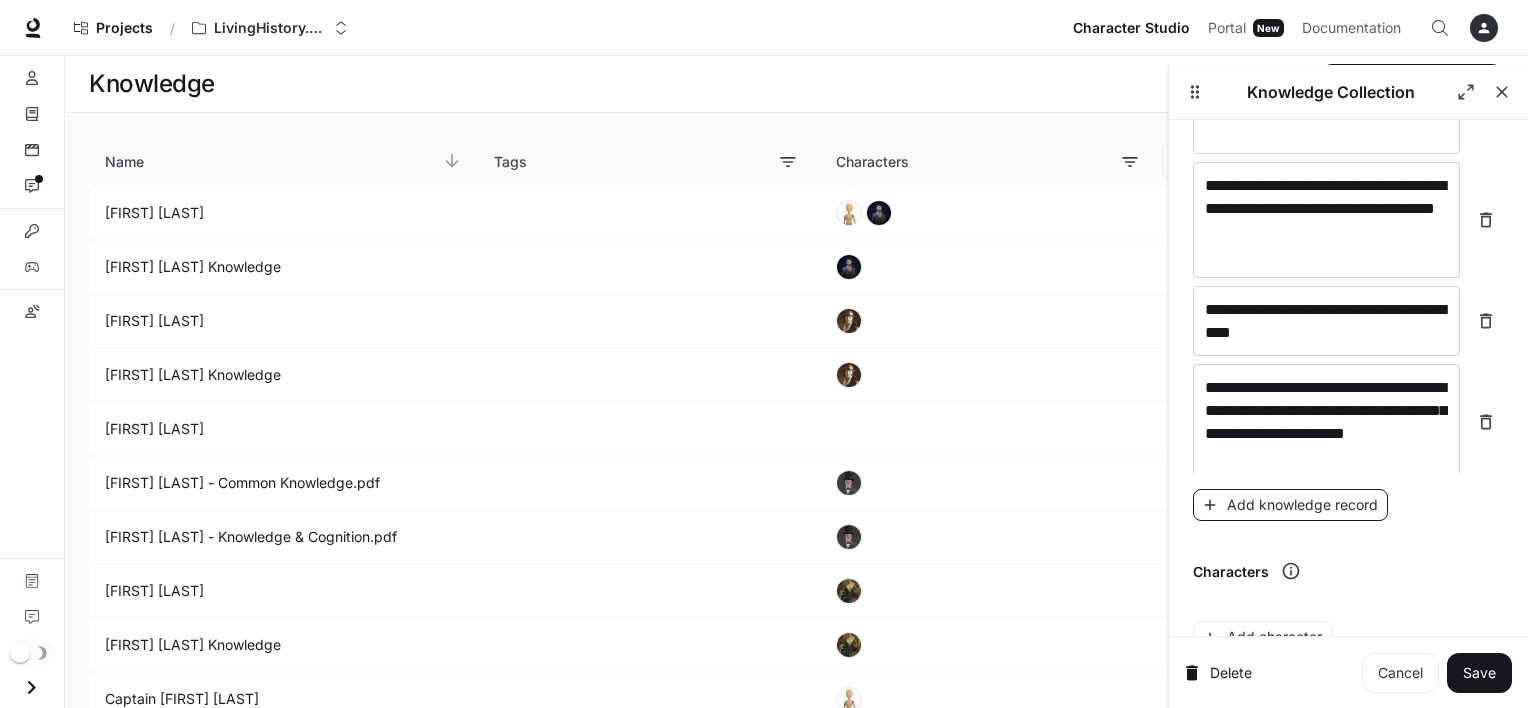 scroll, scrollTop: 2123, scrollLeft: 0, axis: vertical 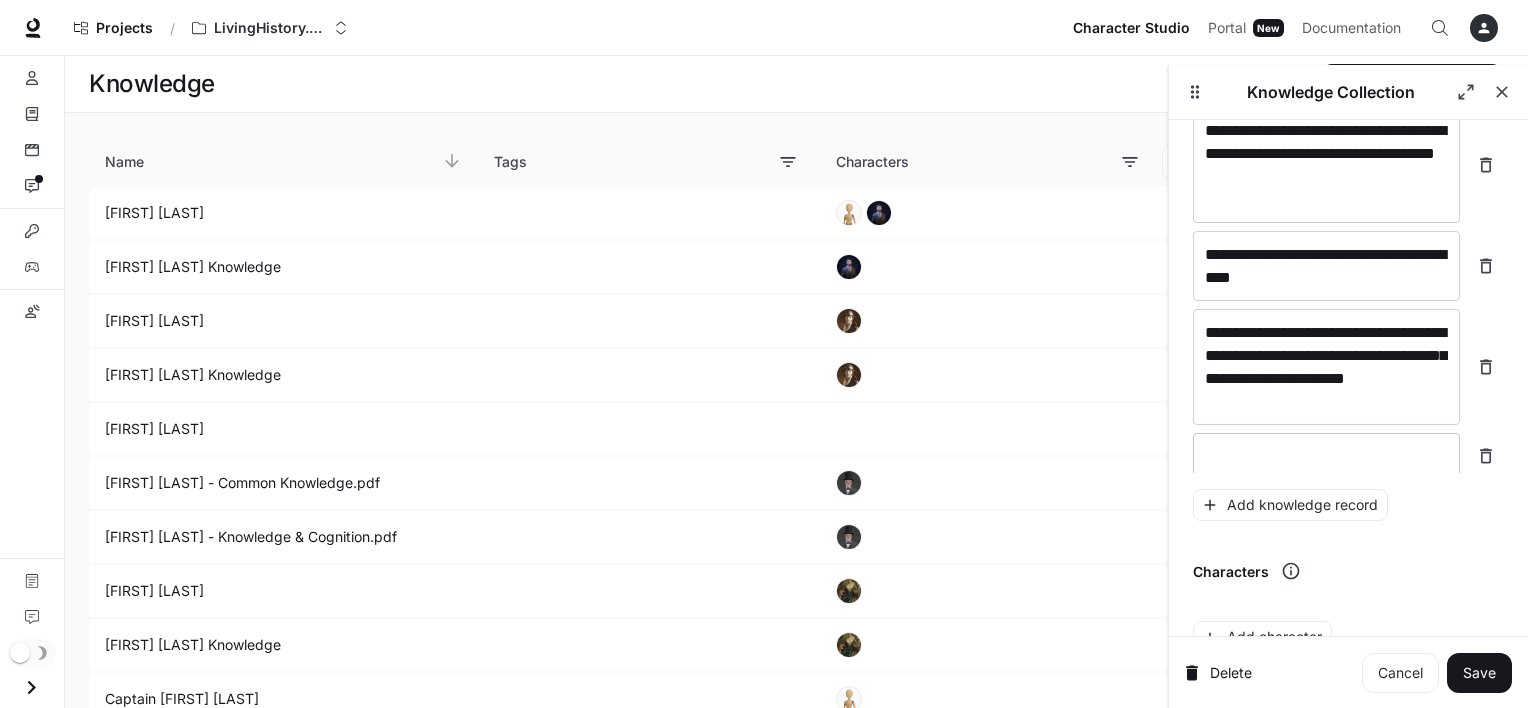 click on "* ​" at bounding box center [1326, 456] 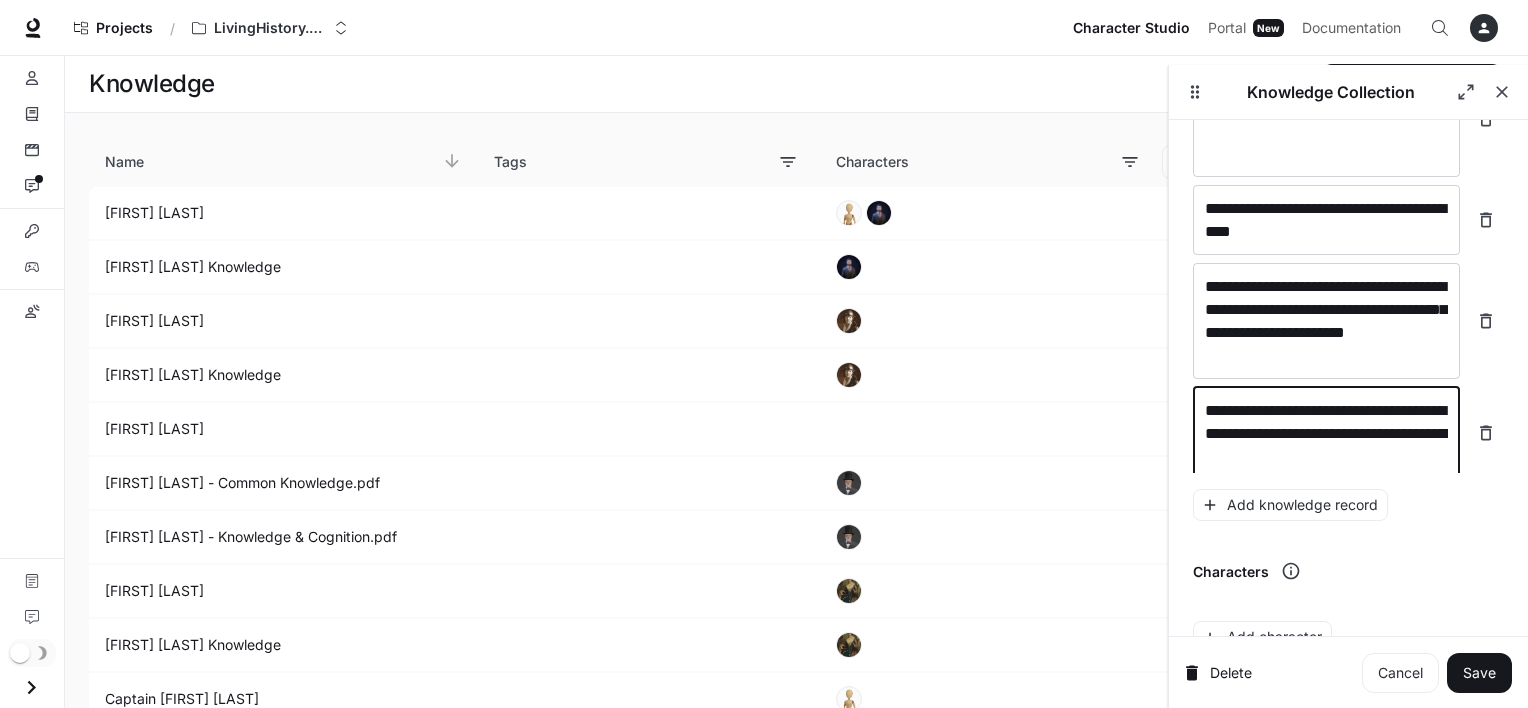 scroll, scrollTop: 2176, scrollLeft: 0, axis: vertical 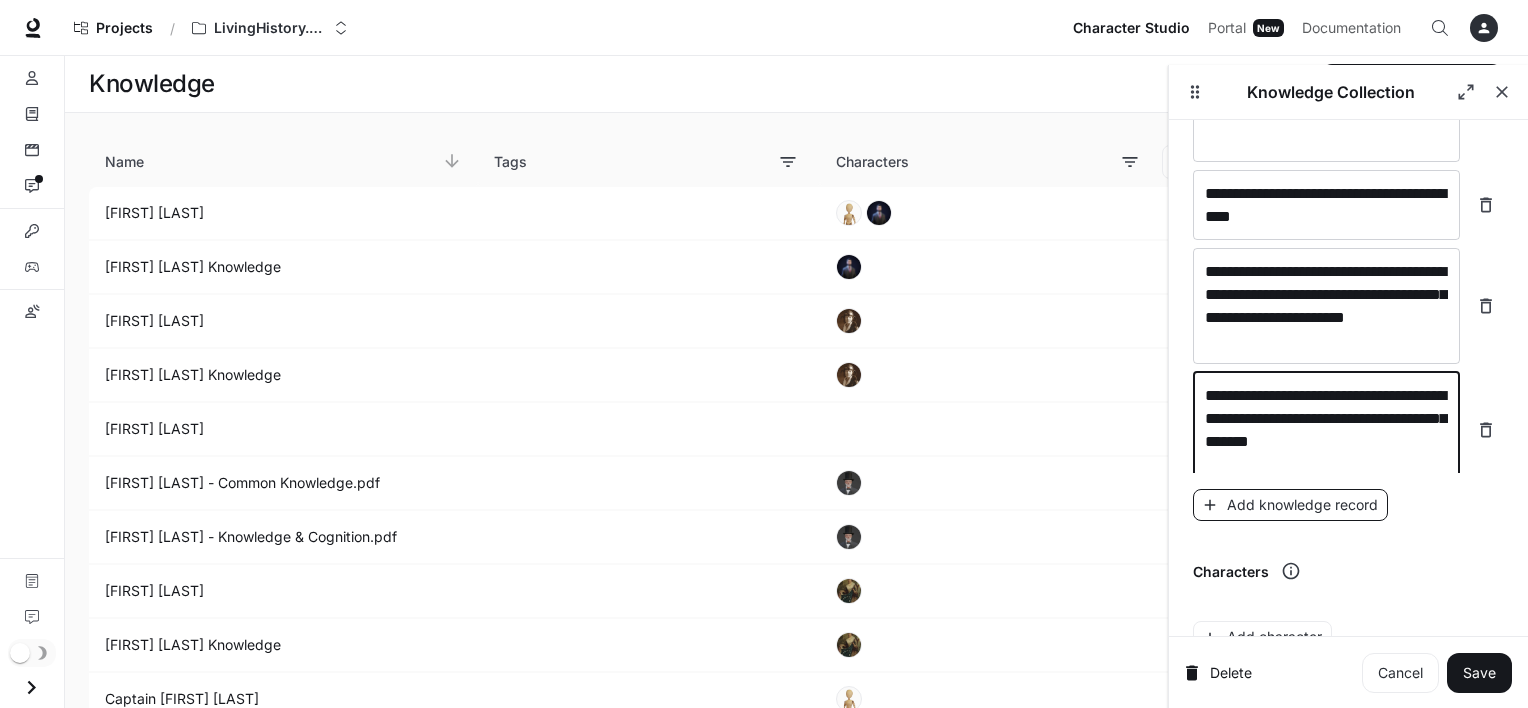 type on "**********" 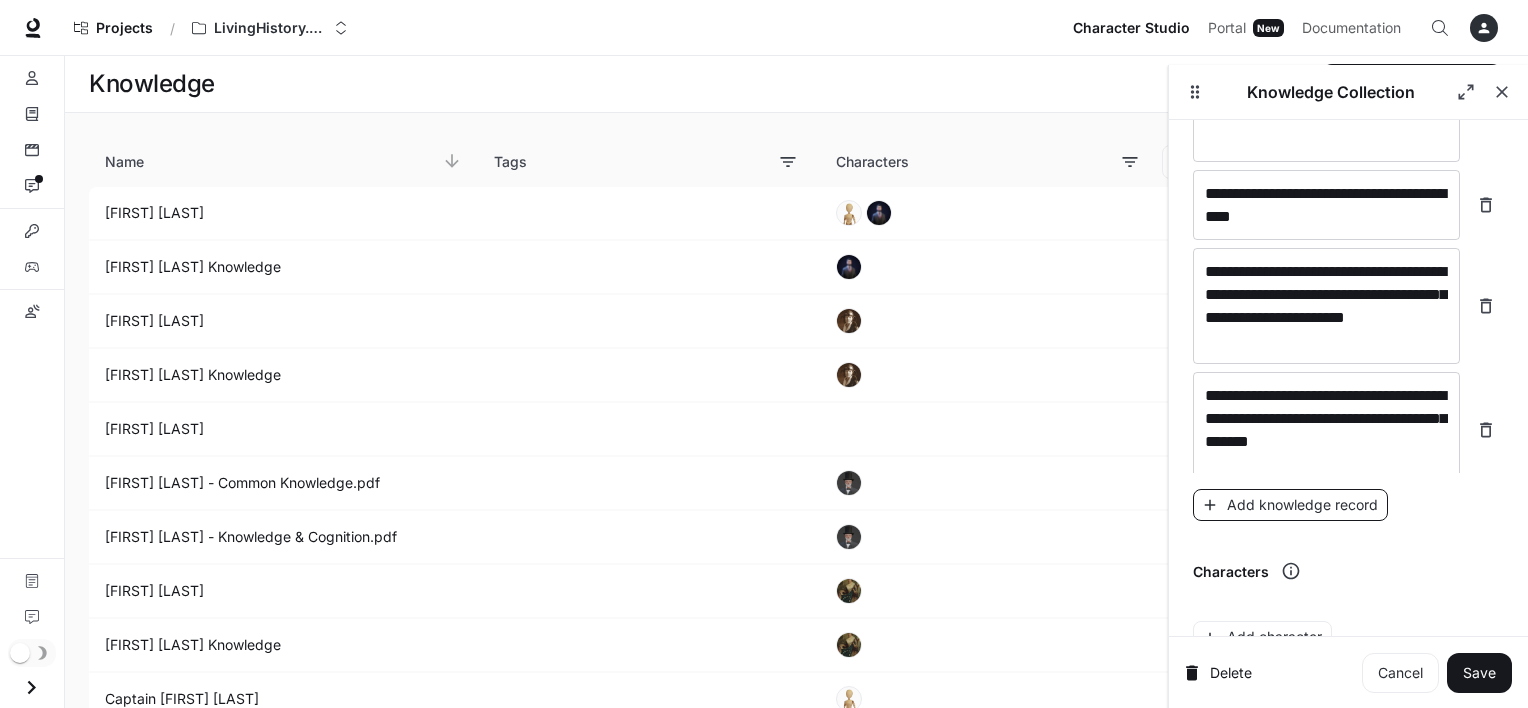 scroll, scrollTop: 2216, scrollLeft: 0, axis: vertical 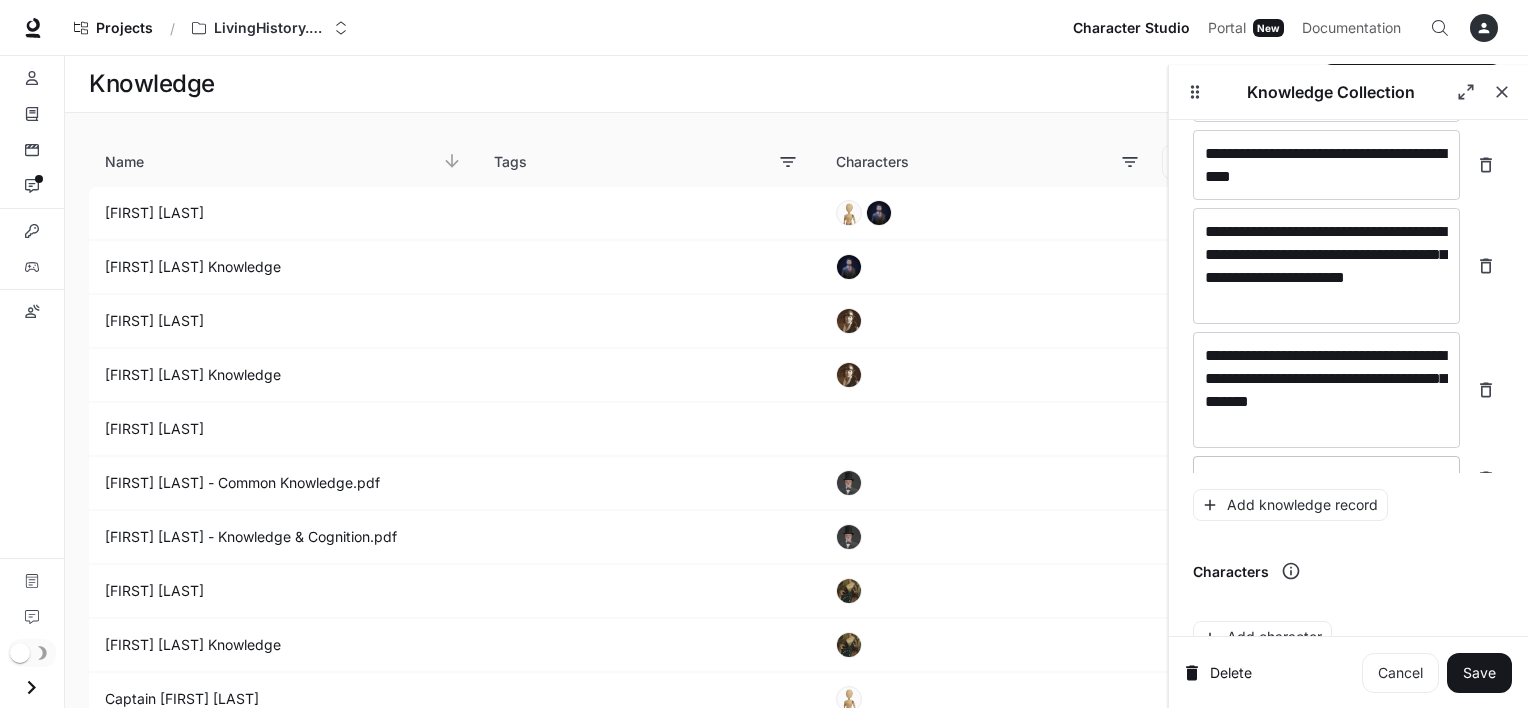 click on "* ​" at bounding box center [1326, 479] 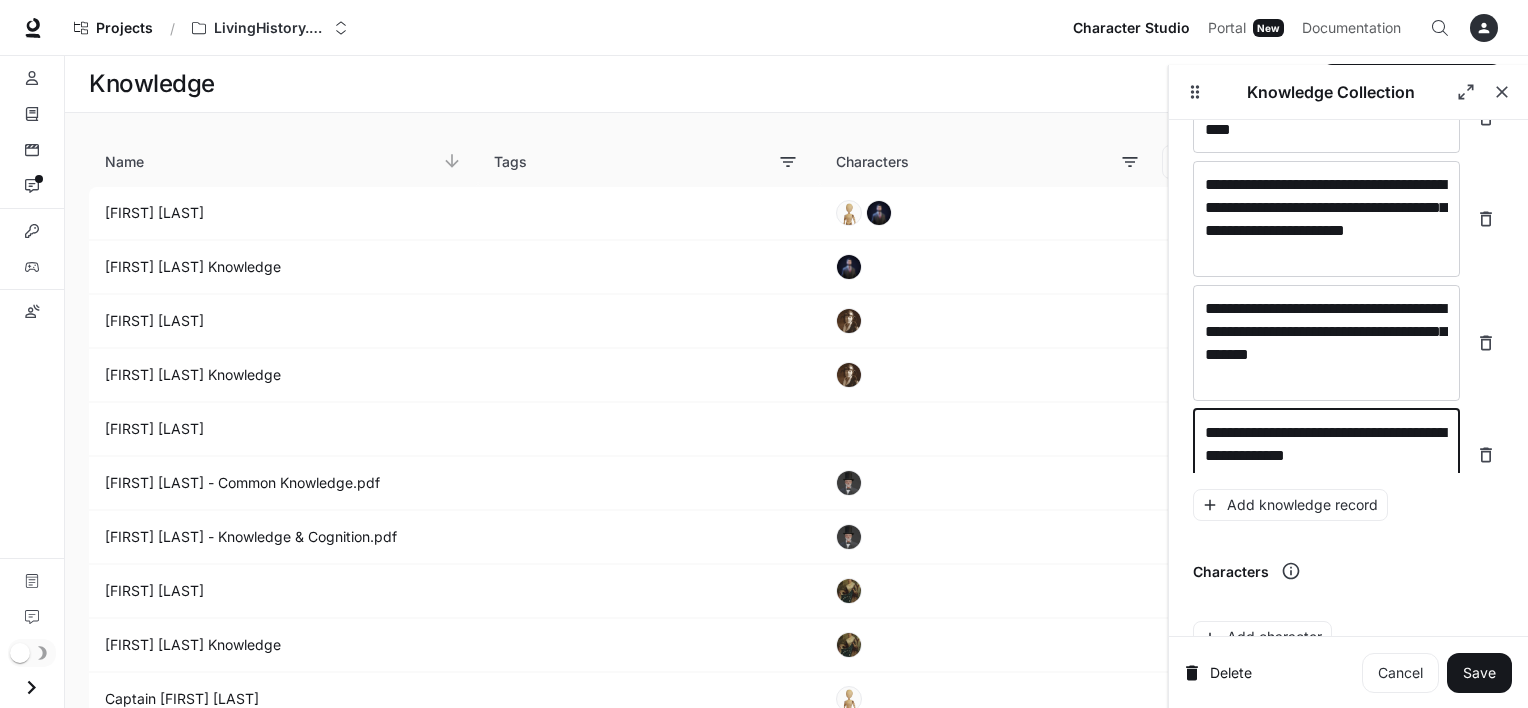 scroll, scrollTop: 2277, scrollLeft: 0, axis: vertical 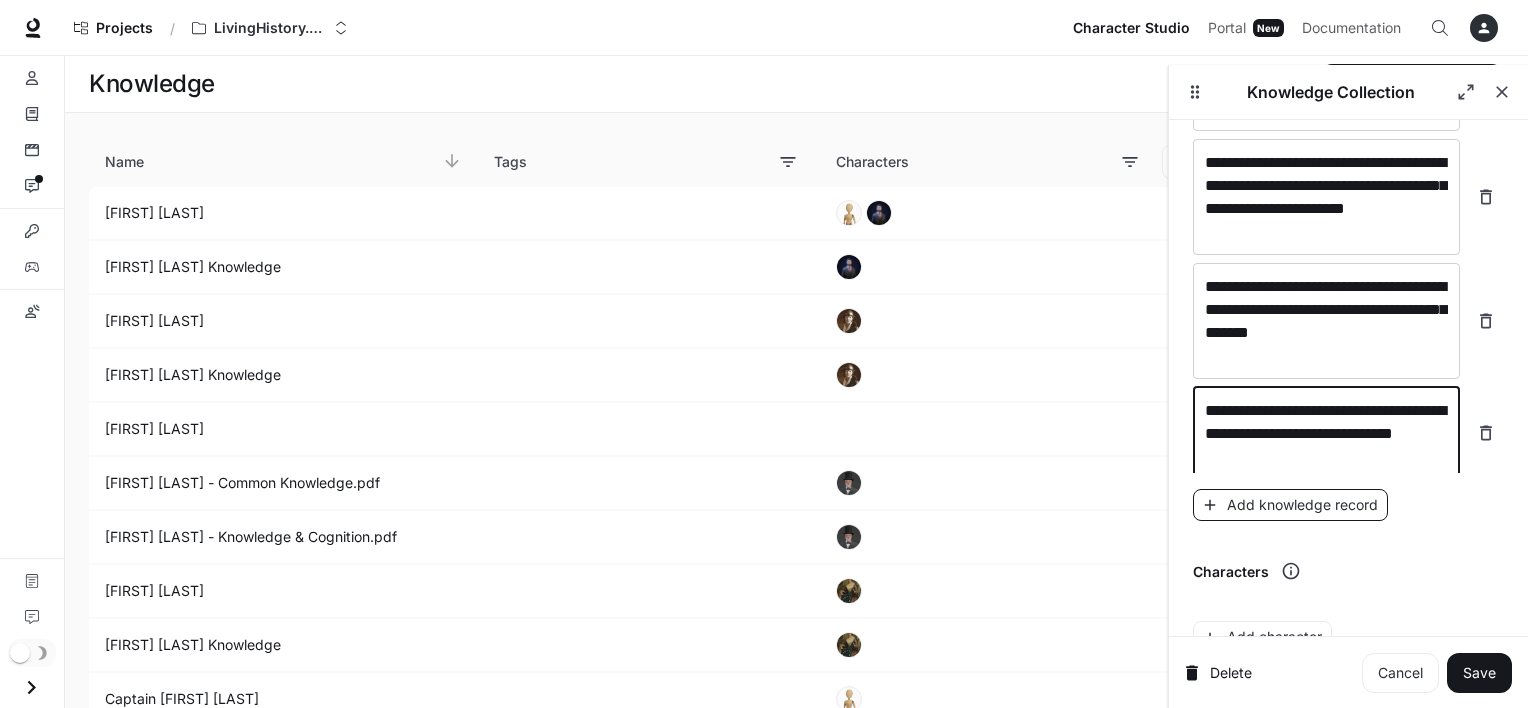 type on "**********" 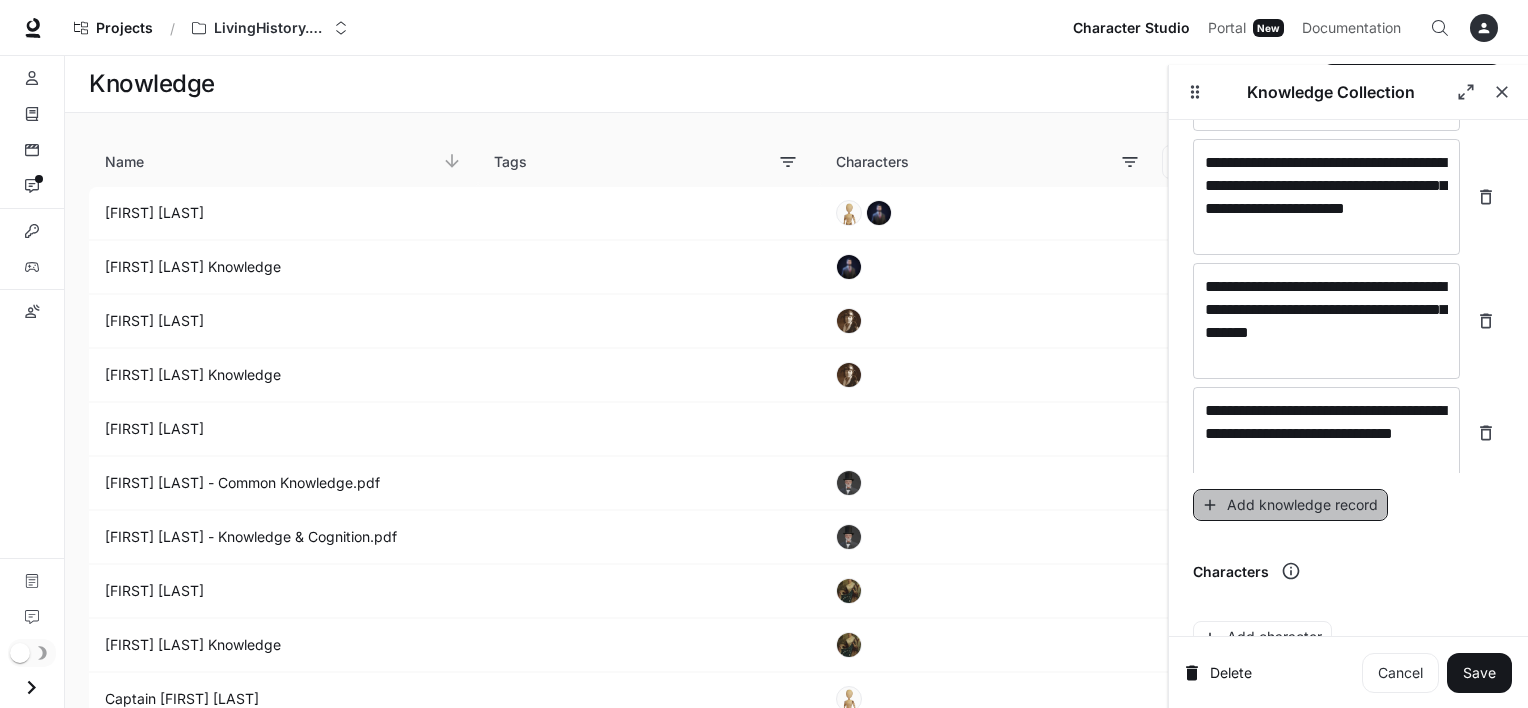 click on "Add knowledge record" at bounding box center [1290, 505] 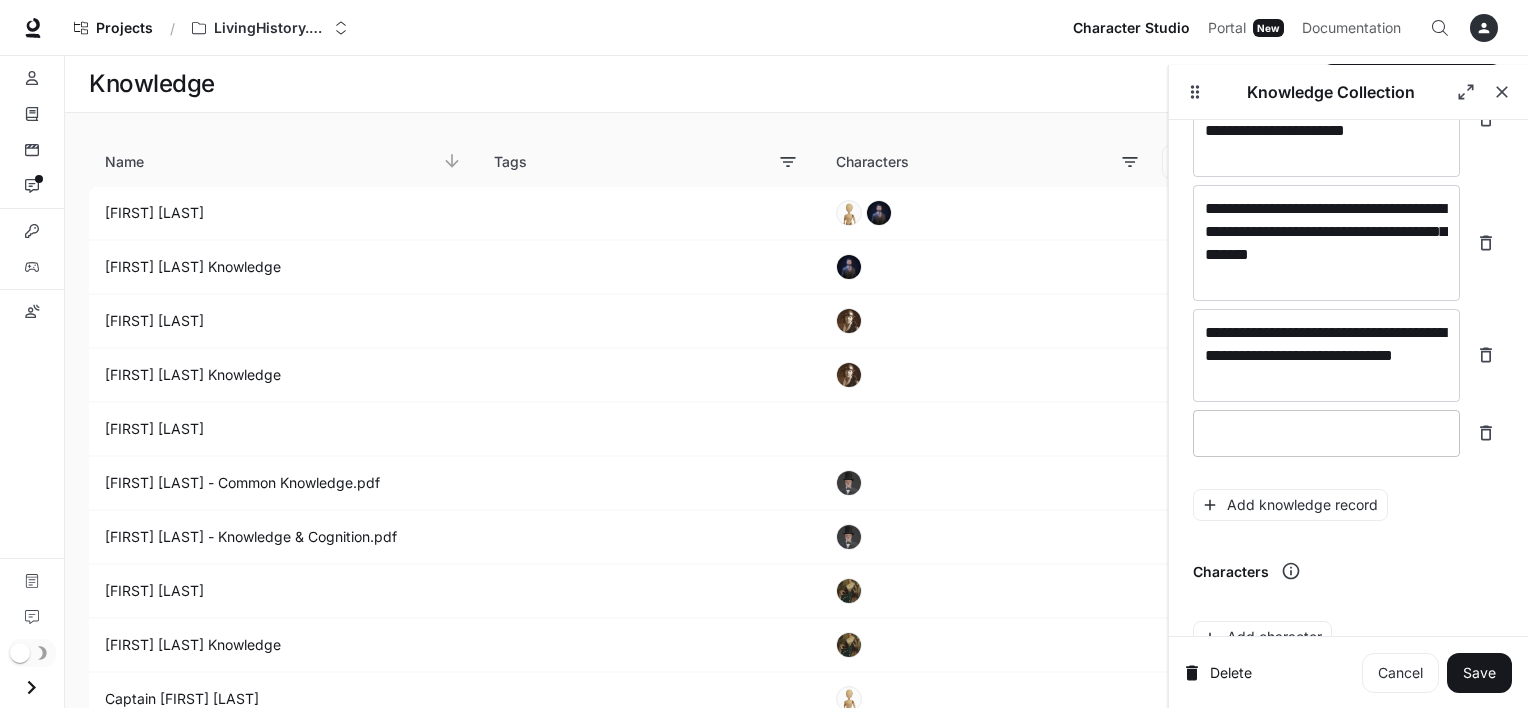 click on "* ​" at bounding box center (1326, 433) 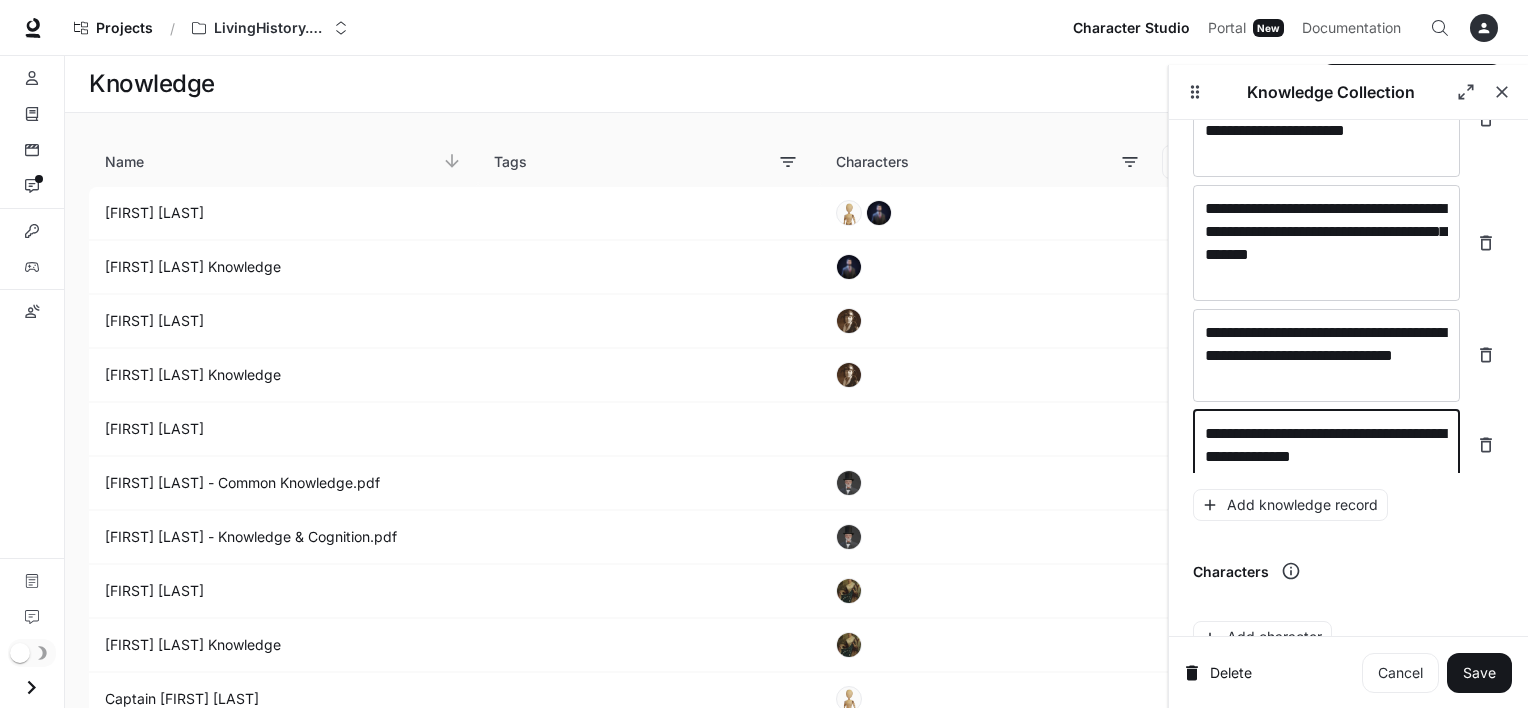 scroll, scrollTop: 2363, scrollLeft: 0, axis: vertical 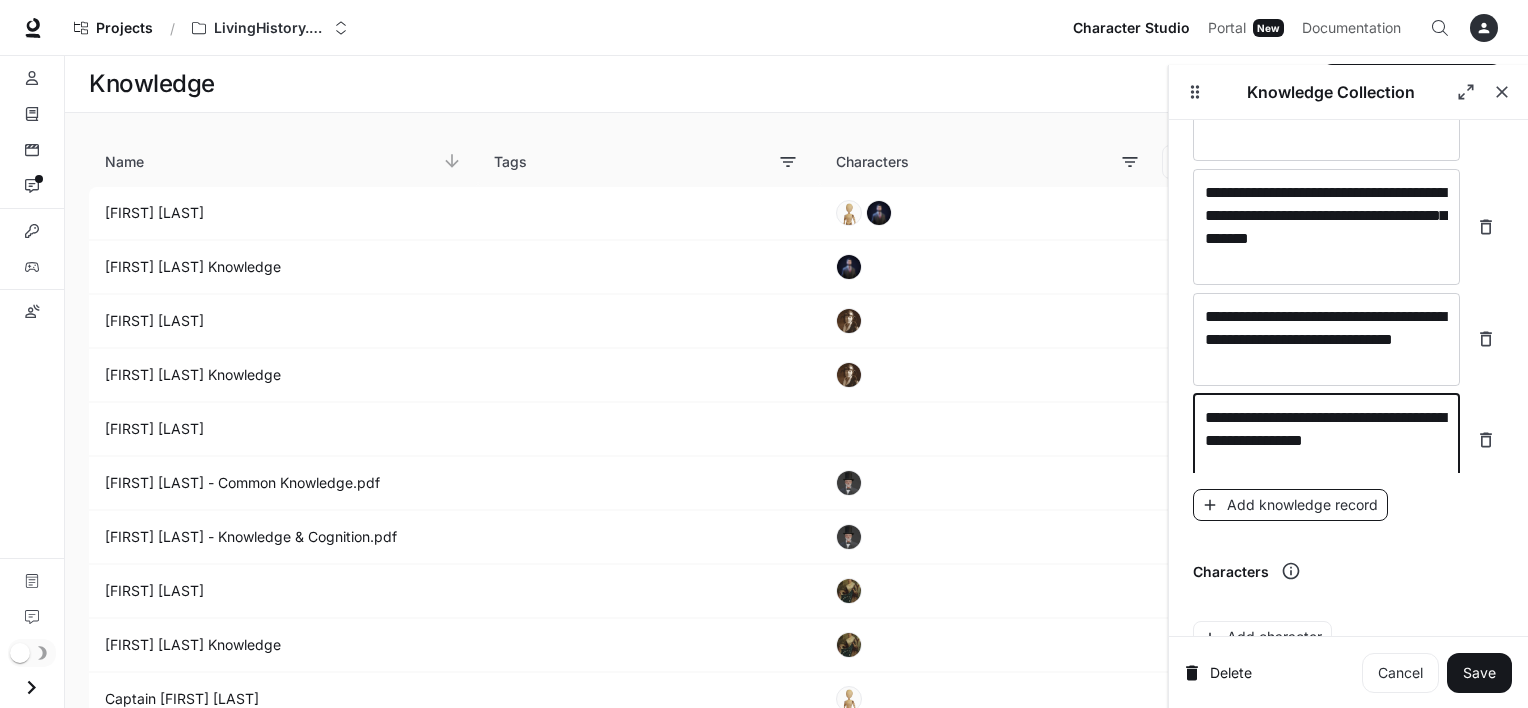 type on "**********" 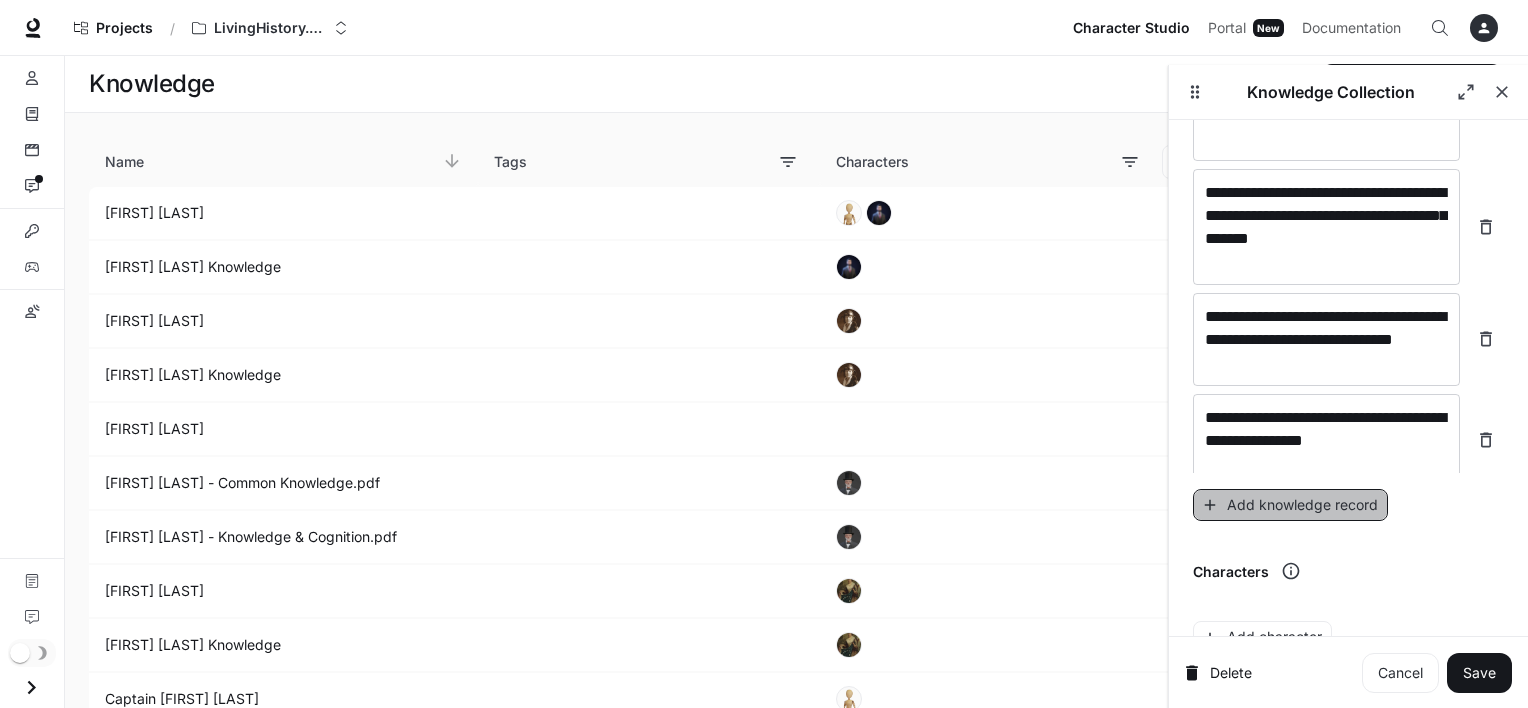 click on "Add knowledge record" at bounding box center [1290, 505] 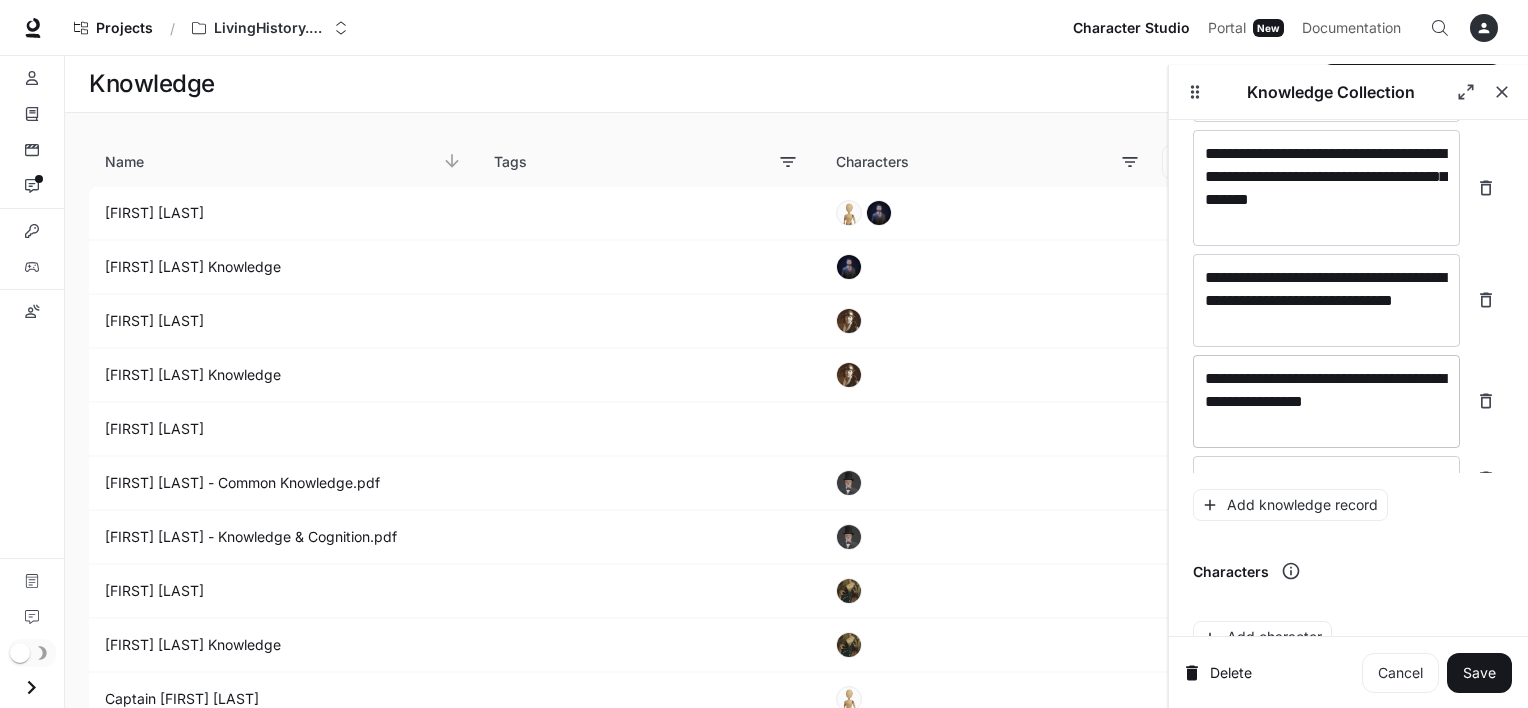 click on "**********" at bounding box center (1326, 401) 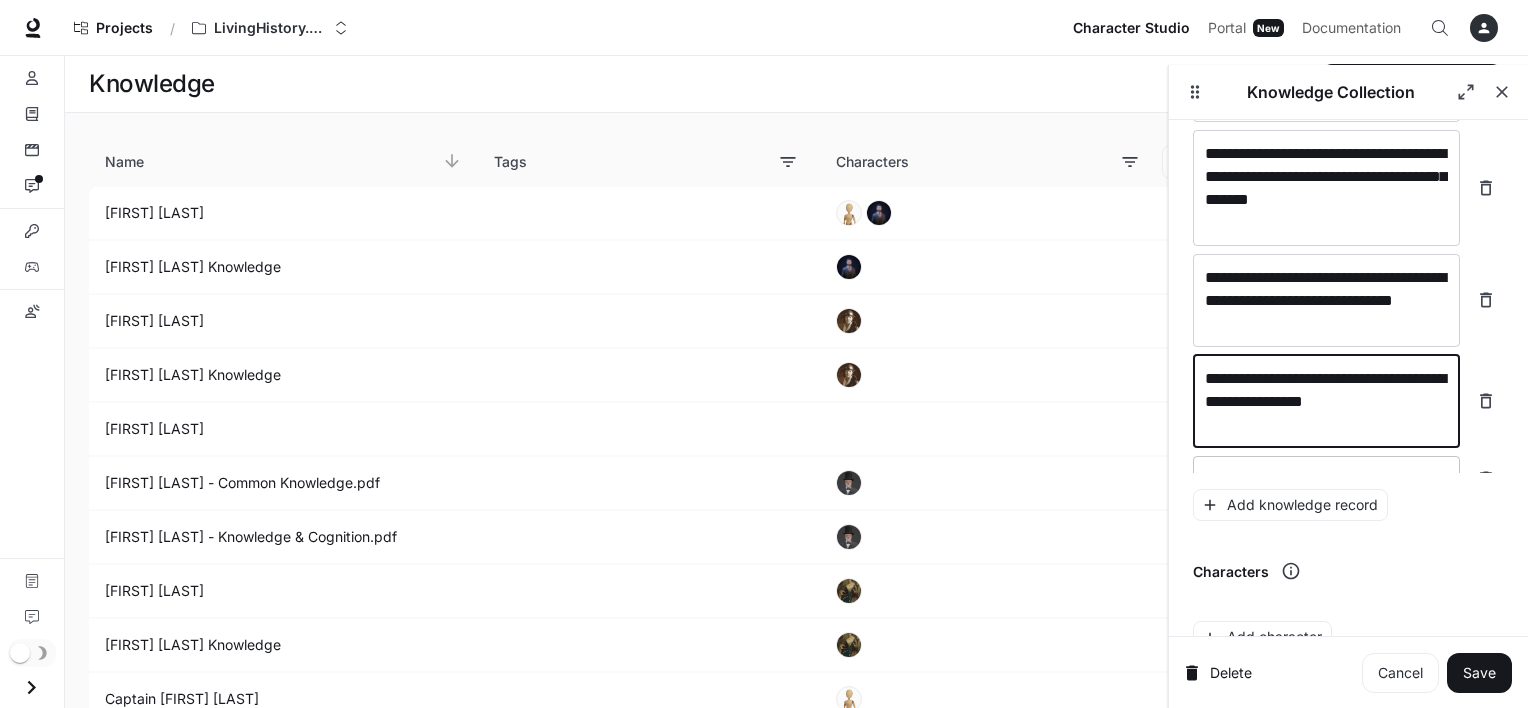 click on "* ​" at bounding box center [1326, 479] 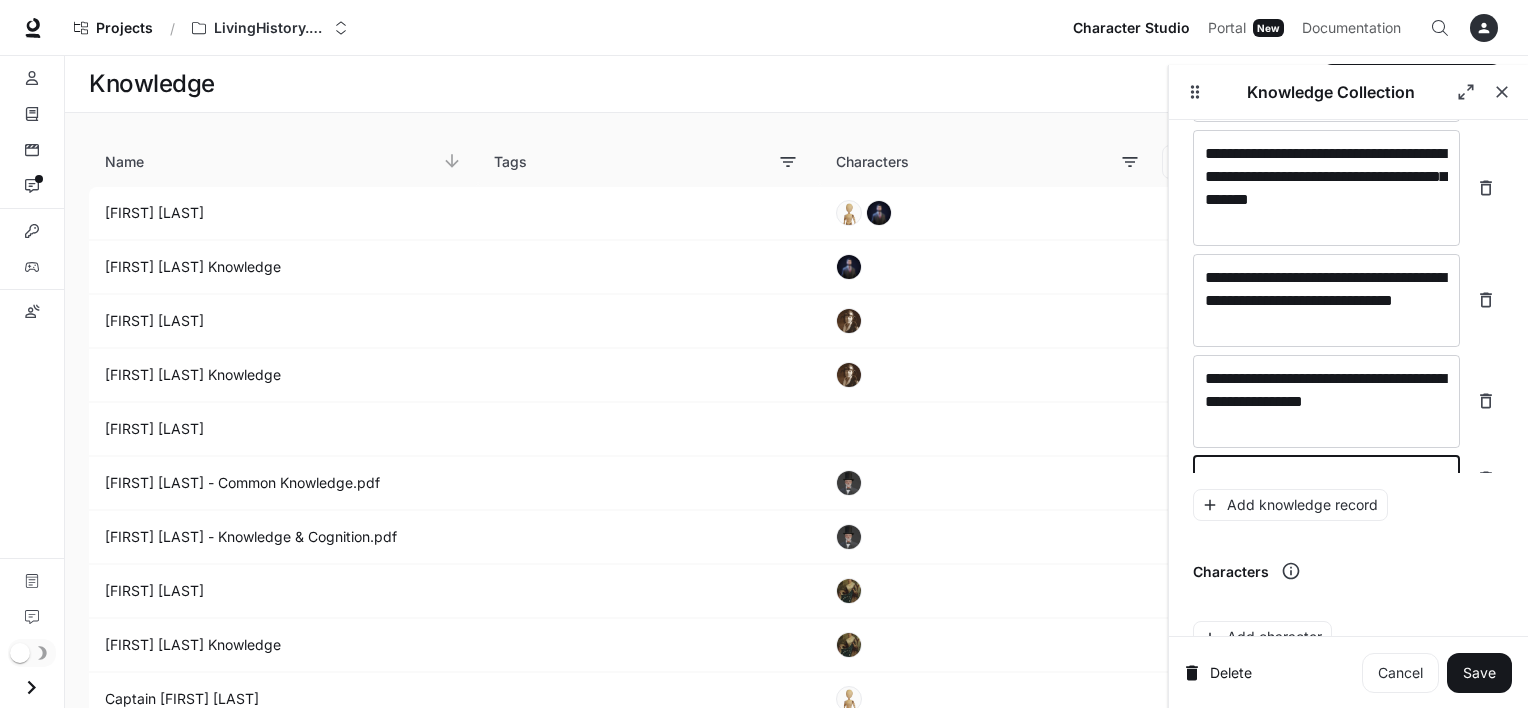 scroll, scrollTop: 2418, scrollLeft: 0, axis: vertical 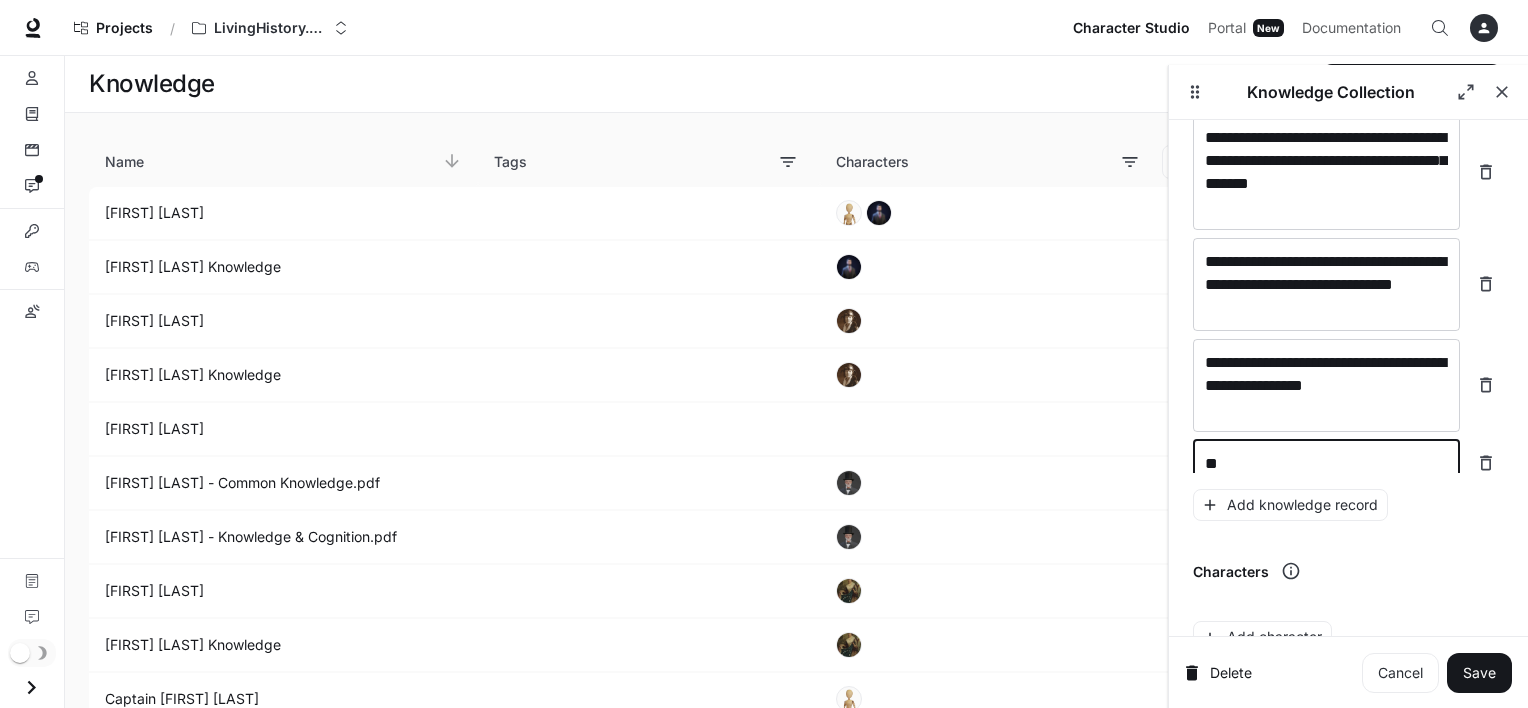 type on "*" 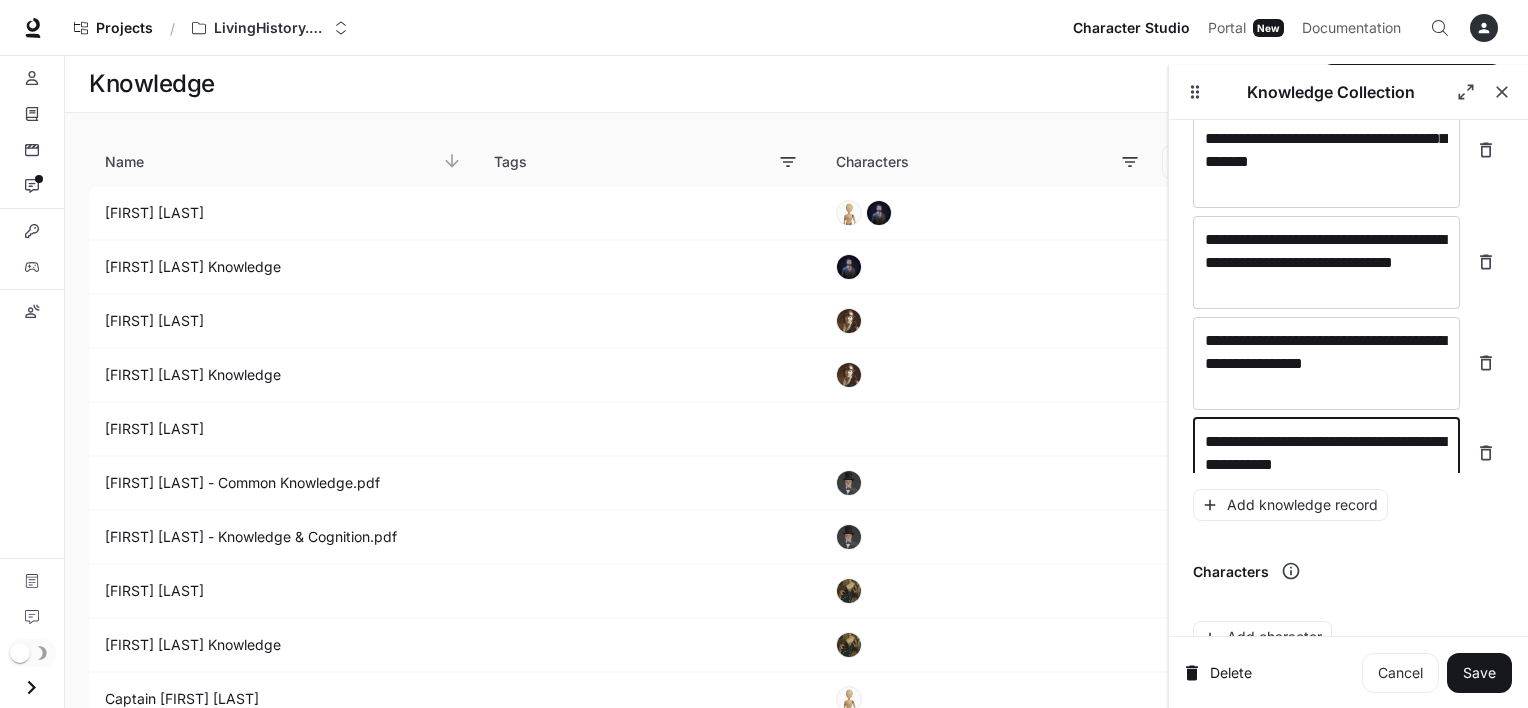 scroll, scrollTop: 2464, scrollLeft: 0, axis: vertical 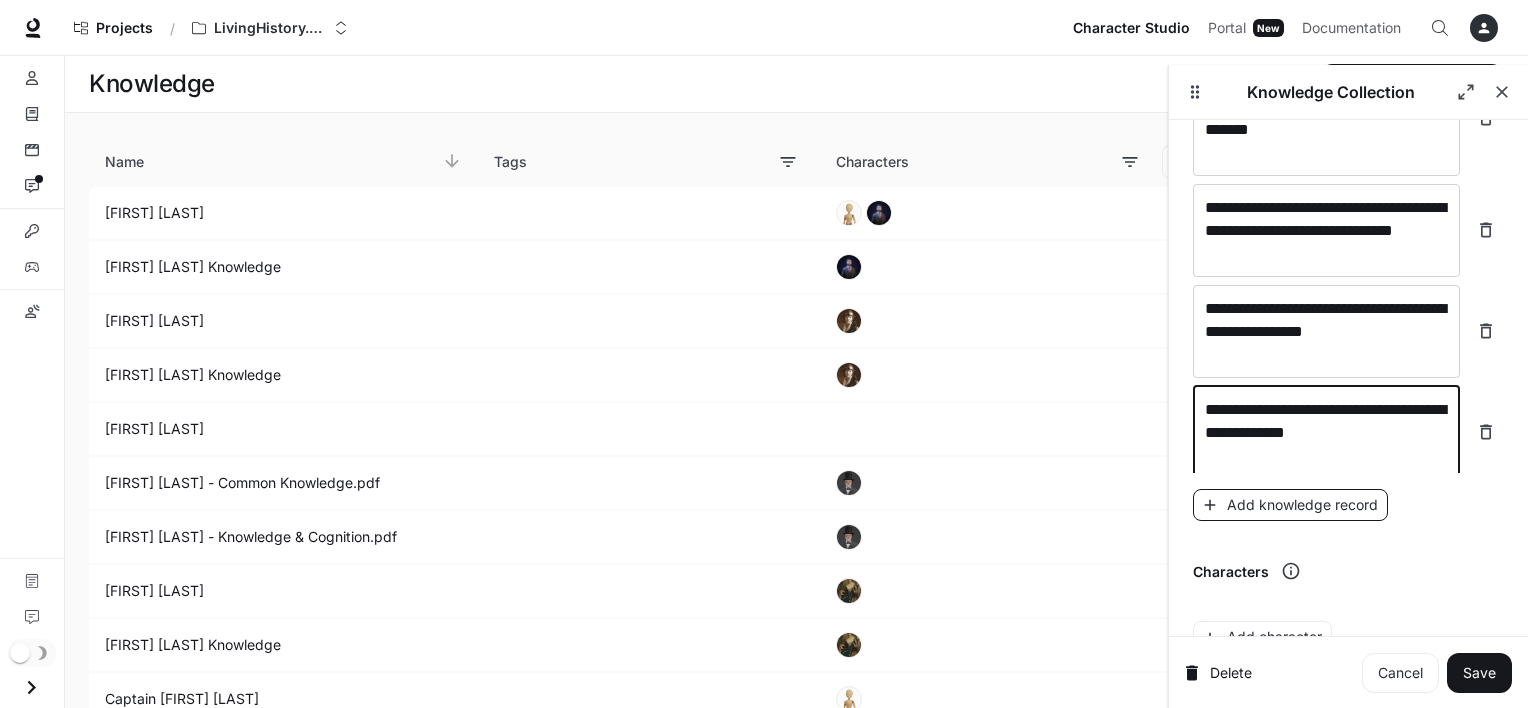 type on "**********" 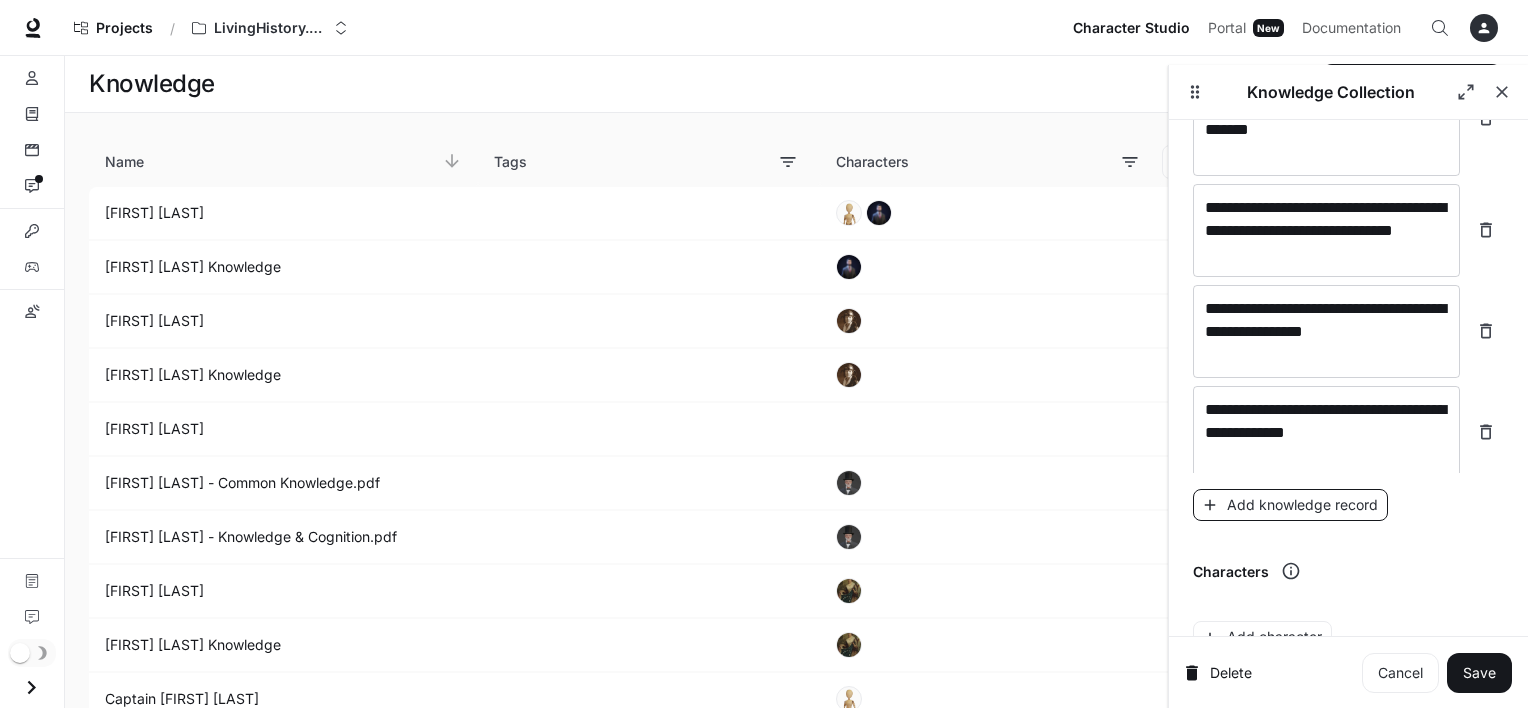 scroll, scrollTop: 2540, scrollLeft: 0, axis: vertical 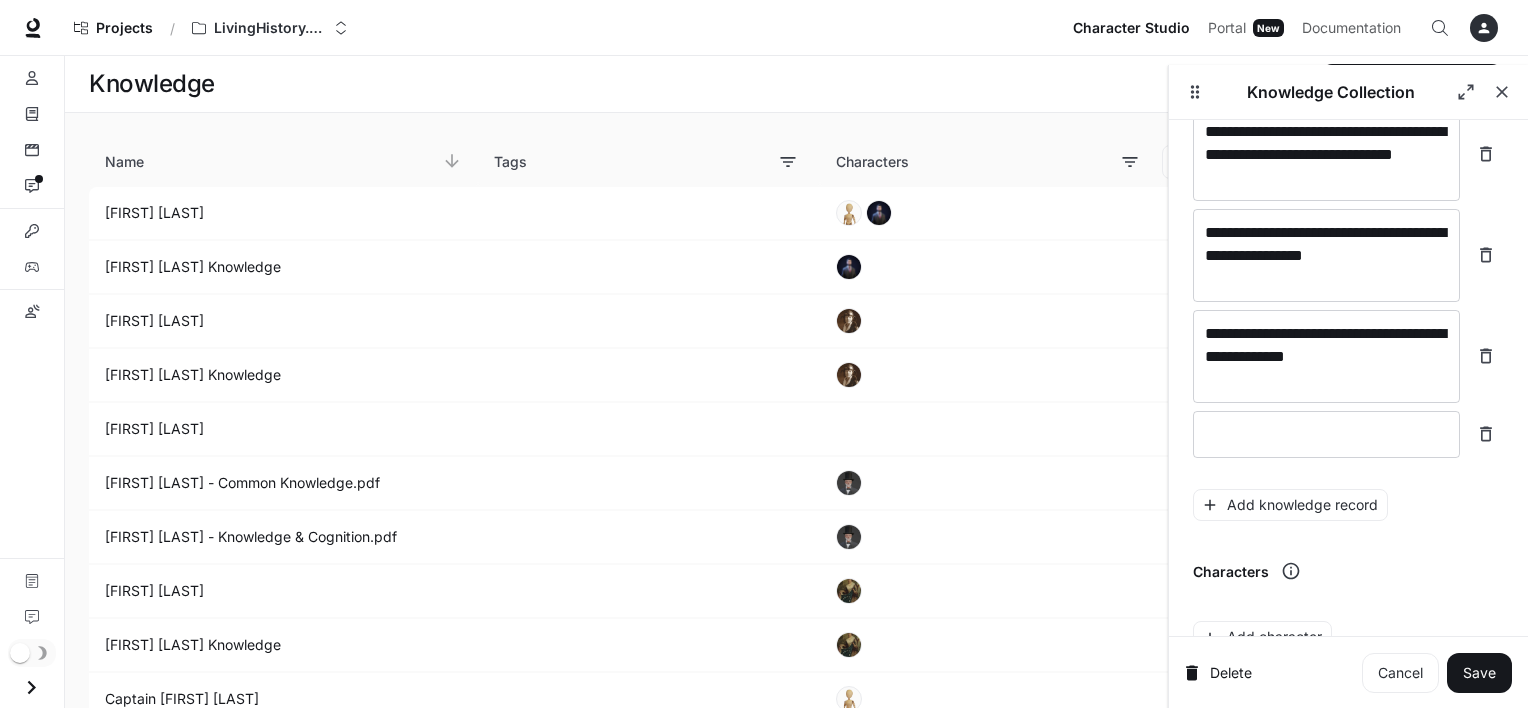 click on "**********" at bounding box center [1348, 273] 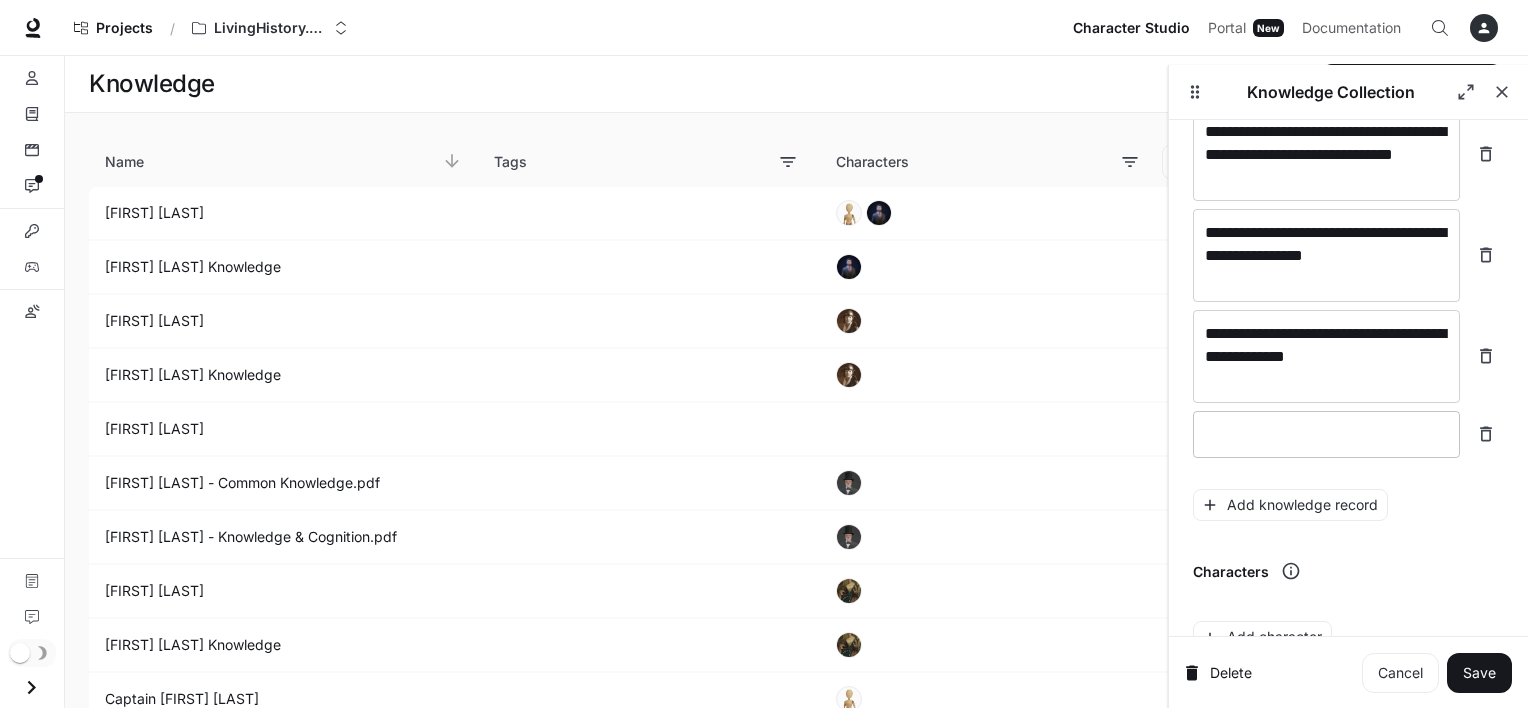 click on "* ​" at bounding box center [1326, 434] 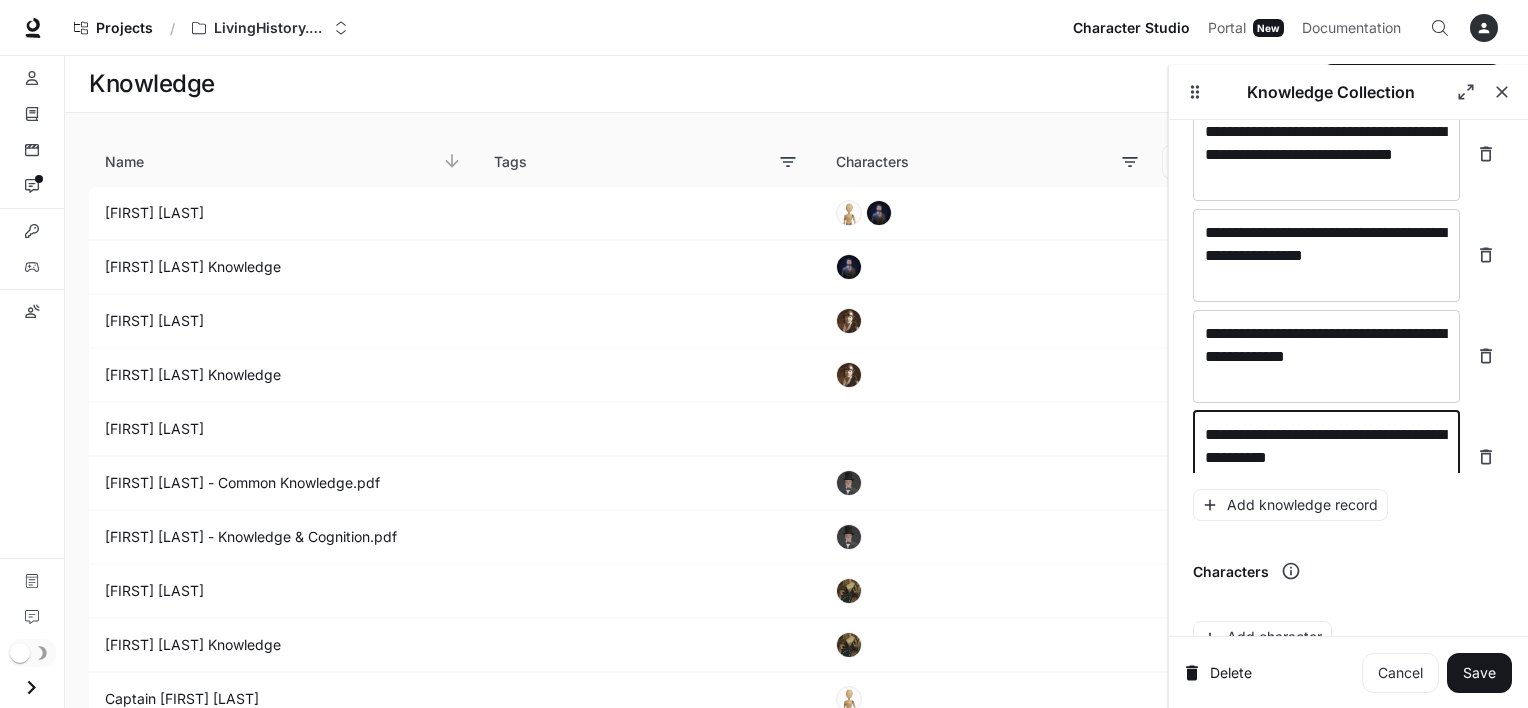 scroll, scrollTop: 2556, scrollLeft: 0, axis: vertical 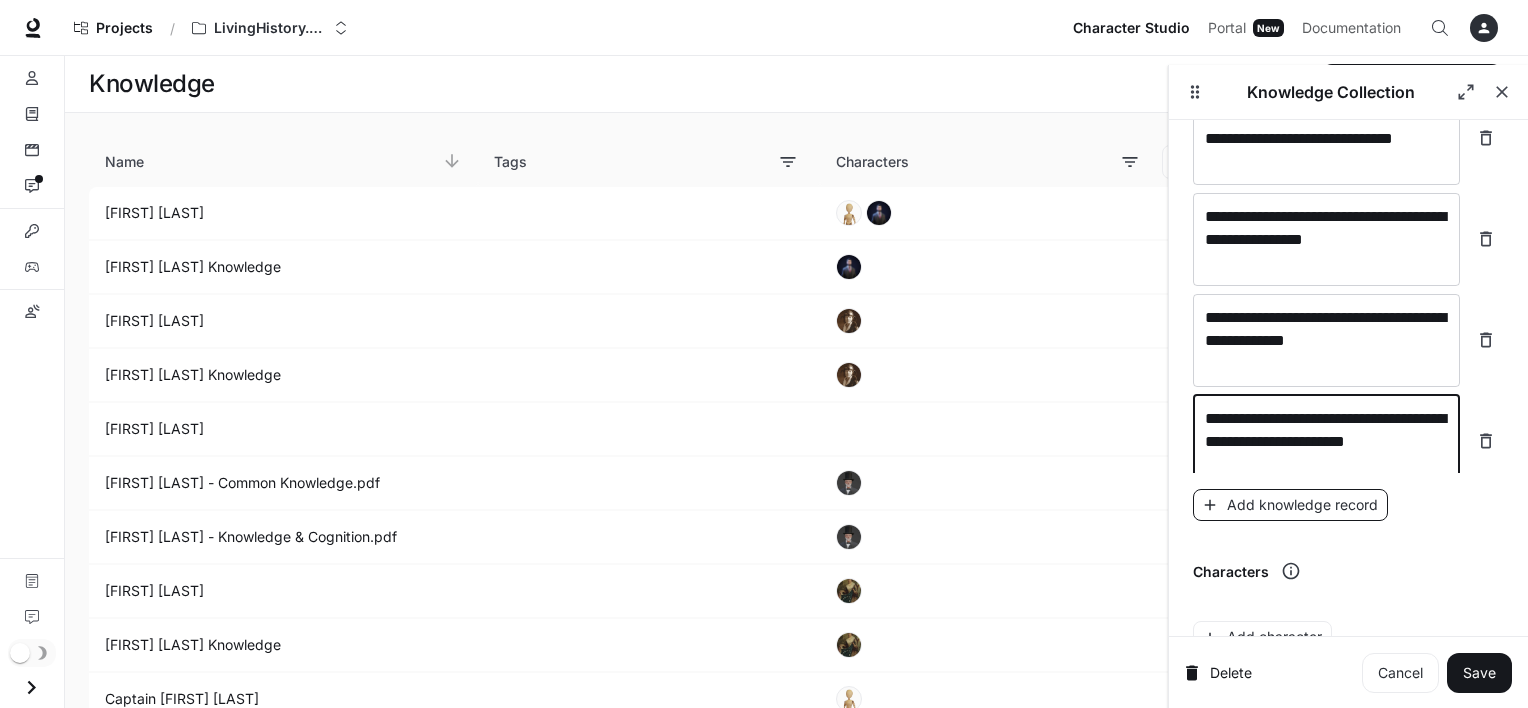 type on "**********" 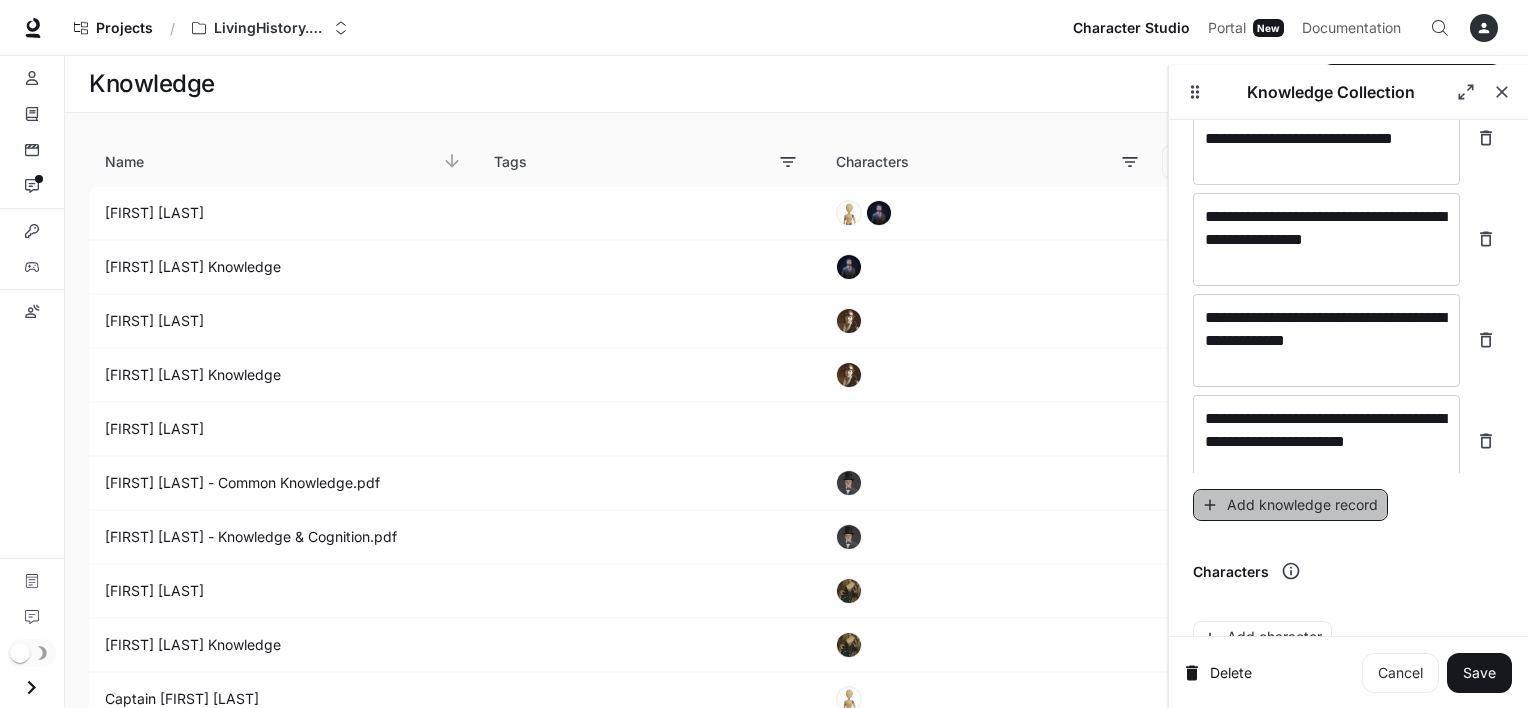 click on "Add knowledge record" at bounding box center (1290, 505) 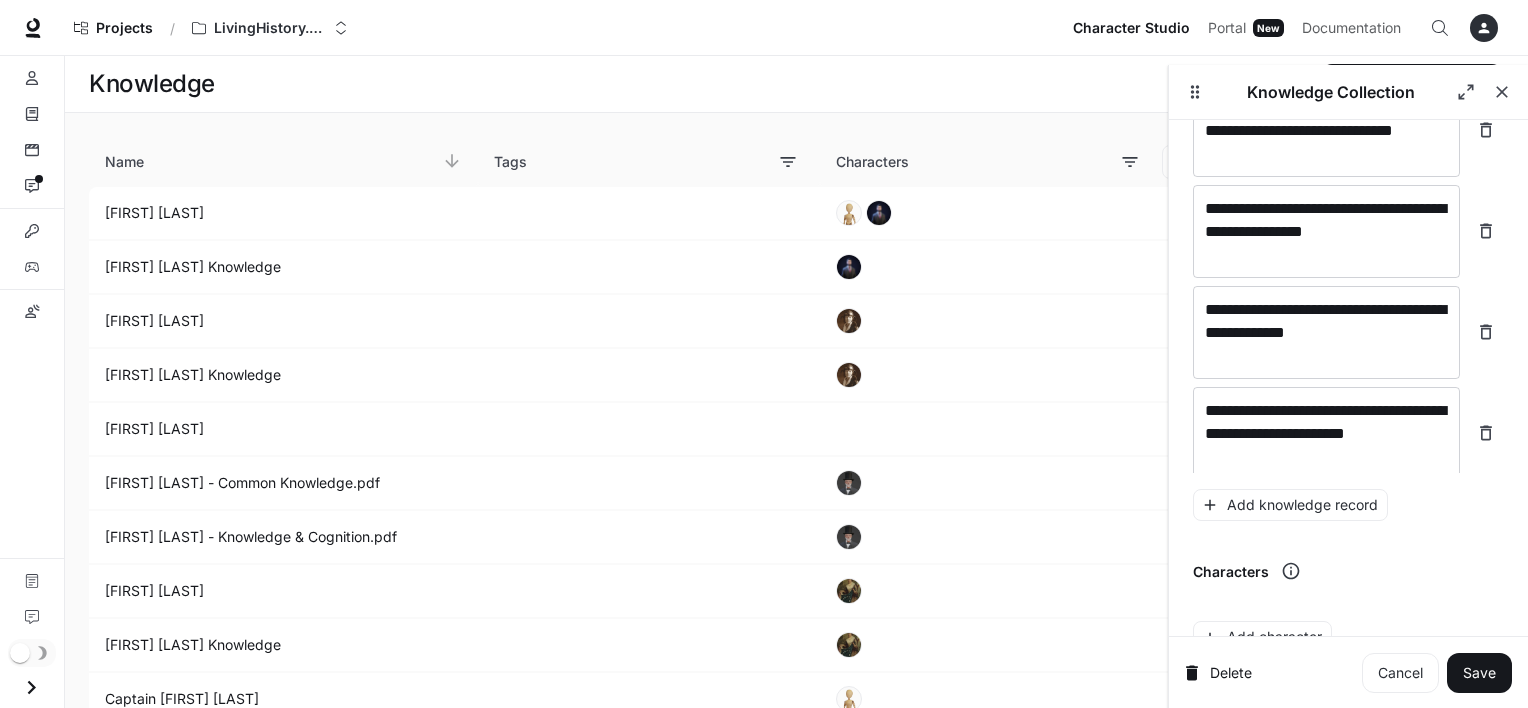 scroll, scrollTop: 2634, scrollLeft: 0, axis: vertical 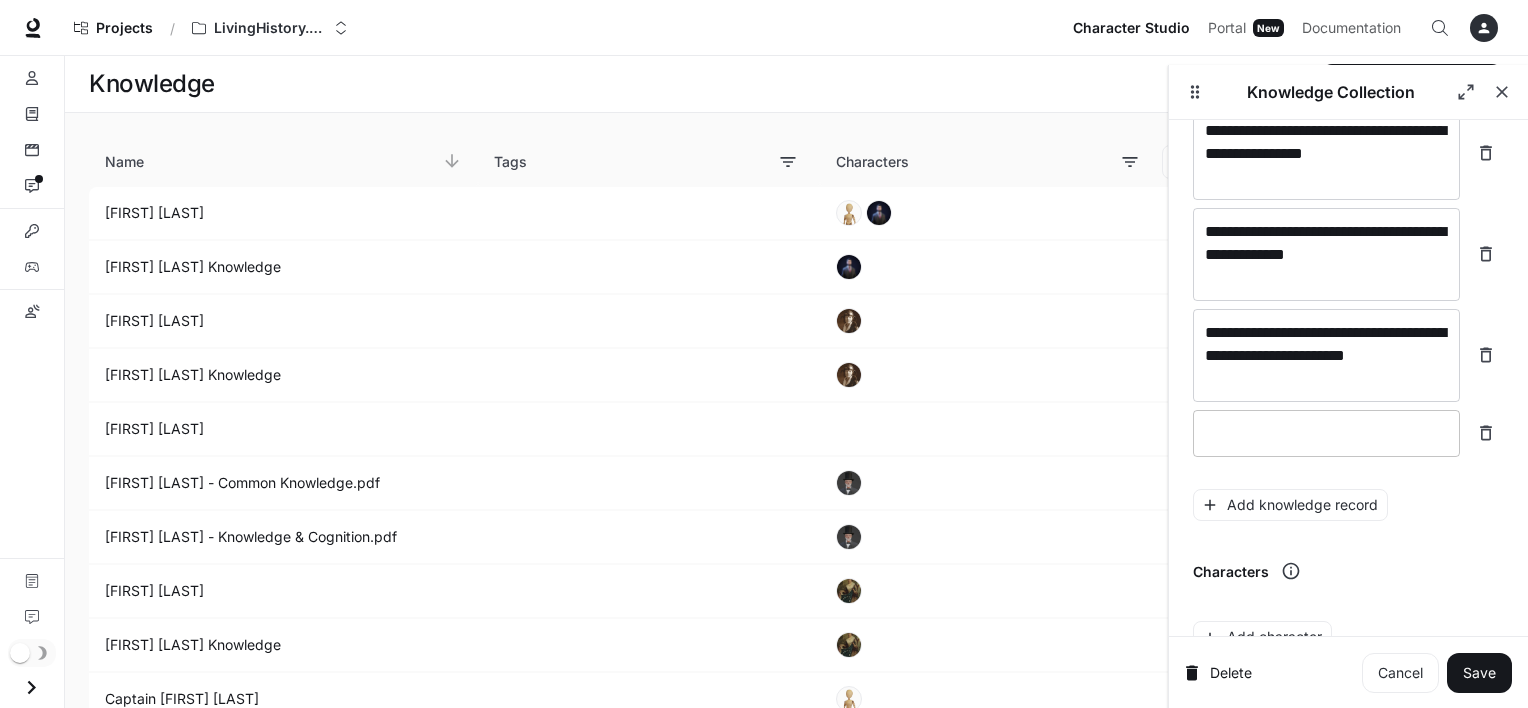 click at bounding box center (1326, 433) 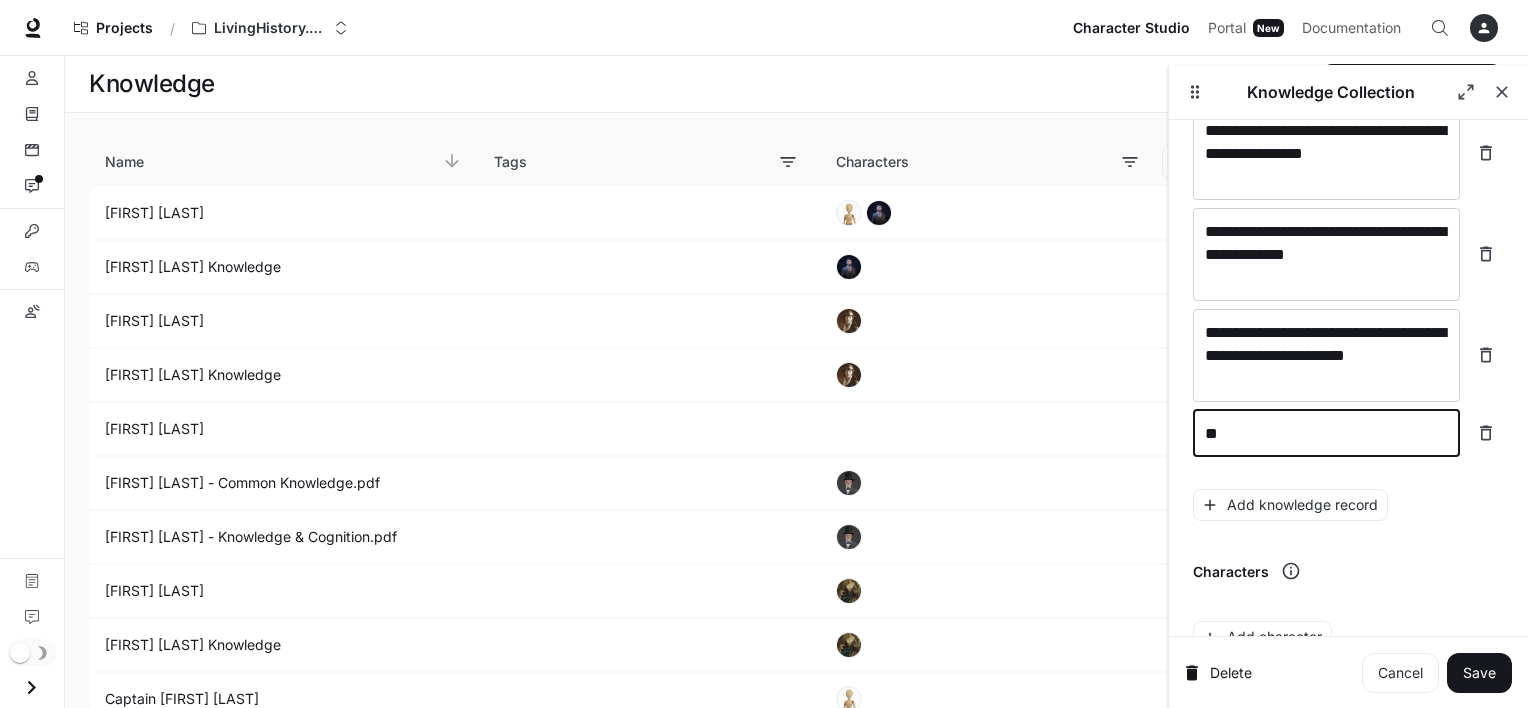 type on "*" 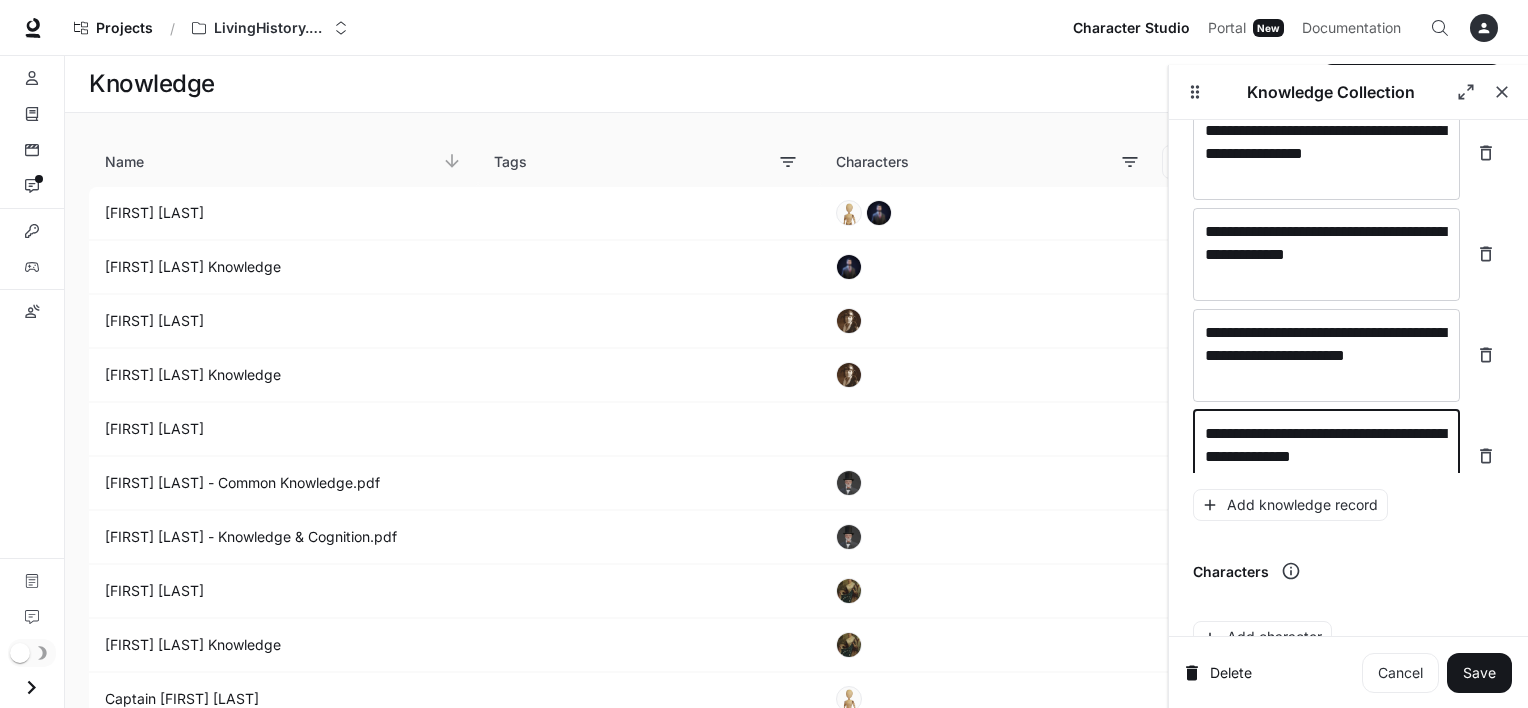 scroll, scrollTop: 2649, scrollLeft: 0, axis: vertical 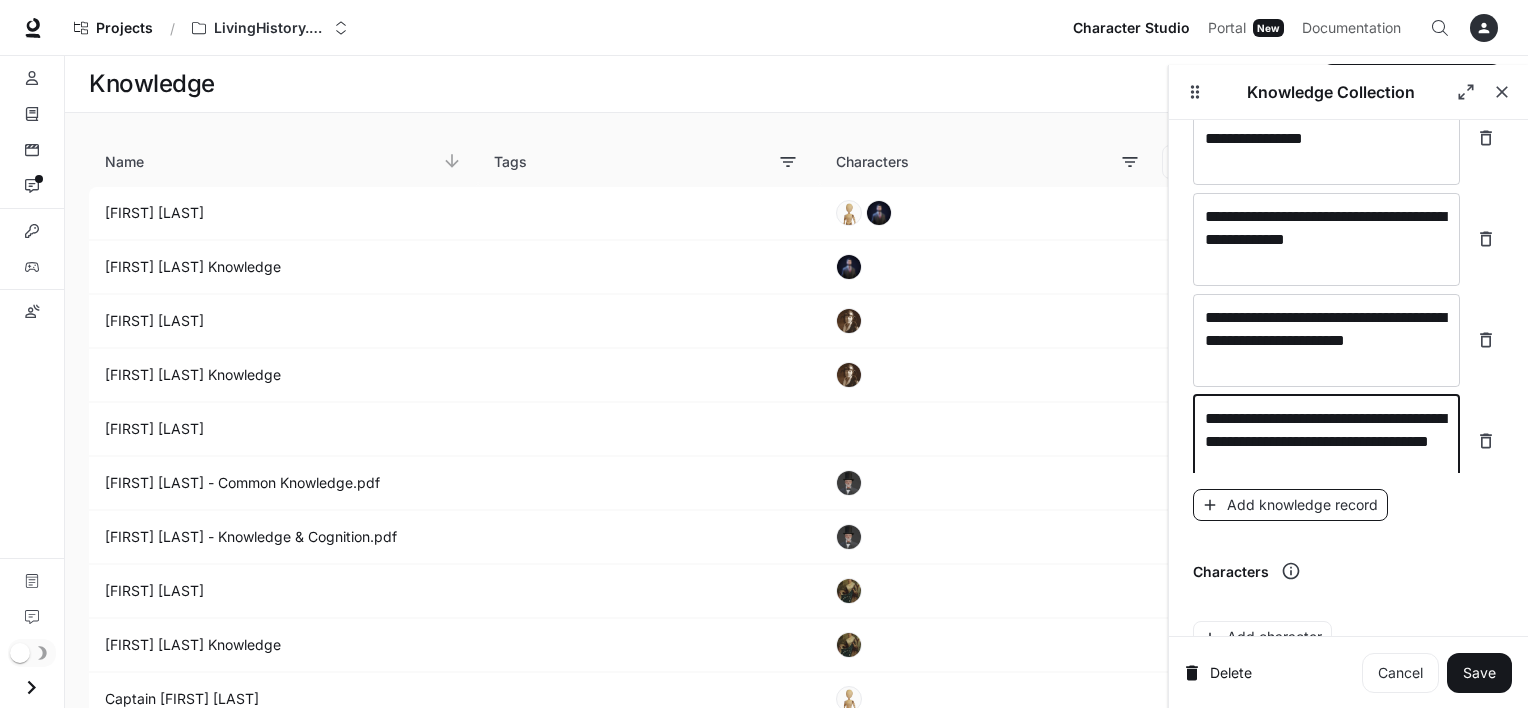 type on "**********" 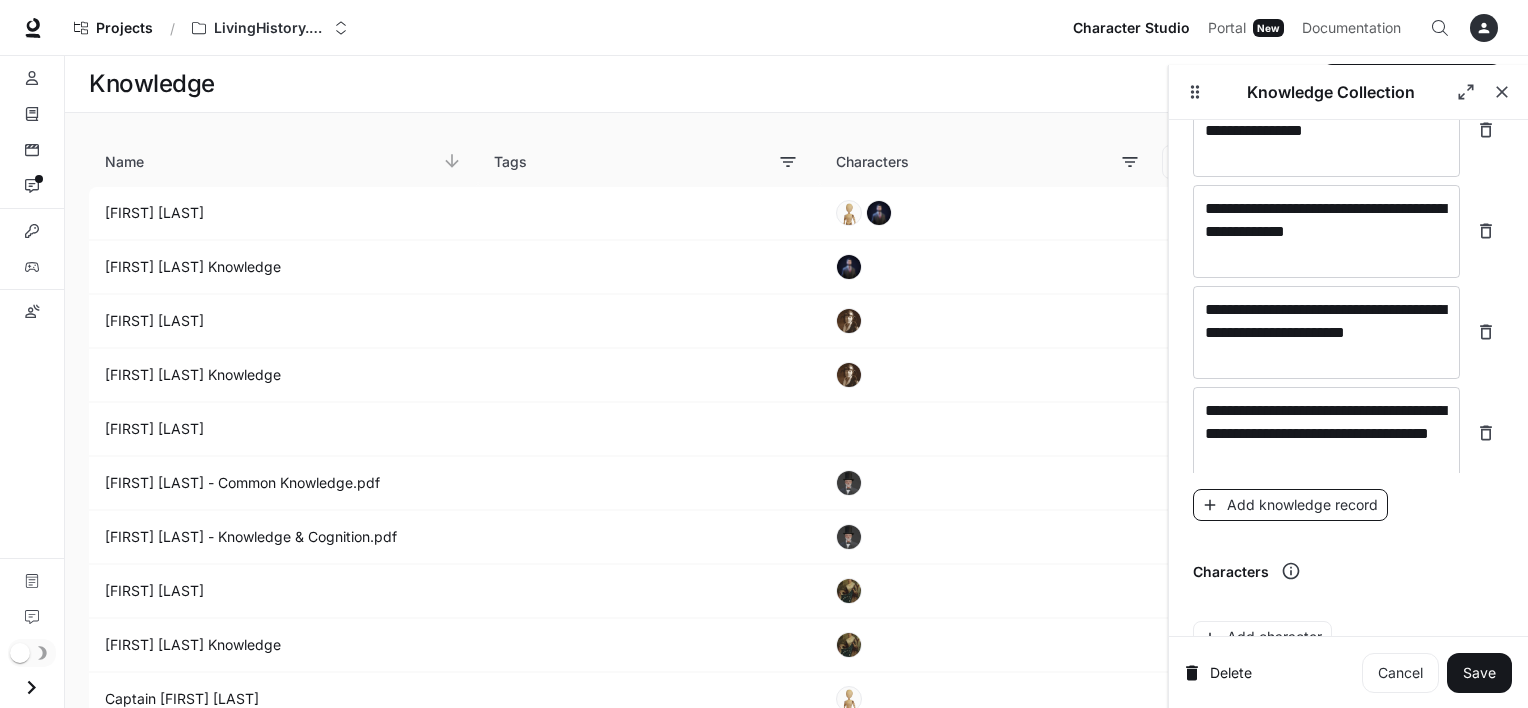 scroll, scrollTop: 2727, scrollLeft: 0, axis: vertical 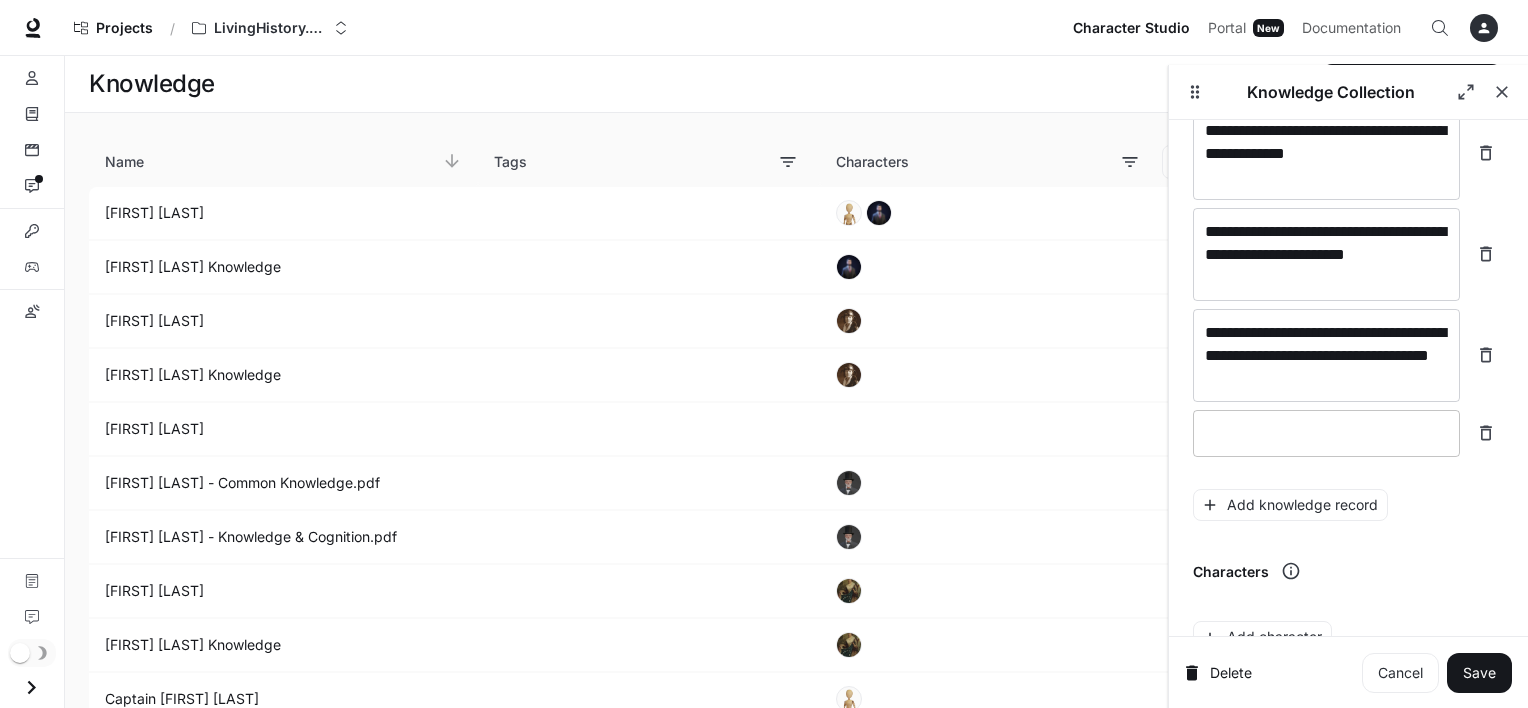 click at bounding box center [1326, 433] 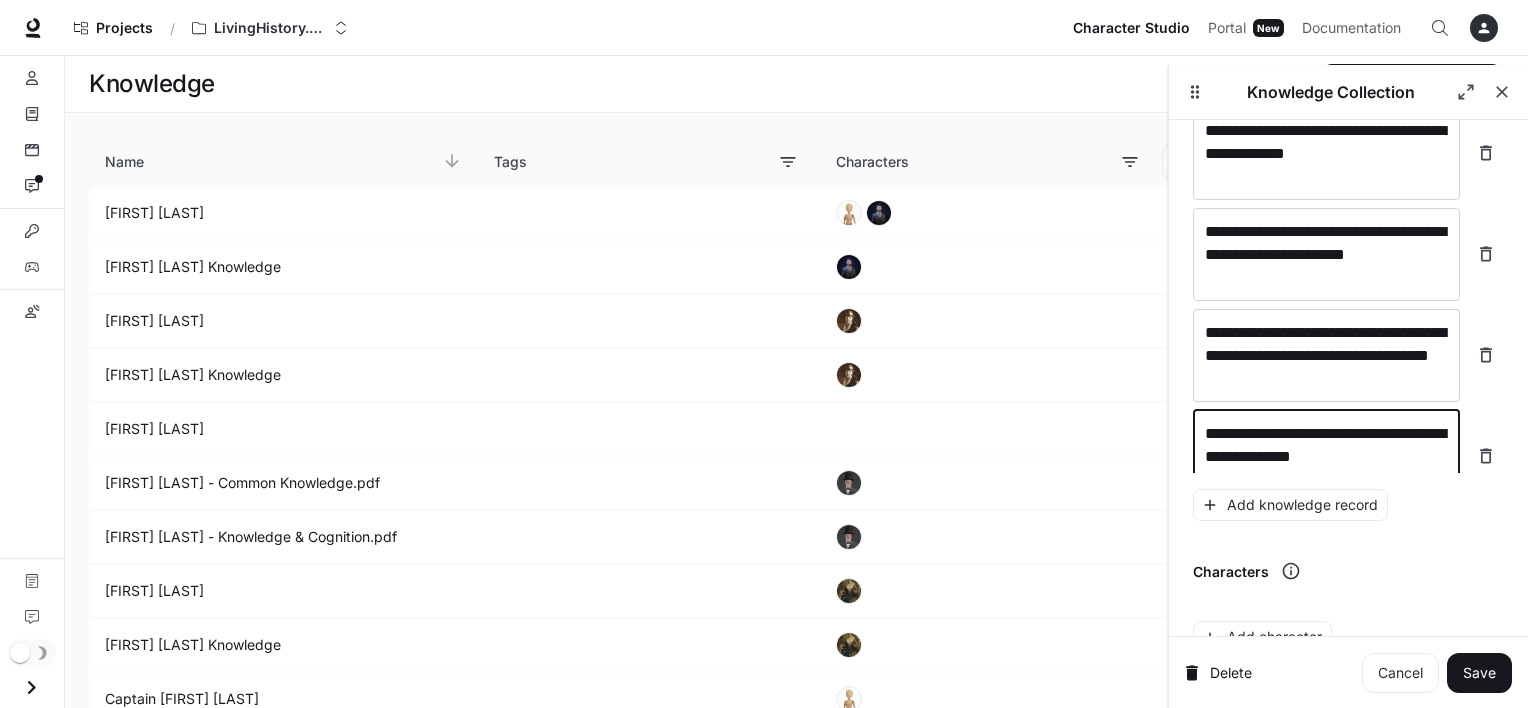 scroll, scrollTop: 2743, scrollLeft: 0, axis: vertical 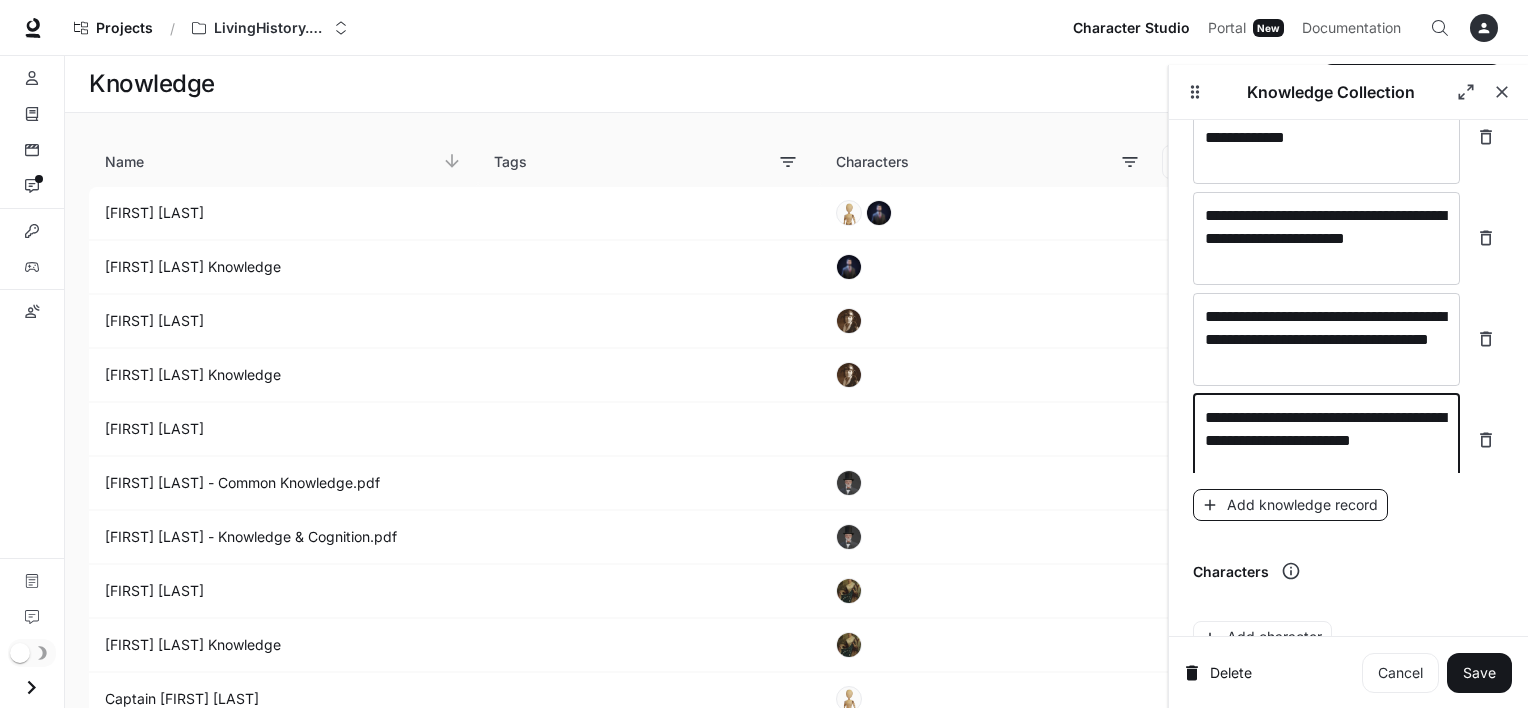 type on "**********" 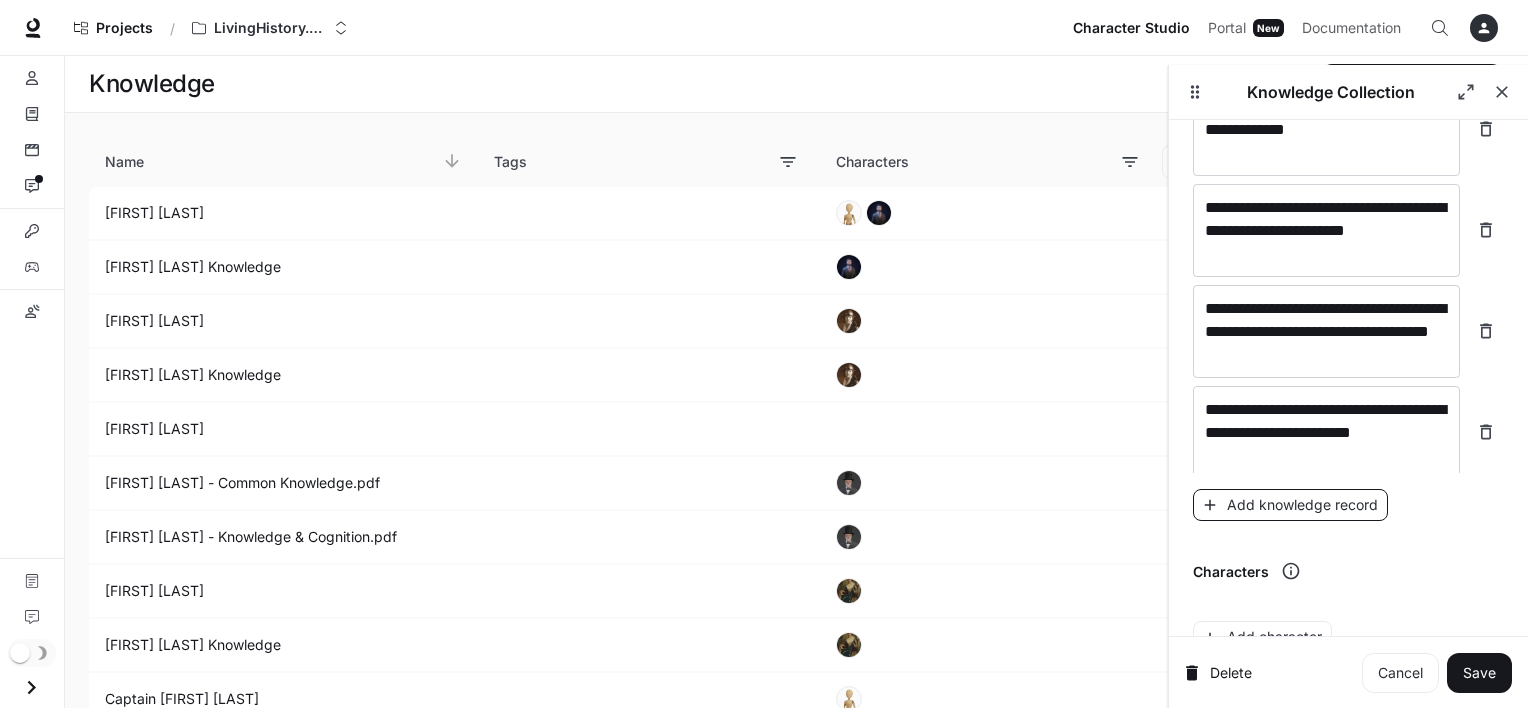 scroll, scrollTop: 2820, scrollLeft: 0, axis: vertical 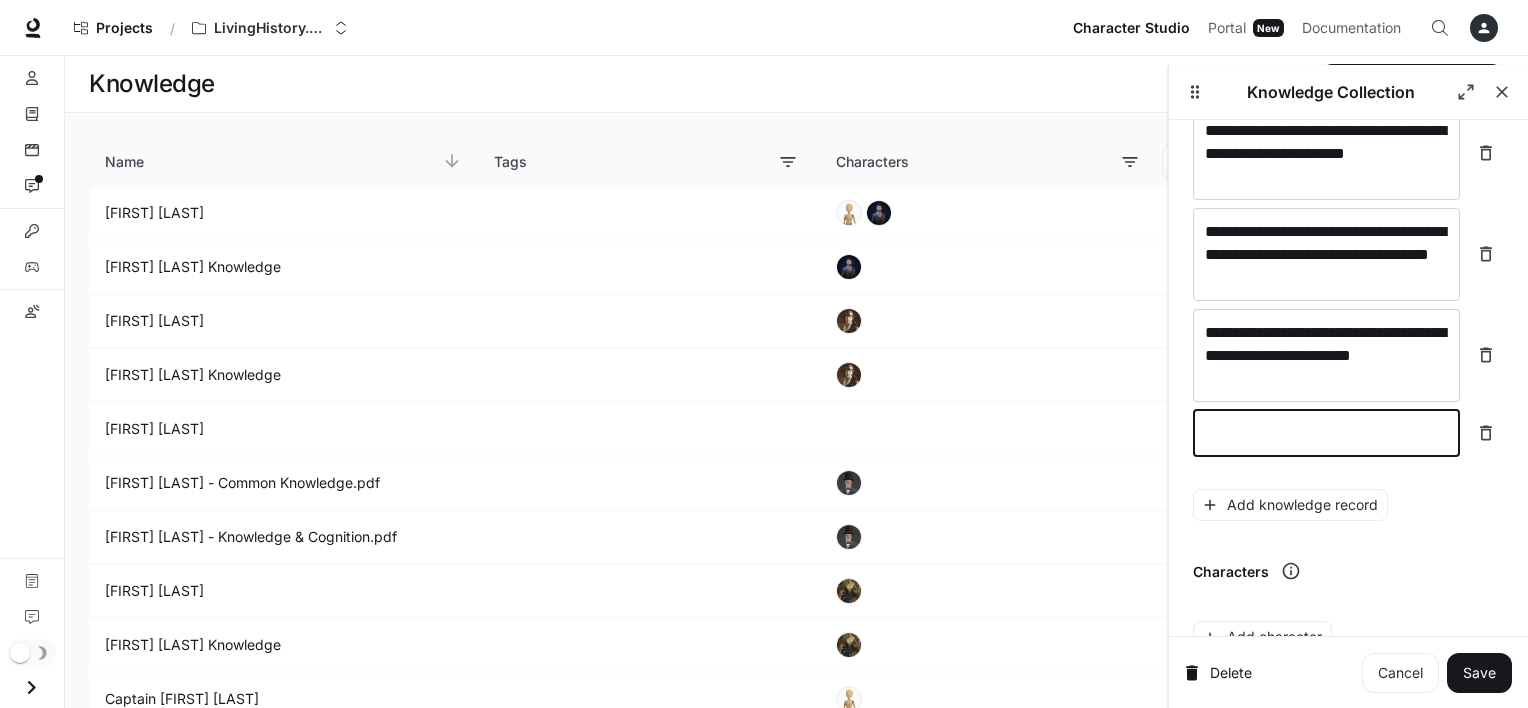 click at bounding box center (1326, 433) 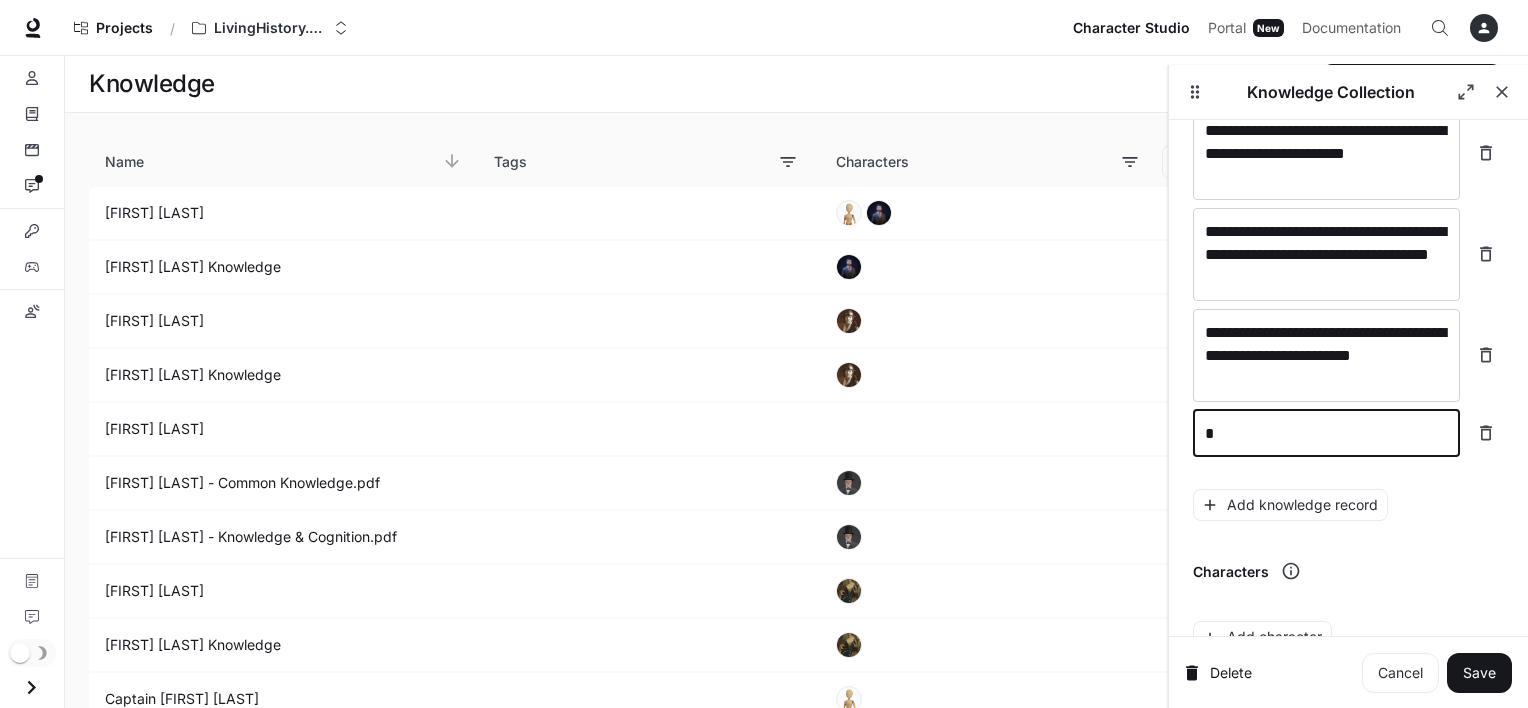 type 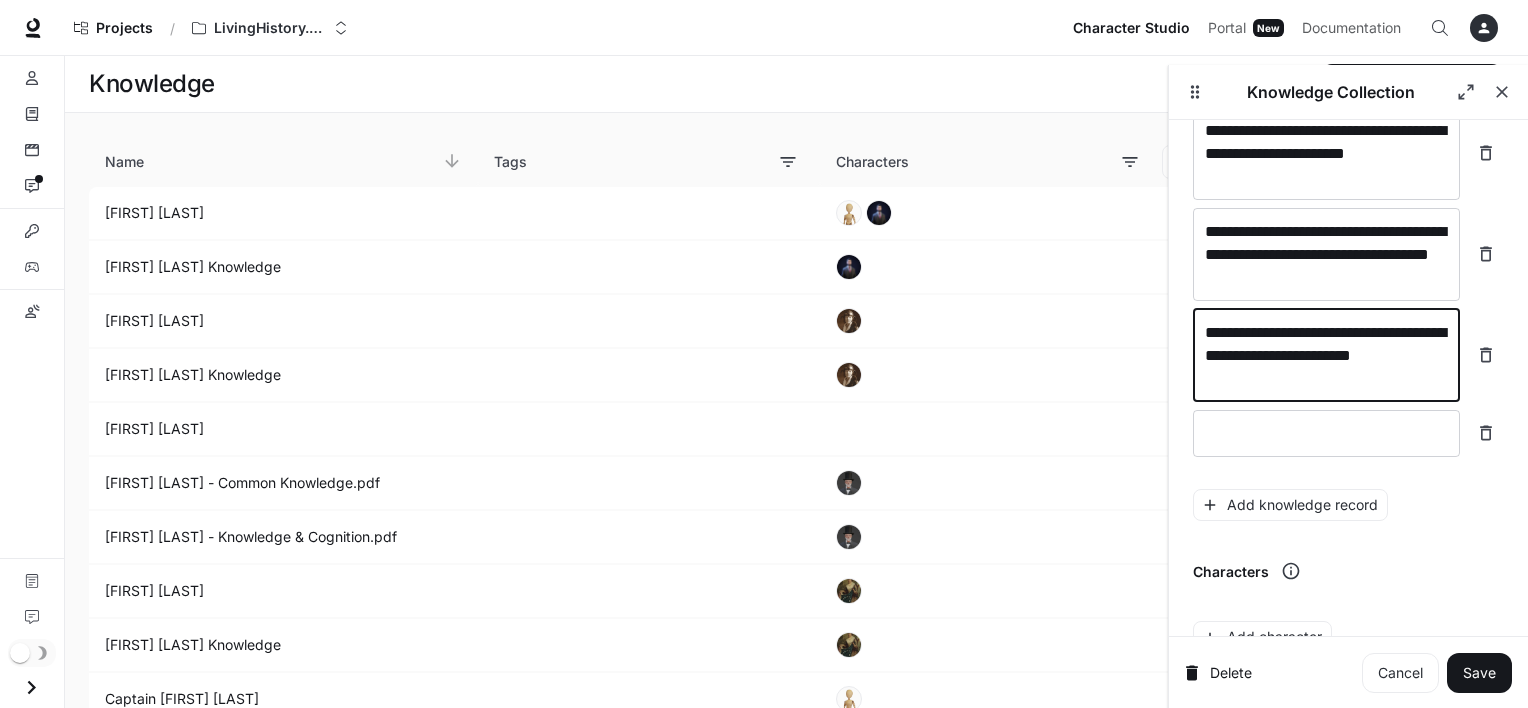 click on "**********" at bounding box center (1326, 355) 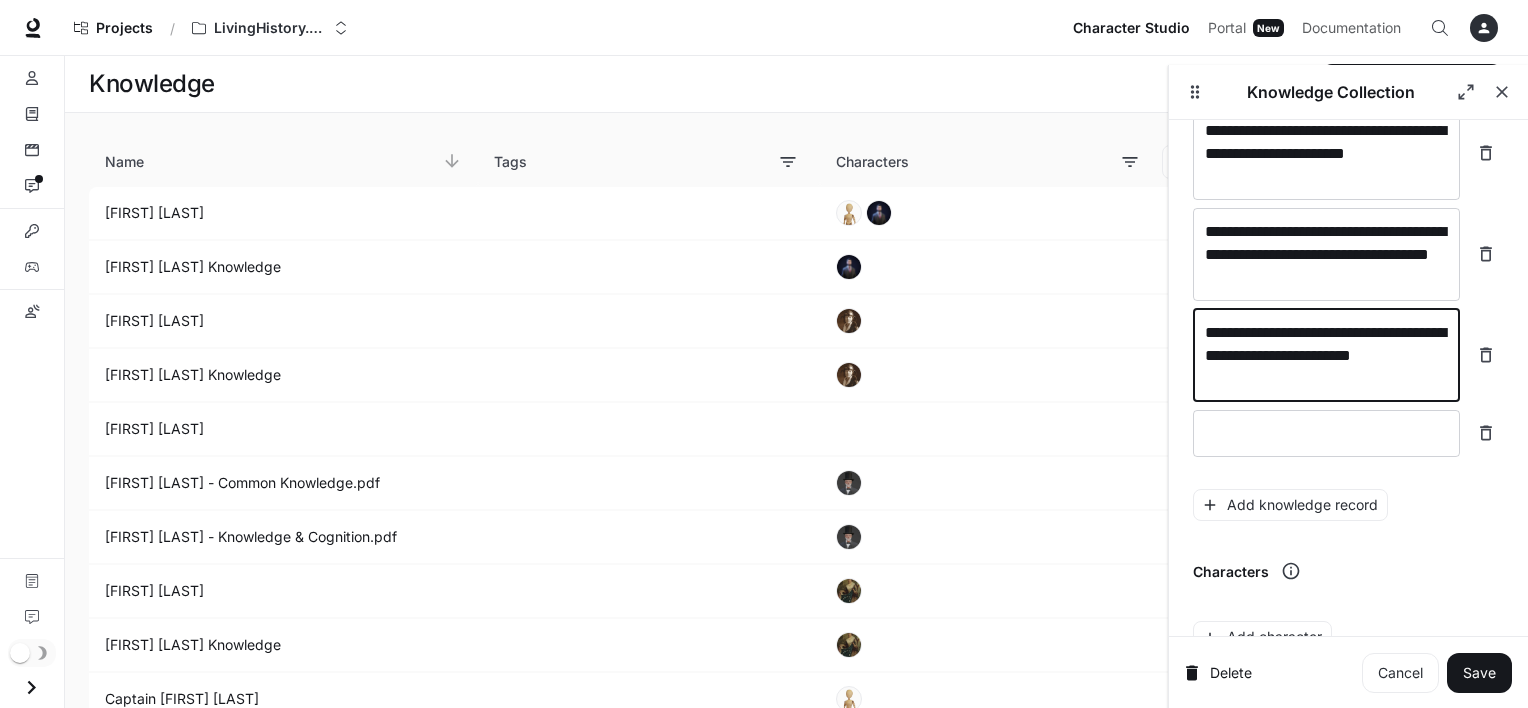 click on "**********" at bounding box center [1326, 355] 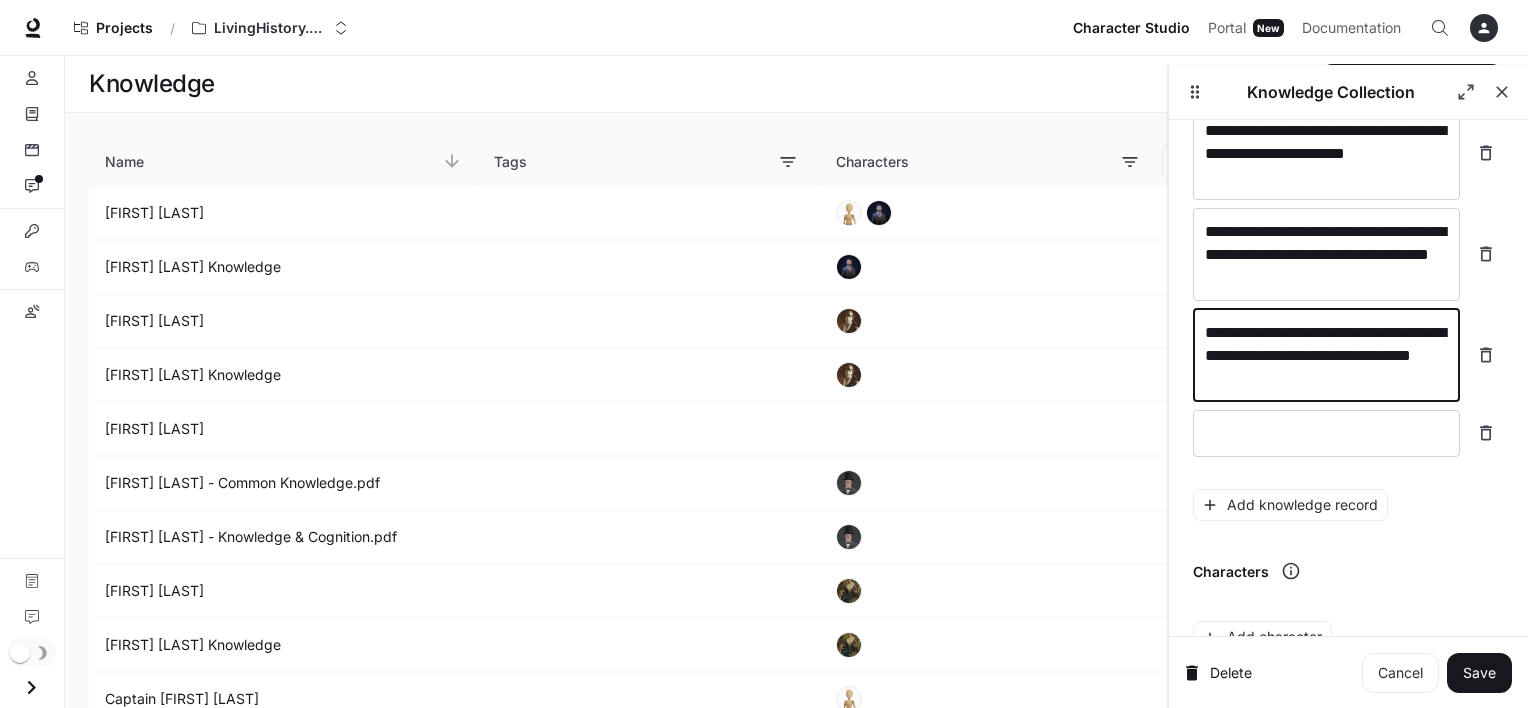 click on "**********" at bounding box center (1326, 355) 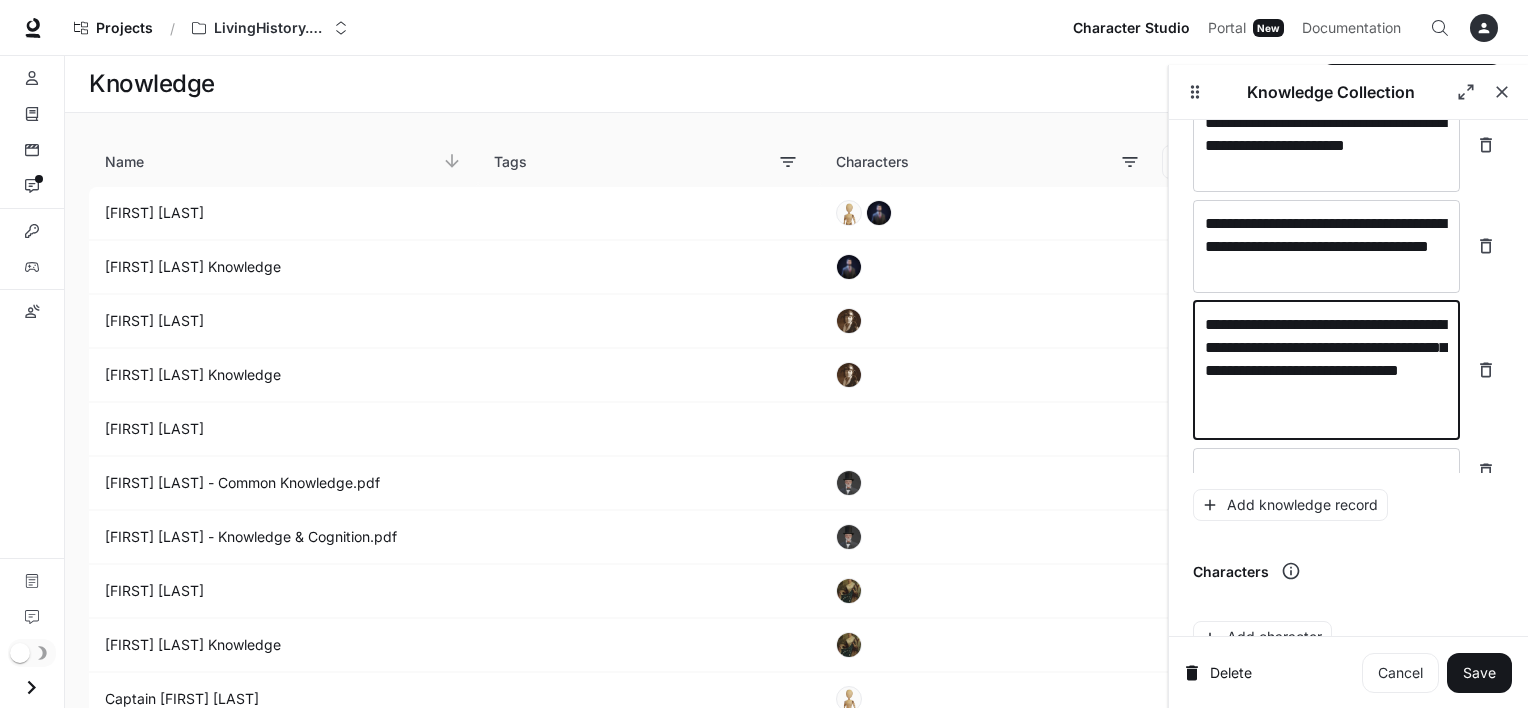 scroll, scrollTop: 2857, scrollLeft: 0, axis: vertical 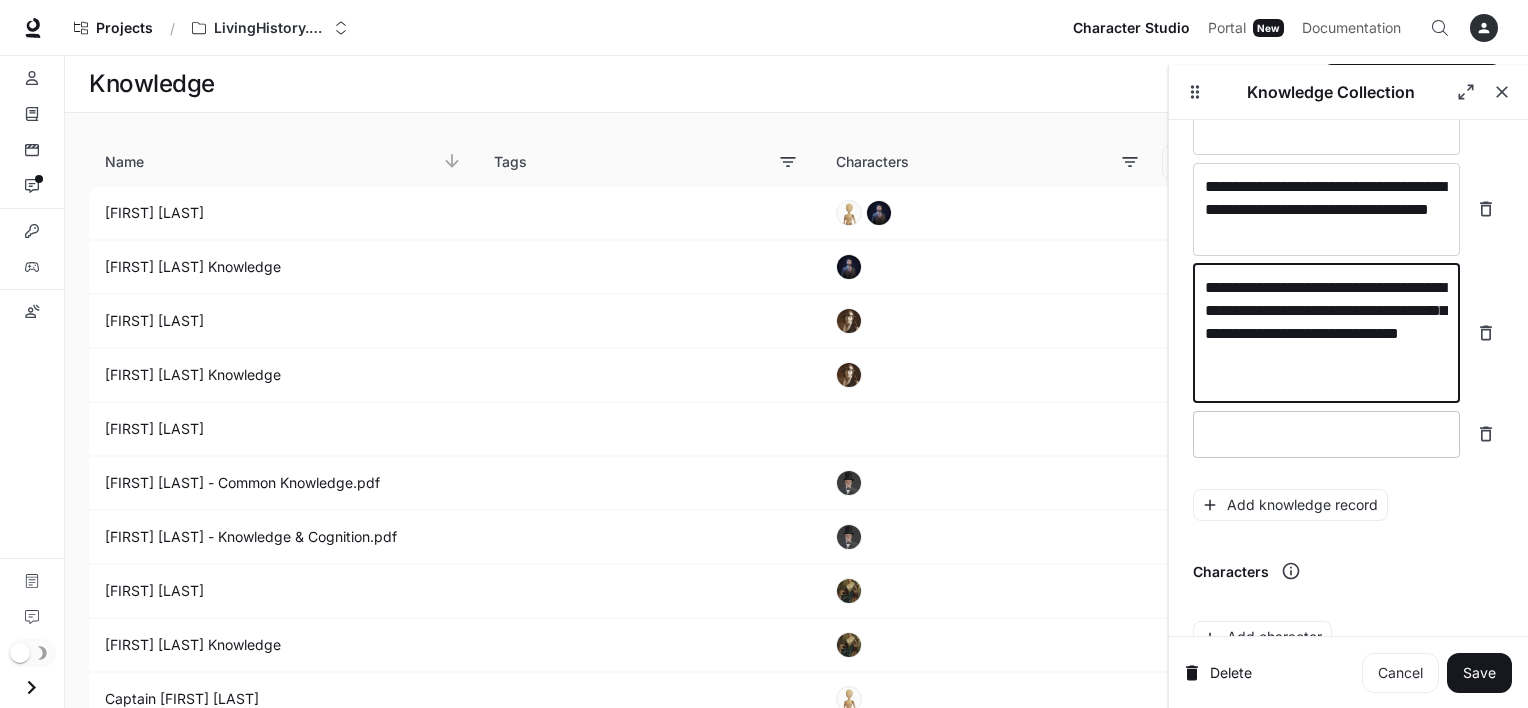 type on "**********" 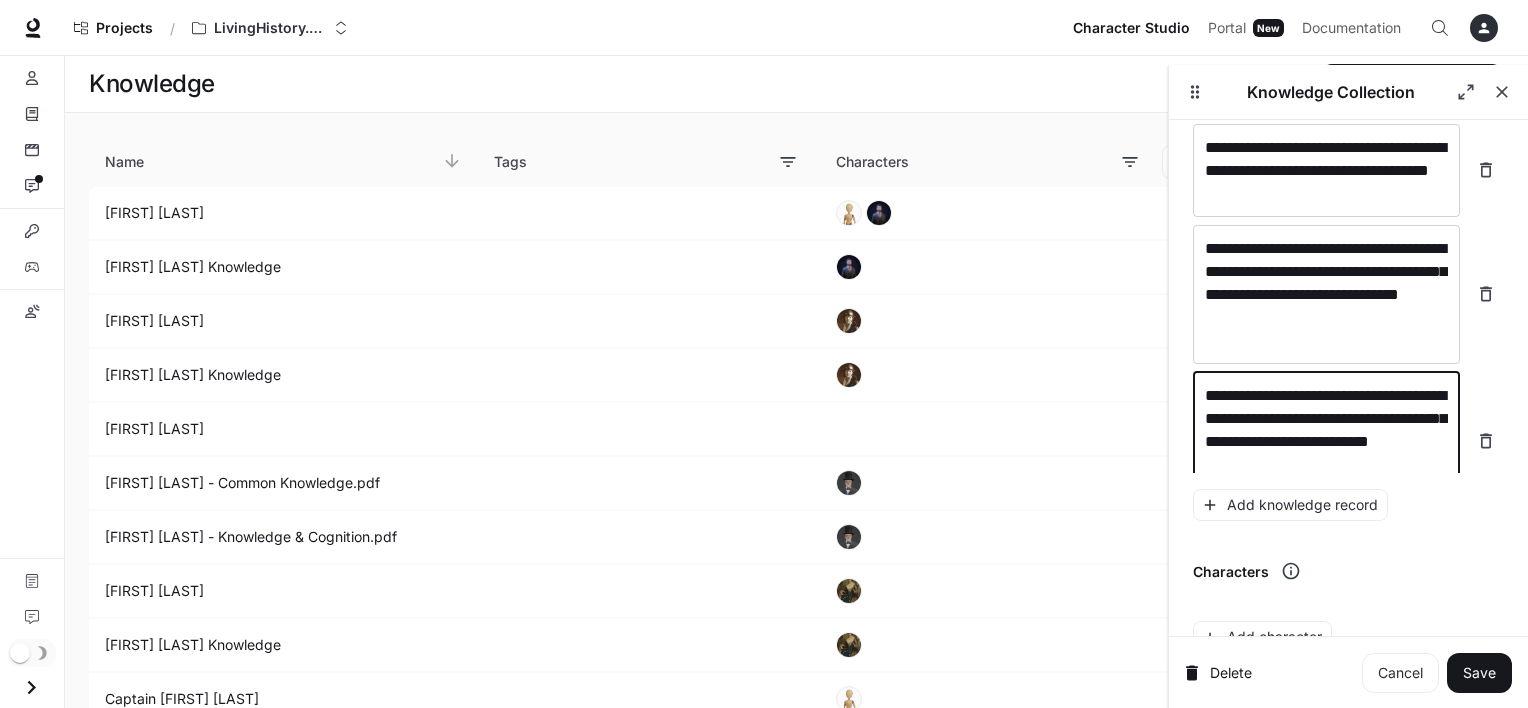 scroll, scrollTop: 2920, scrollLeft: 0, axis: vertical 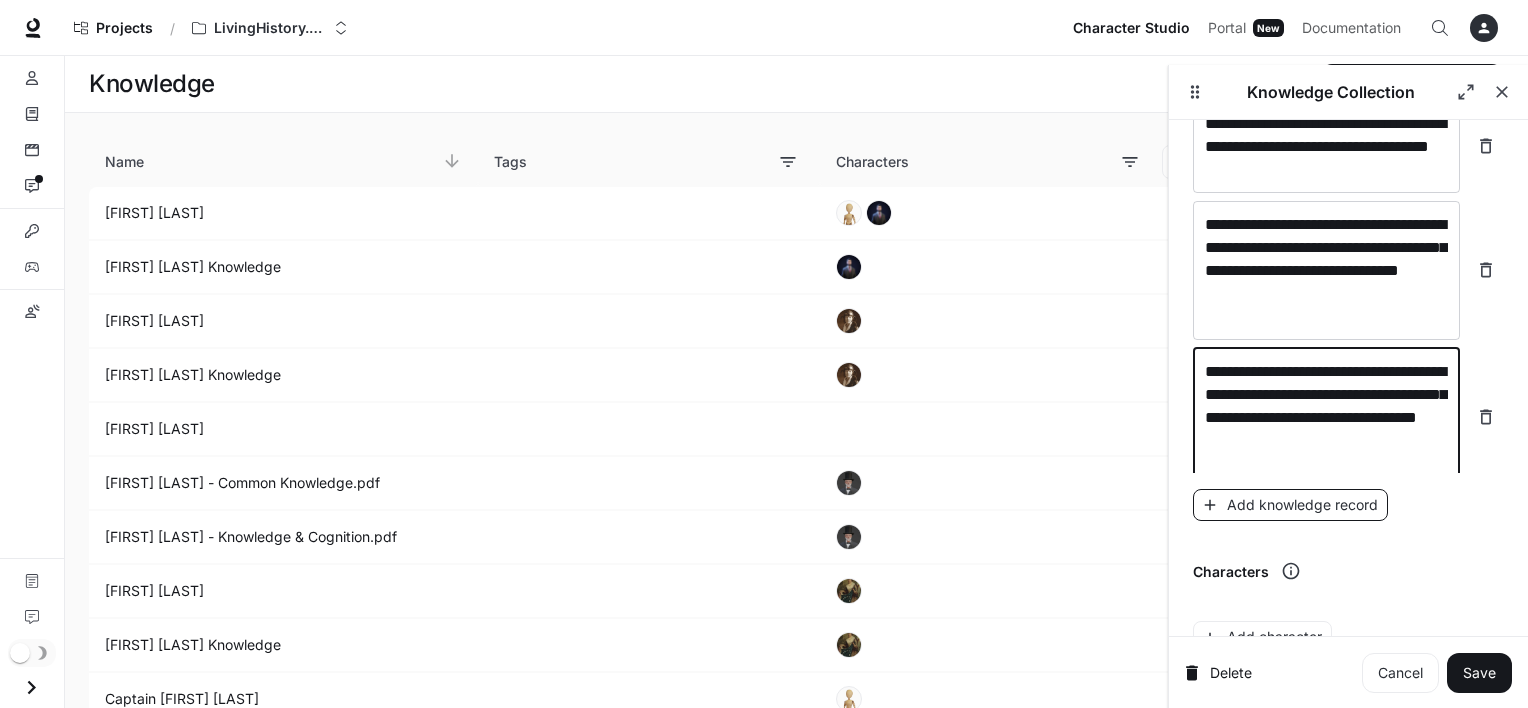 type on "**********" 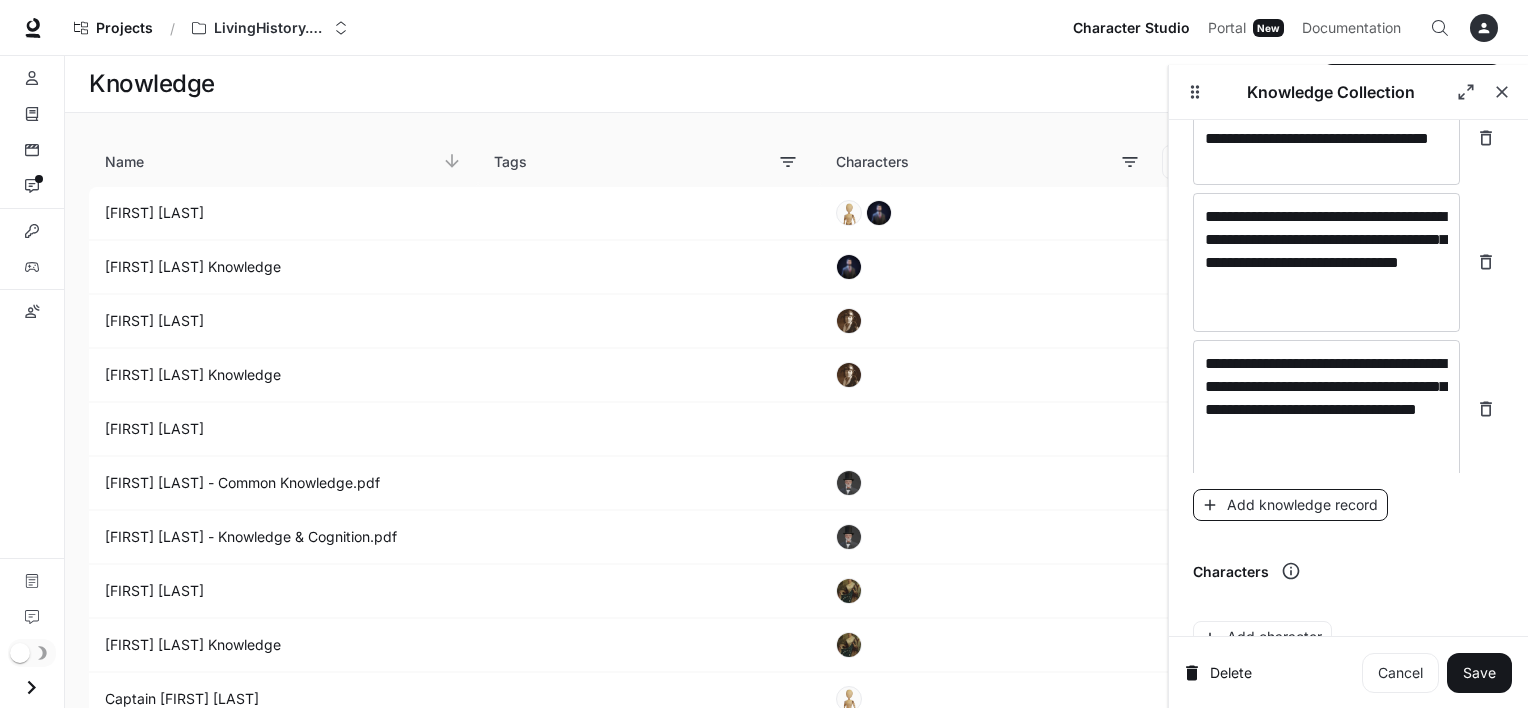 scroll, scrollTop: 2996, scrollLeft: 0, axis: vertical 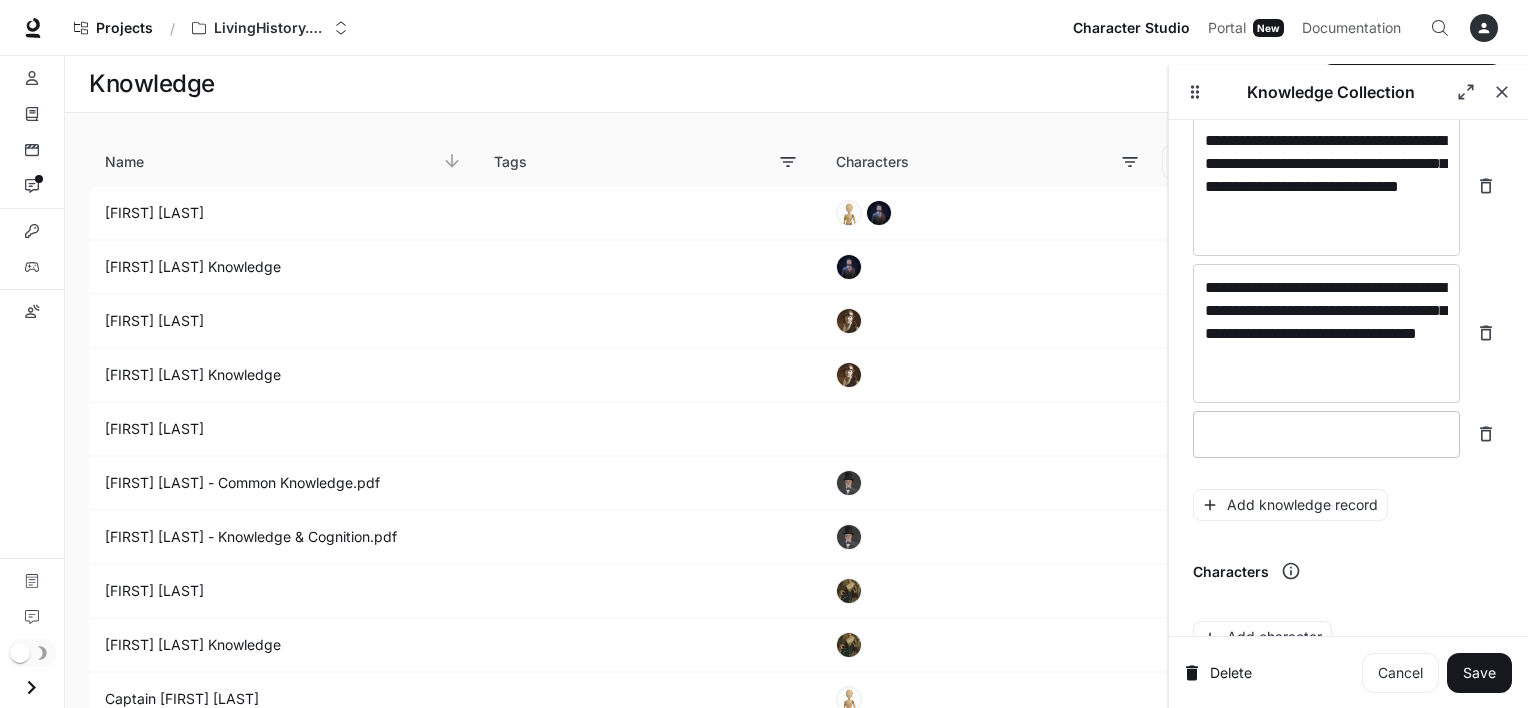 type 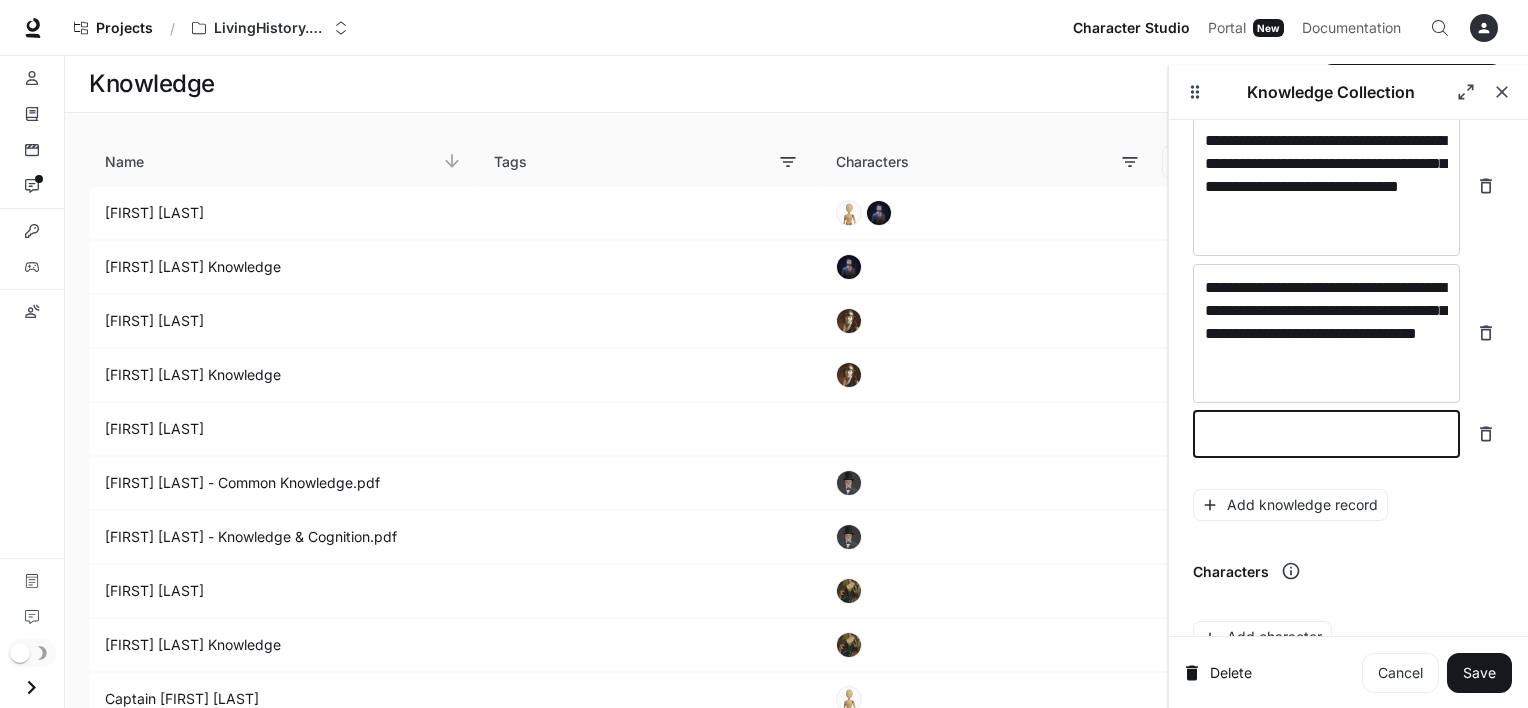 click at bounding box center (1326, 434) 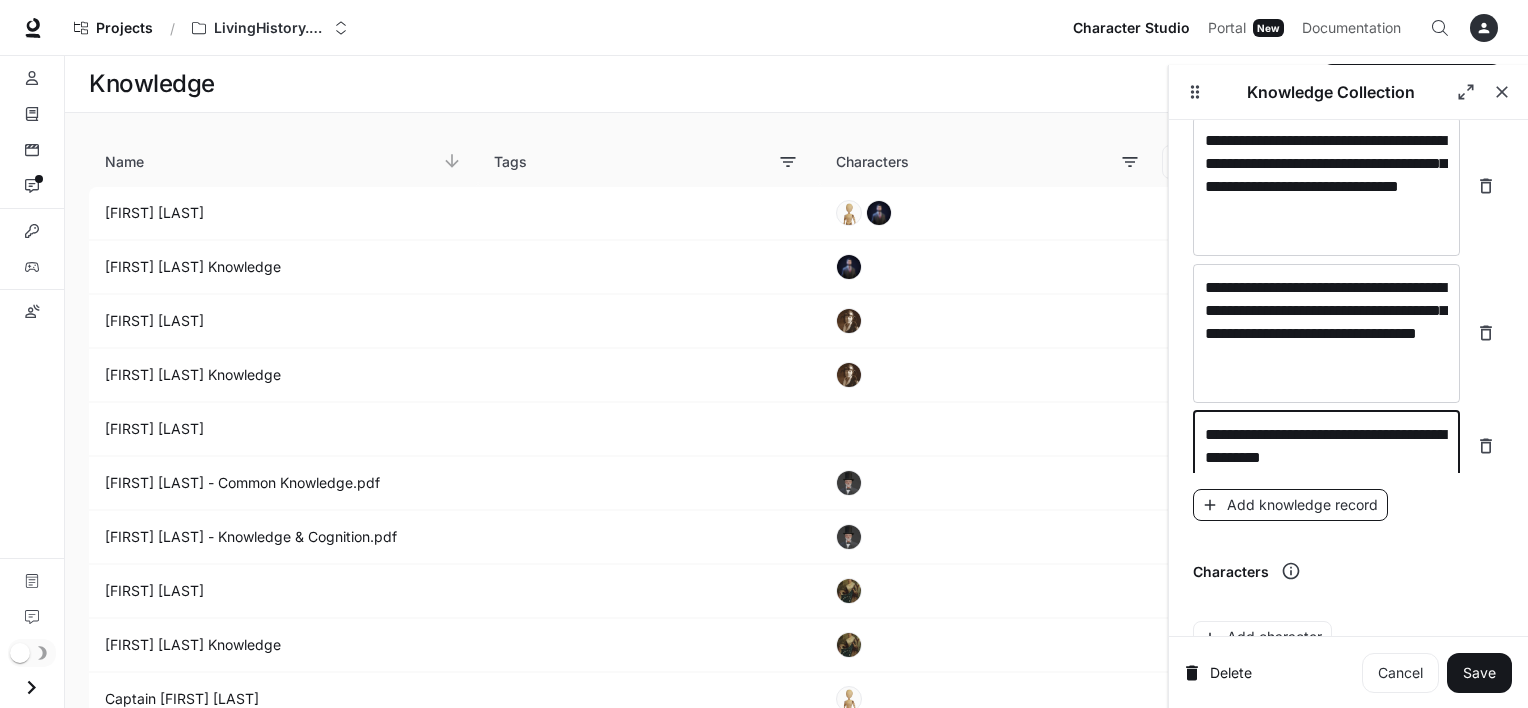 type on "**********" 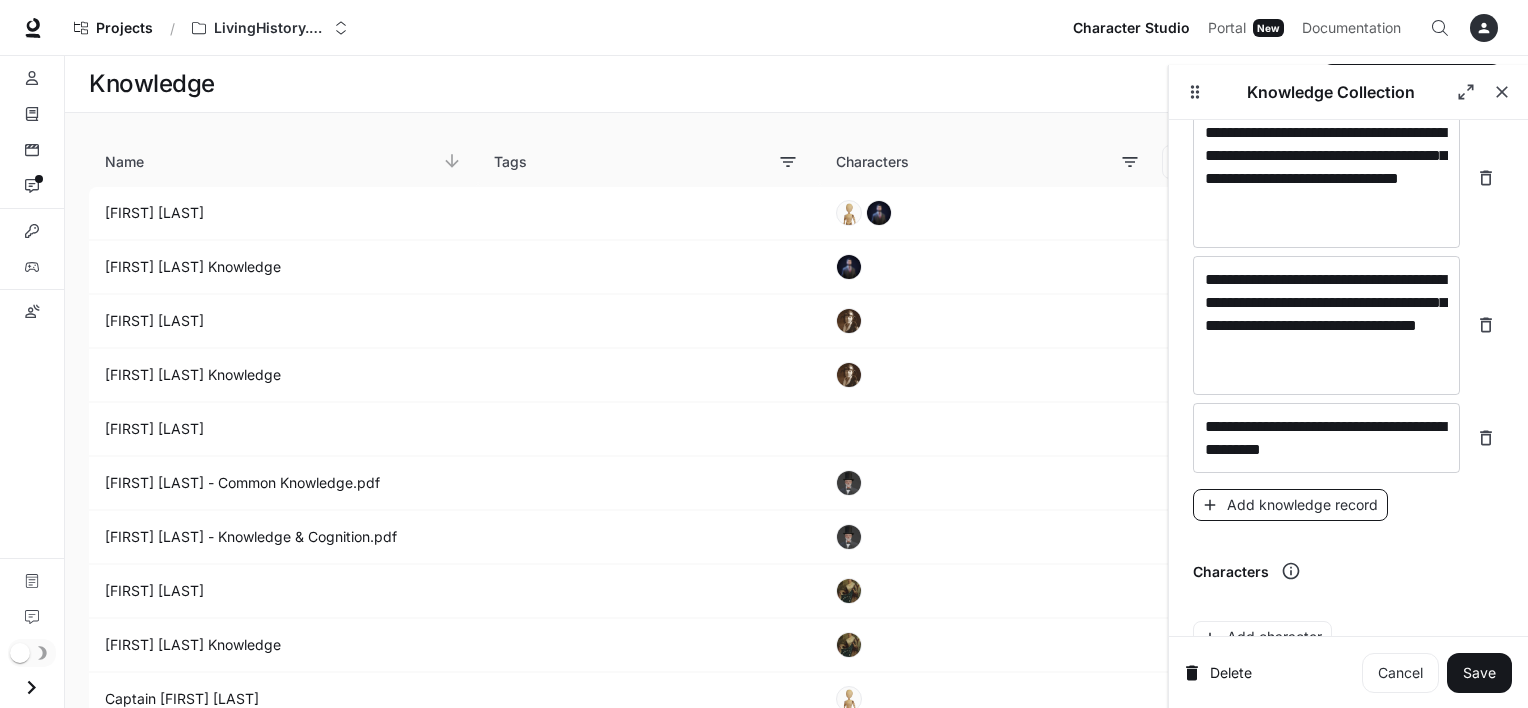 scroll, scrollTop: 3067, scrollLeft: 0, axis: vertical 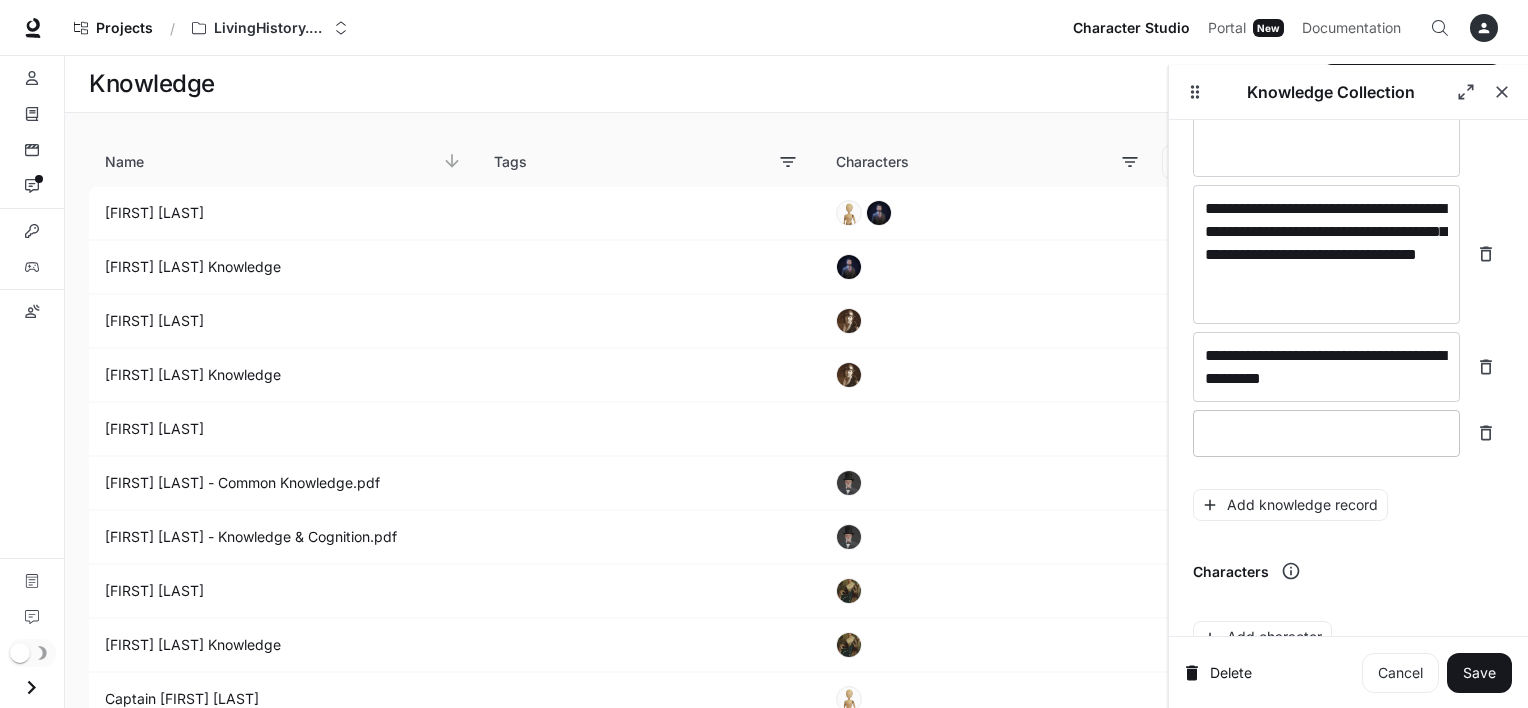 click on "* ​" at bounding box center (1326, 433) 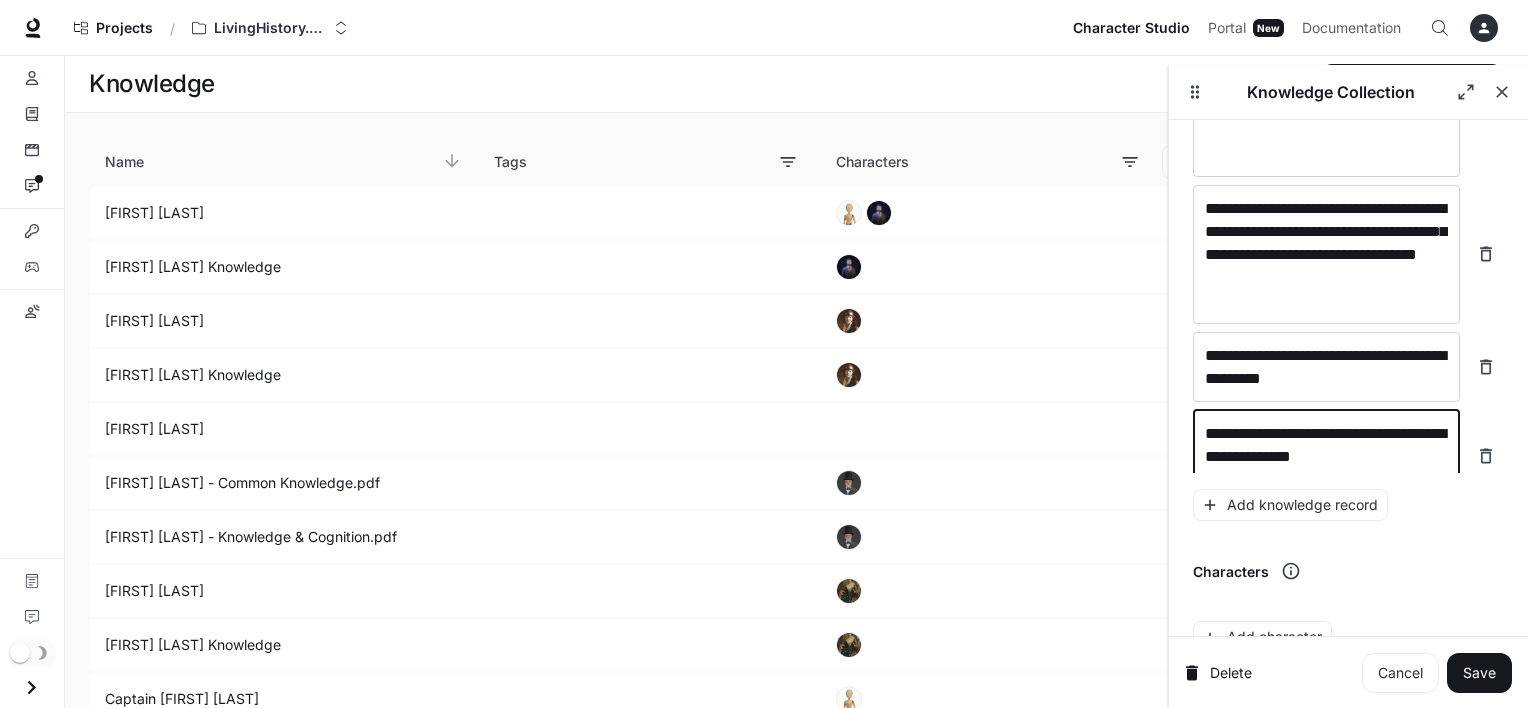 scroll, scrollTop: 3083, scrollLeft: 0, axis: vertical 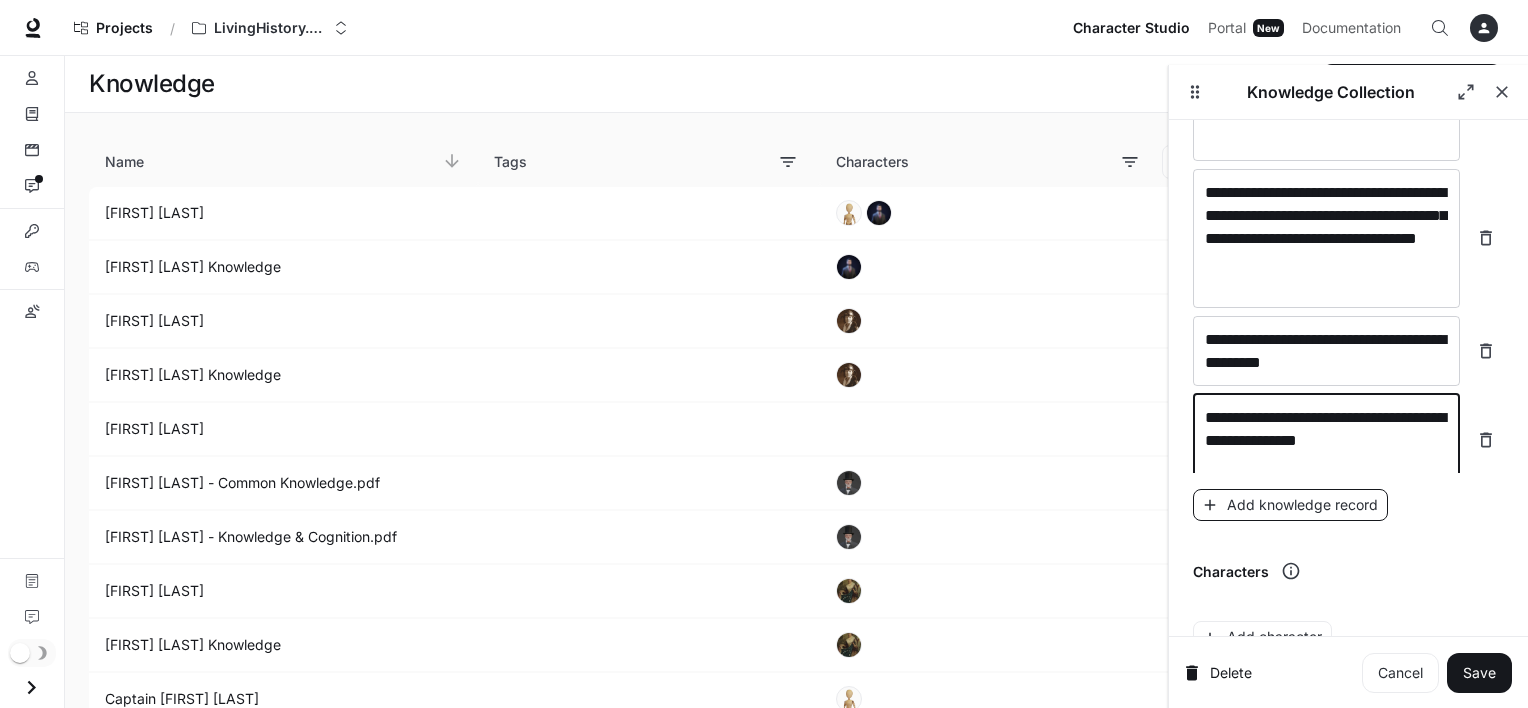 type on "**********" 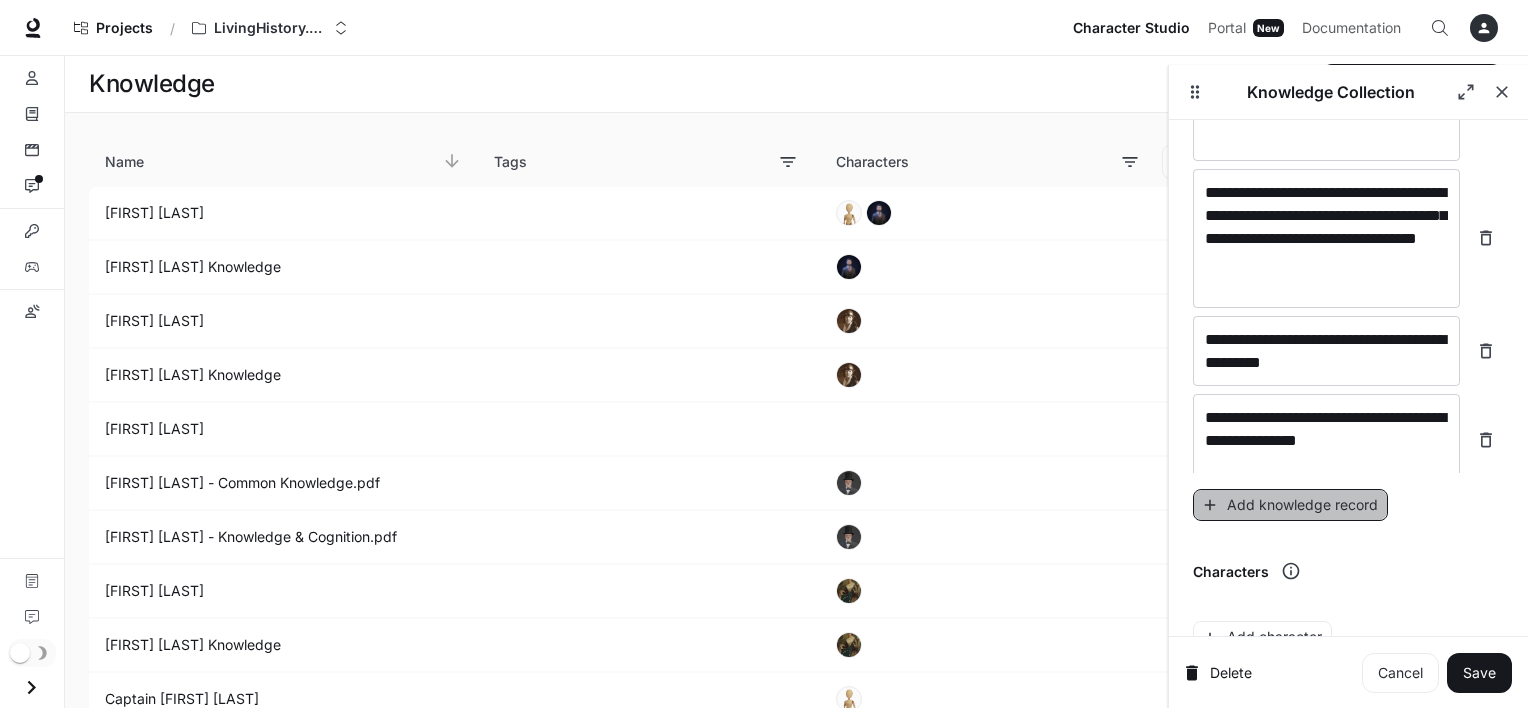 click on "Add knowledge record" at bounding box center (1290, 505) 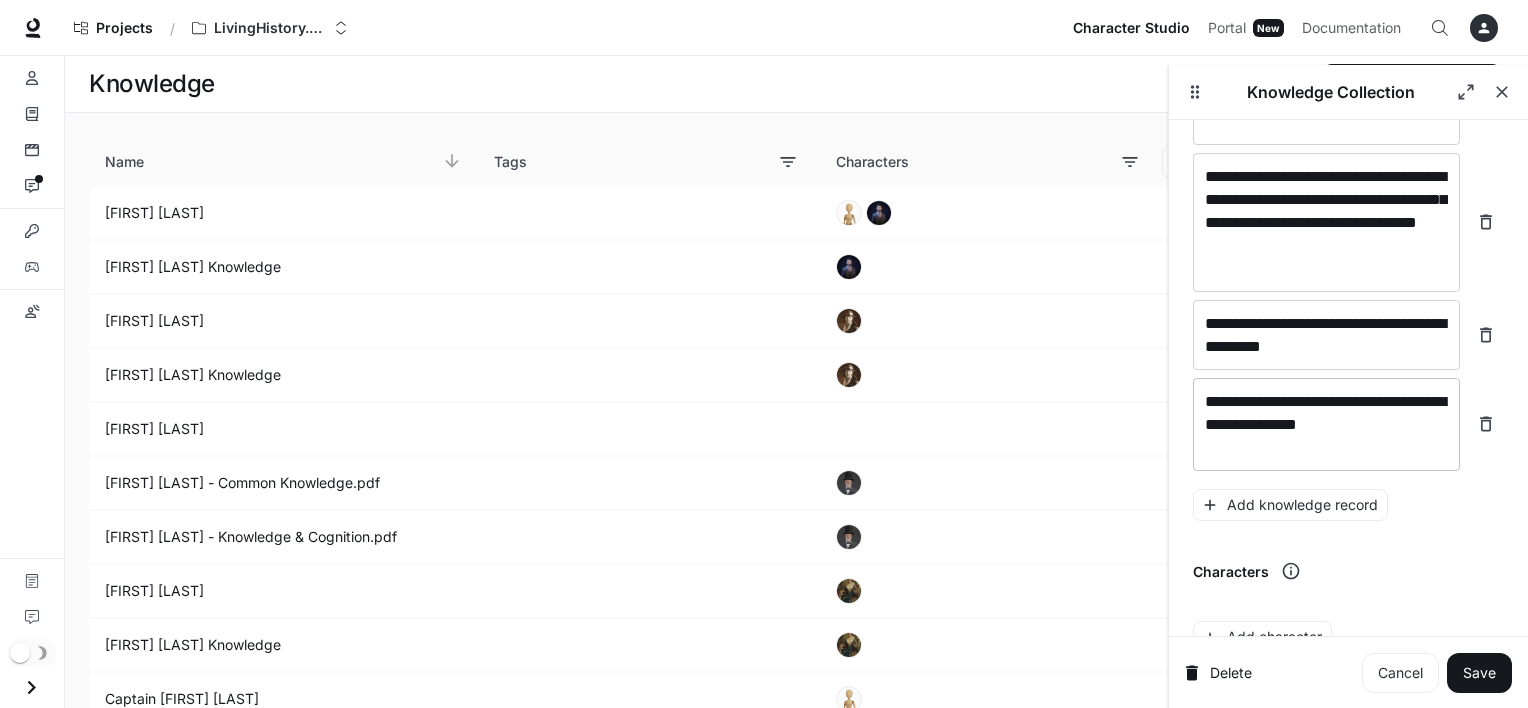 click on "**********" at bounding box center (1326, 424) 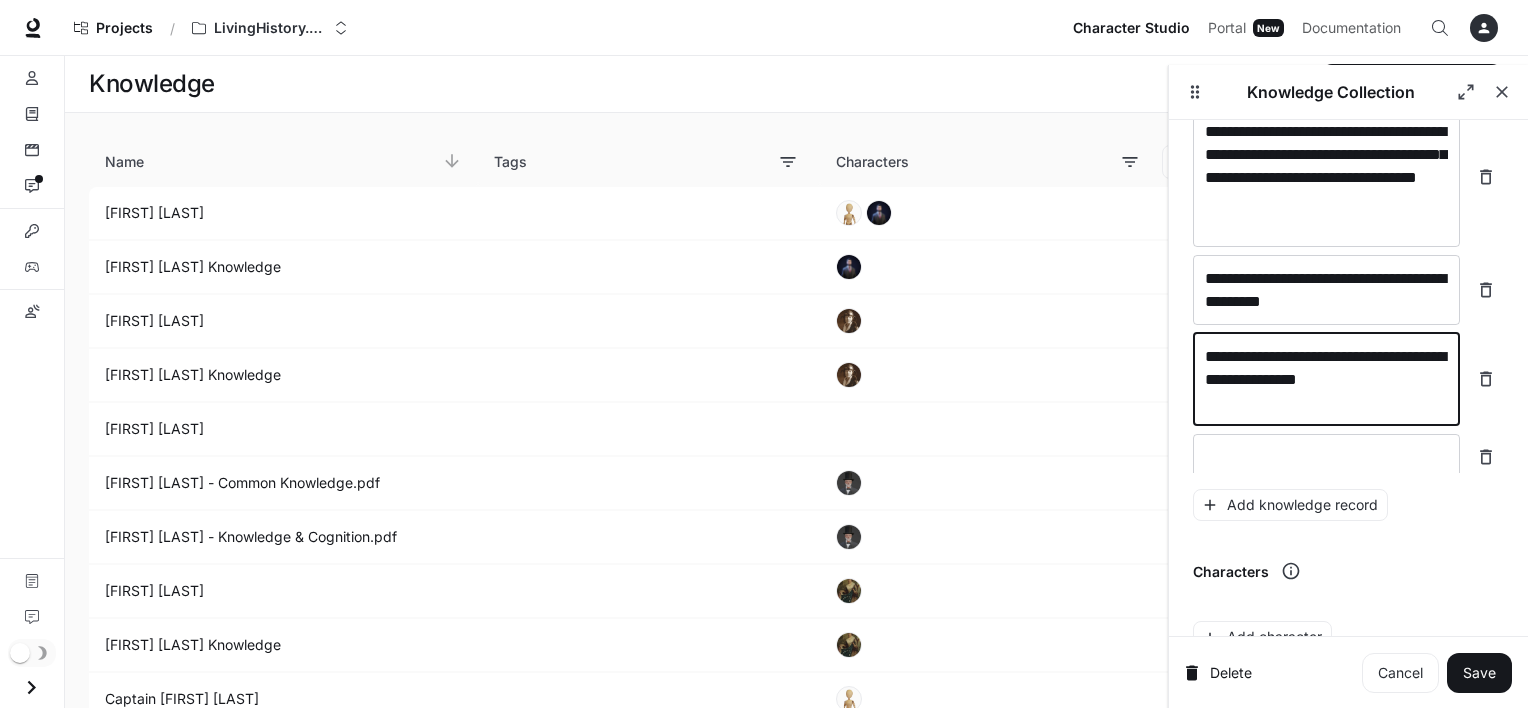 scroll, scrollTop: 3146, scrollLeft: 0, axis: vertical 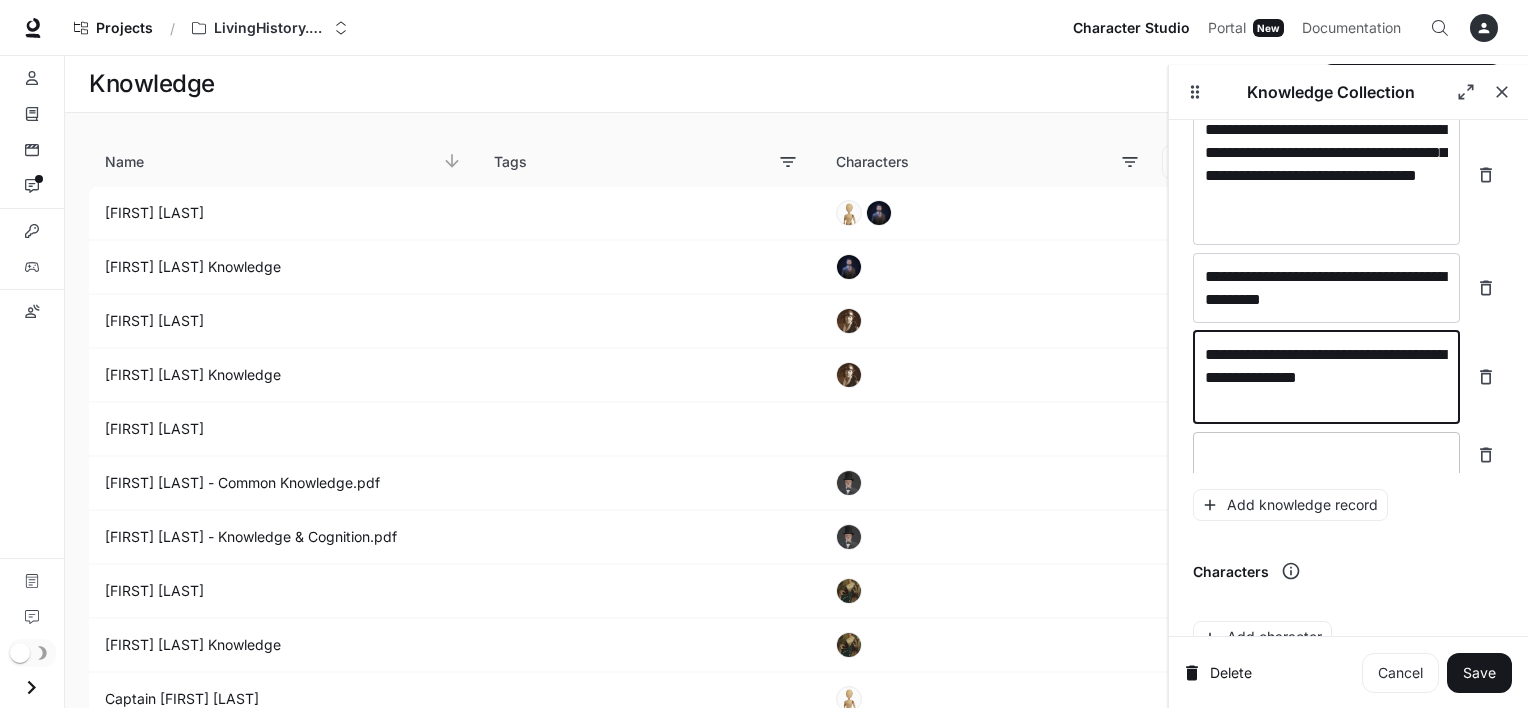 click at bounding box center (1326, 455) 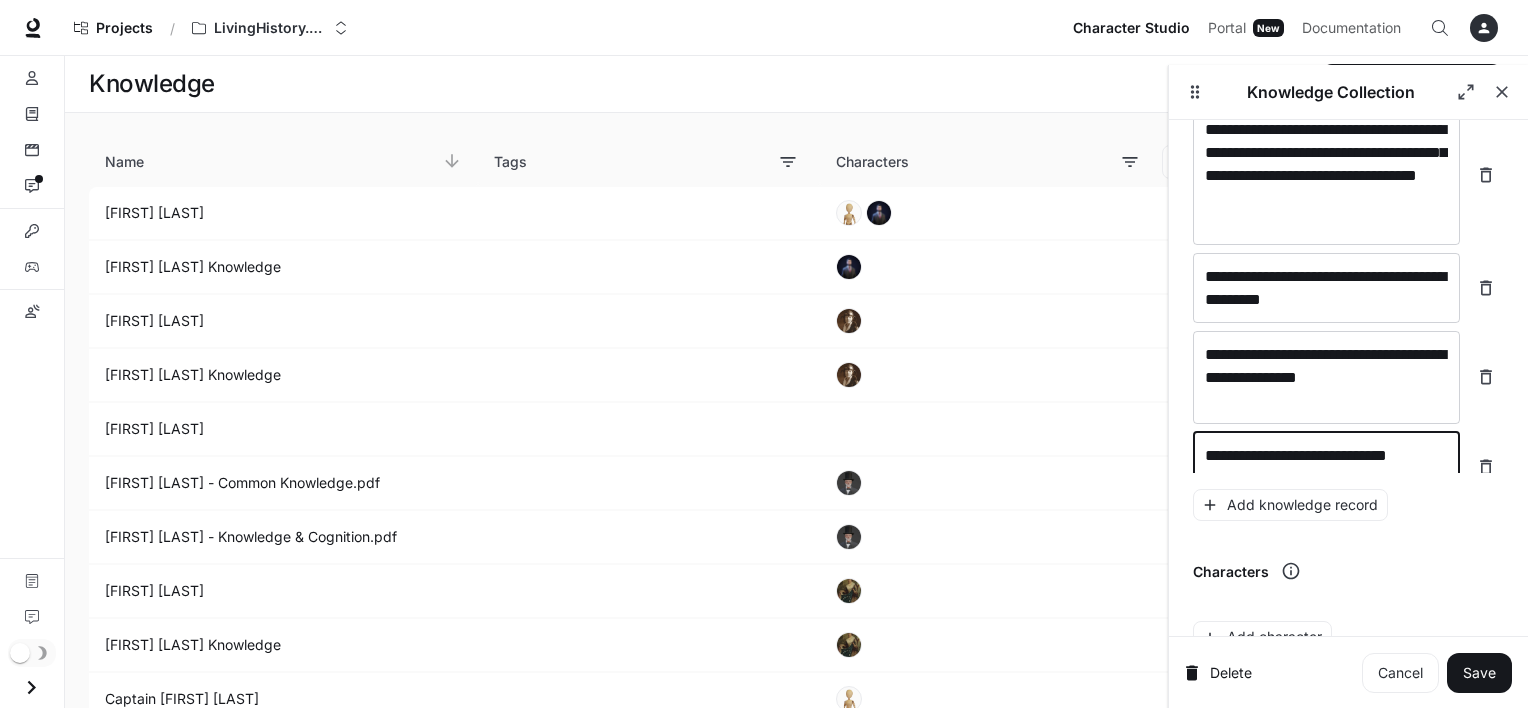 scroll, scrollTop: 3160, scrollLeft: 0, axis: vertical 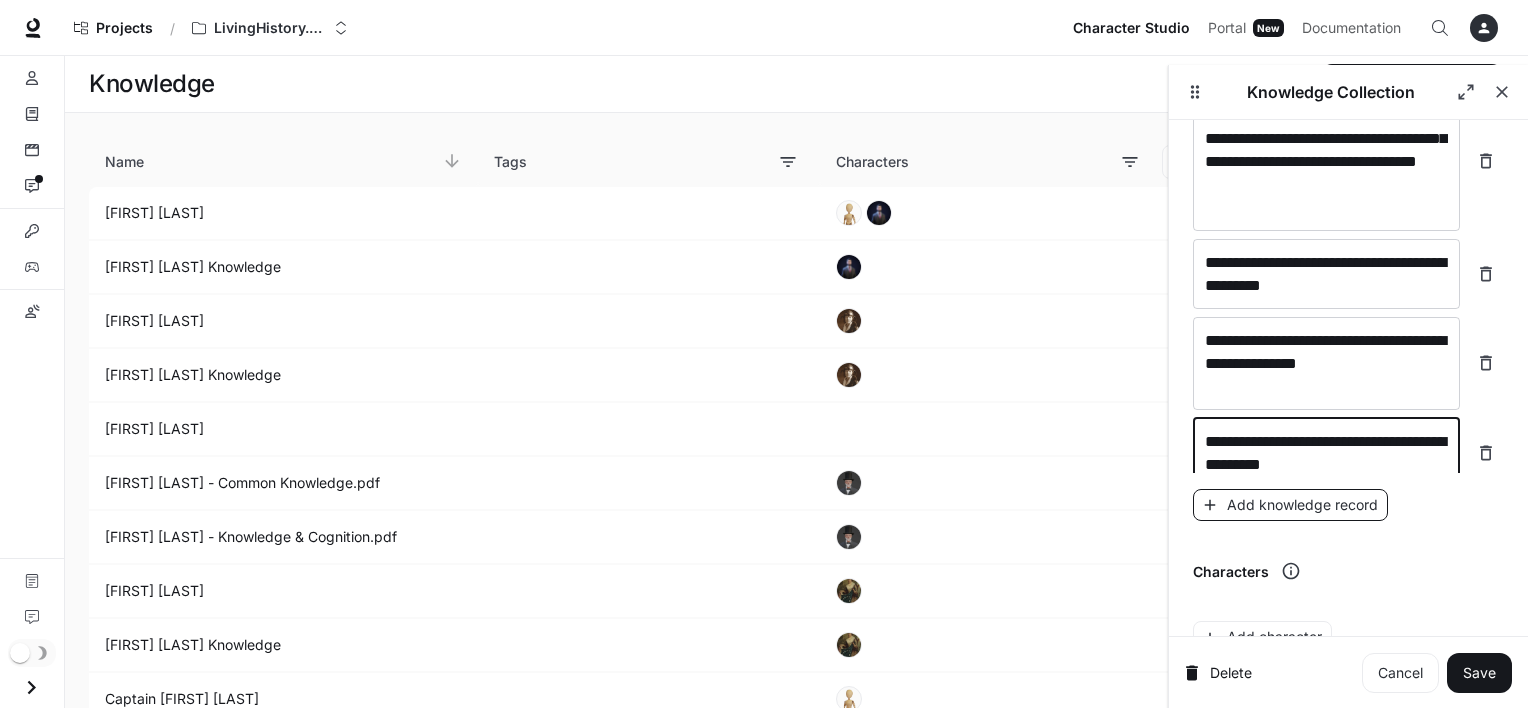 type on "**********" 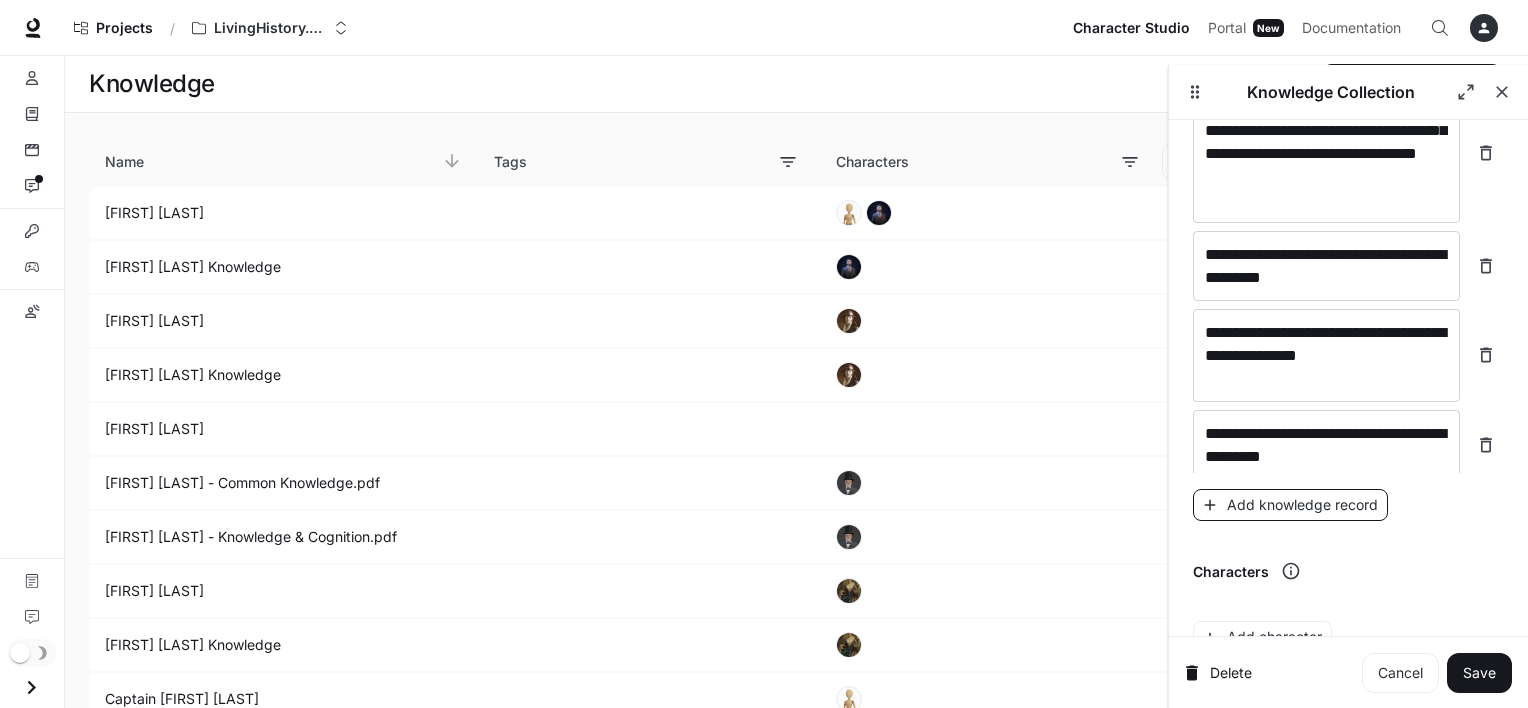 scroll, scrollTop: 3238, scrollLeft: 0, axis: vertical 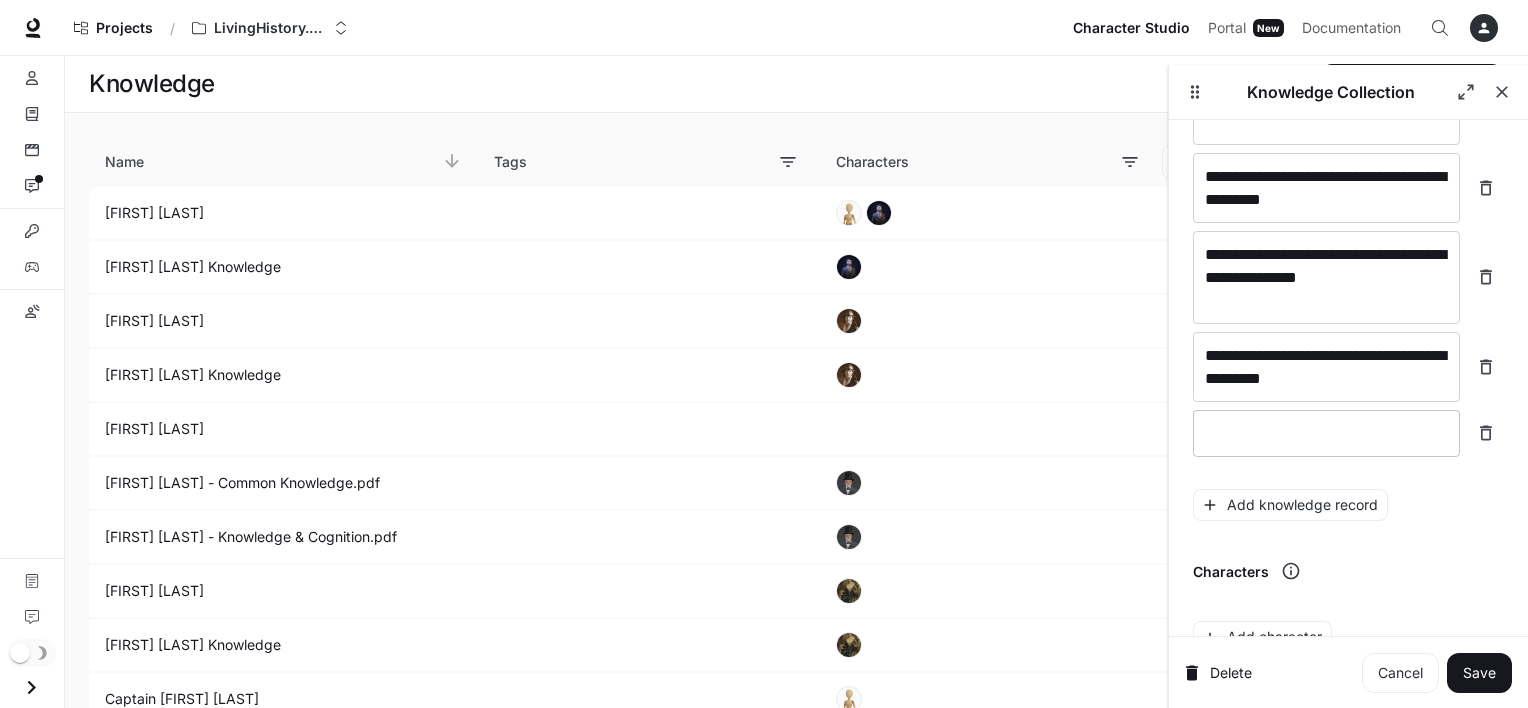 click at bounding box center (1326, 433) 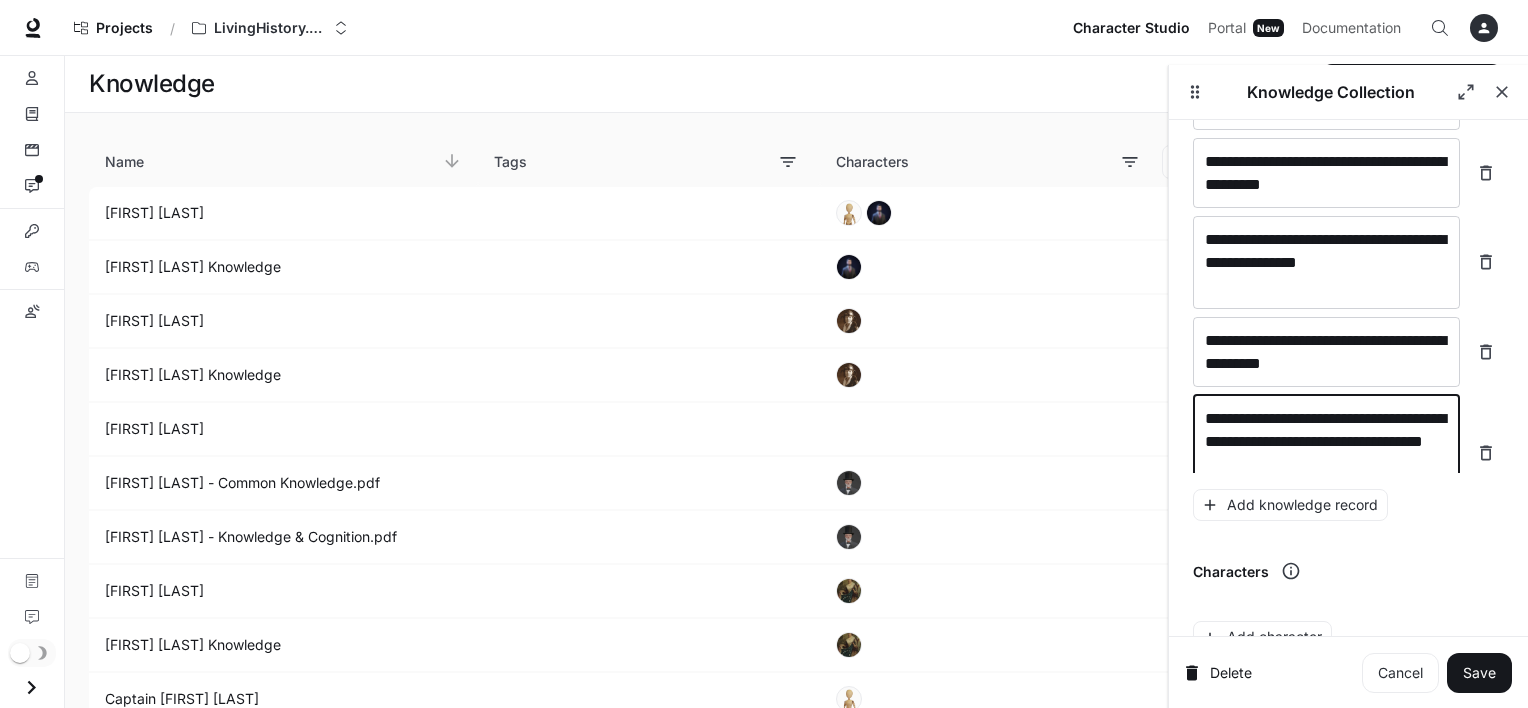 scroll, scrollTop: 3276, scrollLeft: 0, axis: vertical 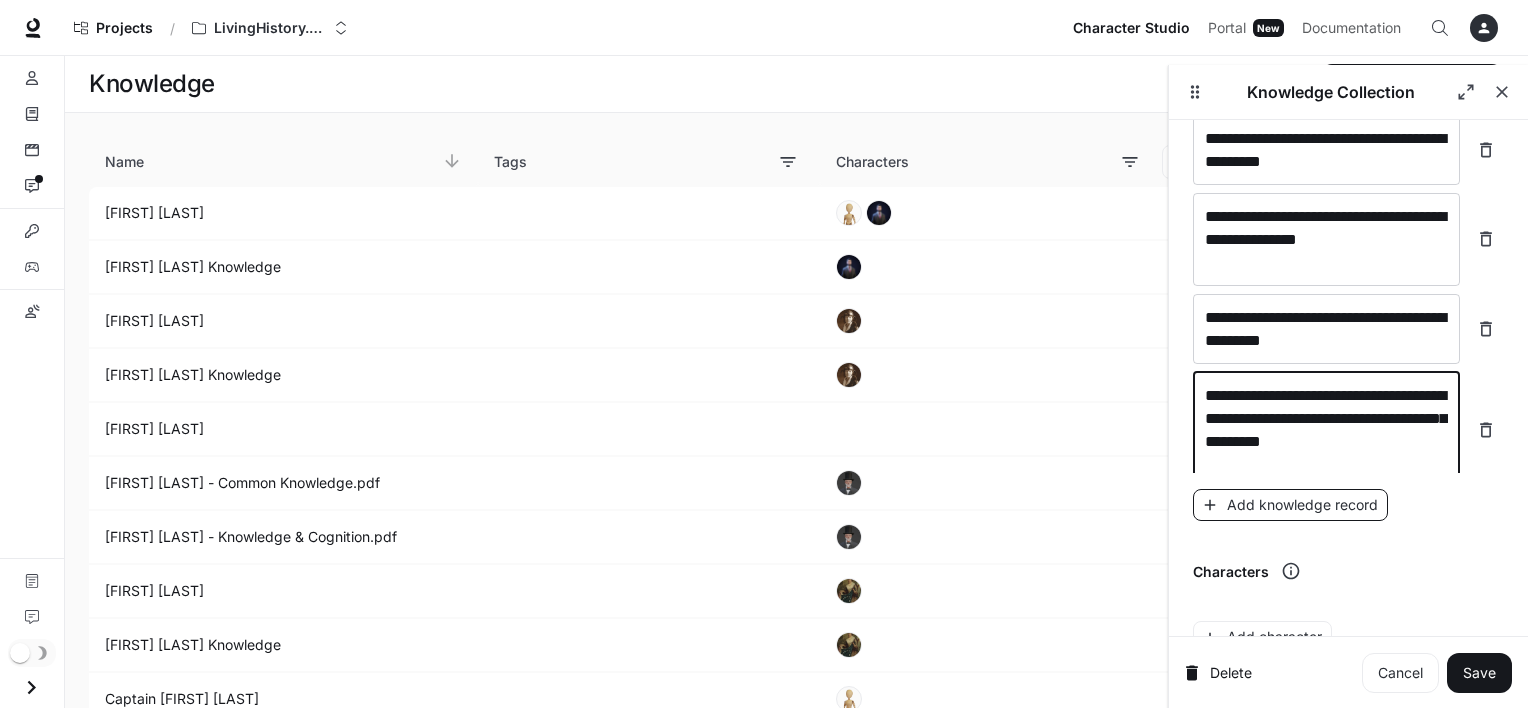 type on "**********" 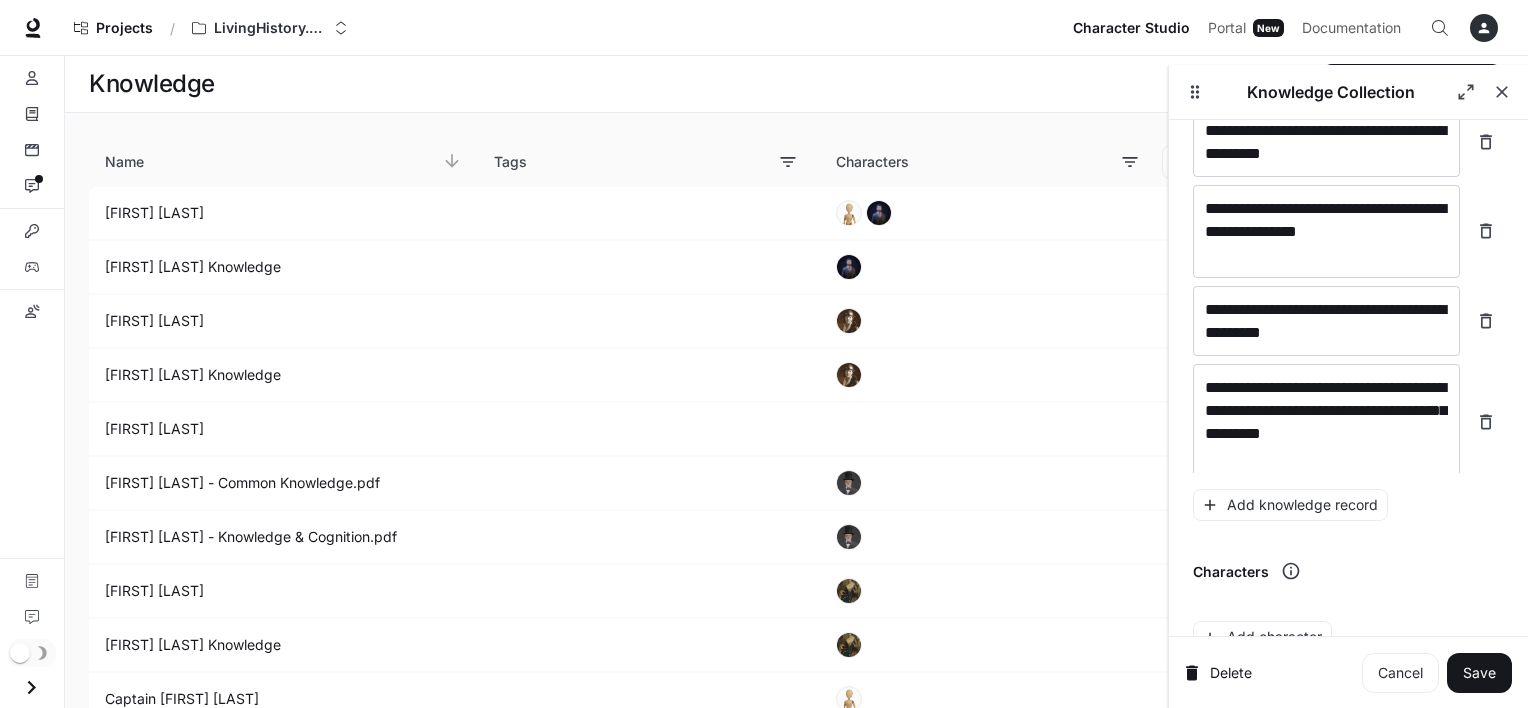 scroll, scrollTop: 3354, scrollLeft: 0, axis: vertical 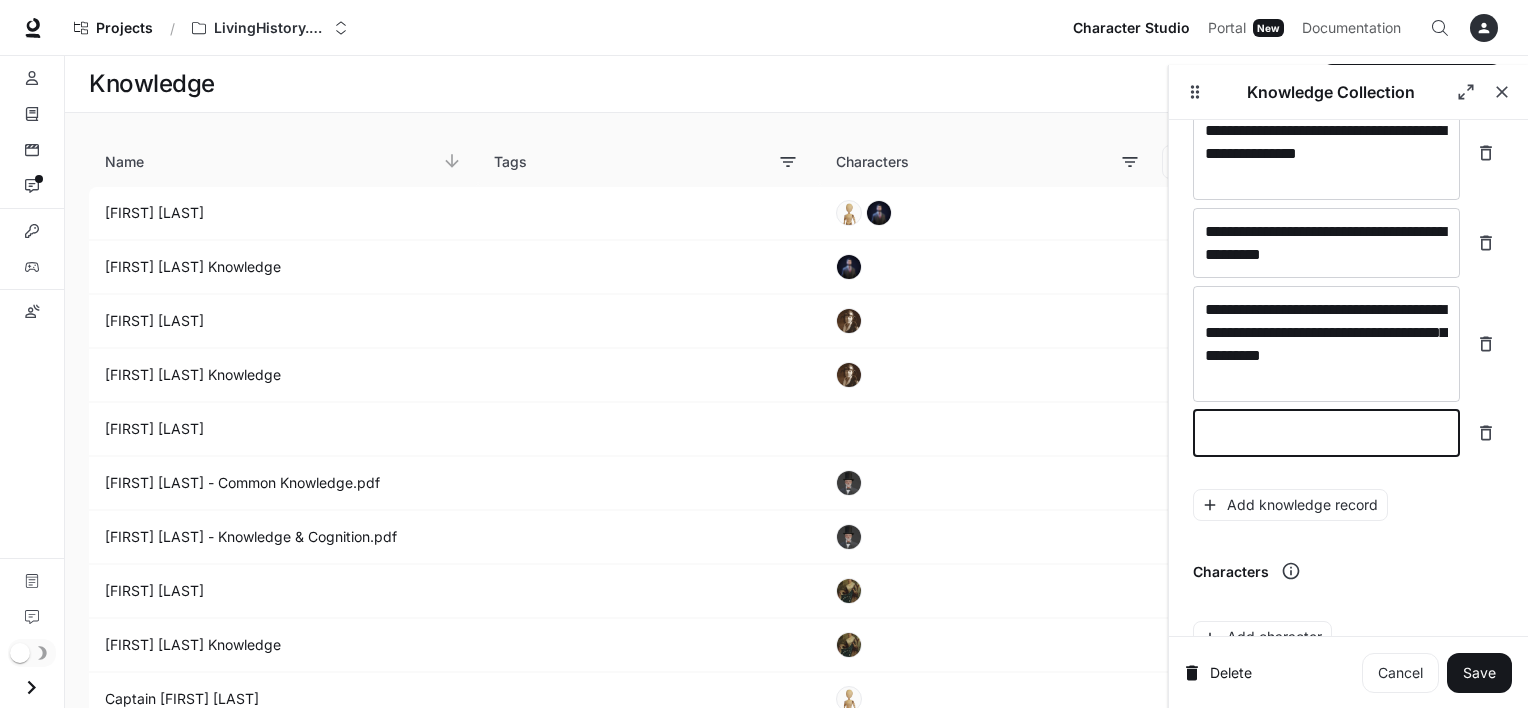 click at bounding box center [1326, 433] 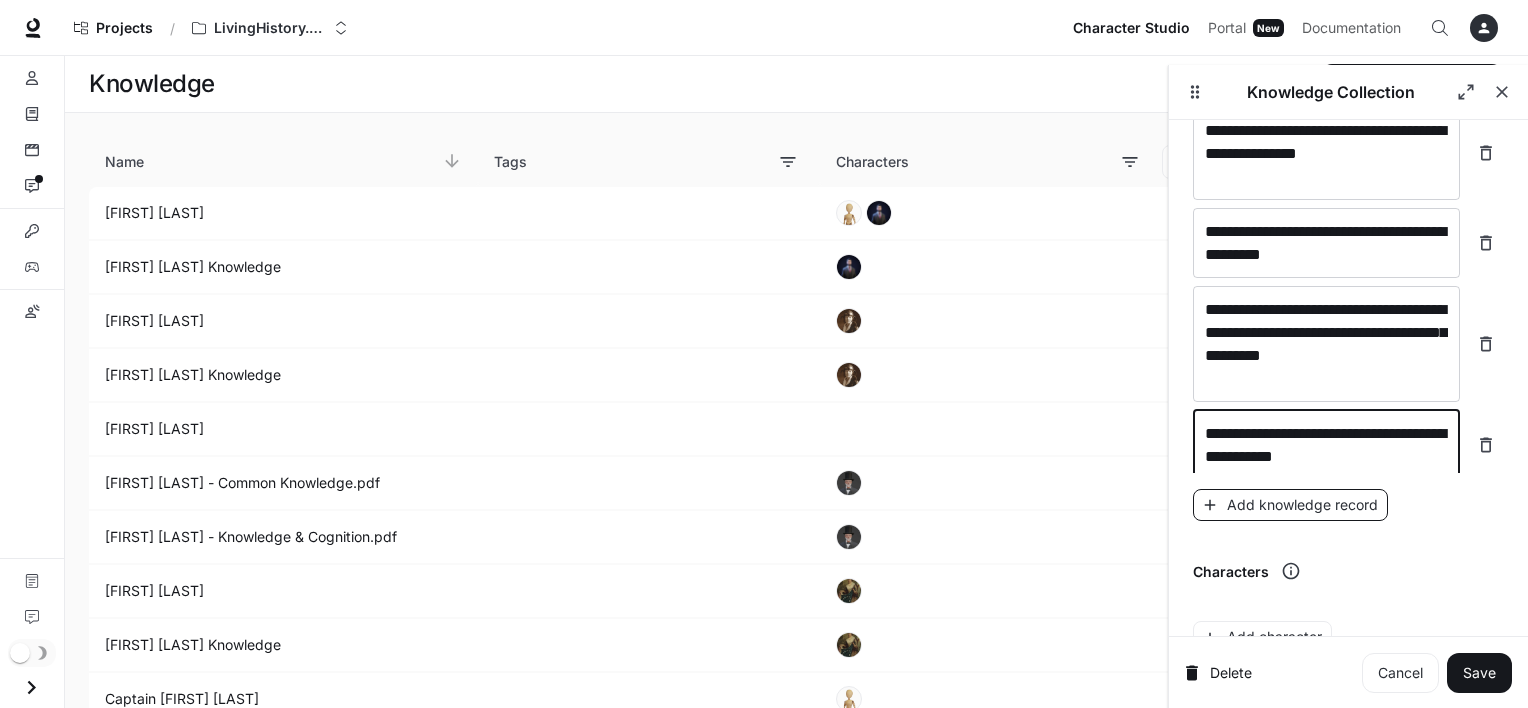 type on "**********" 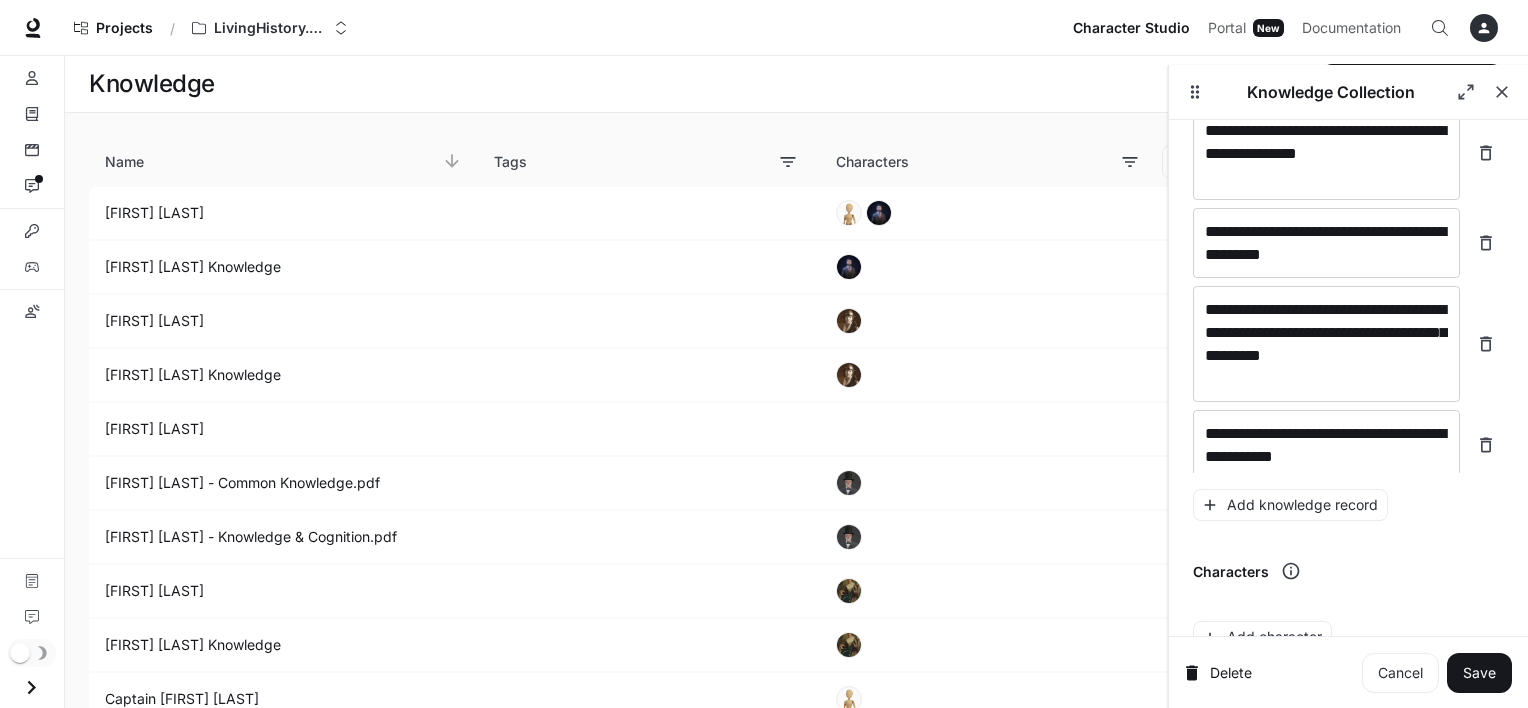 scroll, scrollTop: 3424, scrollLeft: 0, axis: vertical 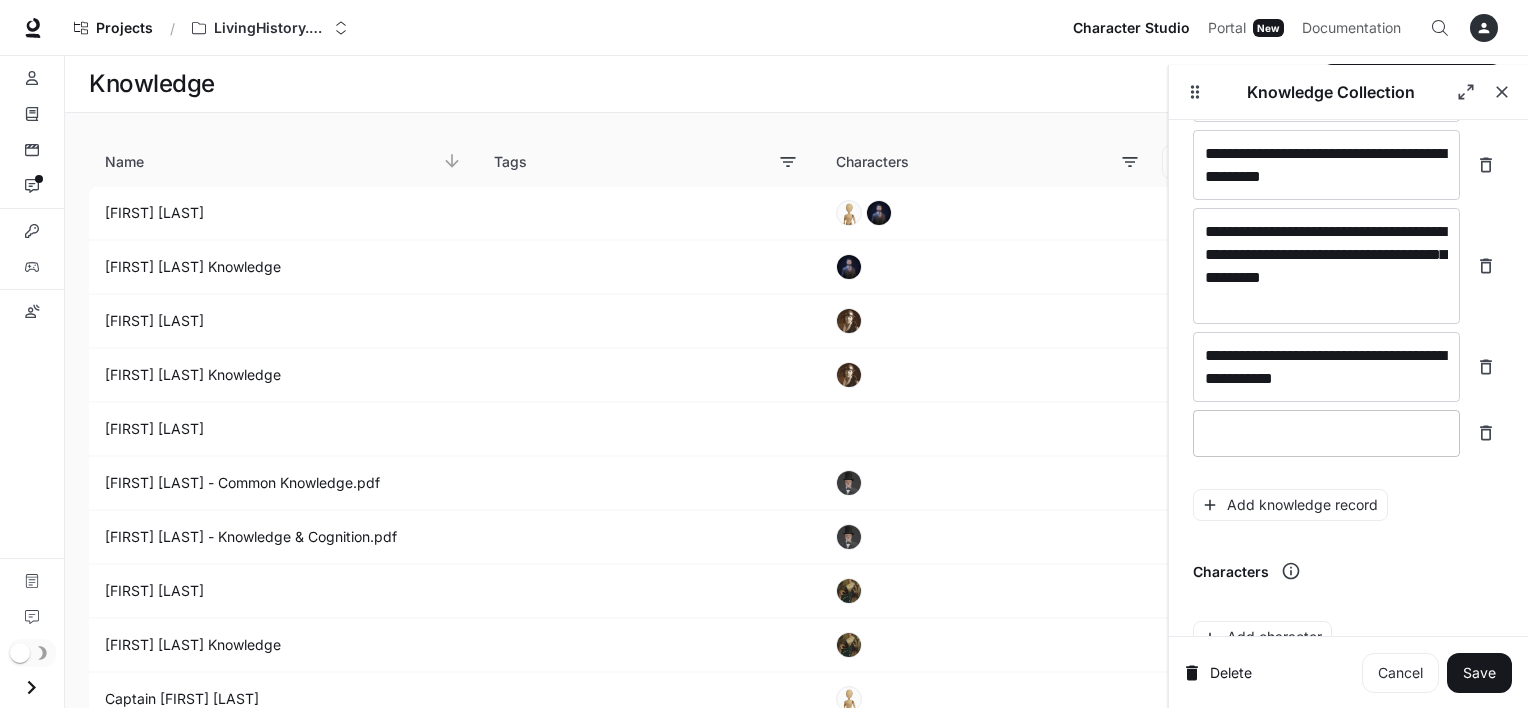 click on "* ​" at bounding box center (1326, 433) 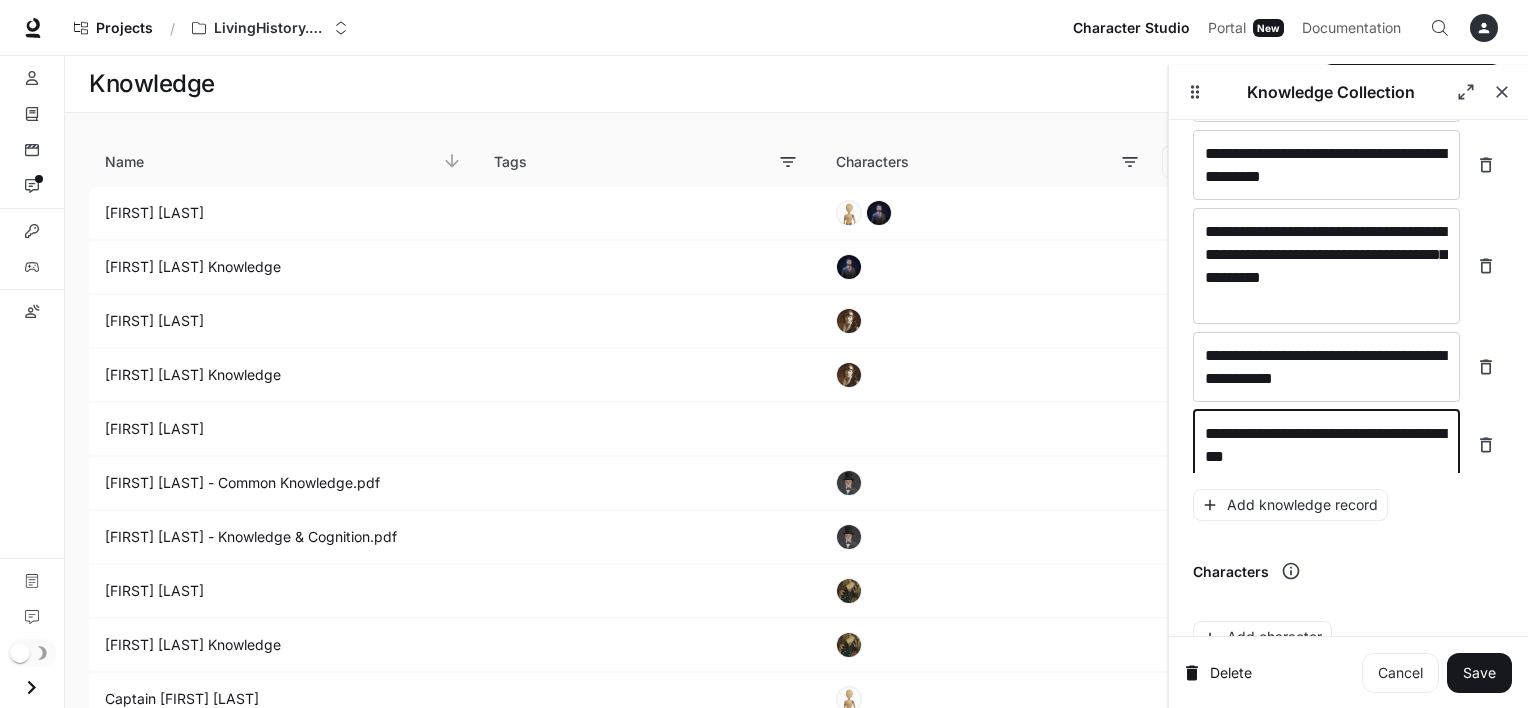 type on "**********" 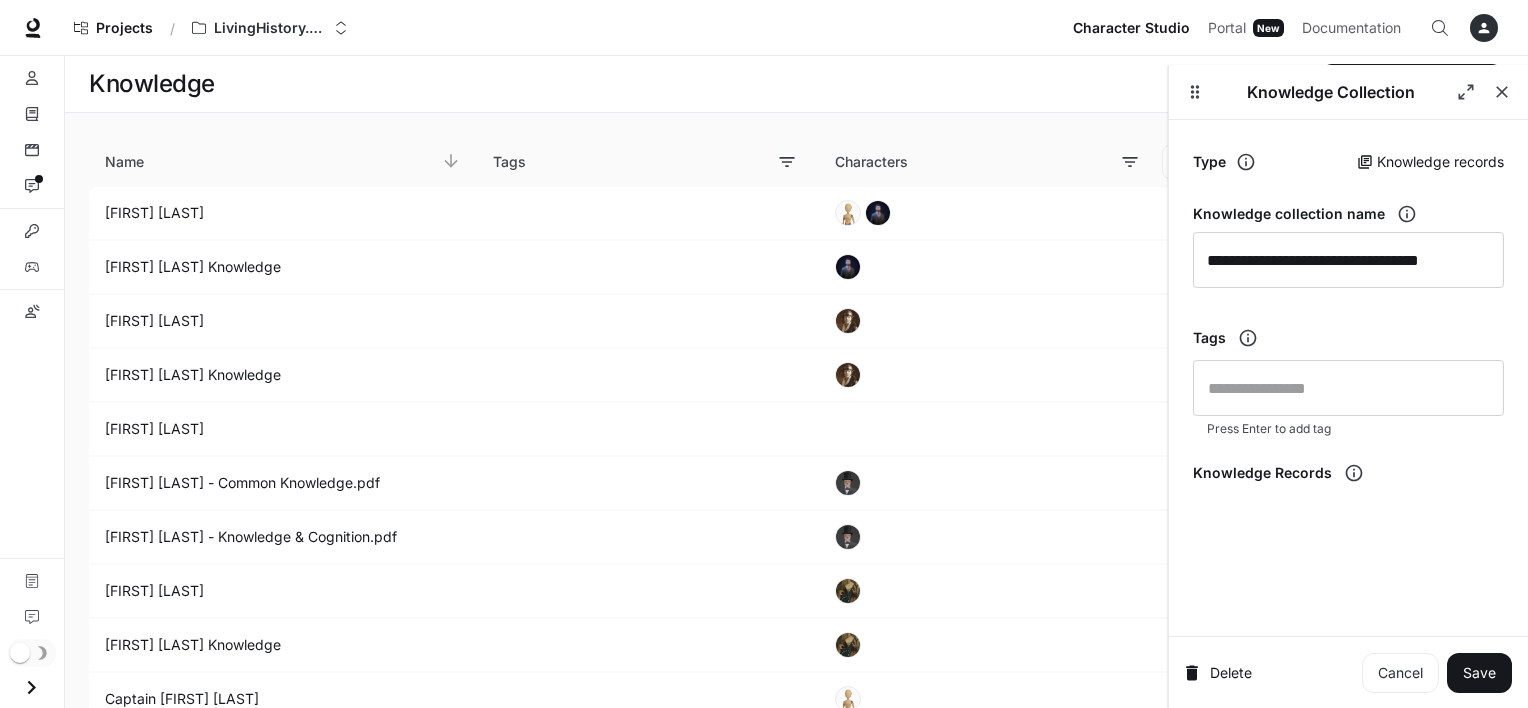 scroll, scrollTop: 0, scrollLeft: 0, axis: both 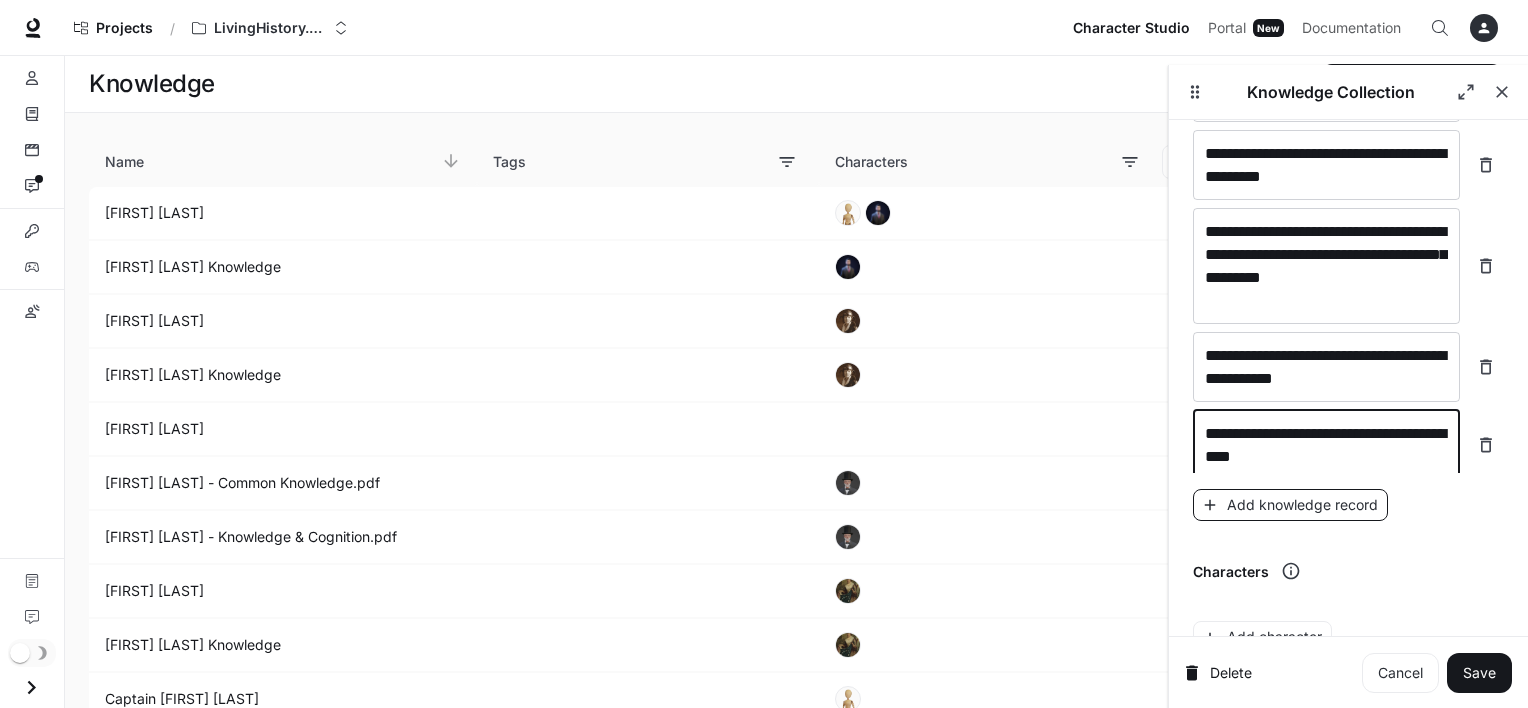 type on "**********" 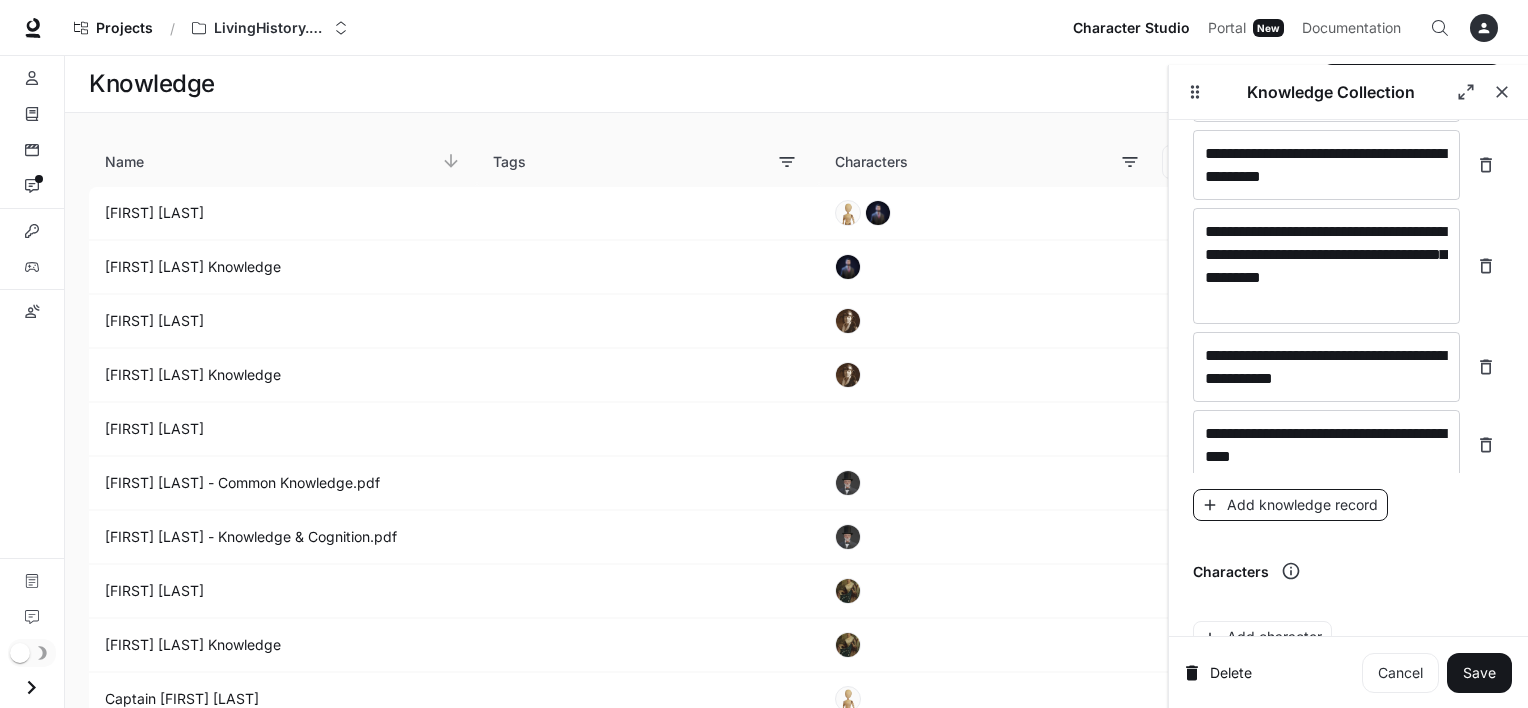 scroll, scrollTop: 3494, scrollLeft: 0, axis: vertical 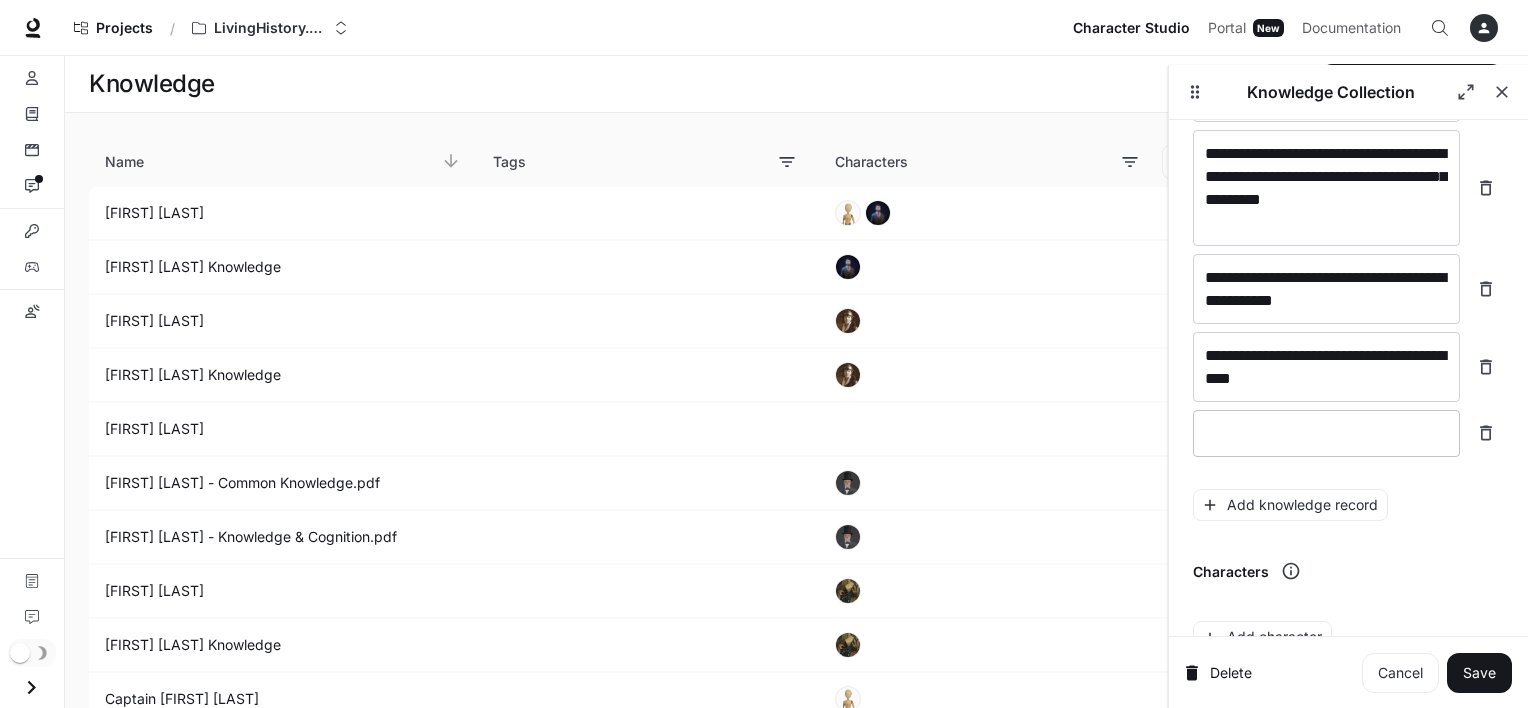 click at bounding box center (1326, 433) 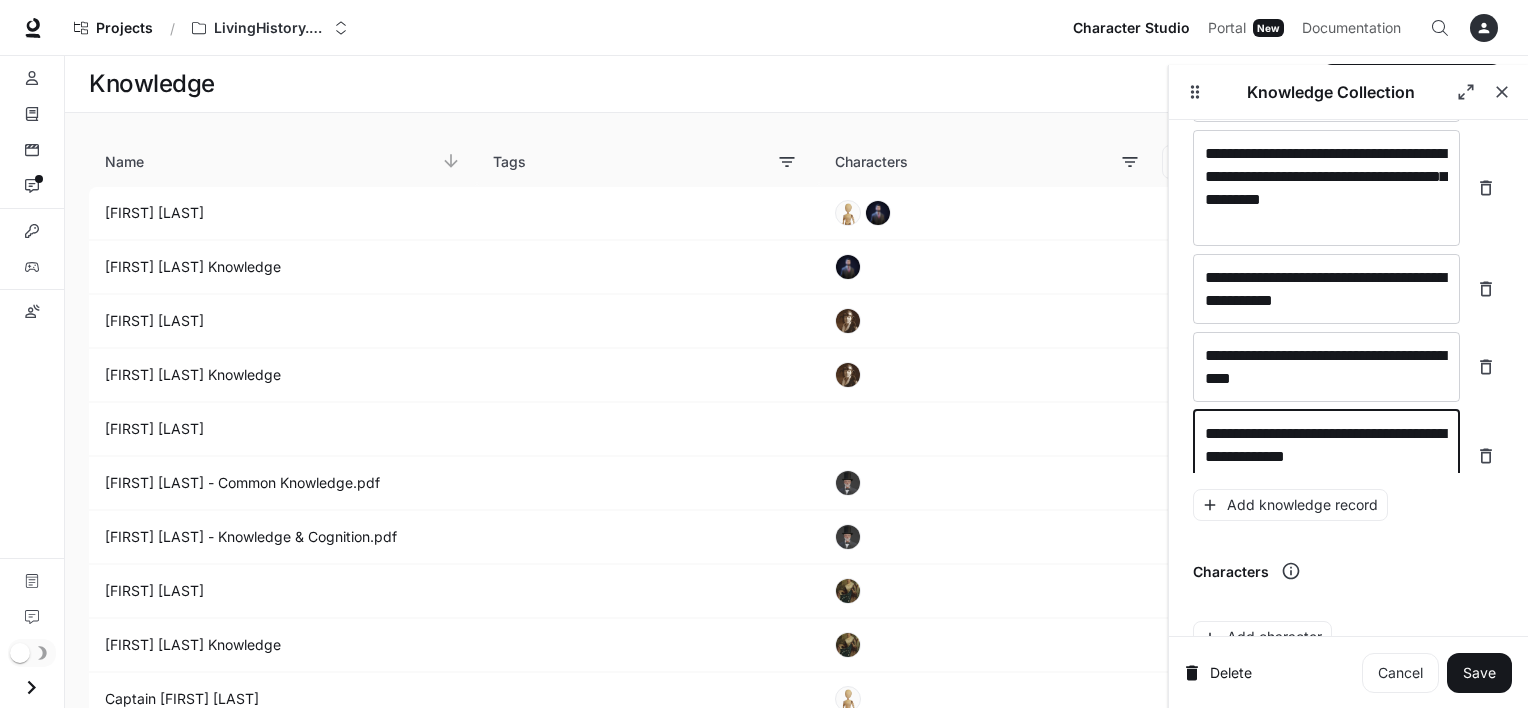 scroll, scrollTop: 3509, scrollLeft: 0, axis: vertical 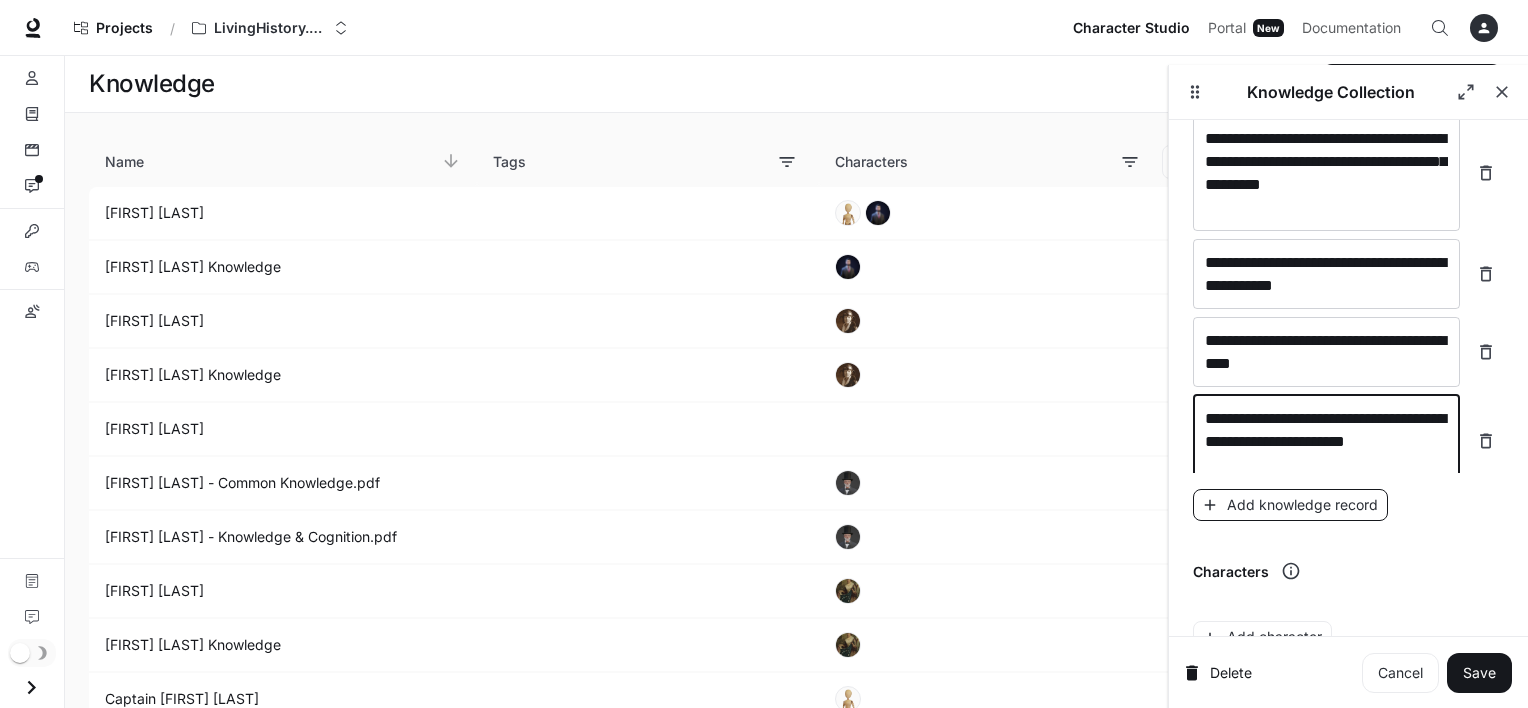 type on "**********" 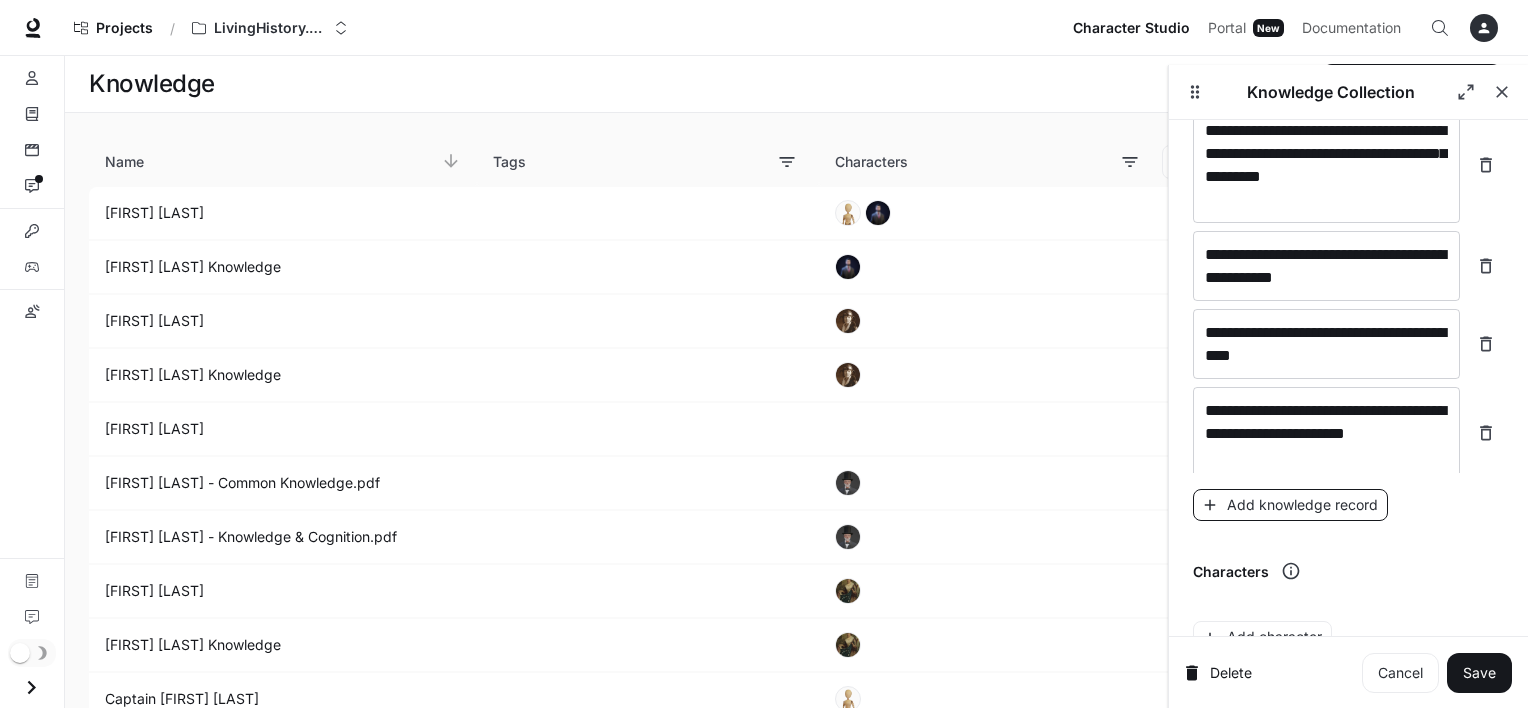 scroll, scrollTop: 3587, scrollLeft: 0, axis: vertical 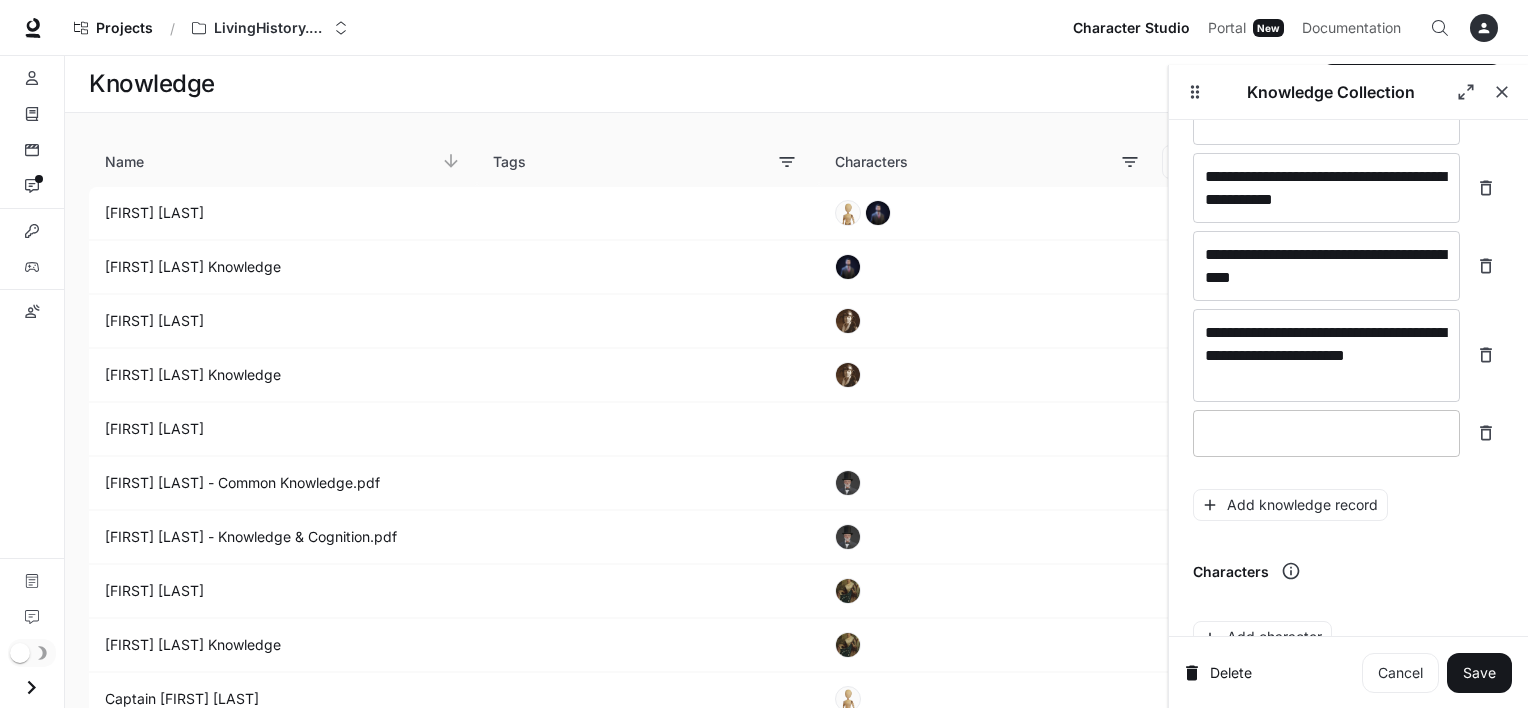click at bounding box center [1326, 433] 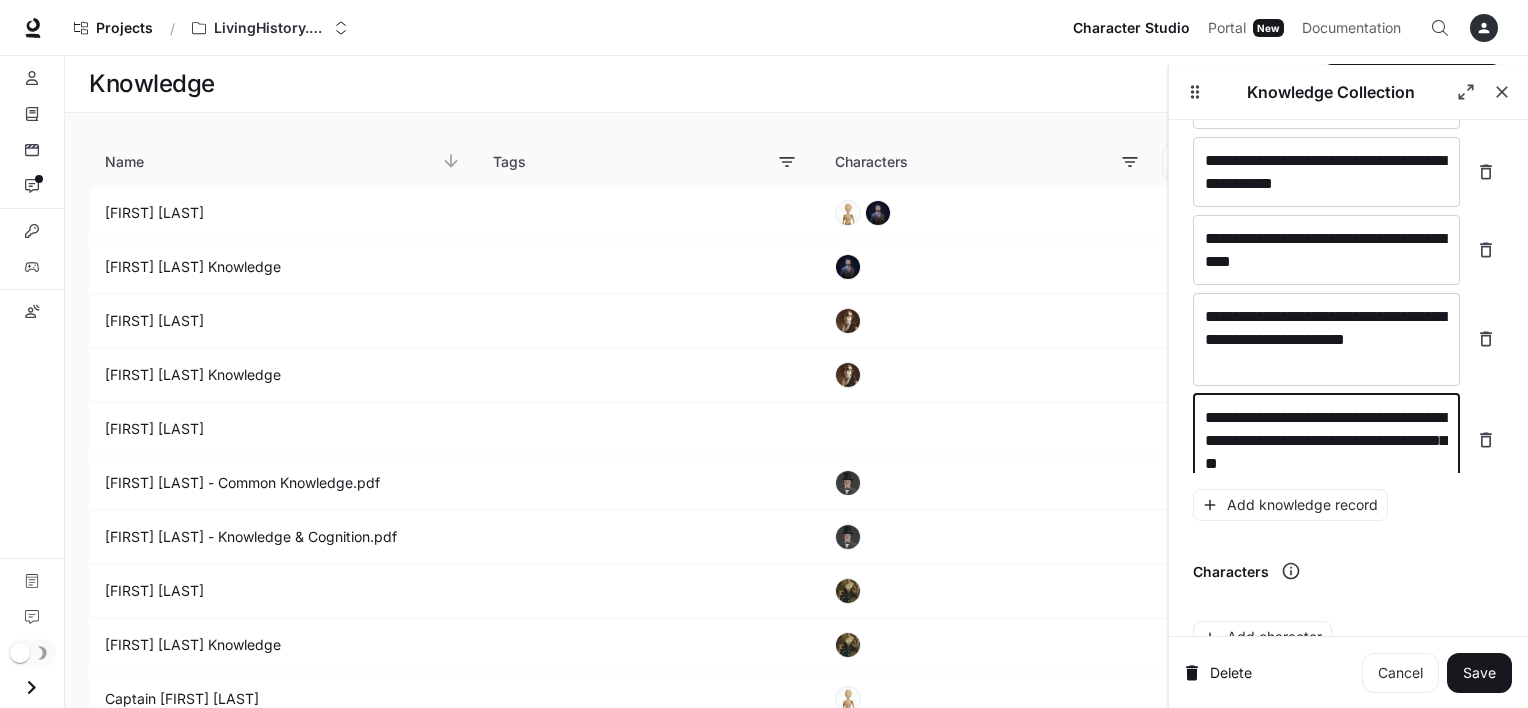 scroll, scrollTop: 3625, scrollLeft: 0, axis: vertical 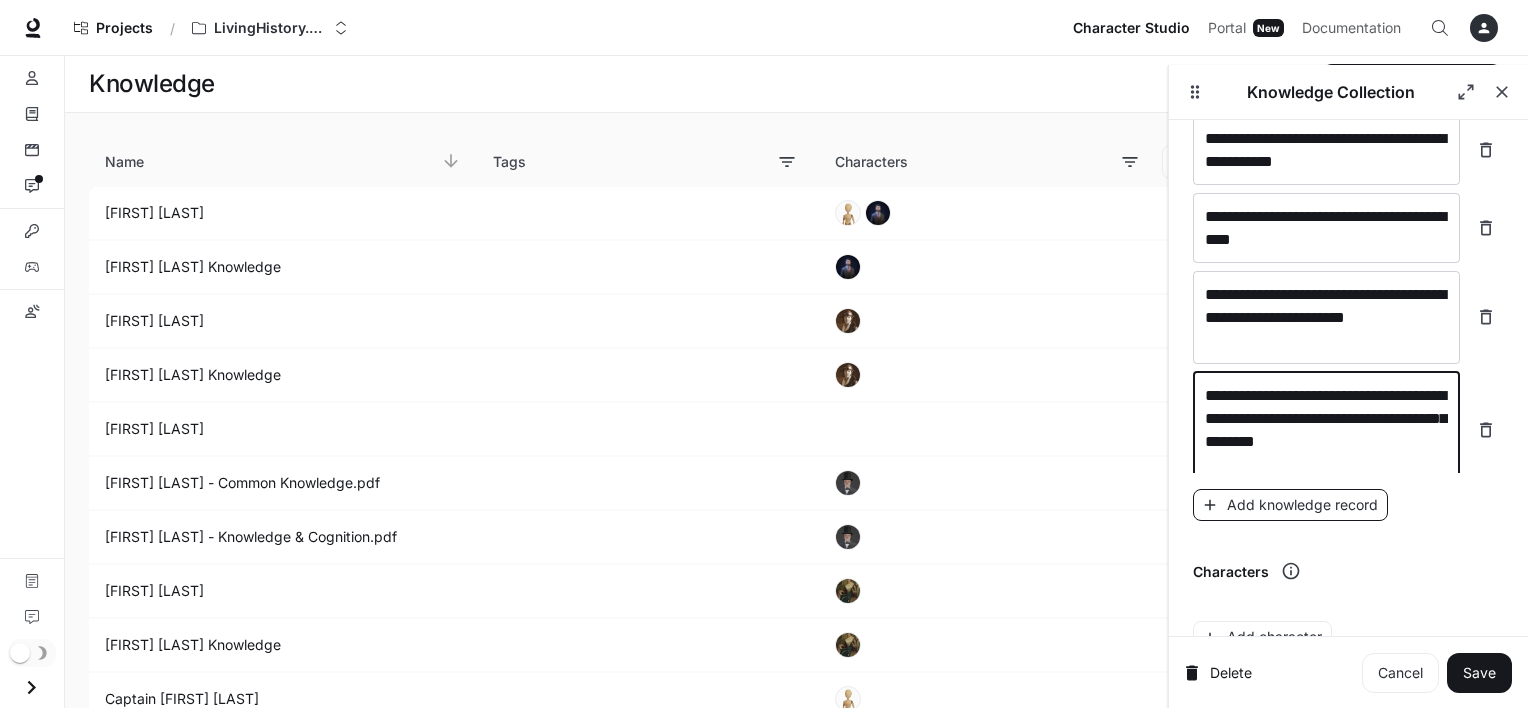 type on "**********" 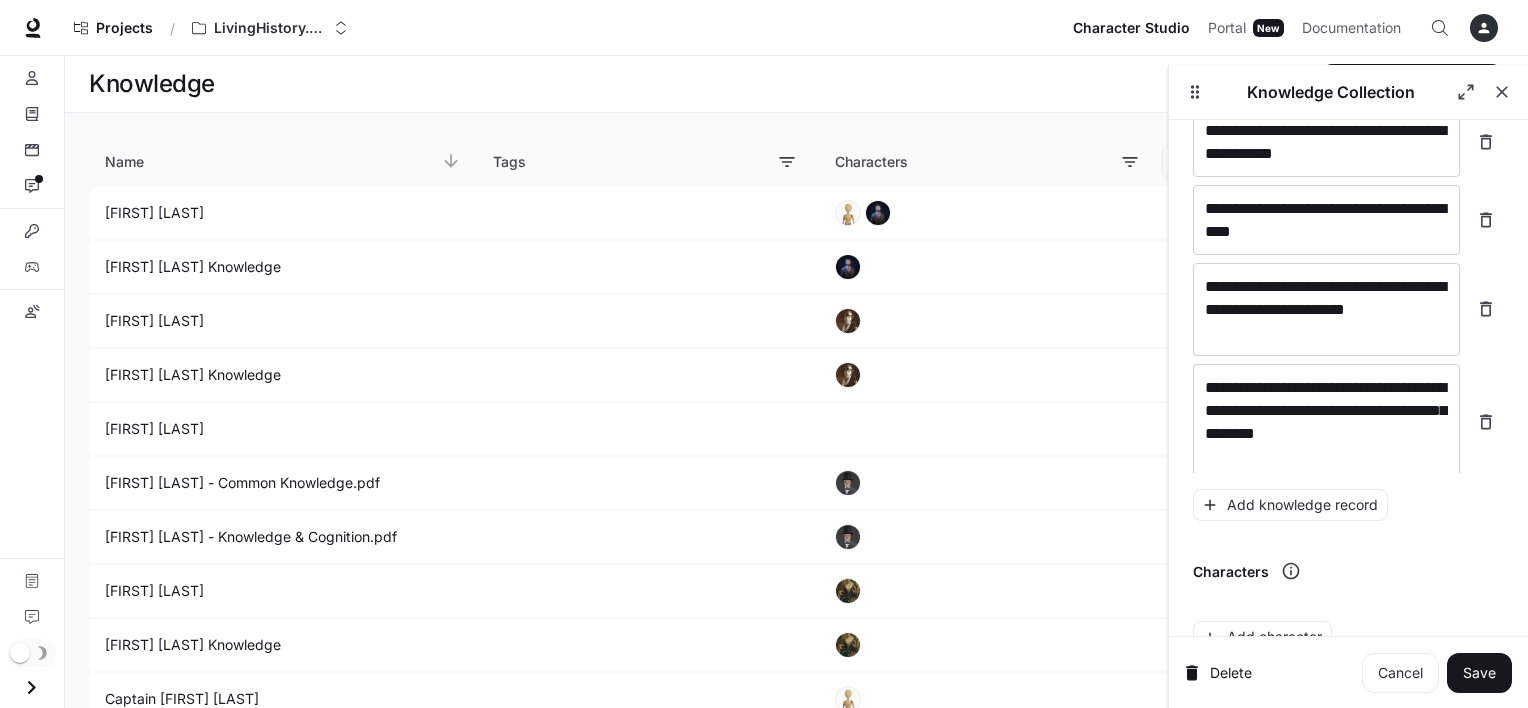 scroll, scrollTop: 3703, scrollLeft: 0, axis: vertical 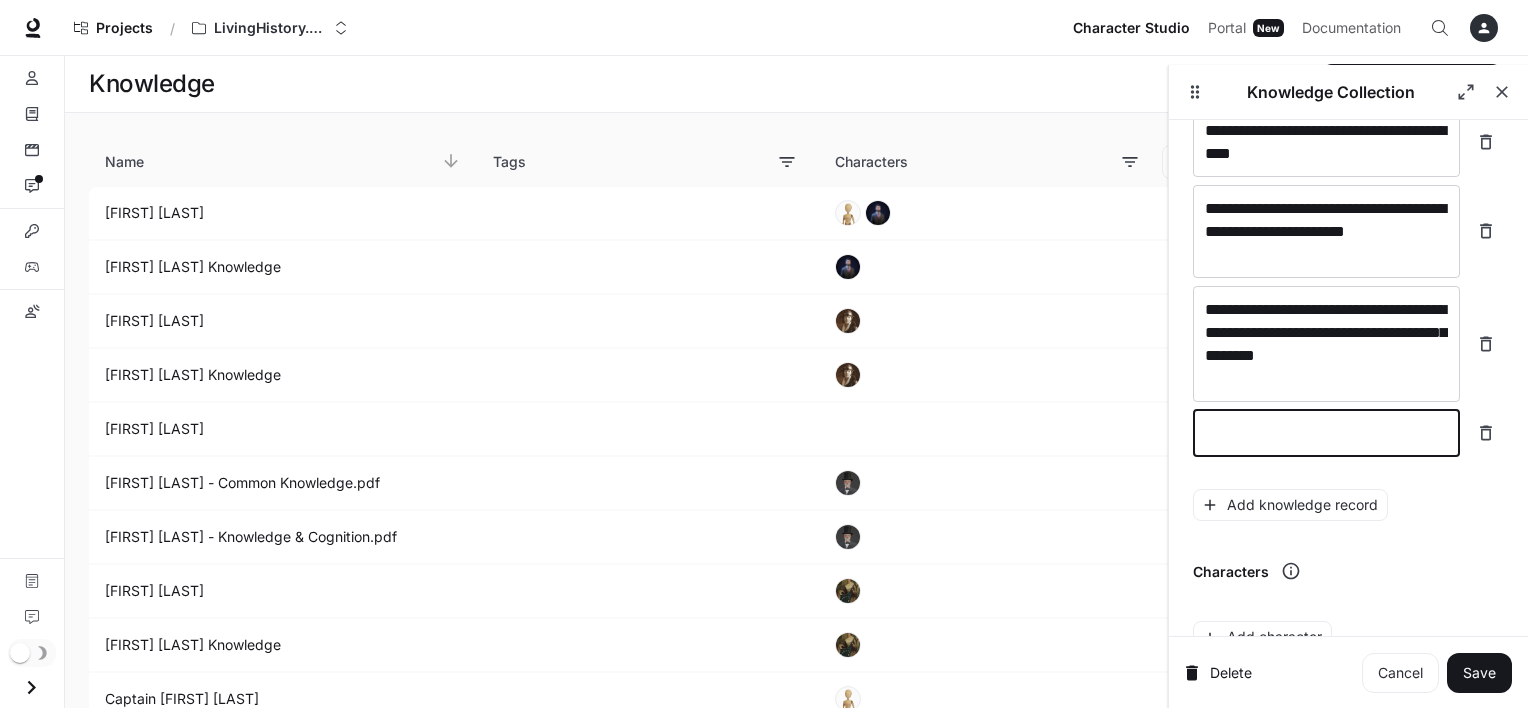click at bounding box center (1326, 433) 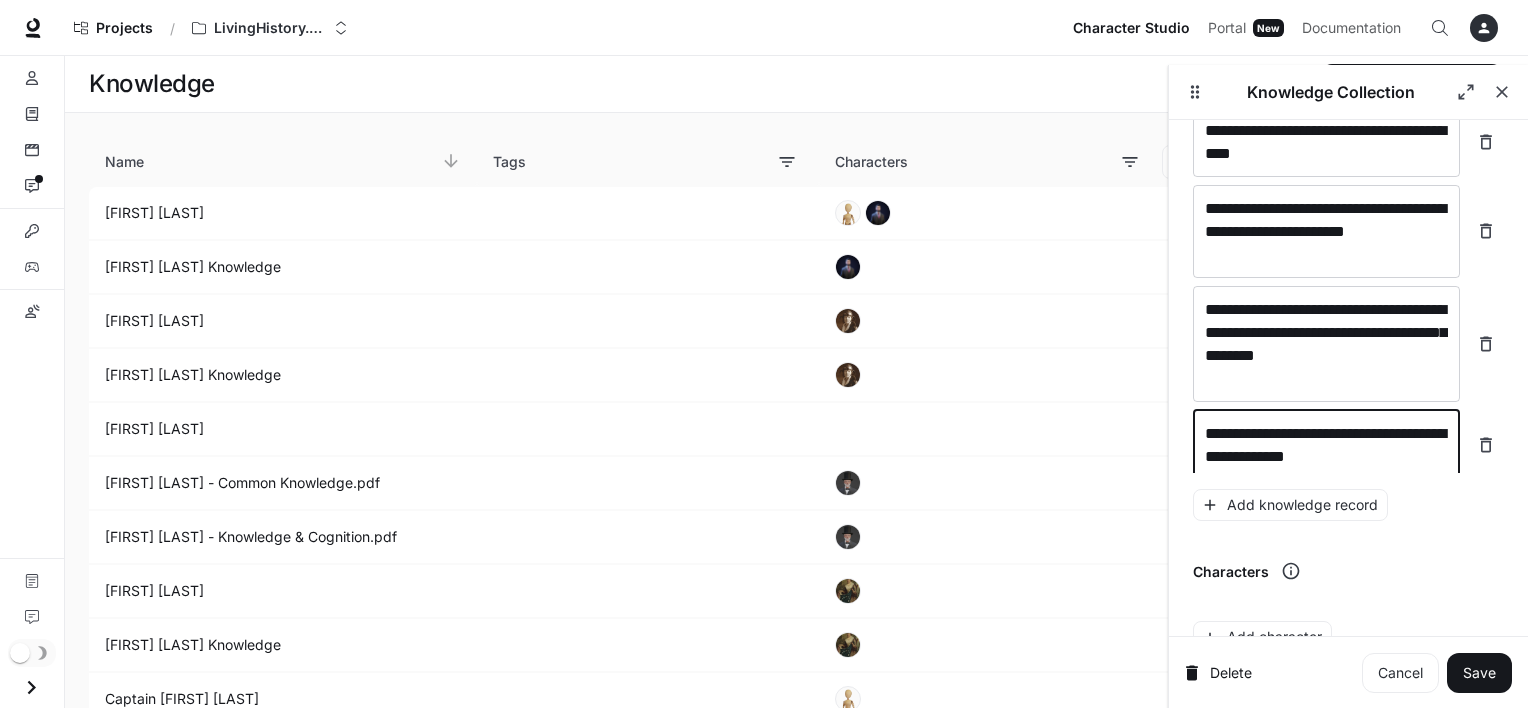 scroll, scrollTop: 3719, scrollLeft: 0, axis: vertical 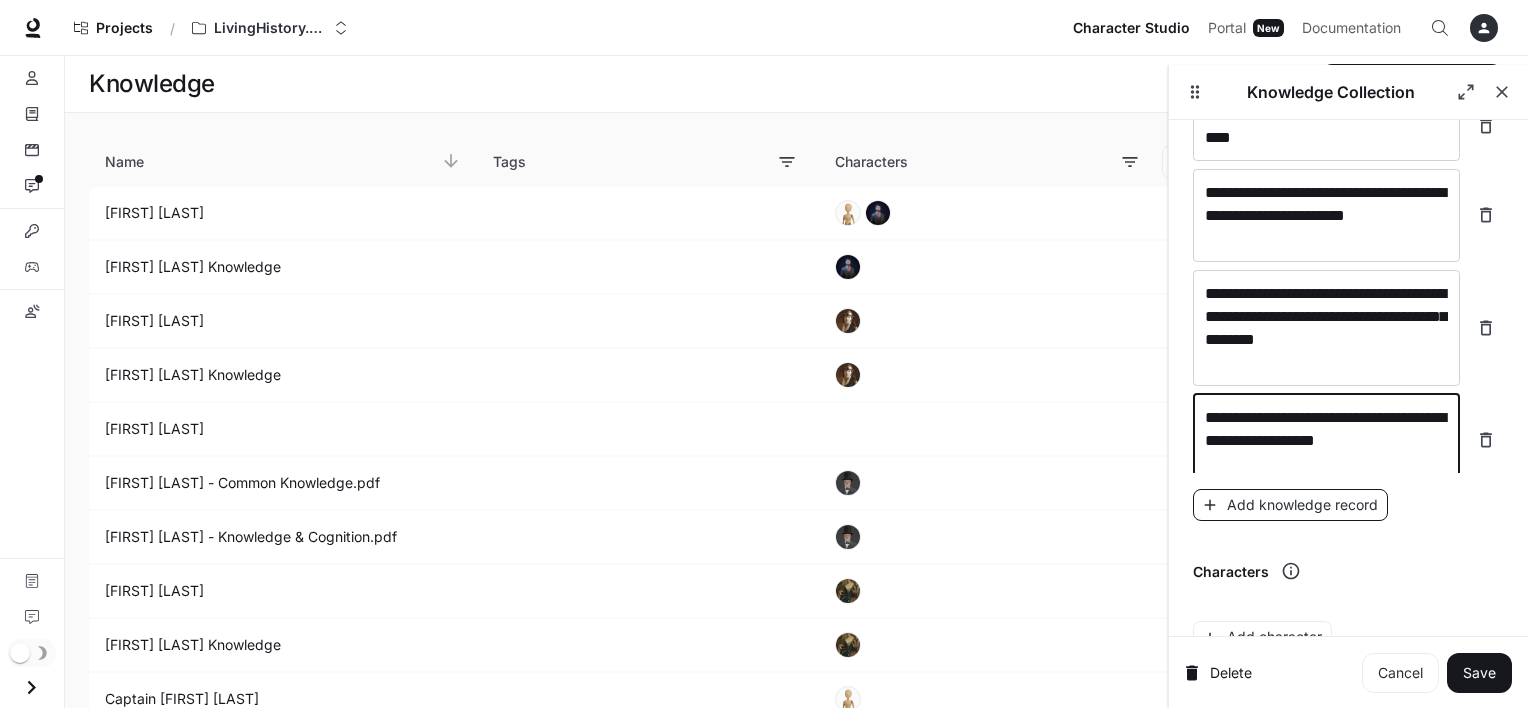 type on "**********" 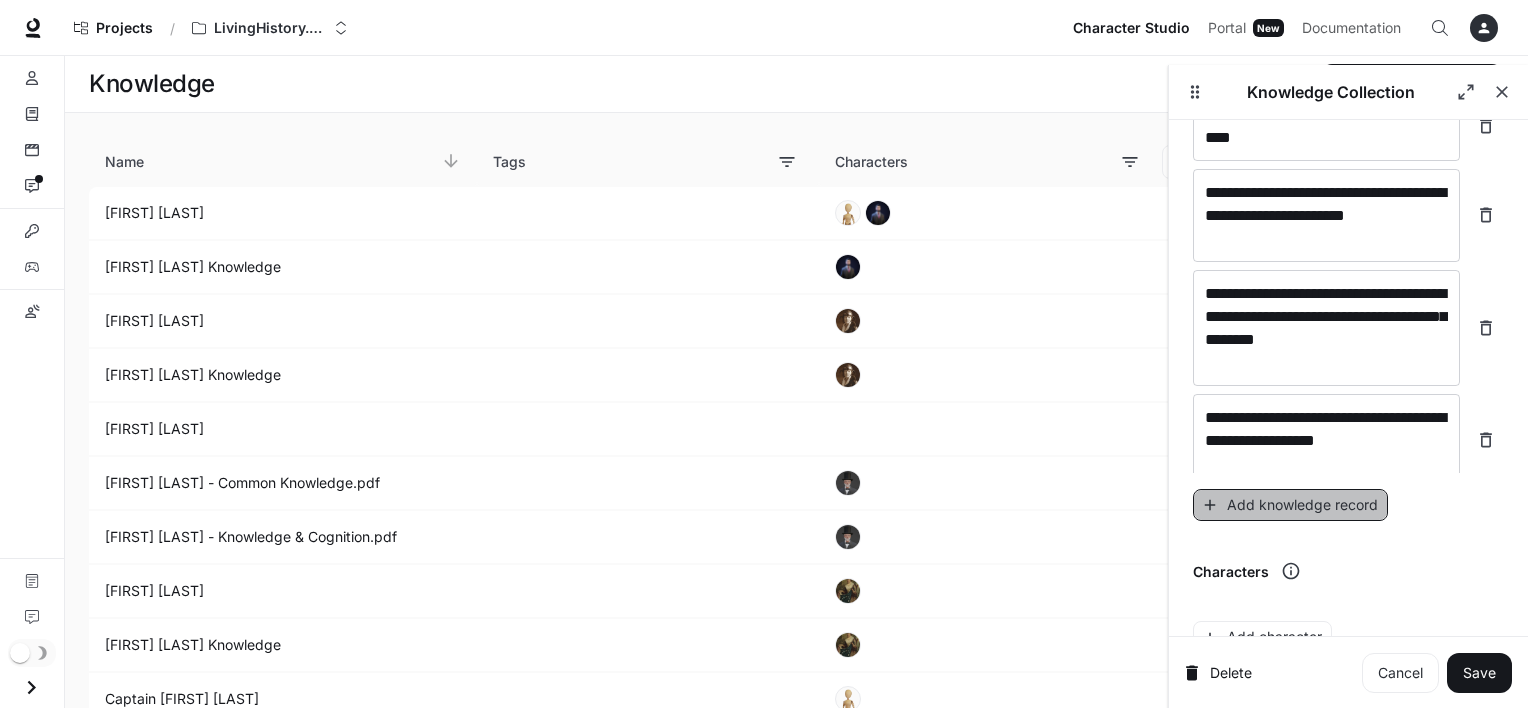 click on "Add knowledge record" at bounding box center [1290, 505] 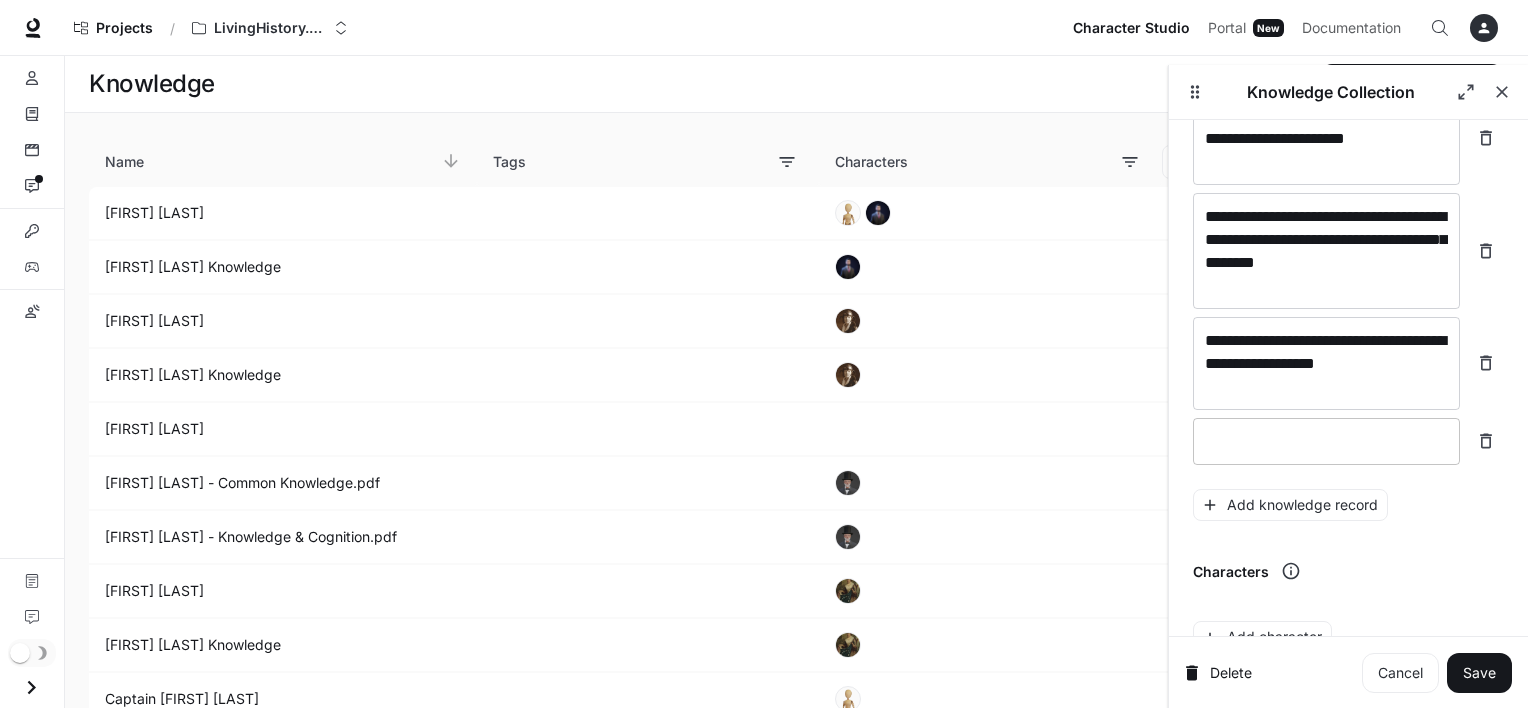 click at bounding box center [1326, 441] 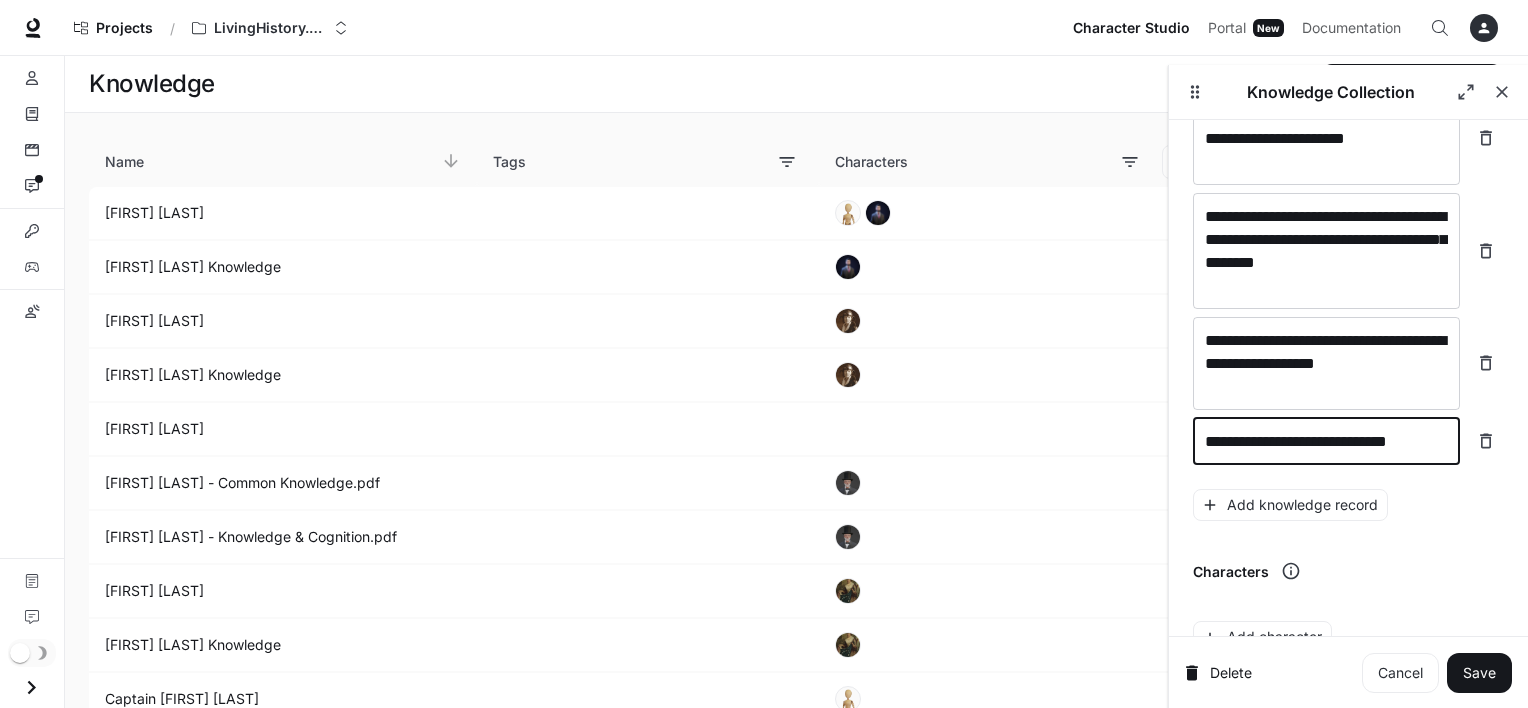 scroll, scrollTop: 3788, scrollLeft: 0, axis: vertical 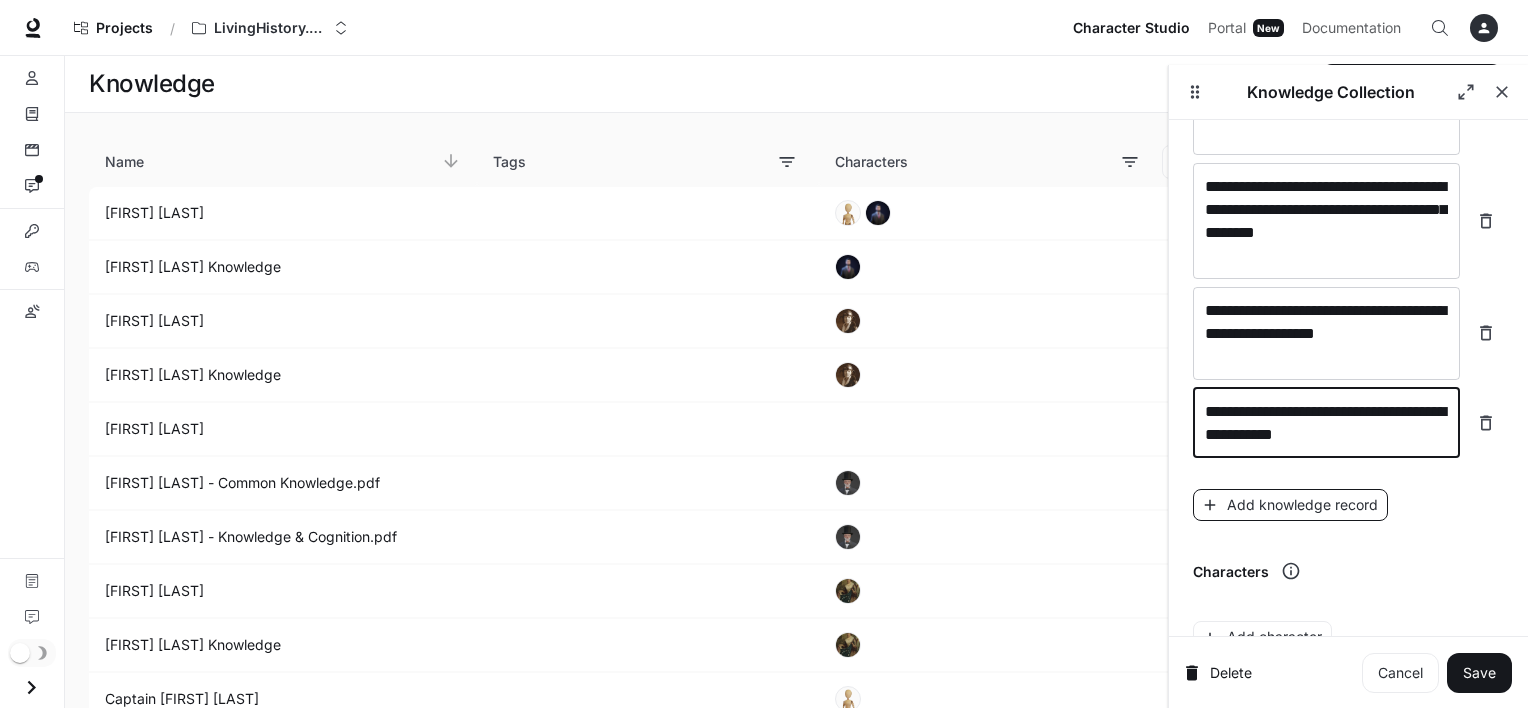 type on "**********" 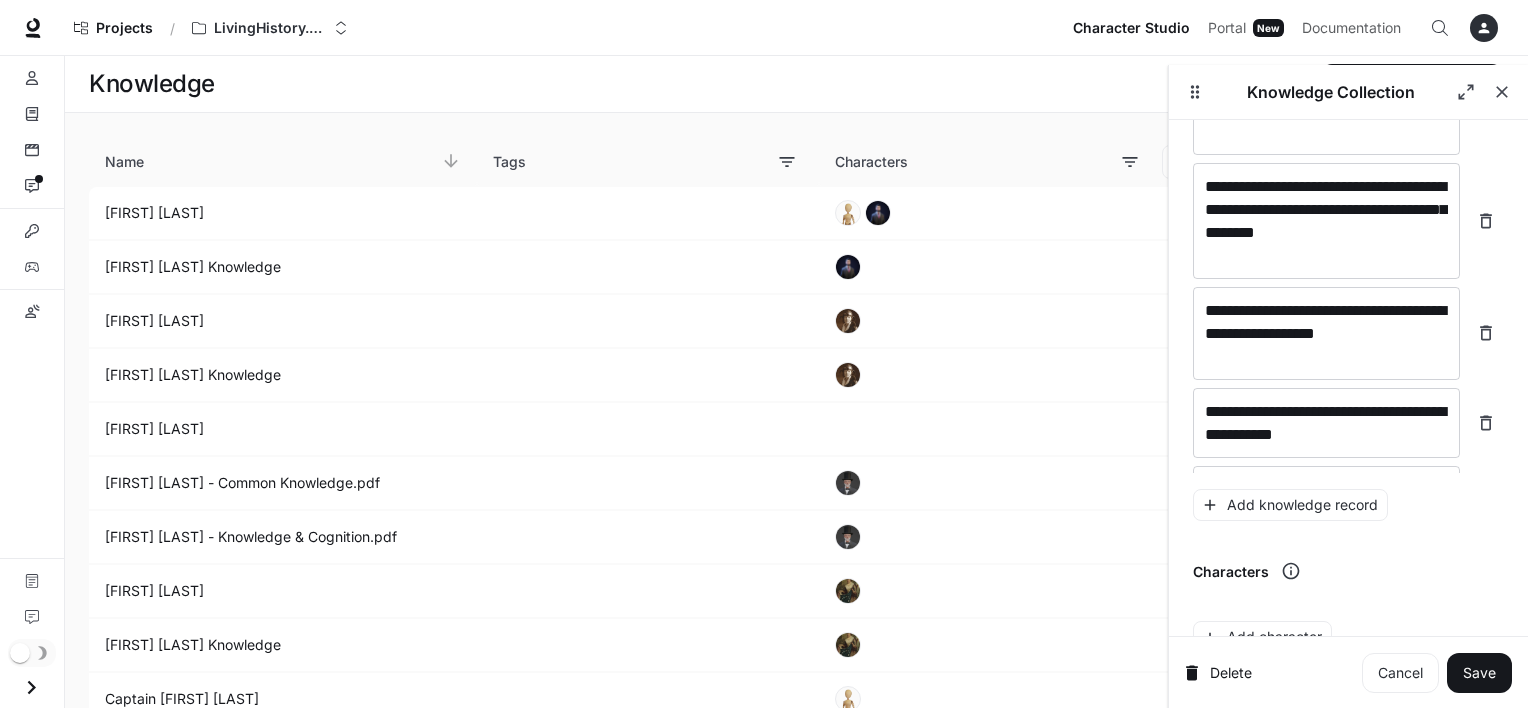 scroll, scrollTop: 3866, scrollLeft: 0, axis: vertical 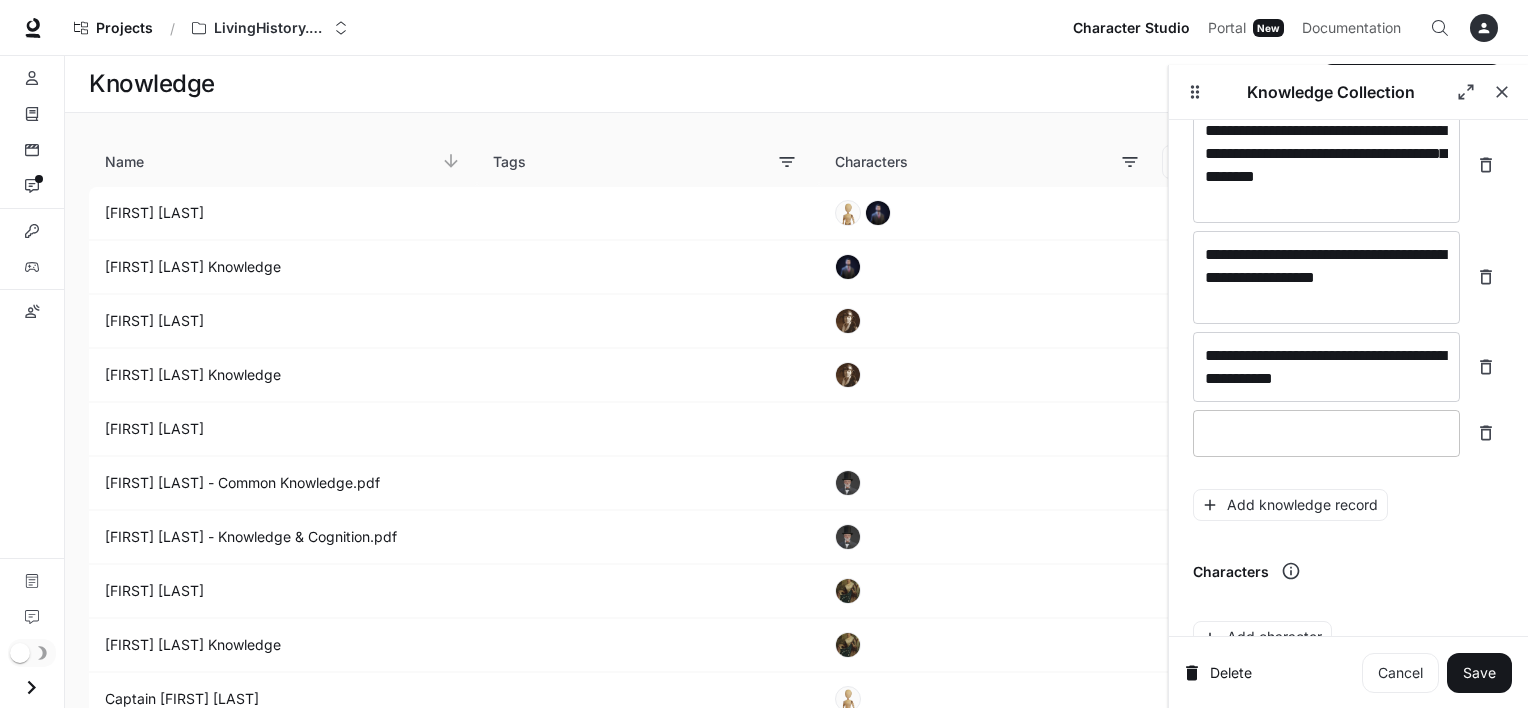 click at bounding box center [1326, 433] 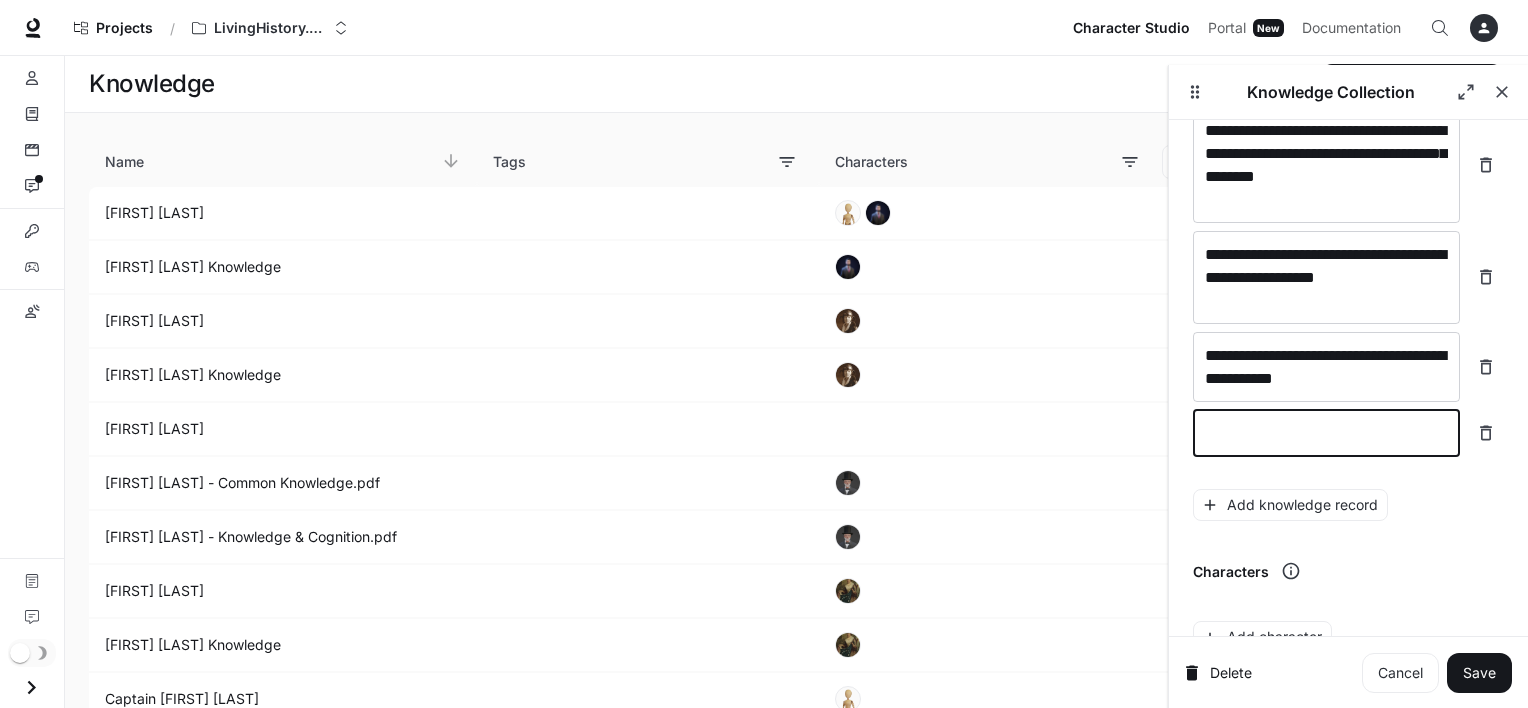 click at bounding box center (1326, 433) 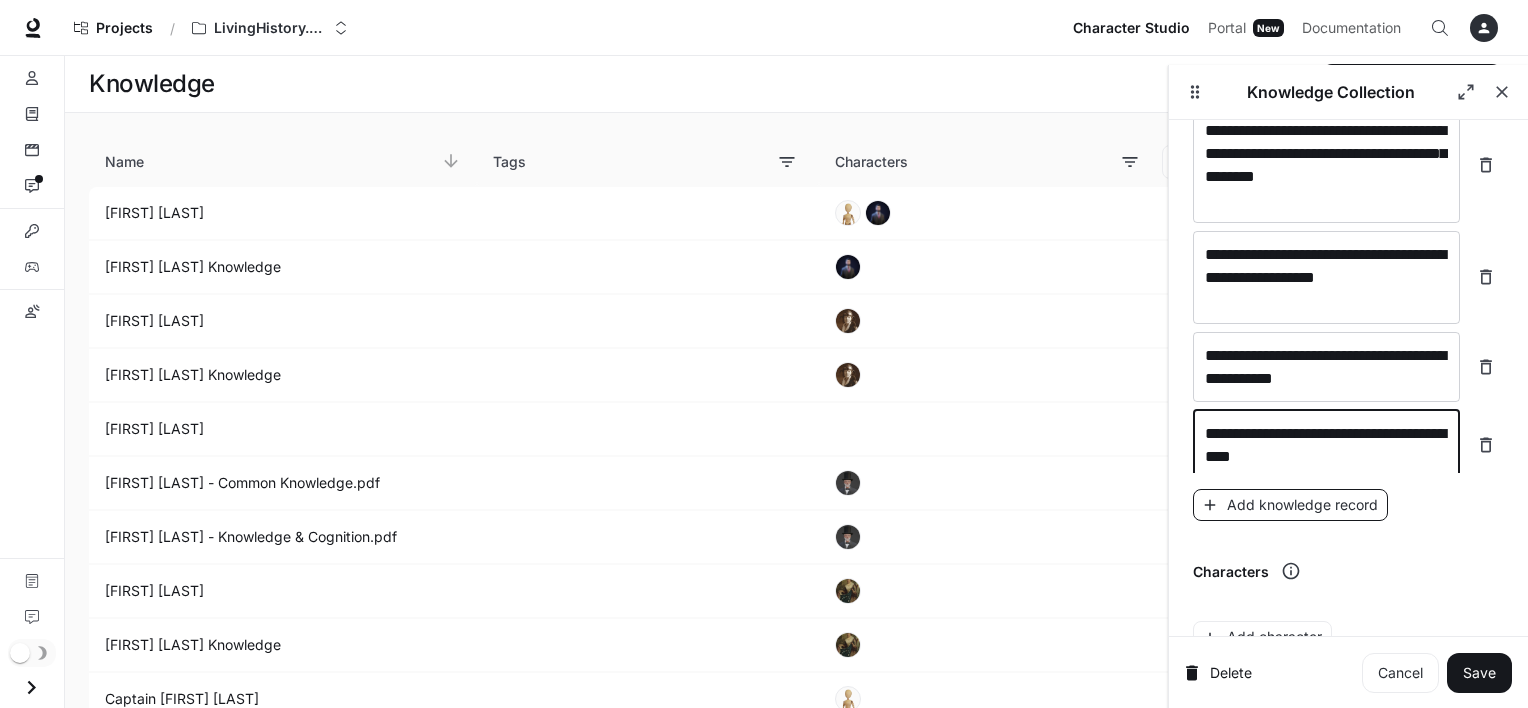 type on "**********" 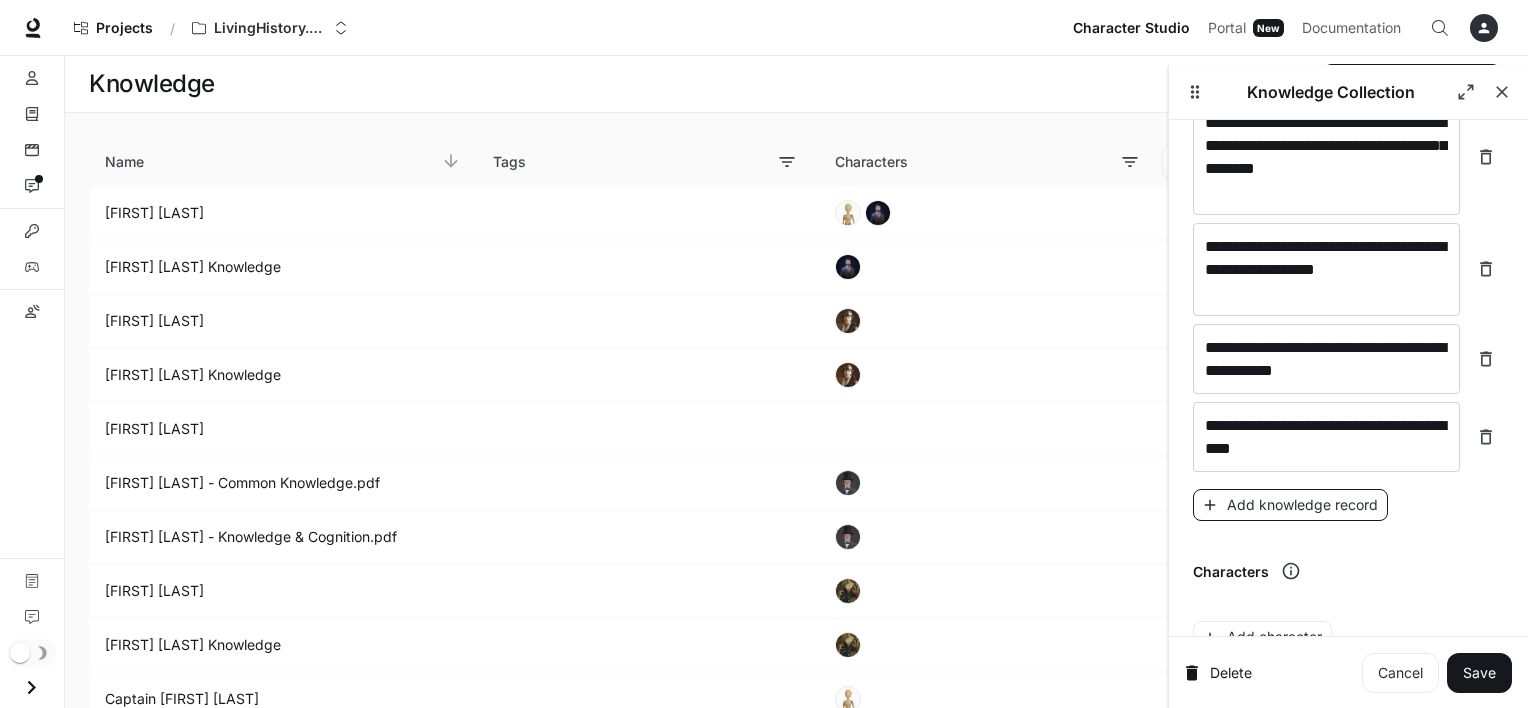 scroll, scrollTop: 3936, scrollLeft: 0, axis: vertical 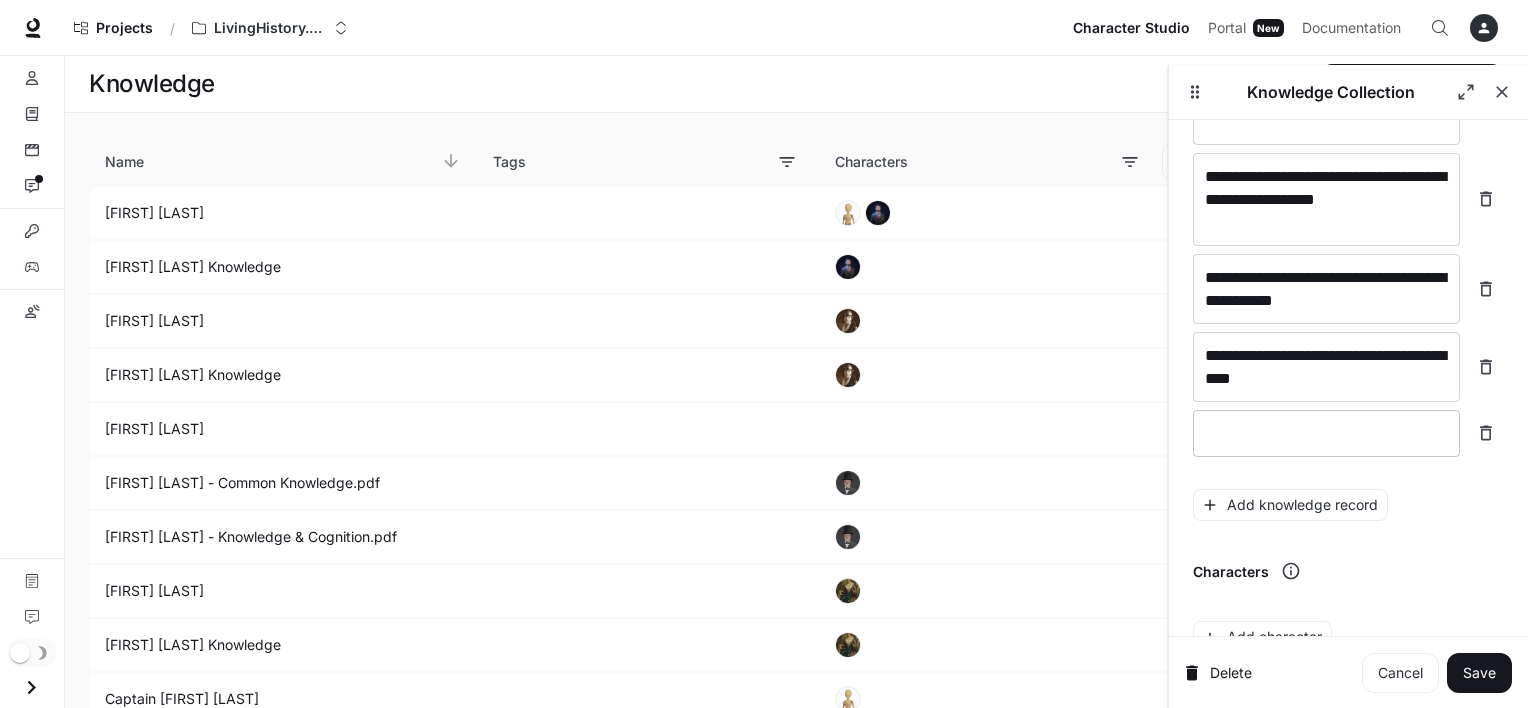click on "* ​" at bounding box center (1326, 433) 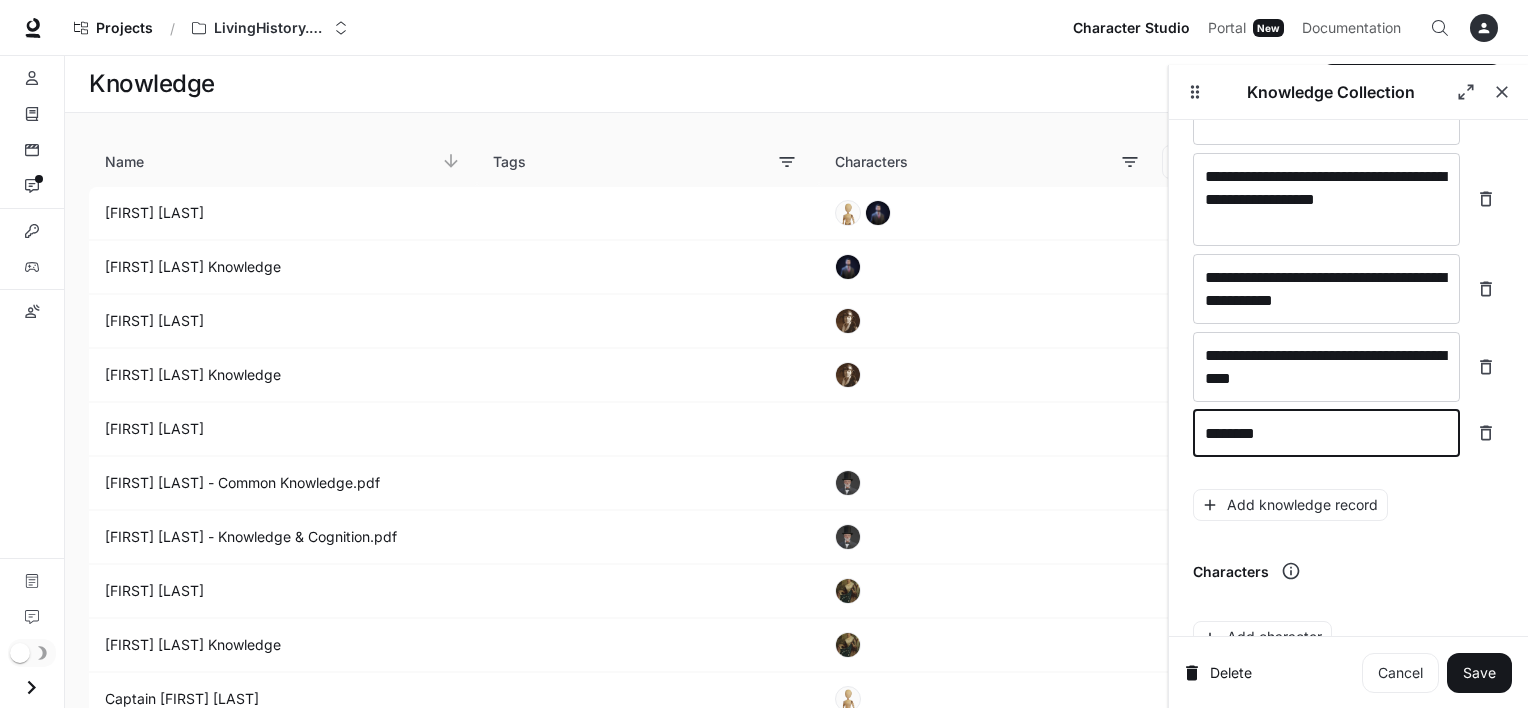 type on "*********" 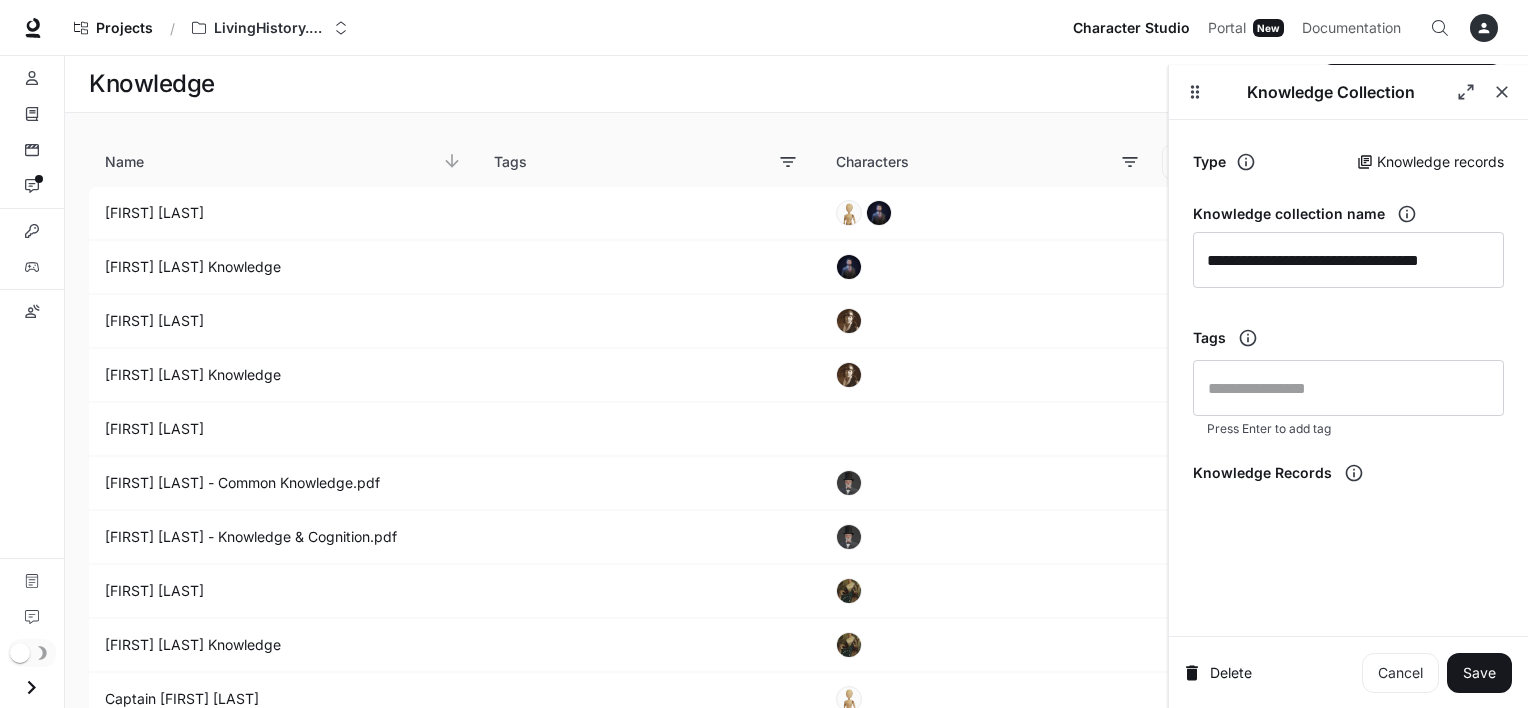 scroll, scrollTop: 0, scrollLeft: 0, axis: both 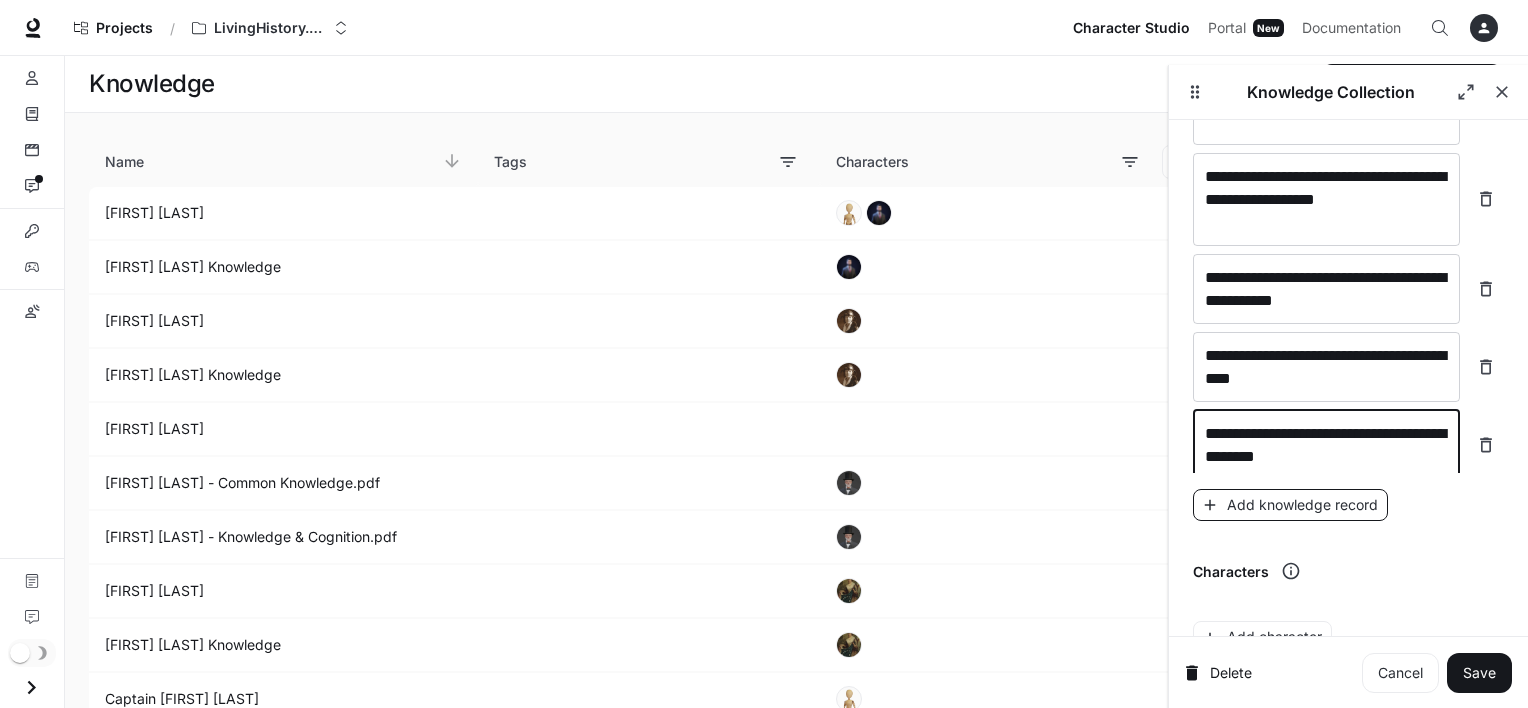 type on "**********" 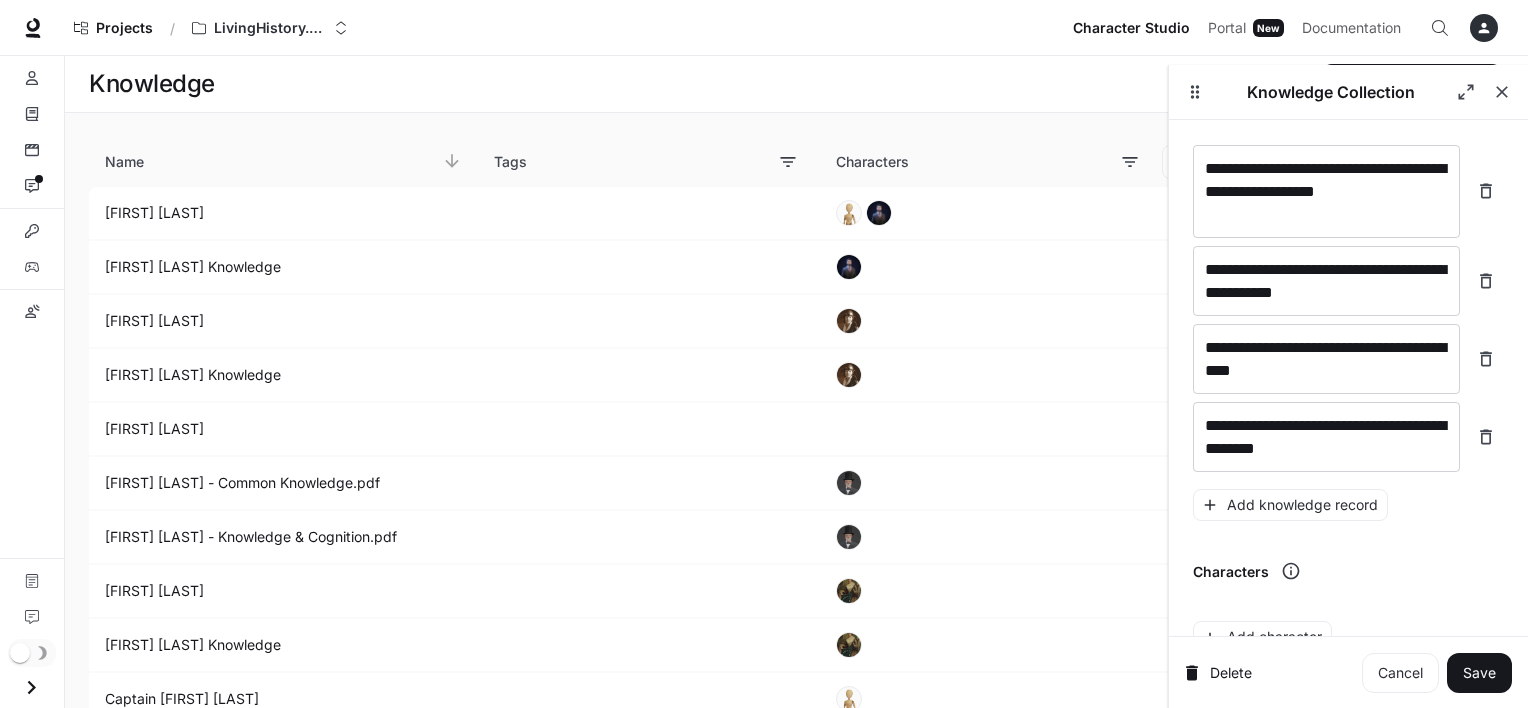 scroll, scrollTop: 4006, scrollLeft: 0, axis: vertical 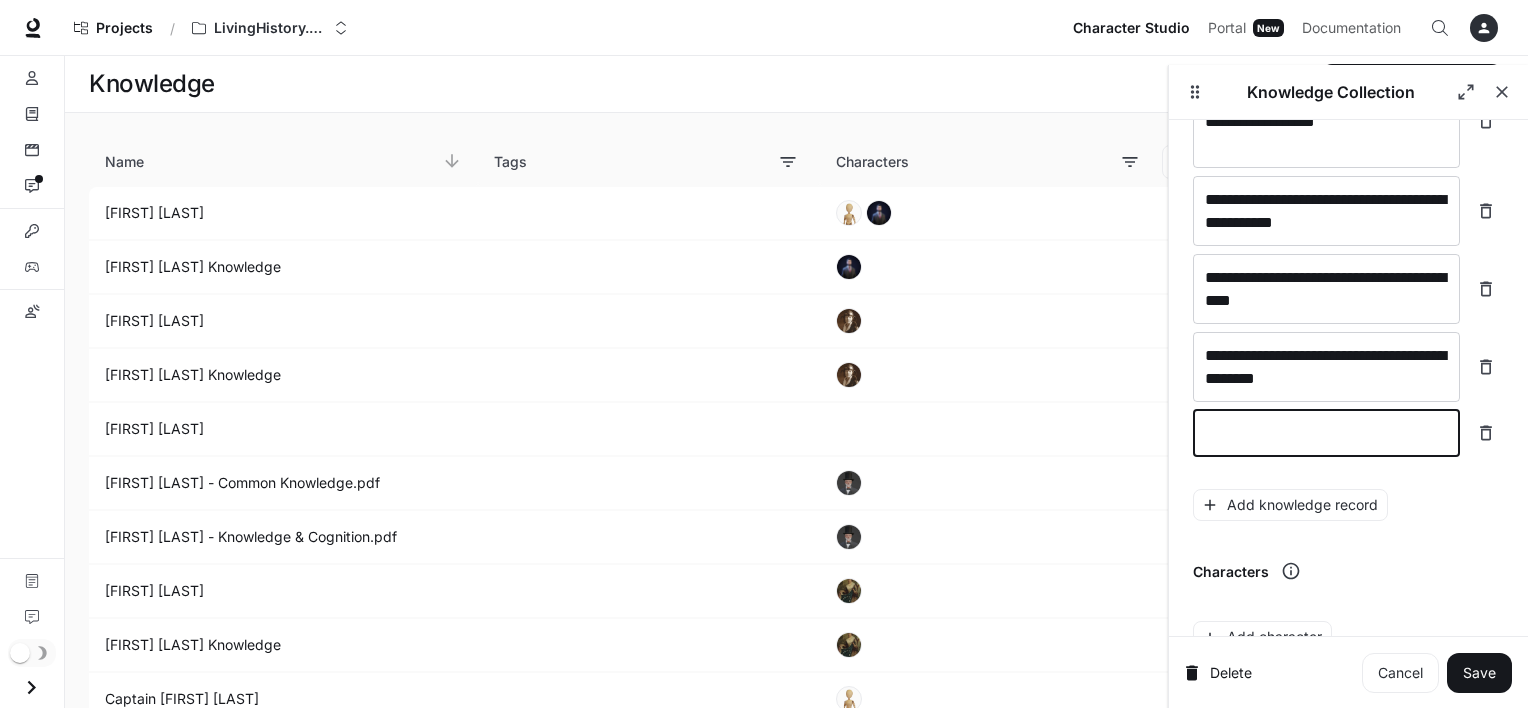 click at bounding box center (1326, 433) 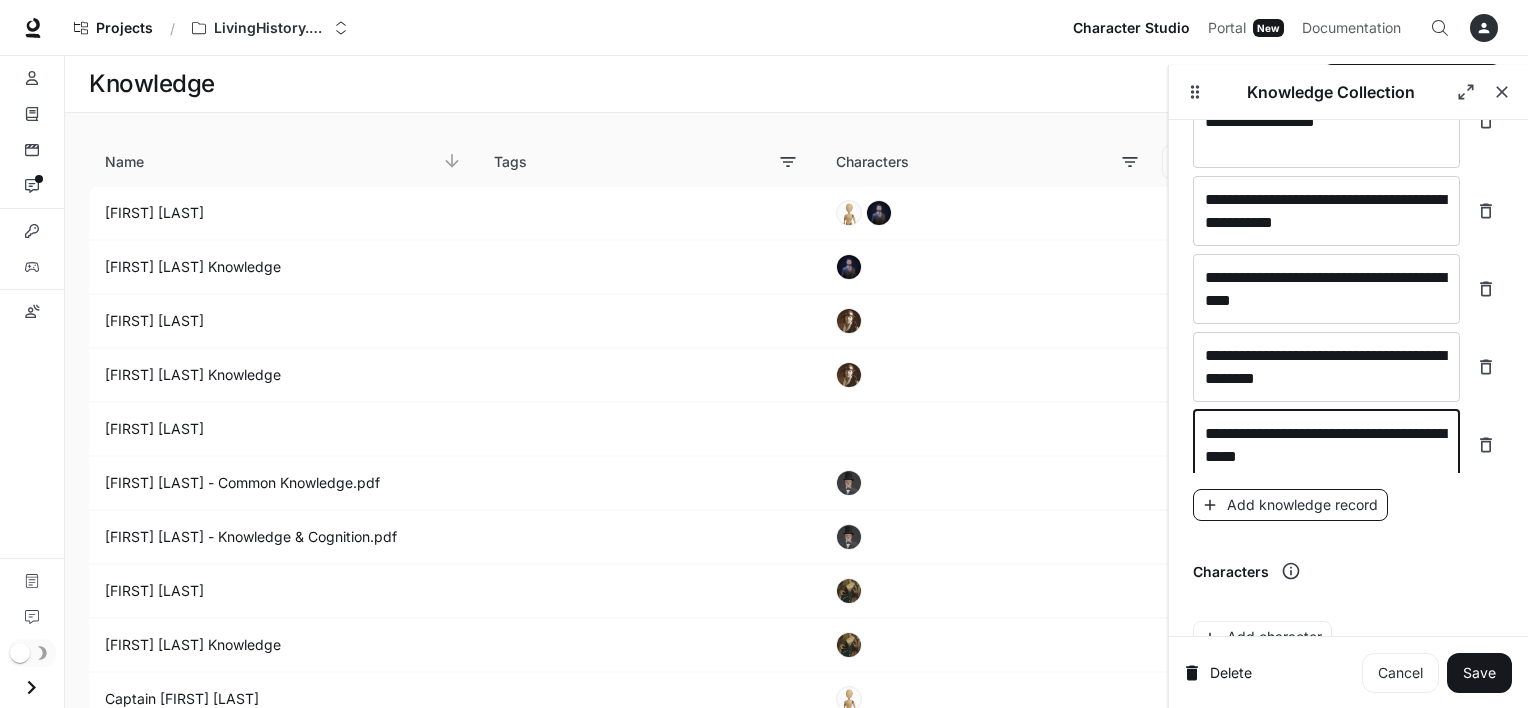 type on "**********" 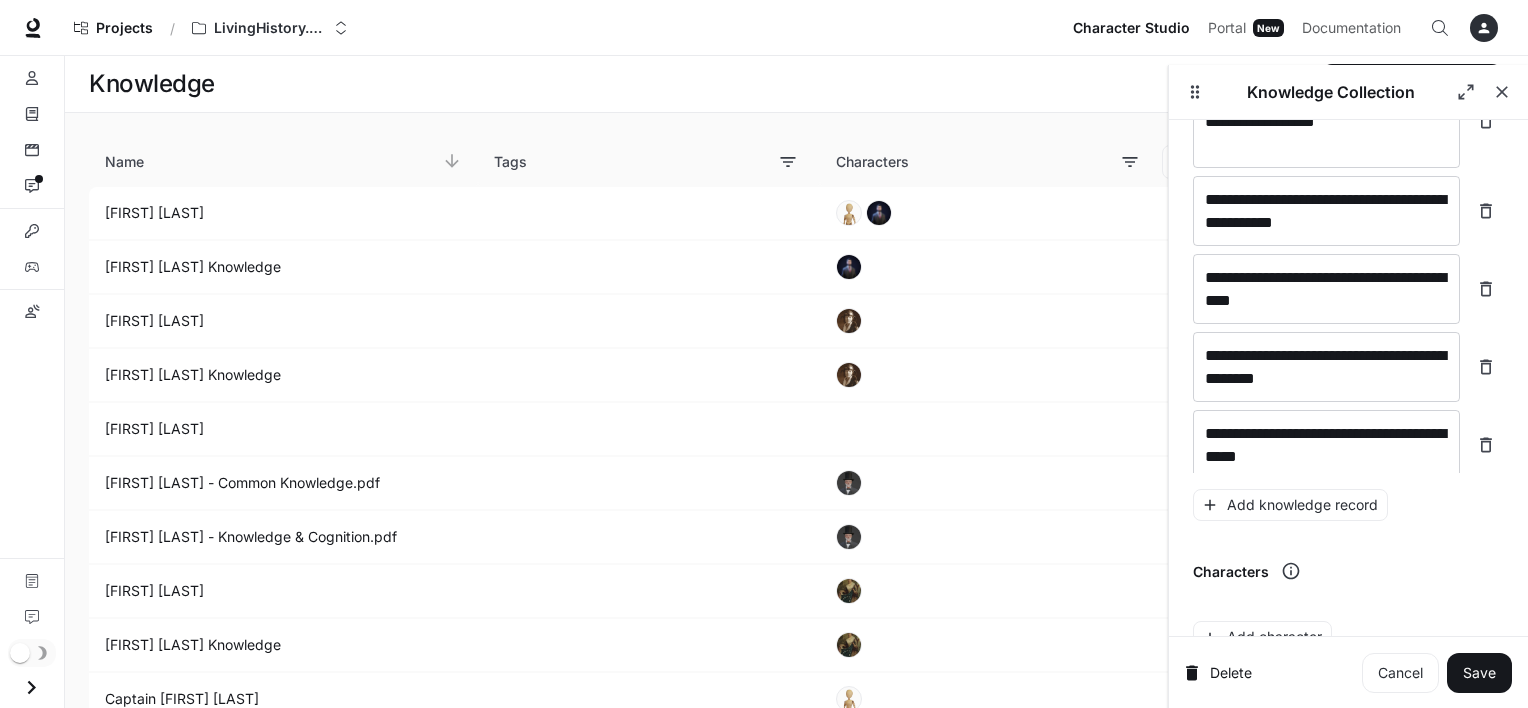 scroll, scrollTop: 4084, scrollLeft: 0, axis: vertical 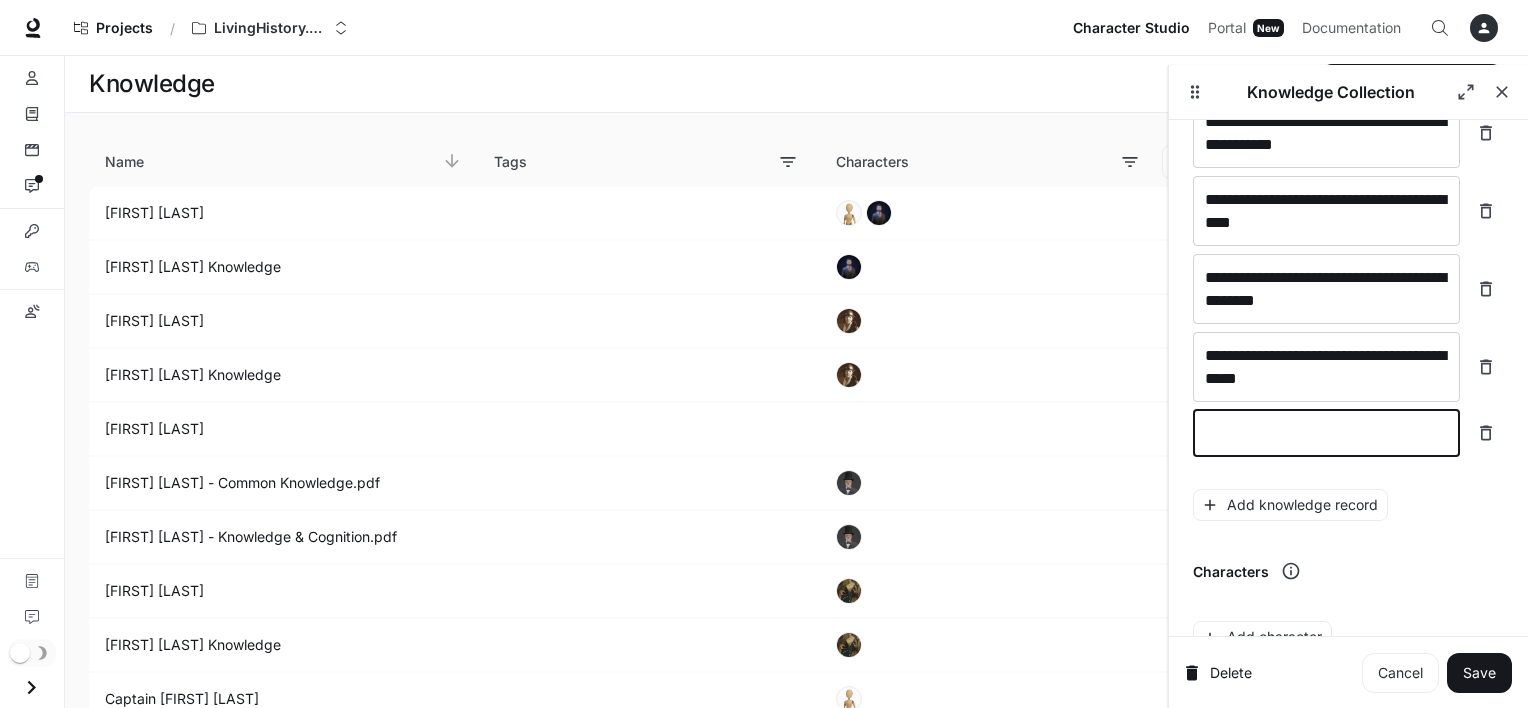 click at bounding box center (1326, 433) 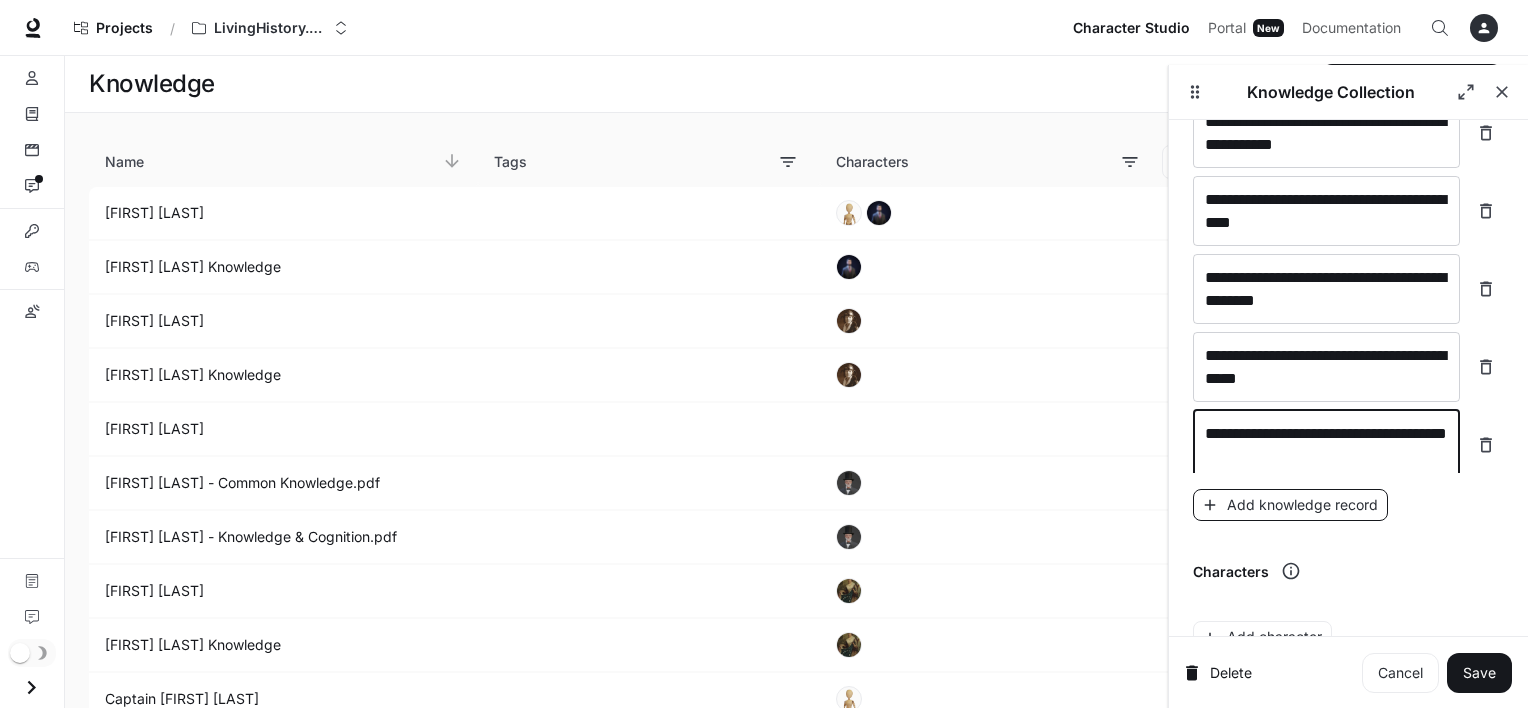type on "**********" 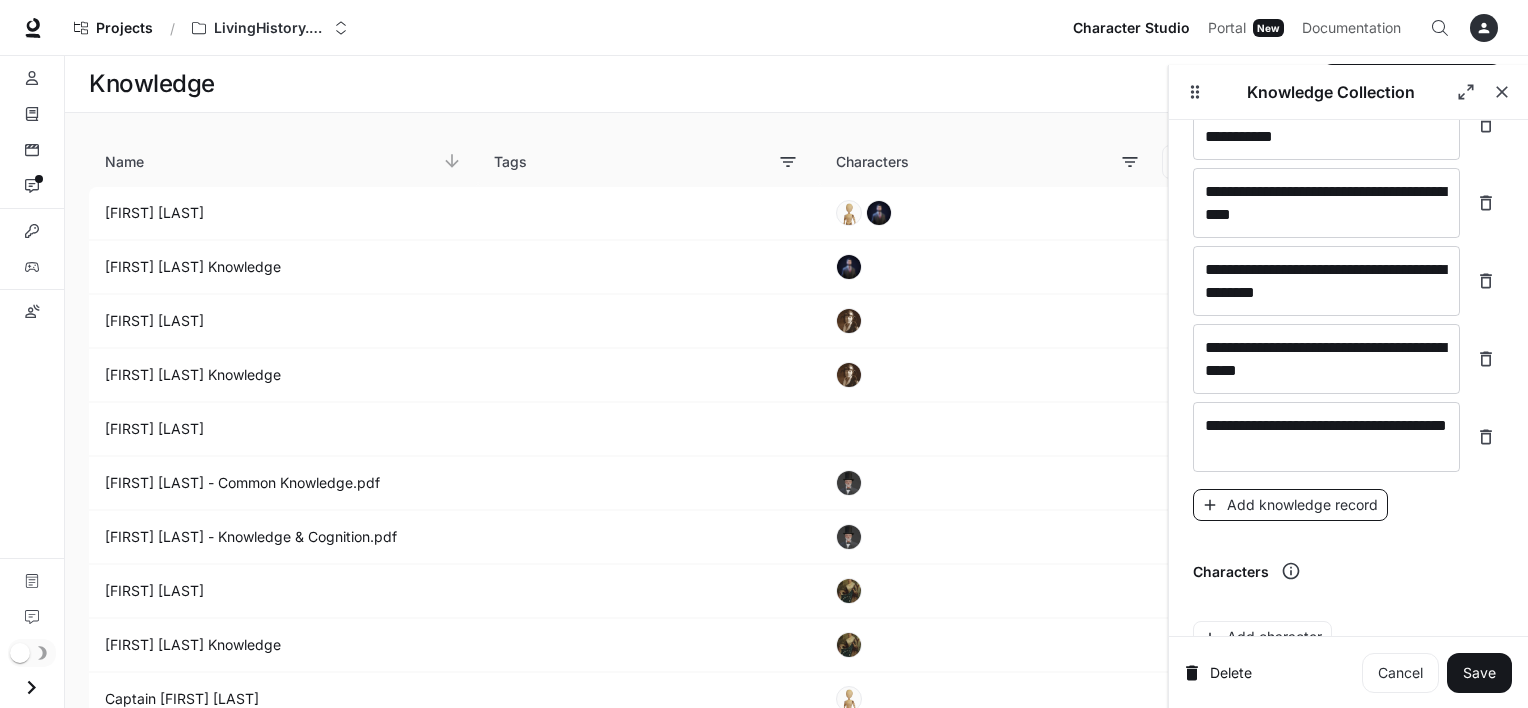scroll, scrollTop: 4154, scrollLeft: 0, axis: vertical 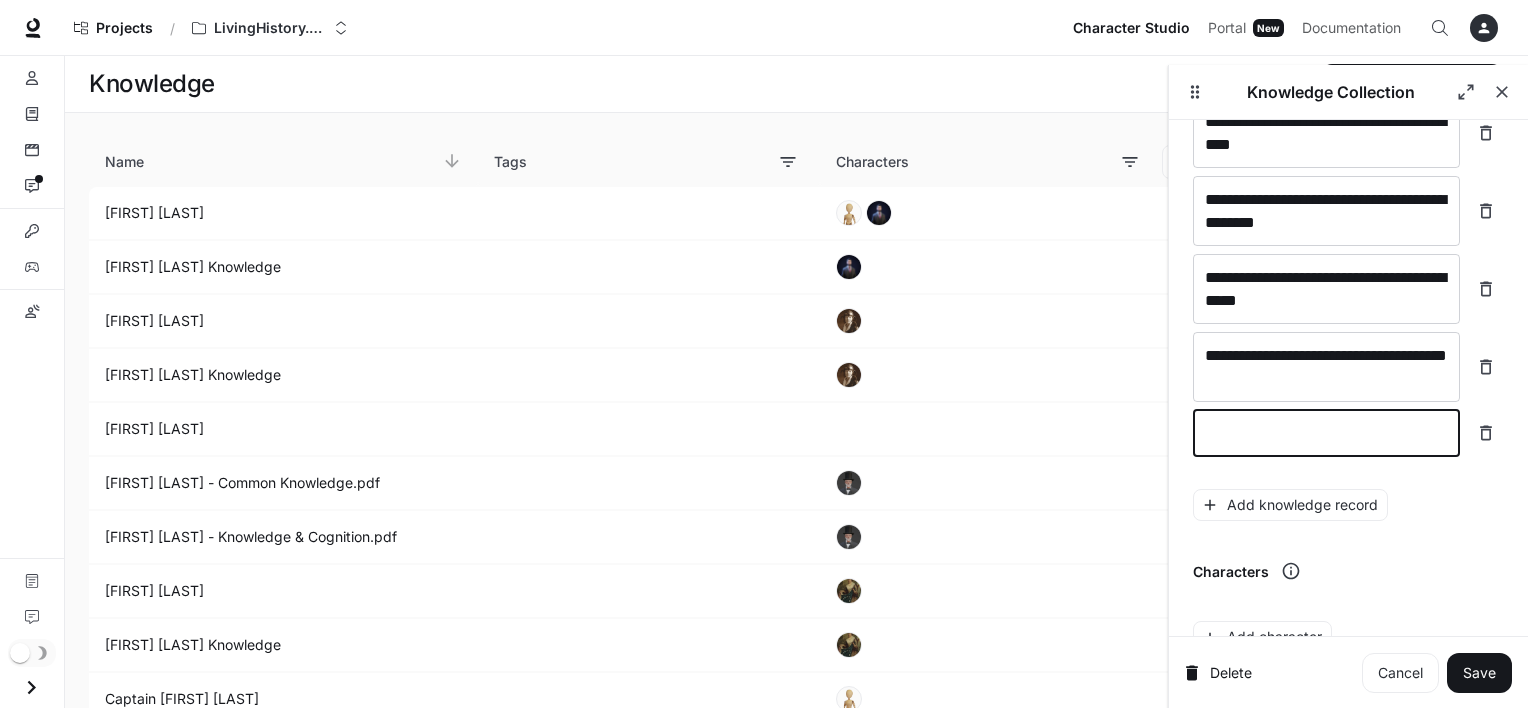click at bounding box center (1326, 433) 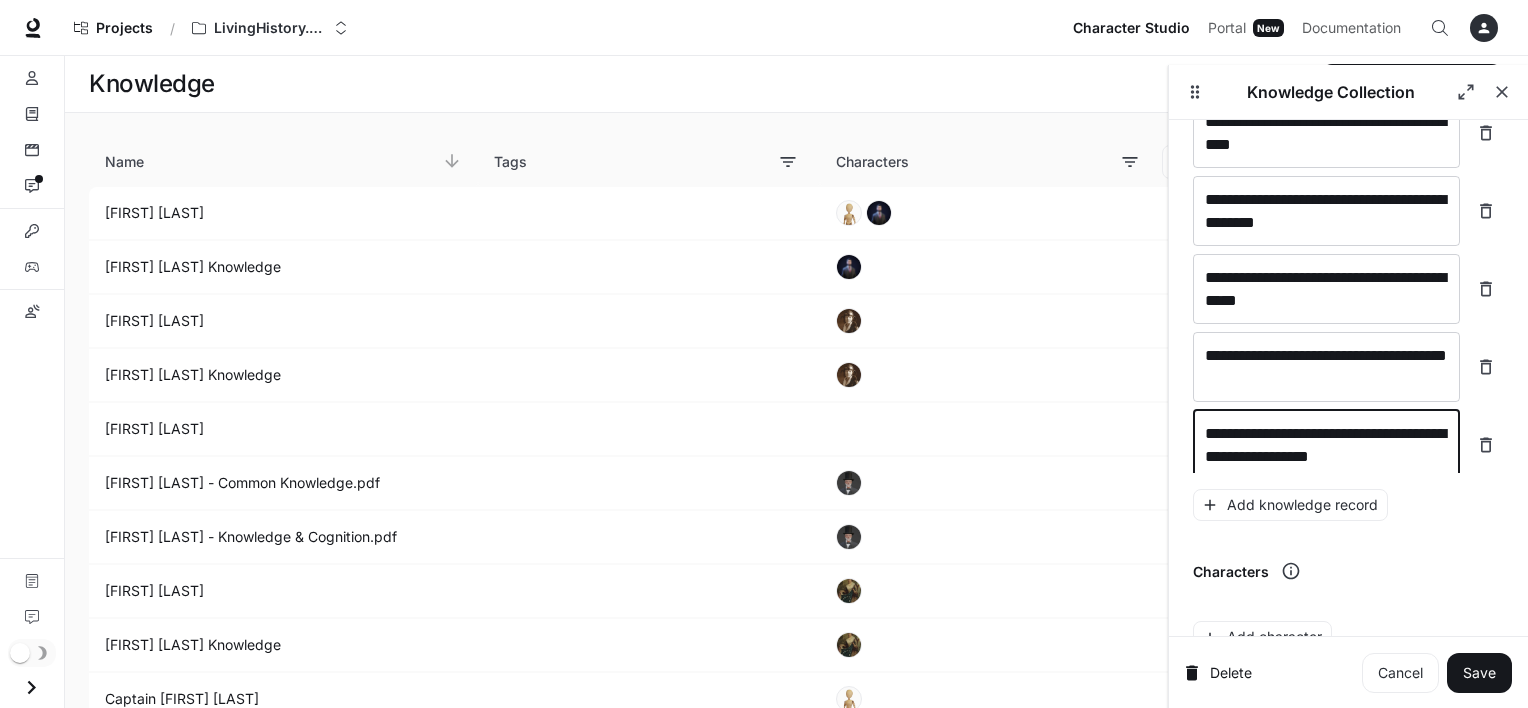 scroll, scrollTop: 4169, scrollLeft: 0, axis: vertical 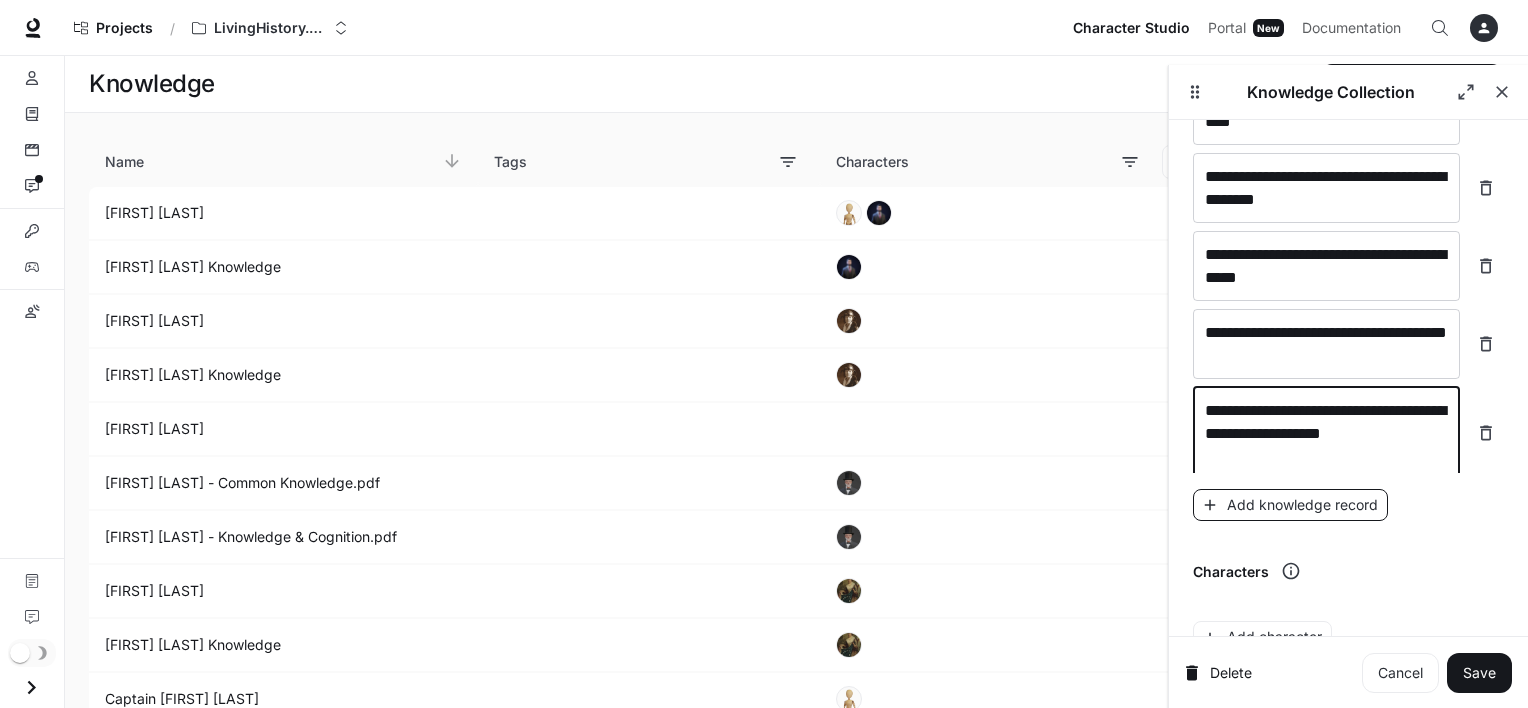 type on "**********" 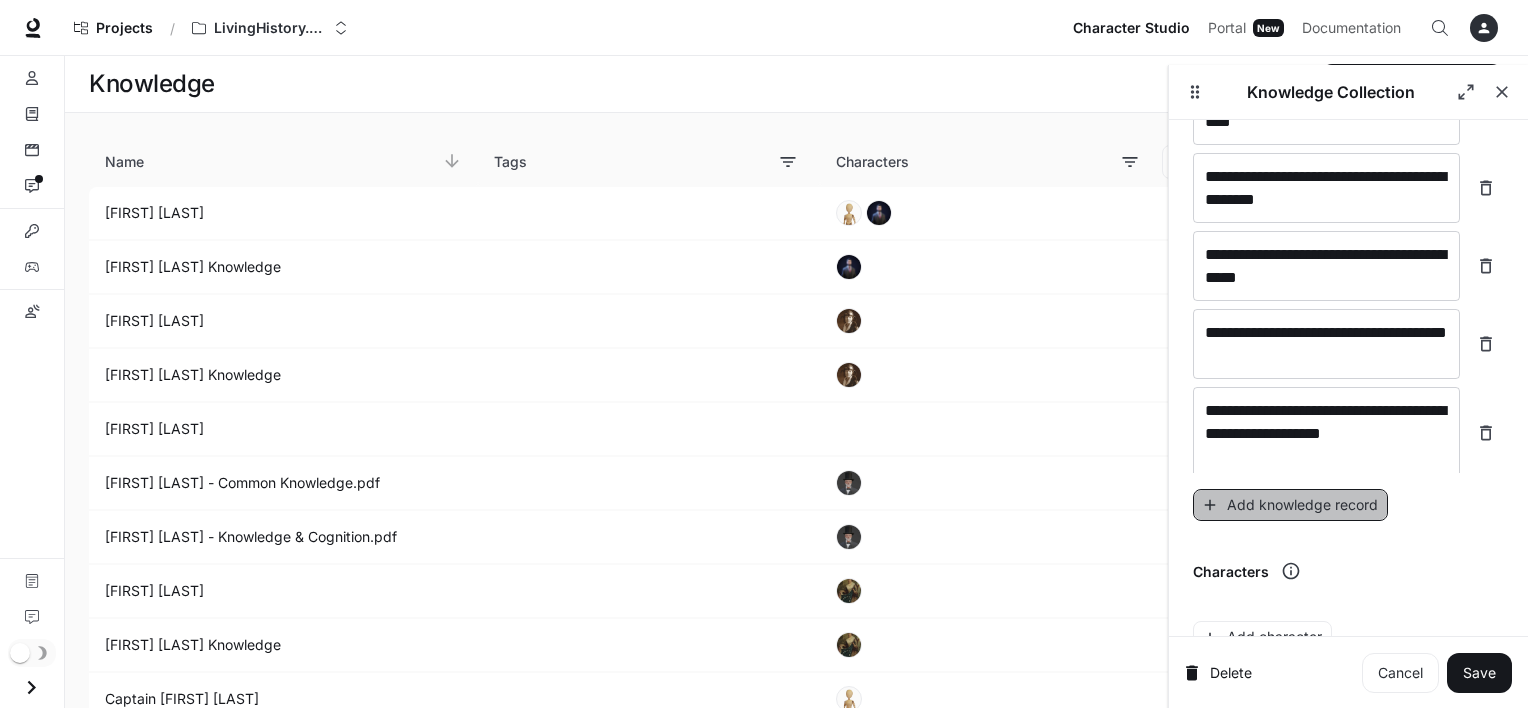 click on "Add knowledge record" at bounding box center [1290, 505] 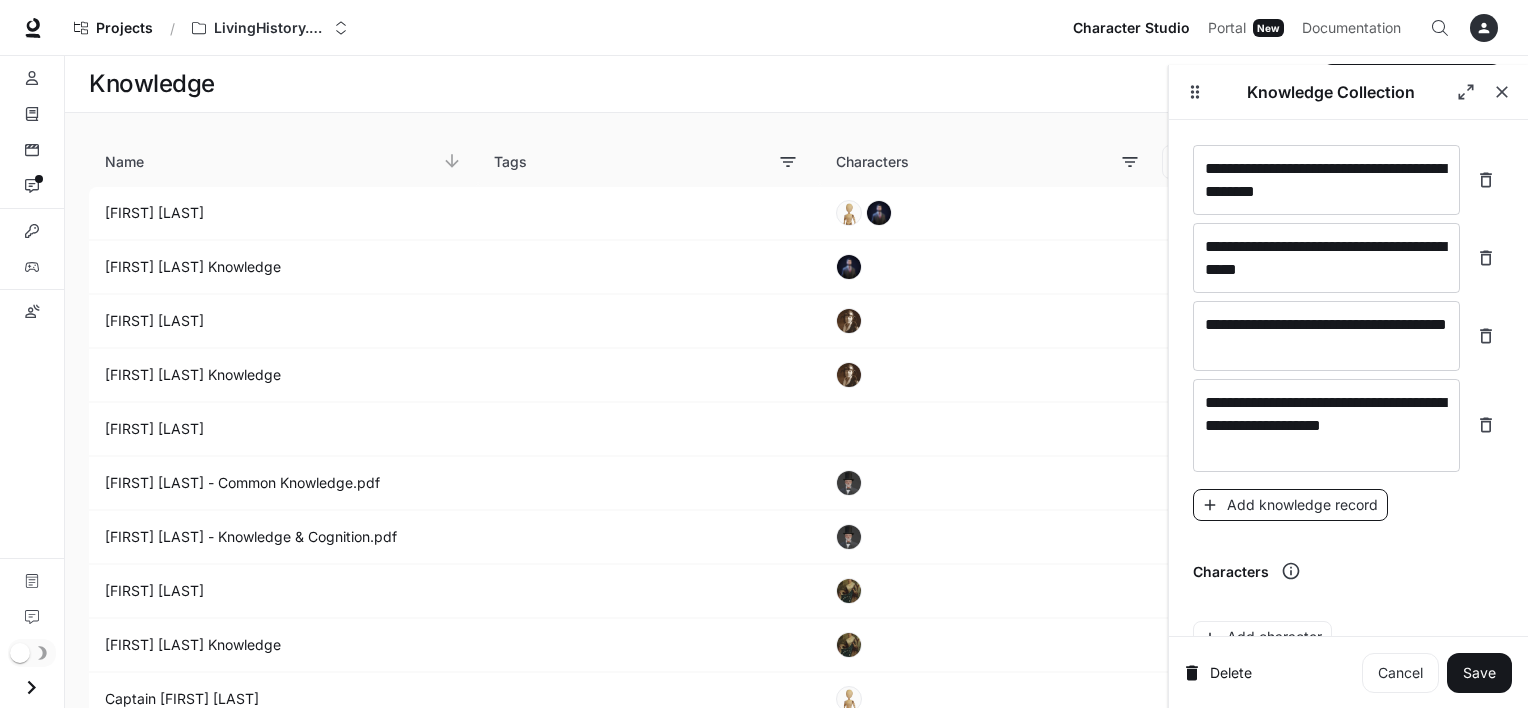 scroll, scrollTop: 4239, scrollLeft: 0, axis: vertical 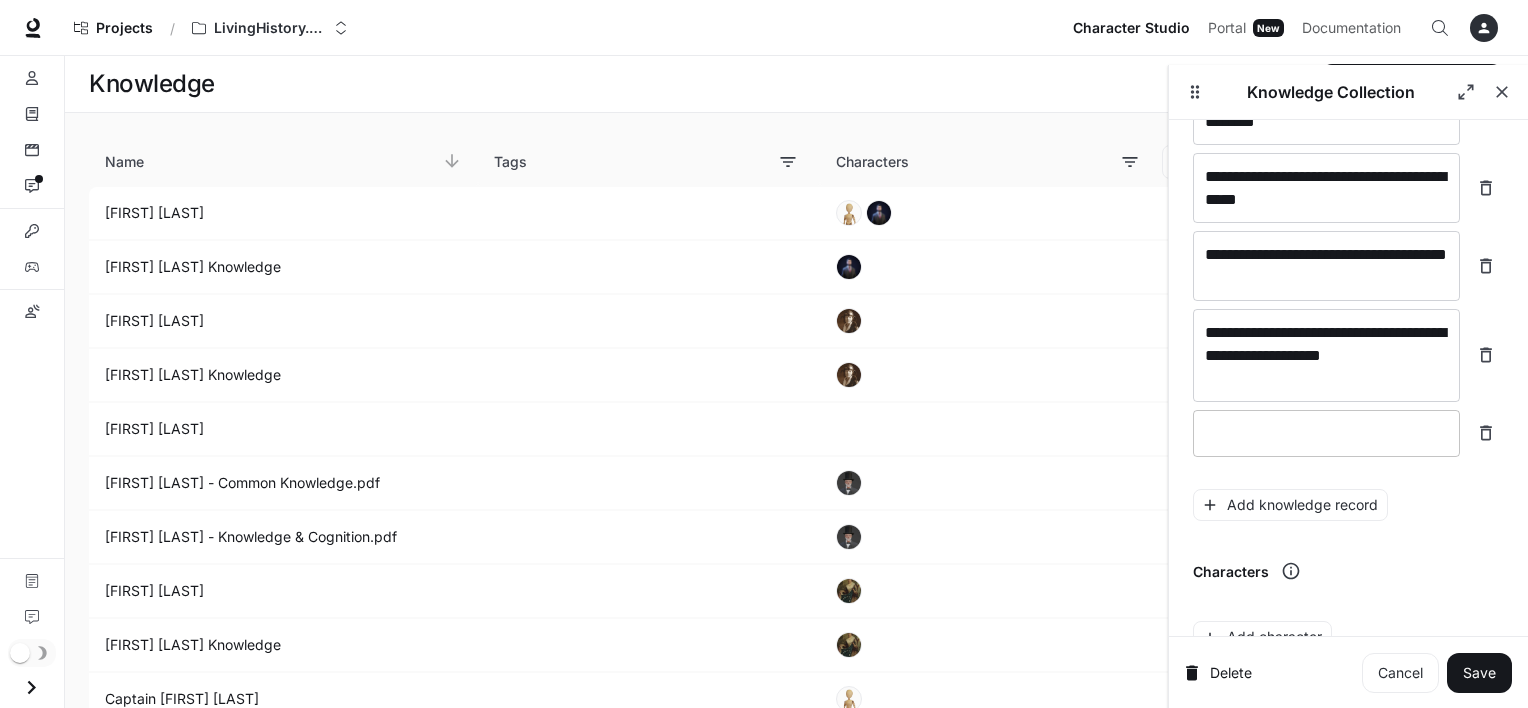 click at bounding box center (1326, 433) 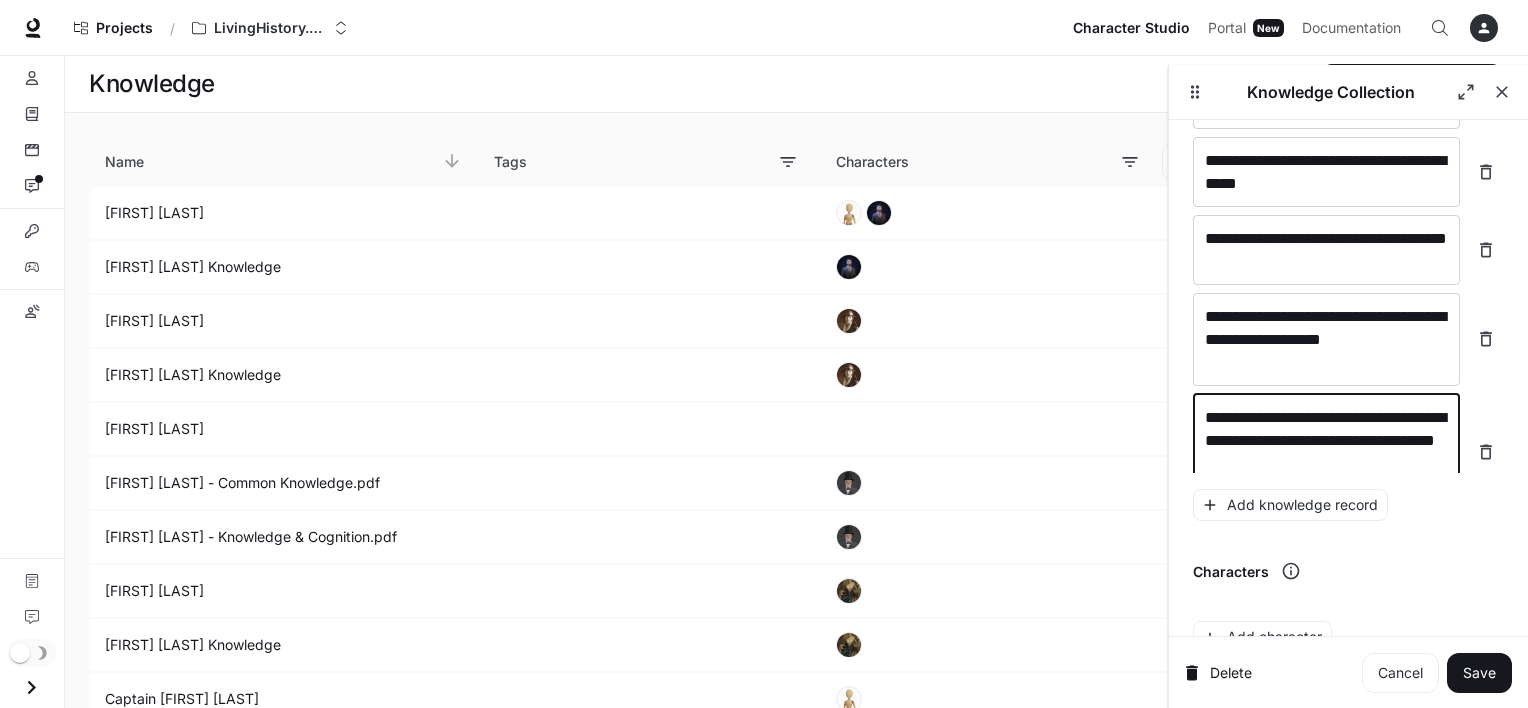 scroll, scrollTop: 4277, scrollLeft: 0, axis: vertical 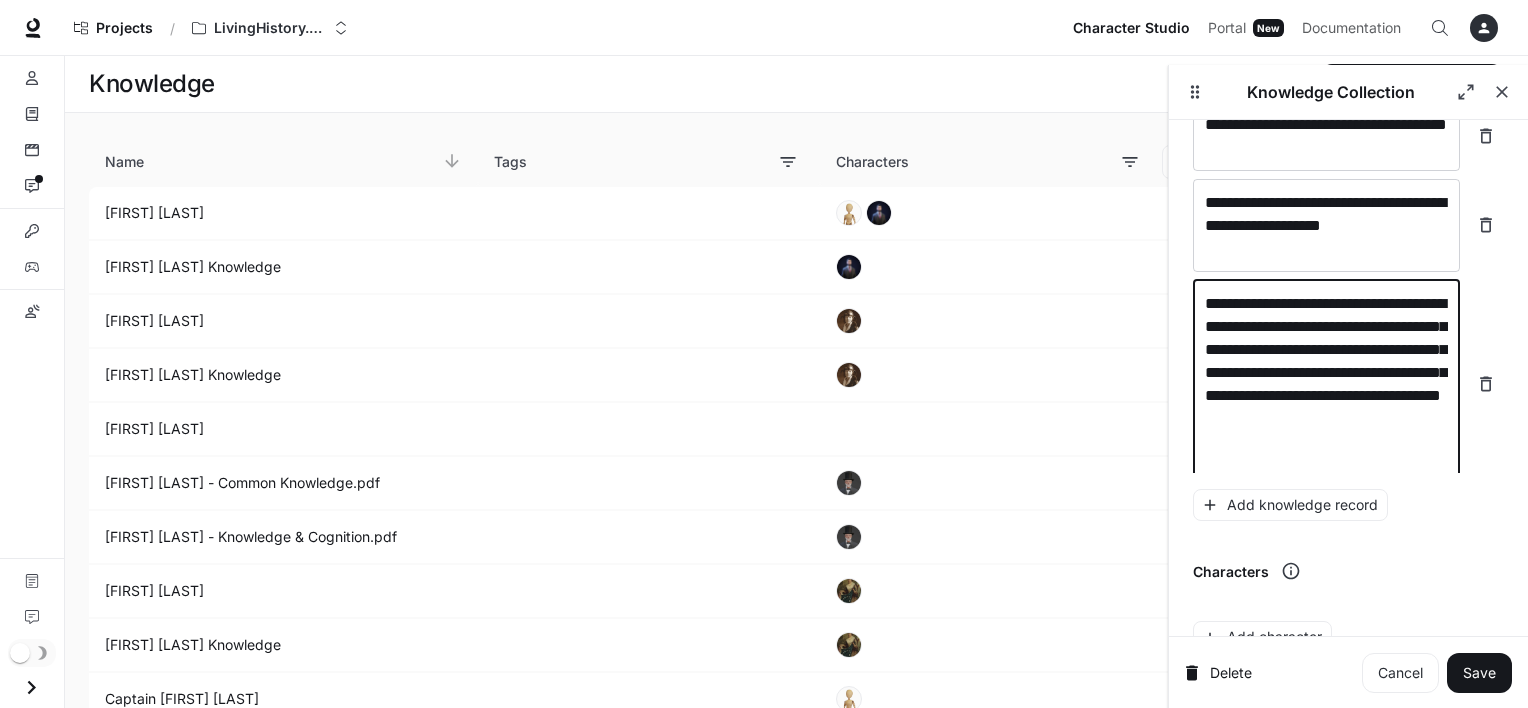 type on "**********" 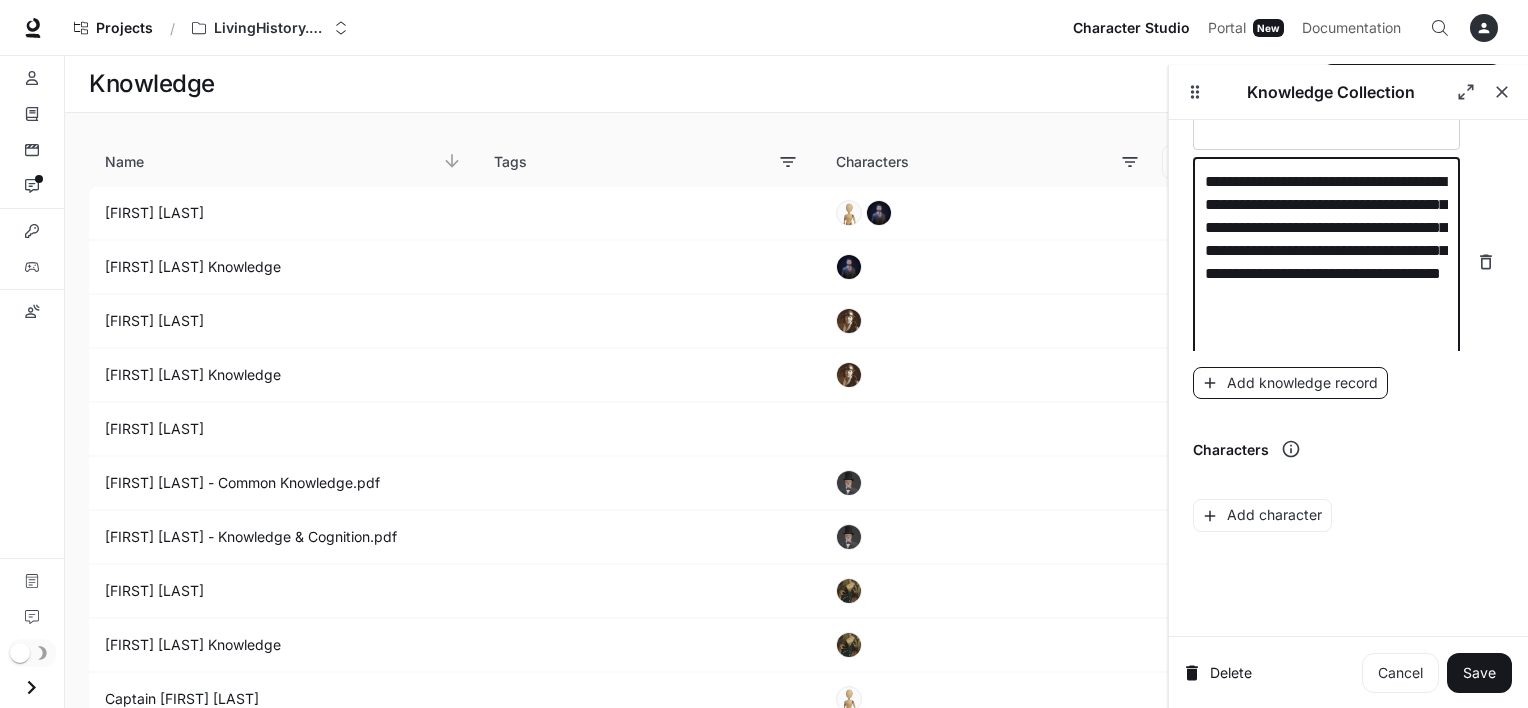 click on "Add knowledge record" at bounding box center [1290, 383] 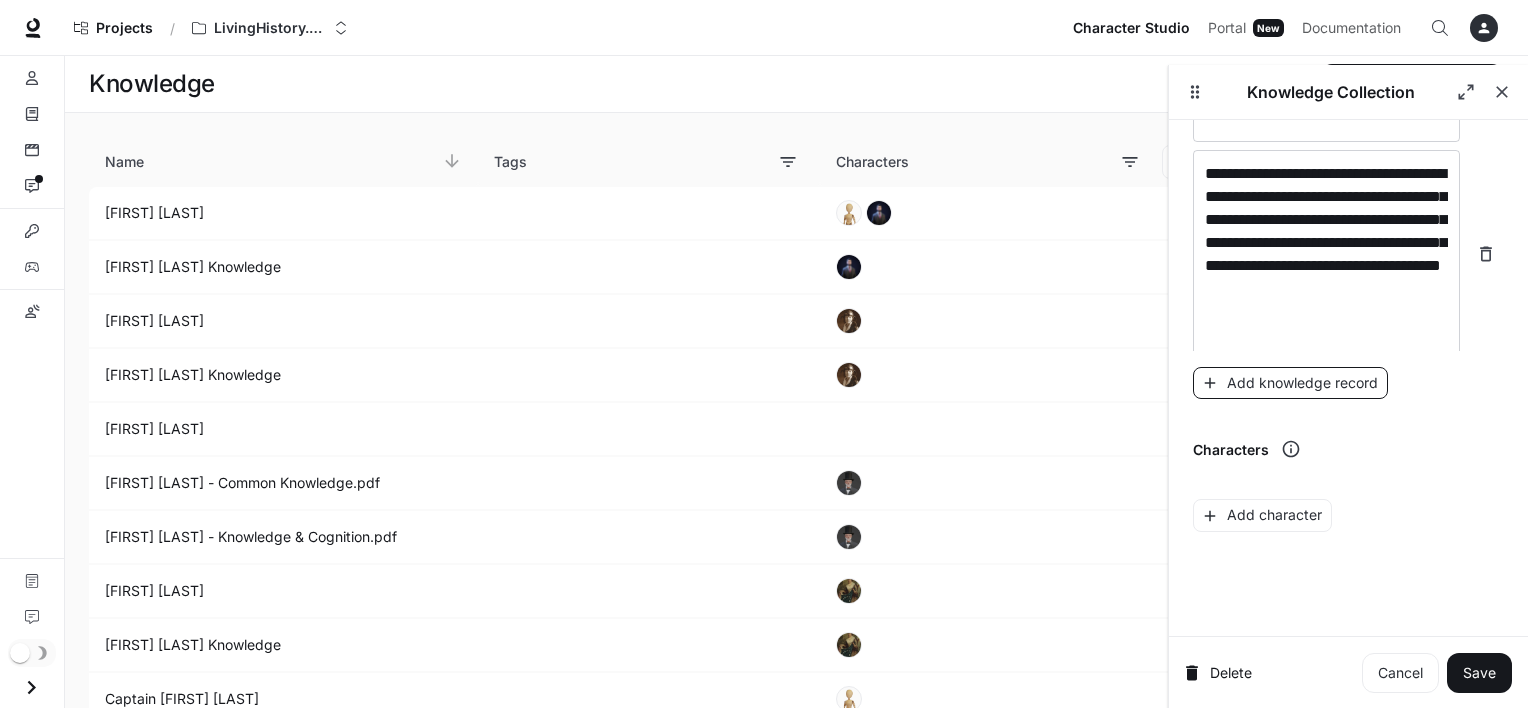 scroll, scrollTop: 4431, scrollLeft: 0, axis: vertical 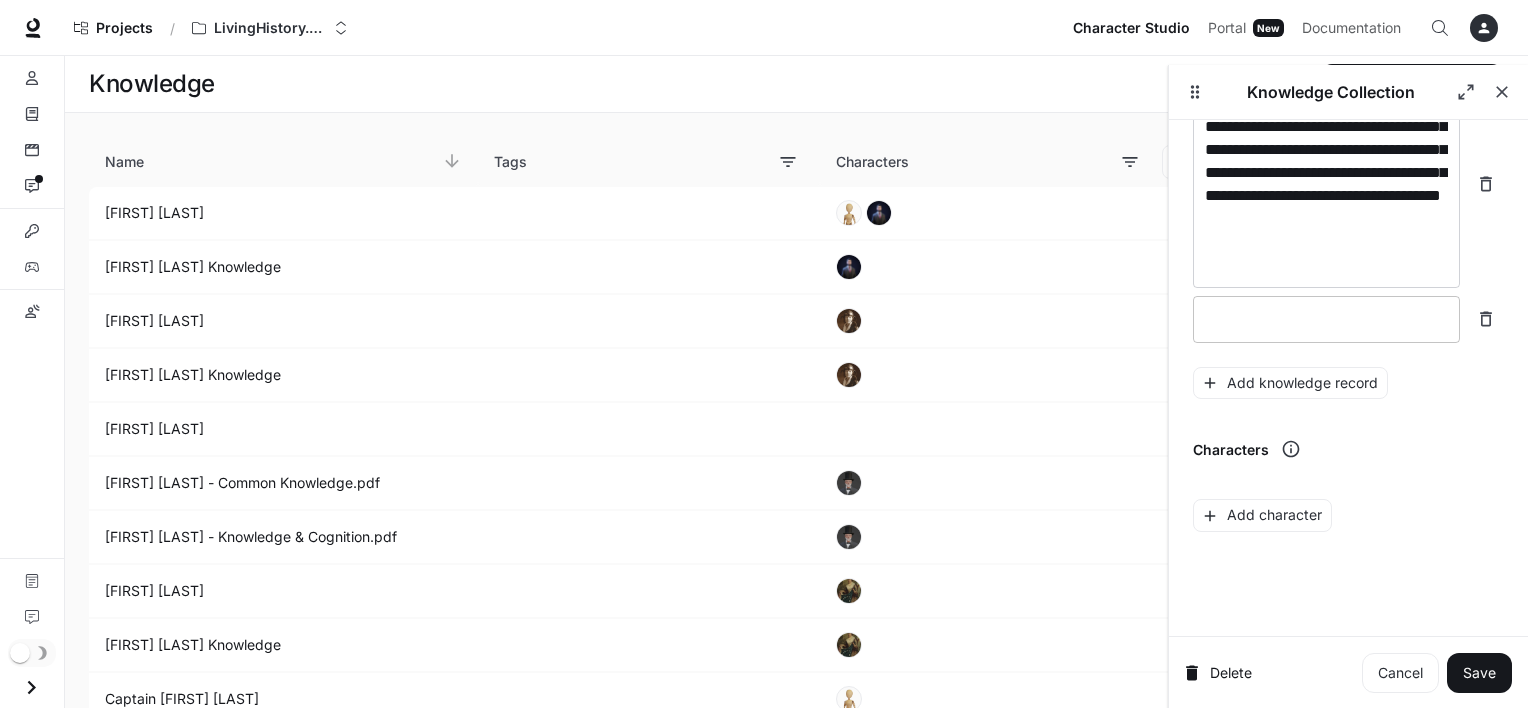 click at bounding box center (1326, 319) 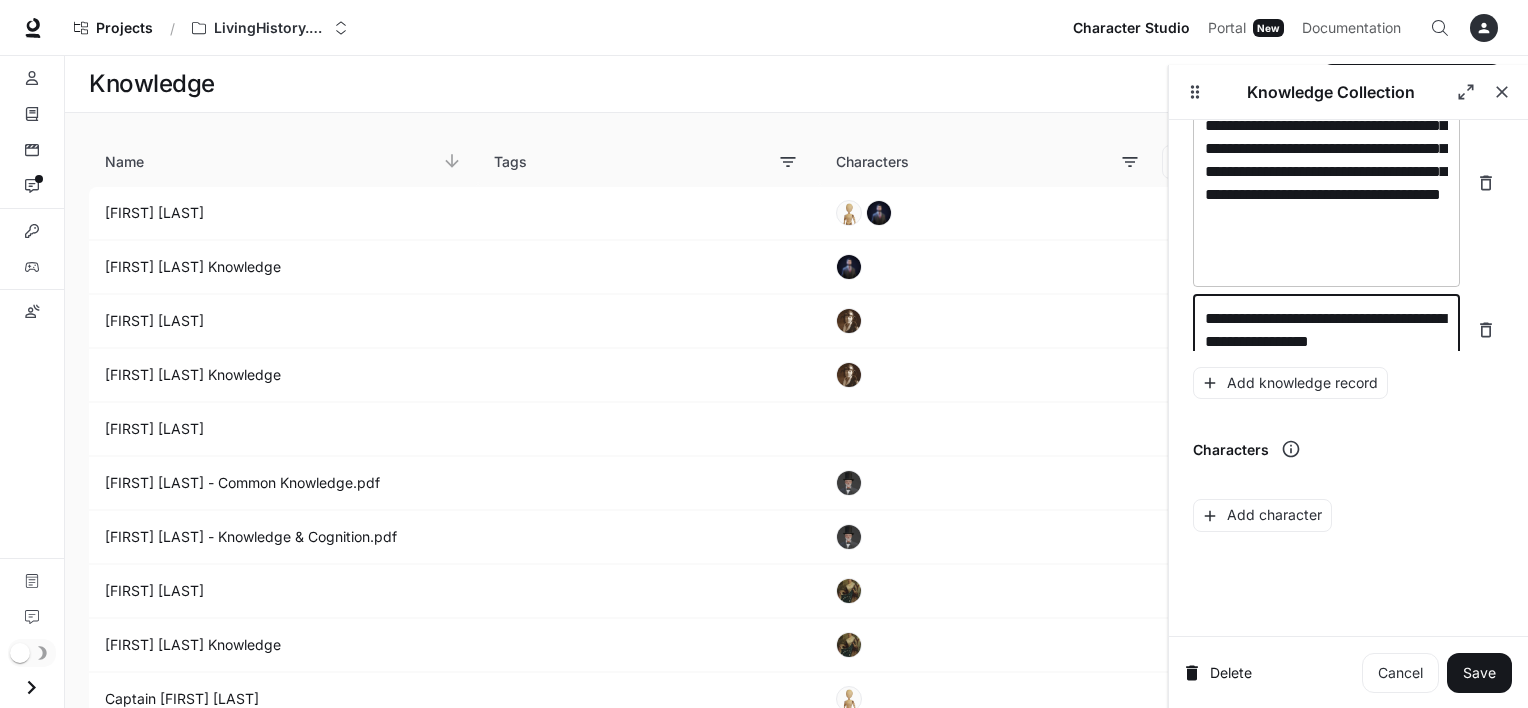 scroll, scrollTop: 4455, scrollLeft: 0, axis: vertical 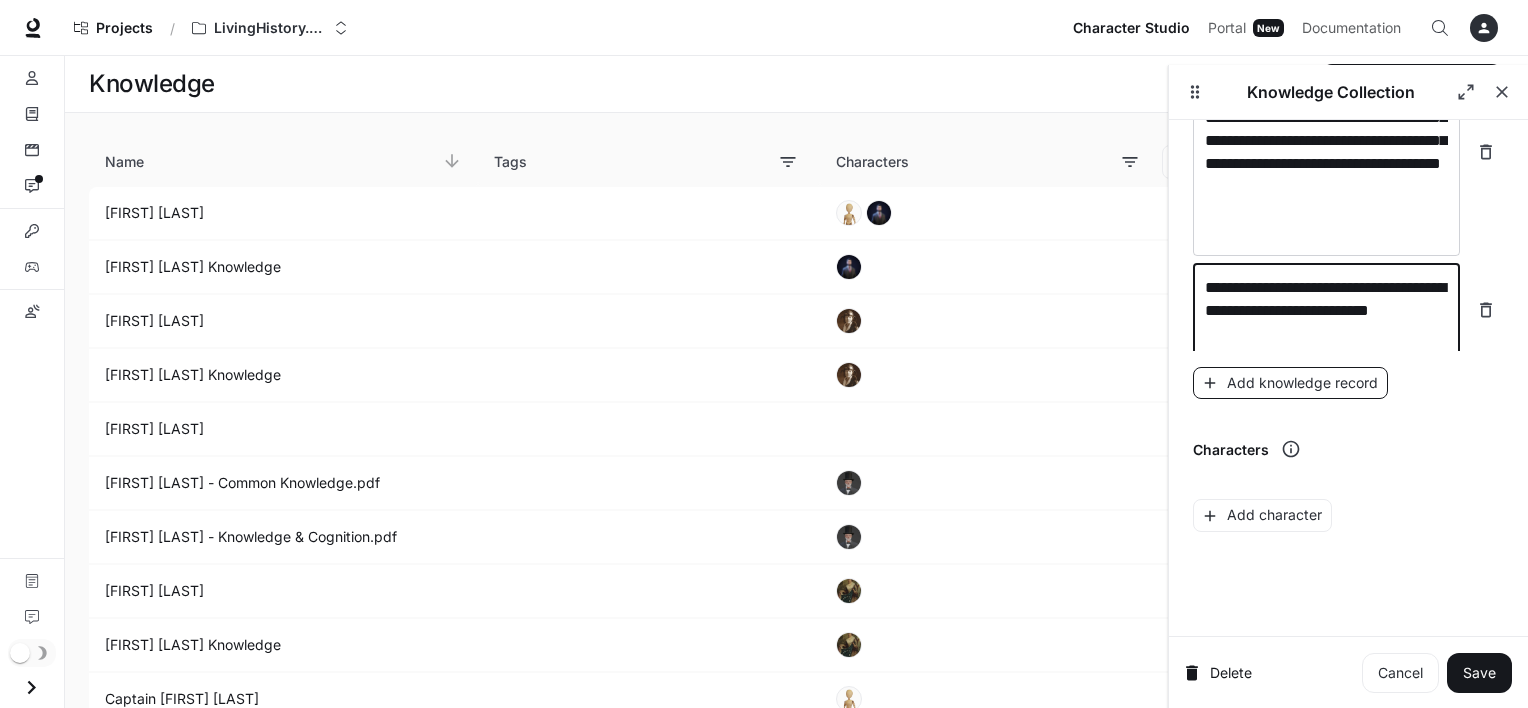 type on "**********" 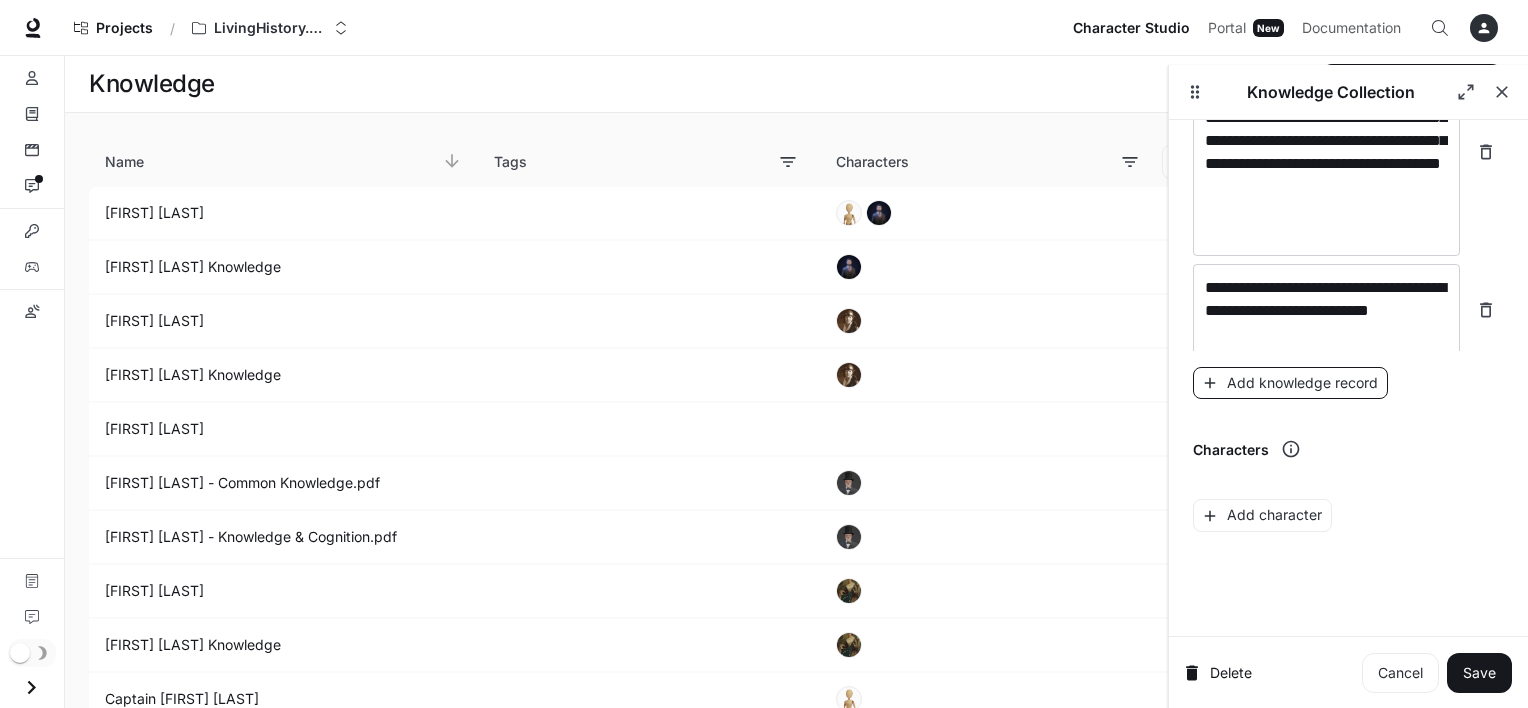 scroll, scrollTop: 4532, scrollLeft: 0, axis: vertical 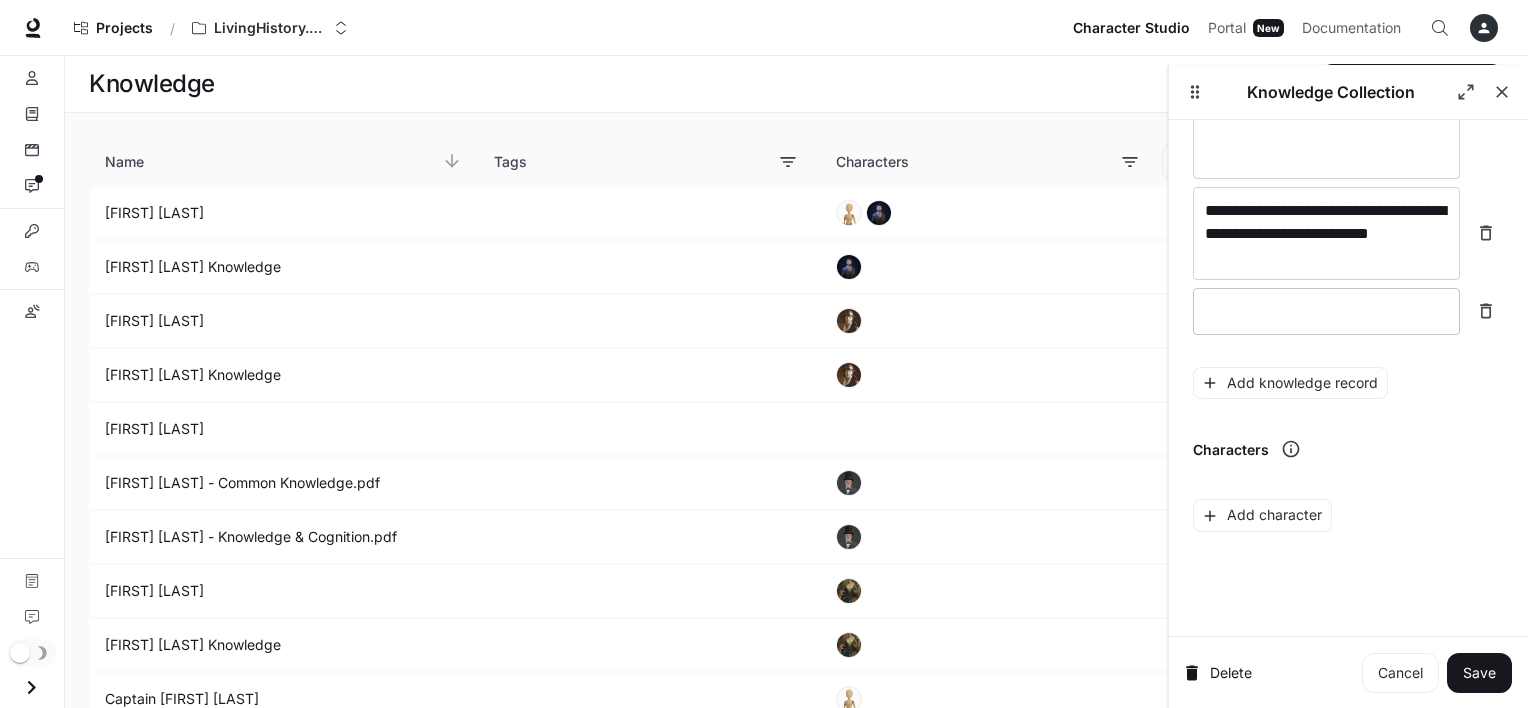 click on "* ​" at bounding box center [1326, 311] 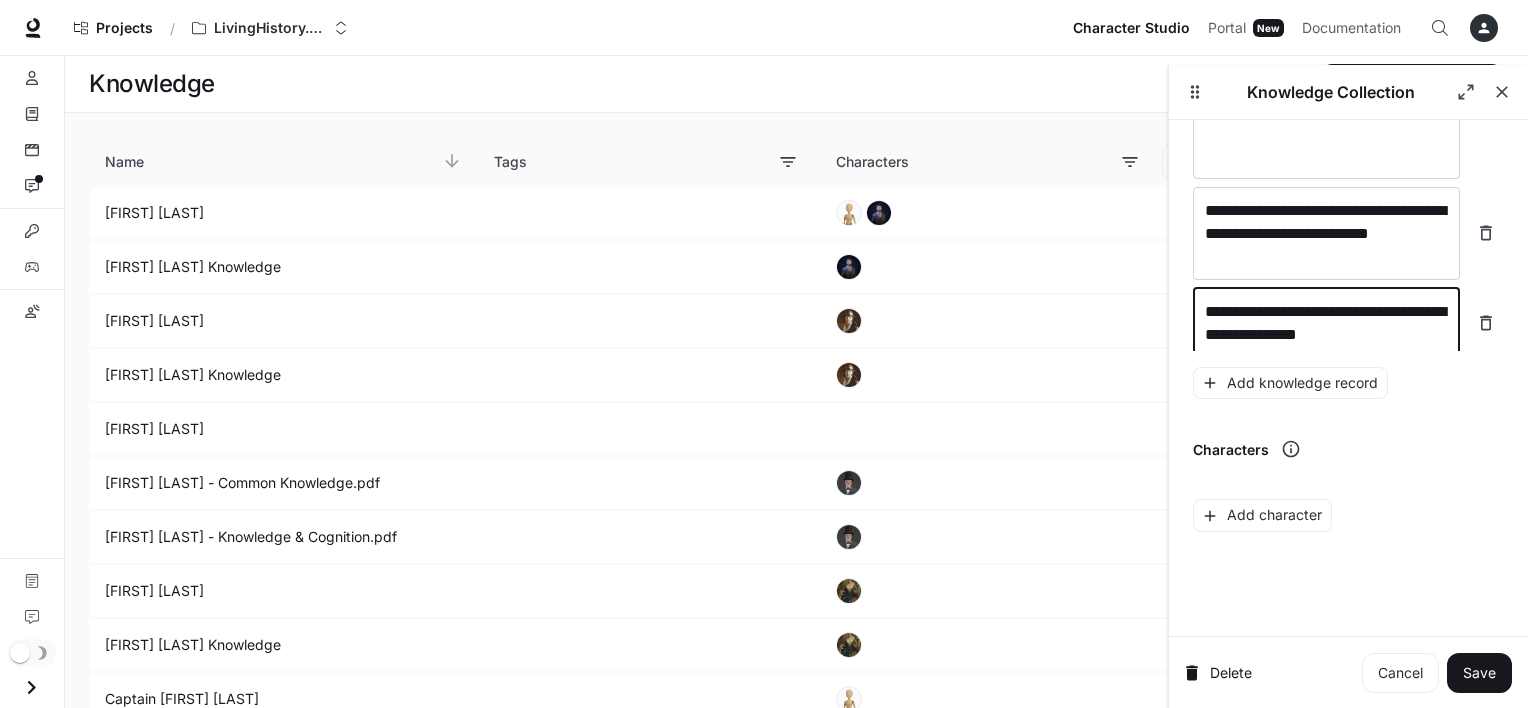 scroll, scrollTop: 4548, scrollLeft: 0, axis: vertical 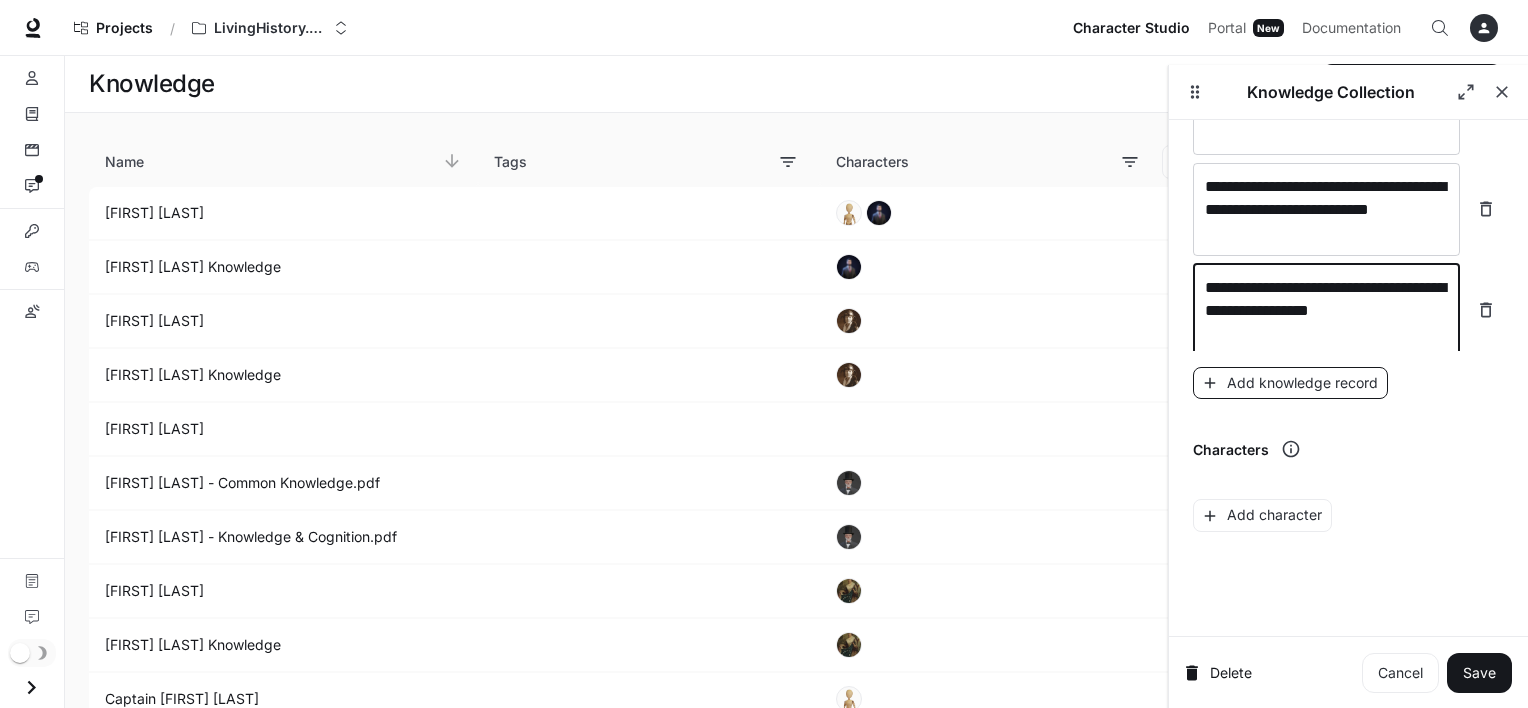 type on "**********" 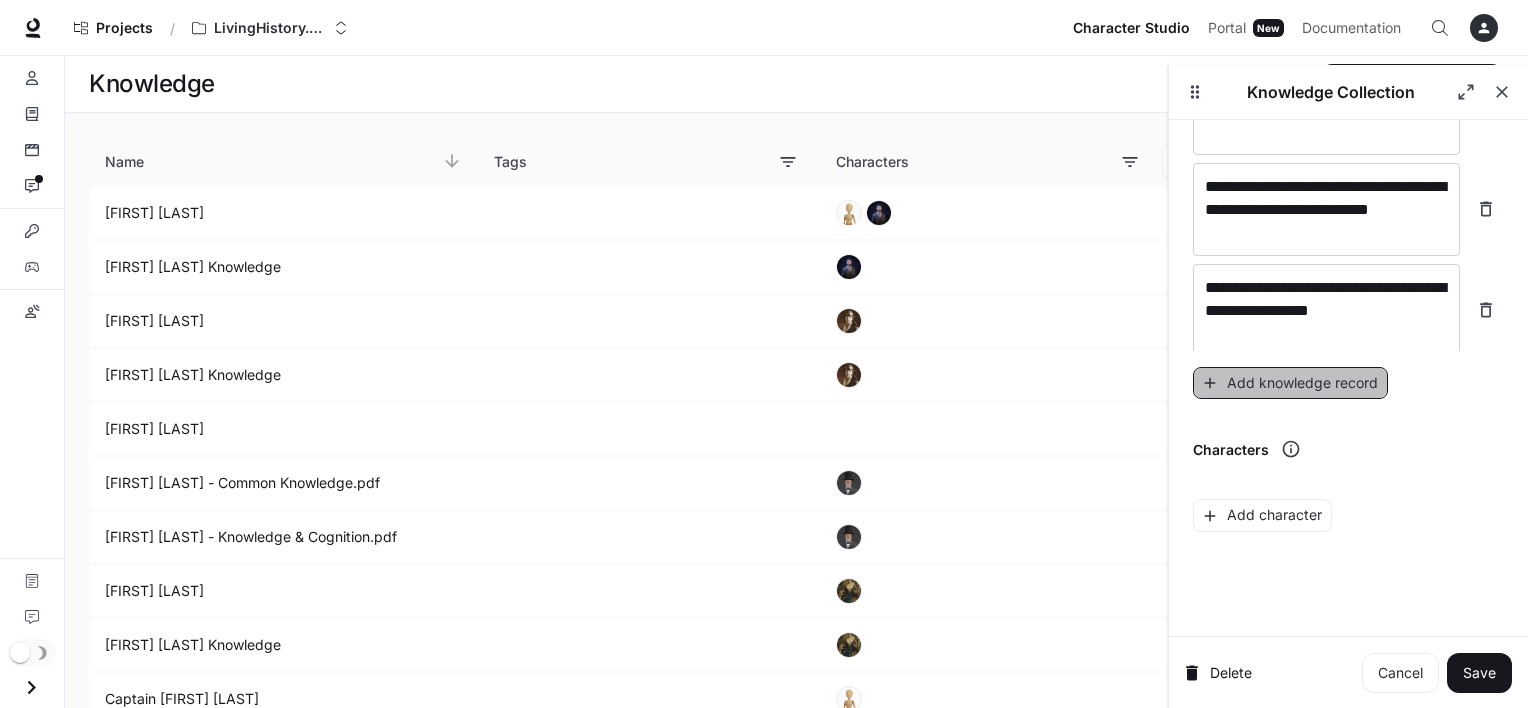 click on "Add knowledge record" at bounding box center (1290, 383) 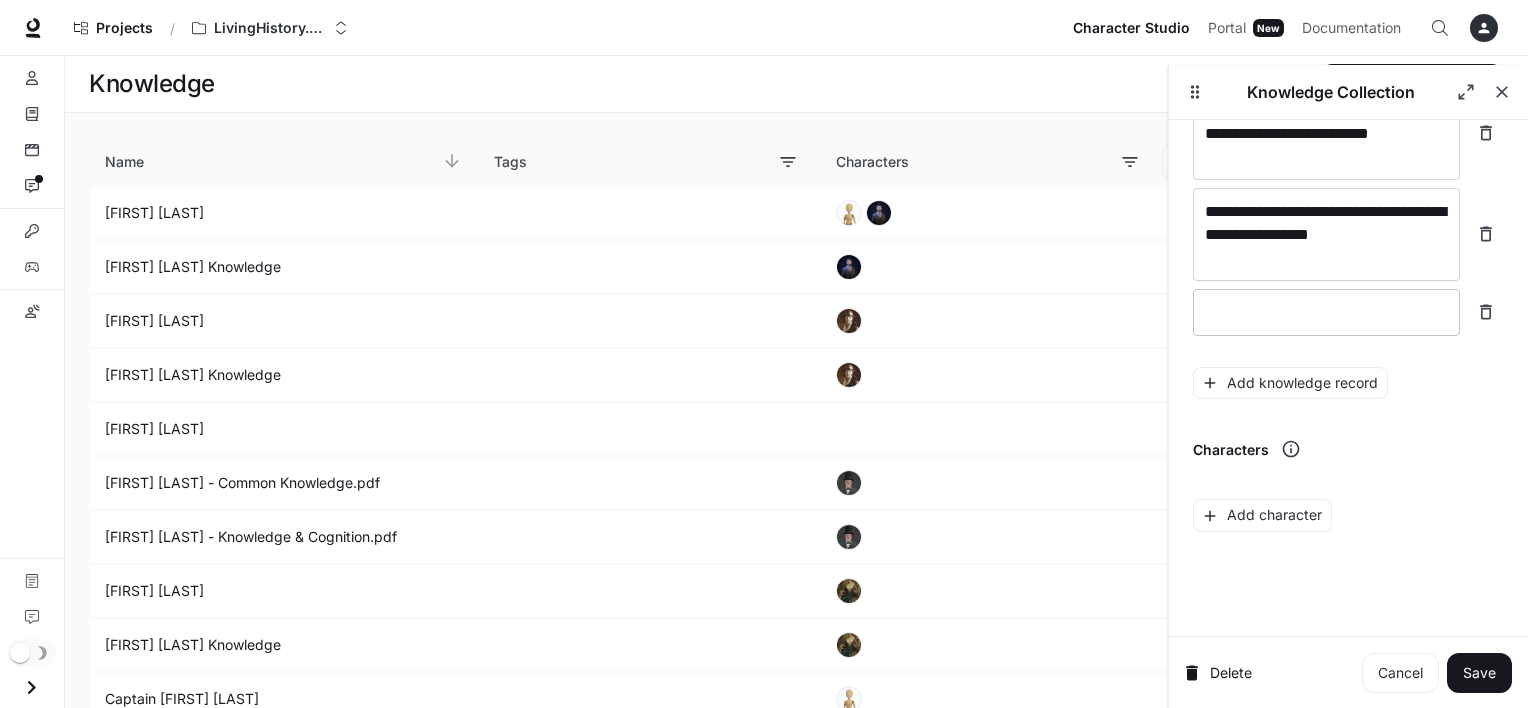 click at bounding box center [1326, 312] 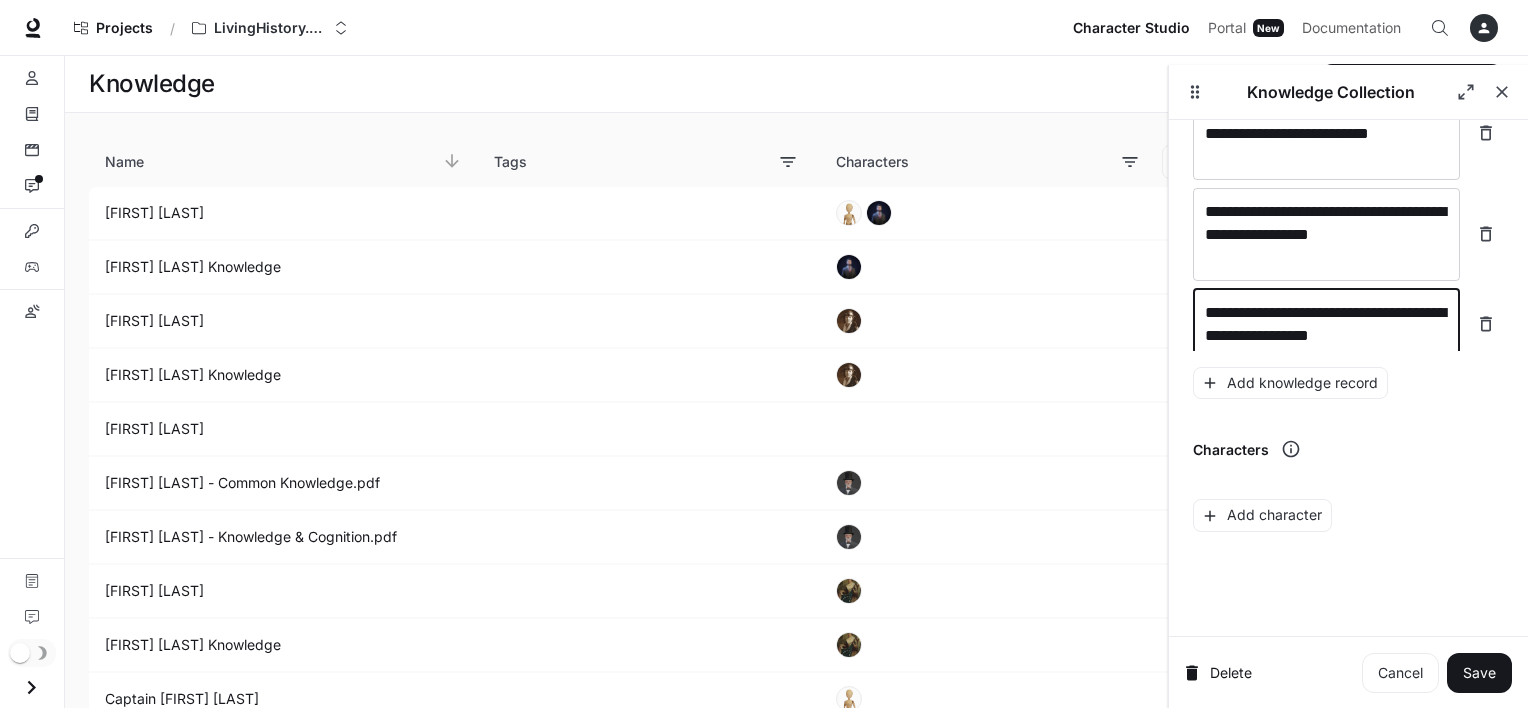 scroll, scrollTop: 4640, scrollLeft: 0, axis: vertical 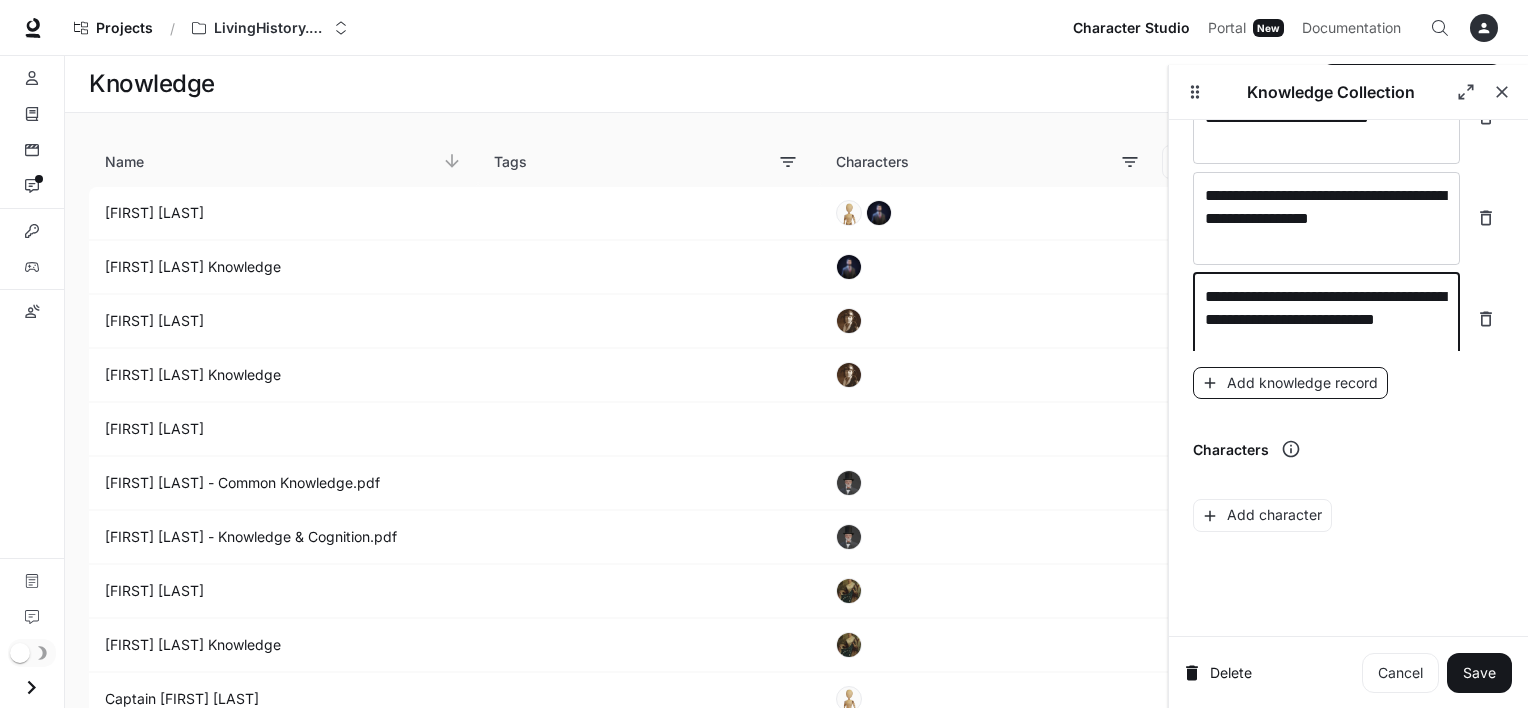 type on "**********" 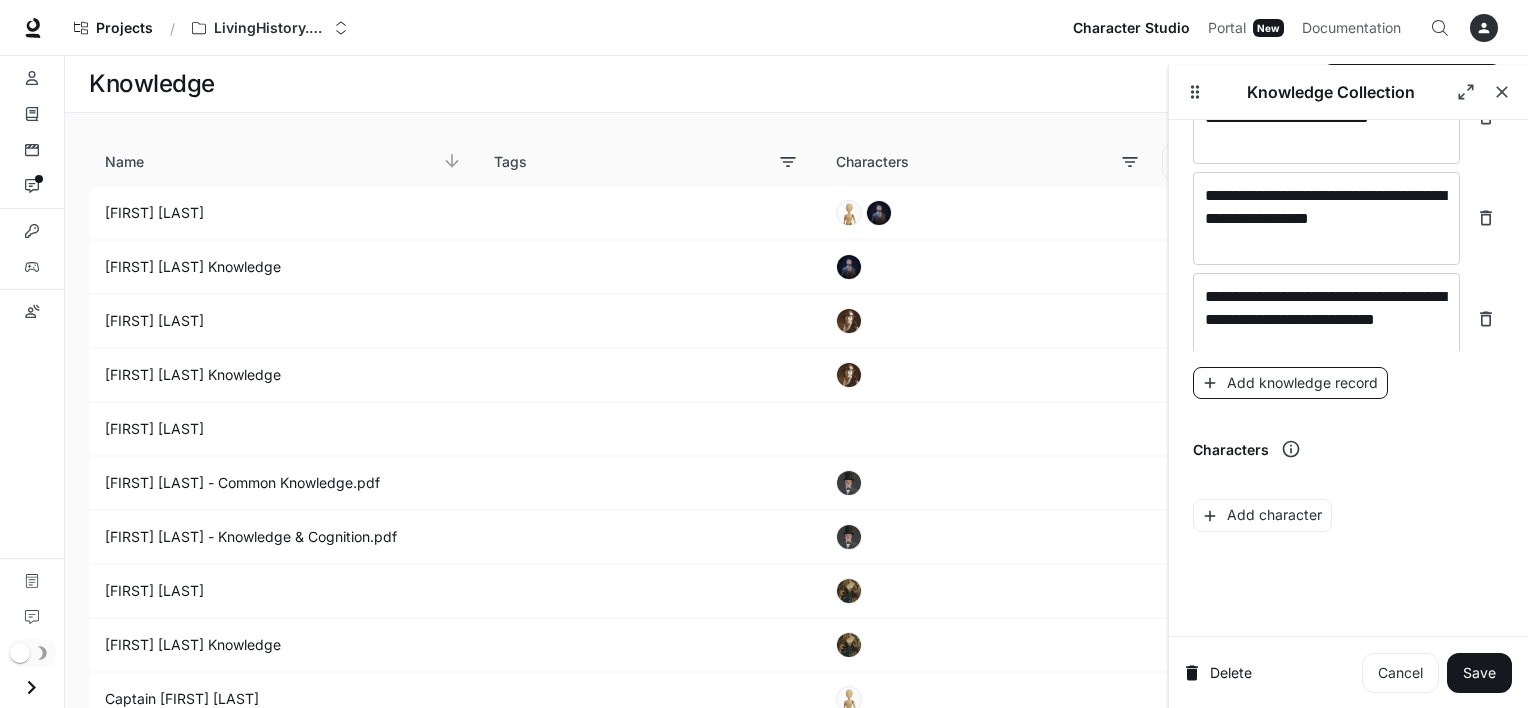 scroll, scrollTop: 4726, scrollLeft: 0, axis: vertical 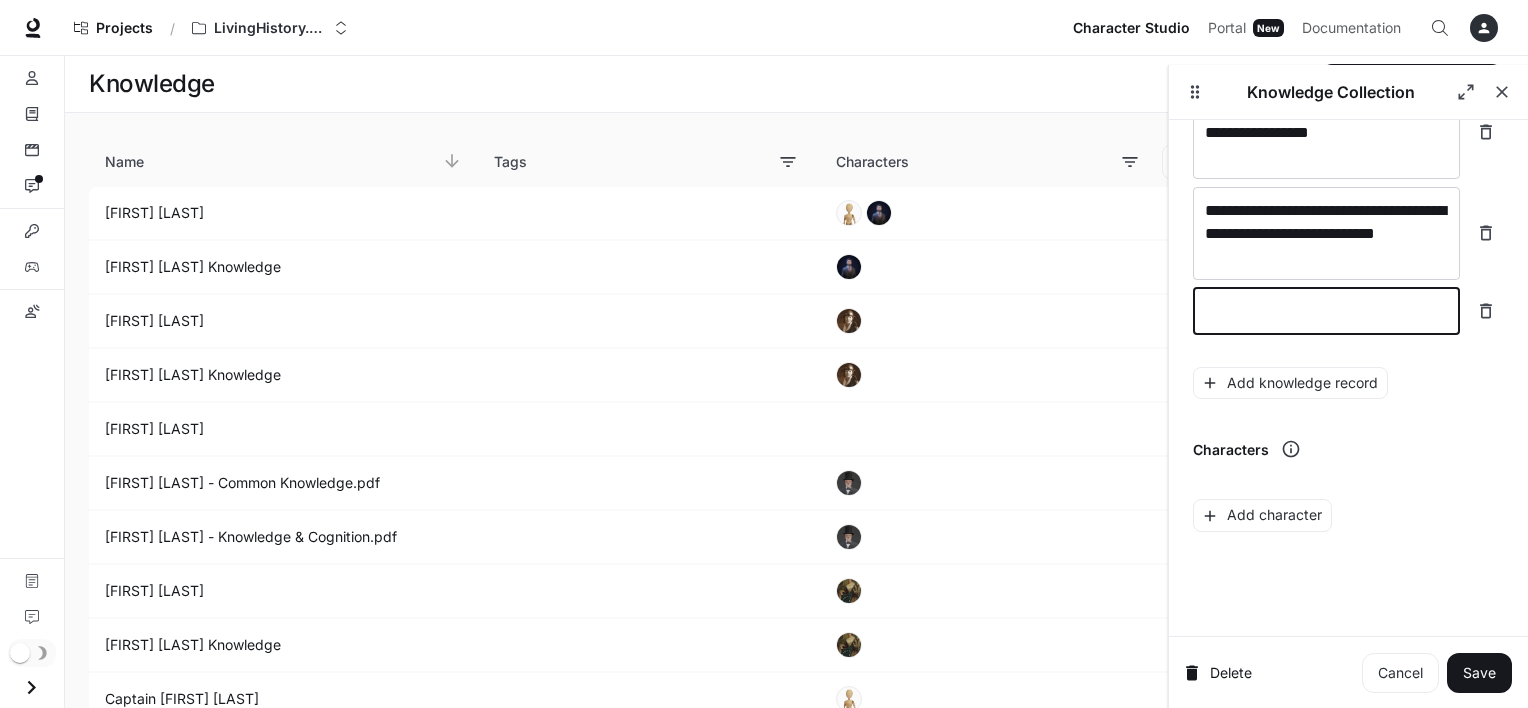click at bounding box center [1326, 311] 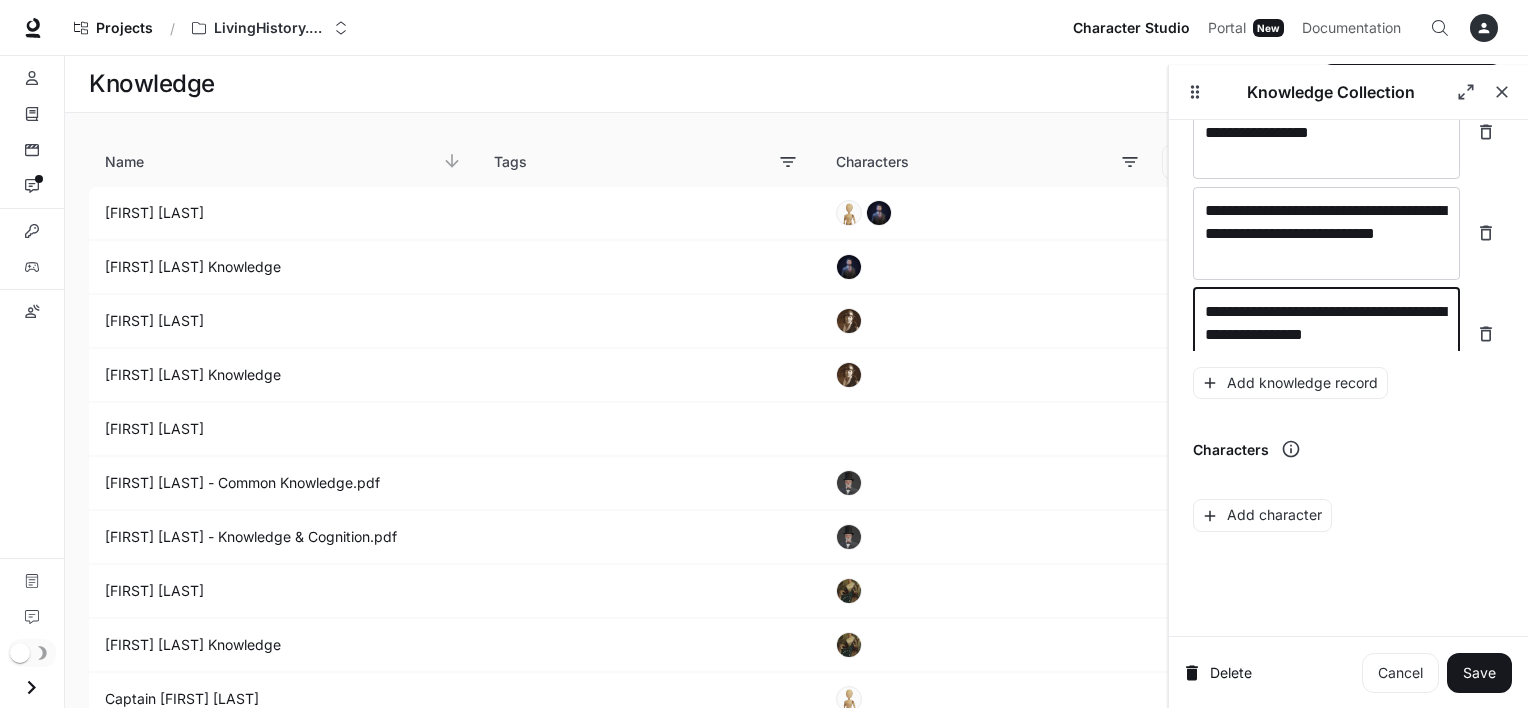 scroll, scrollTop: 4741, scrollLeft: 0, axis: vertical 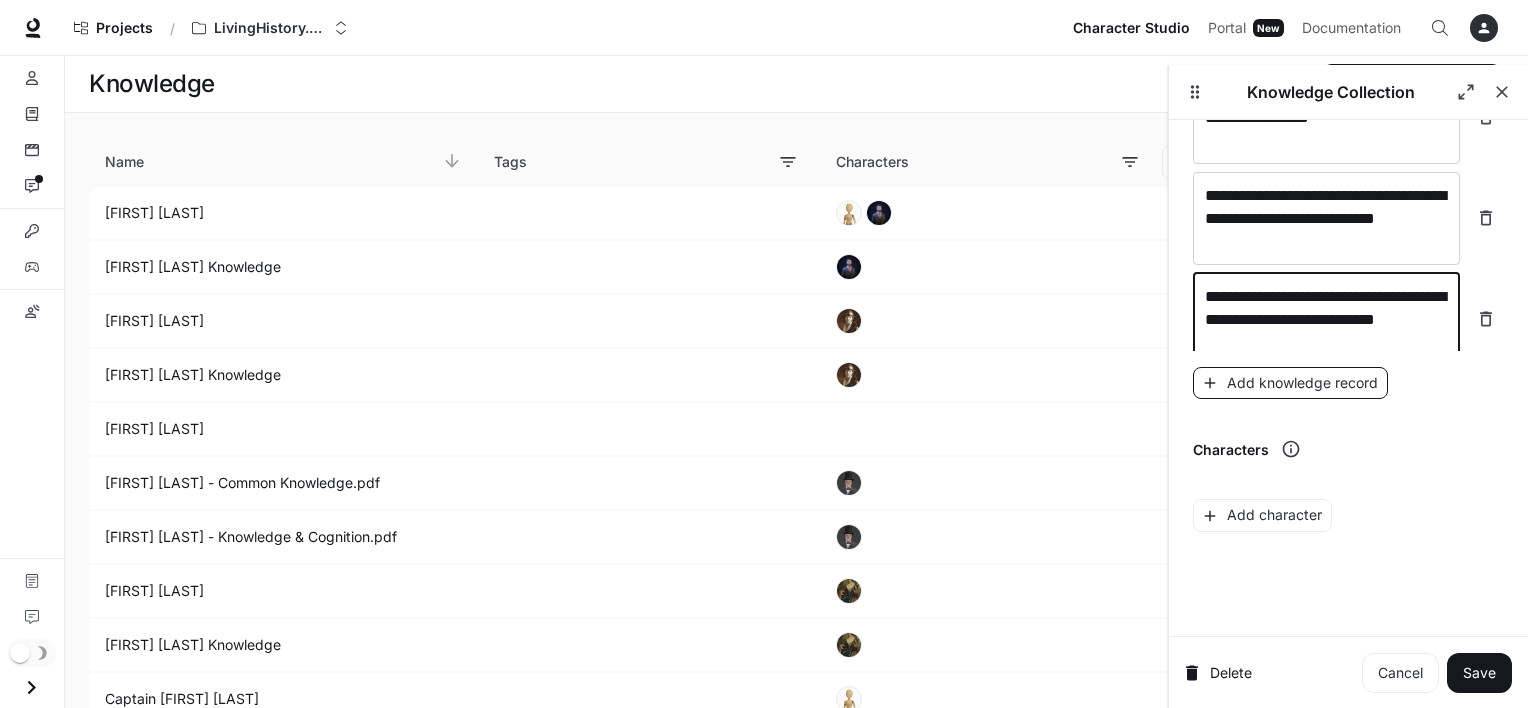 type on "**********" 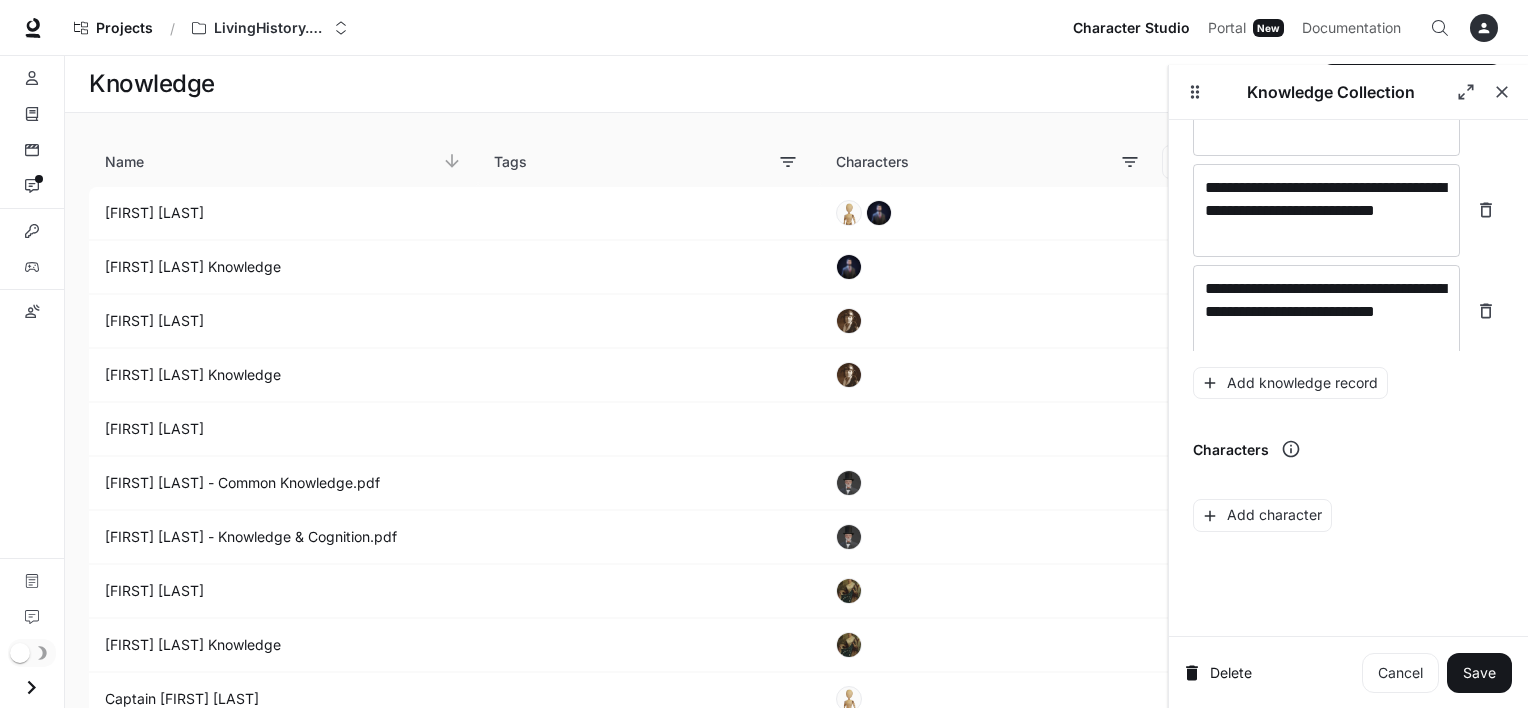 scroll, scrollTop: 4819, scrollLeft: 0, axis: vertical 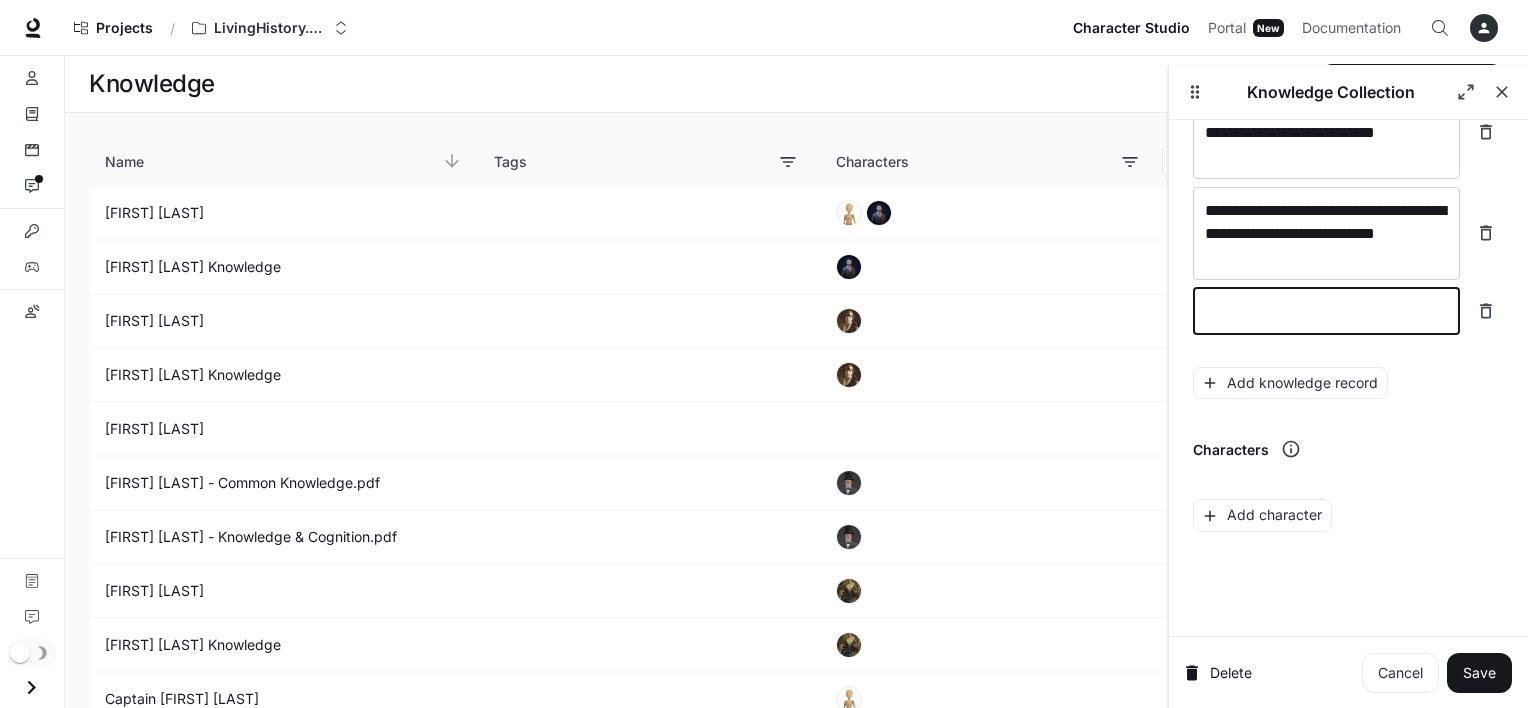 click at bounding box center (1326, 311) 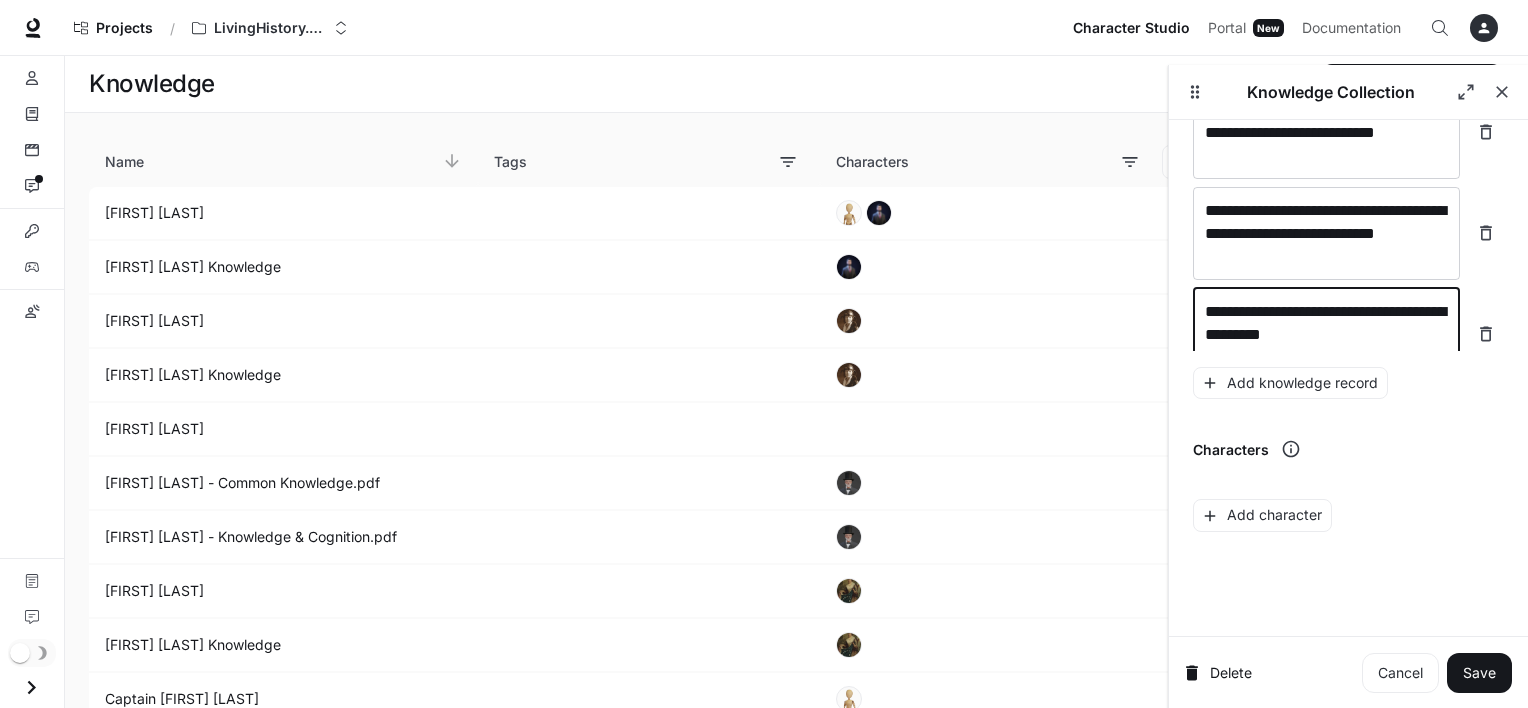 scroll, scrollTop: 4835, scrollLeft: 0, axis: vertical 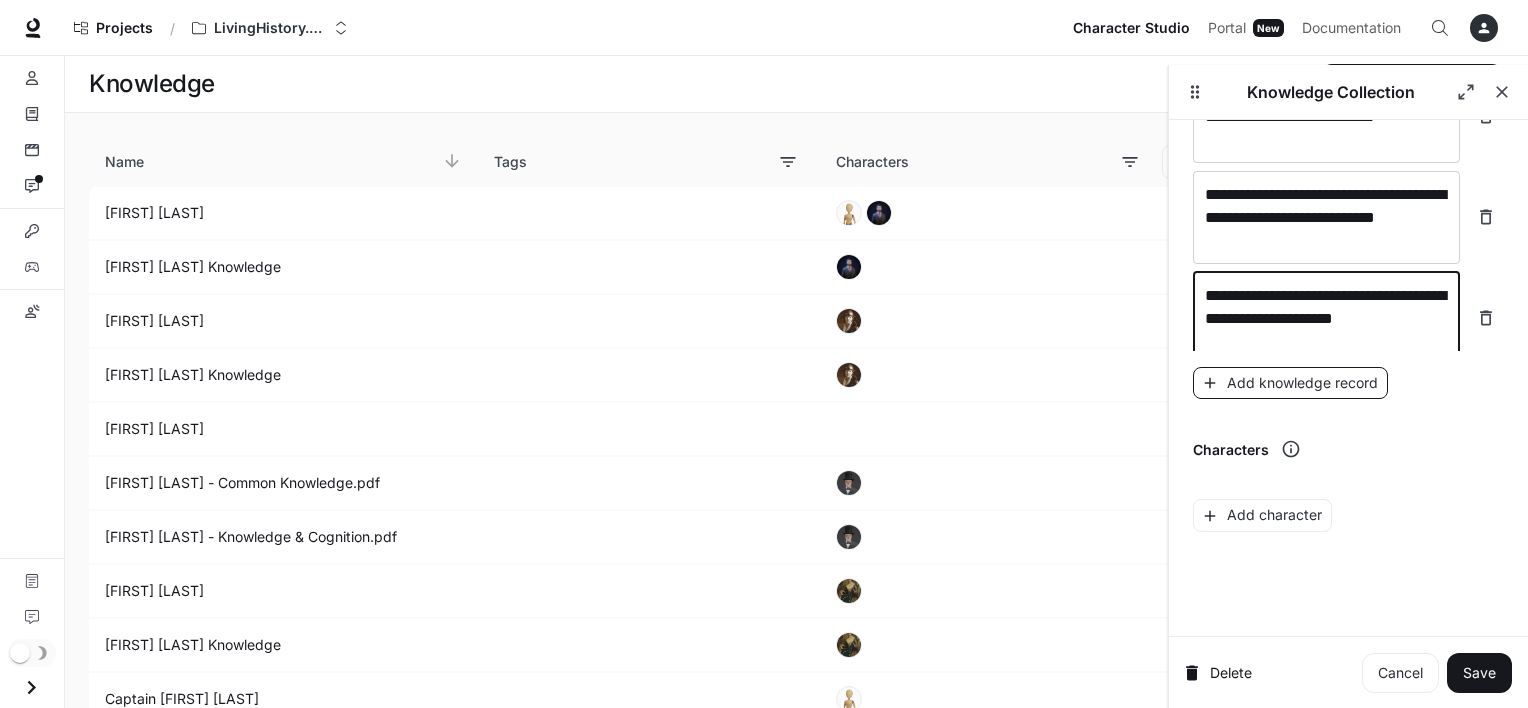 type on "**********" 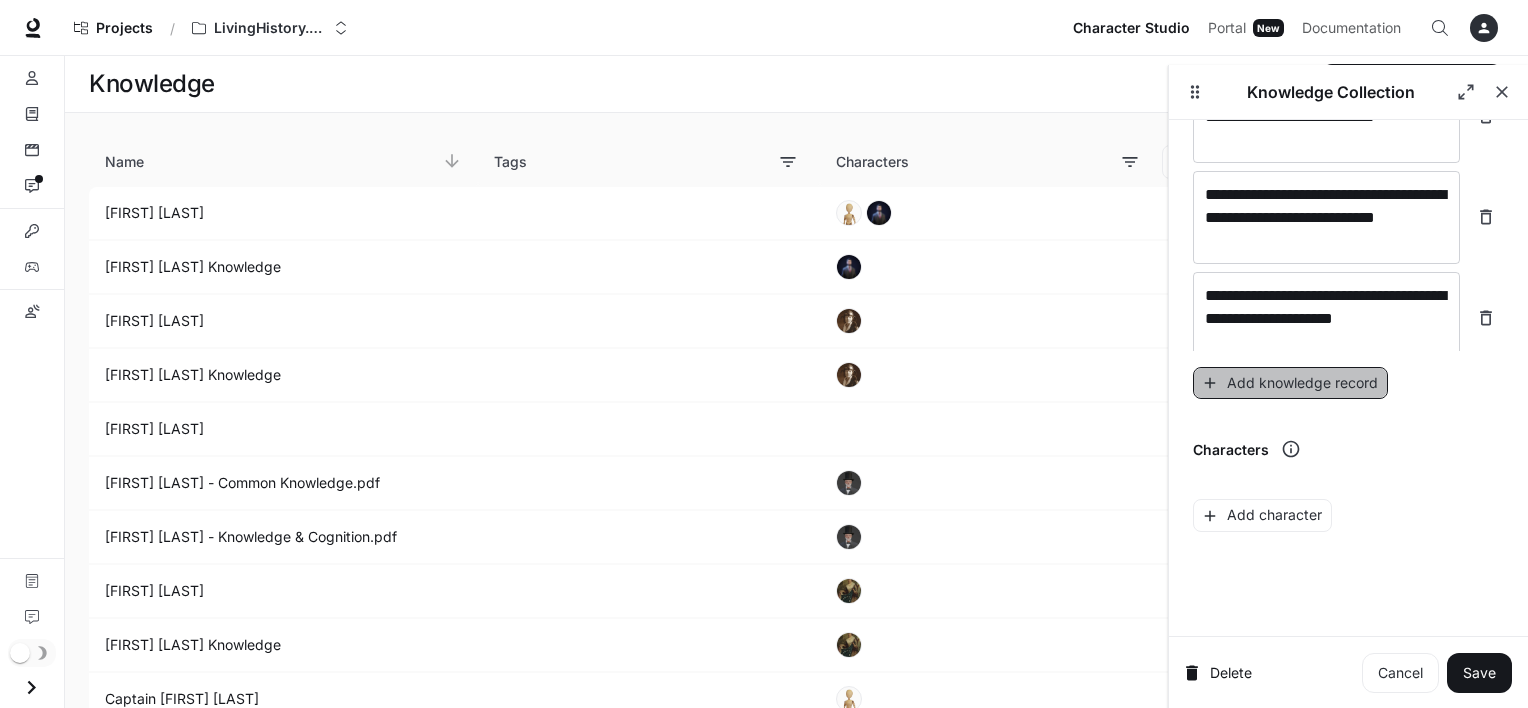 click on "Add knowledge record" at bounding box center (1290, 383) 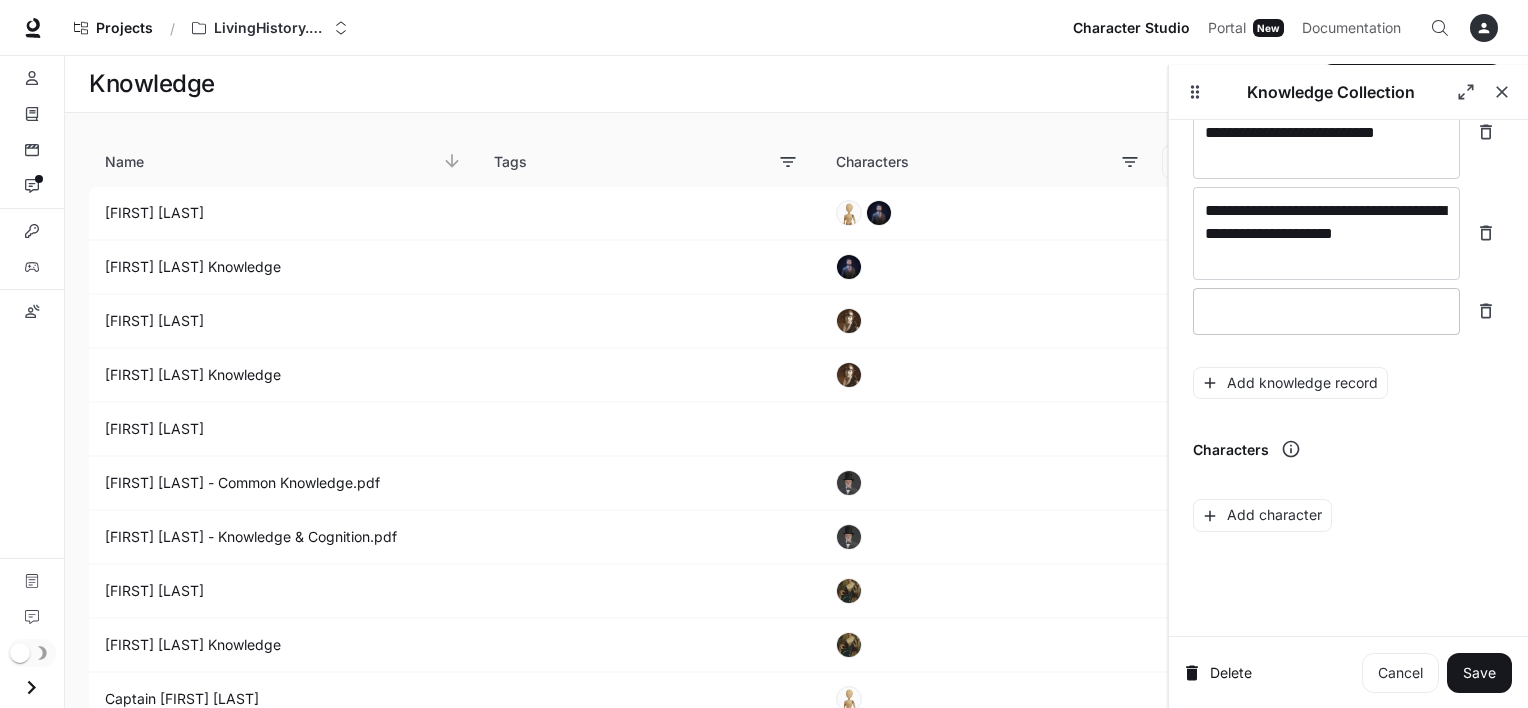 click at bounding box center (1326, 311) 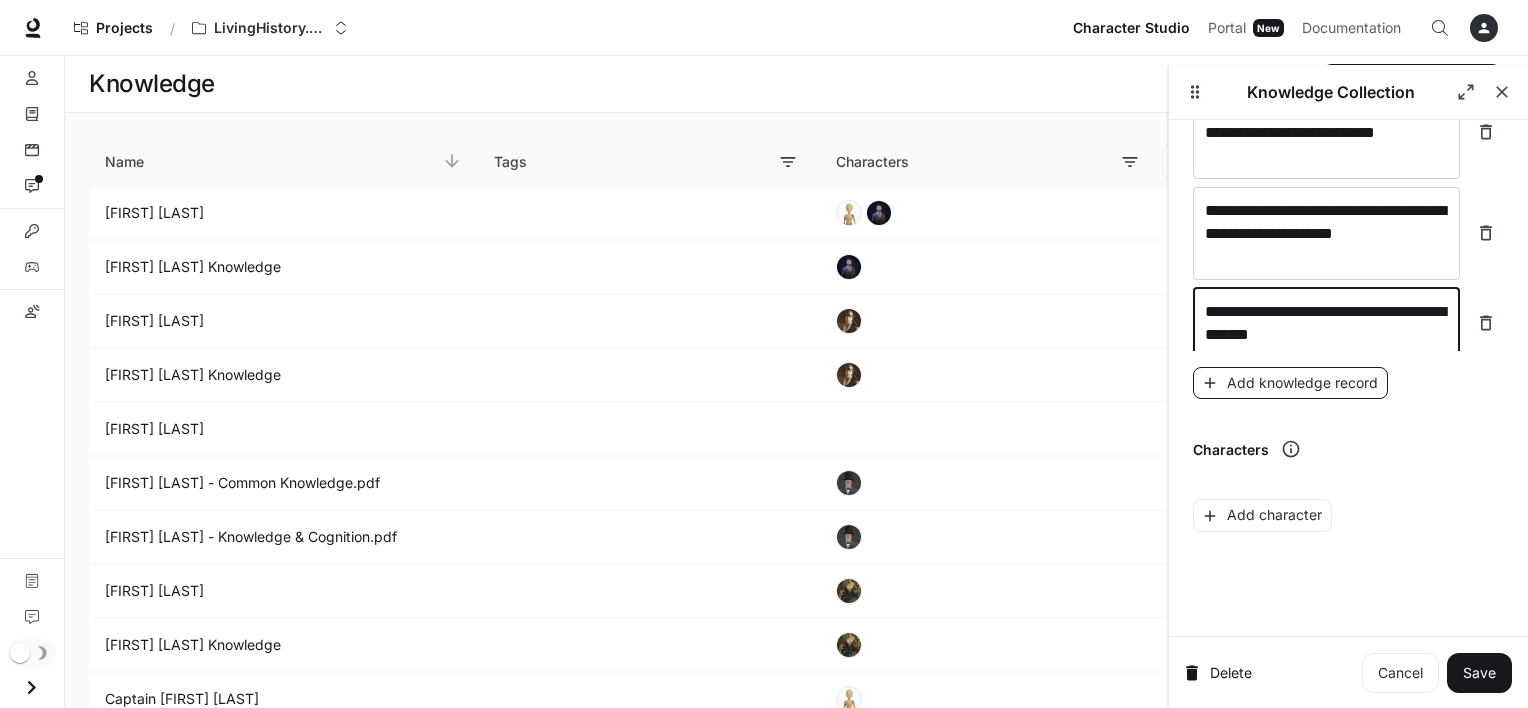 type on "**********" 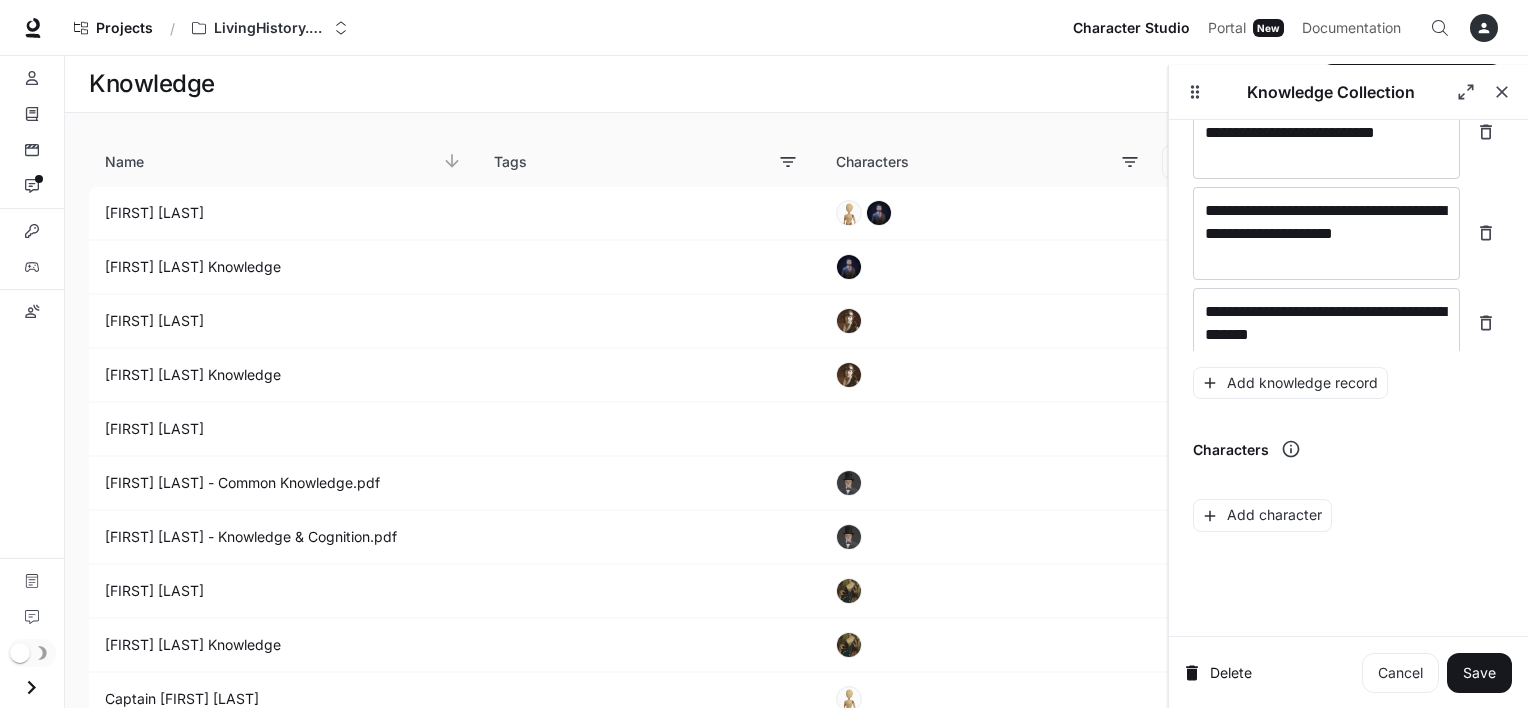 scroll, scrollTop: 4982, scrollLeft: 0, axis: vertical 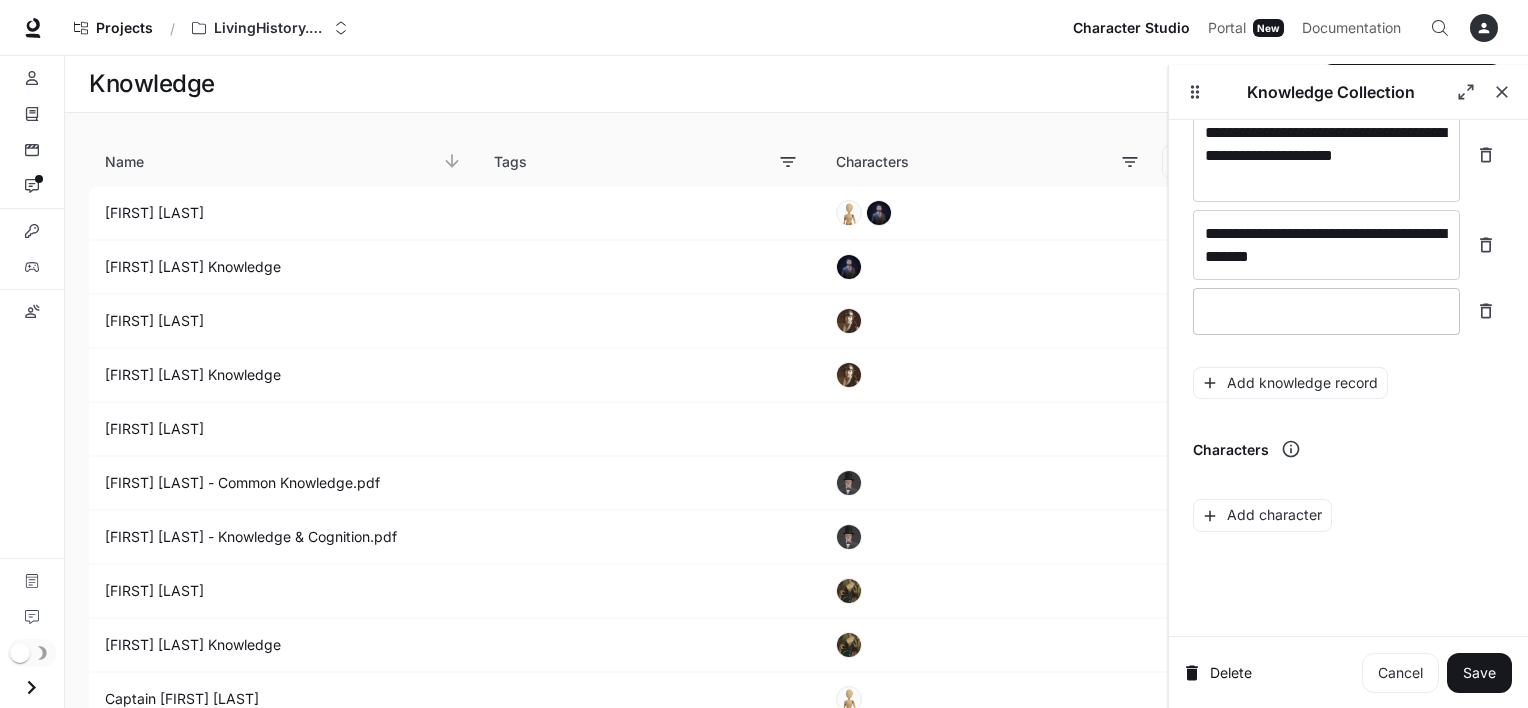 type 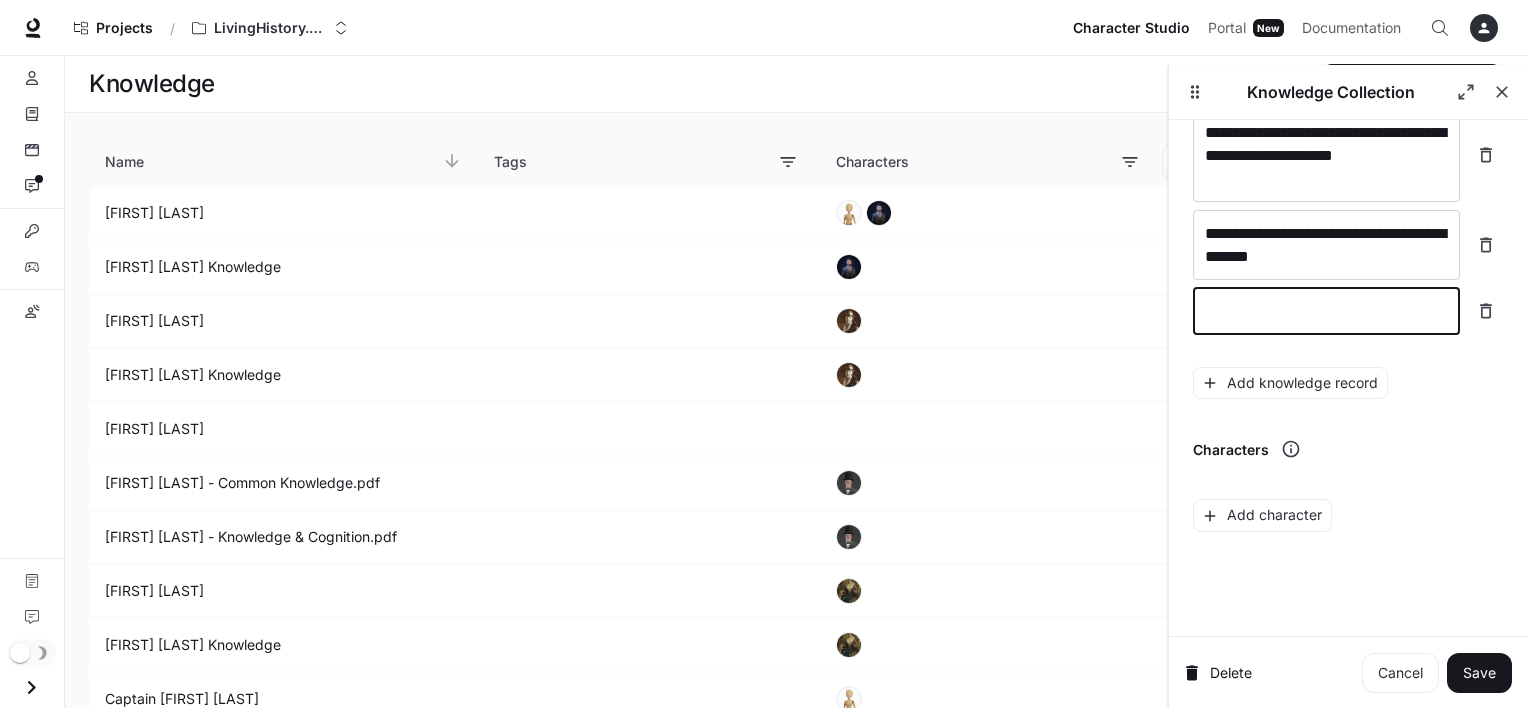 click at bounding box center (1326, 311) 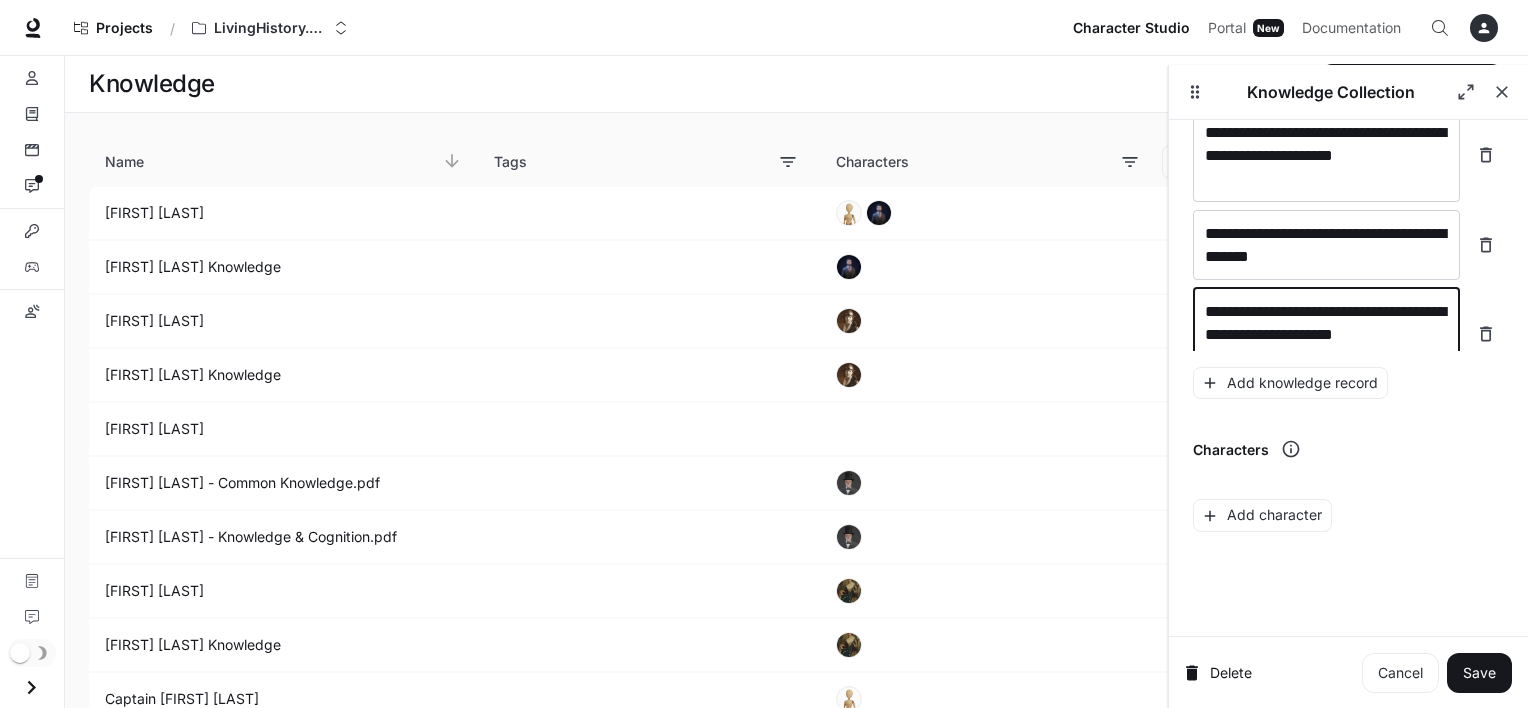 scroll, scrollTop: 4997, scrollLeft: 0, axis: vertical 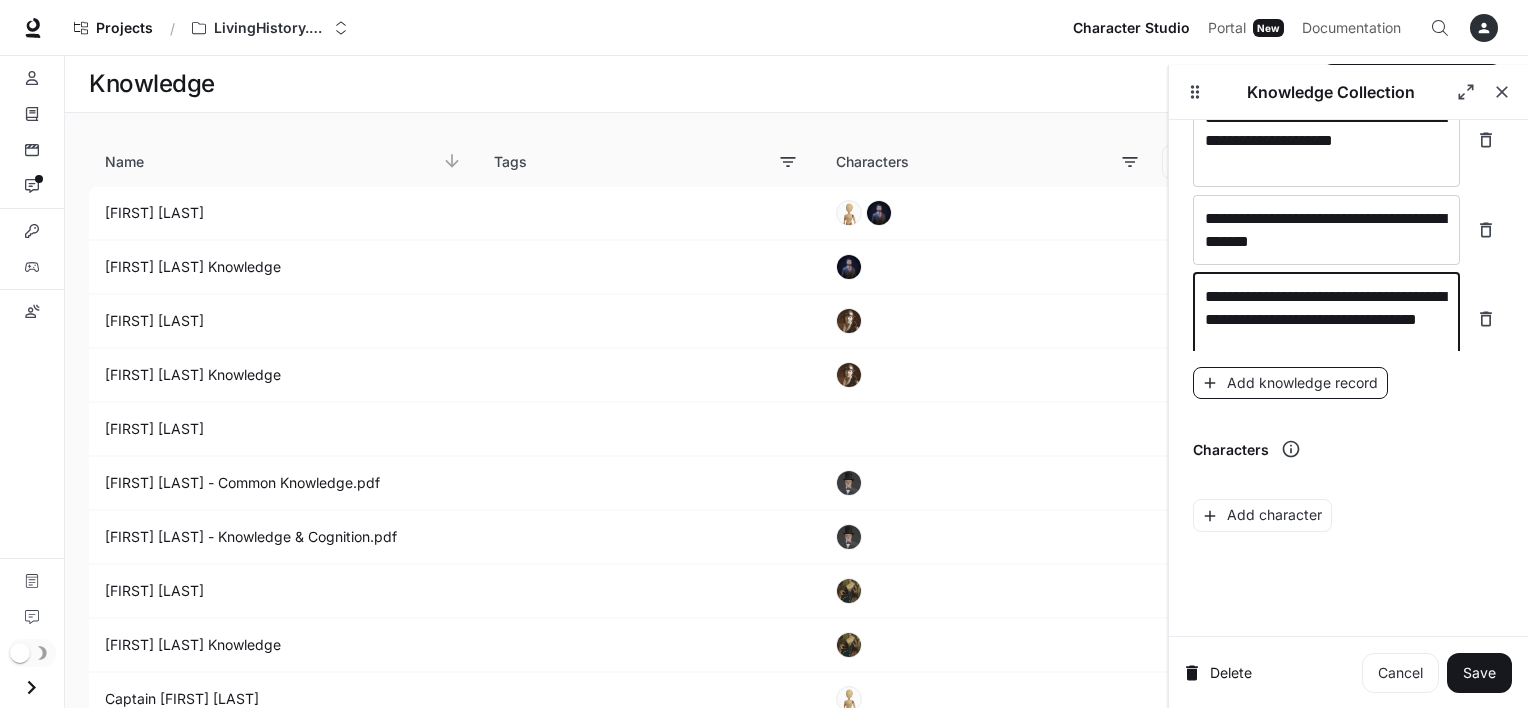 type on "**********" 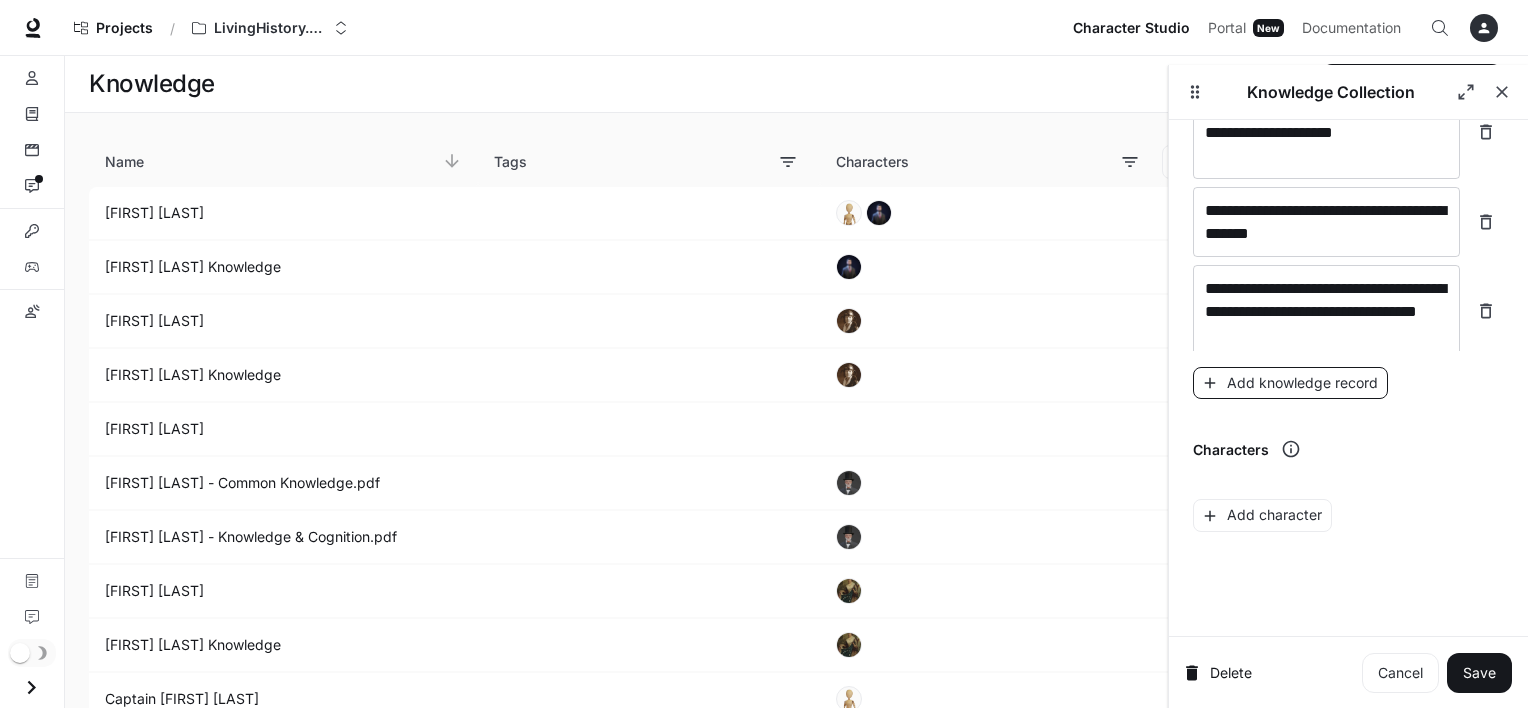 scroll, scrollTop: 5075, scrollLeft: 0, axis: vertical 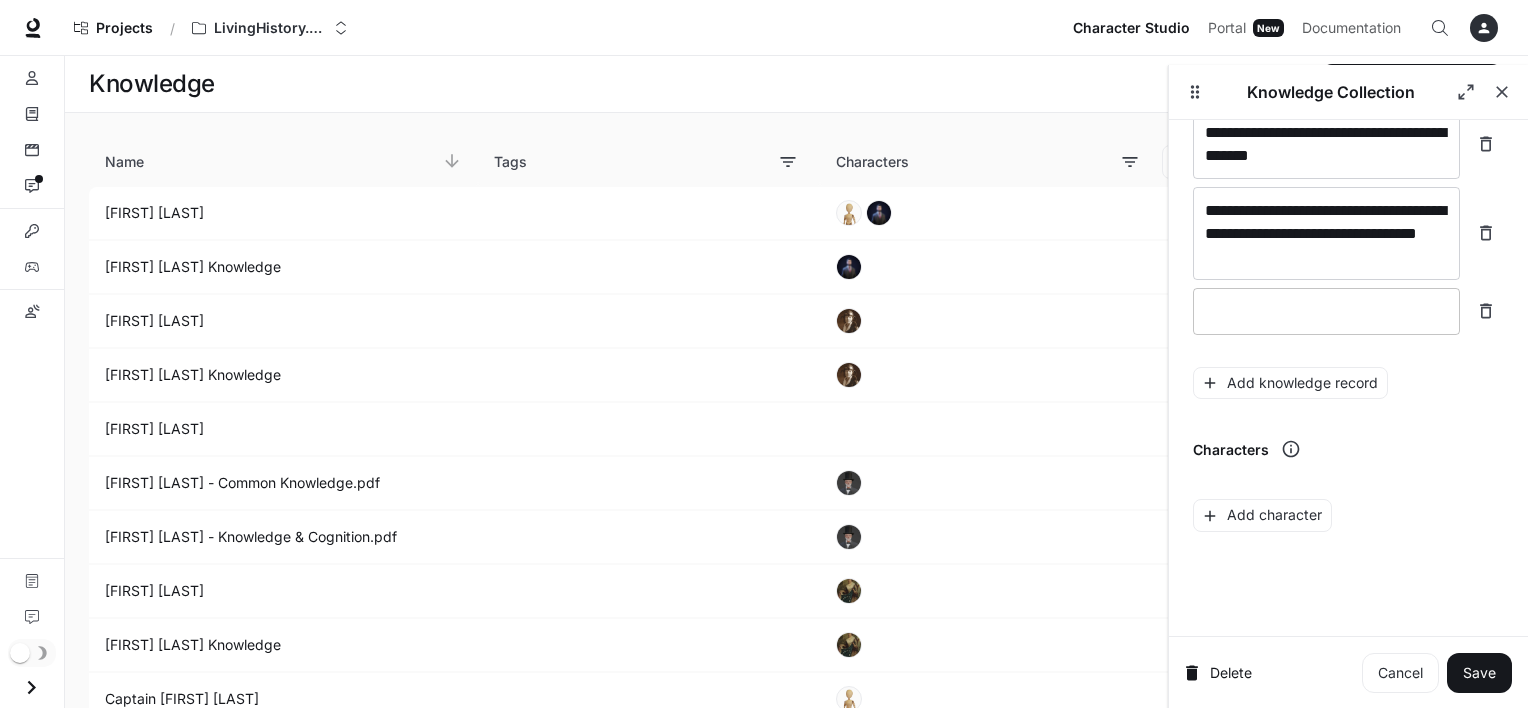 click at bounding box center (1326, 311) 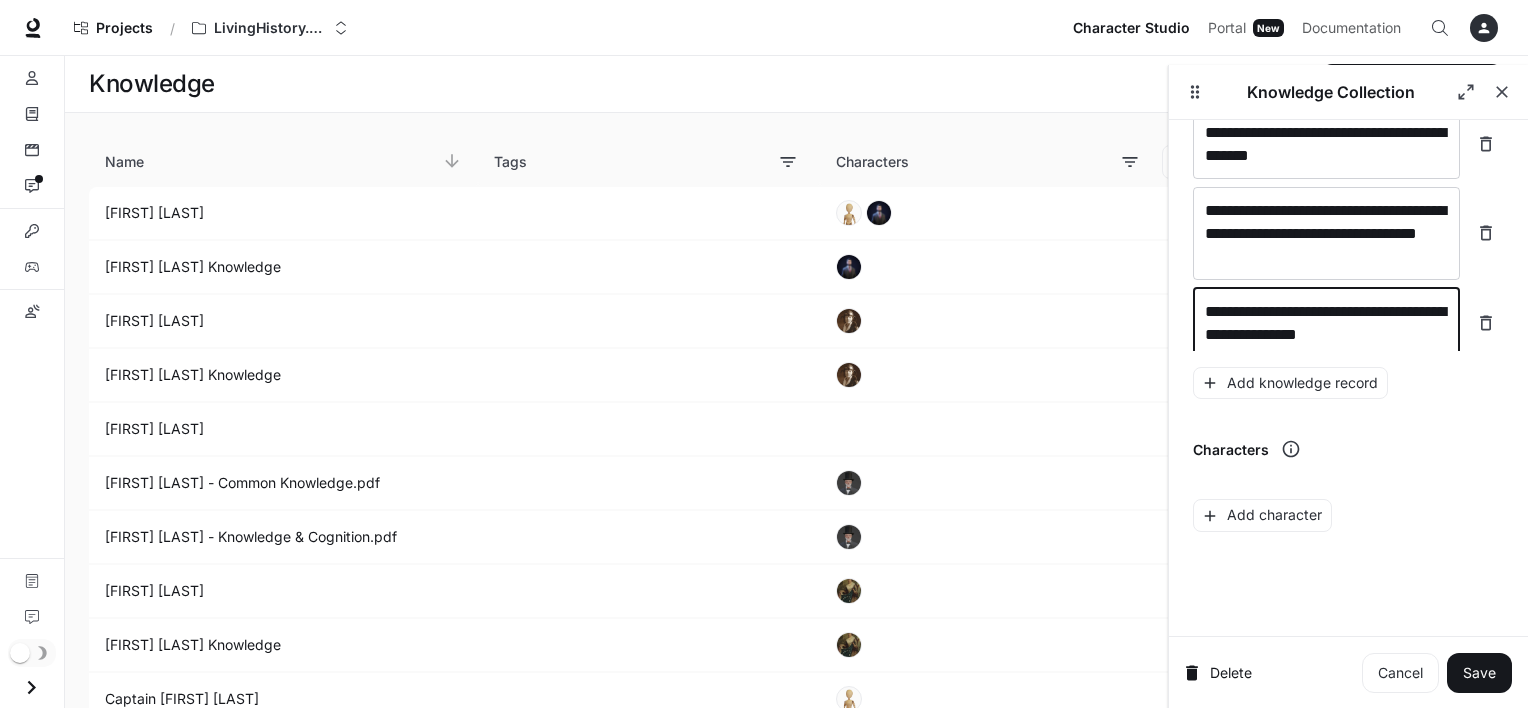 scroll, scrollTop: 5091, scrollLeft: 0, axis: vertical 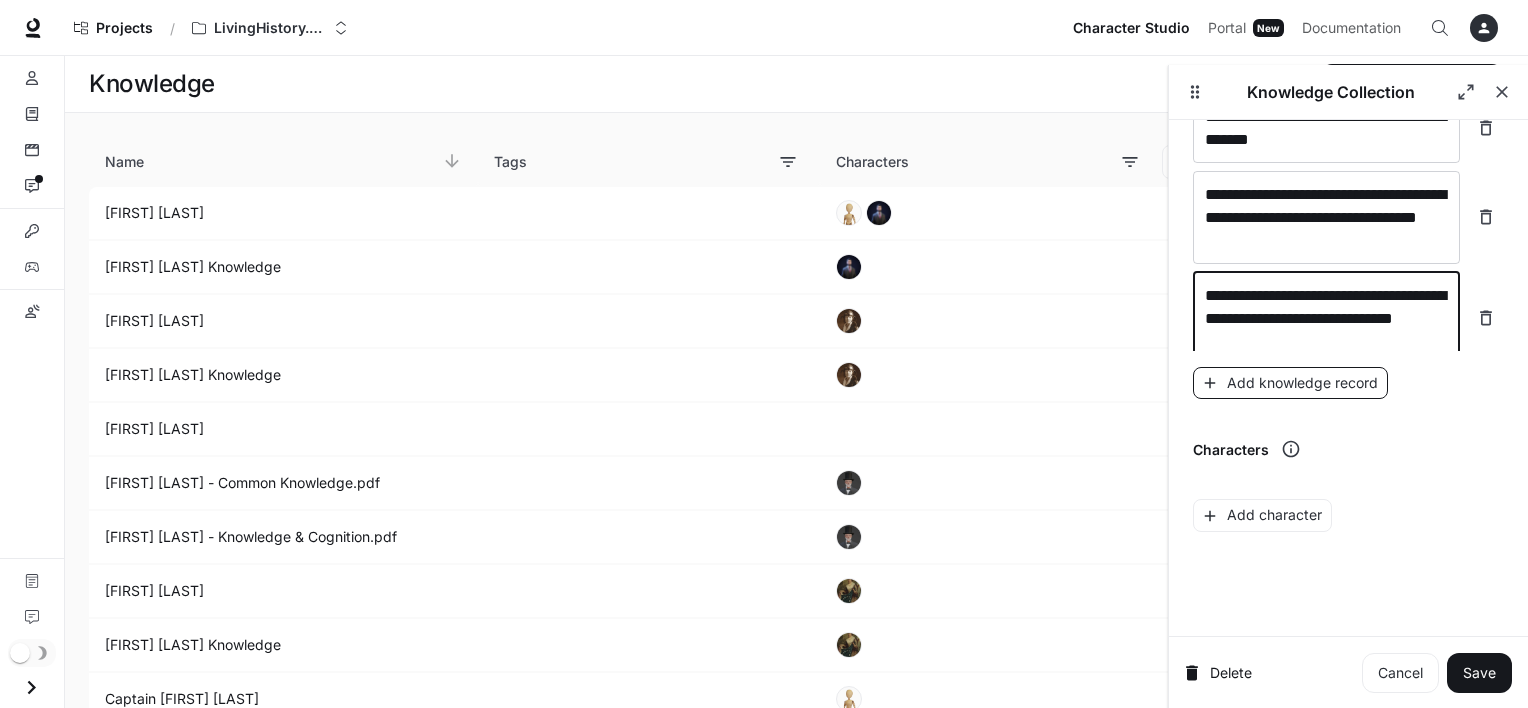 type on "**********" 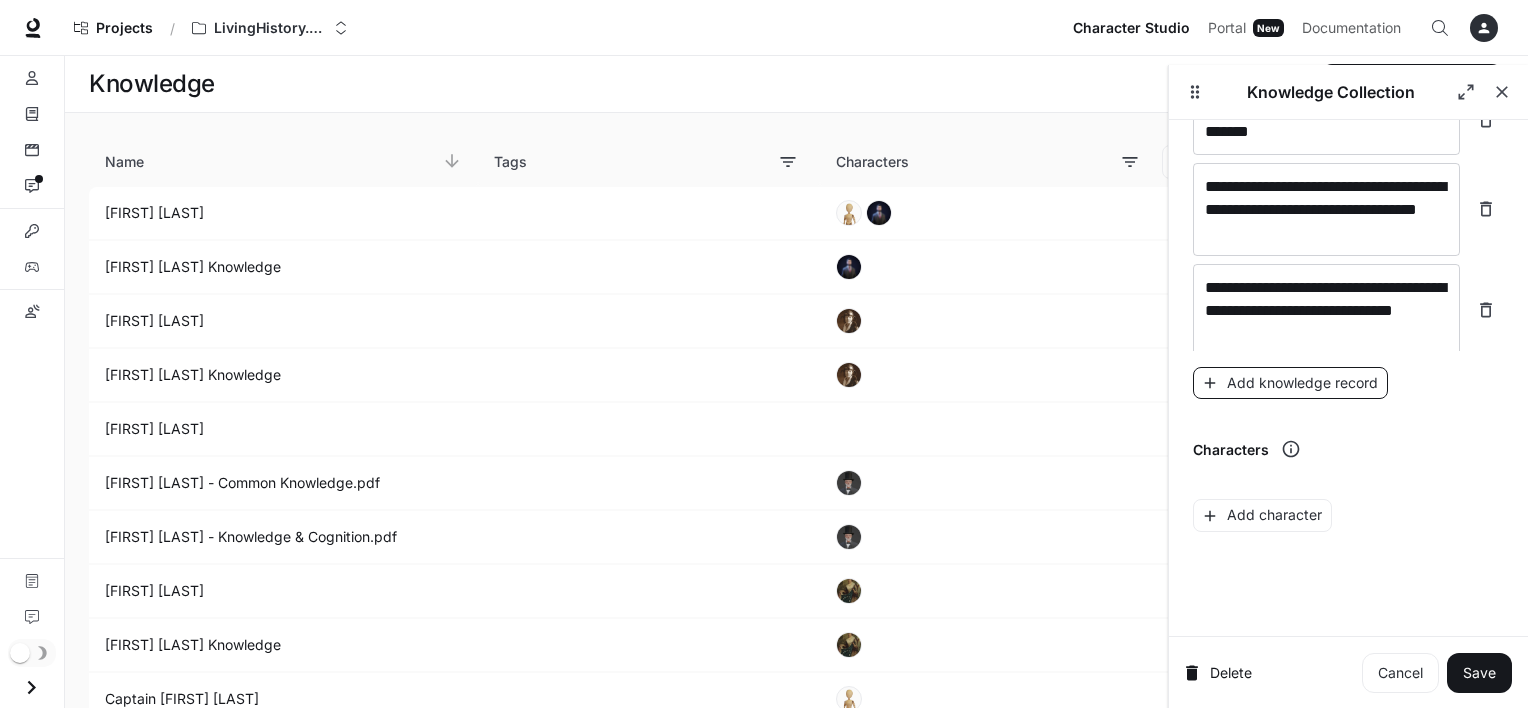 scroll, scrollTop: 5168, scrollLeft: 0, axis: vertical 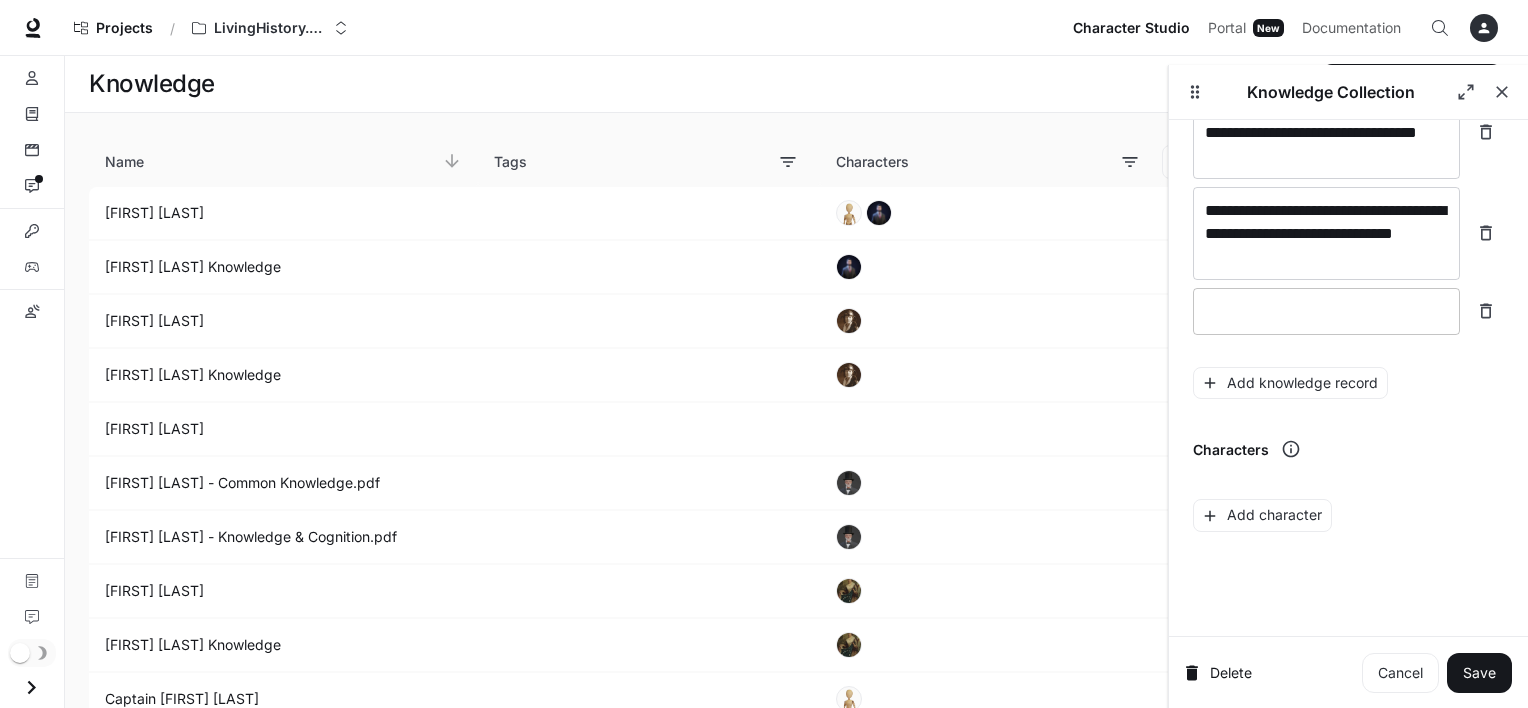 click on "* ​" at bounding box center (1326, 311) 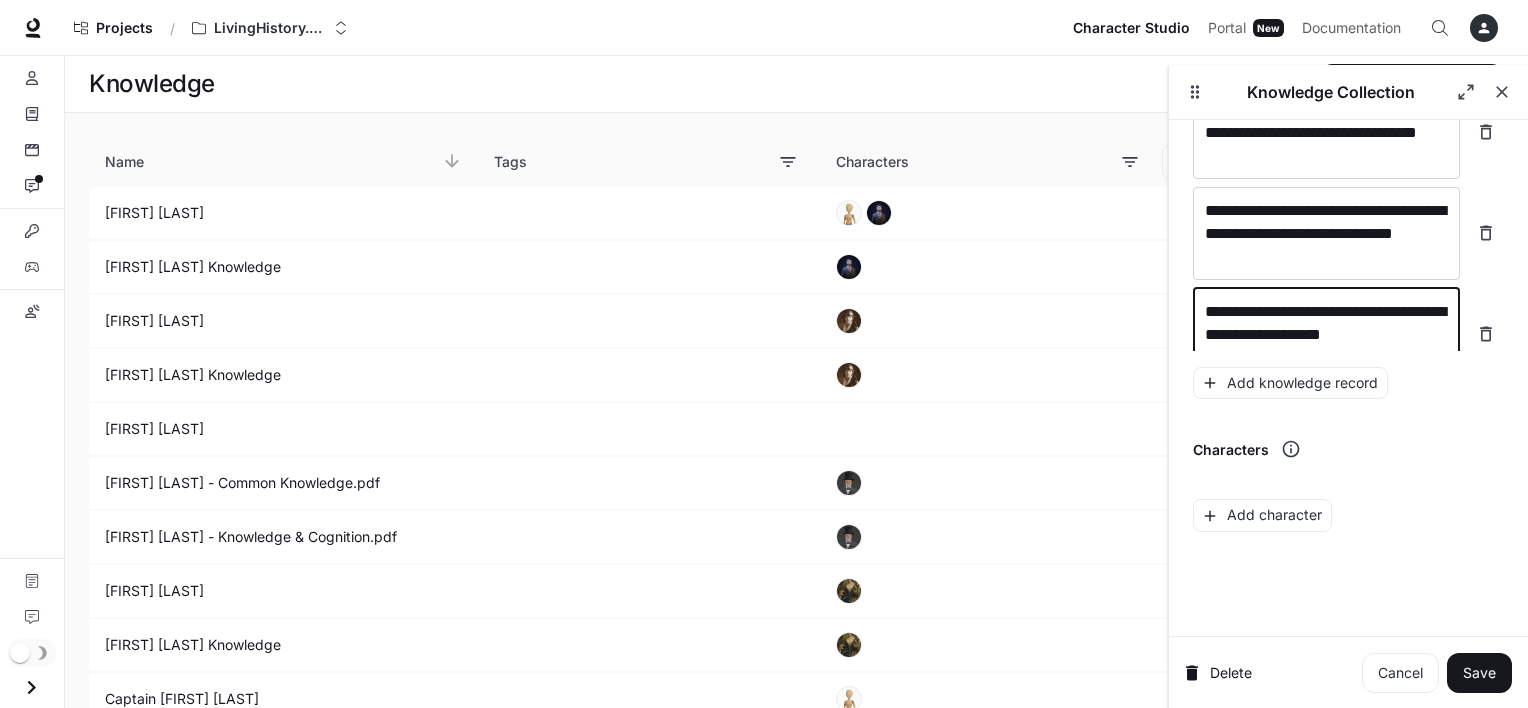scroll, scrollTop: 5184, scrollLeft: 0, axis: vertical 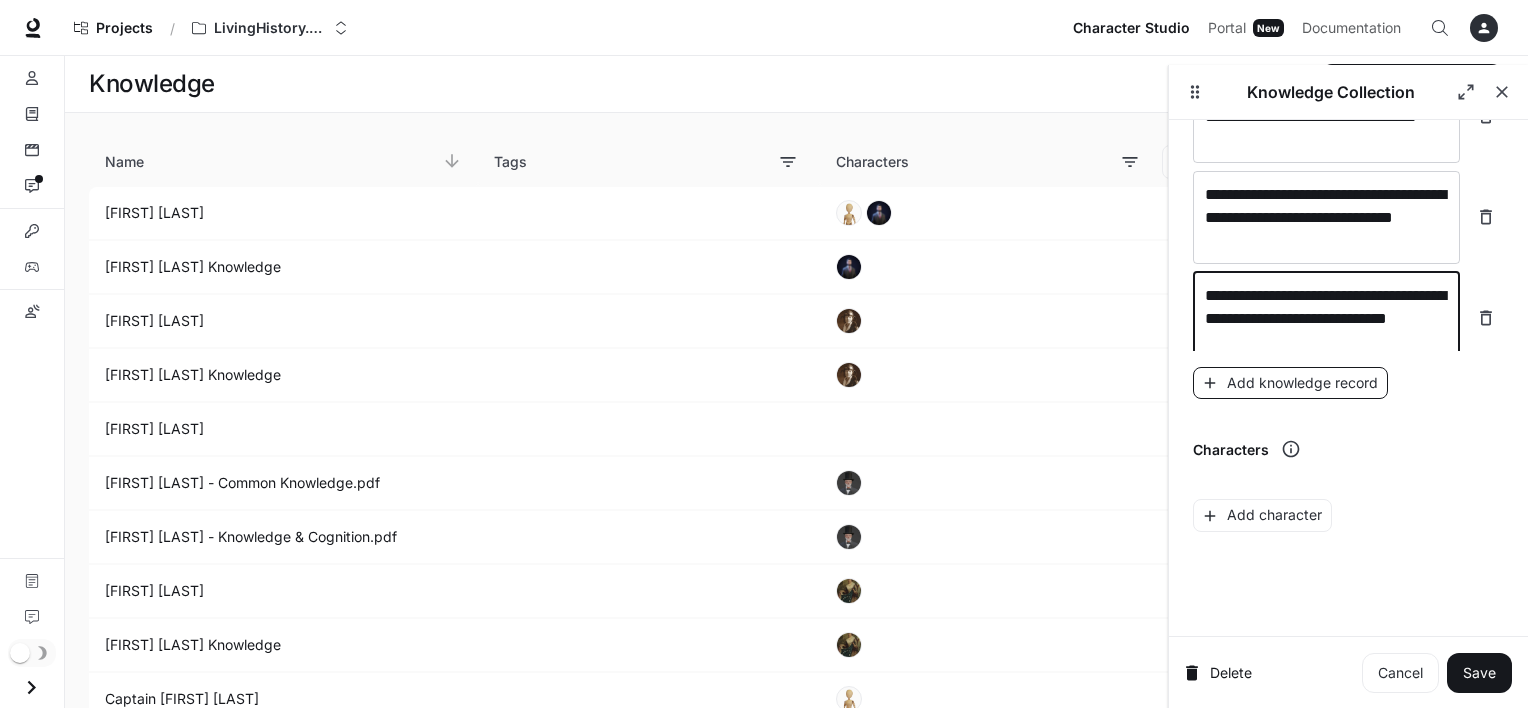 type on "**********" 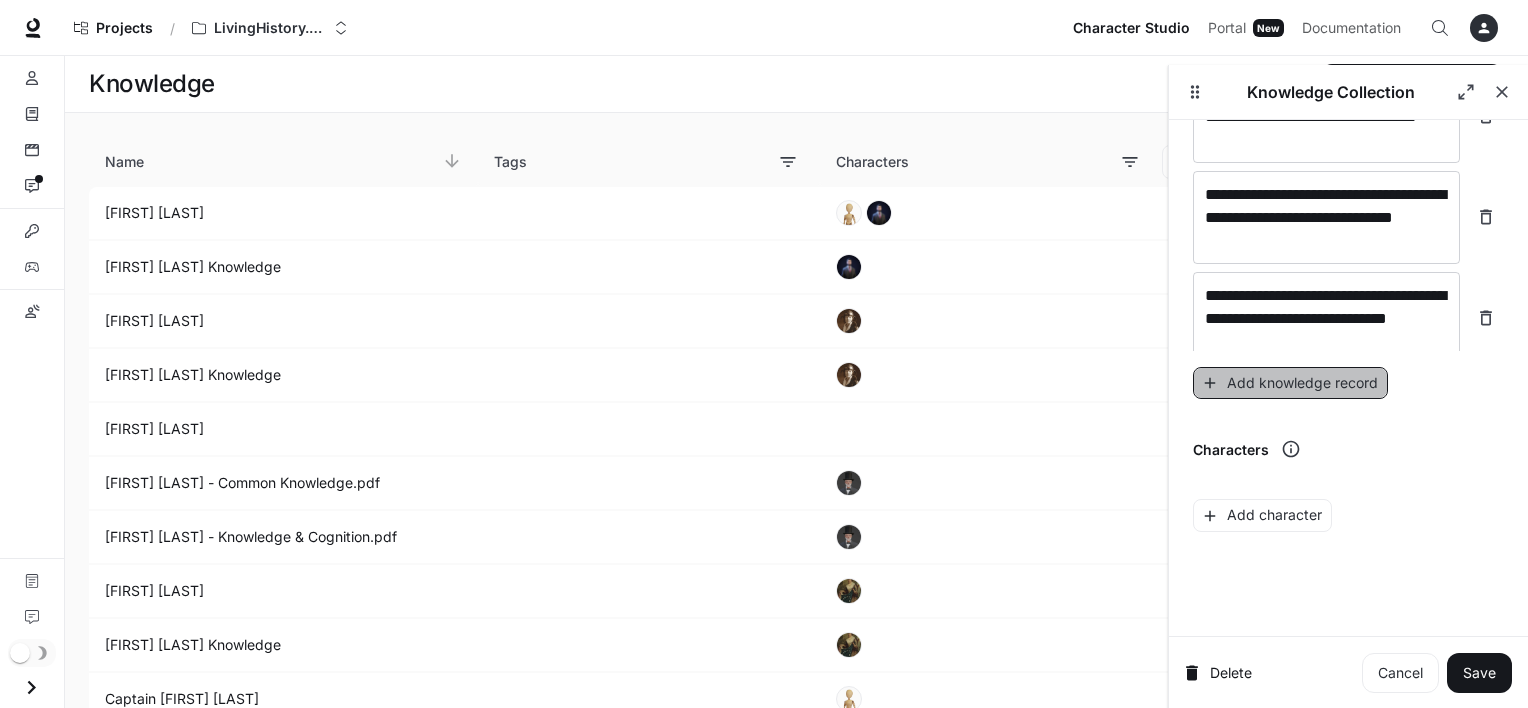 click on "Add knowledge record" at bounding box center [1290, 383] 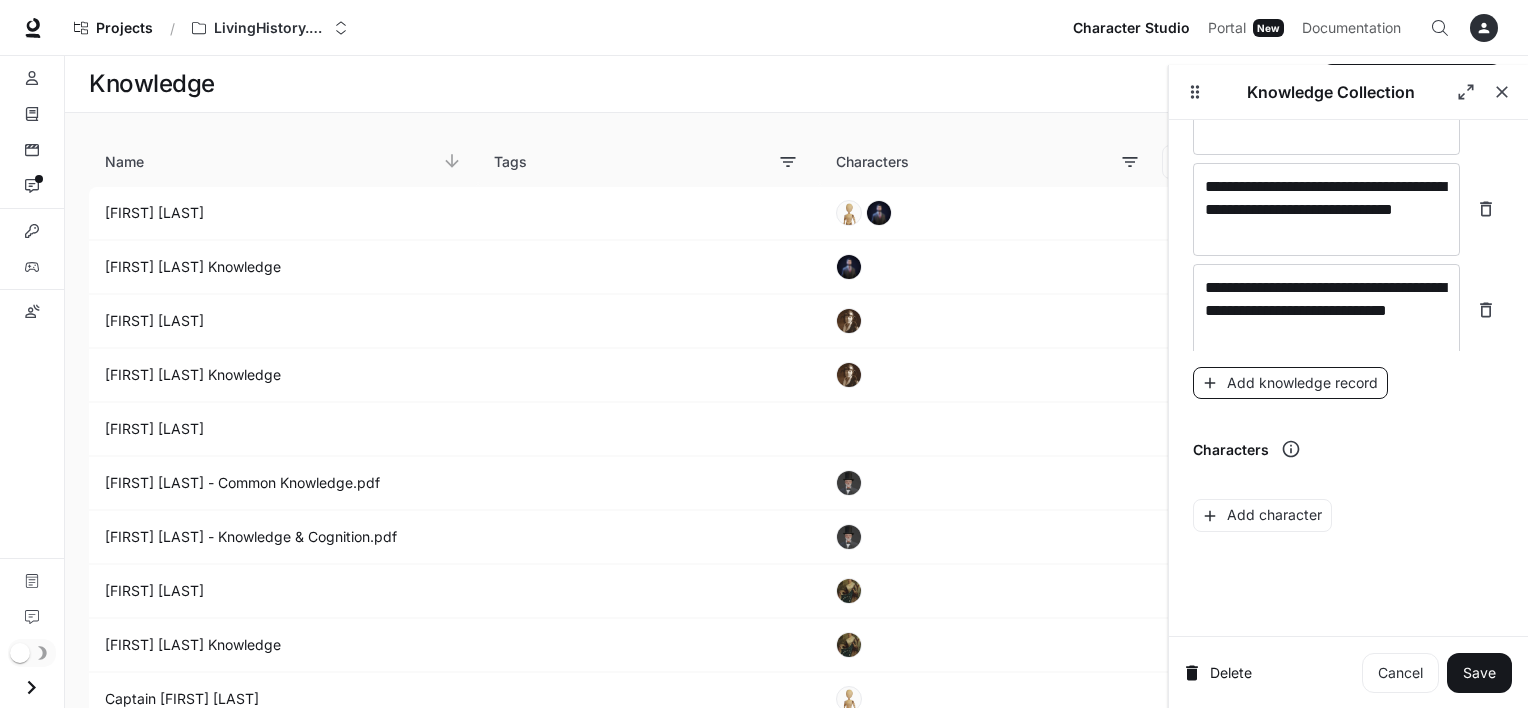 scroll, scrollTop: 5260, scrollLeft: 0, axis: vertical 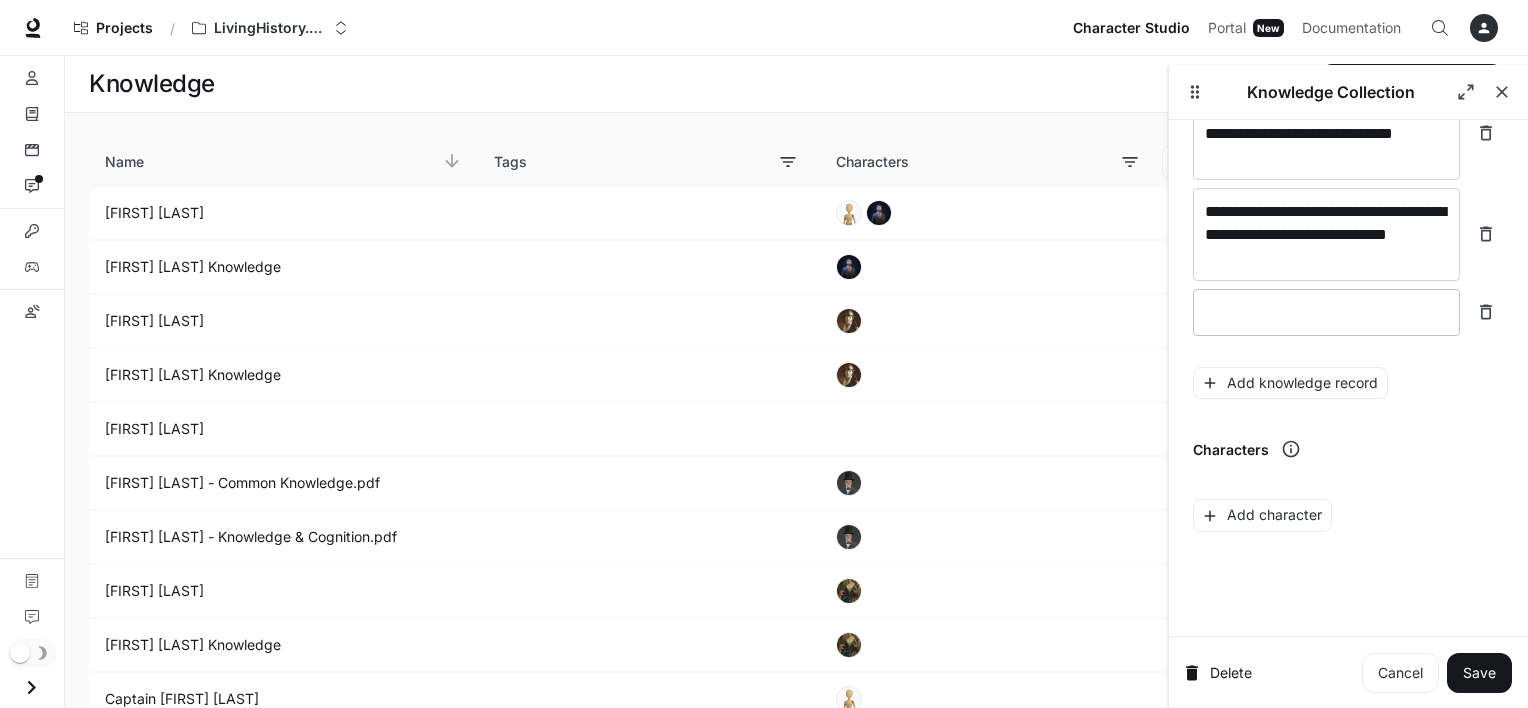 click at bounding box center [1326, 312] 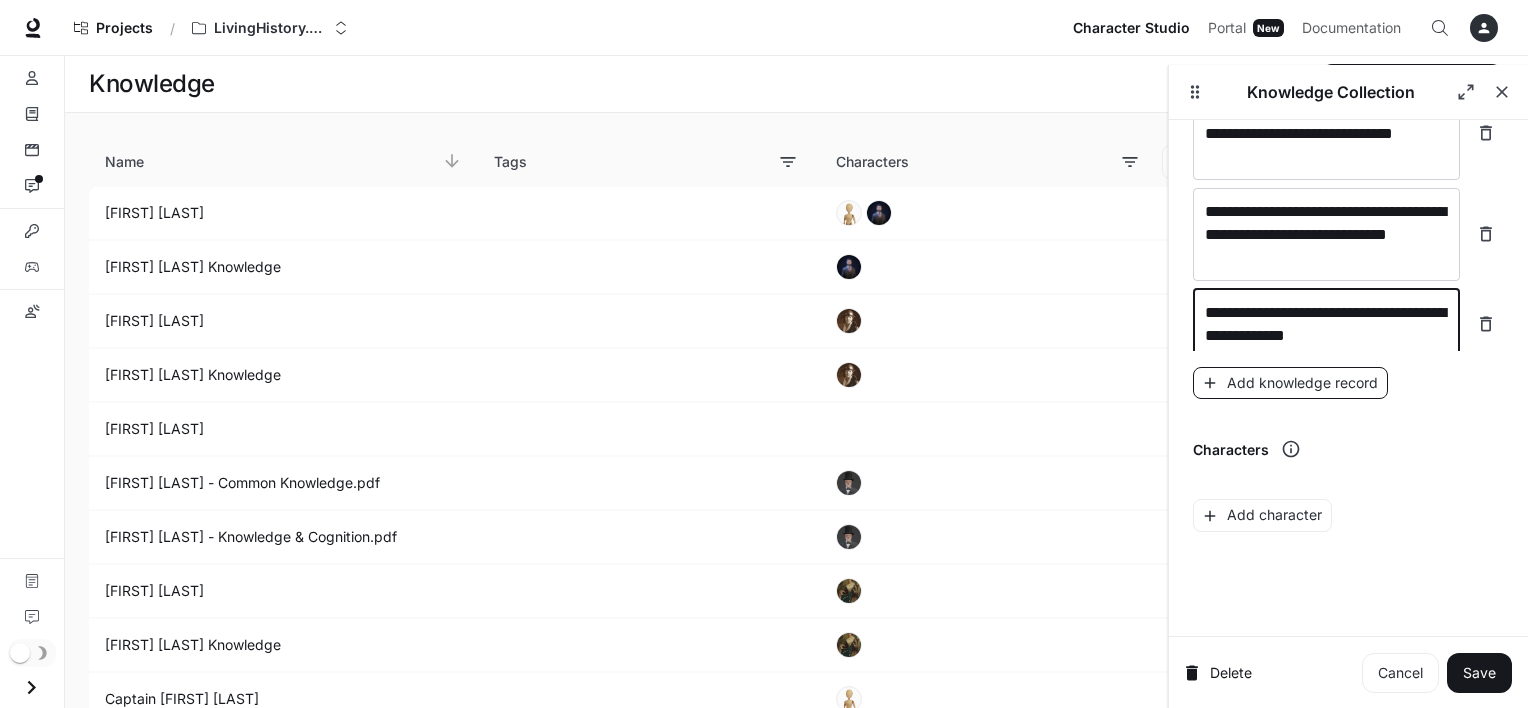 type on "**********" 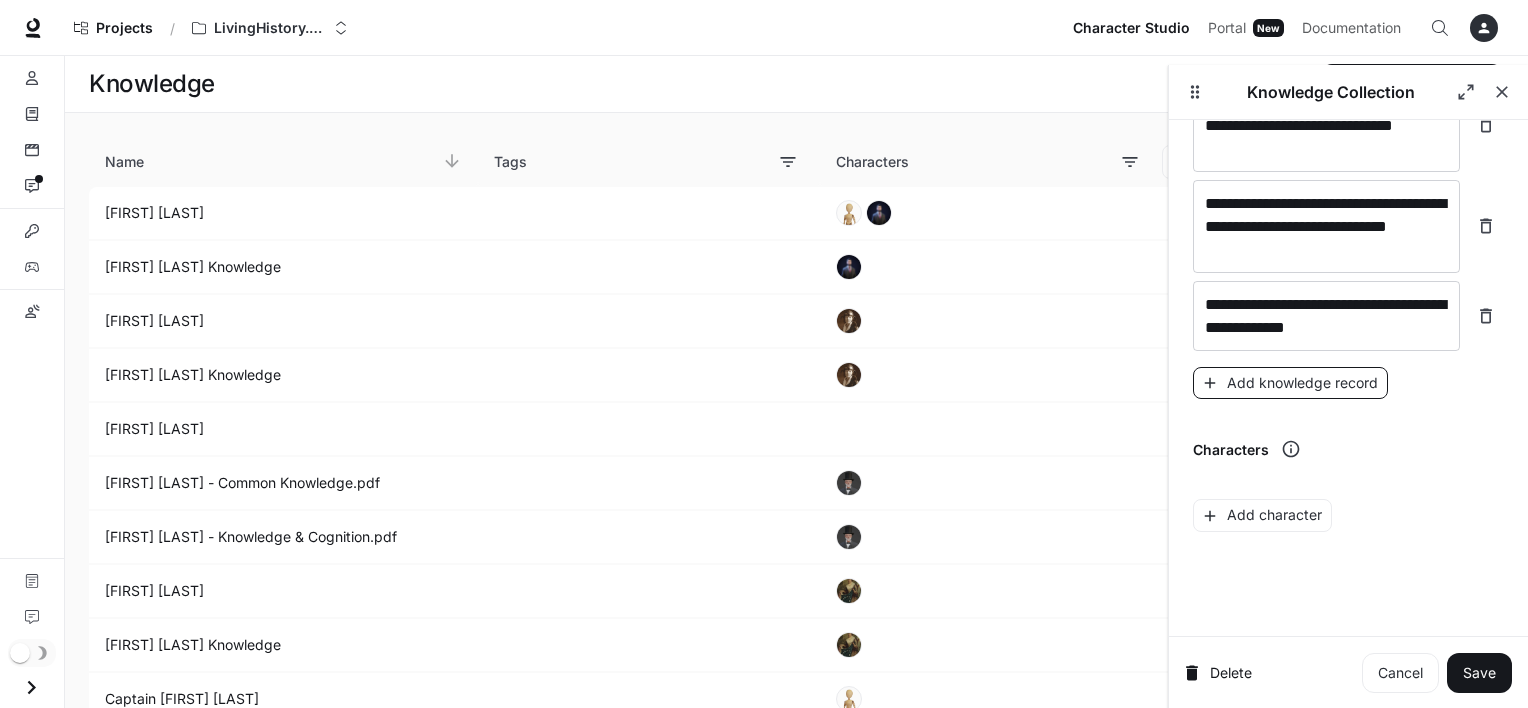 scroll, scrollTop: 5331, scrollLeft: 0, axis: vertical 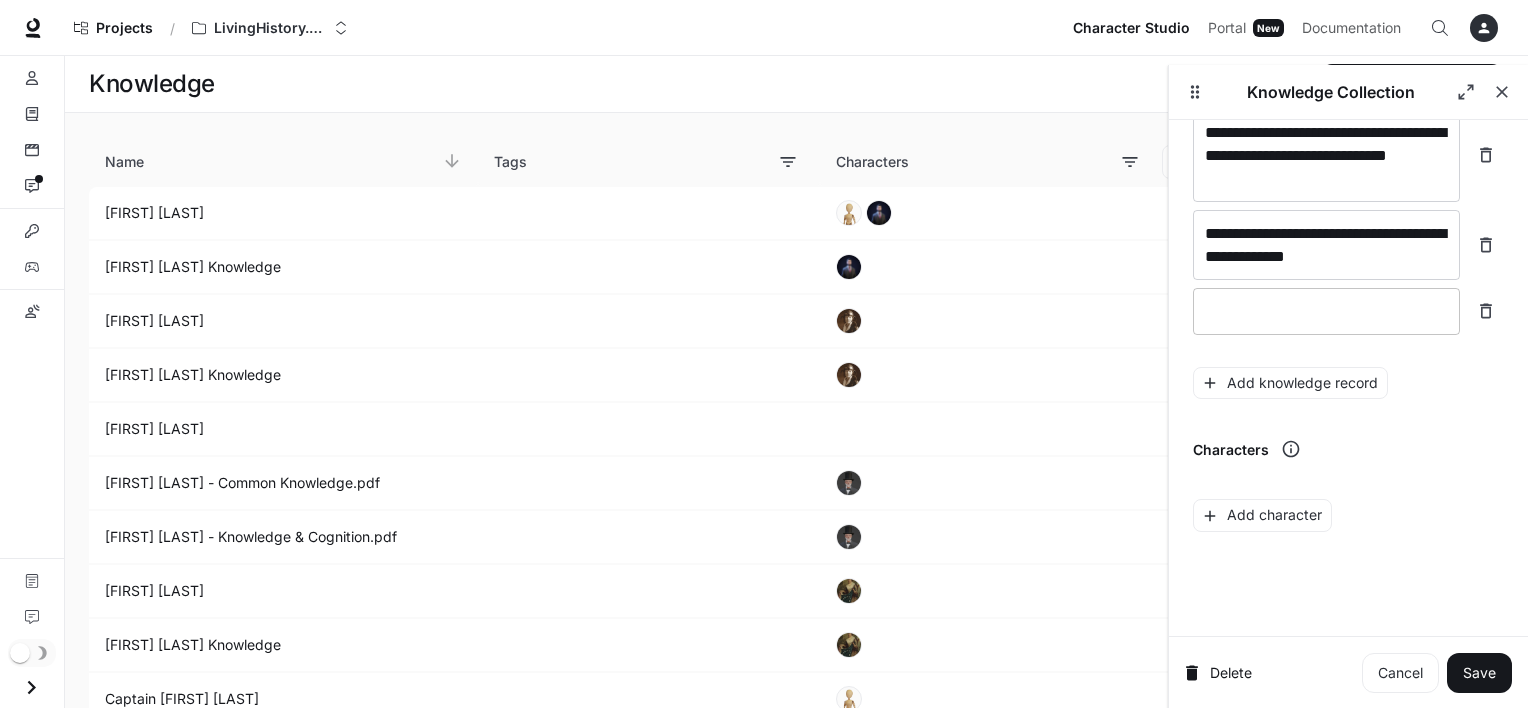 click on "* ​" at bounding box center (1326, 311) 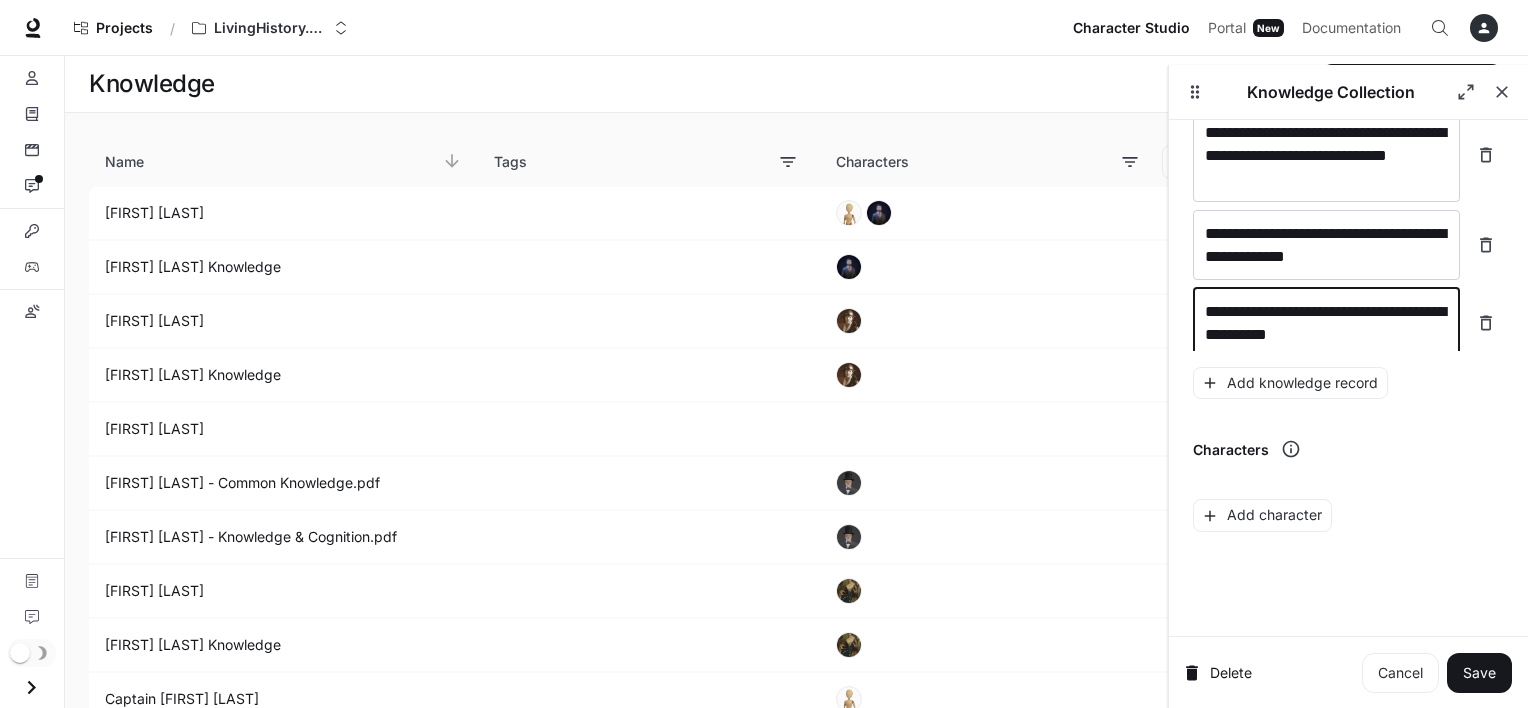 scroll, scrollTop: 5347, scrollLeft: 0, axis: vertical 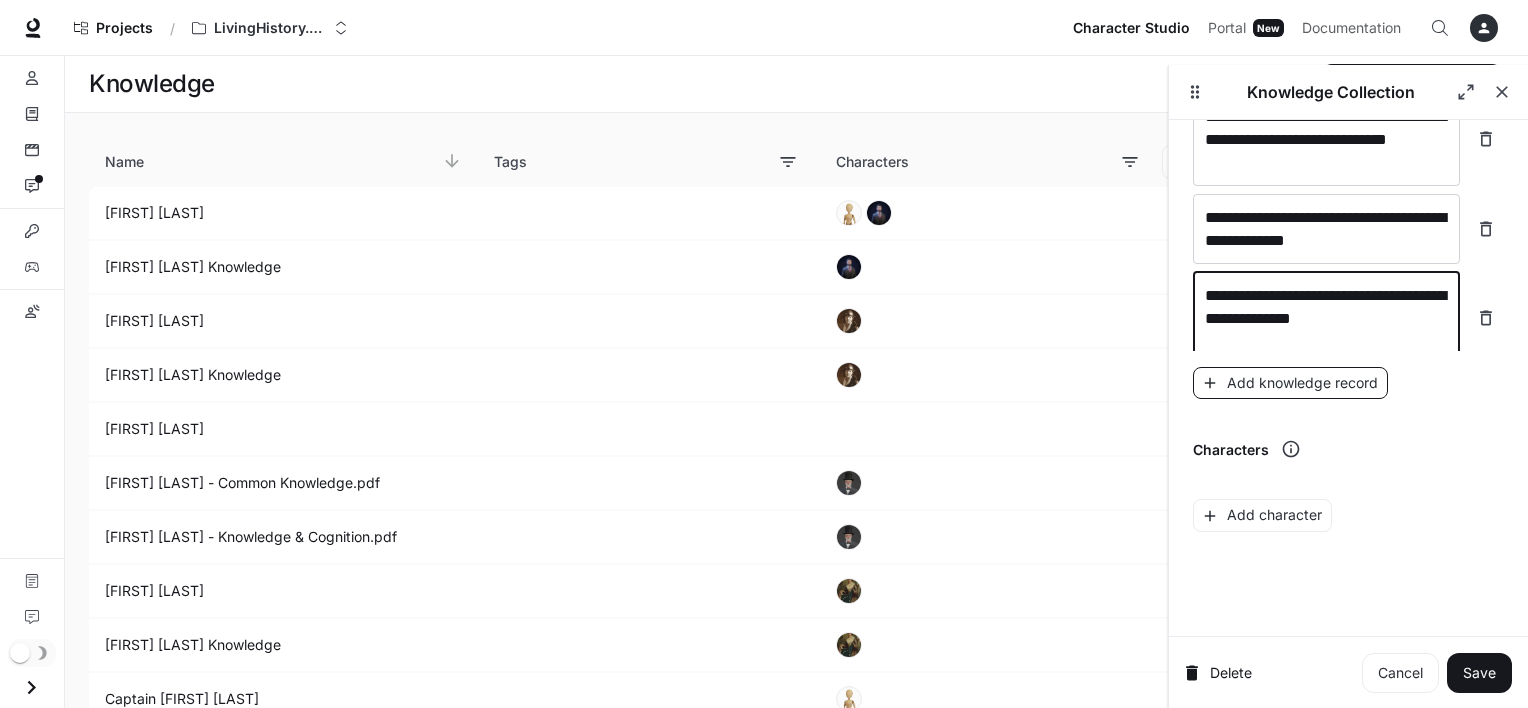 type on "**********" 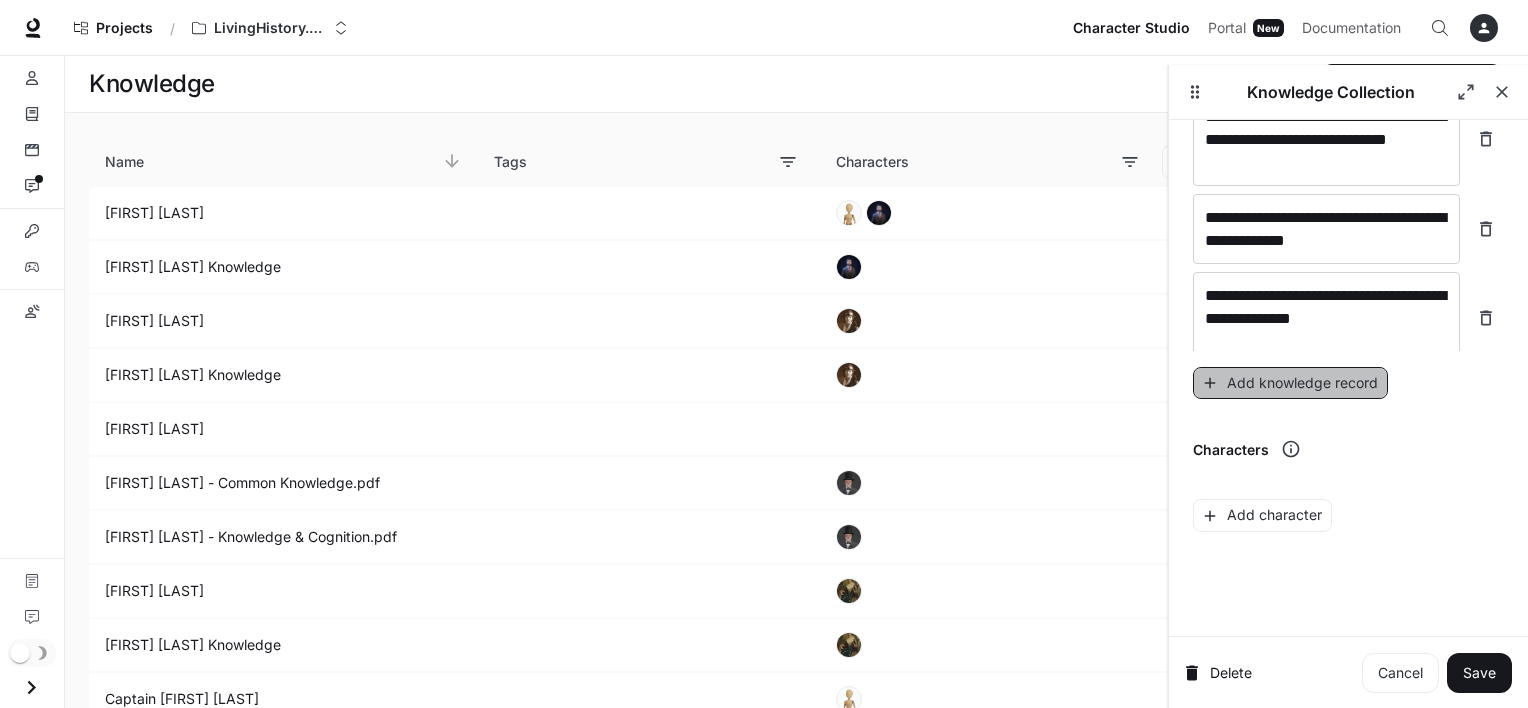 click on "Add knowledge record" at bounding box center [1290, 383] 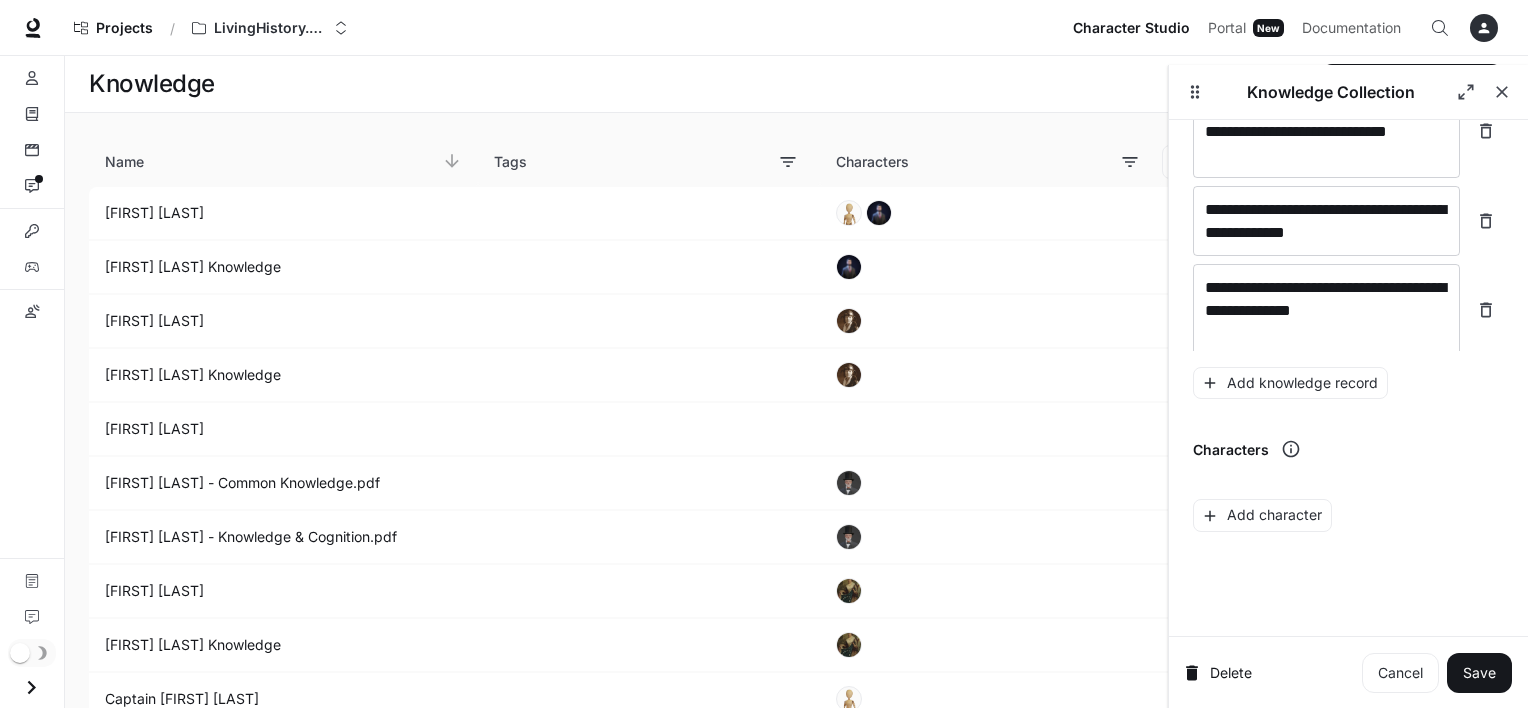 scroll, scrollTop: 5424, scrollLeft: 0, axis: vertical 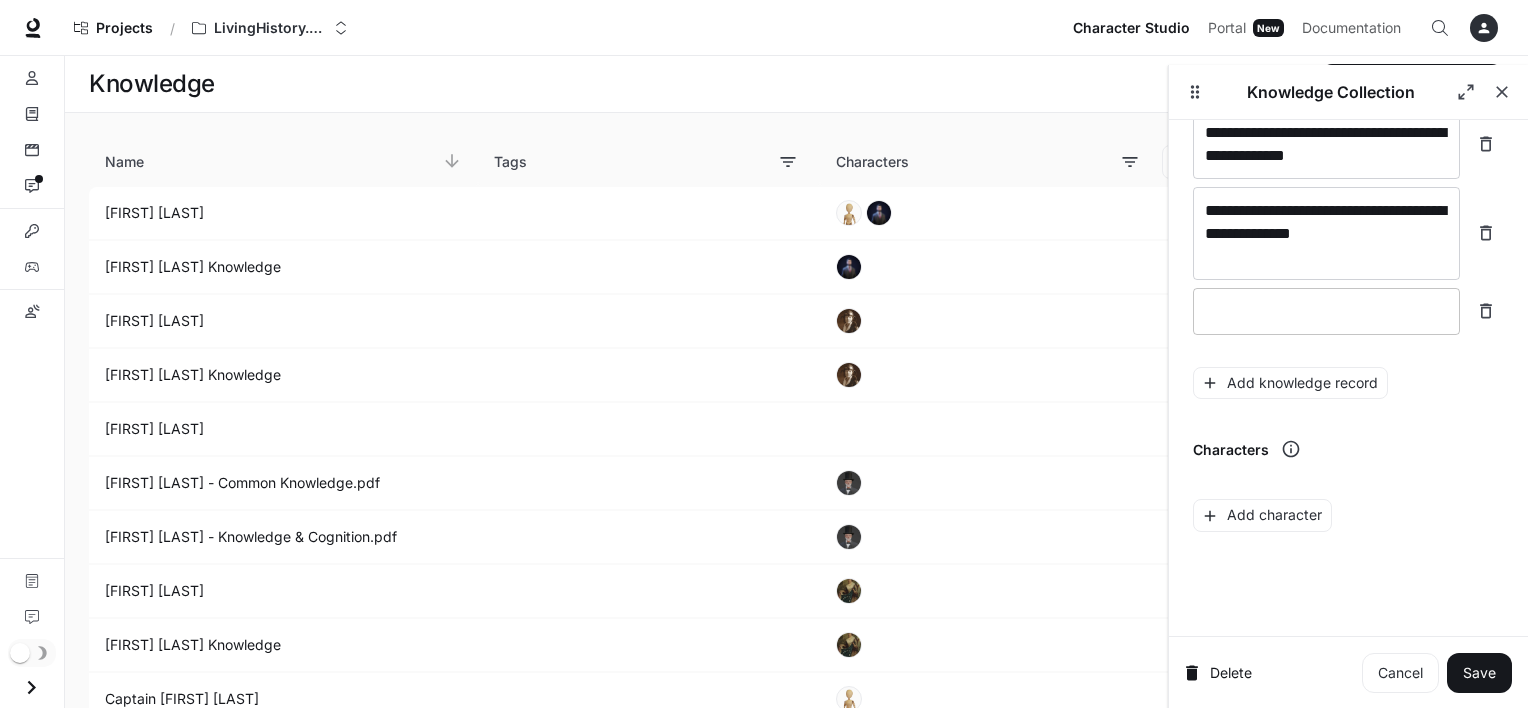 click at bounding box center (1326, 311) 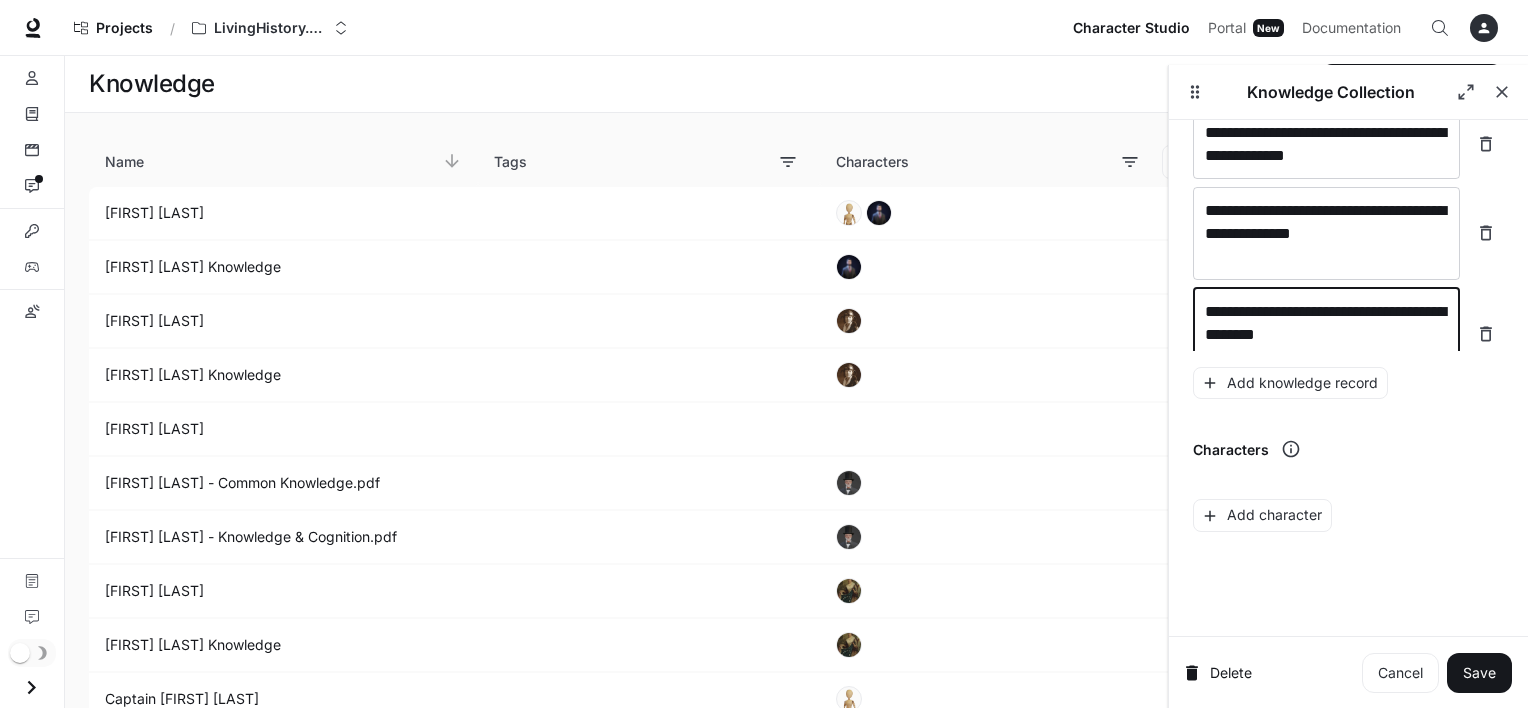 scroll, scrollTop: 5440, scrollLeft: 0, axis: vertical 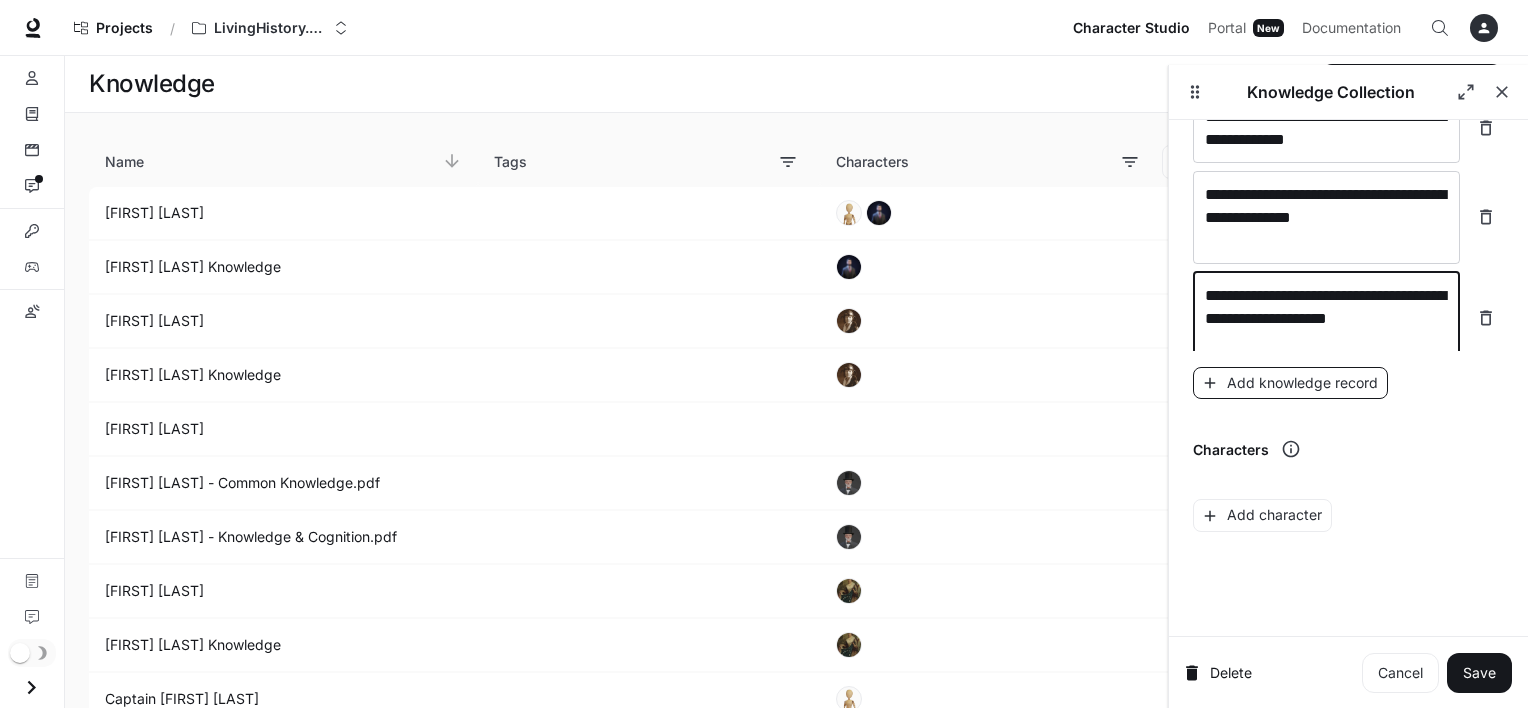 type on "**********" 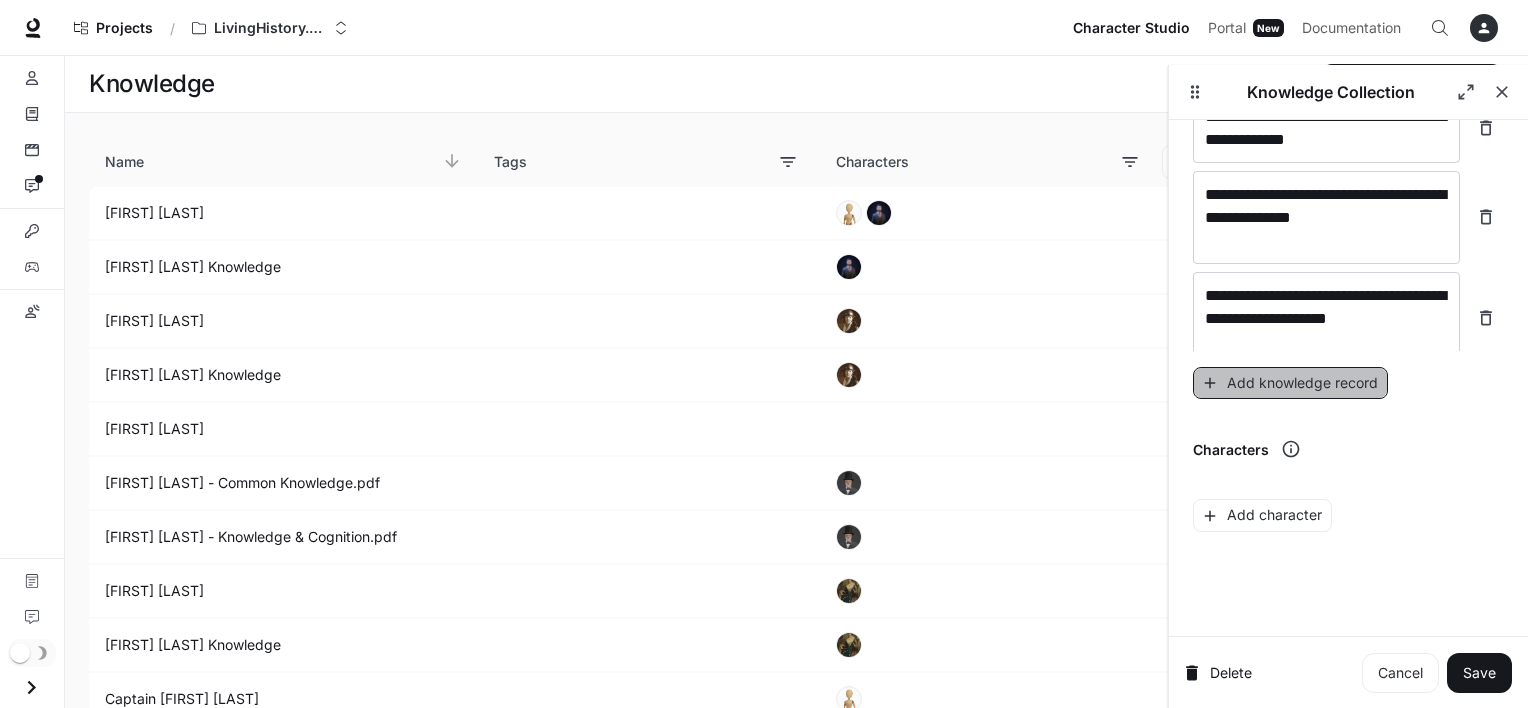 click on "Add knowledge record" at bounding box center (1290, 383) 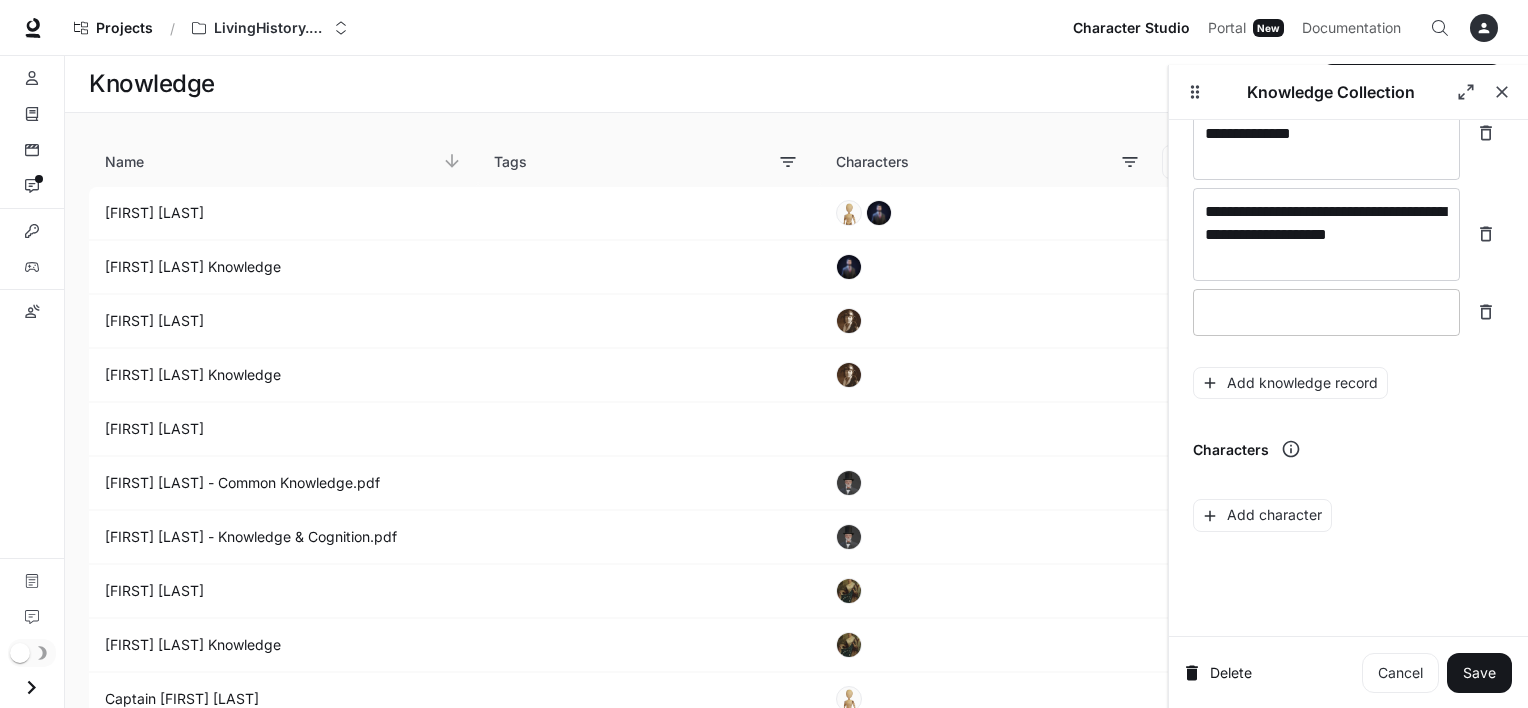 click at bounding box center [1326, 312] 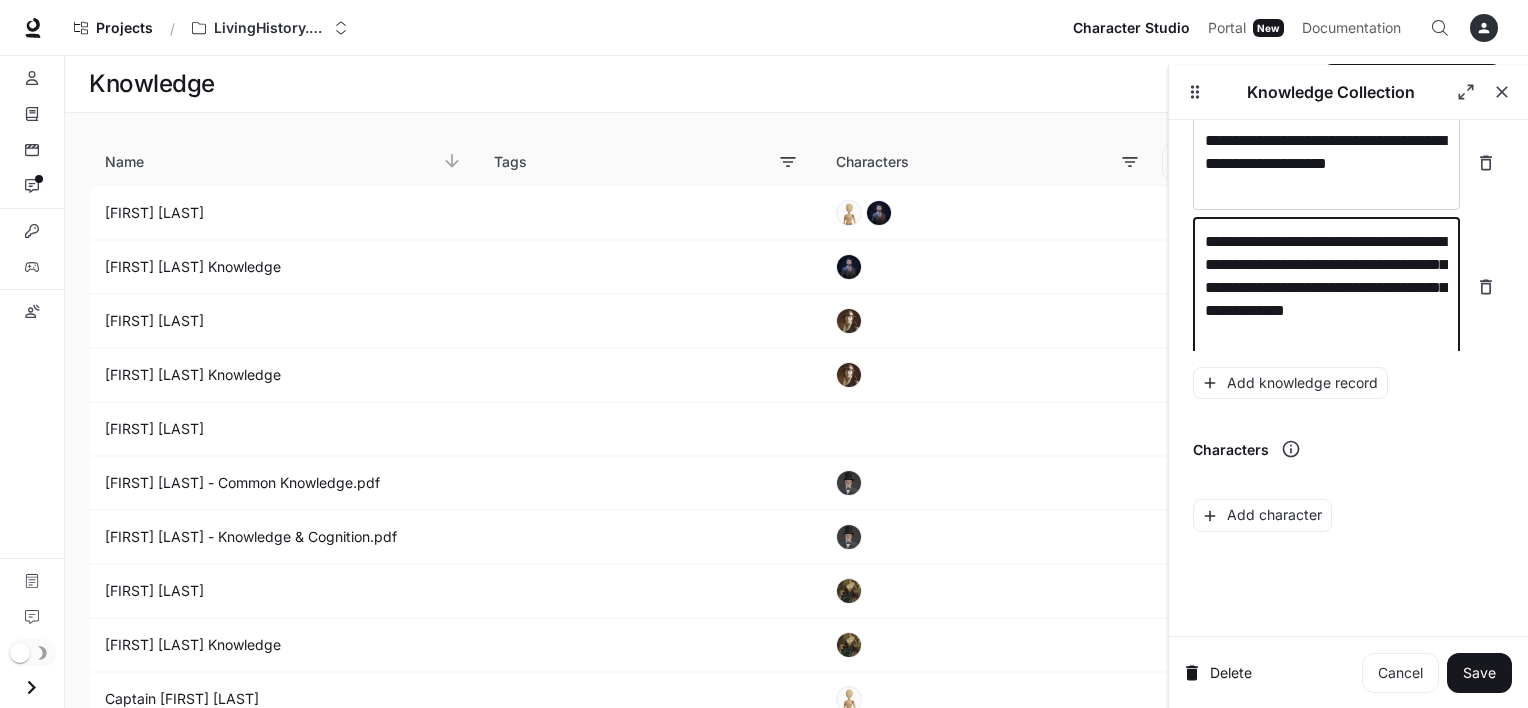 scroll, scrollTop: 5593, scrollLeft: 0, axis: vertical 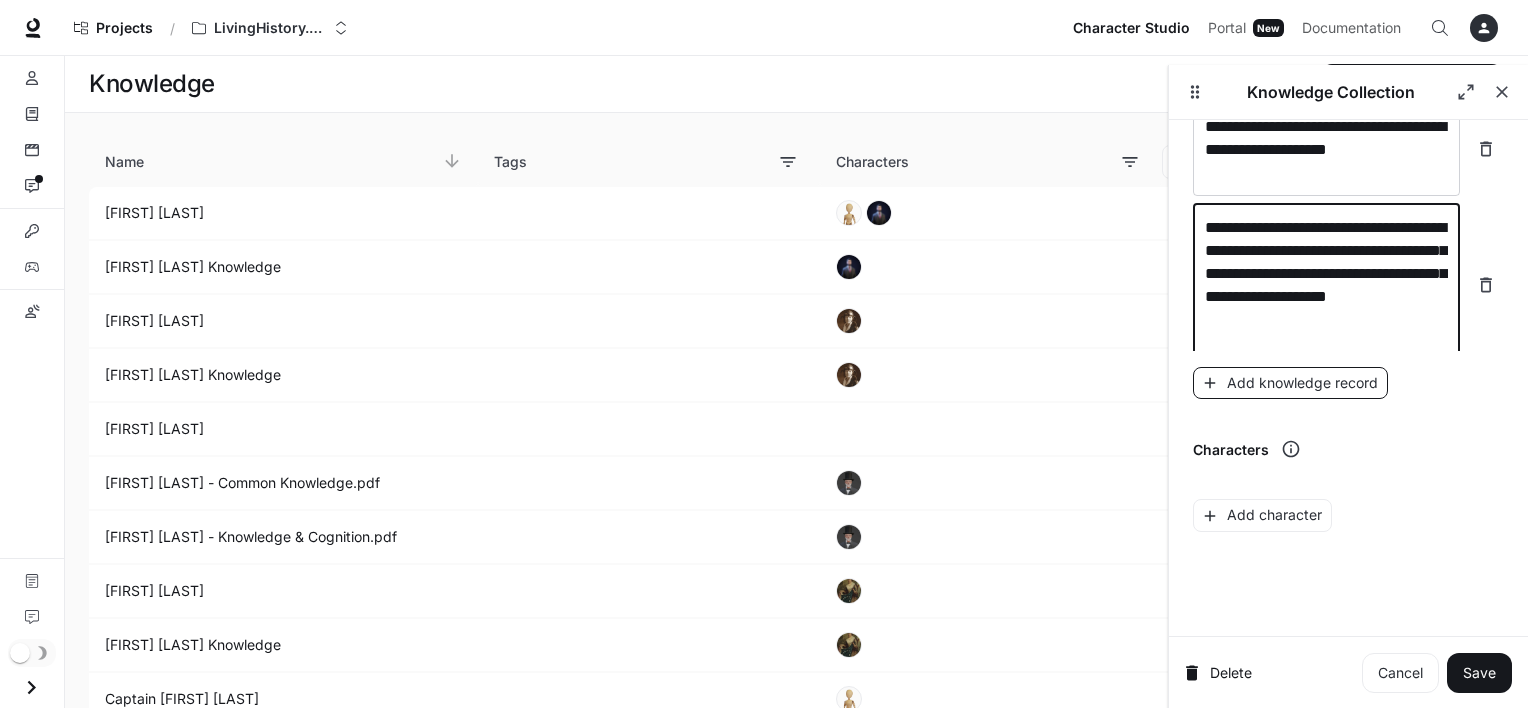 type on "**********" 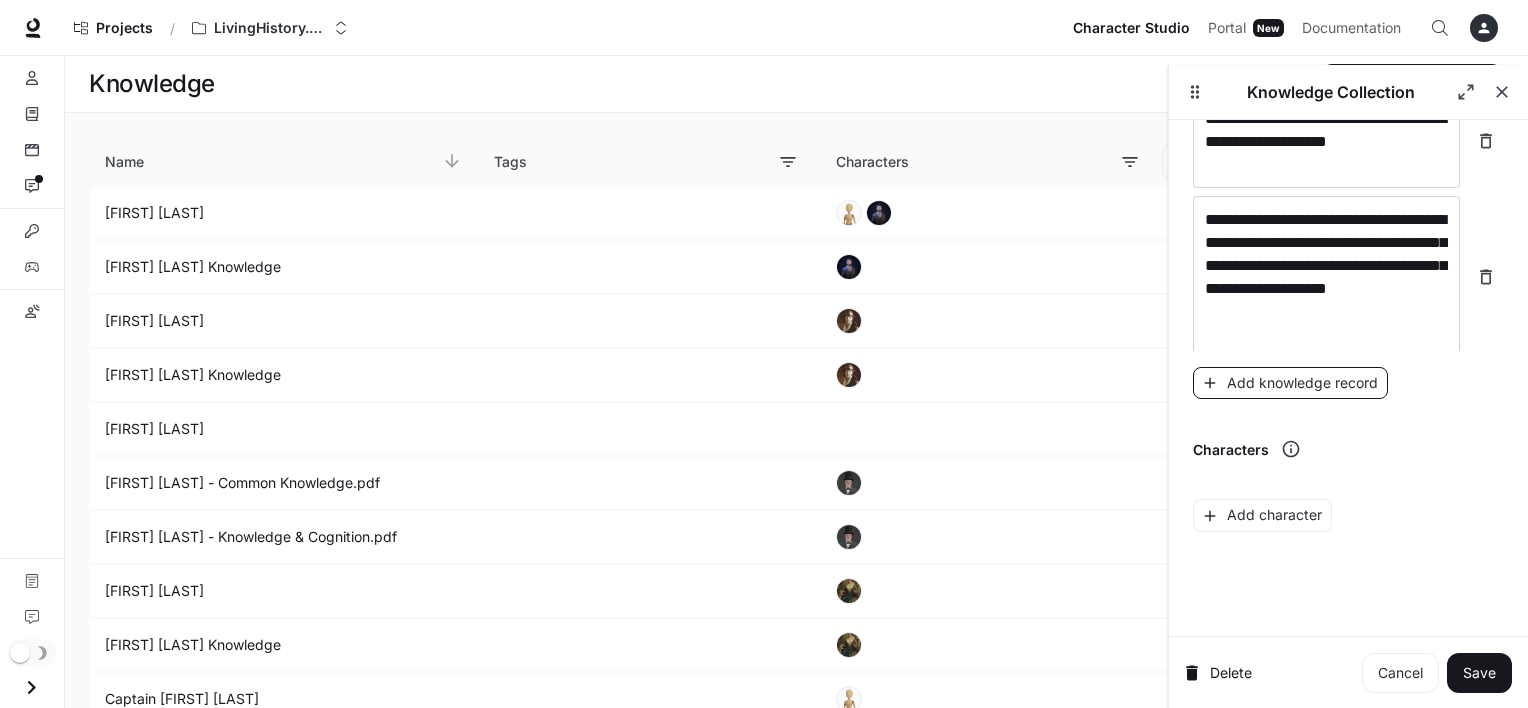 scroll, scrollTop: 5671, scrollLeft: 0, axis: vertical 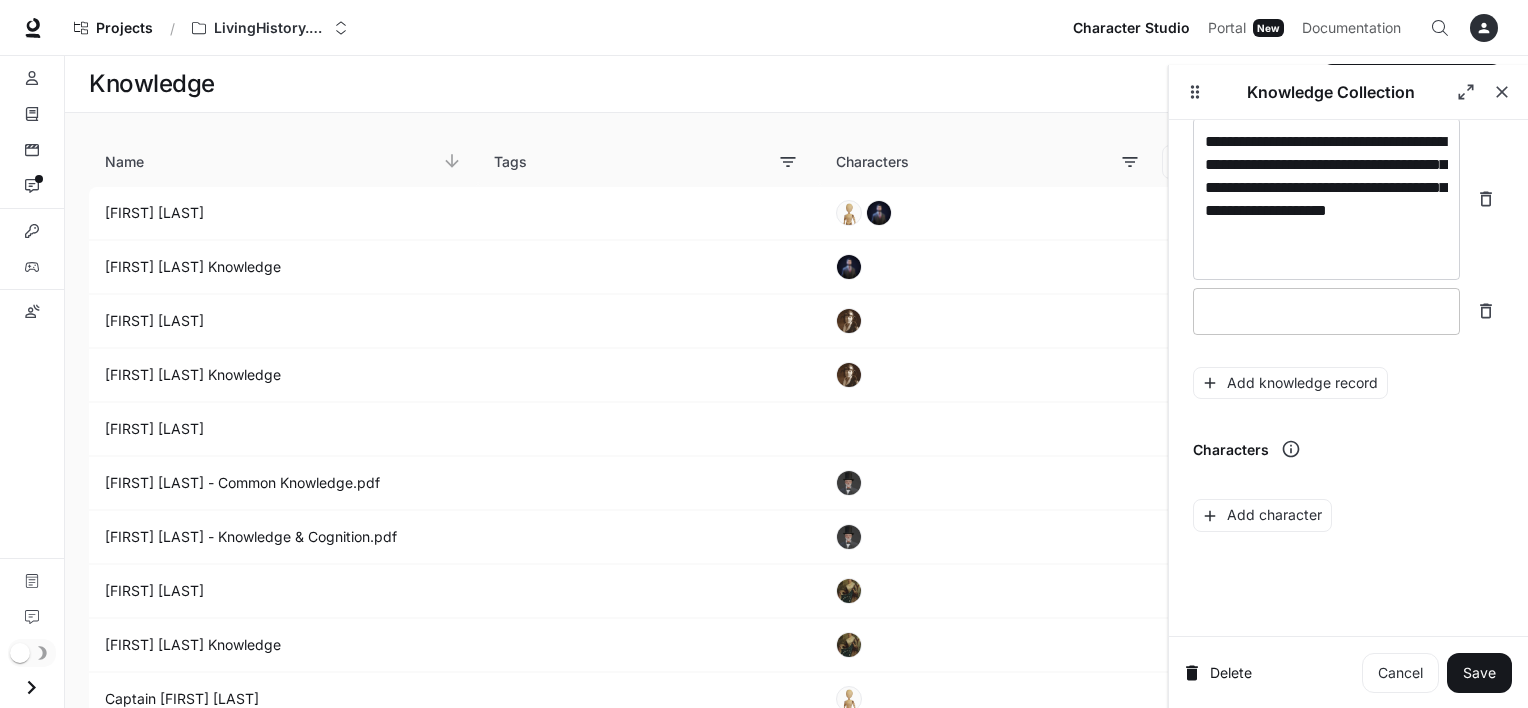 click at bounding box center [1326, 311] 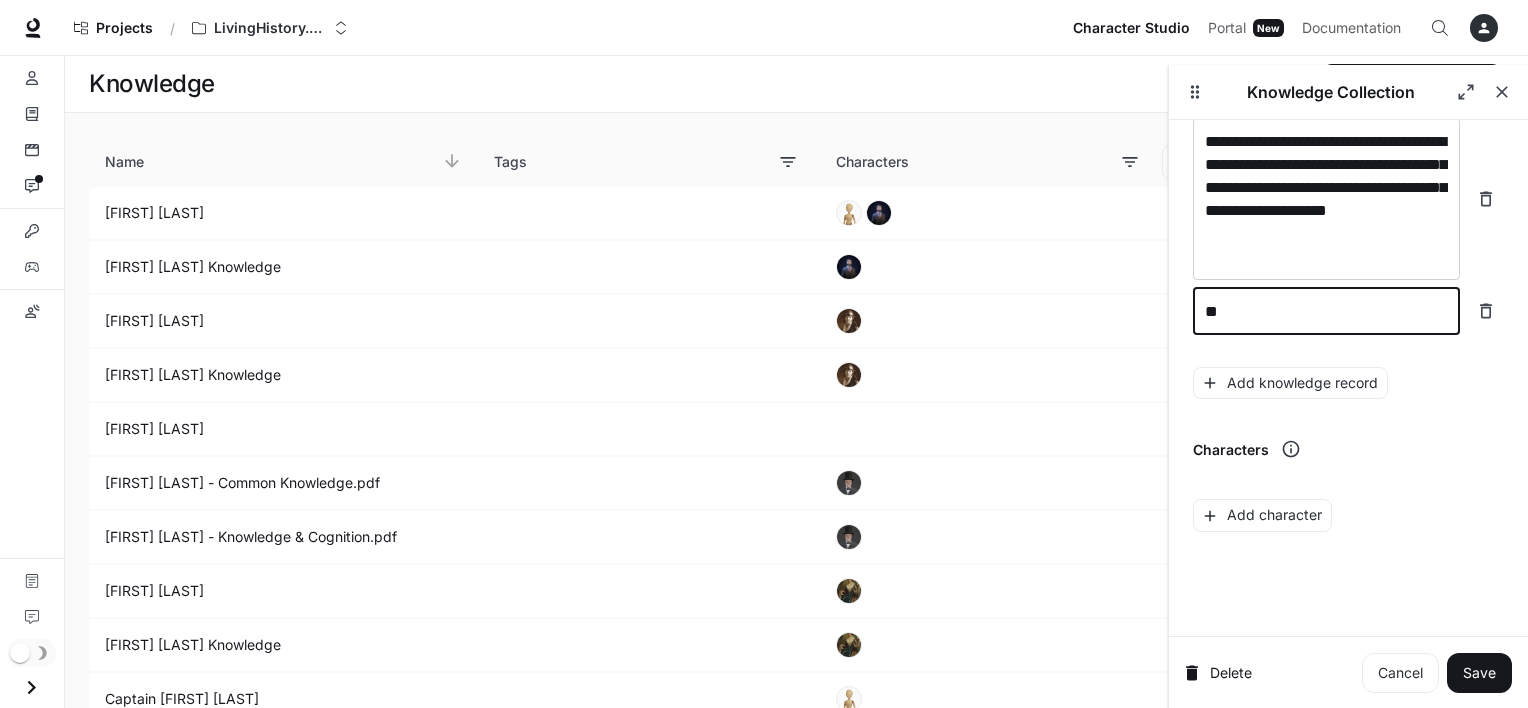 type on "*" 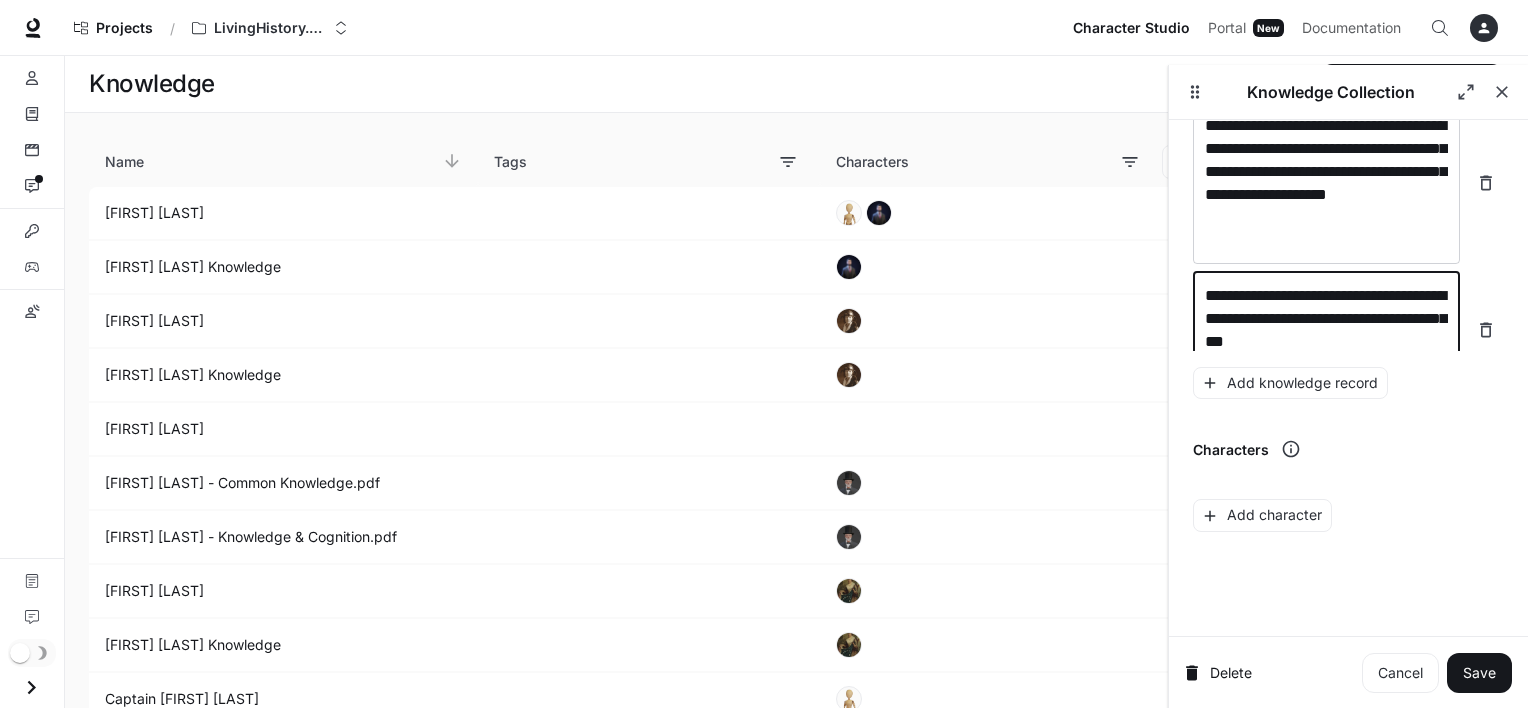 scroll, scrollTop: 5709, scrollLeft: 0, axis: vertical 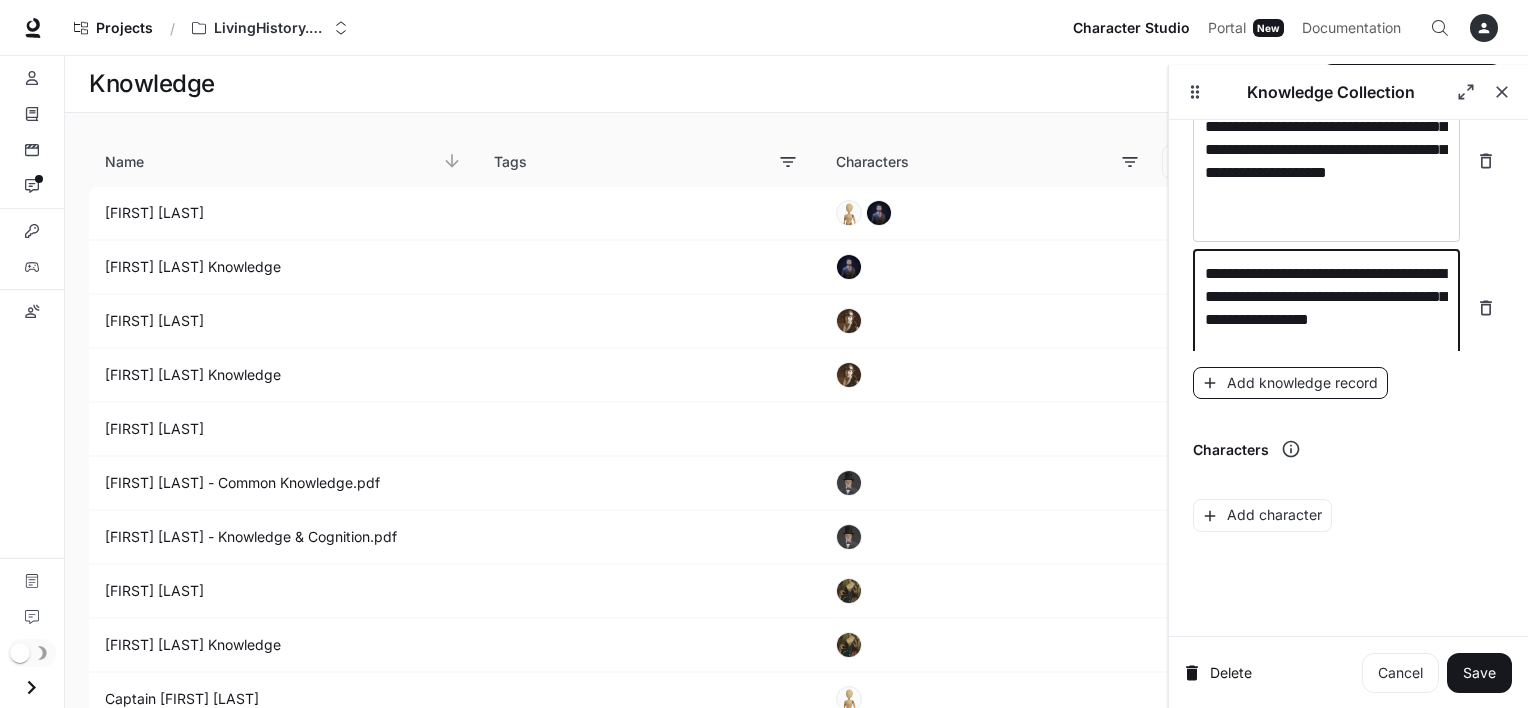 type on "**********" 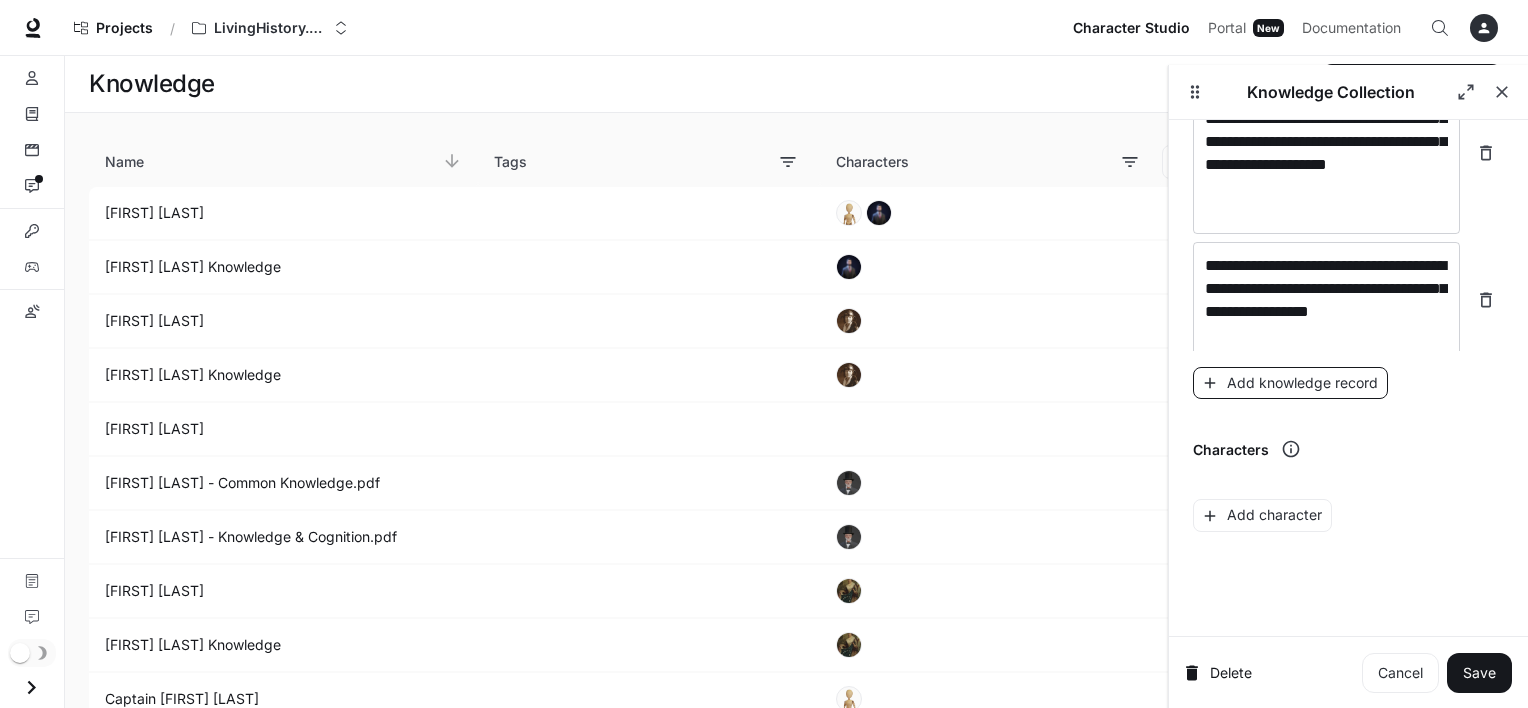 scroll, scrollTop: 5787, scrollLeft: 0, axis: vertical 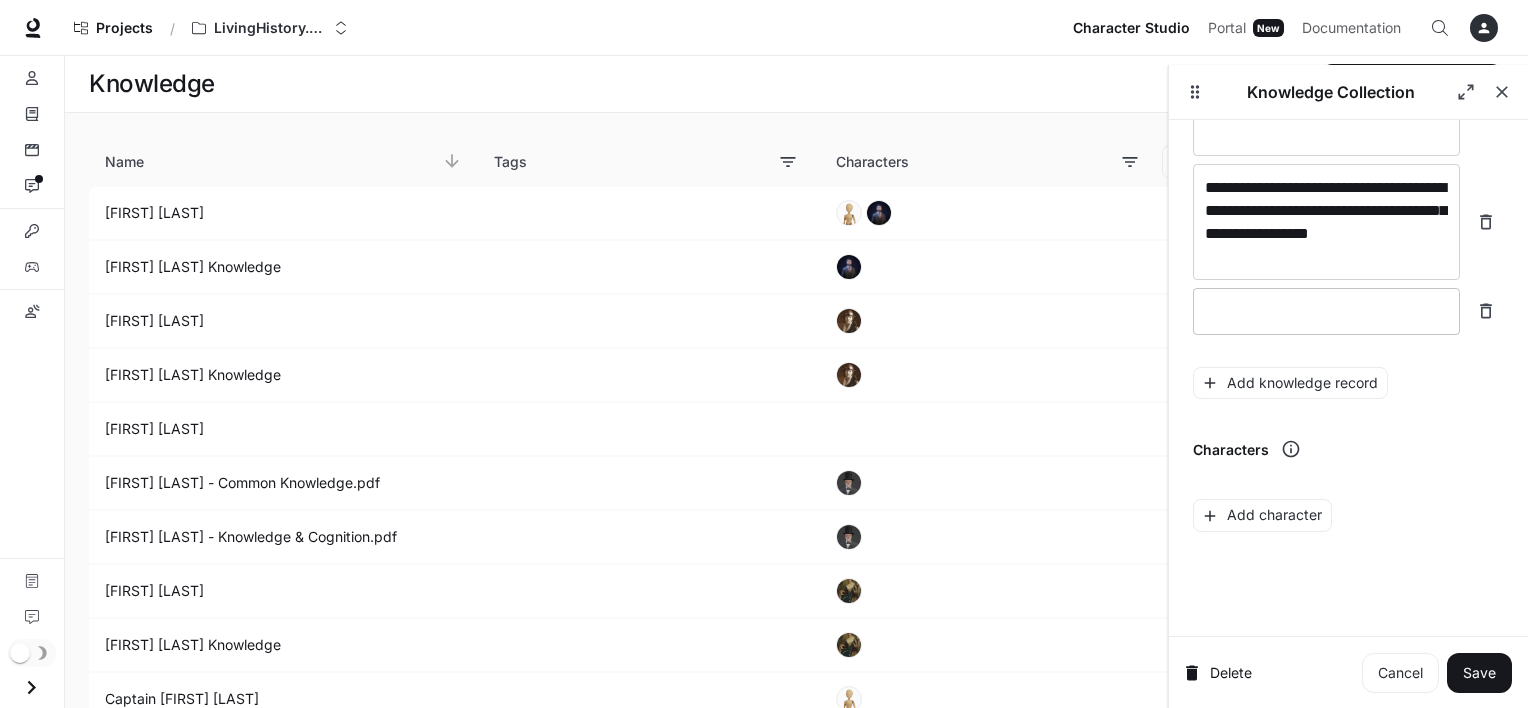 click at bounding box center [1326, 311] 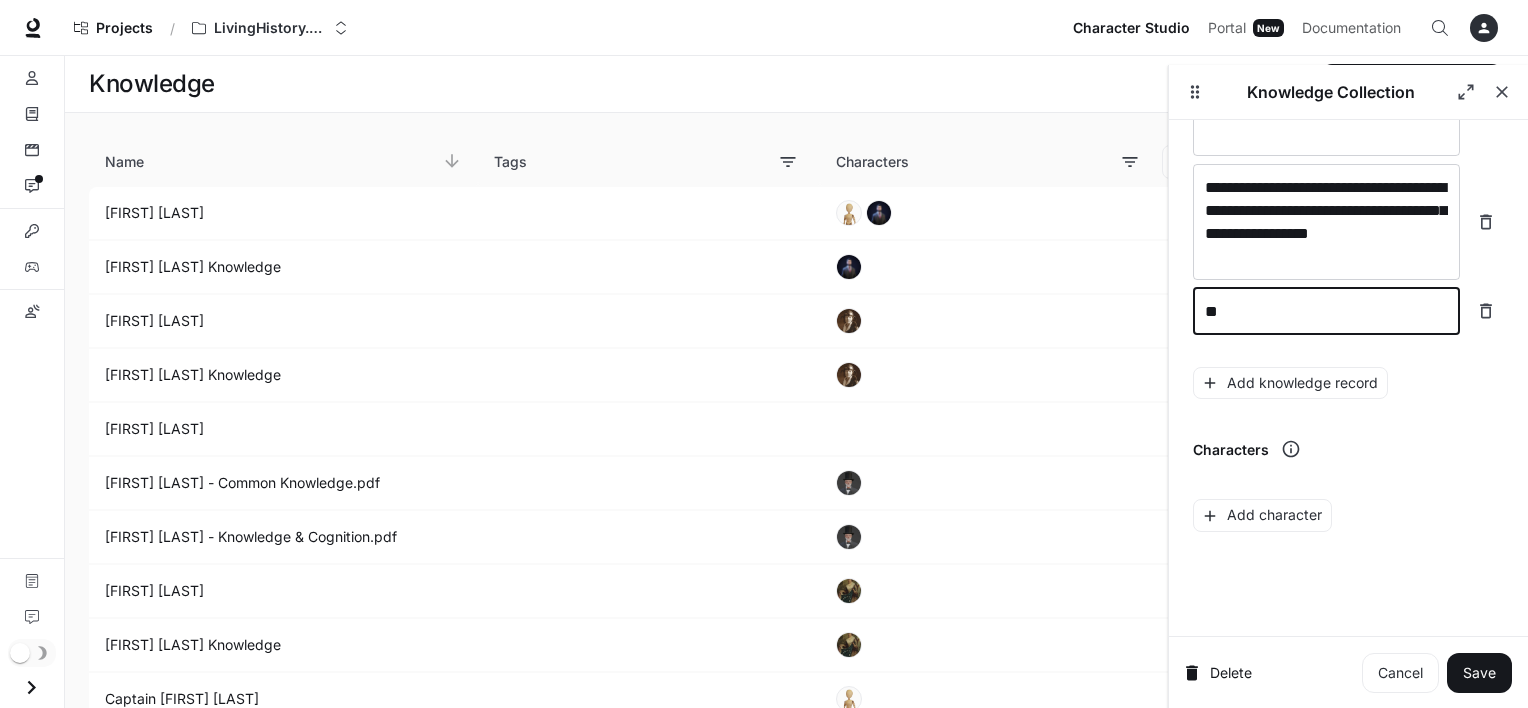 type on "*" 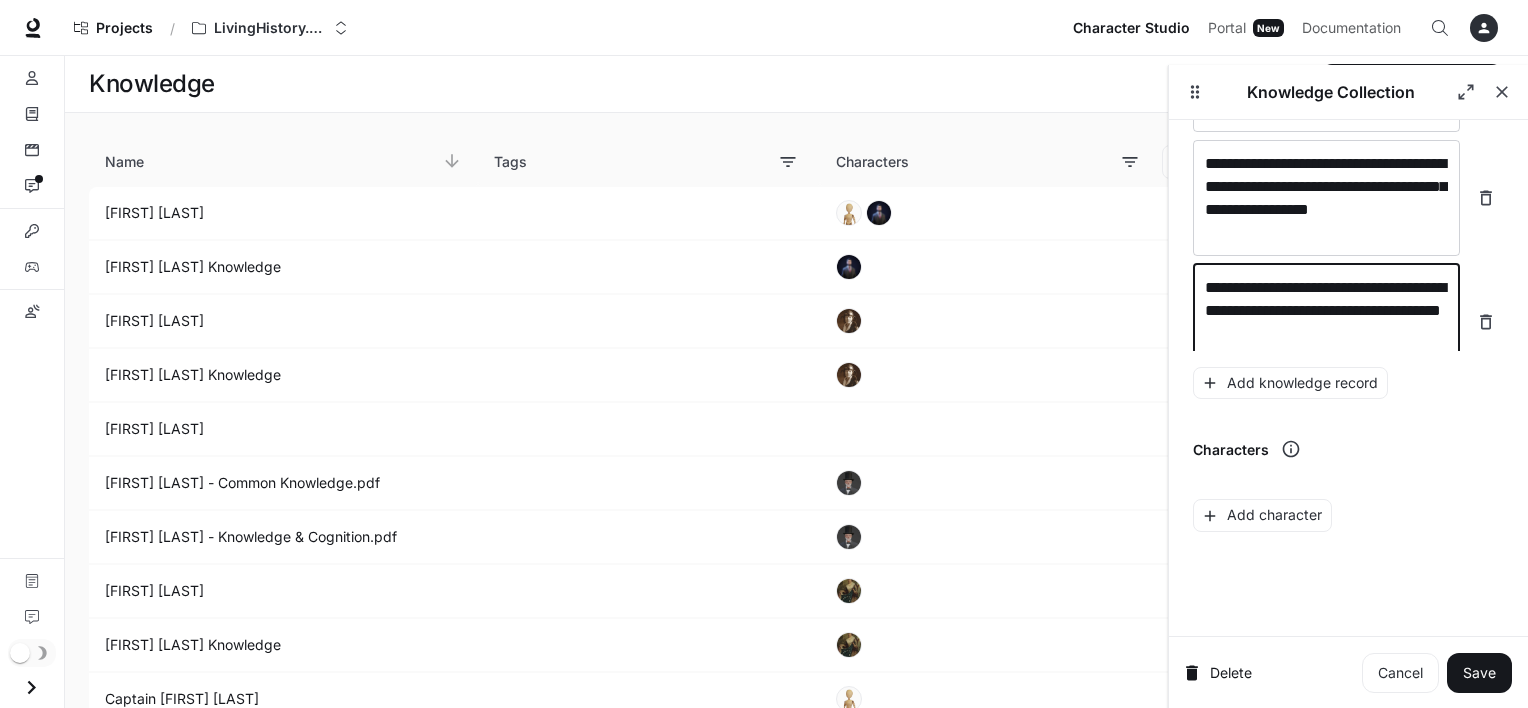 scroll, scrollTop: 5825, scrollLeft: 0, axis: vertical 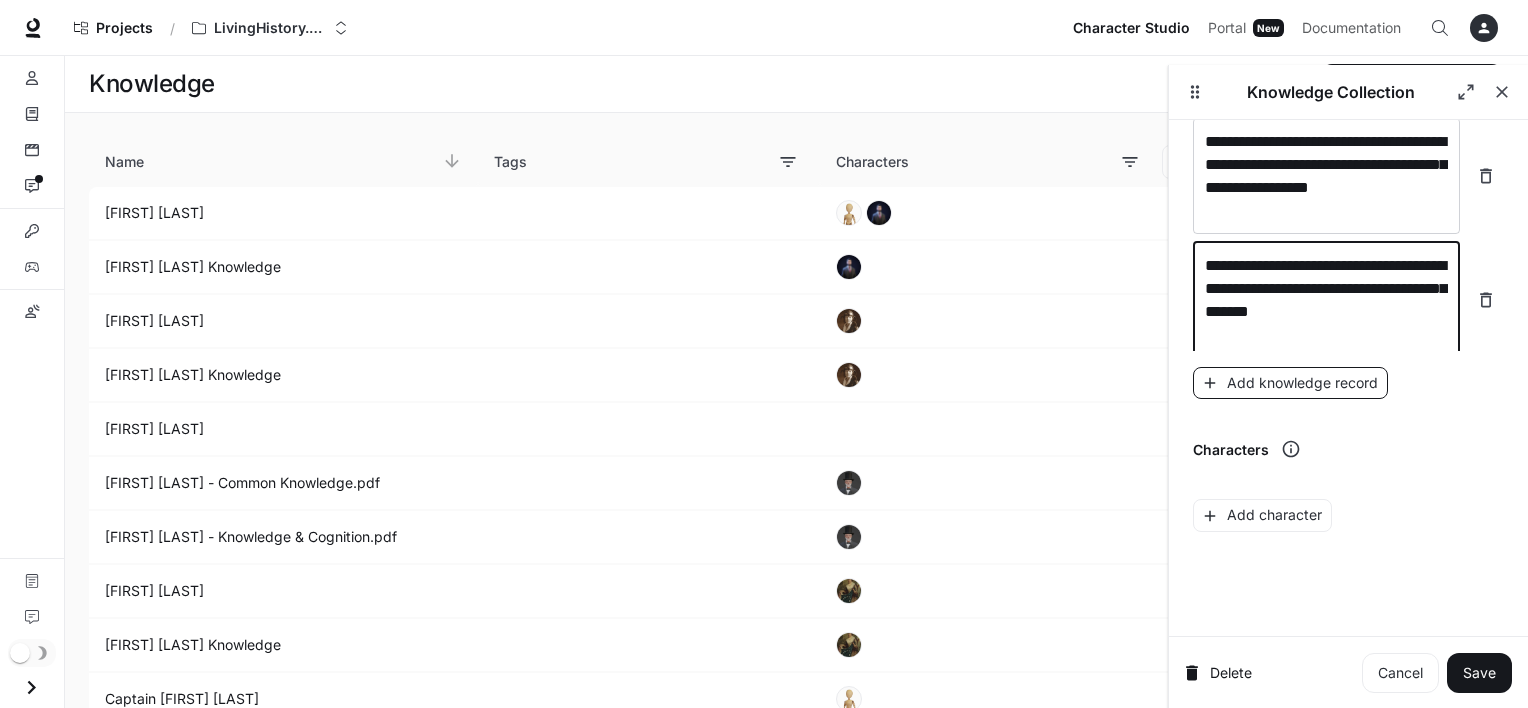 type on "**********" 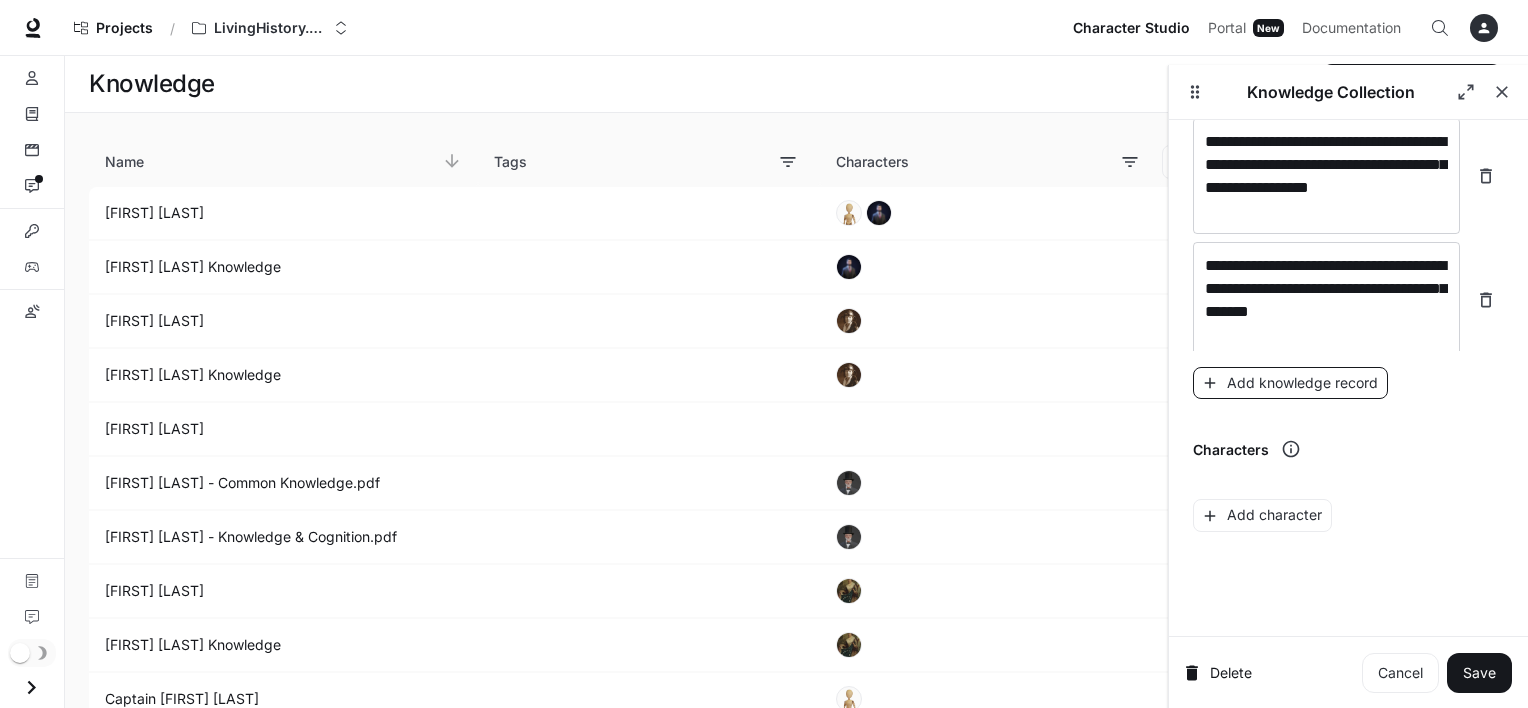 scroll, scrollTop: 5903, scrollLeft: 0, axis: vertical 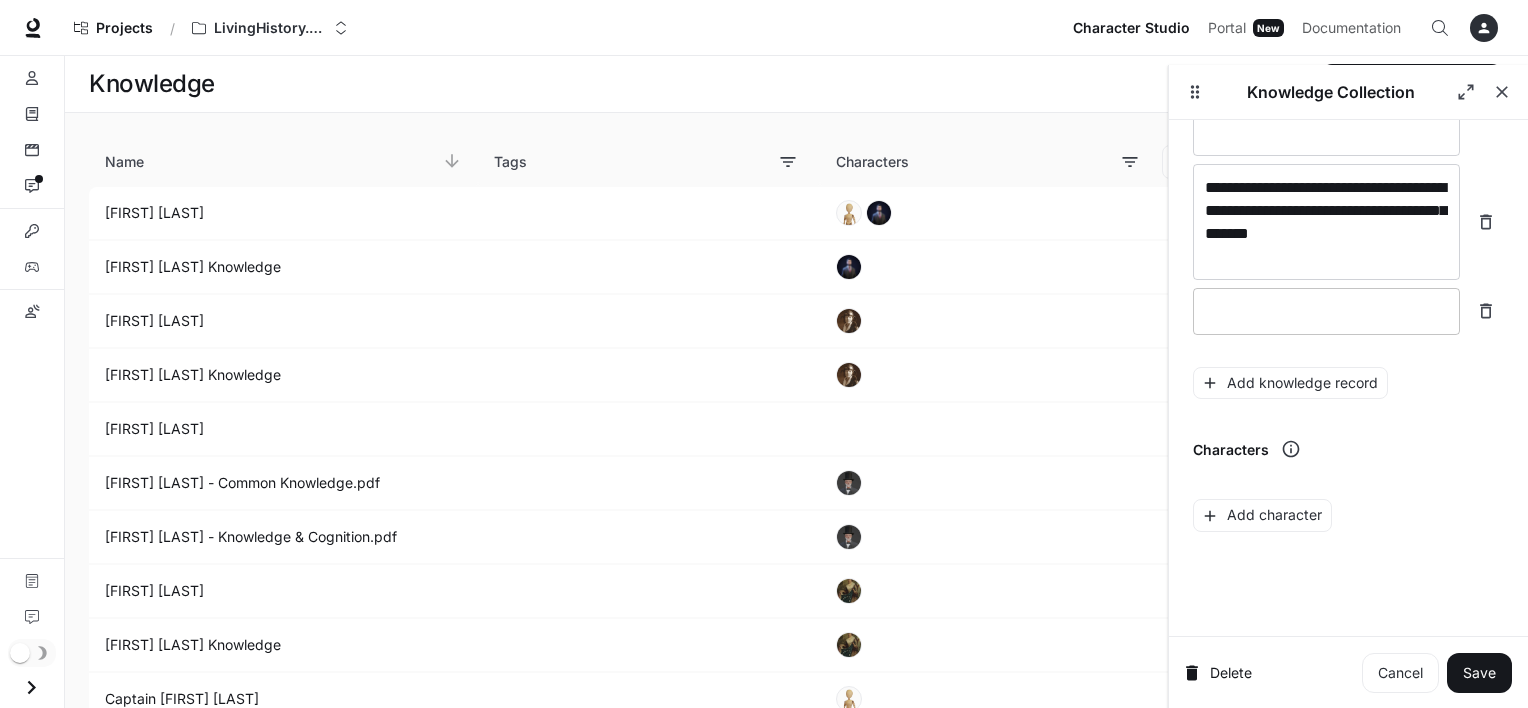 click at bounding box center [1326, 311] 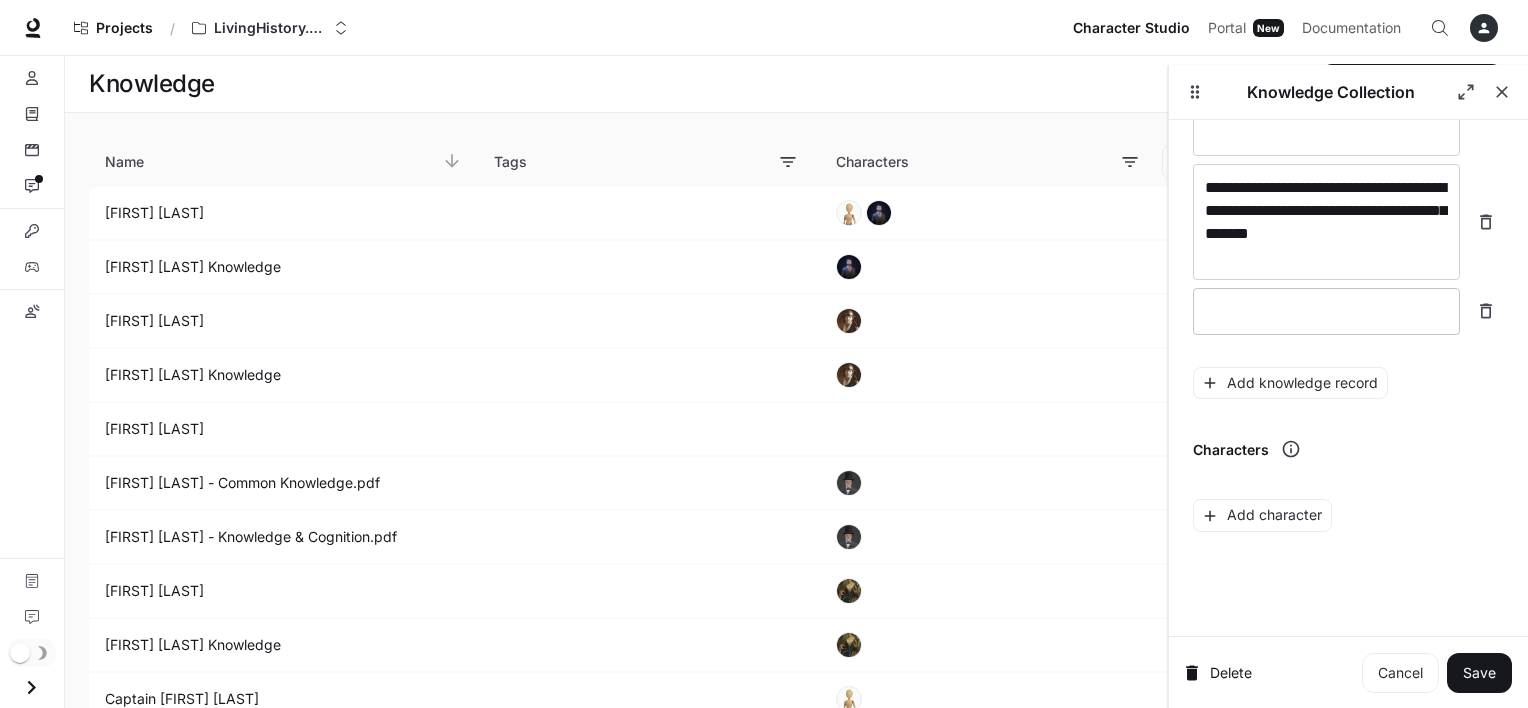 click on "* ​" at bounding box center [1326, 311] 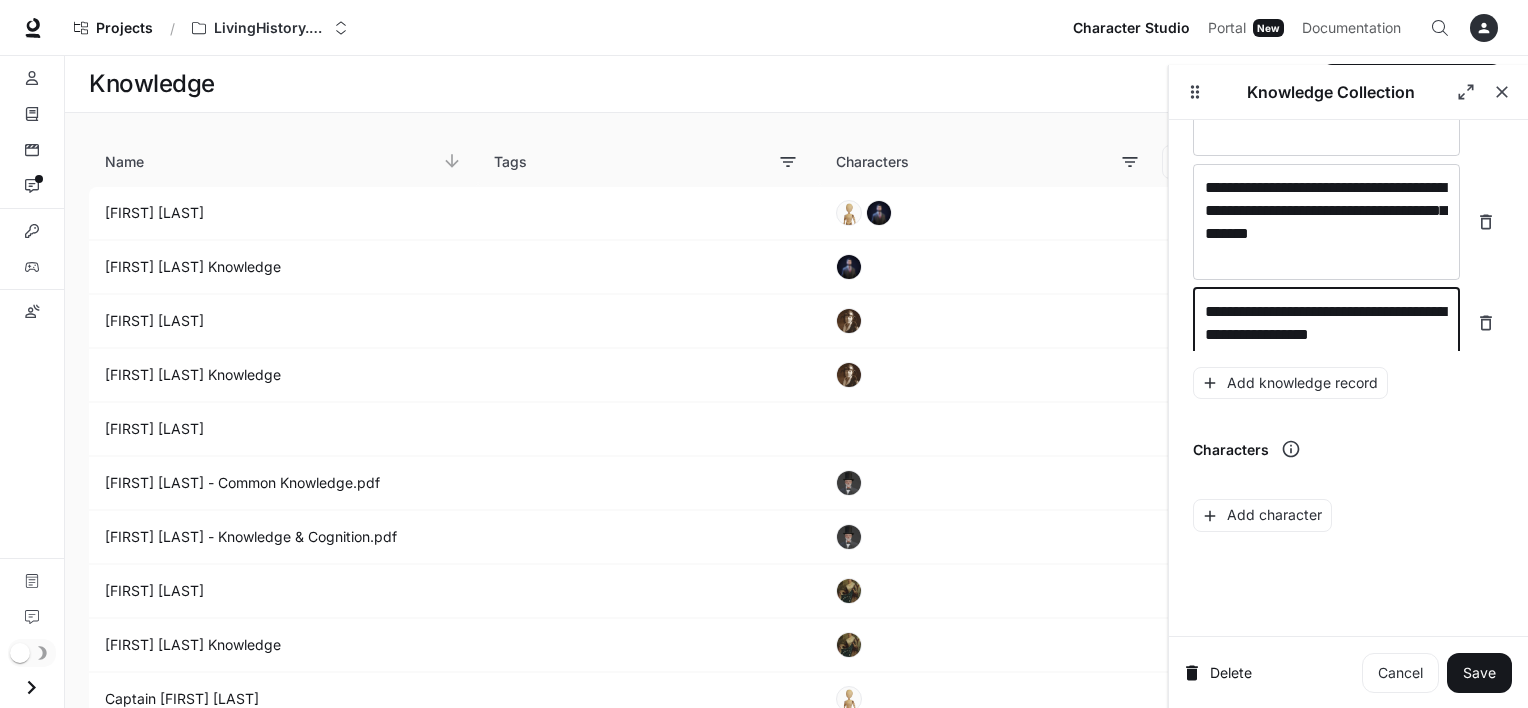 scroll, scrollTop: 5919, scrollLeft: 0, axis: vertical 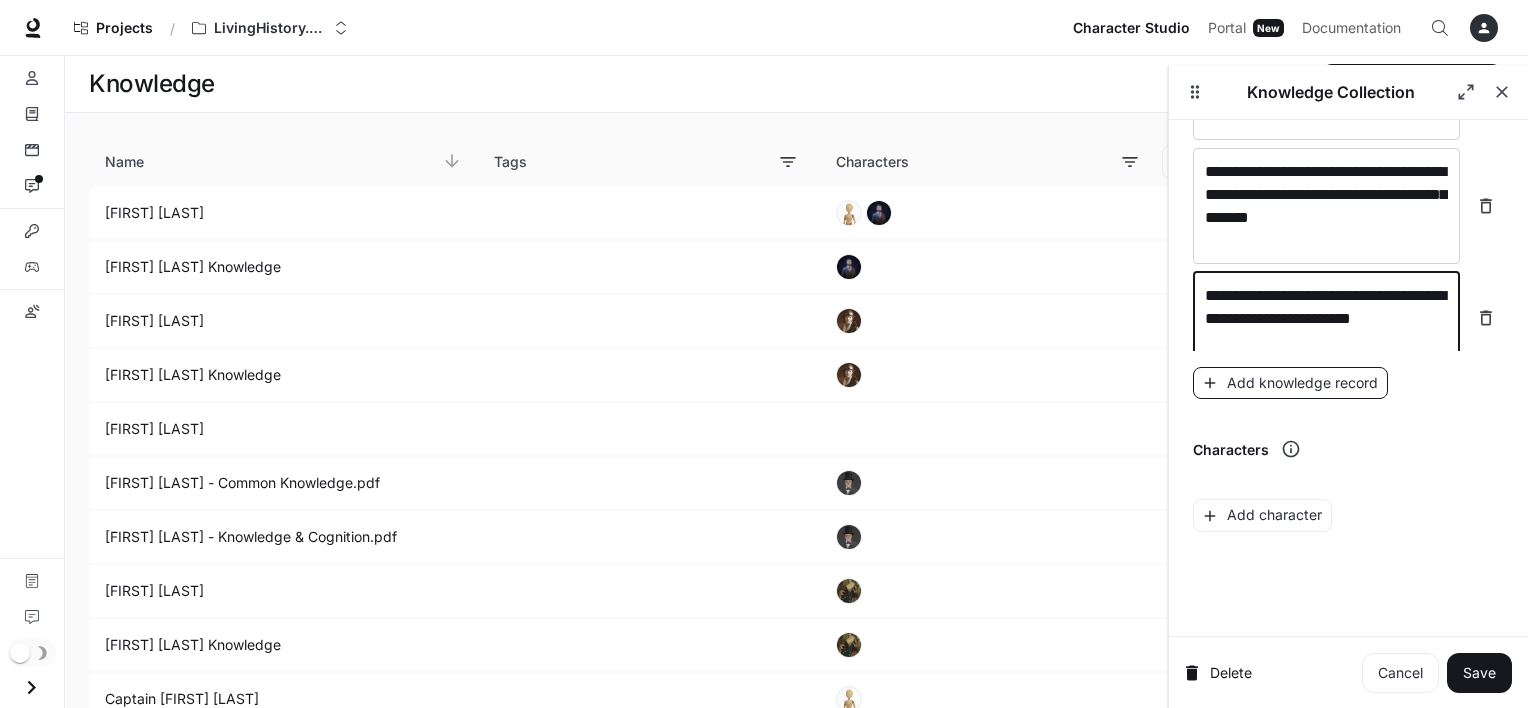 type on "**********" 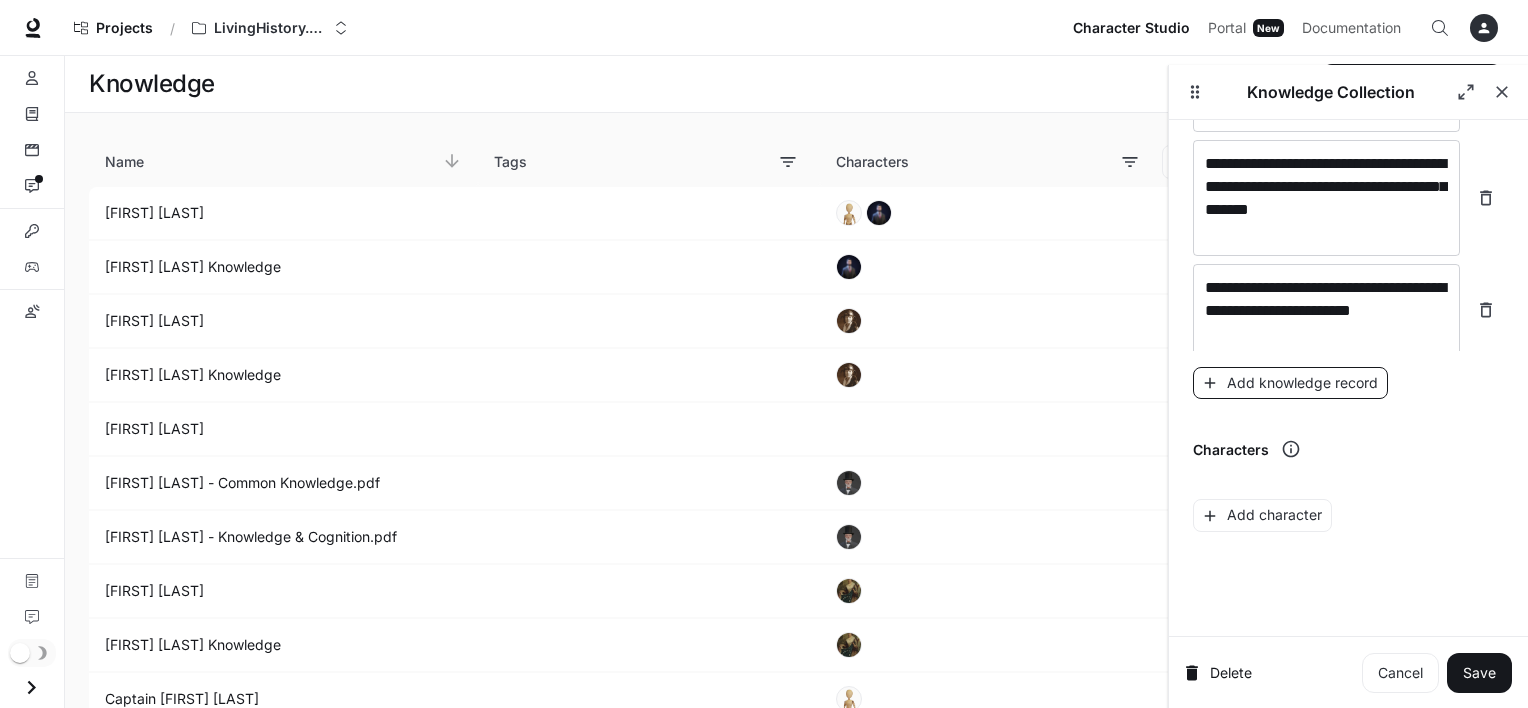 scroll, scrollTop: 5996, scrollLeft: 0, axis: vertical 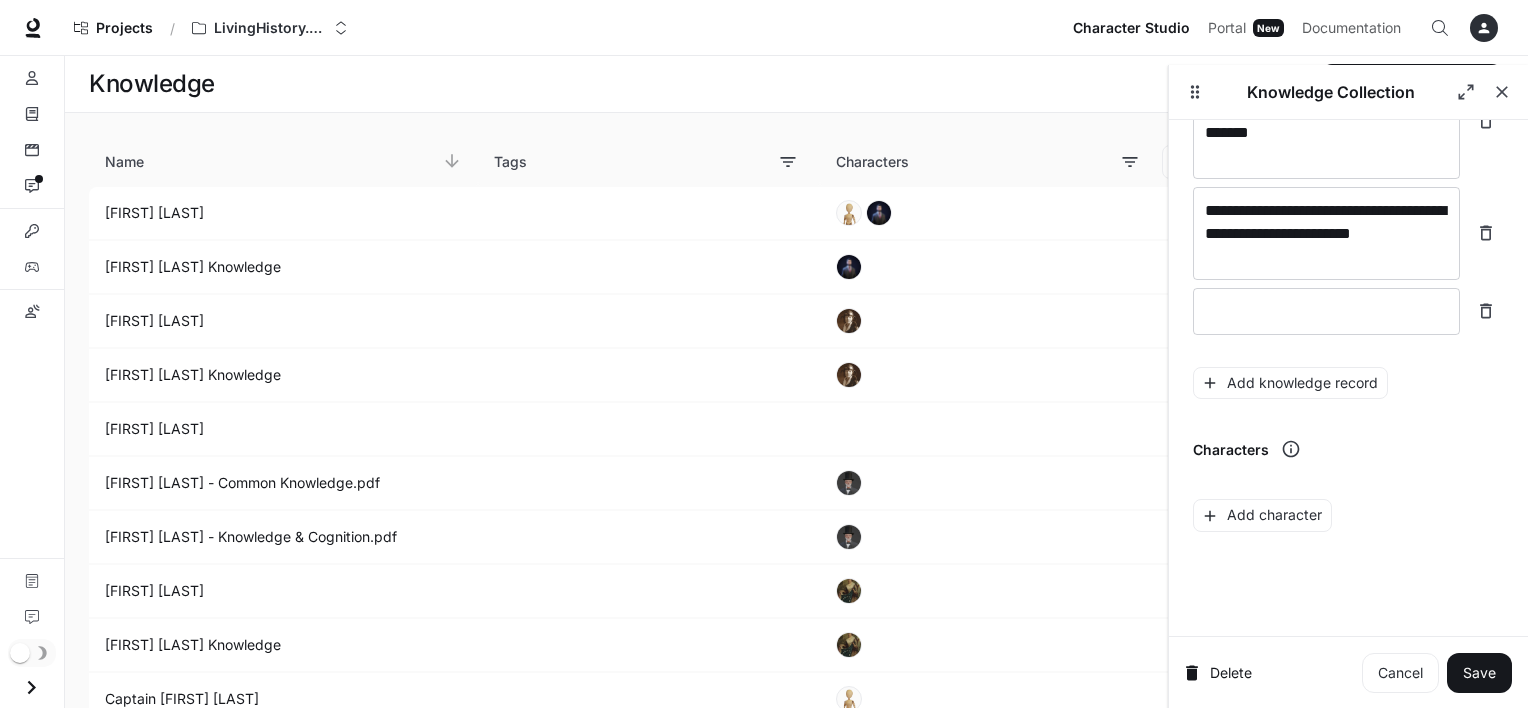 click on "**********" at bounding box center (1348, 151) 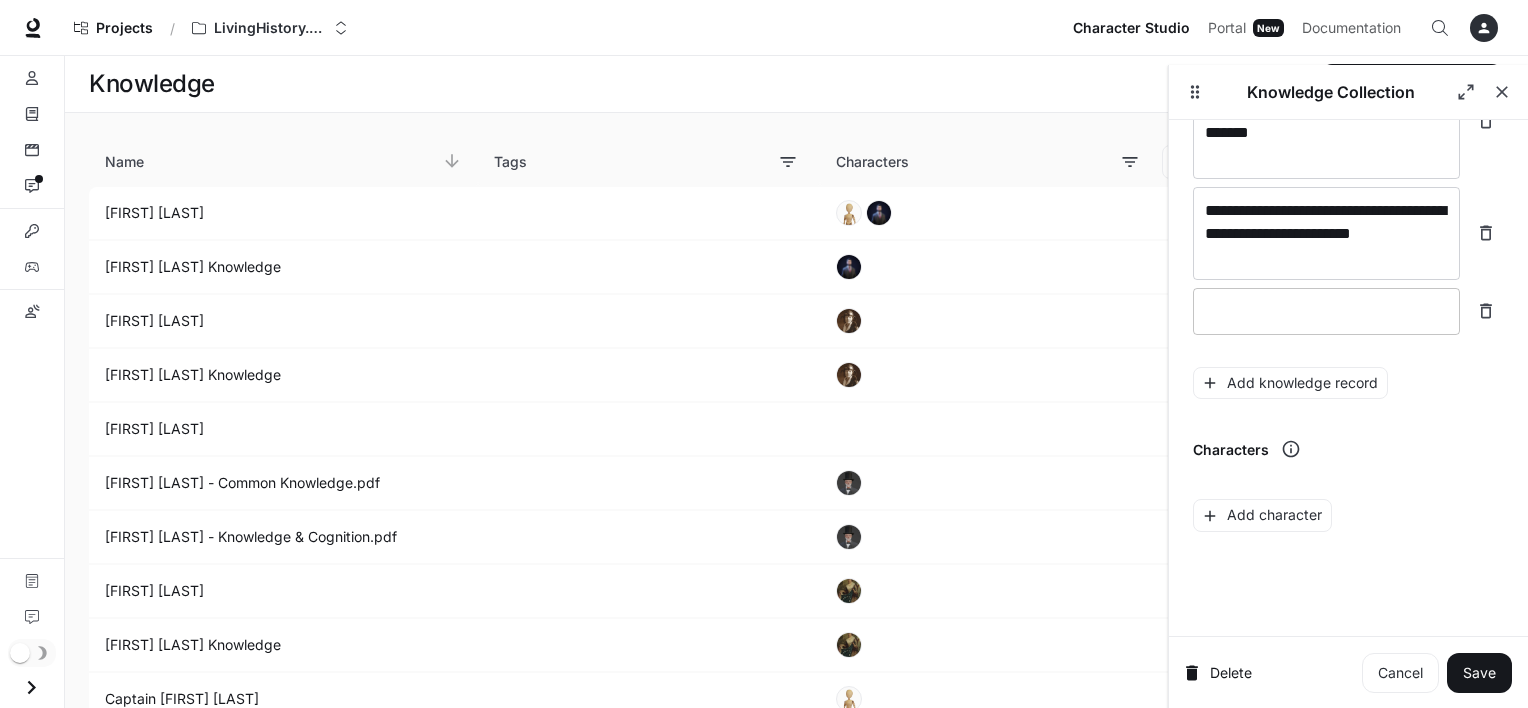 click on "* ​" at bounding box center (1326, 311) 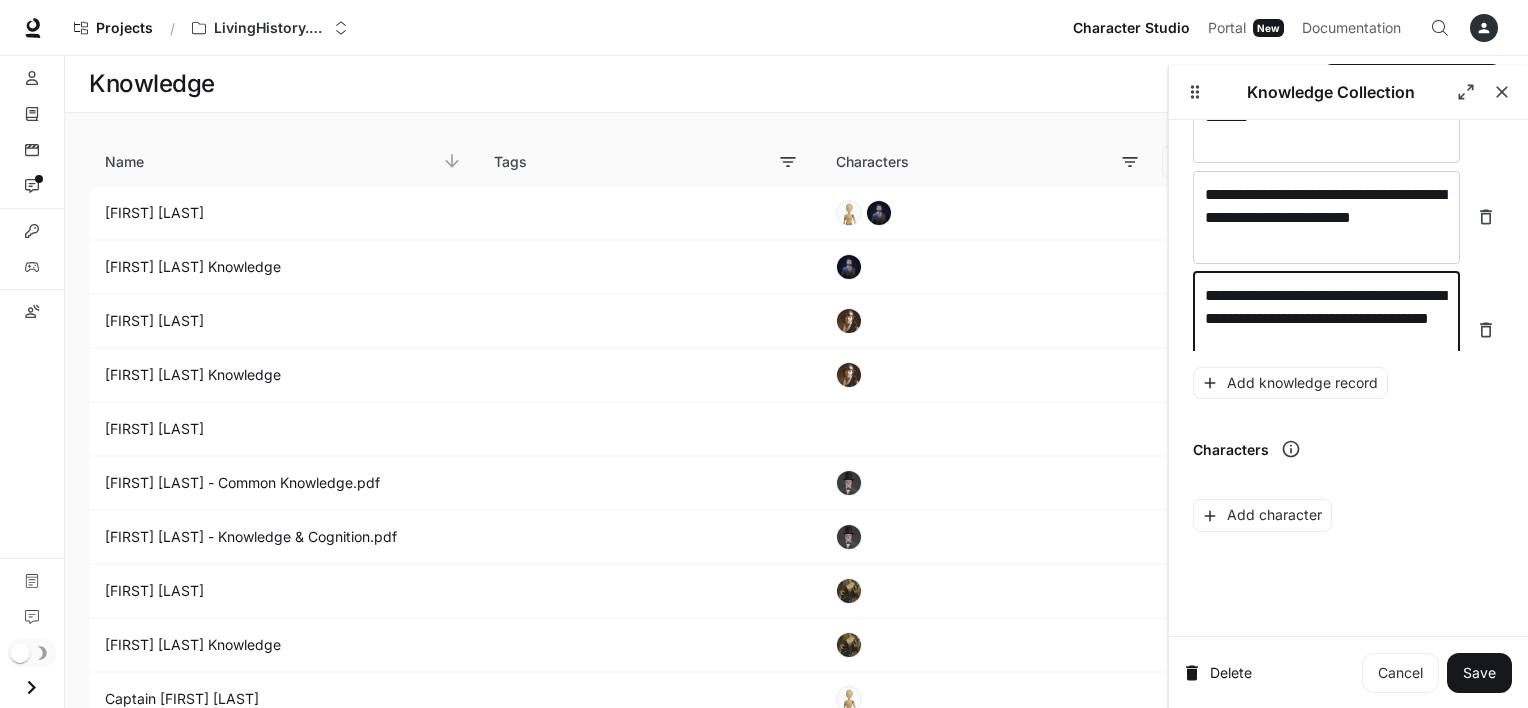scroll, scrollTop: 6035, scrollLeft: 0, axis: vertical 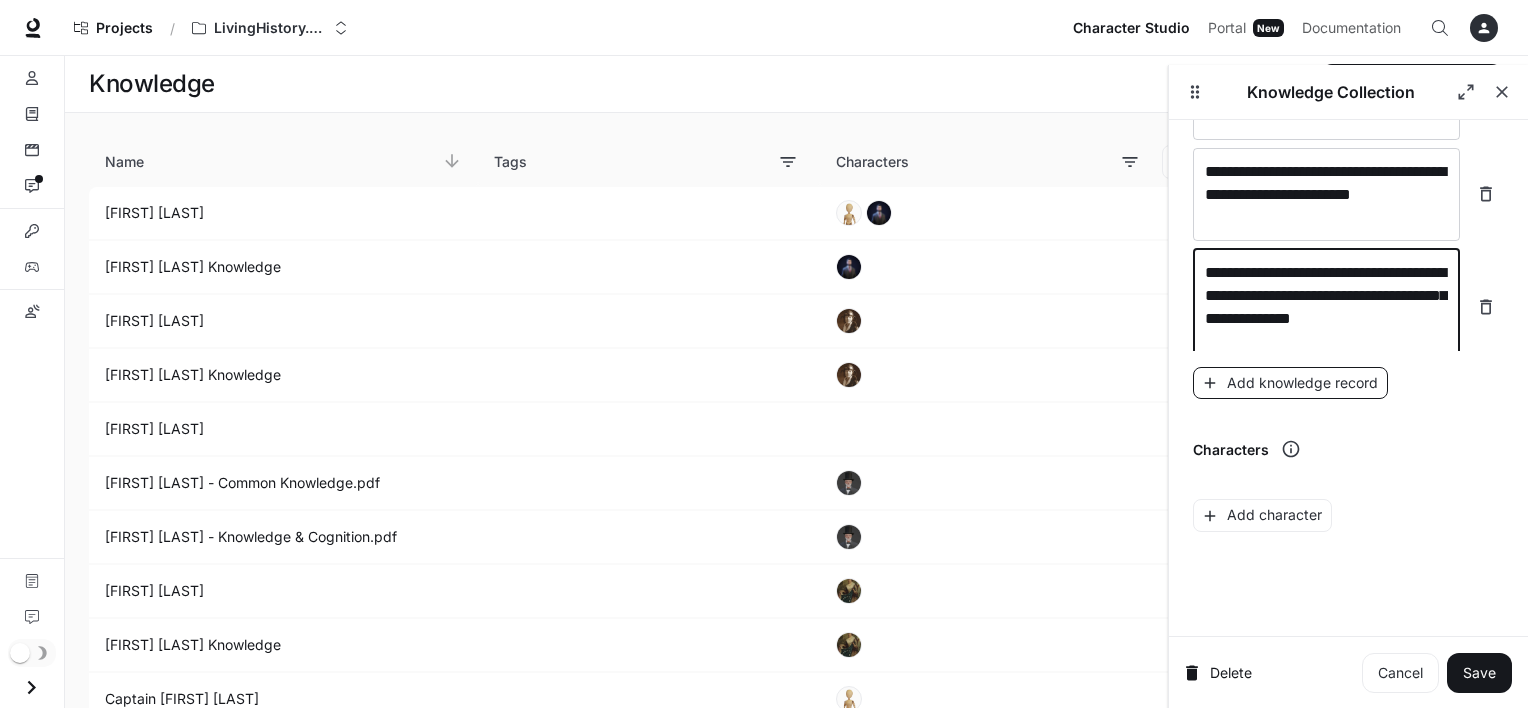 type on "**********" 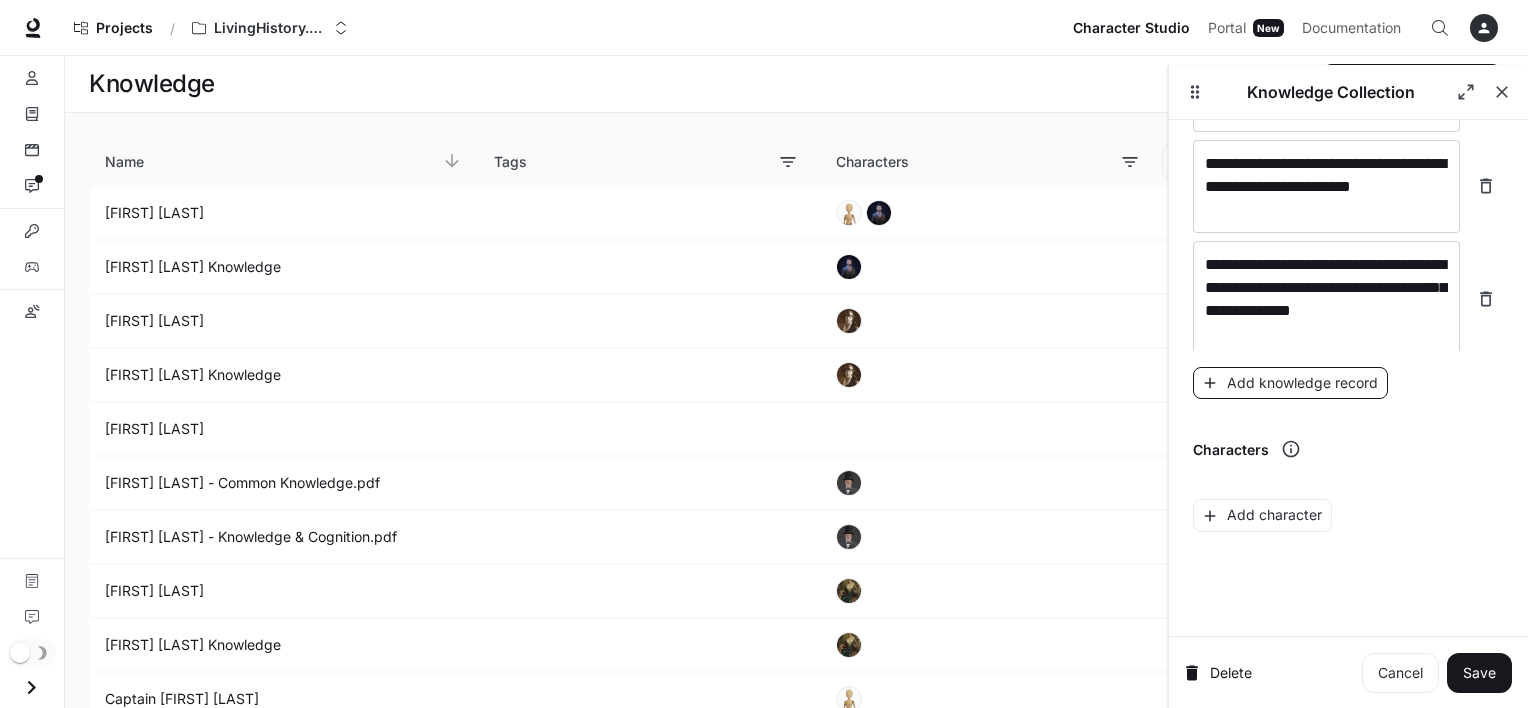 scroll, scrollTop: 6112, scrollLeft: 0, axis: vertical 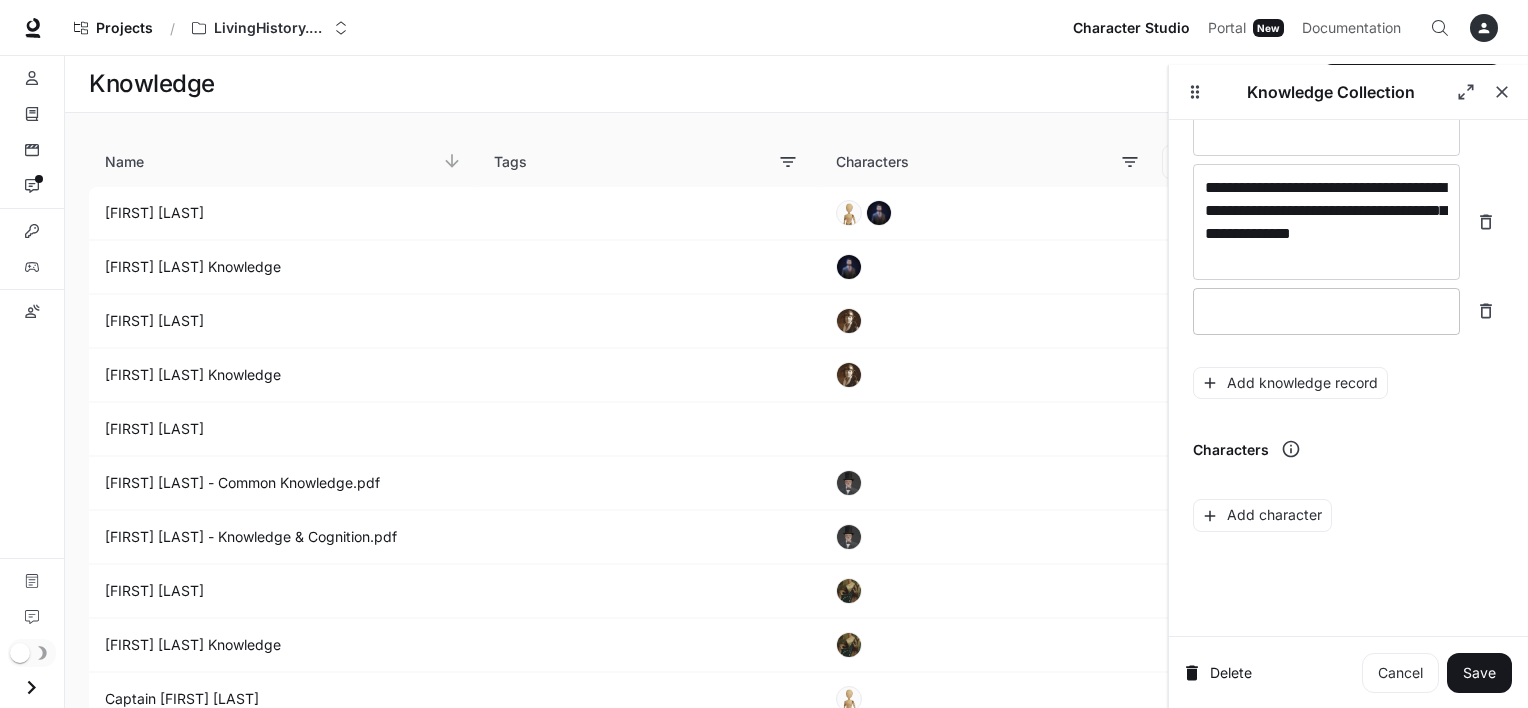 click at bounding box center [1326, 311] 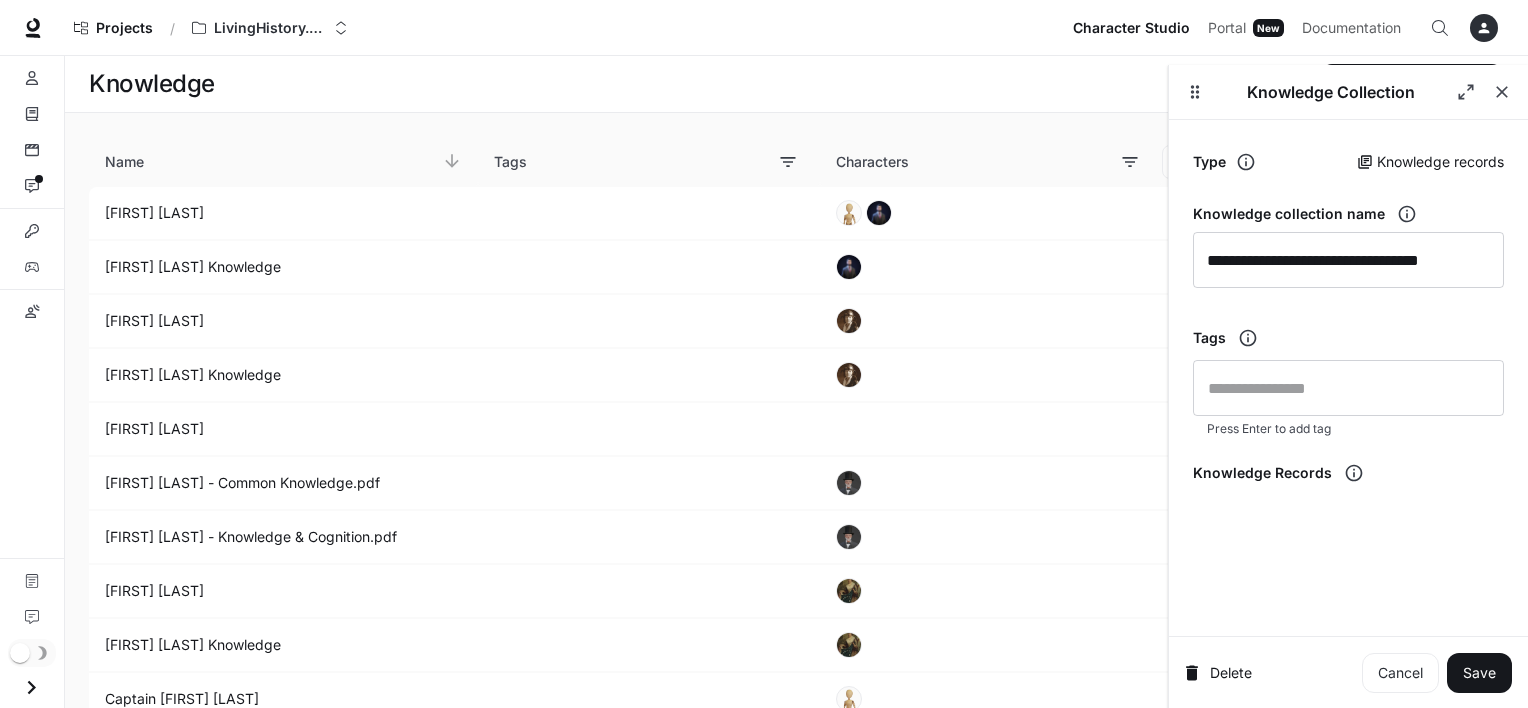 scroll, scrollTop: 0, scrollLeft: 0, axis: both 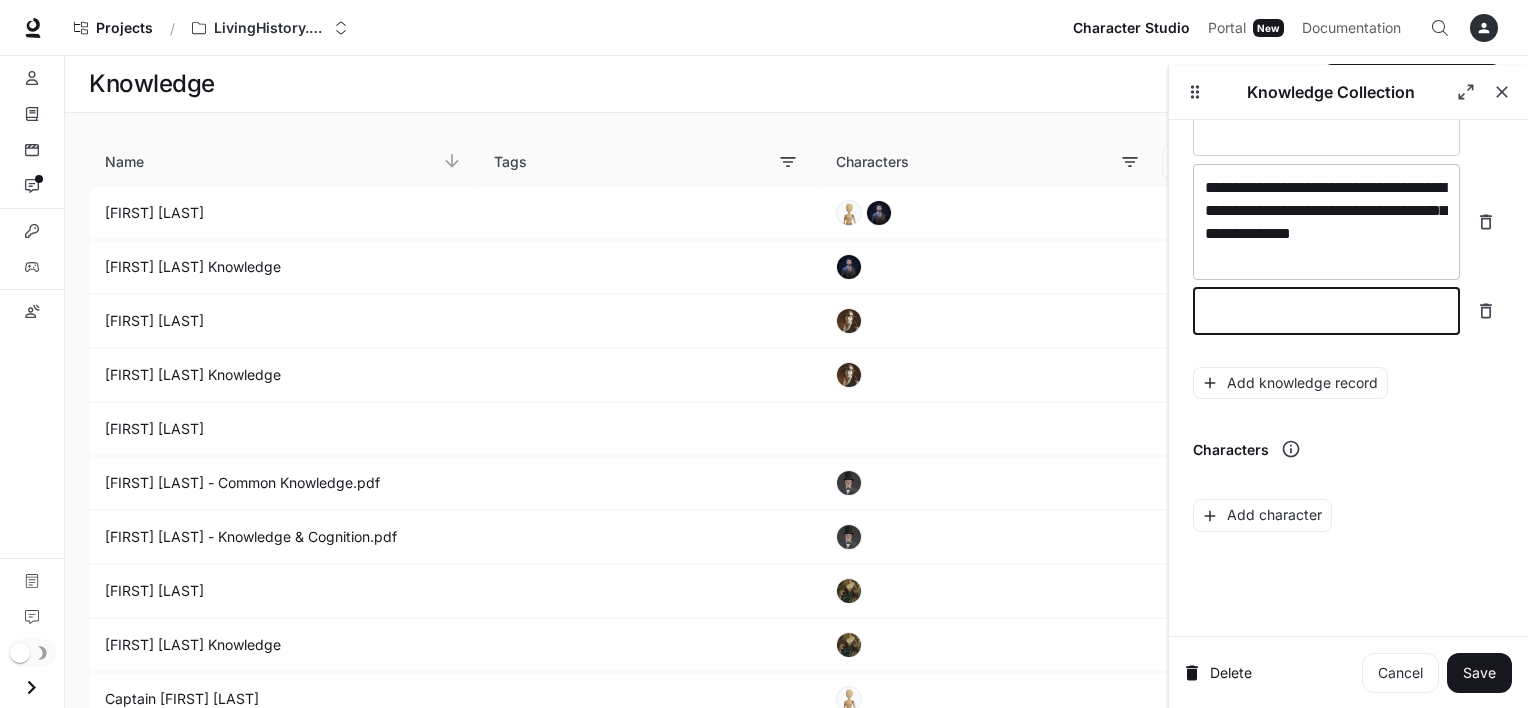 click on "**********" at bounding box center (1326, 222) 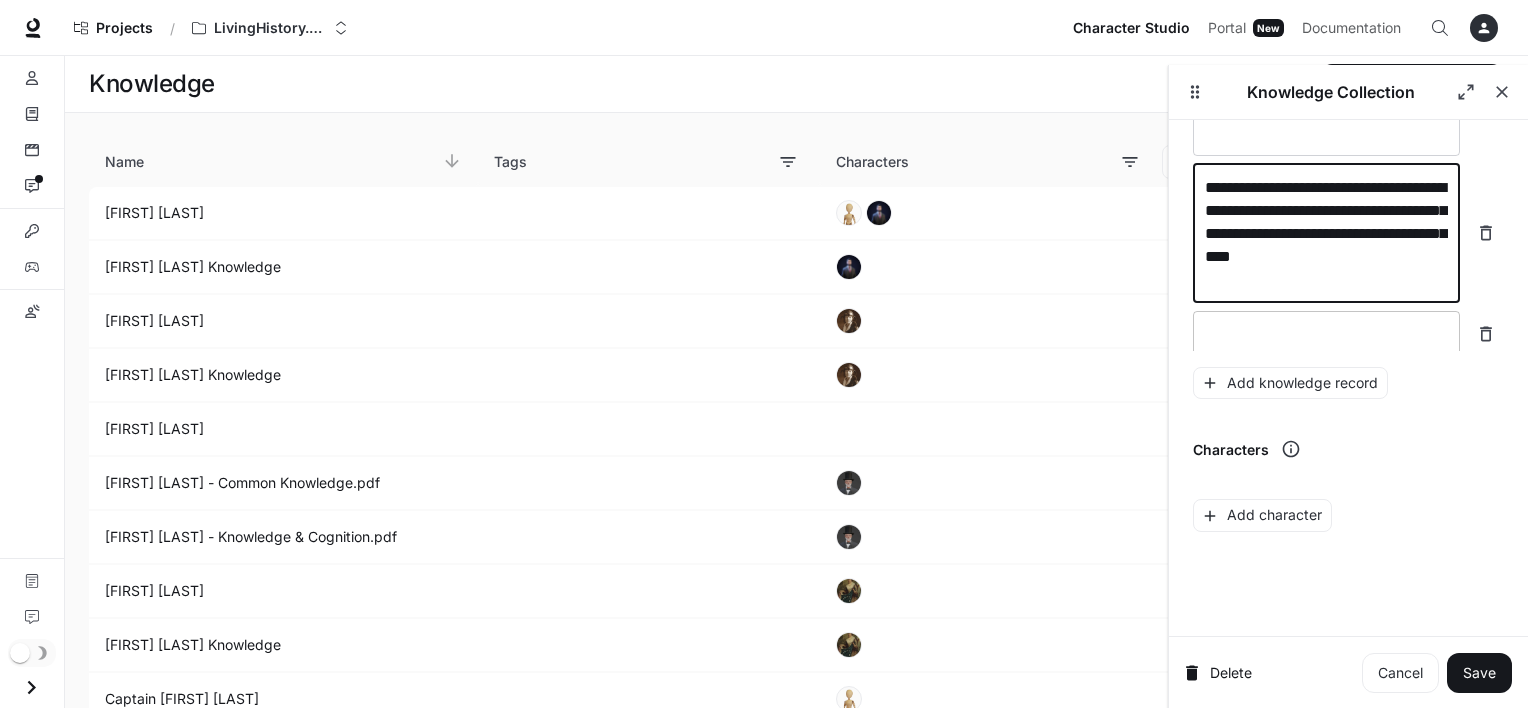 type on "**********" 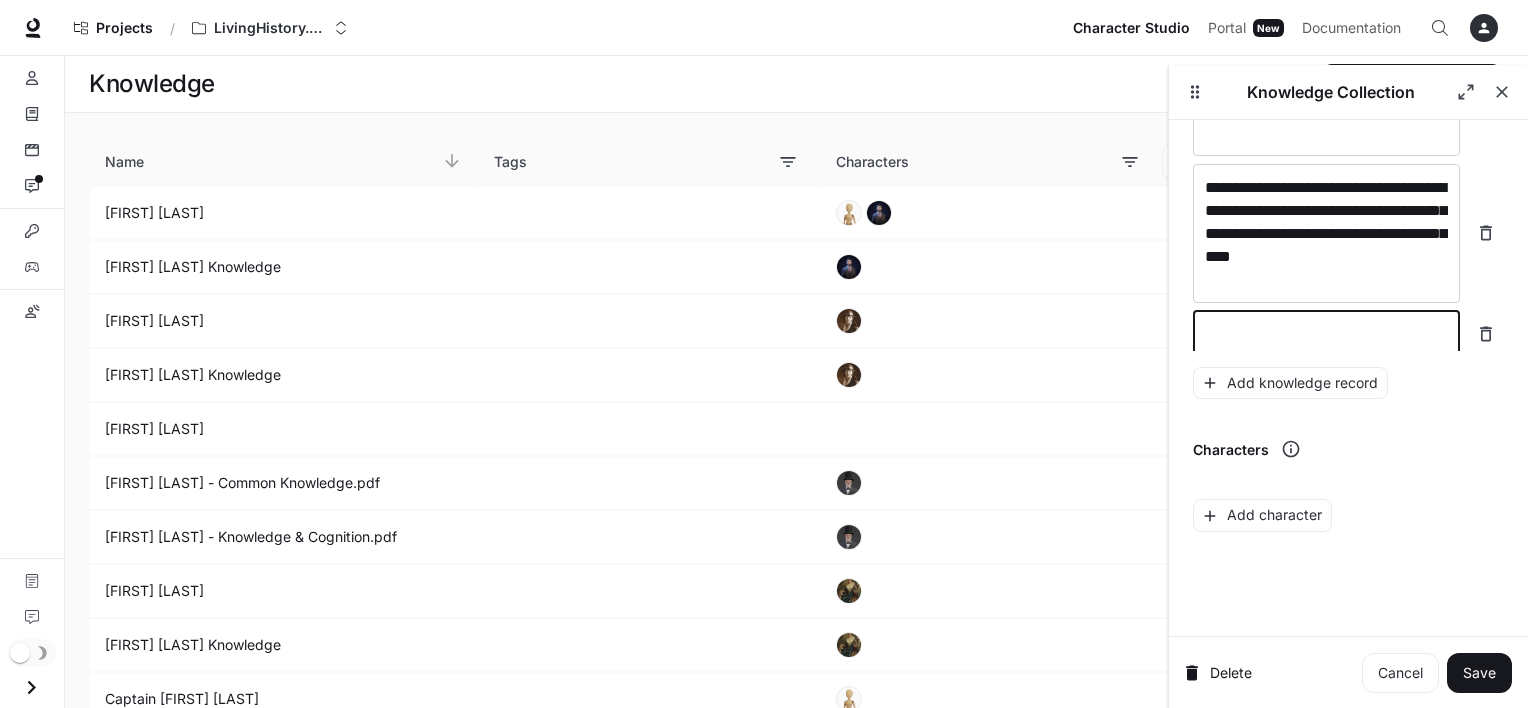 click at bounding box center (1326, 334) 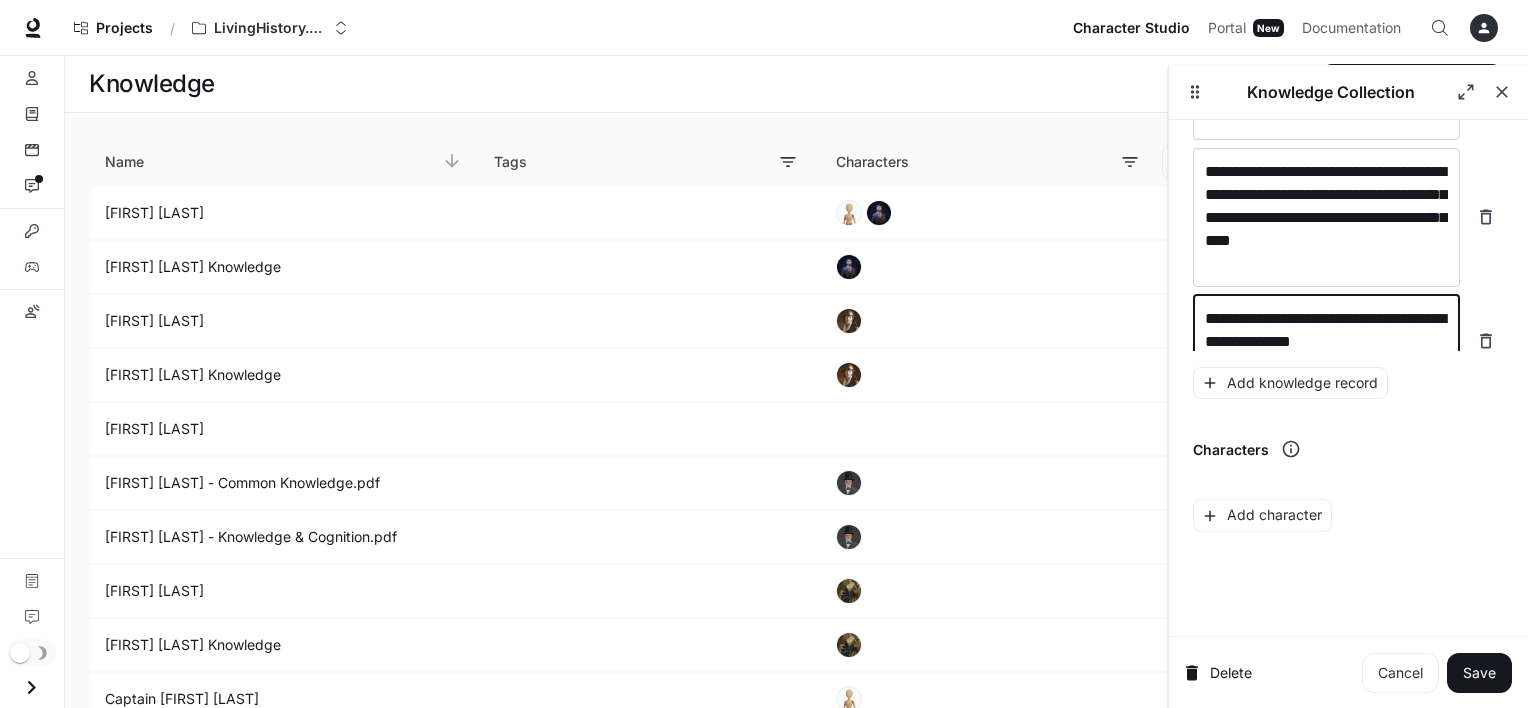scroll, scrollTop: 6151, scrollLeft: 0, axis: vertical 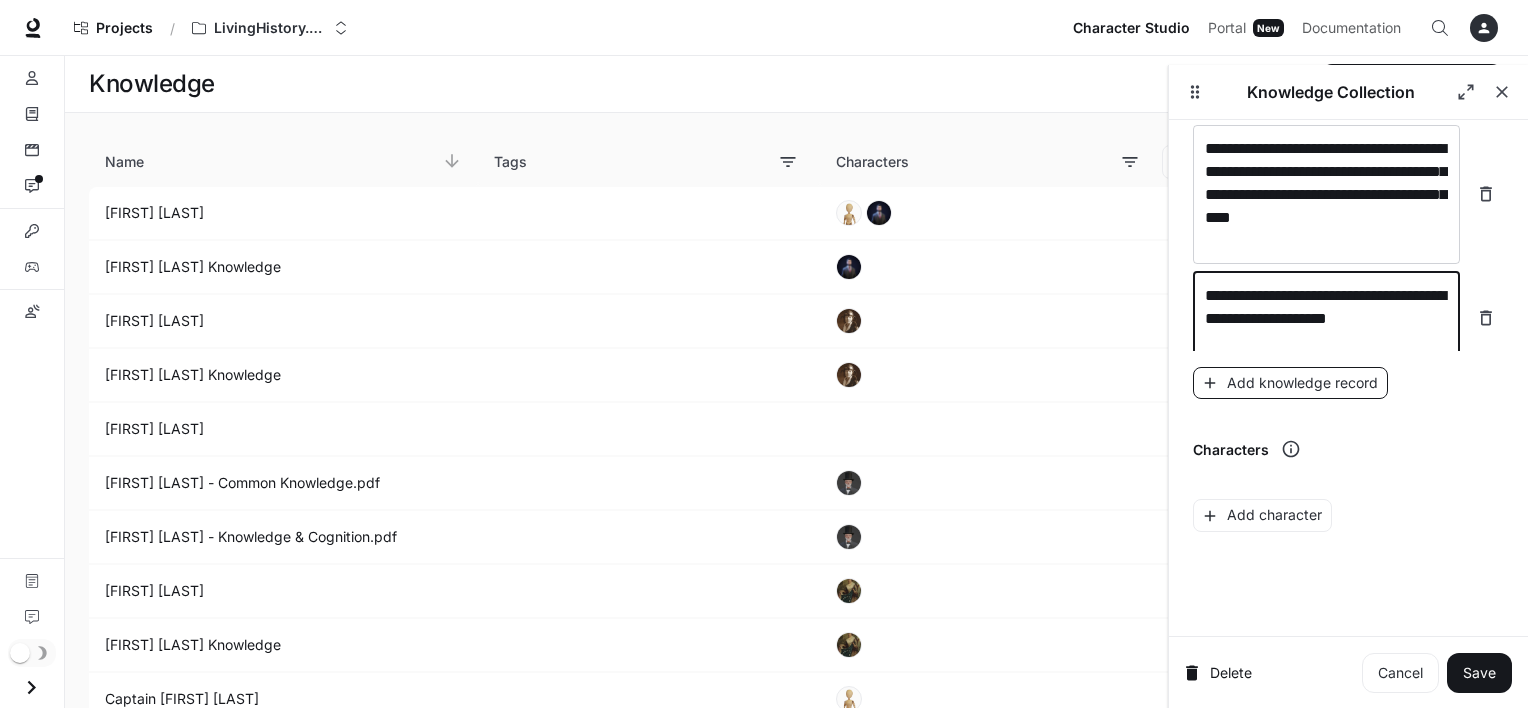 type on "**********" 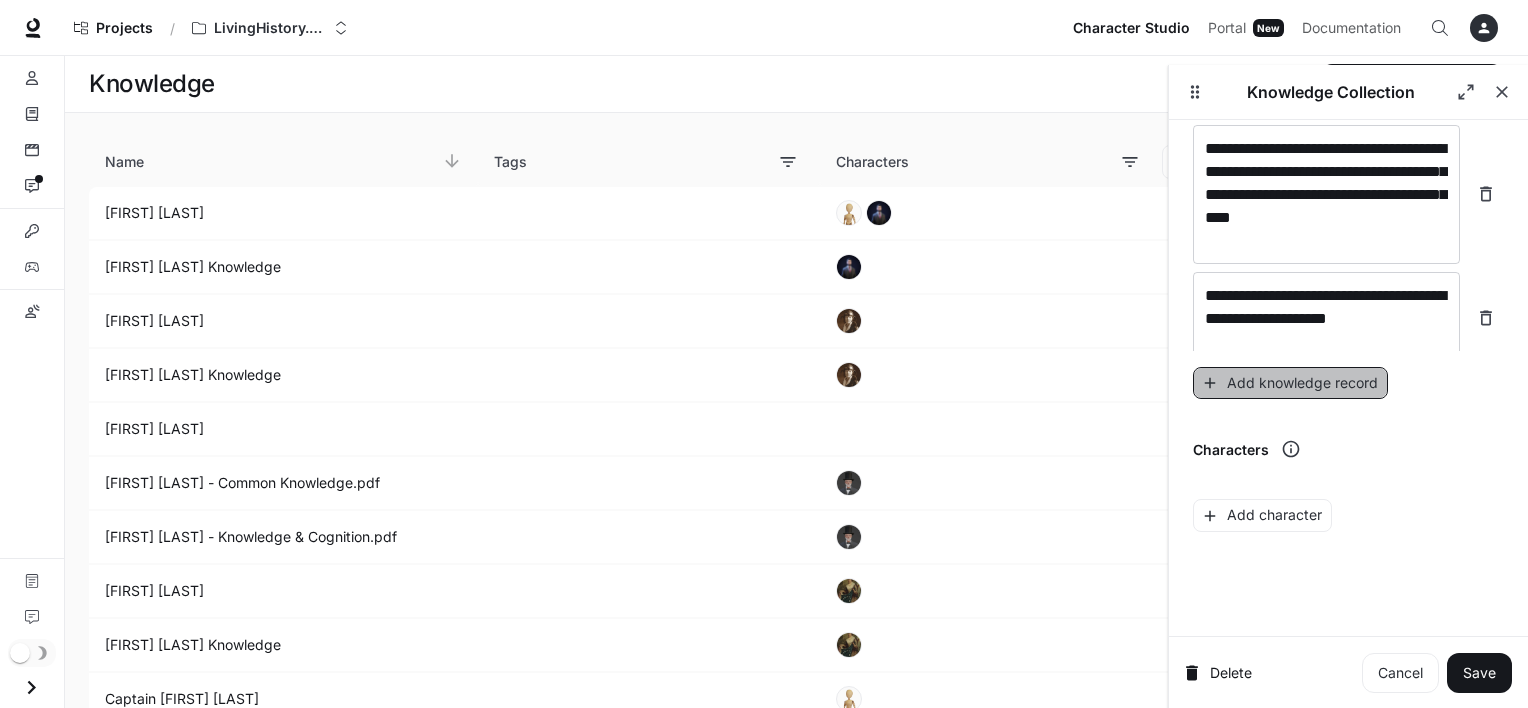 click on "Add knowledge record" at bounding box center [1290, 383] 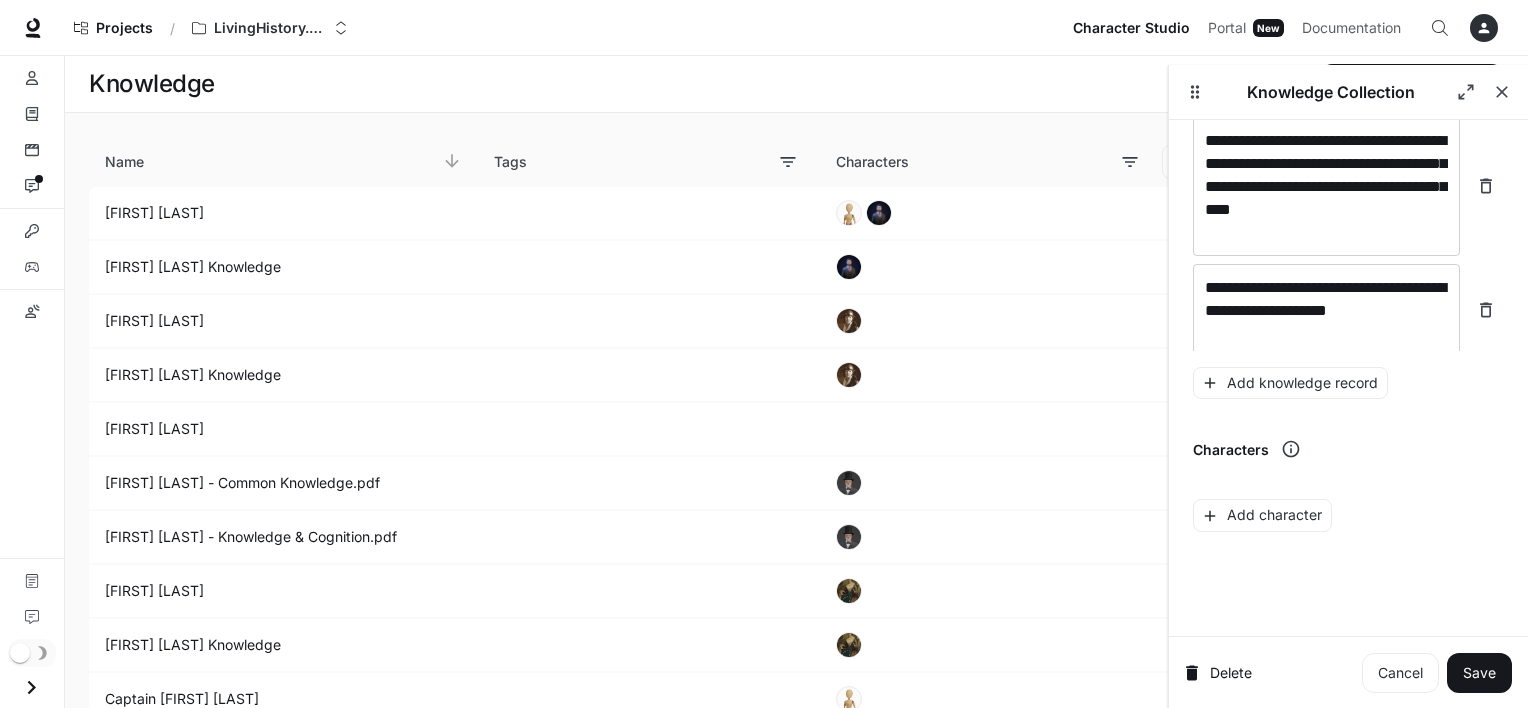 scroll, scrollTop: 6228, scrollLeft: 0, axis: vertical 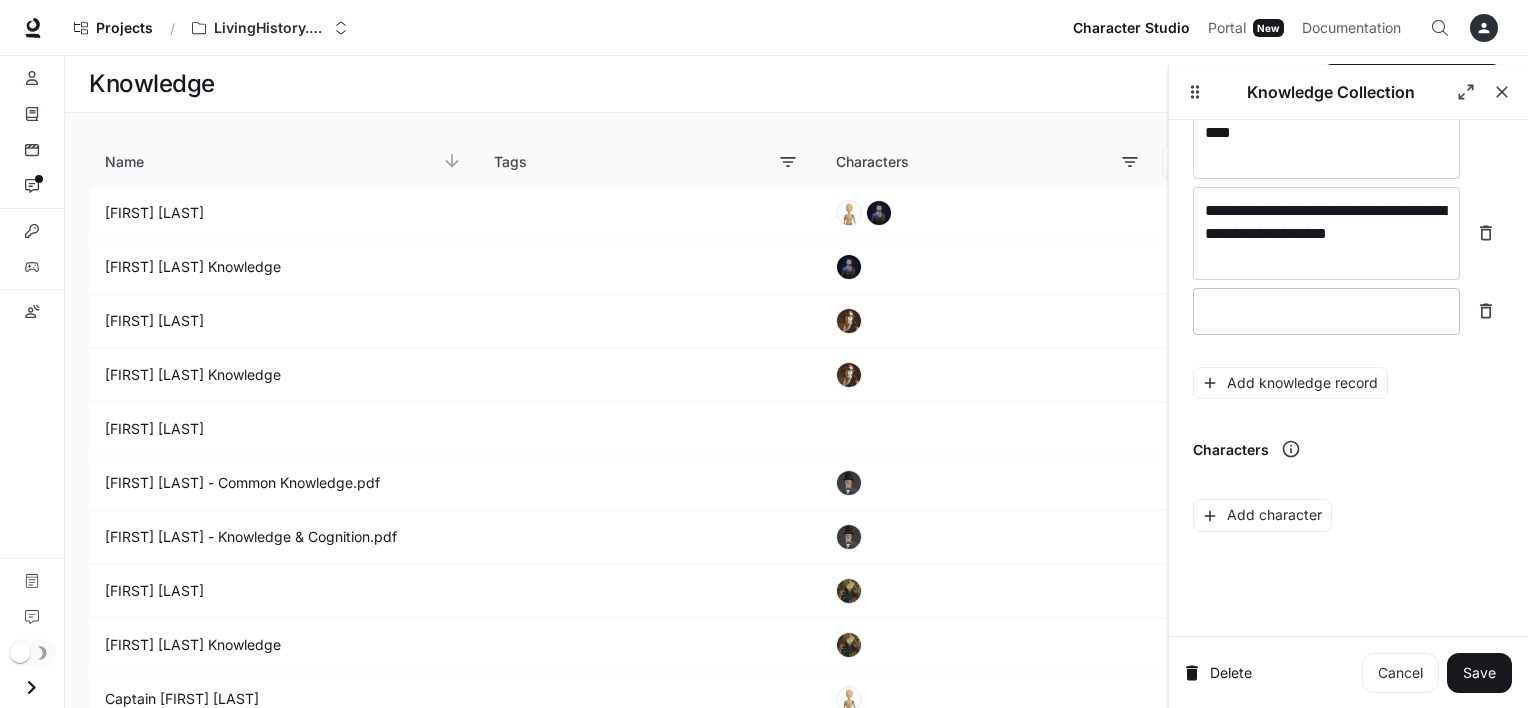 click at bounding box center [1326, 311] 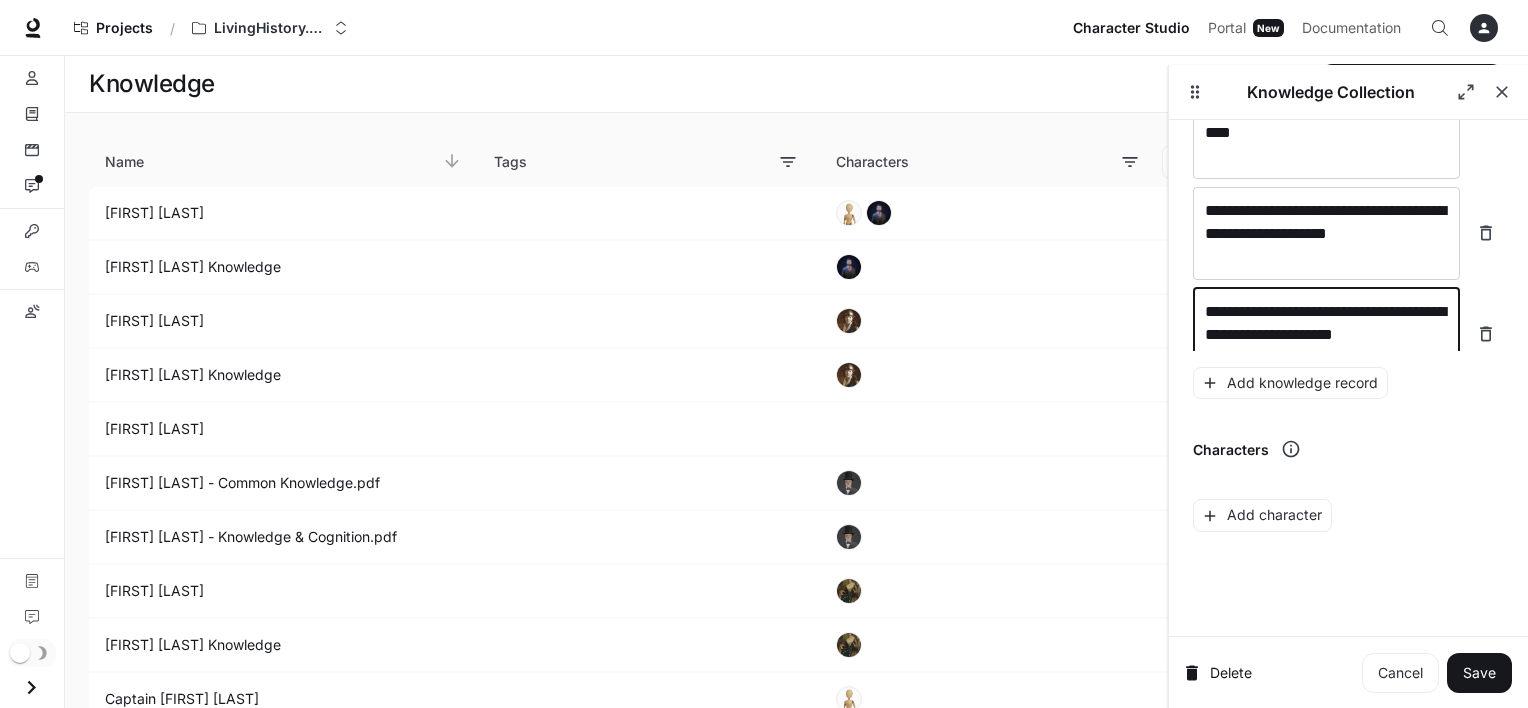 scroll, scrollTop: 6244, scrollLeft: 0, axis: vertical 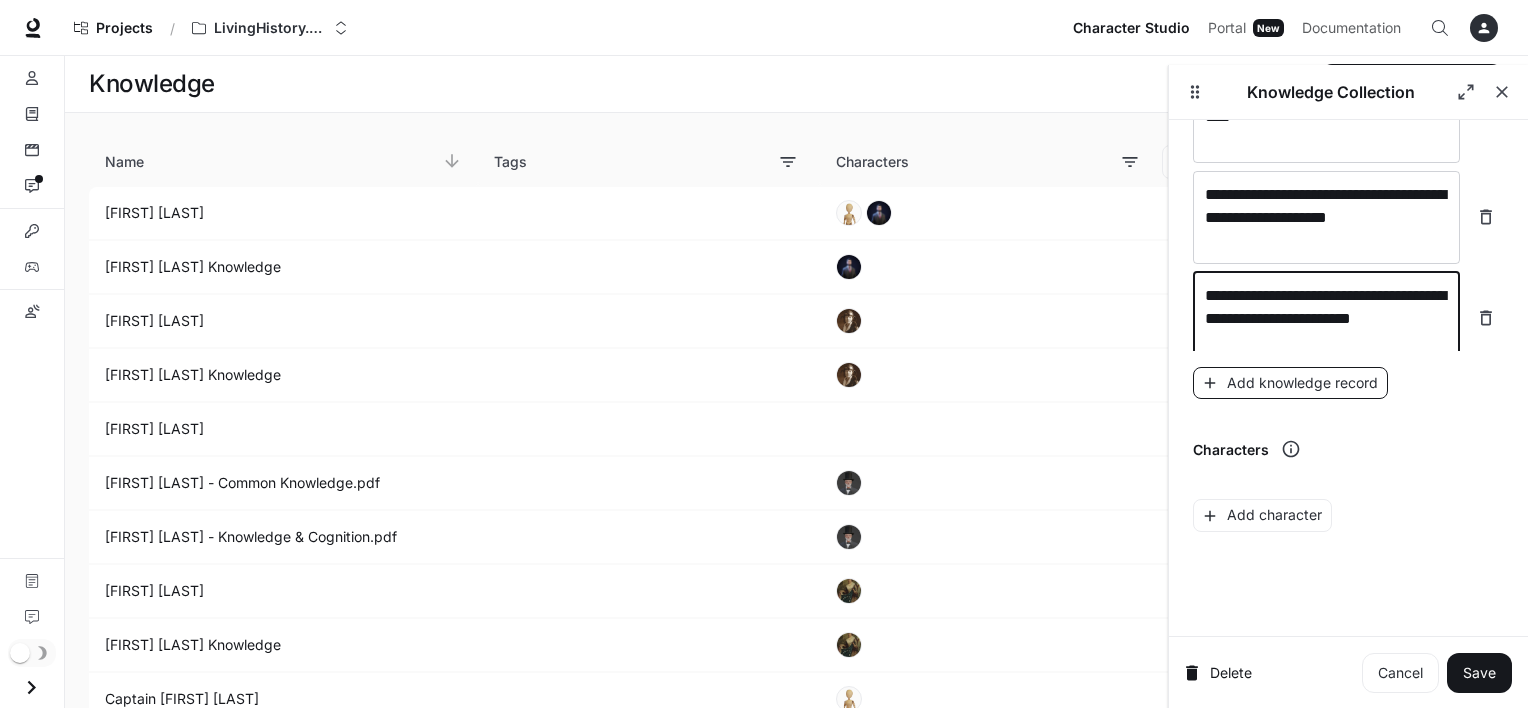 type on "**********" 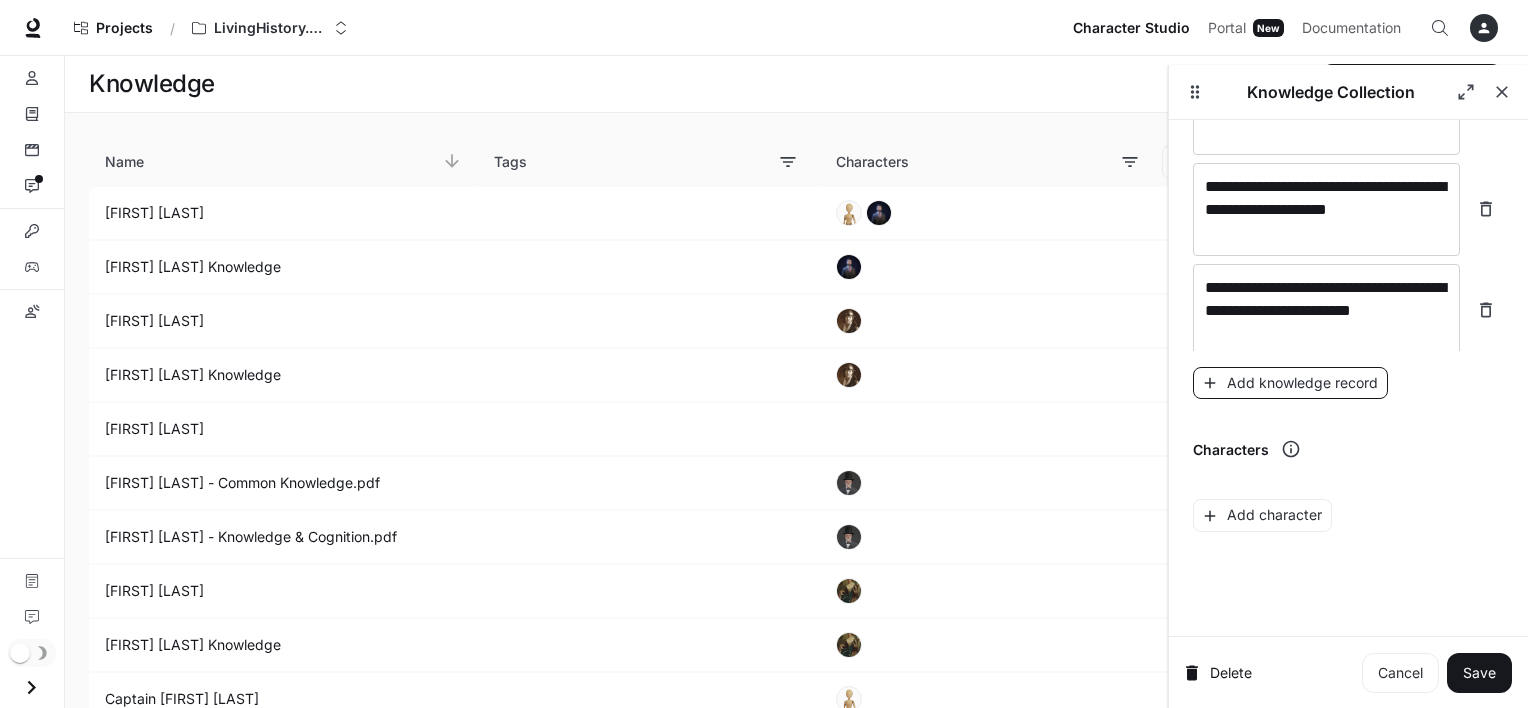 scroll, scrollTop: 6320, scrollLeft: 0, axis: vertical 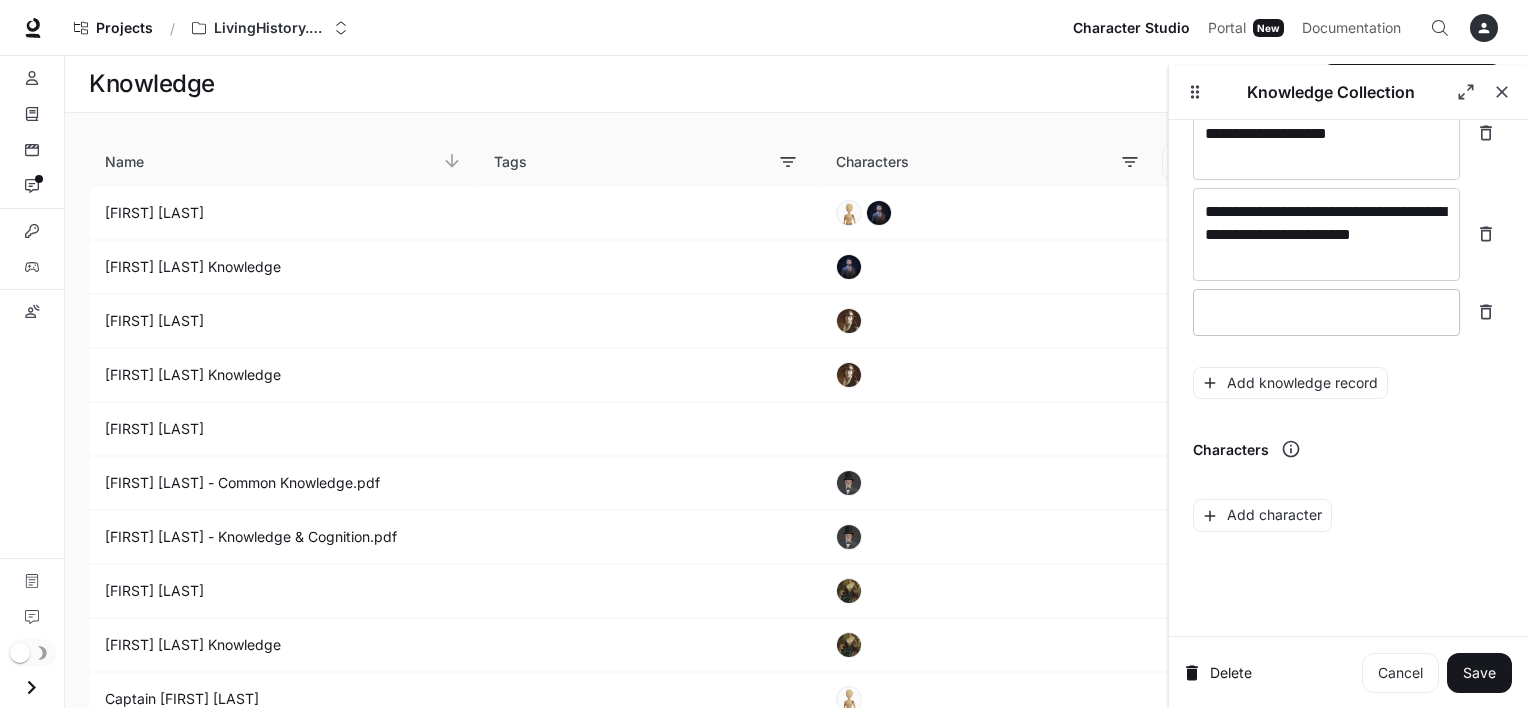 click on "* ​" at bounding box center [1326, 312] 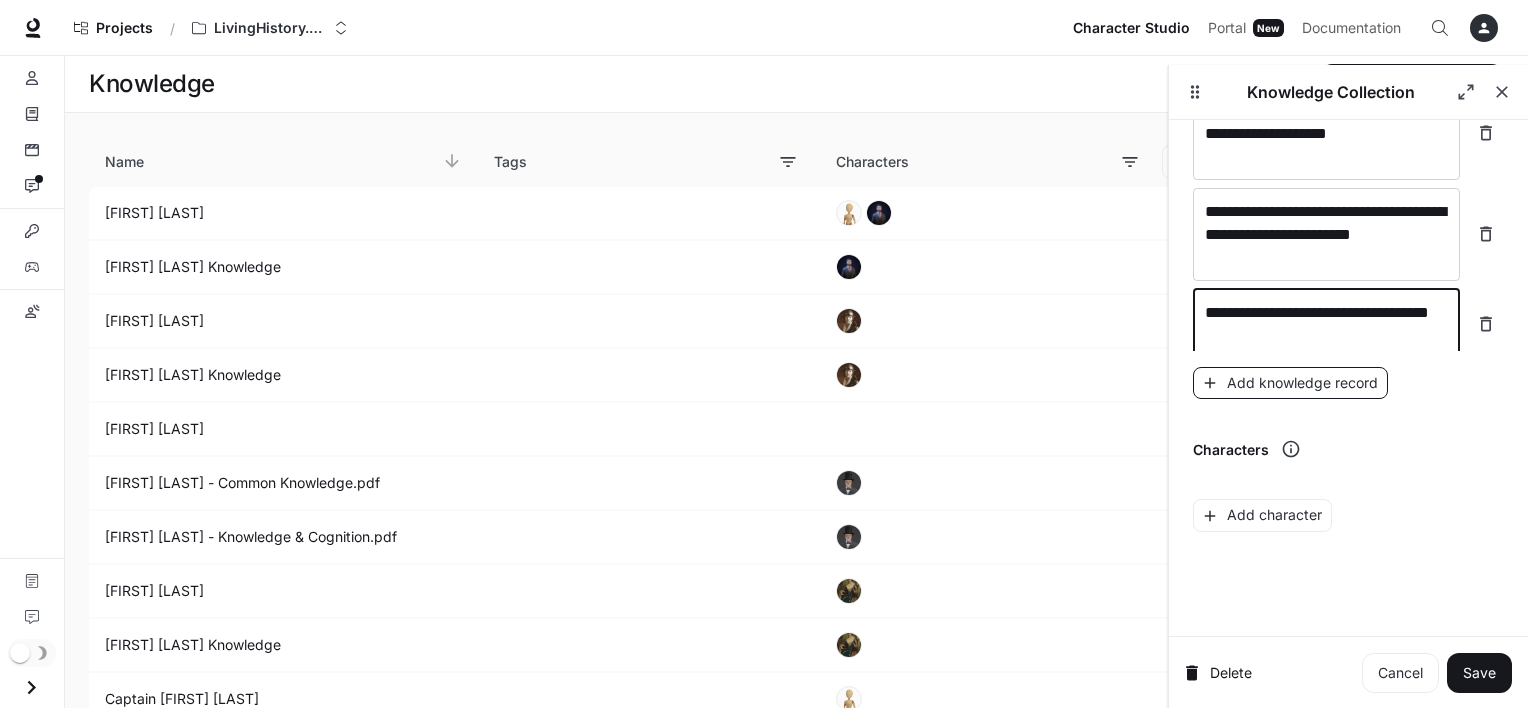 type on "**********" 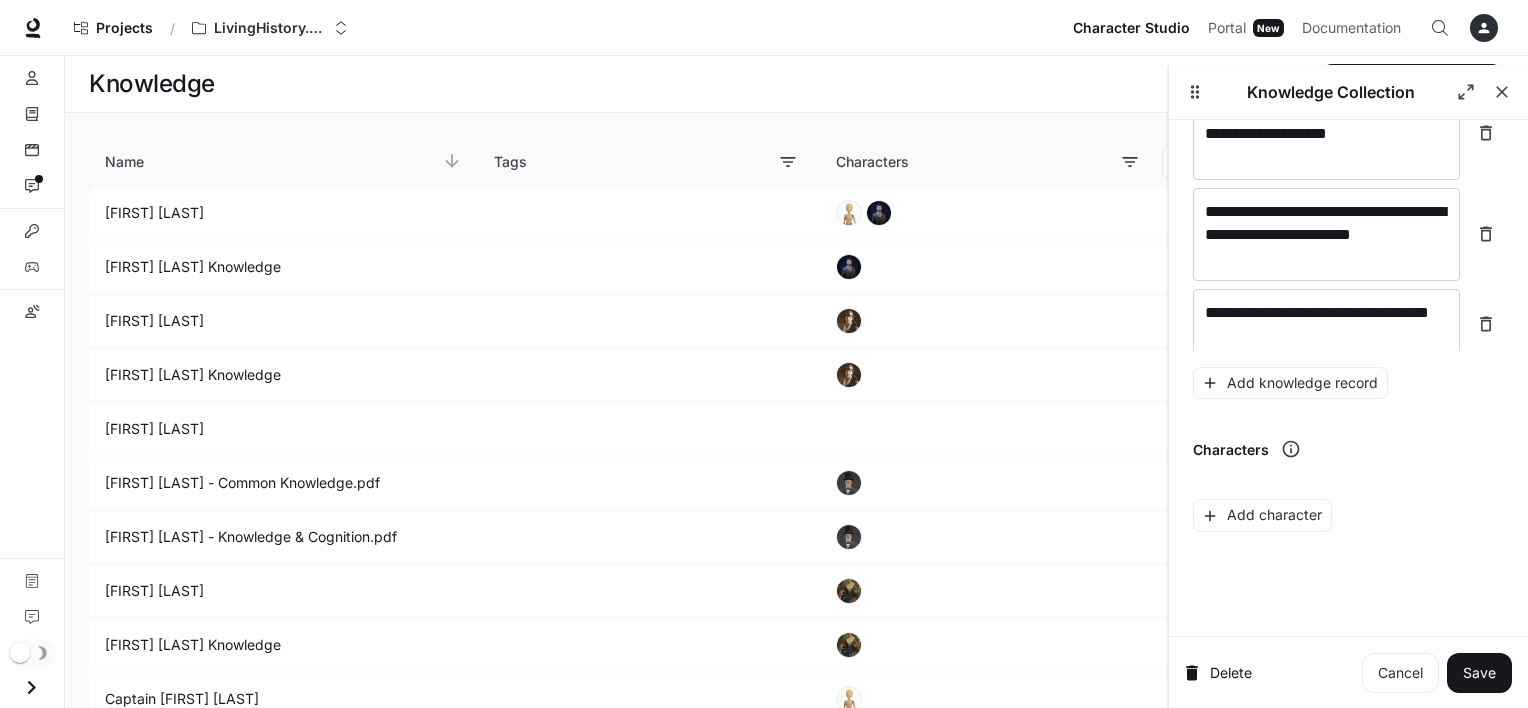scroll, scrollTop: 6399, scrollLeft: 0, axis: vertical 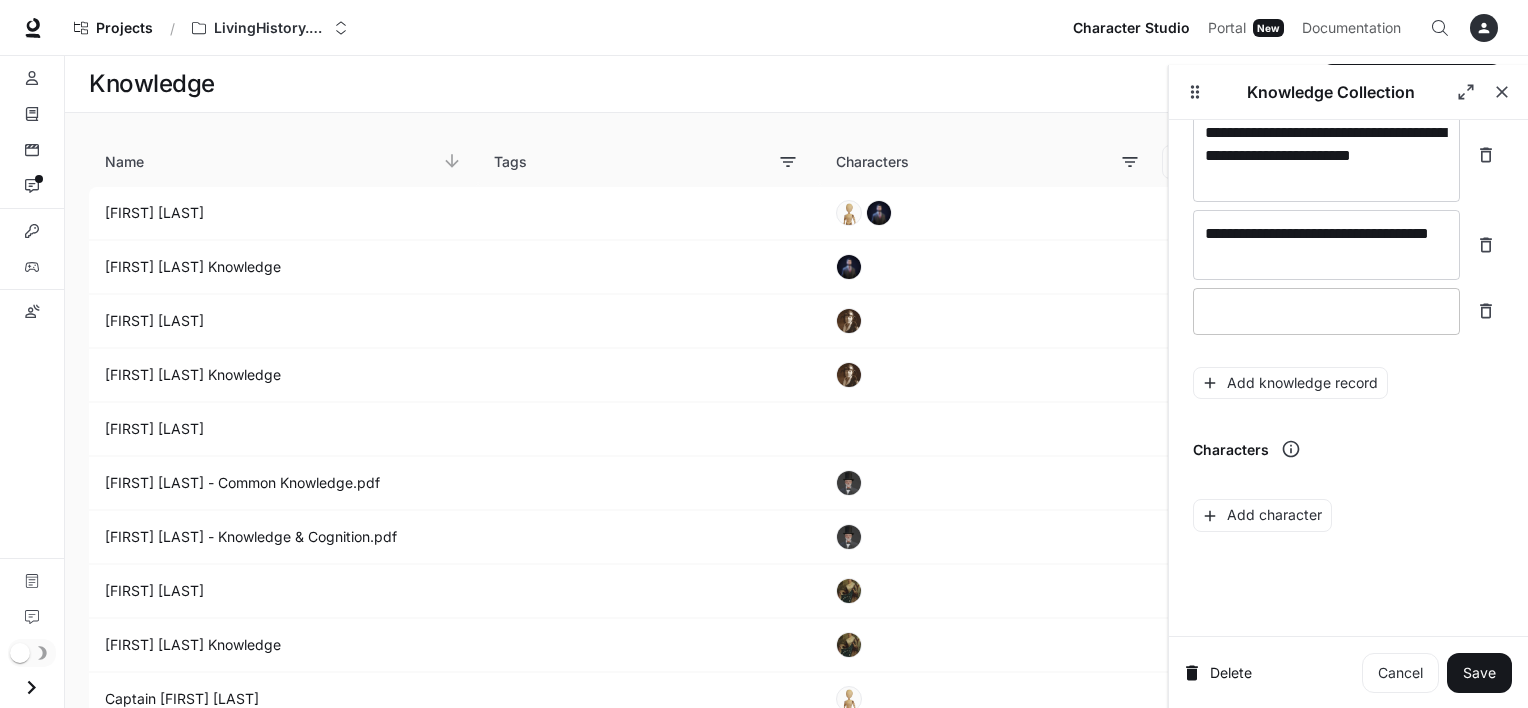 click on "* ​" at bounding box center [1326, 311] 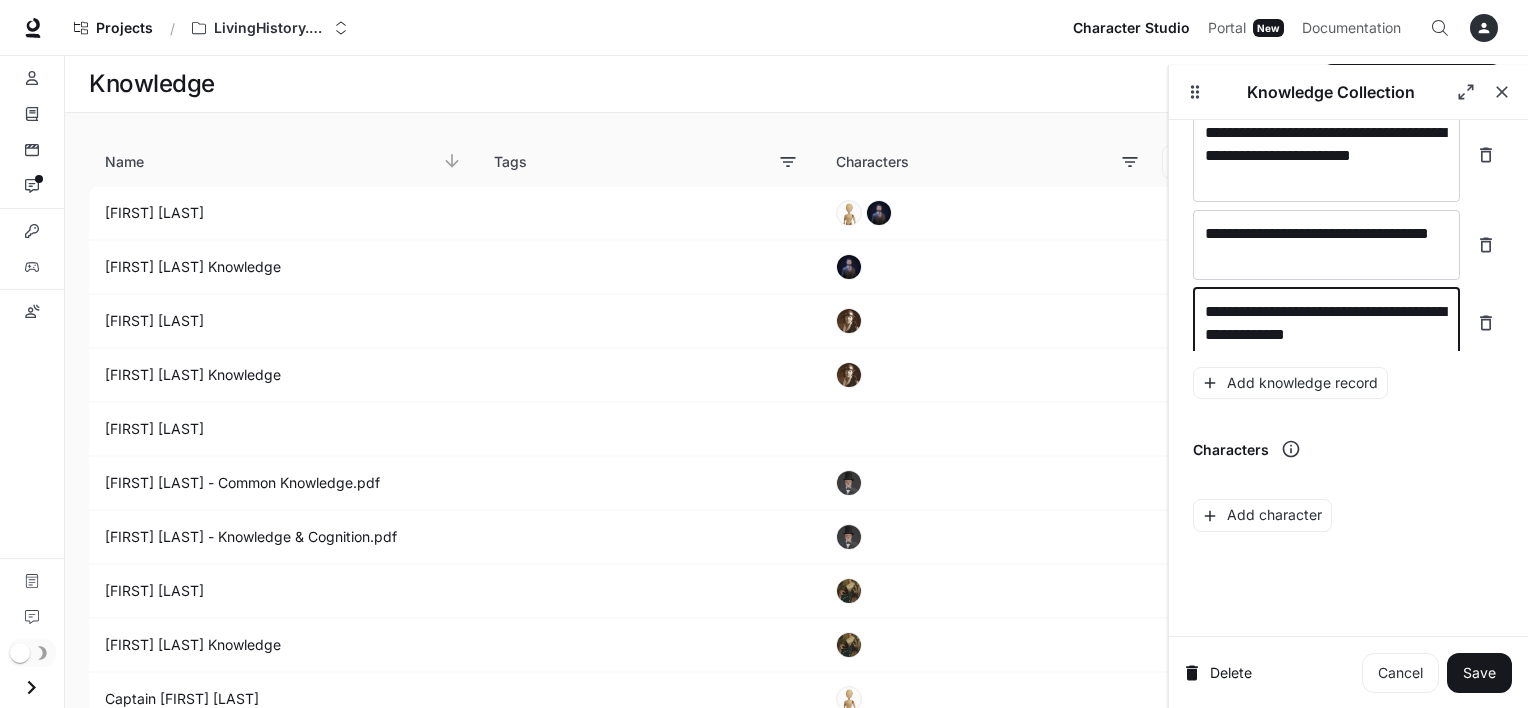 scroll, scrollTop: 6415, scrollLeft: 0, axis: vertical 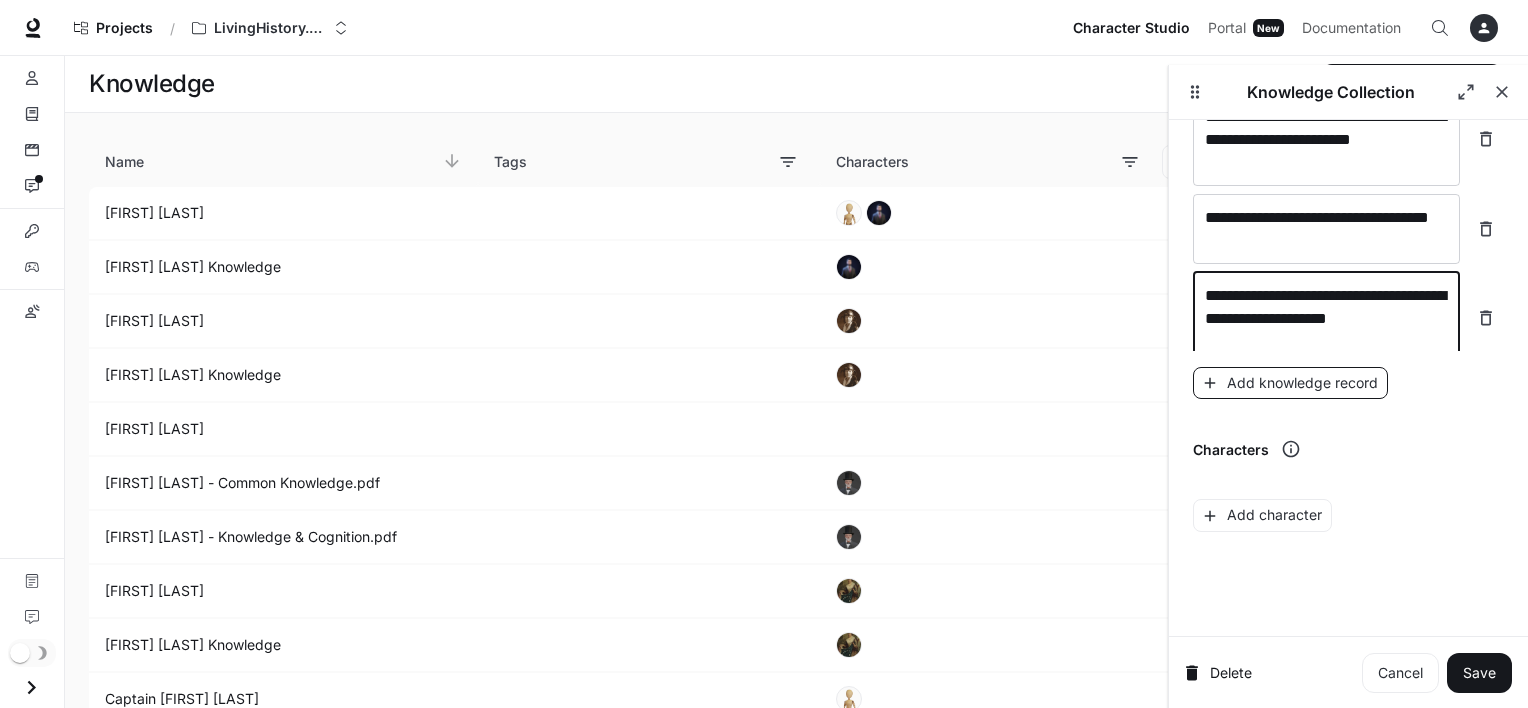 type on "**********" 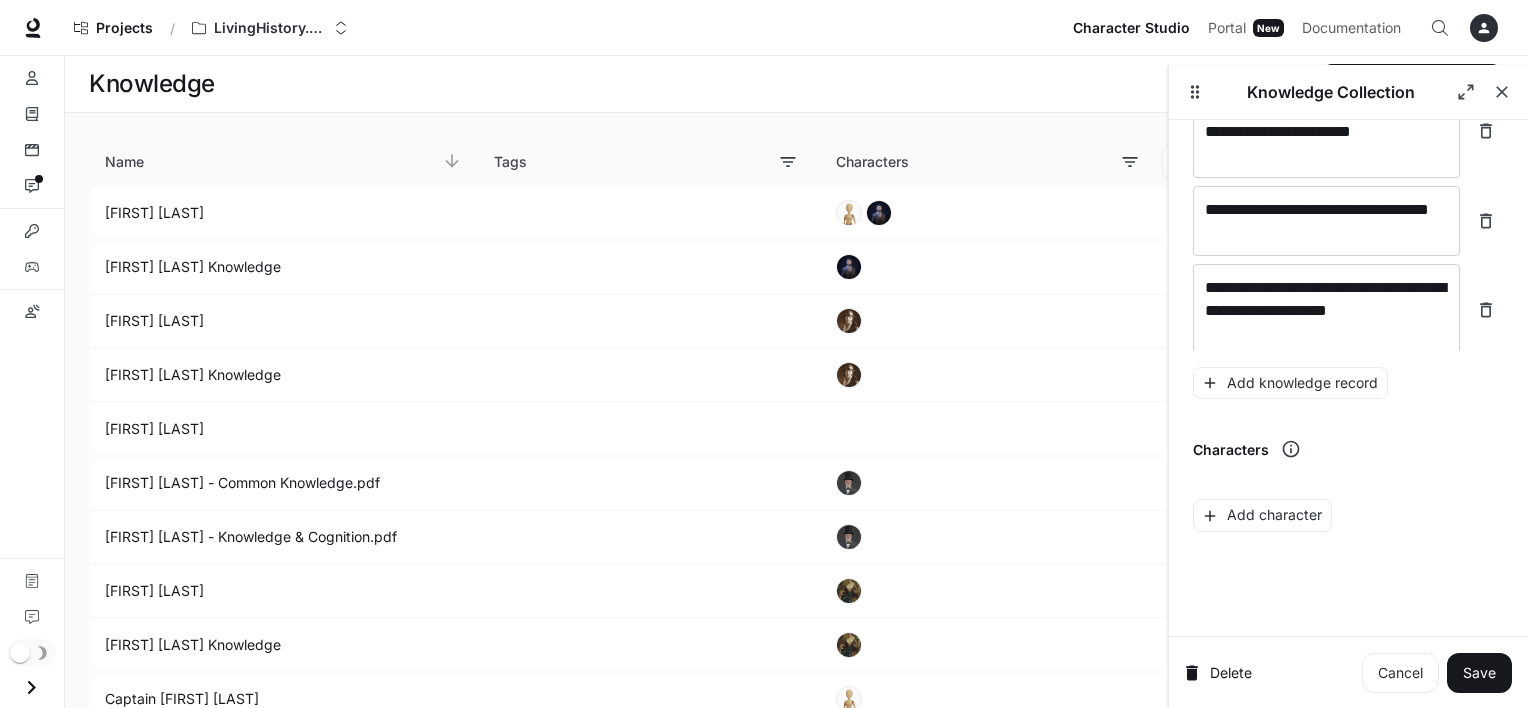 scroll, scrollTop: 6492, scrollLeft: 0, axis: vertical 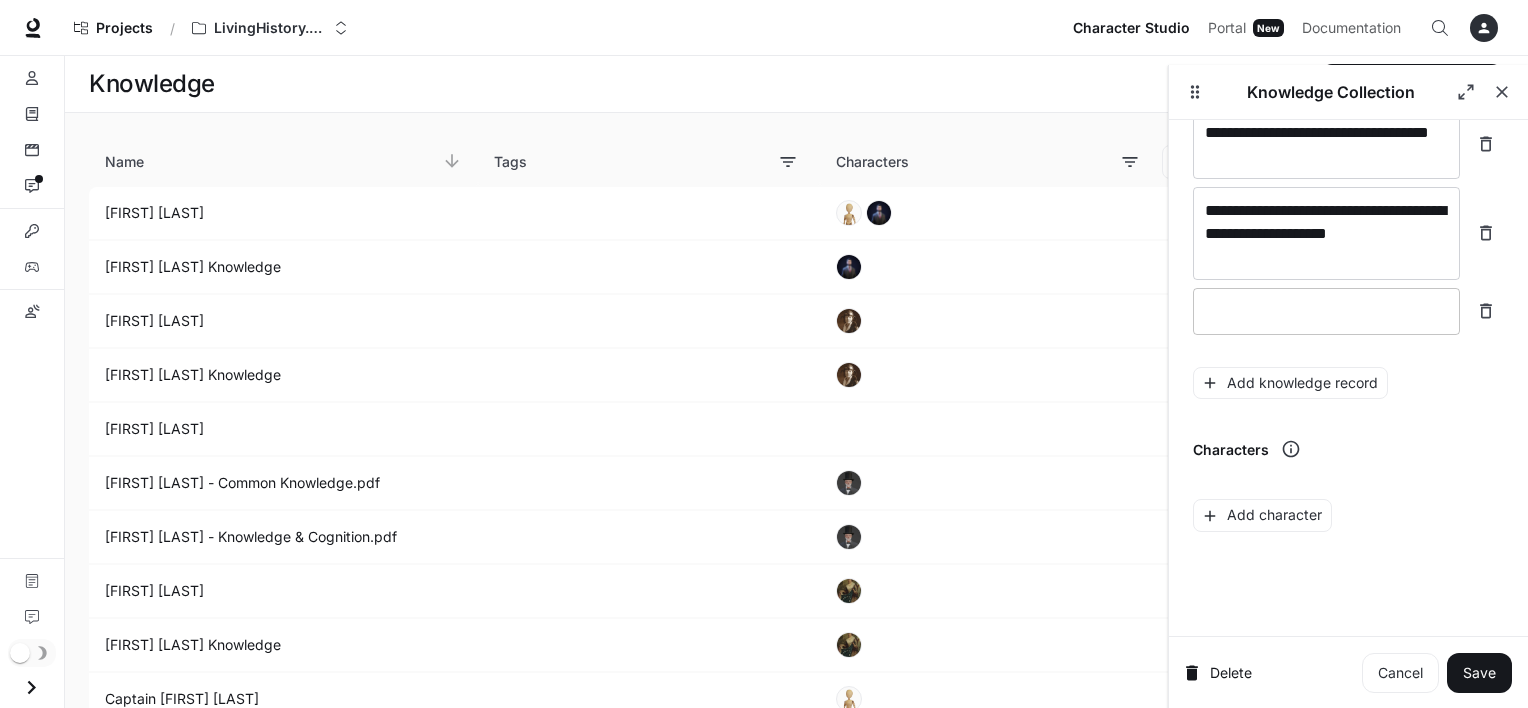click on "* ​" at bounding box center [1326, 311] 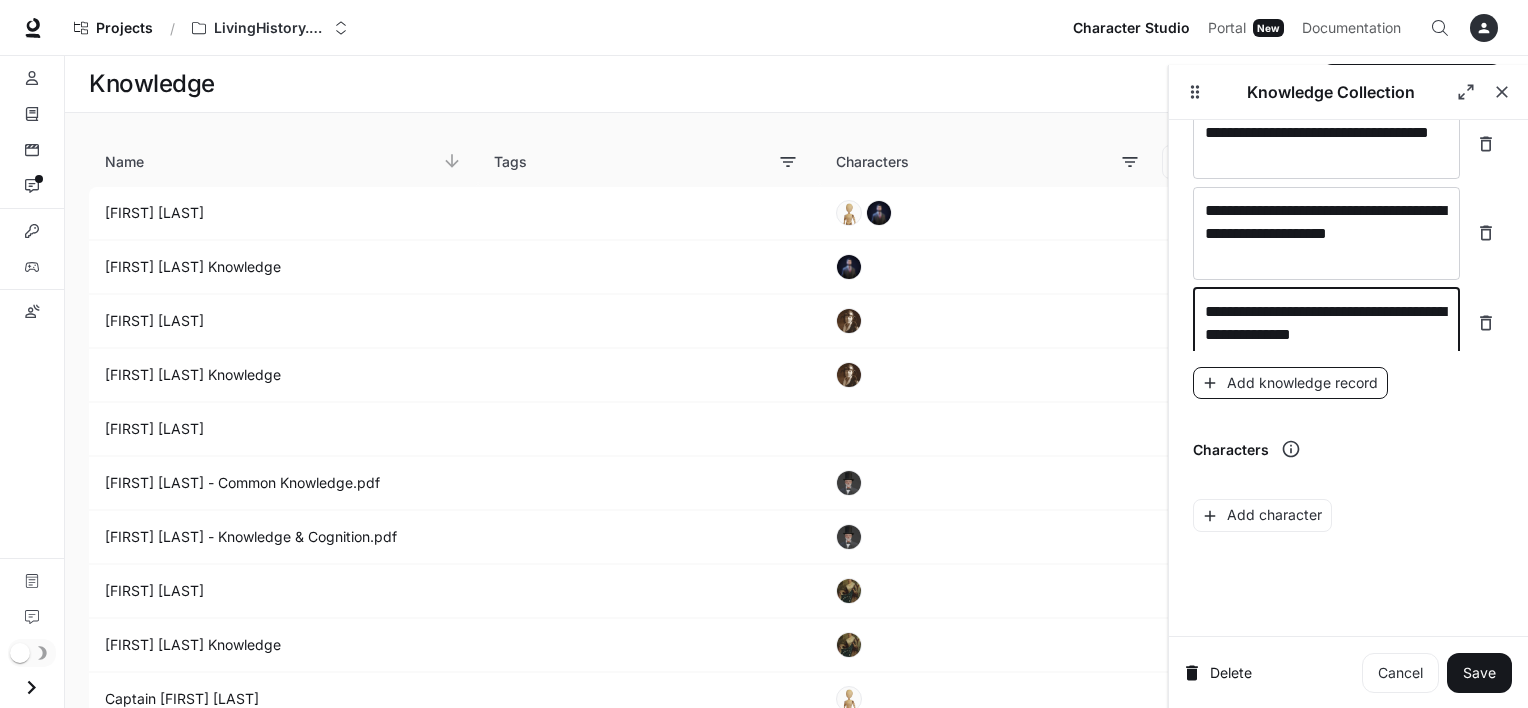type on "**********" 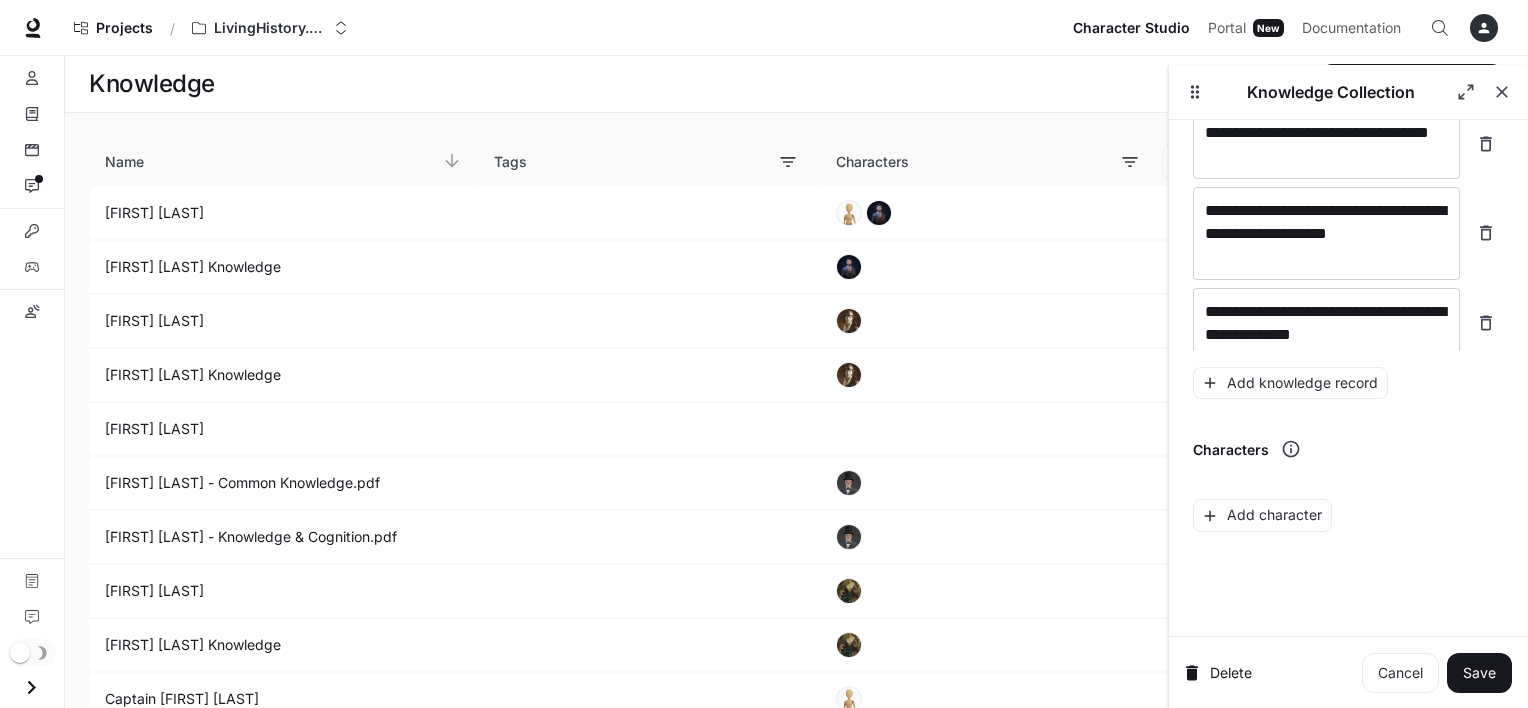 scroll, scrollTop: 6562, scrollLeft: 0, axis: vertical 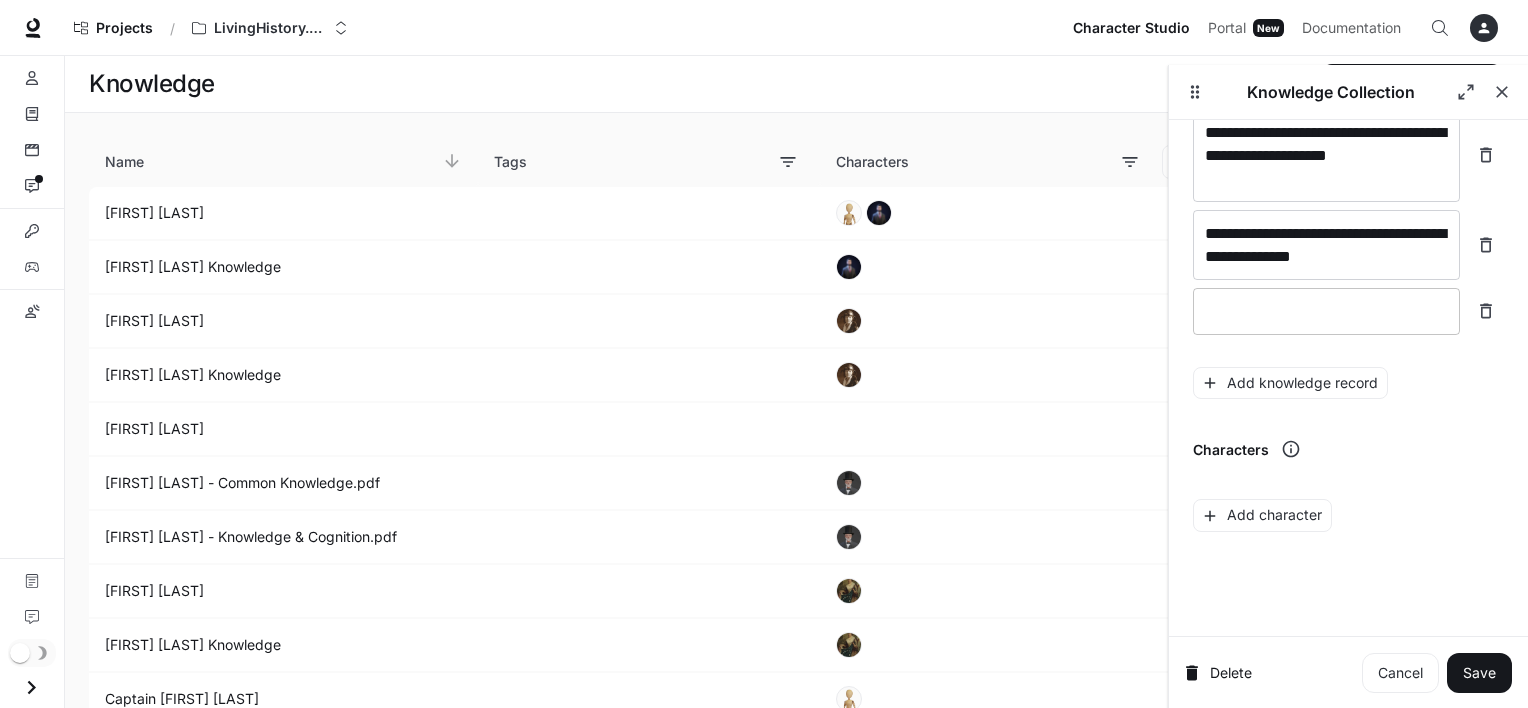 click on "* ​" at bounding box center (1326, 311) 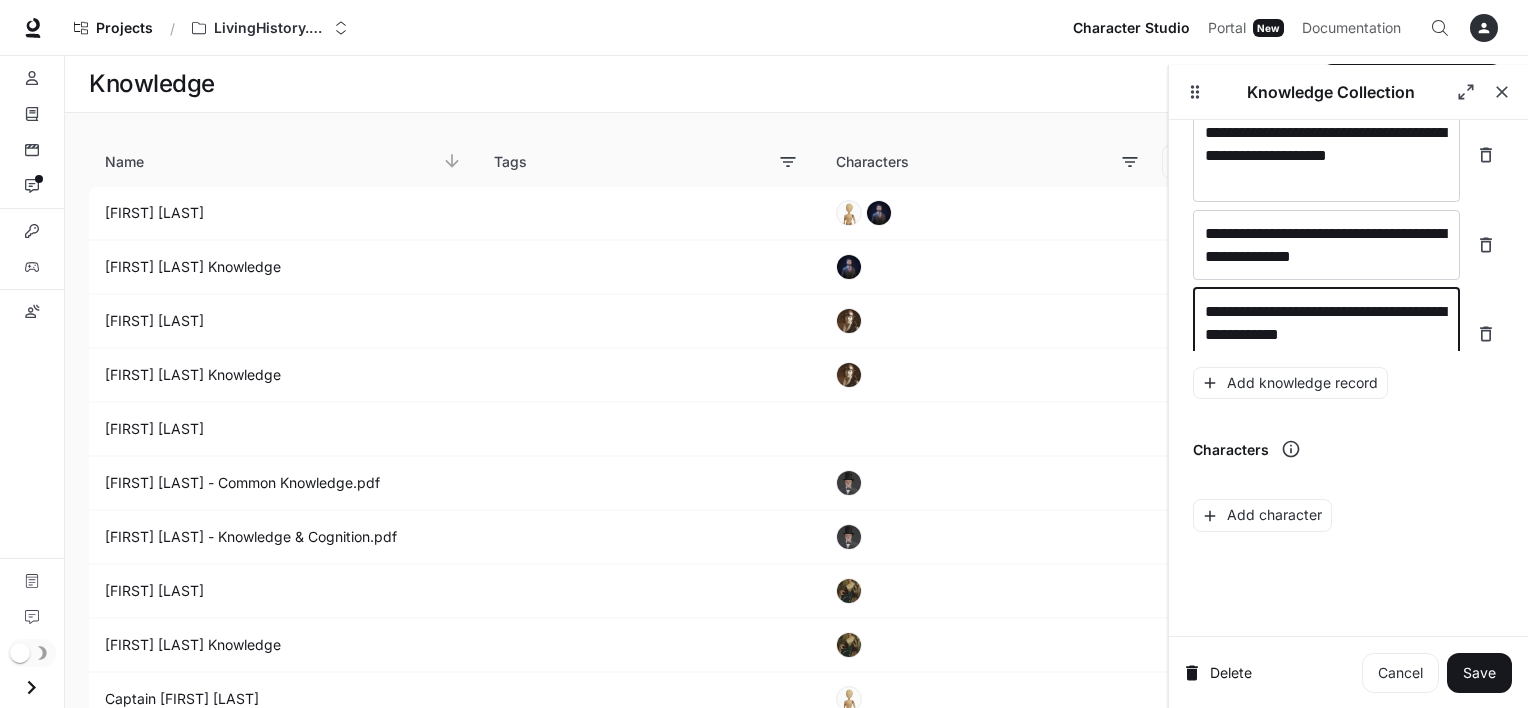 scroll, scrollTop: 6577, scrollLeft: 0, axis: vertical 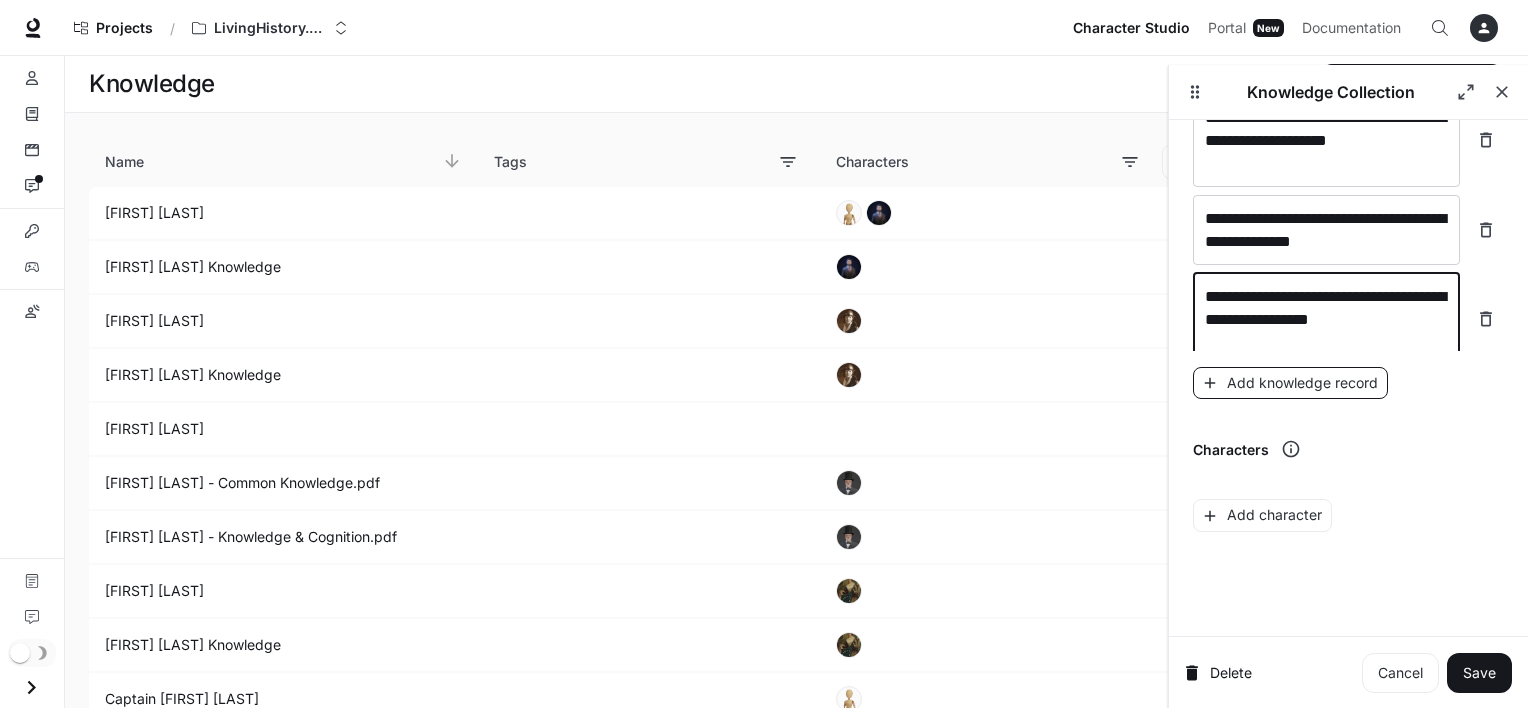 type on "**********" 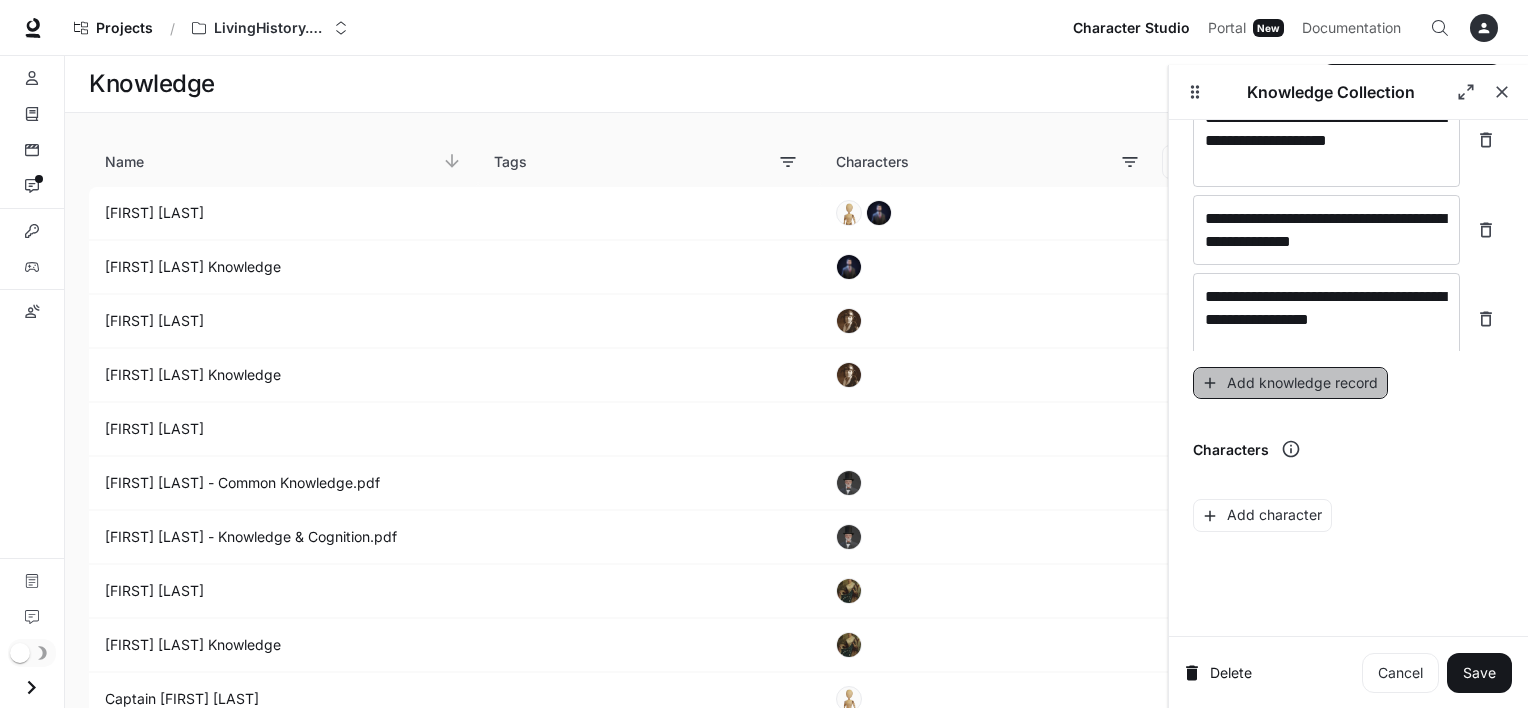 click on "Add knowledge record" at bounding box center (1290, 383) 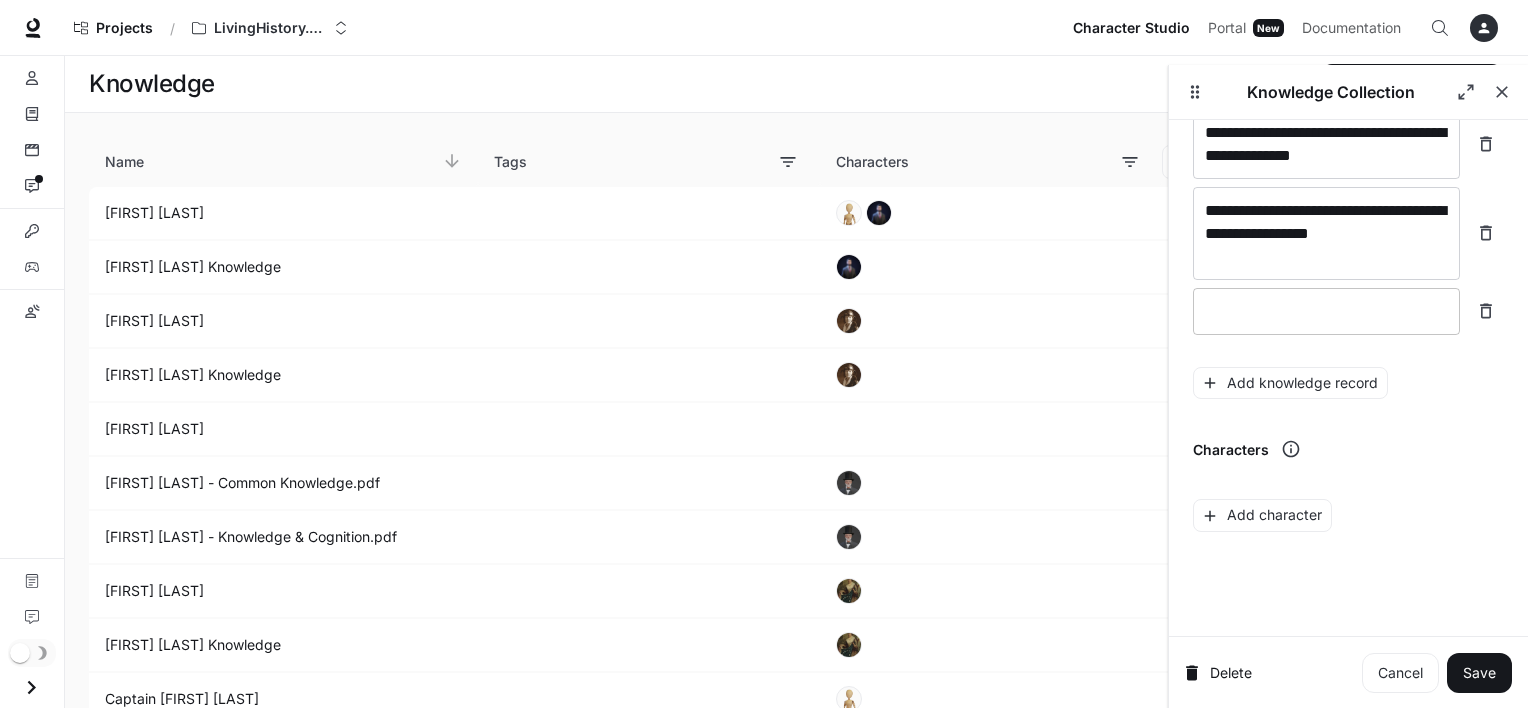 click at bounding box center (1326, 311) 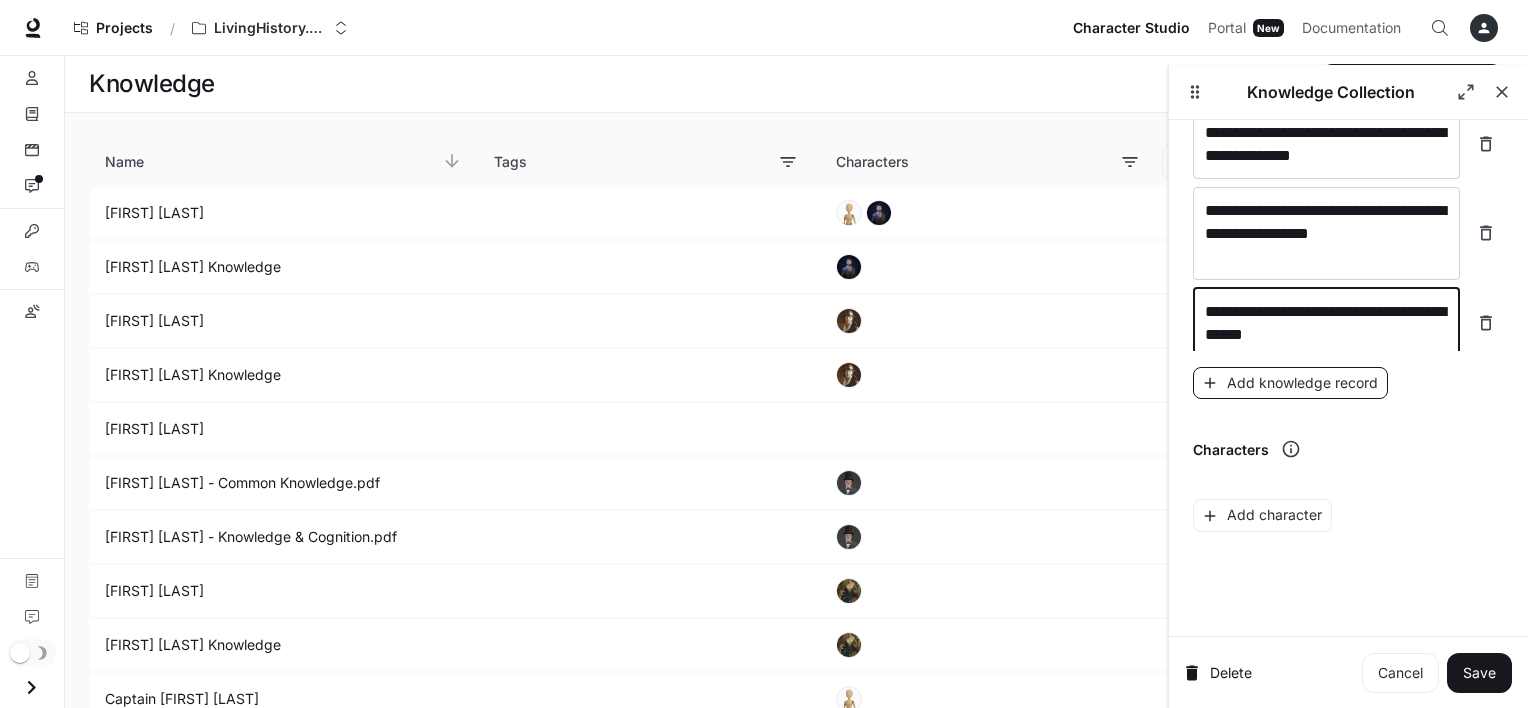 type on "**********" 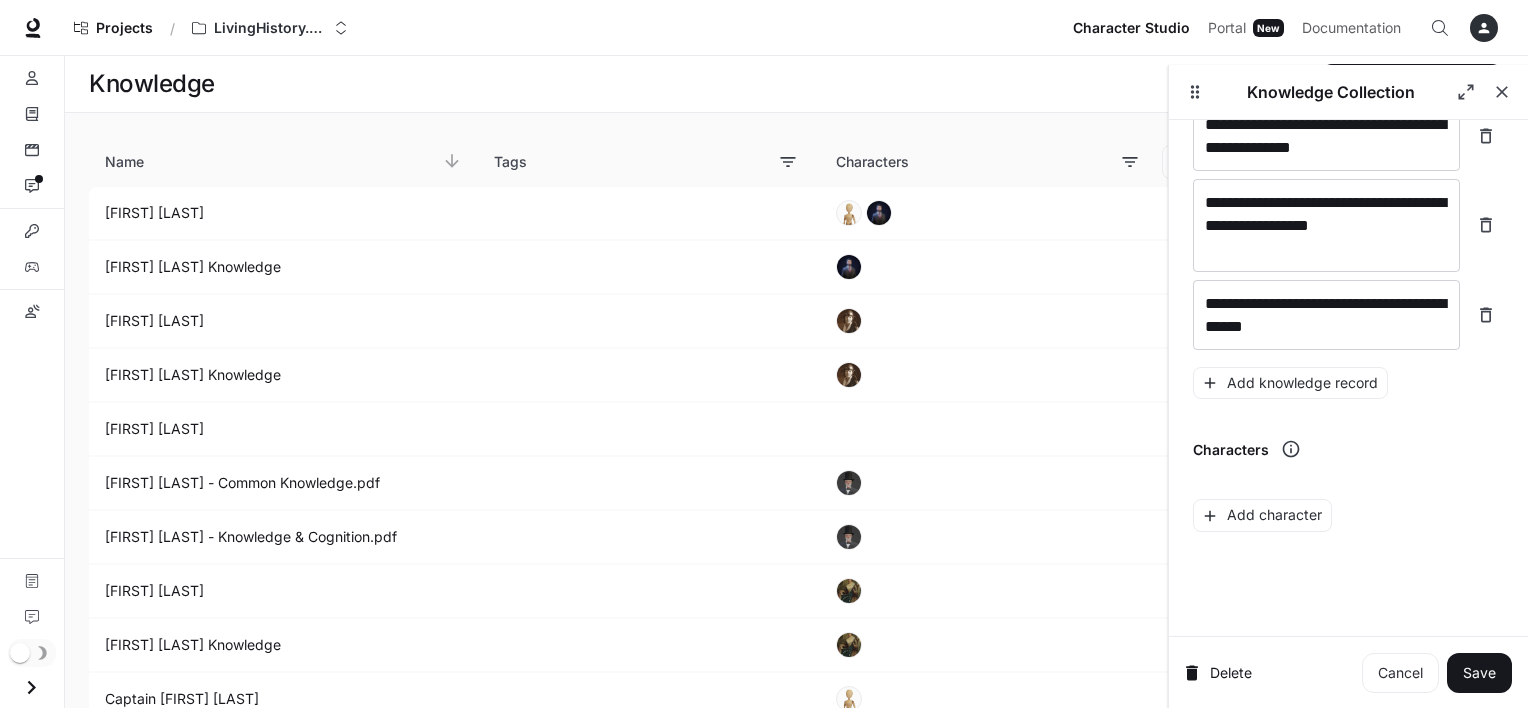 scroll, scrollTop: 6724, scrollLeft: 0, axis: vertical 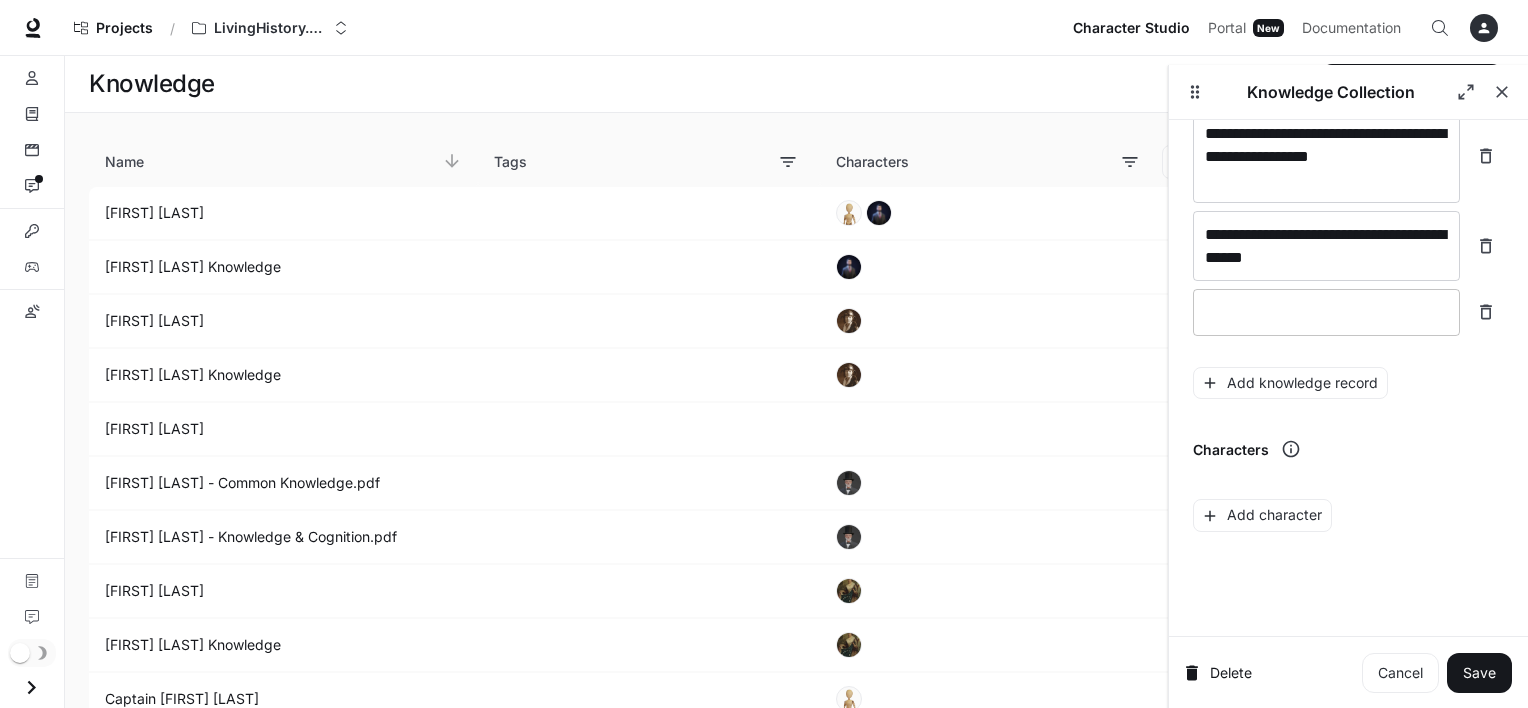 click at bounding box center (1326, 312) 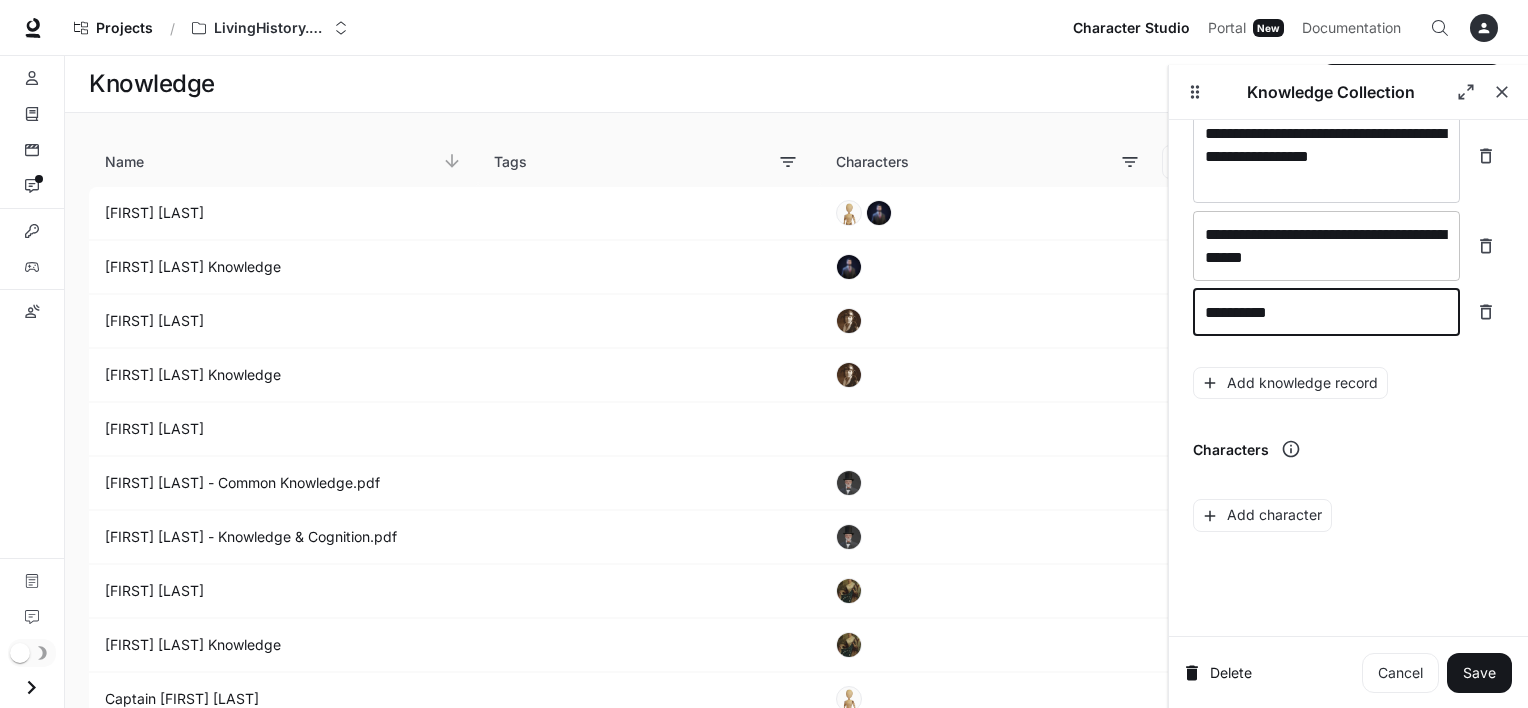 type on "*********" 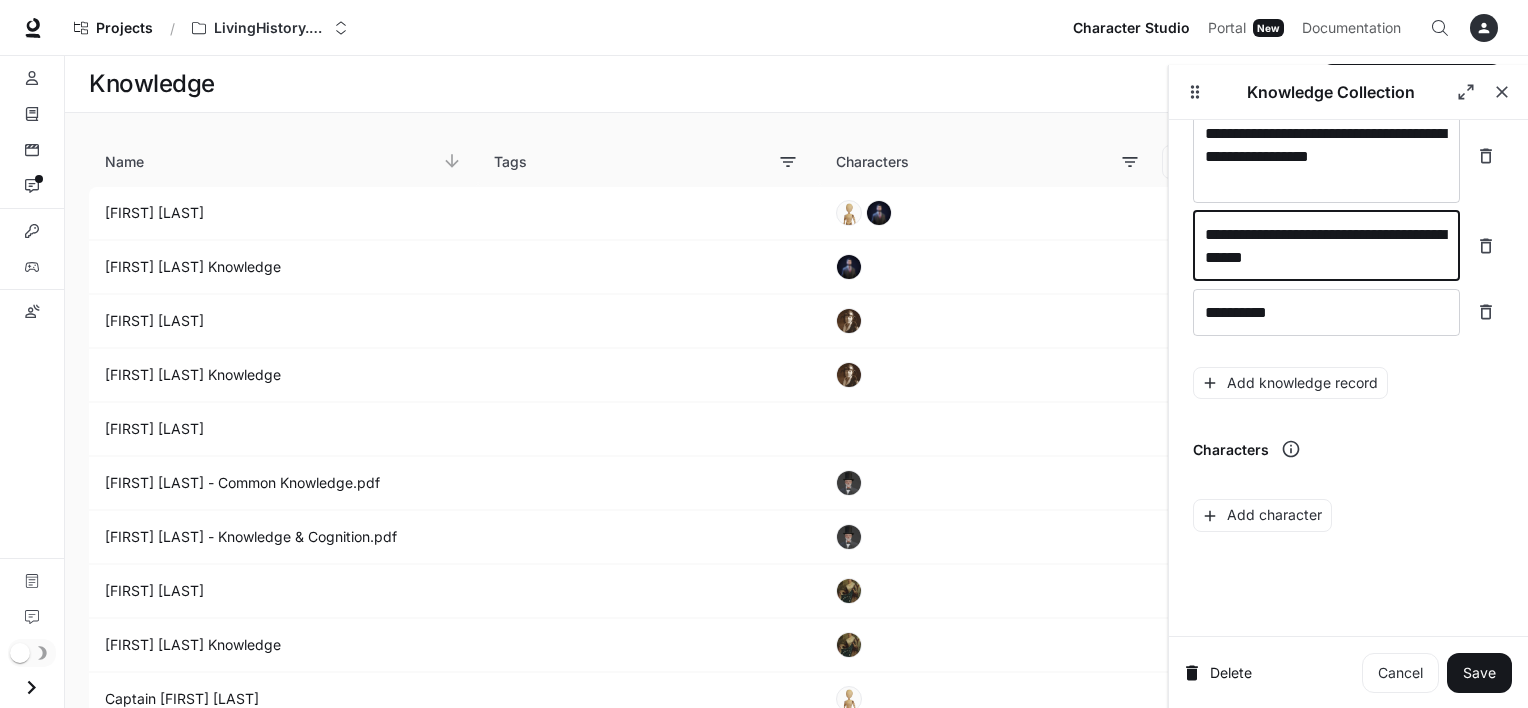 click on "**********" at bounding box center (1326, 246) 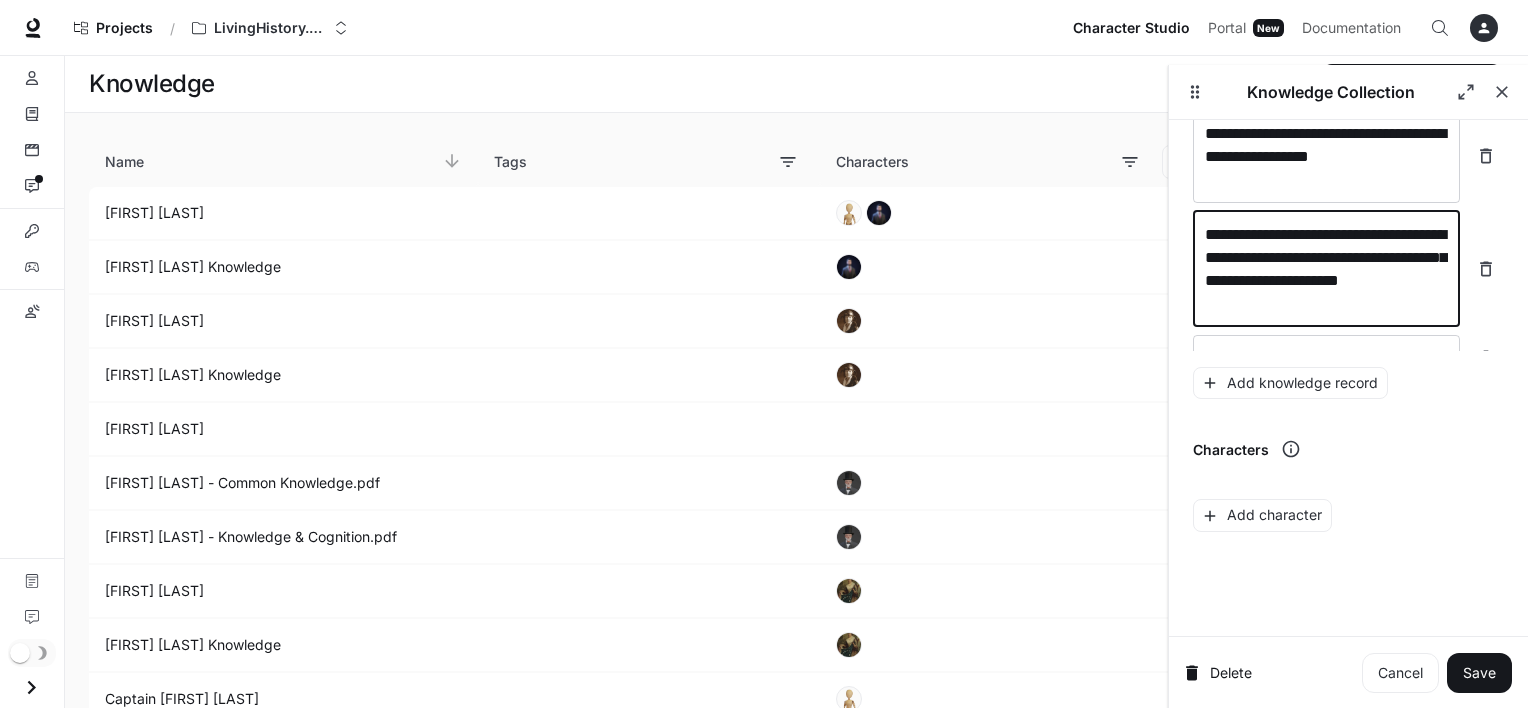 scroll, scrollTop: 6770, scrollLeft: 0, axis: vertical 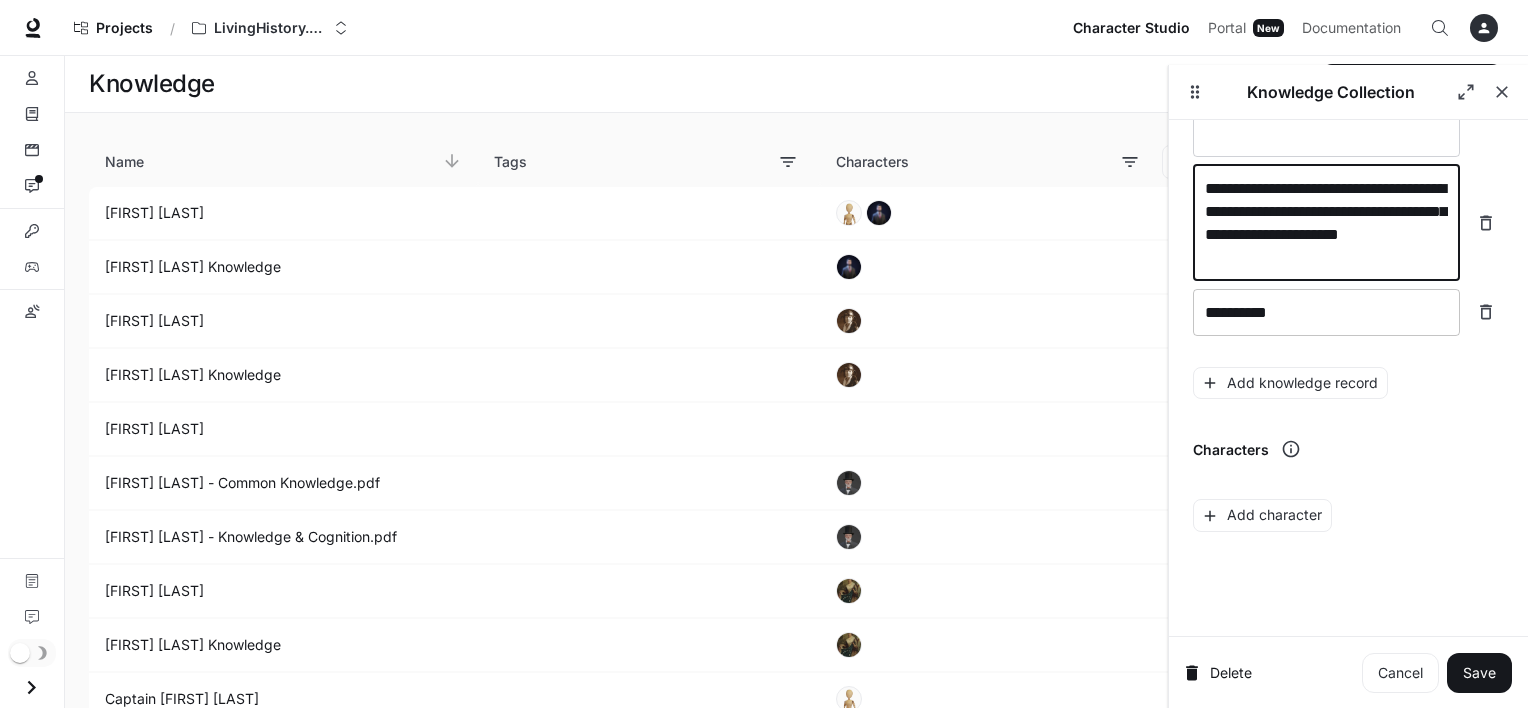 type on "**********" 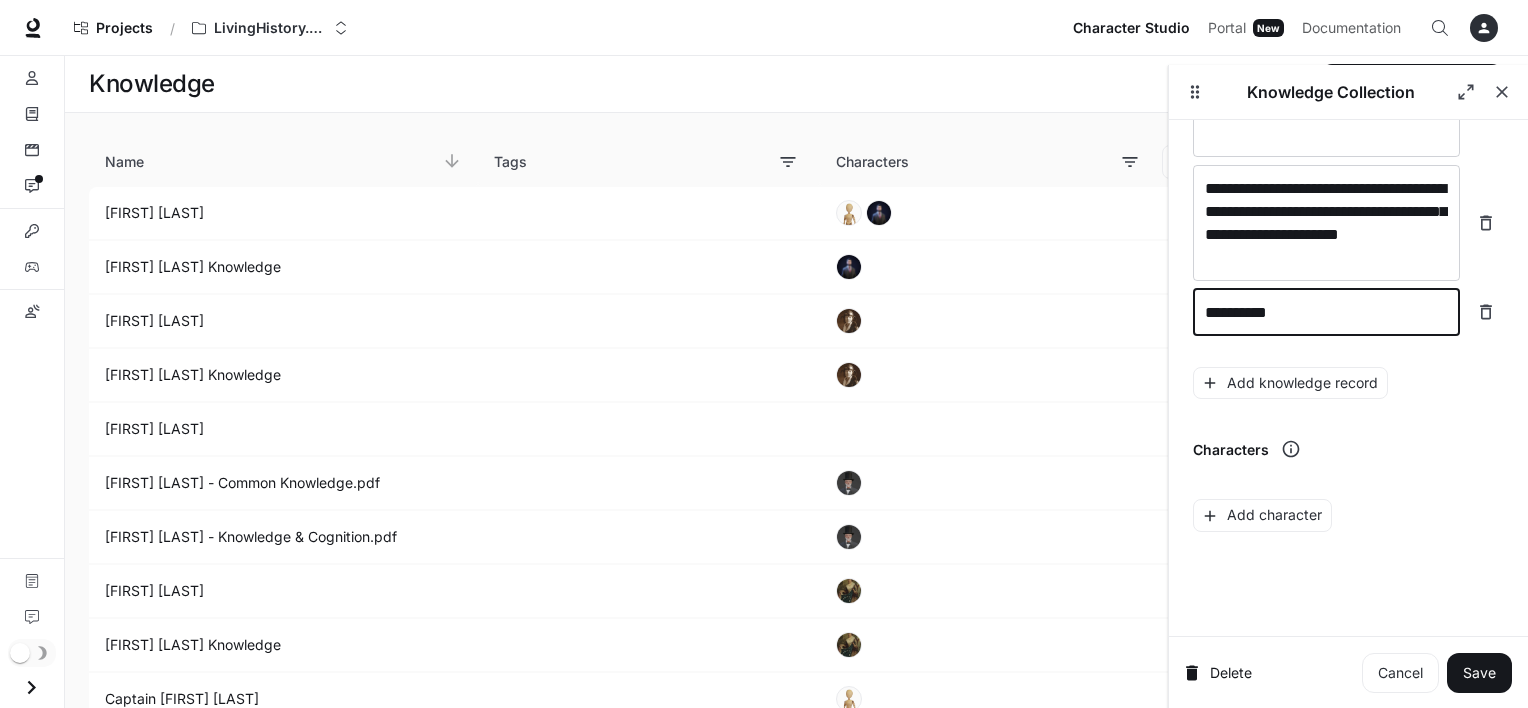 click on "*********" at bounding box center [1326, 312] 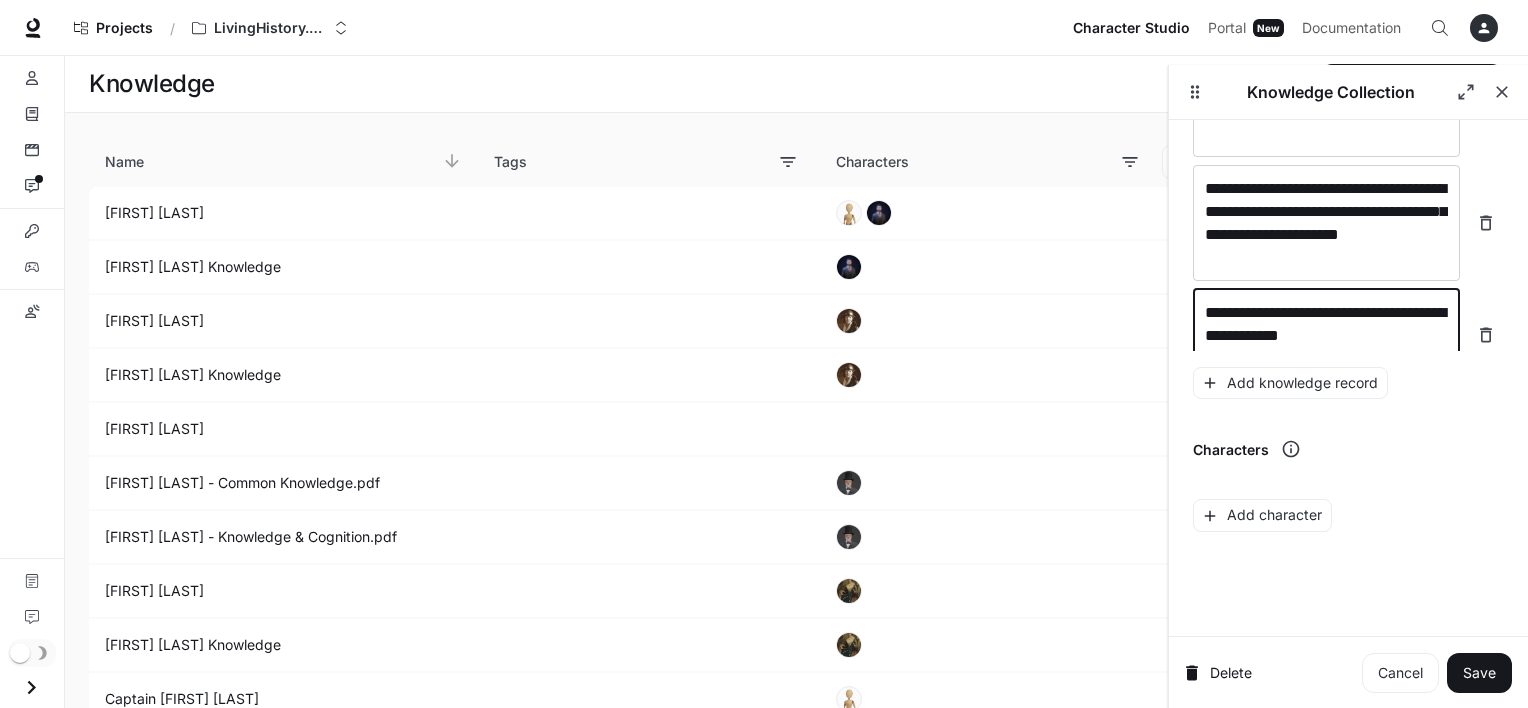 scroll, scrollTop: 6787, scrollLeft: 0, axis: vertical 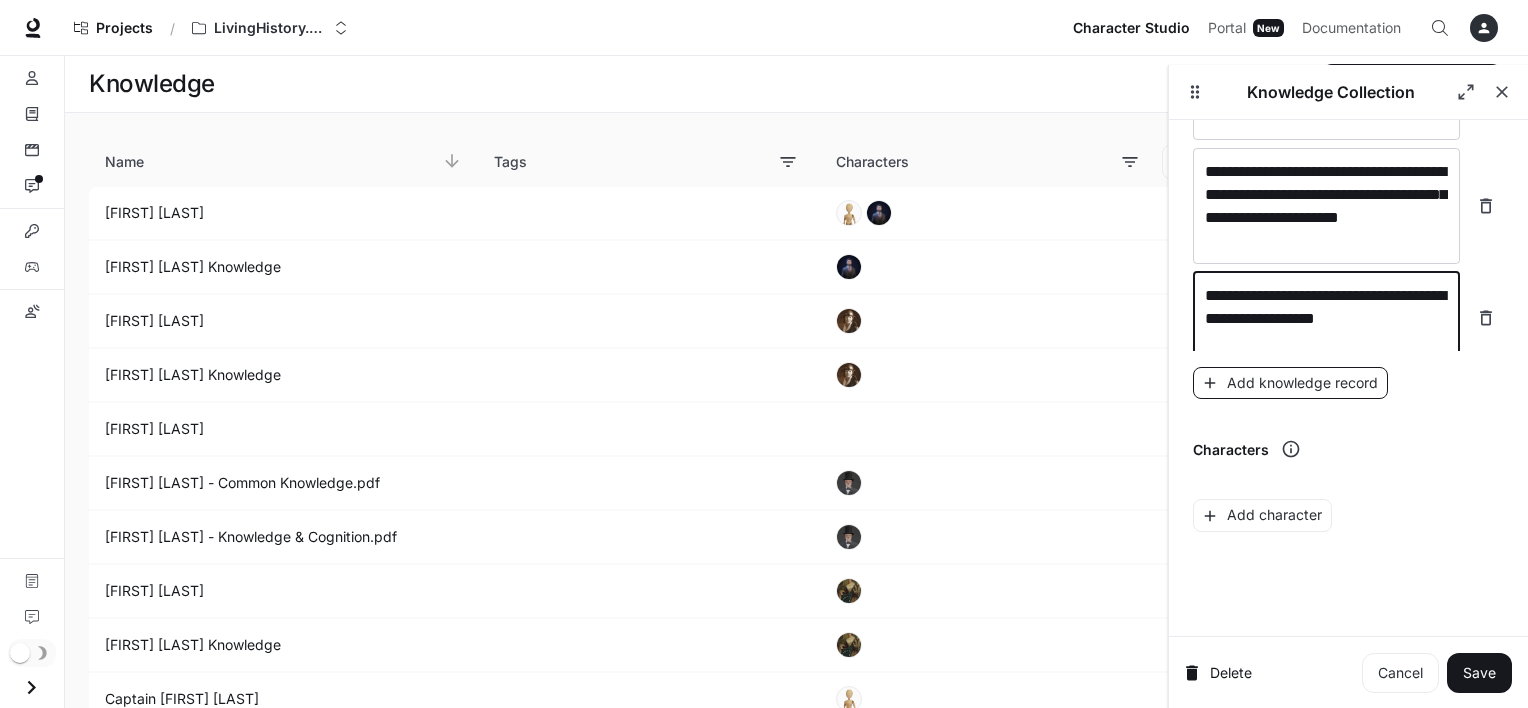 type on "**********" 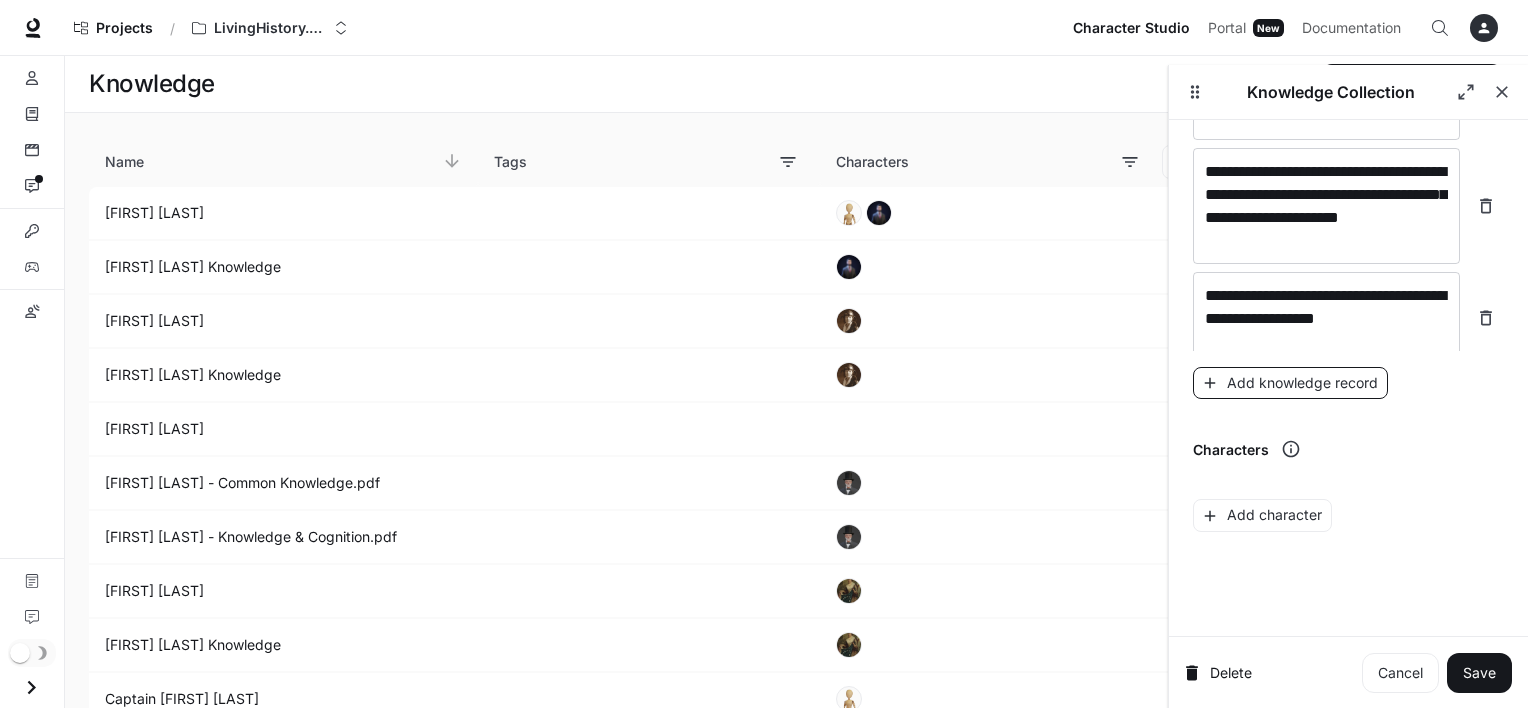 scroll, scrollTop: 6856, scrollLeft: 0, axis: vertical 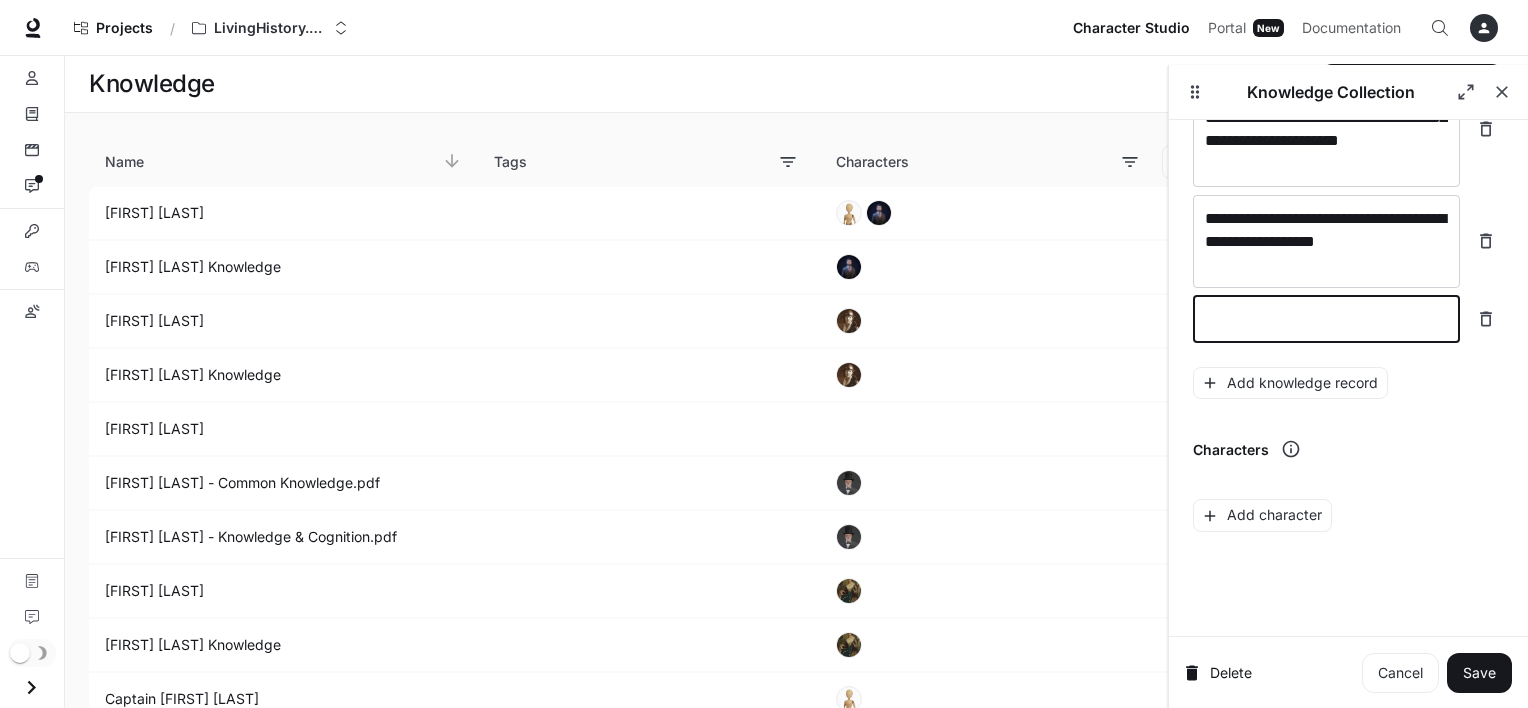 click at bounding box center [1326, 319] 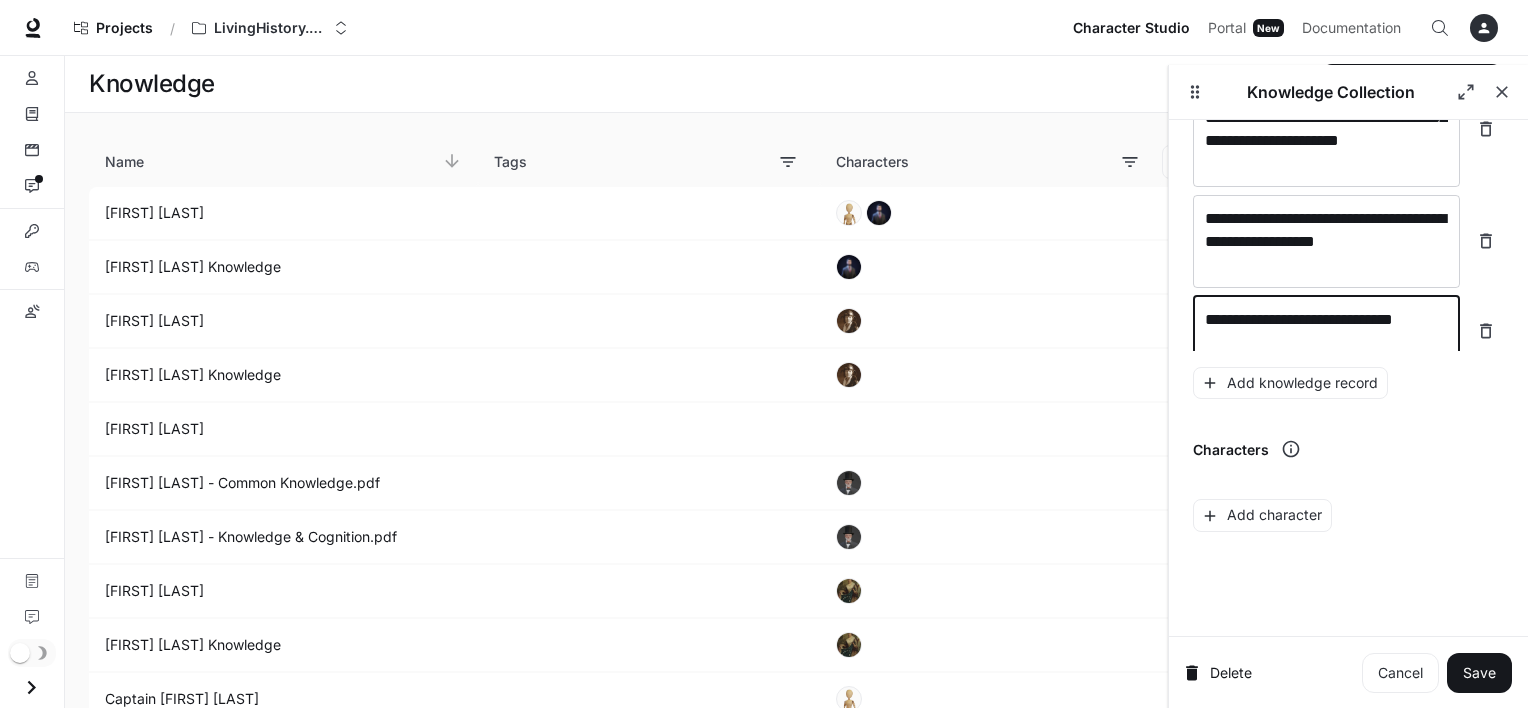 scroll, scrollTop: 6856, scrollLeft: 0, axis: vertical 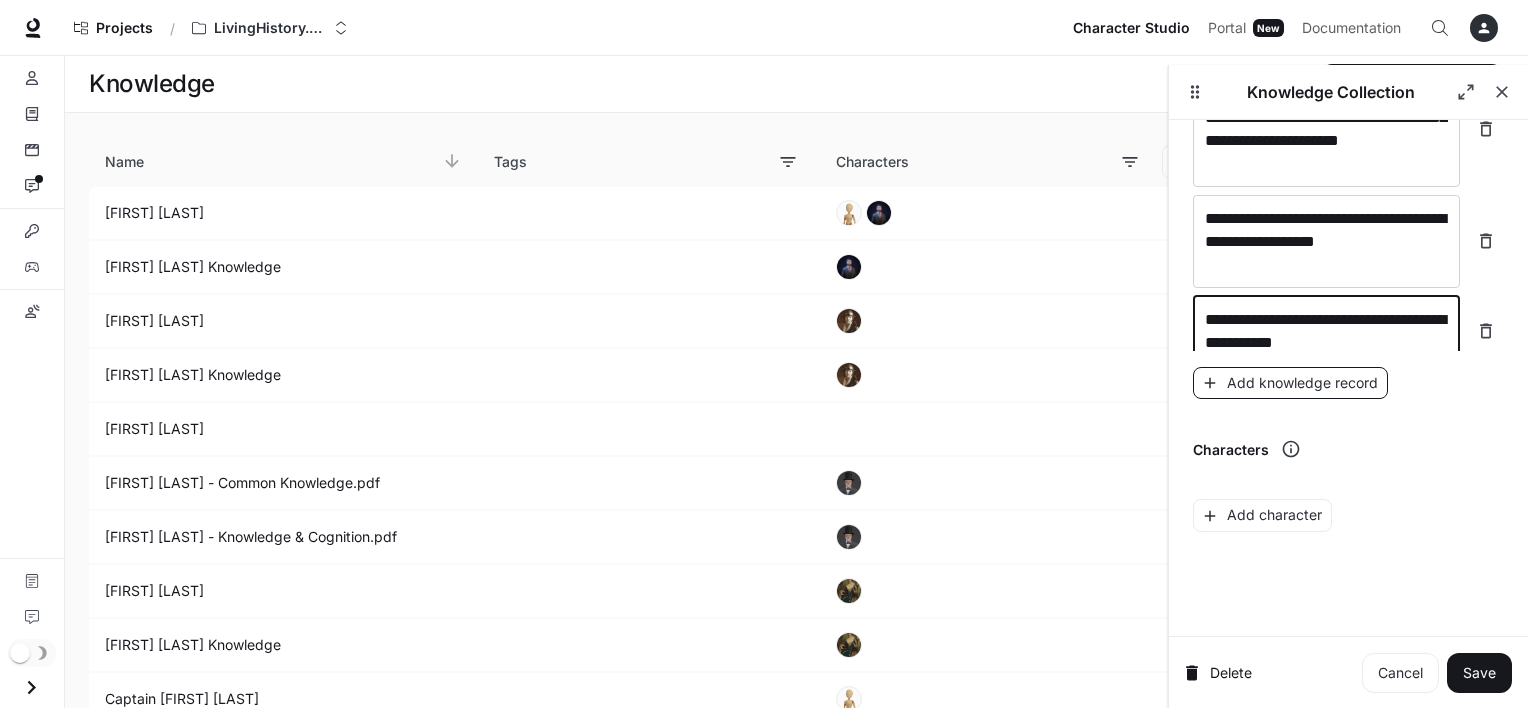 type on "**********" 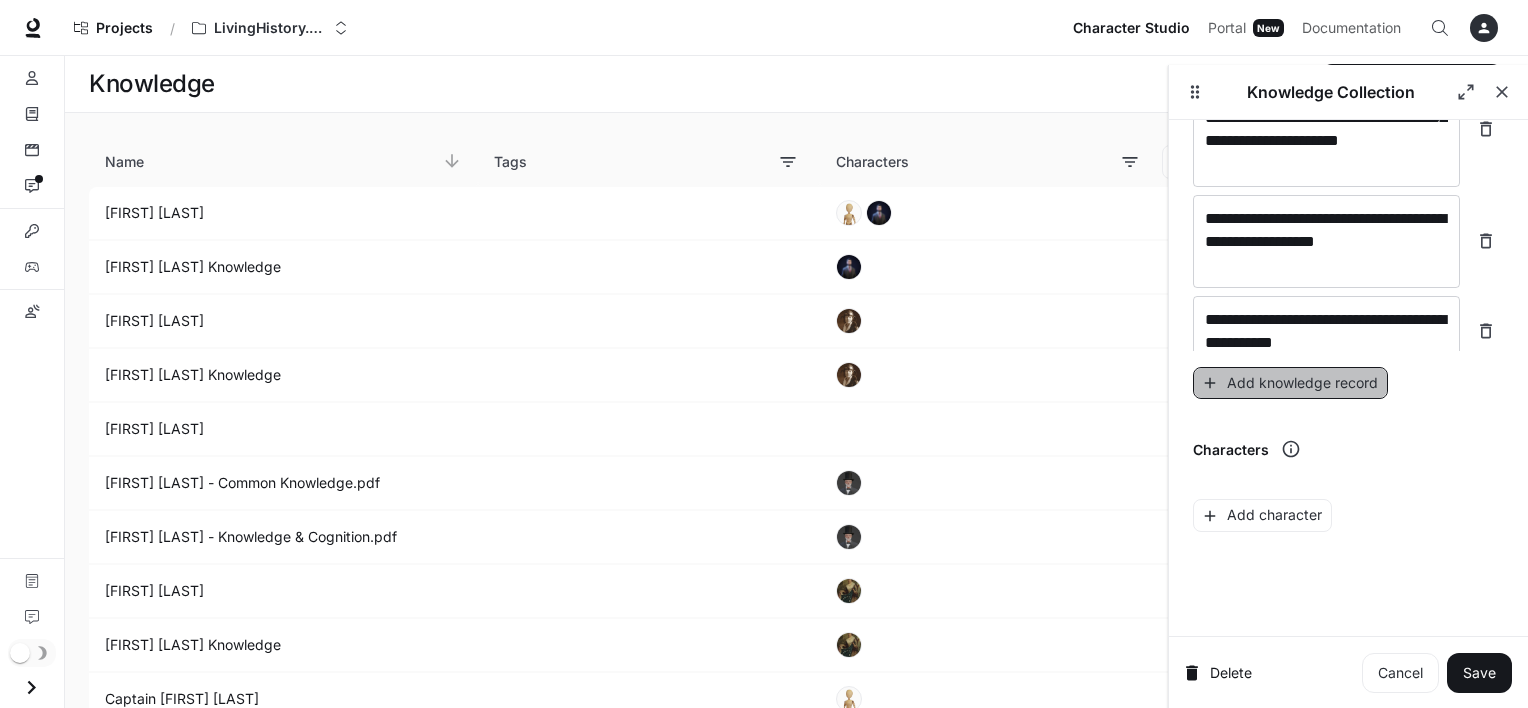 click on "Add knowledge record" at bounding box center [1290, 383] 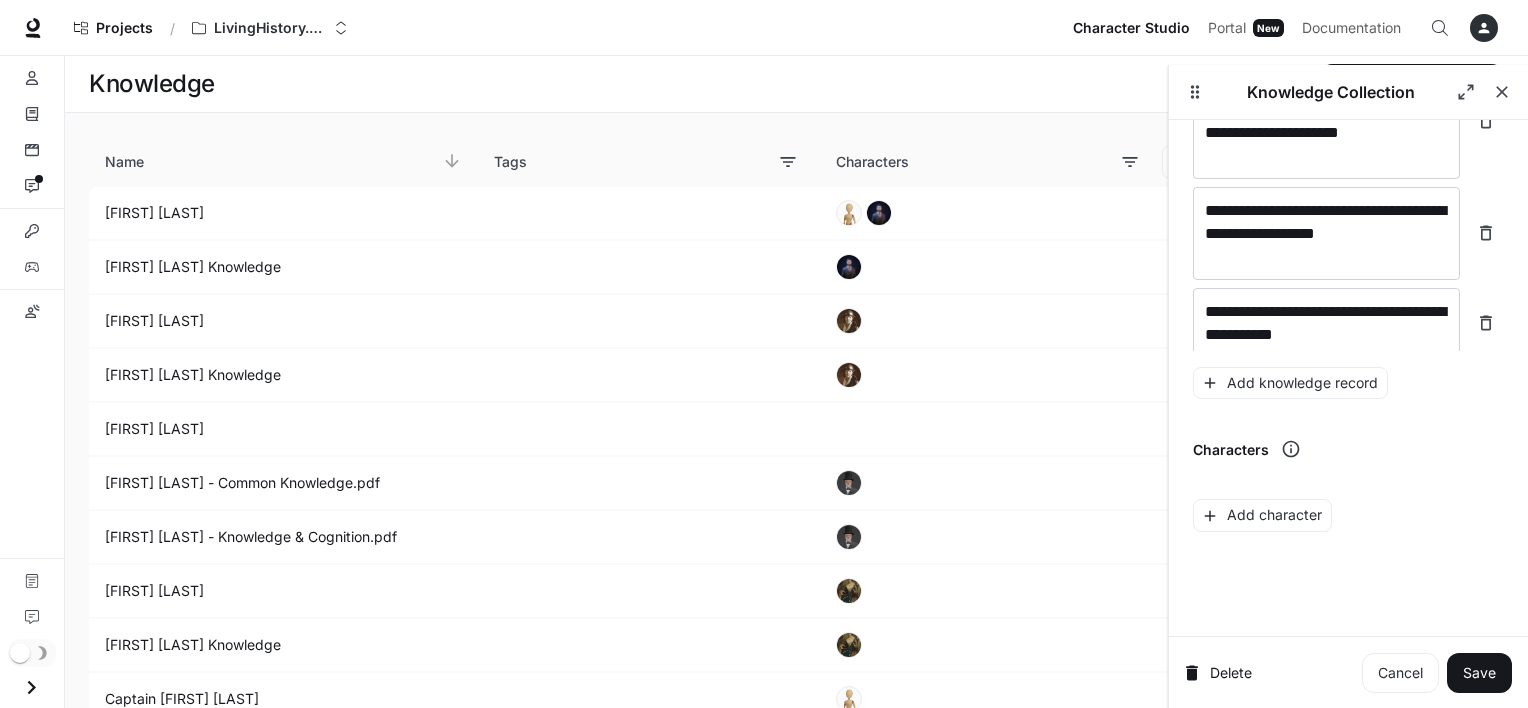scroll, scrollTop: 6934, scrollLeft: 0, axis: vertical 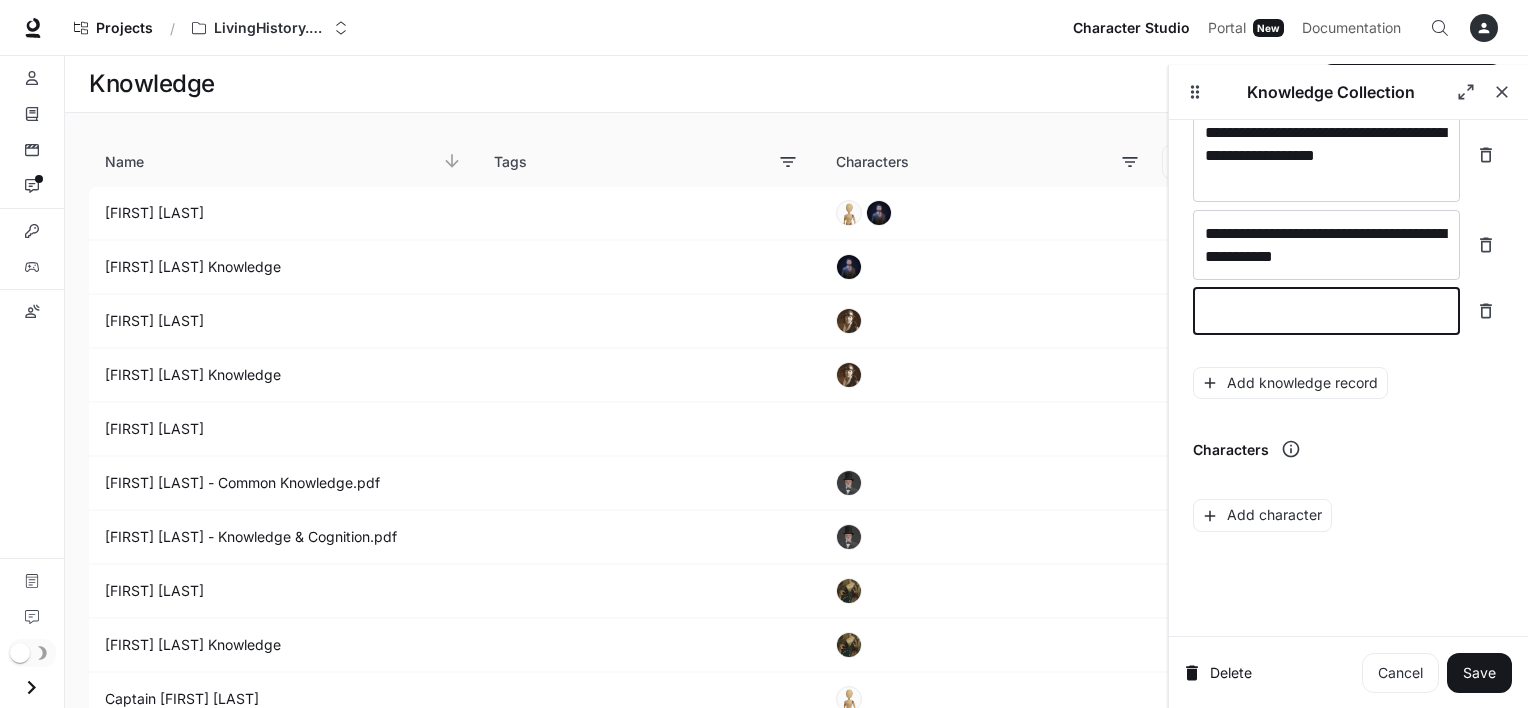 click at bounding box center (1326, 311) 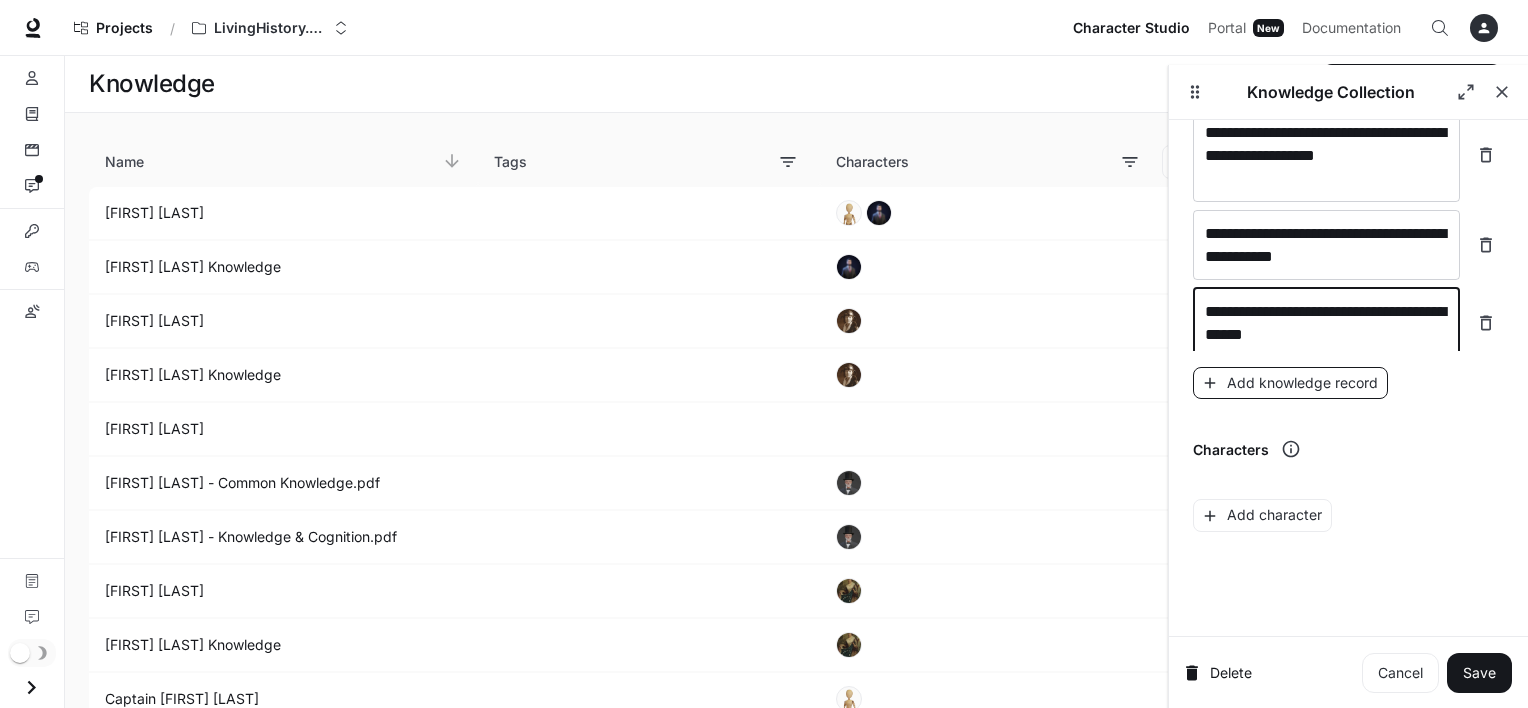 type on "**********" 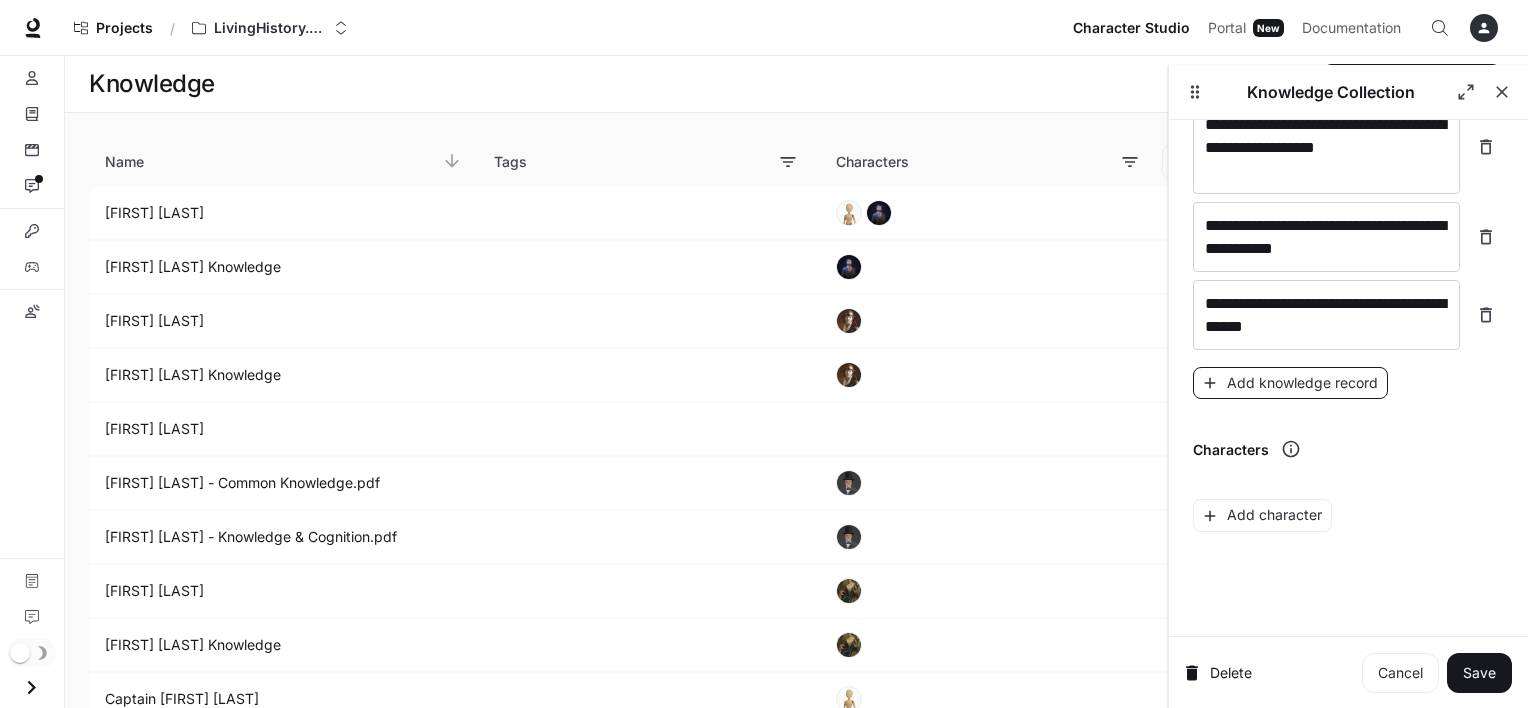 scroll, scrollTop: 7004, scrollLeft: 0, axis: vertical 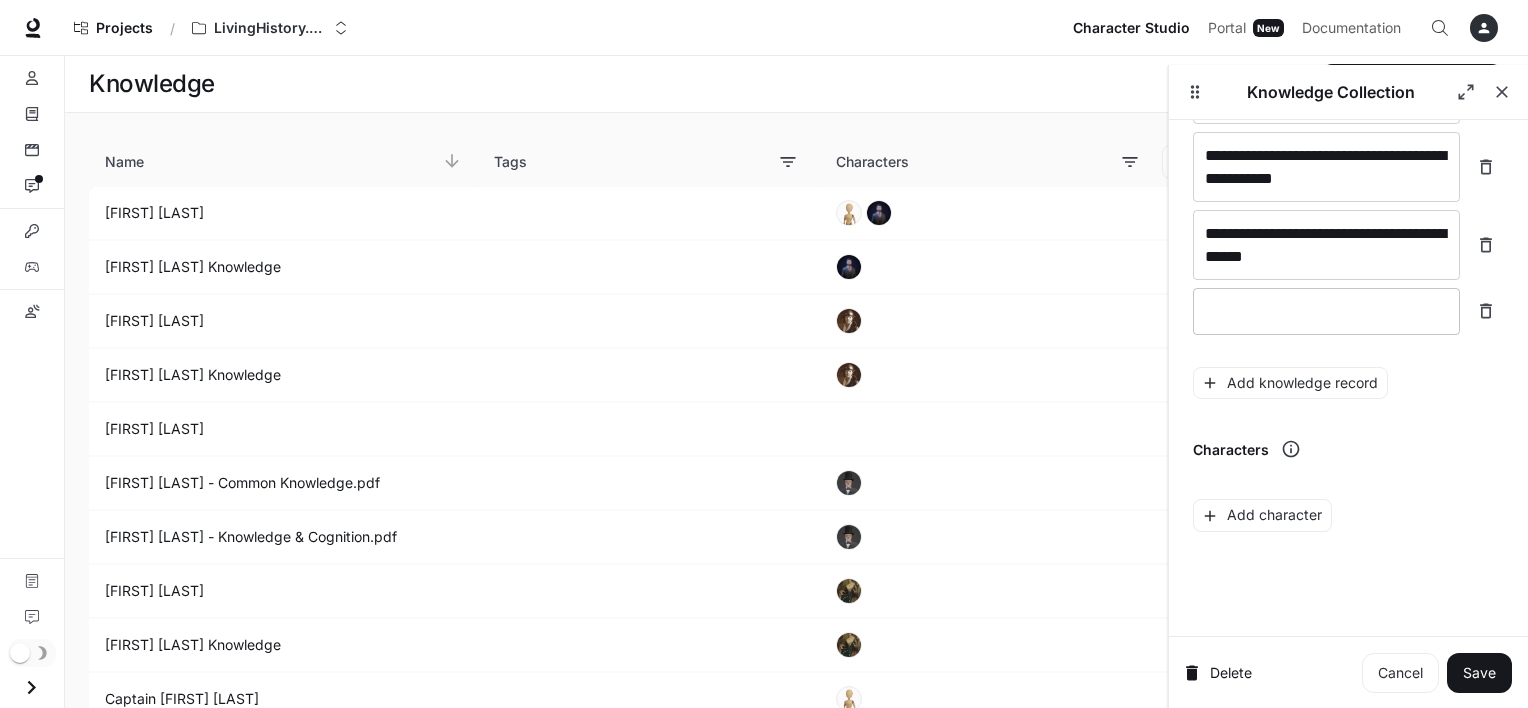 click at bounding box center [1326, 311] 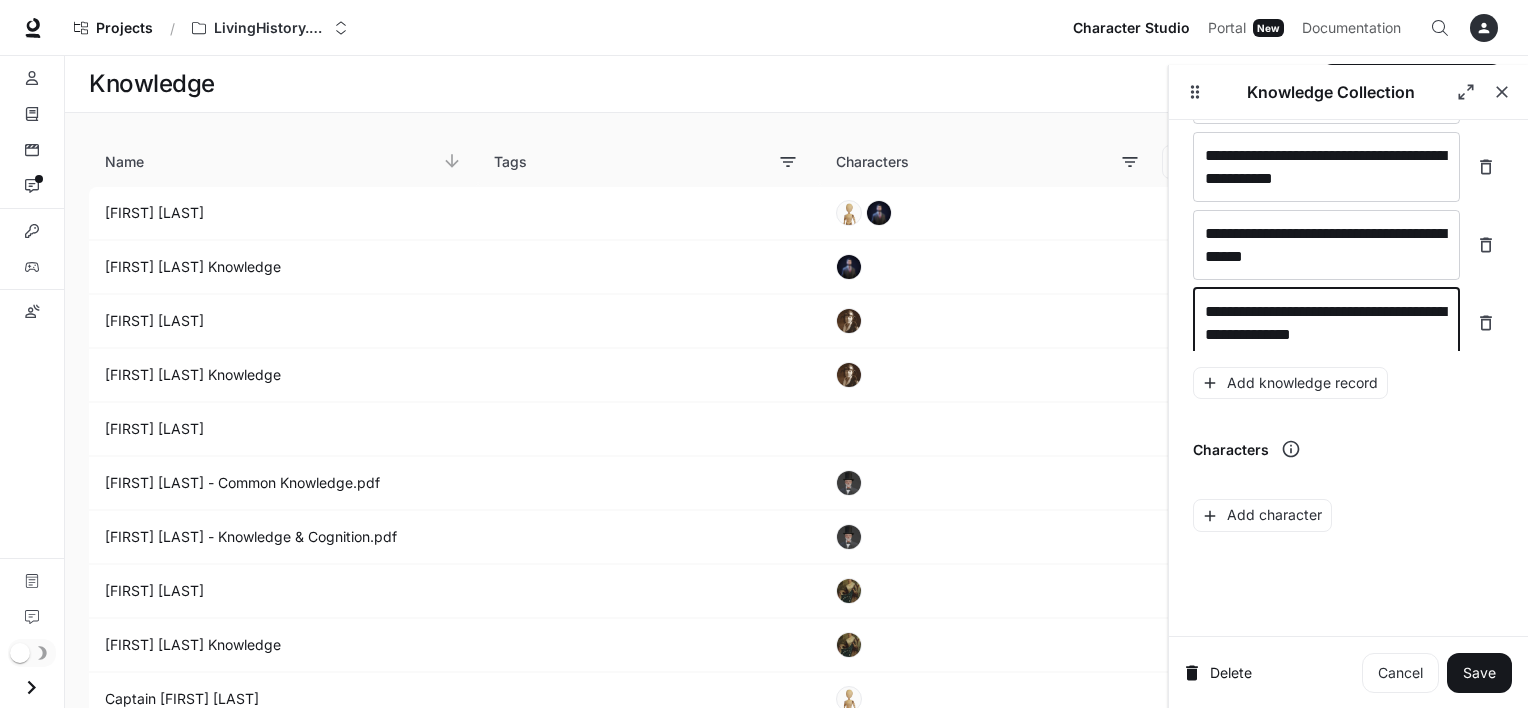 scroll, scrollTop: 7026, scrollLeft: 0, axis: vertical 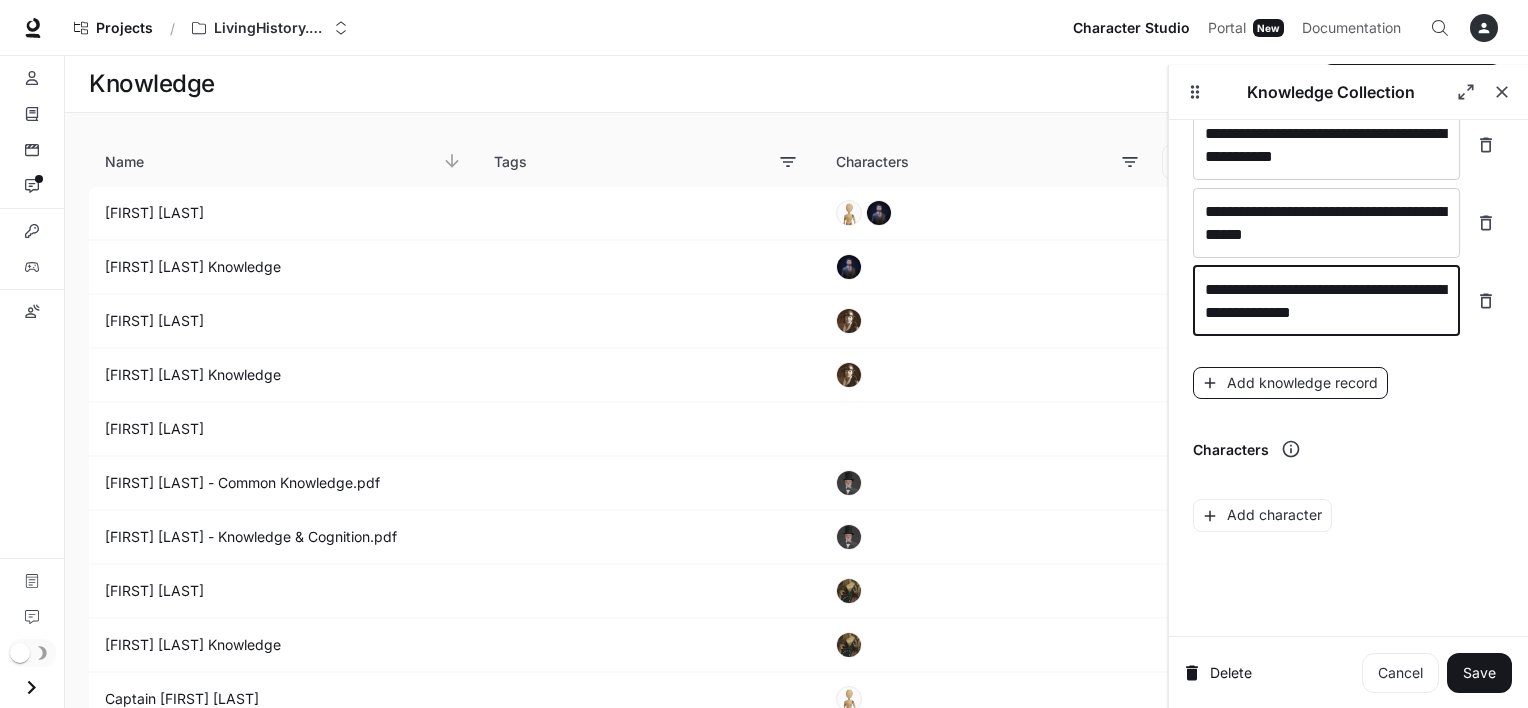 type on "**********" 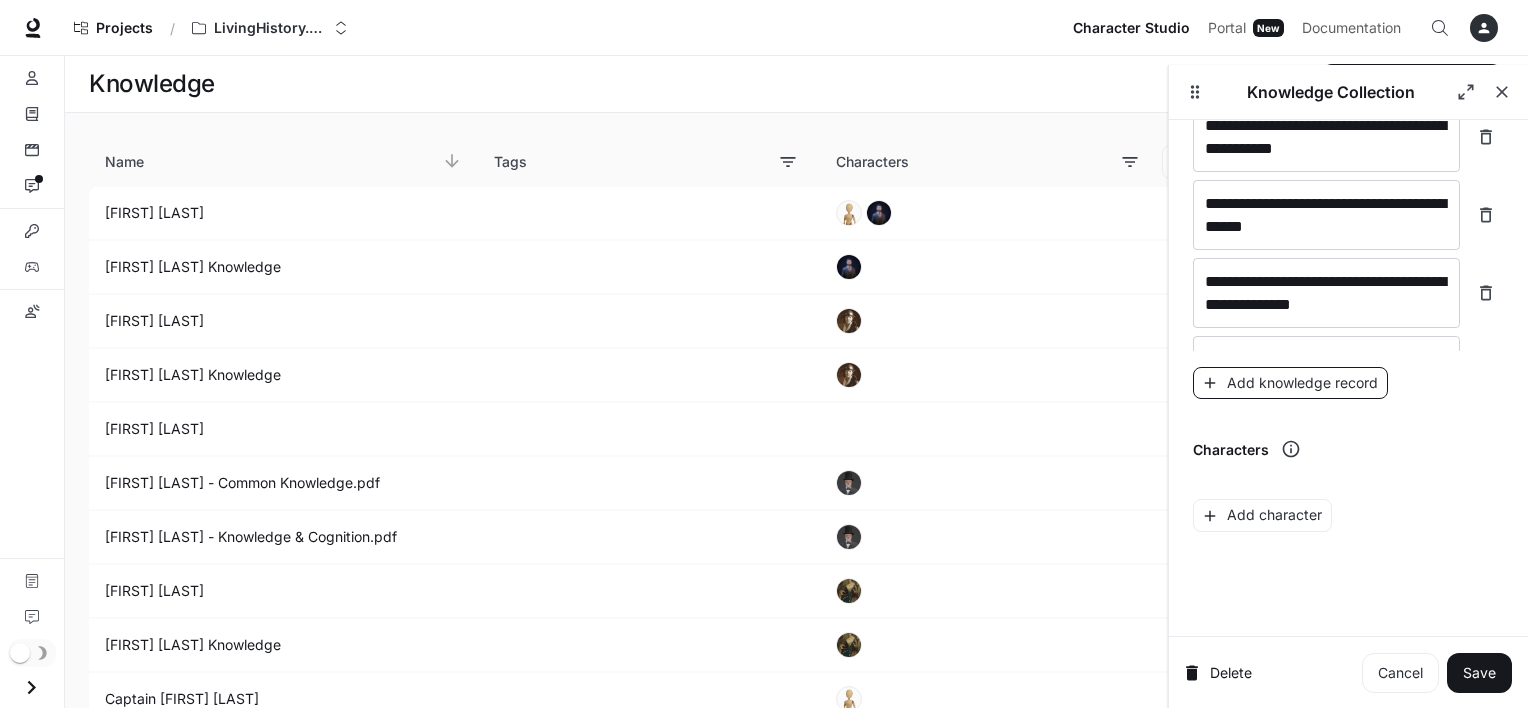 scroll, scrollTop: 7074, scrollLeft: 0, axis: vertical 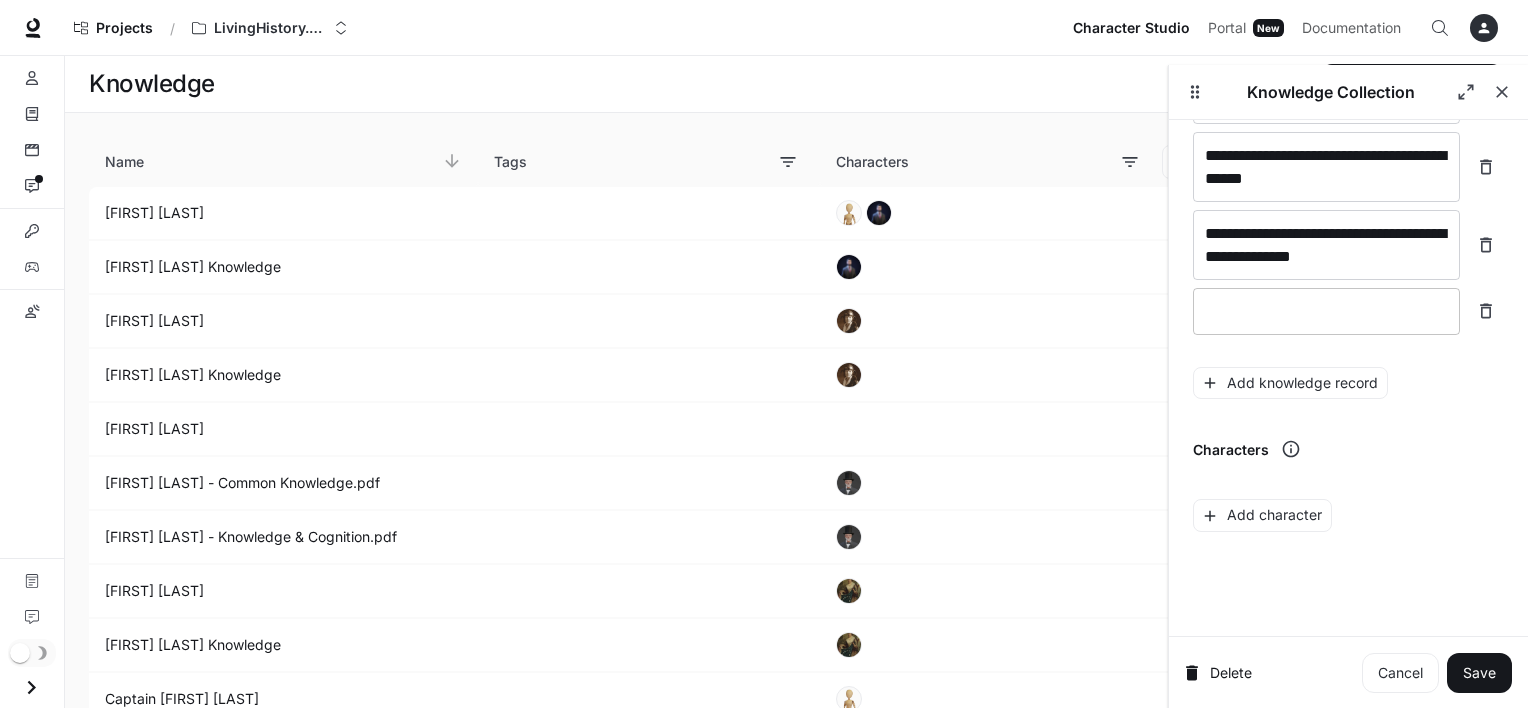 click on "* ​" at bounding box center [1326, 311] 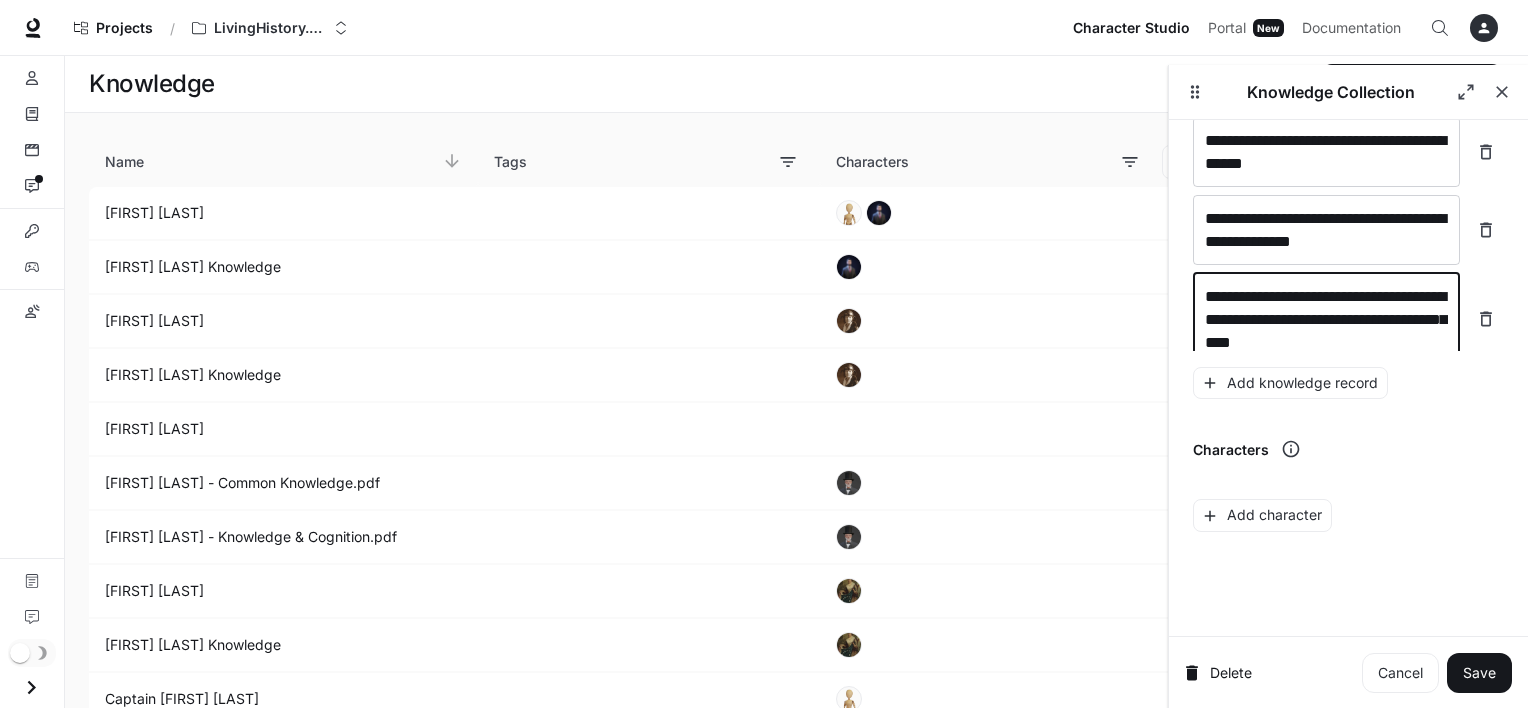 scroll, scrollTop: 7112, scrollLeft: 0, axis: vertical 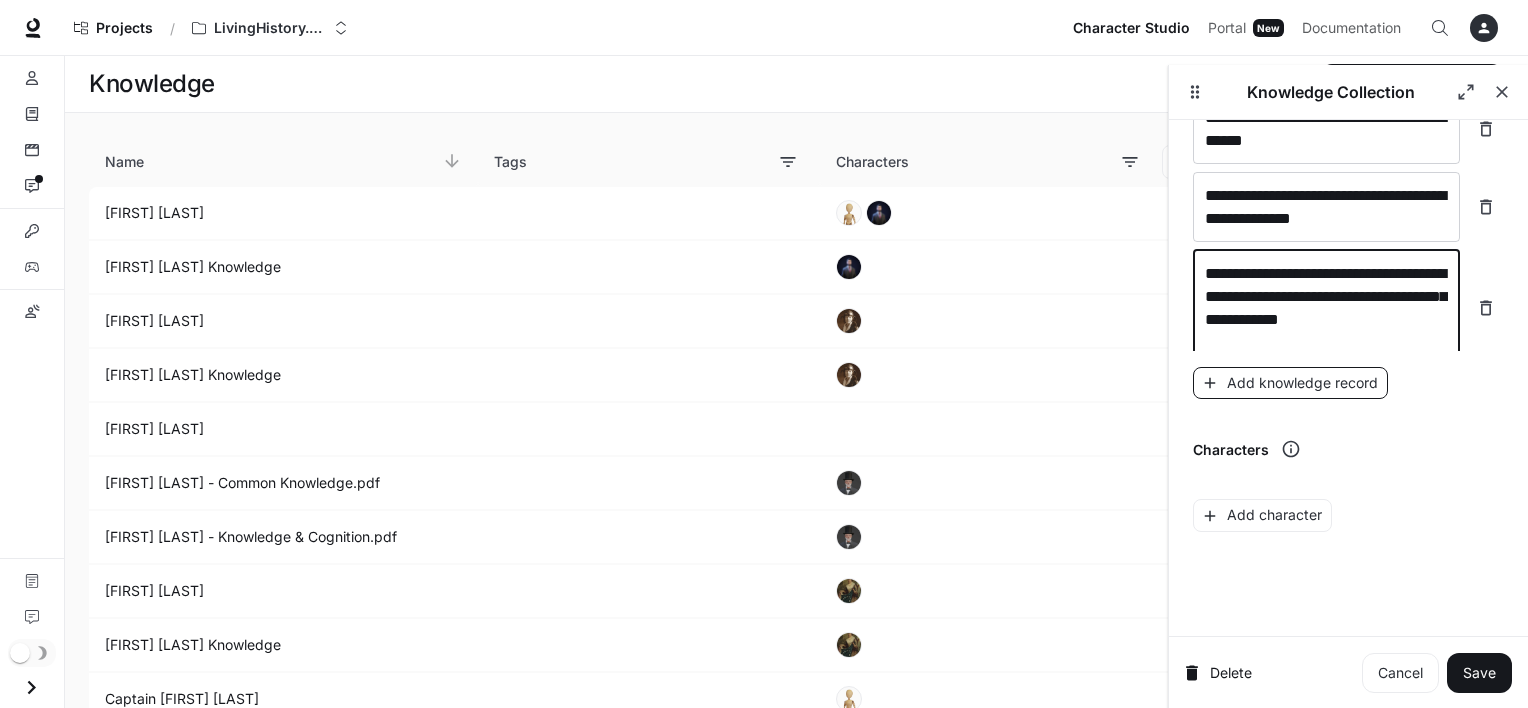 type on "**********" 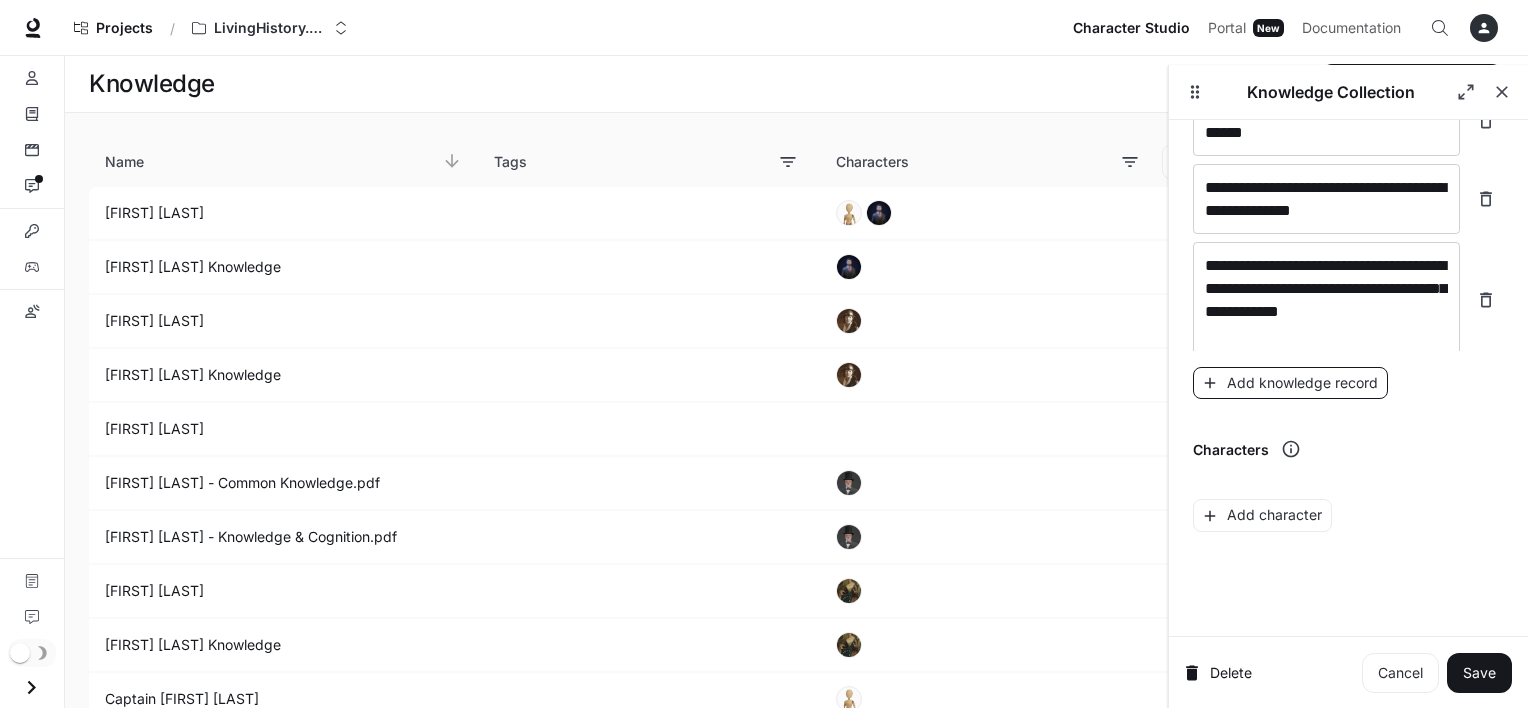 scroll, scrollTop: 7190, scrollLeft: 0, axis: vertical 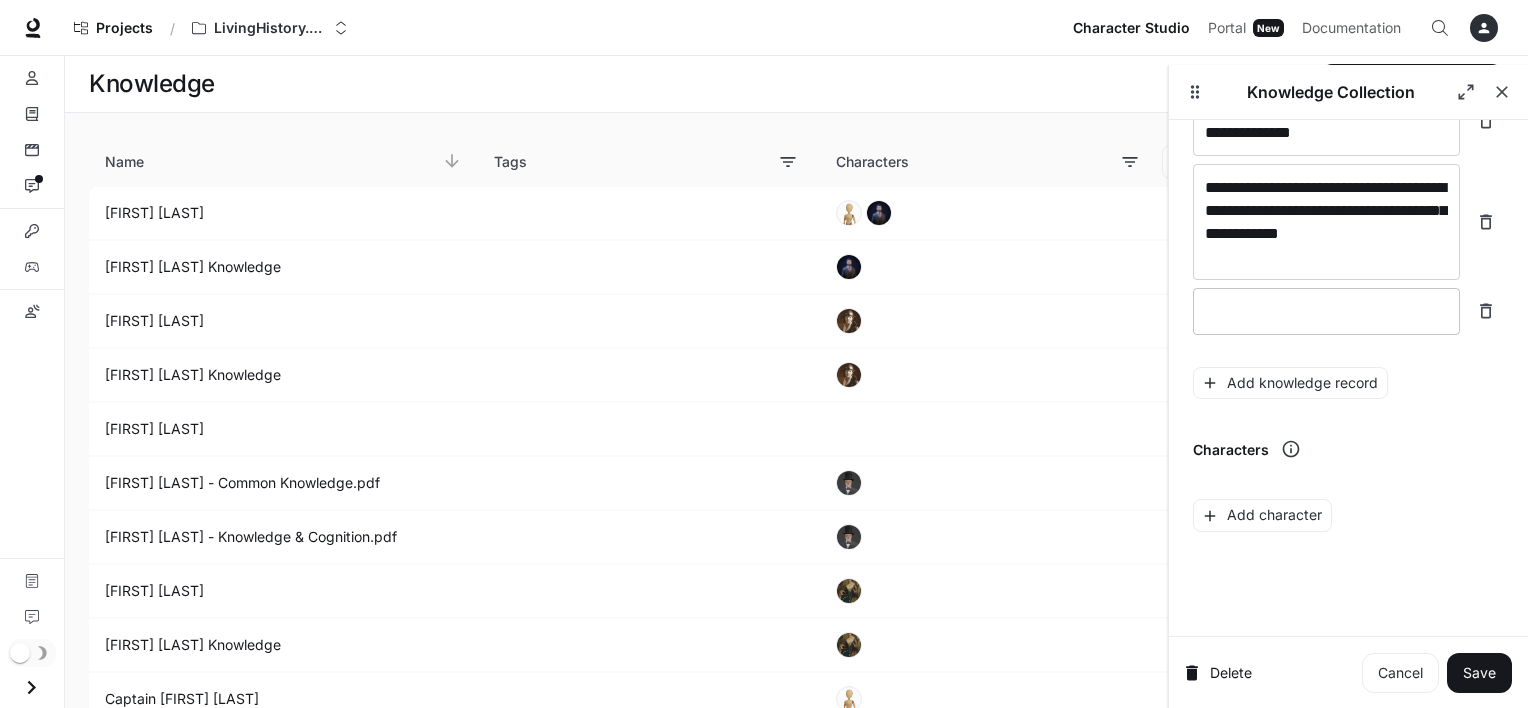 click on "* ​" at bounding box center (1326, 311) 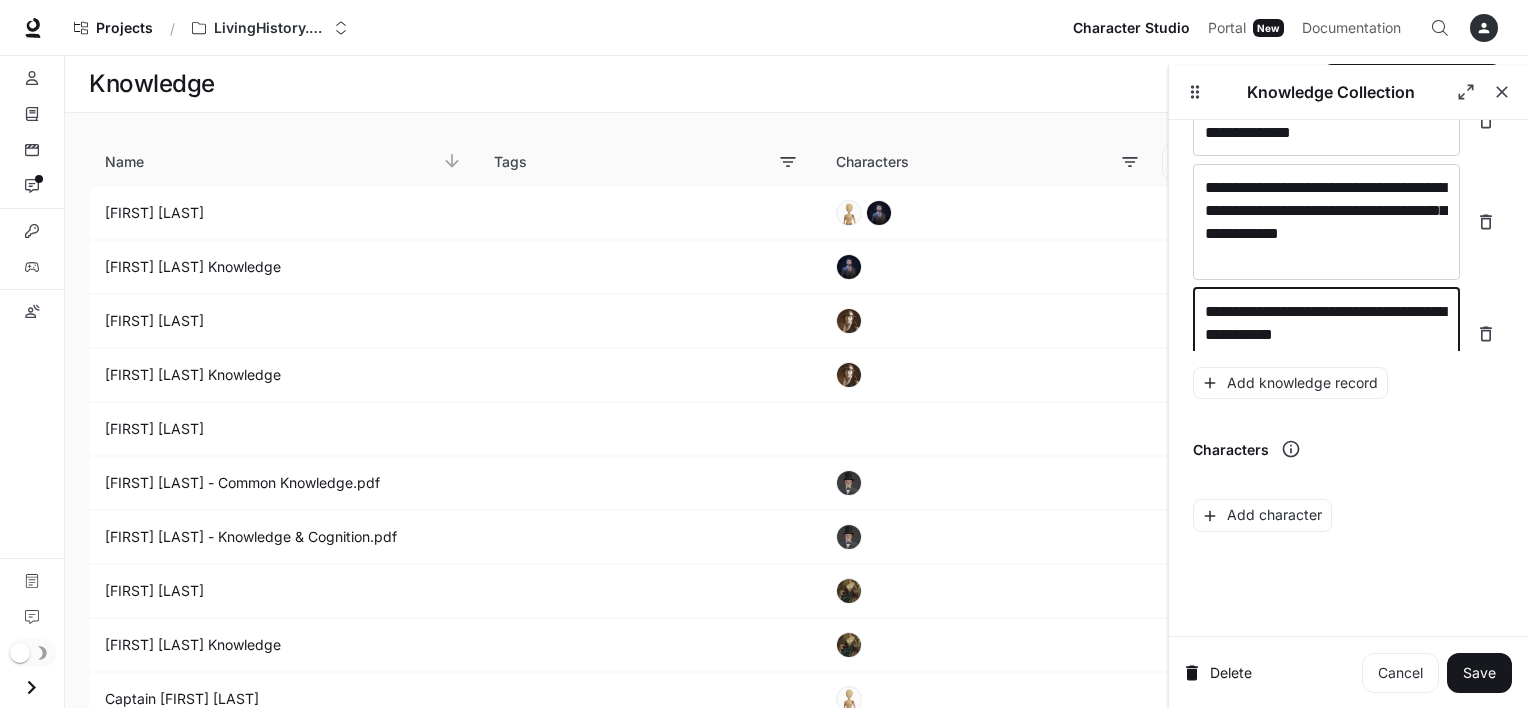 scroll, scrollTop: 7205, scrollLeft: 0, axis: vertical 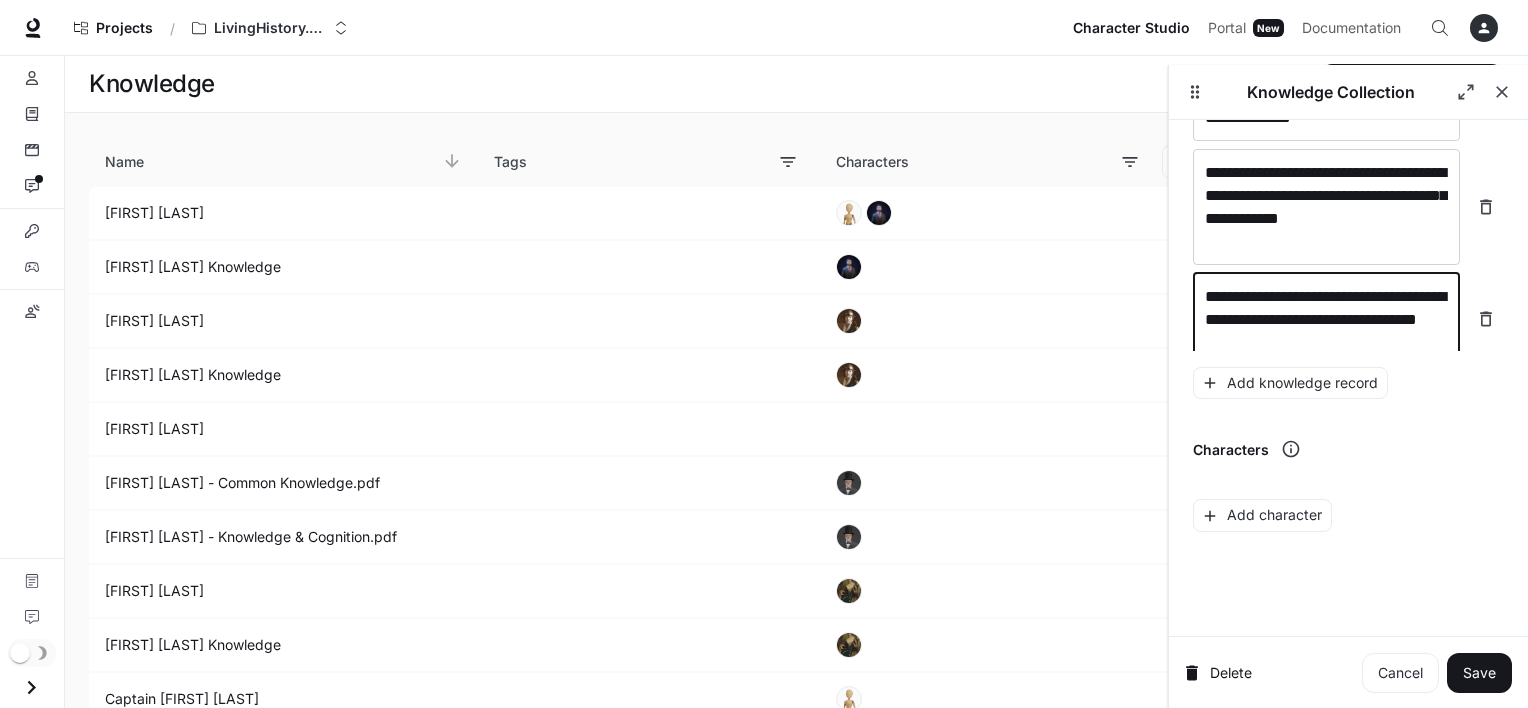 click on "**********" at bounding box center (1326, 319) 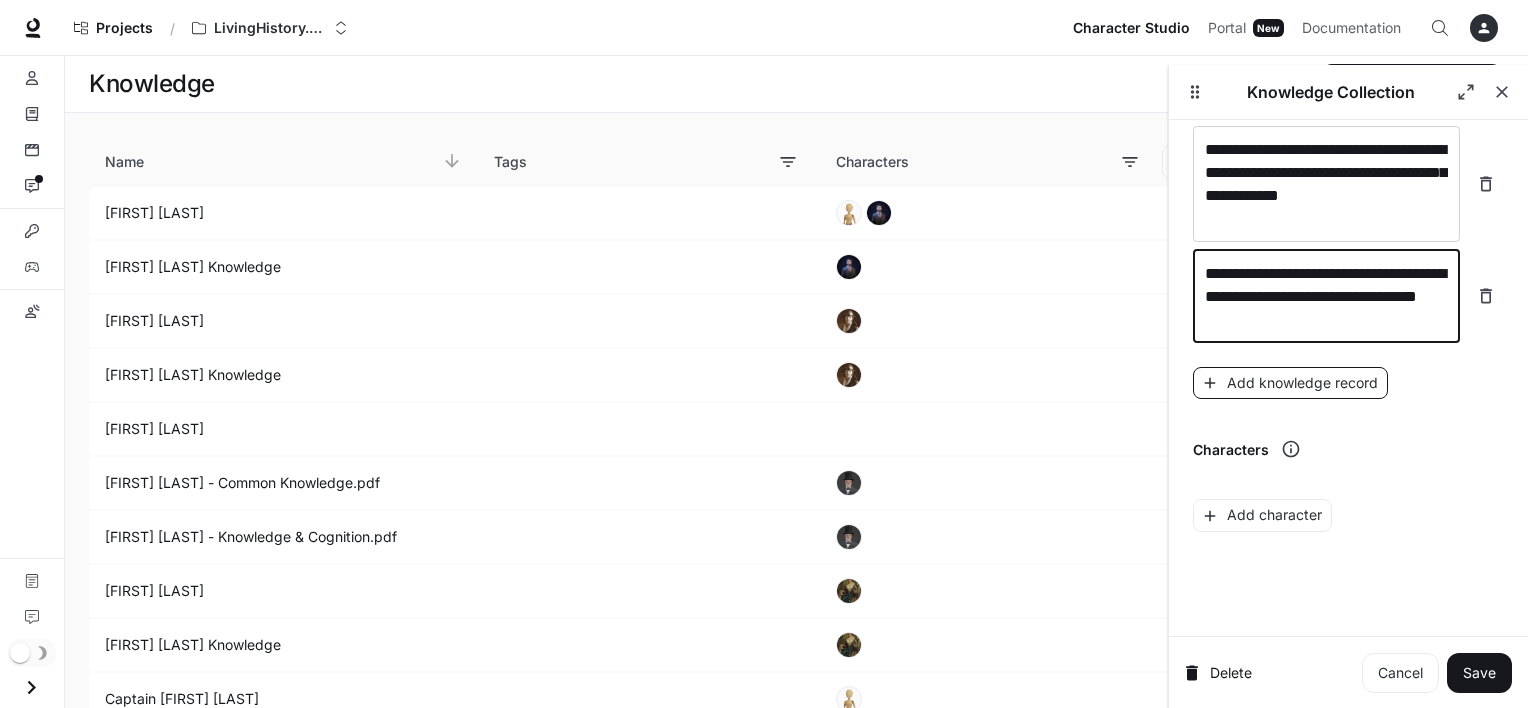 type on "**********" 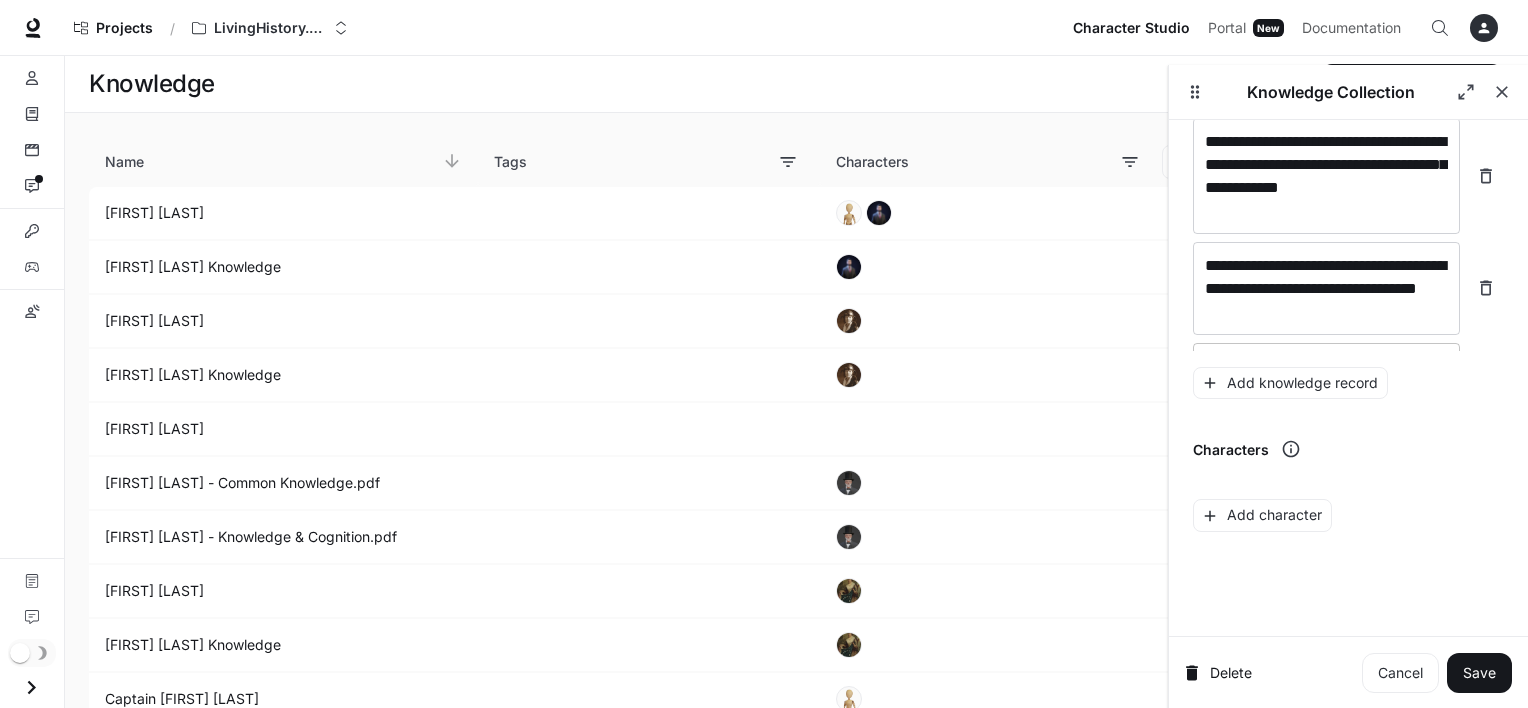 scroll, scrollTop: 7283, scrollLeft: 0, axis: vertical 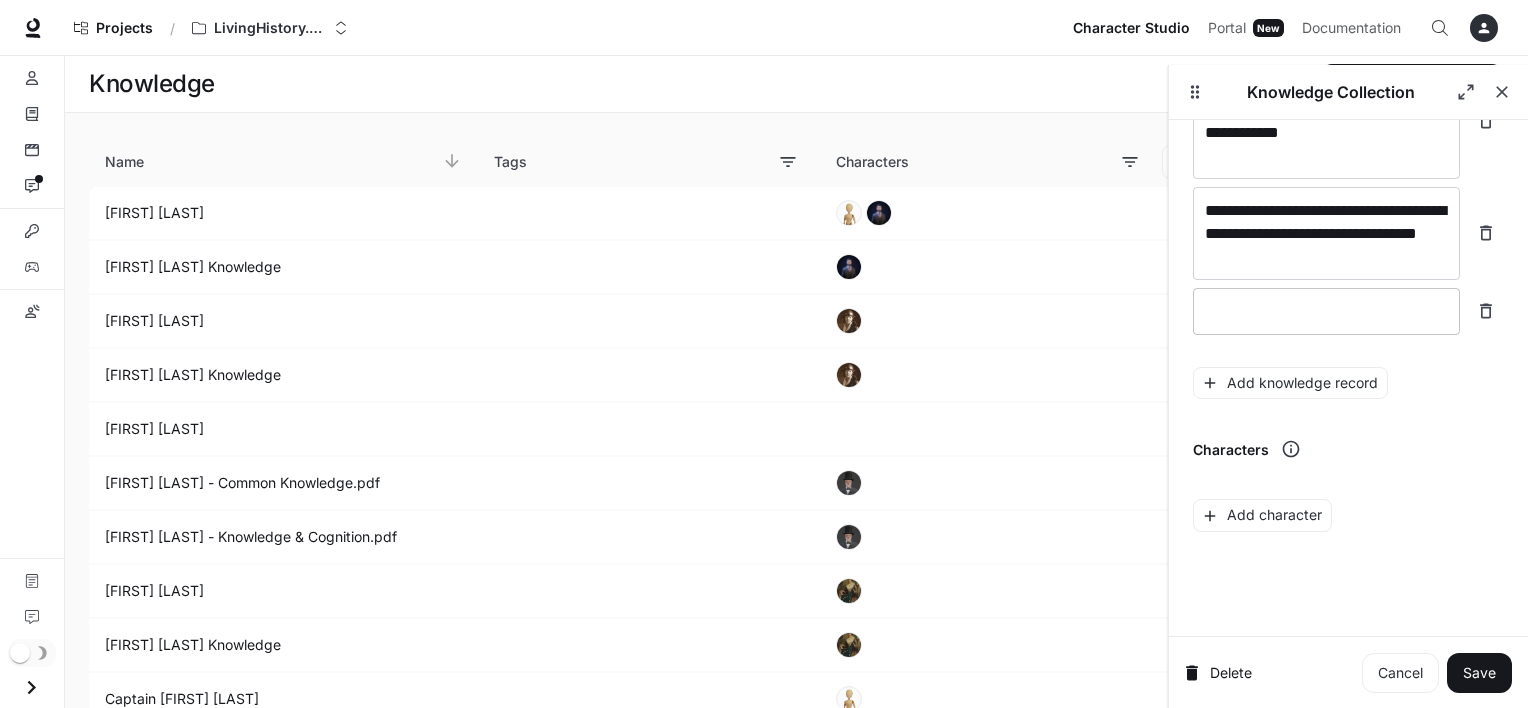 click at bounding box center (1326, 311) 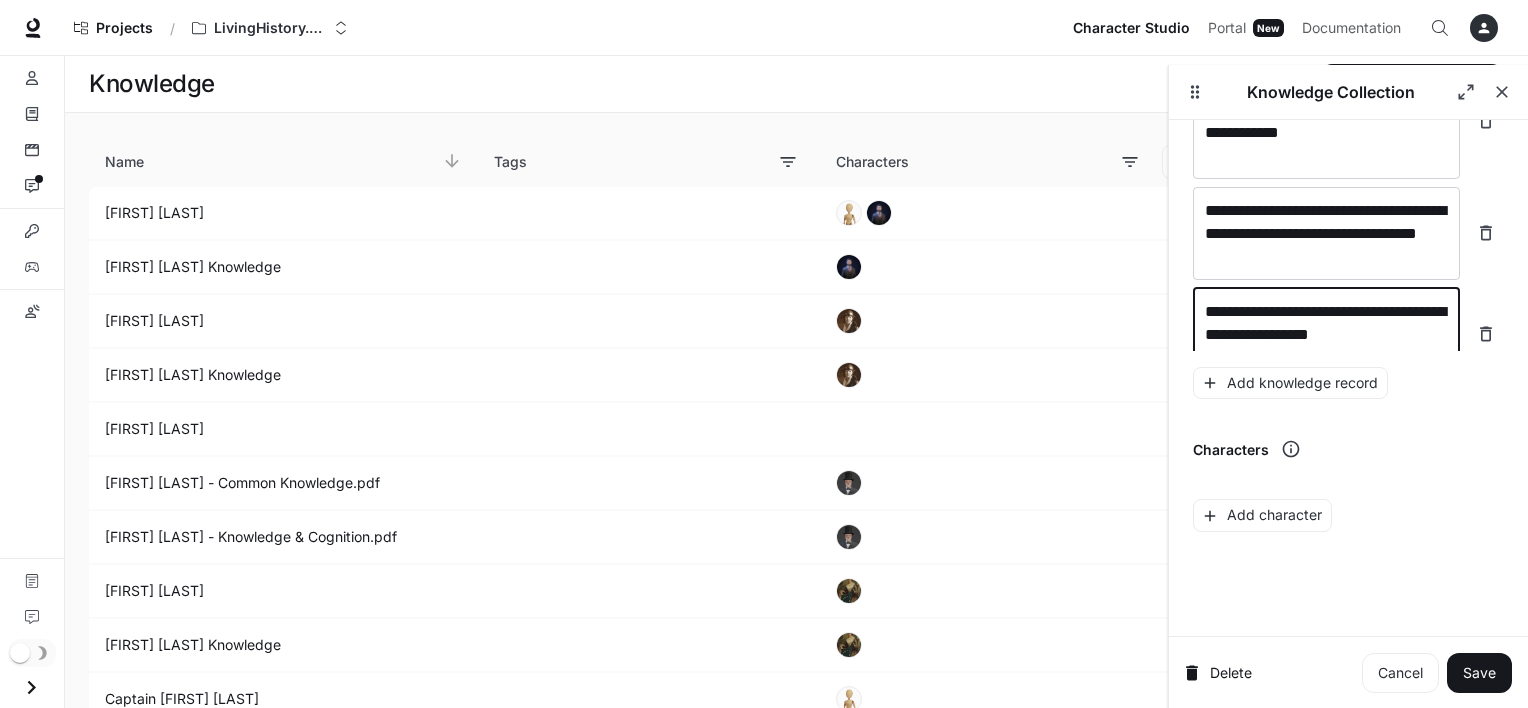 scroll, scrollTop: 7299, scrollLeft: 0, axis: vertical 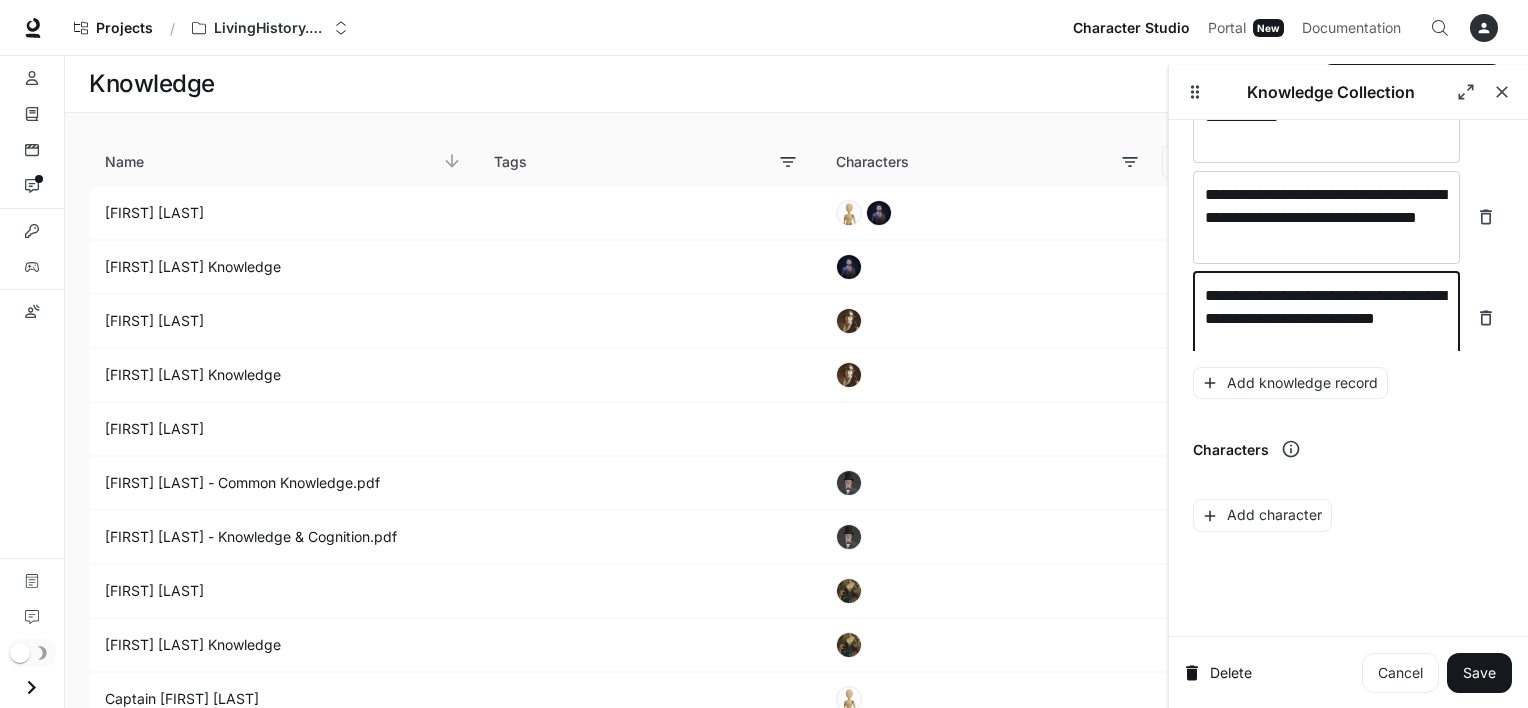 type on "**********" 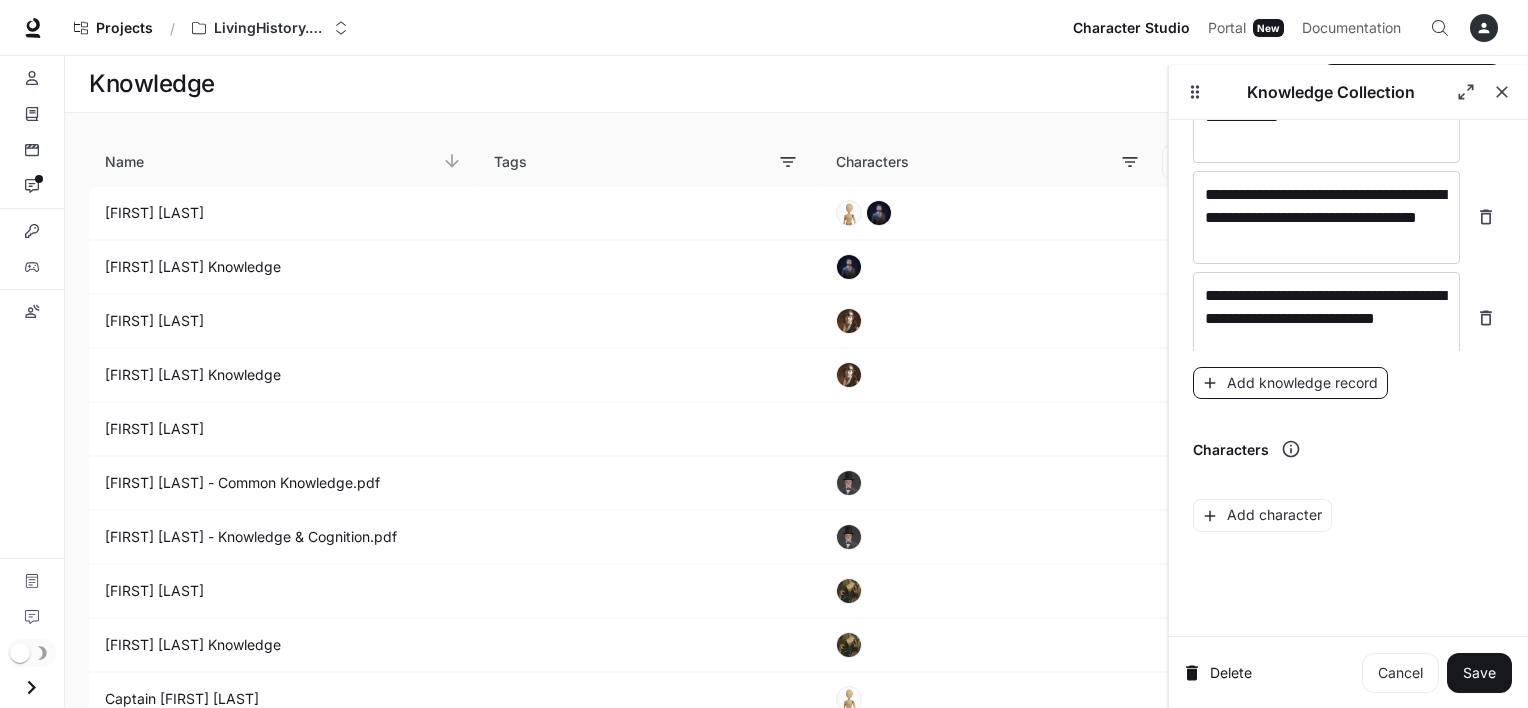click on "Add knowledge record" at bounding box center (1290, 383) 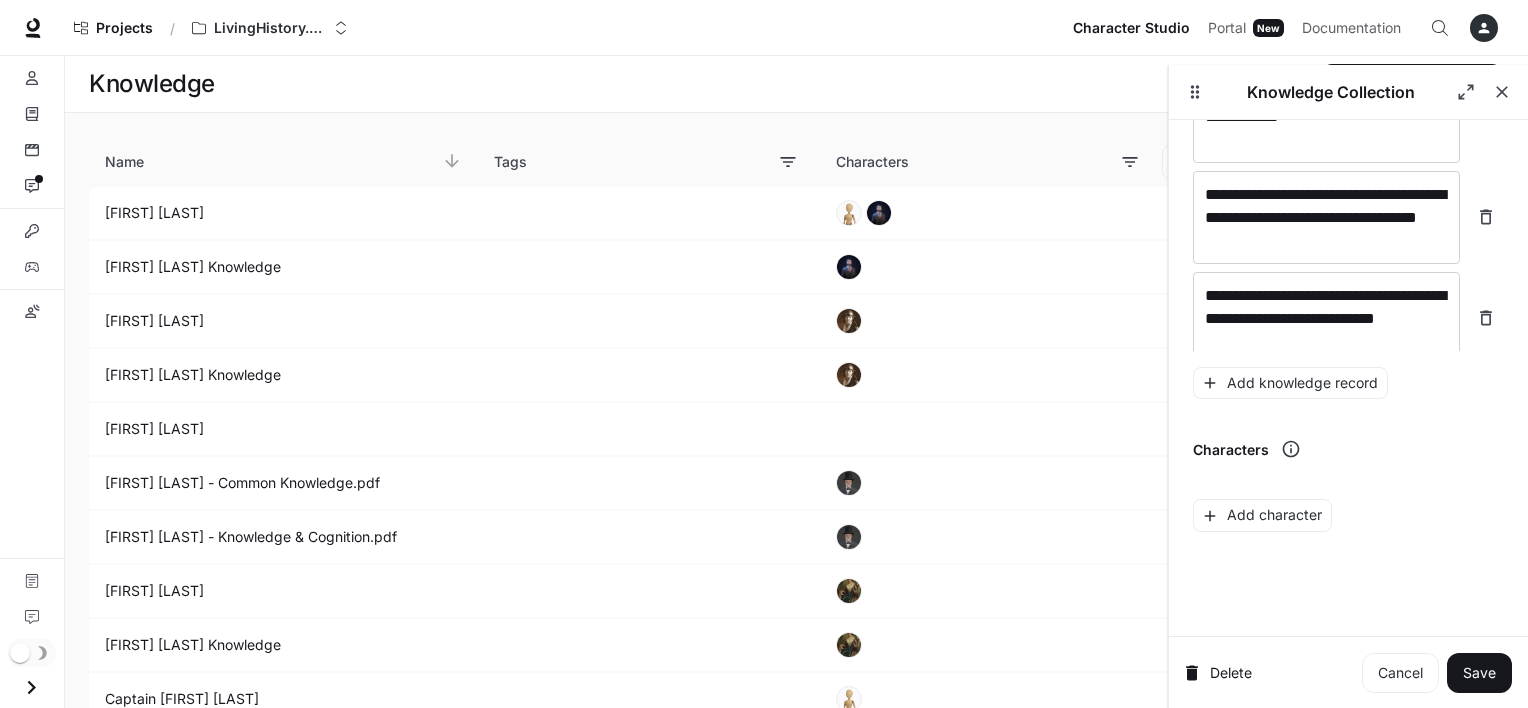 scroll, scrollTop: 7368, scrollLeft: 0, axis: vertical 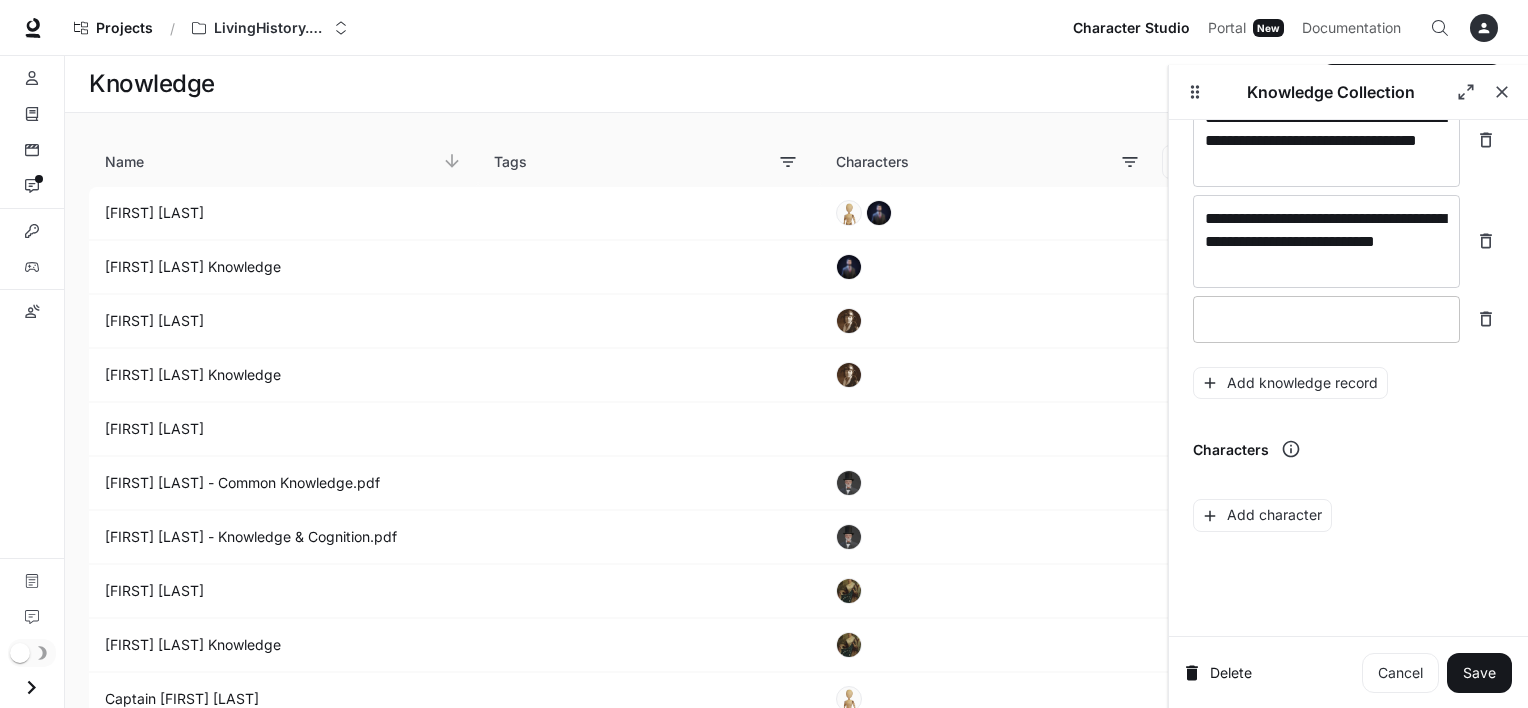 click at bounding box center [1326, 319] 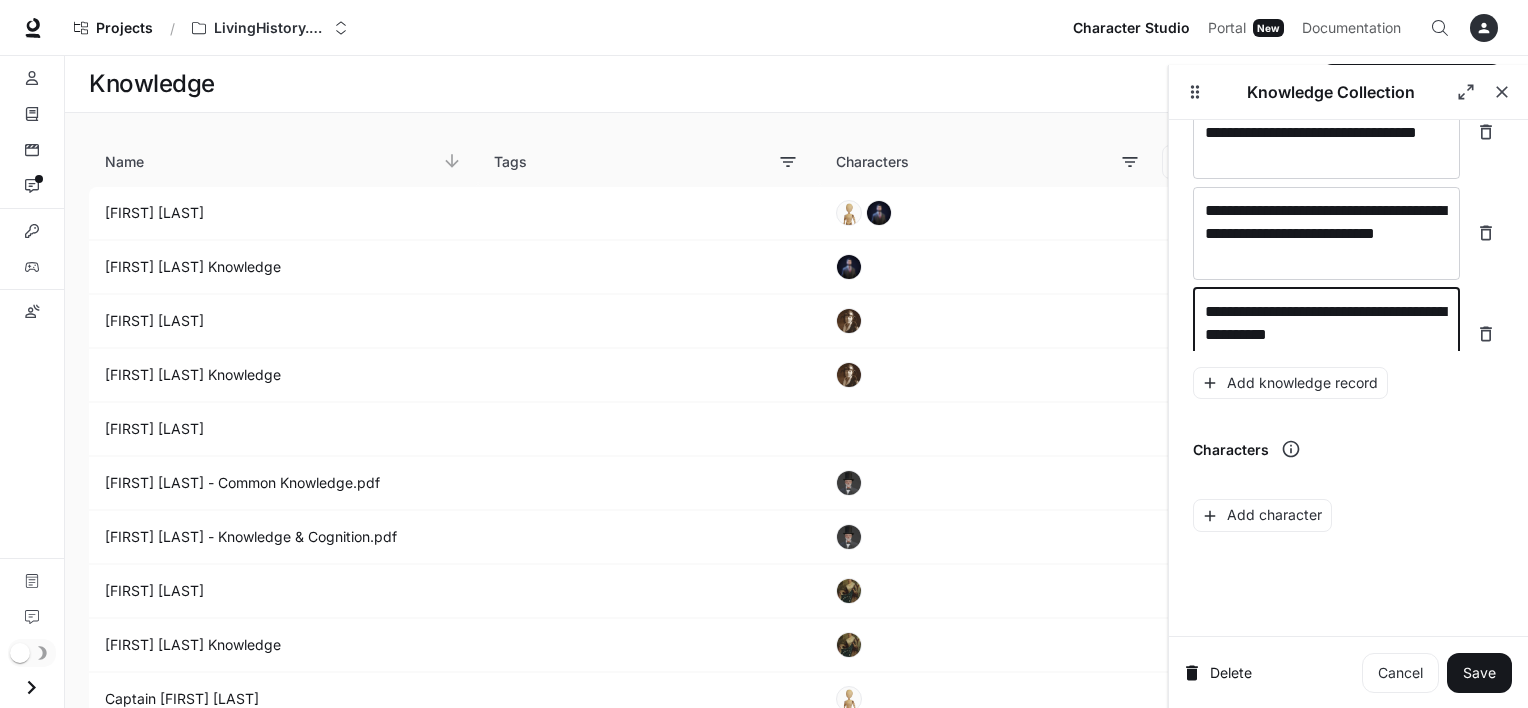 scroll, scrollTop: 7392, scrollLeft: 0, axis: vertical 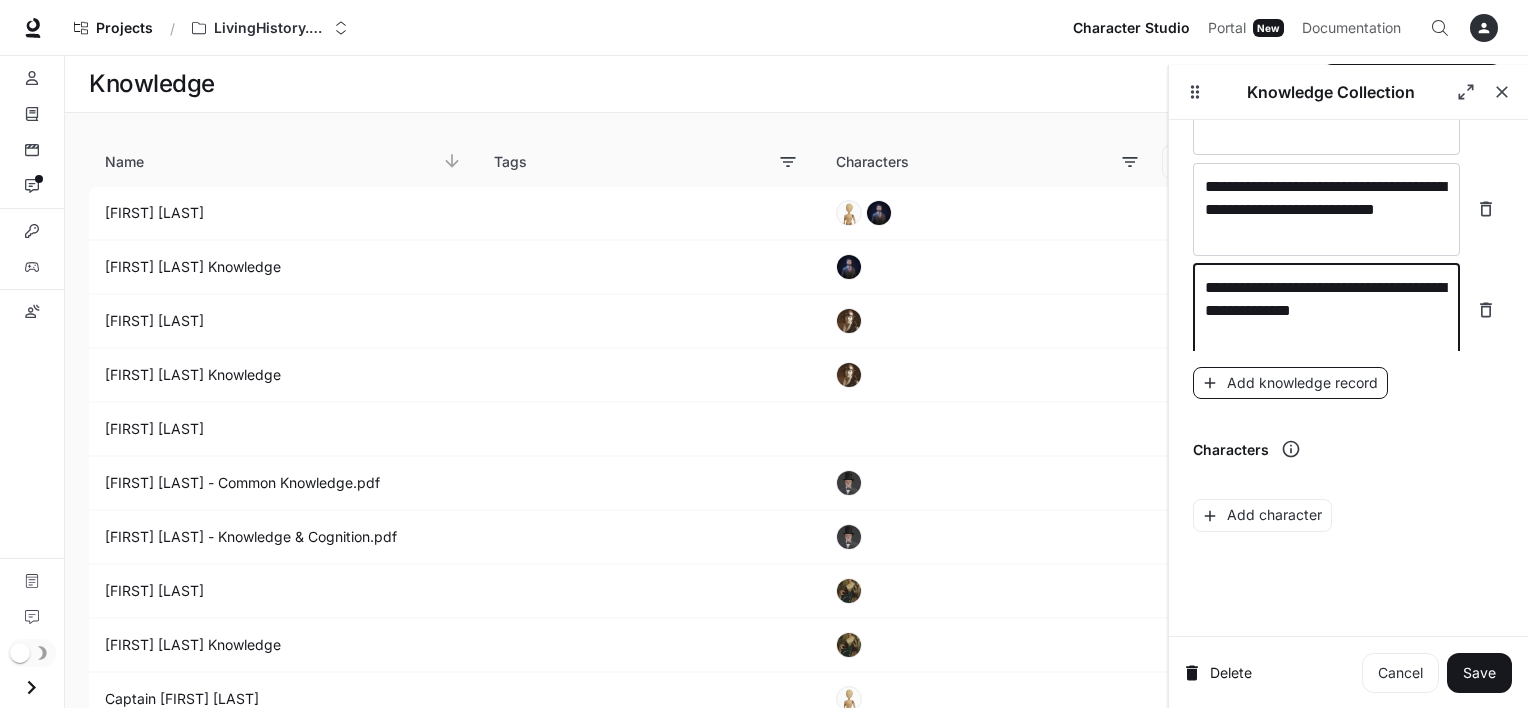 type on "**********" 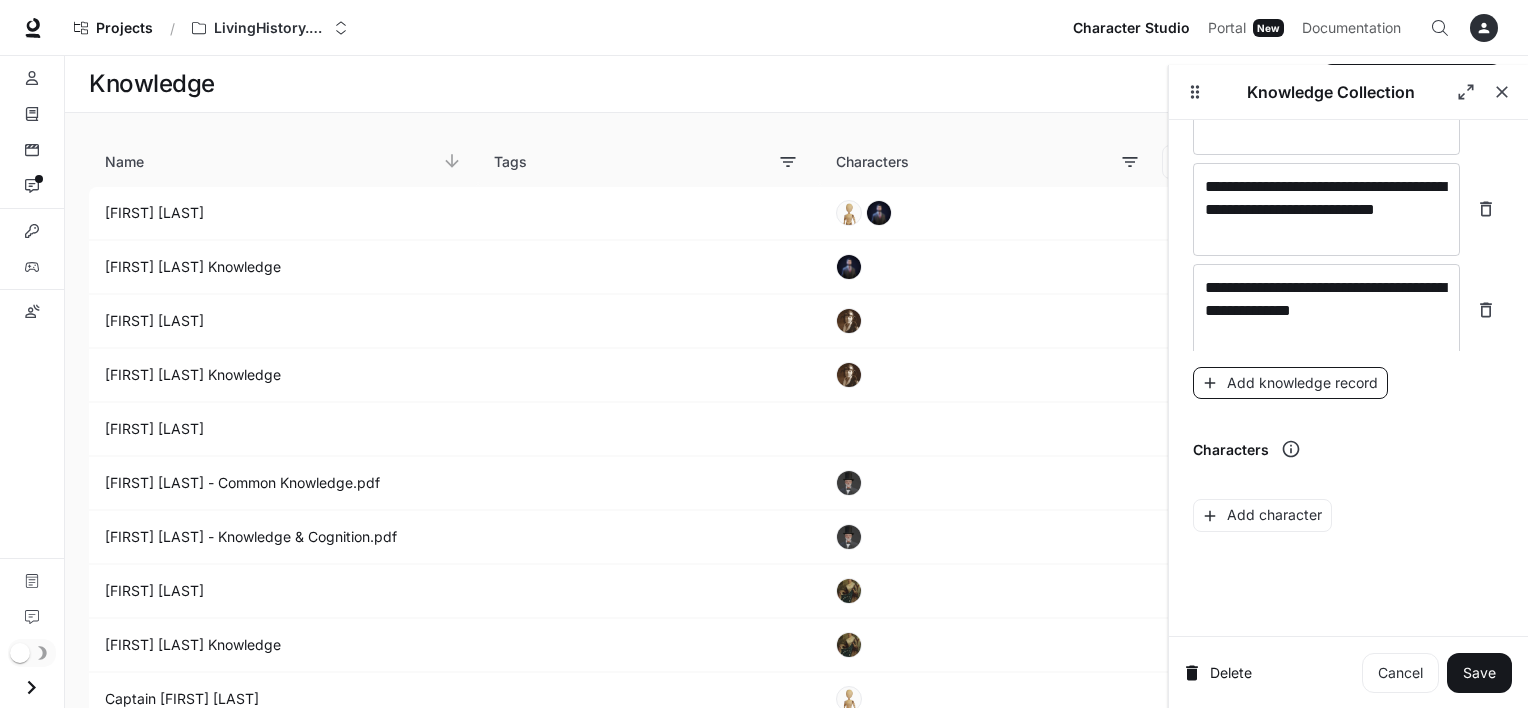 scroll, scrollTop: 7468, scrollLeft: 0, axis: vertical 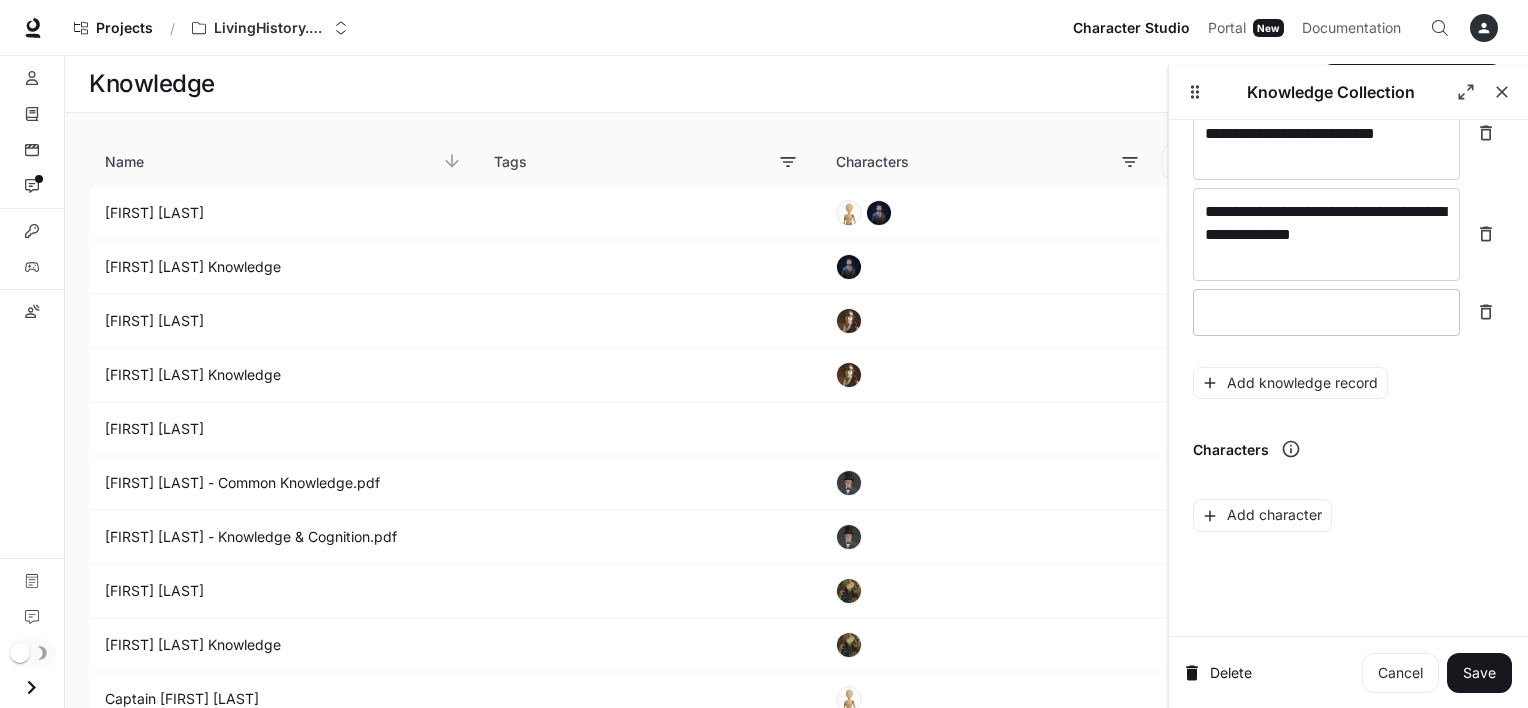 click at bounding box center (1326, 312) 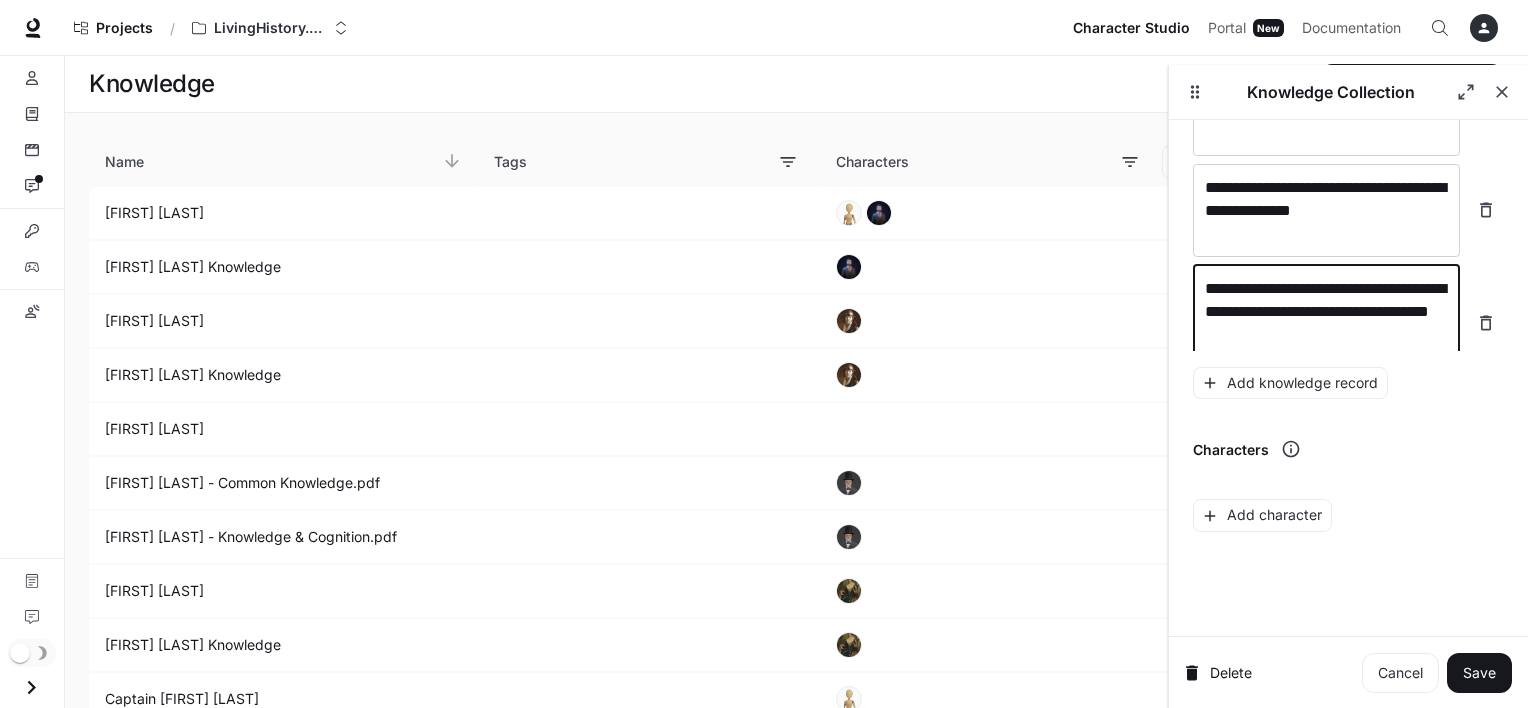 scroll, scrollTop: 7508, scrollLeft: 0, axis: vertical 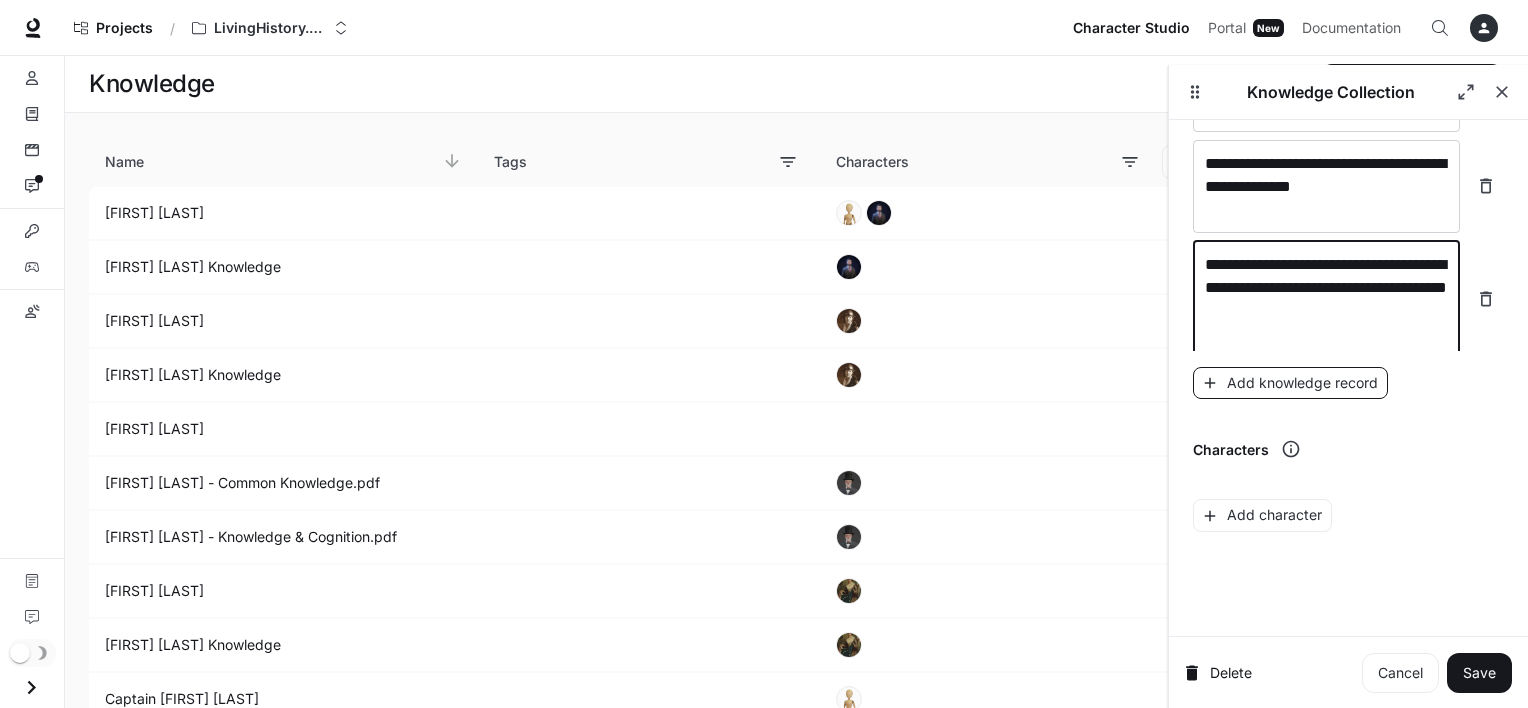 type on "**********" 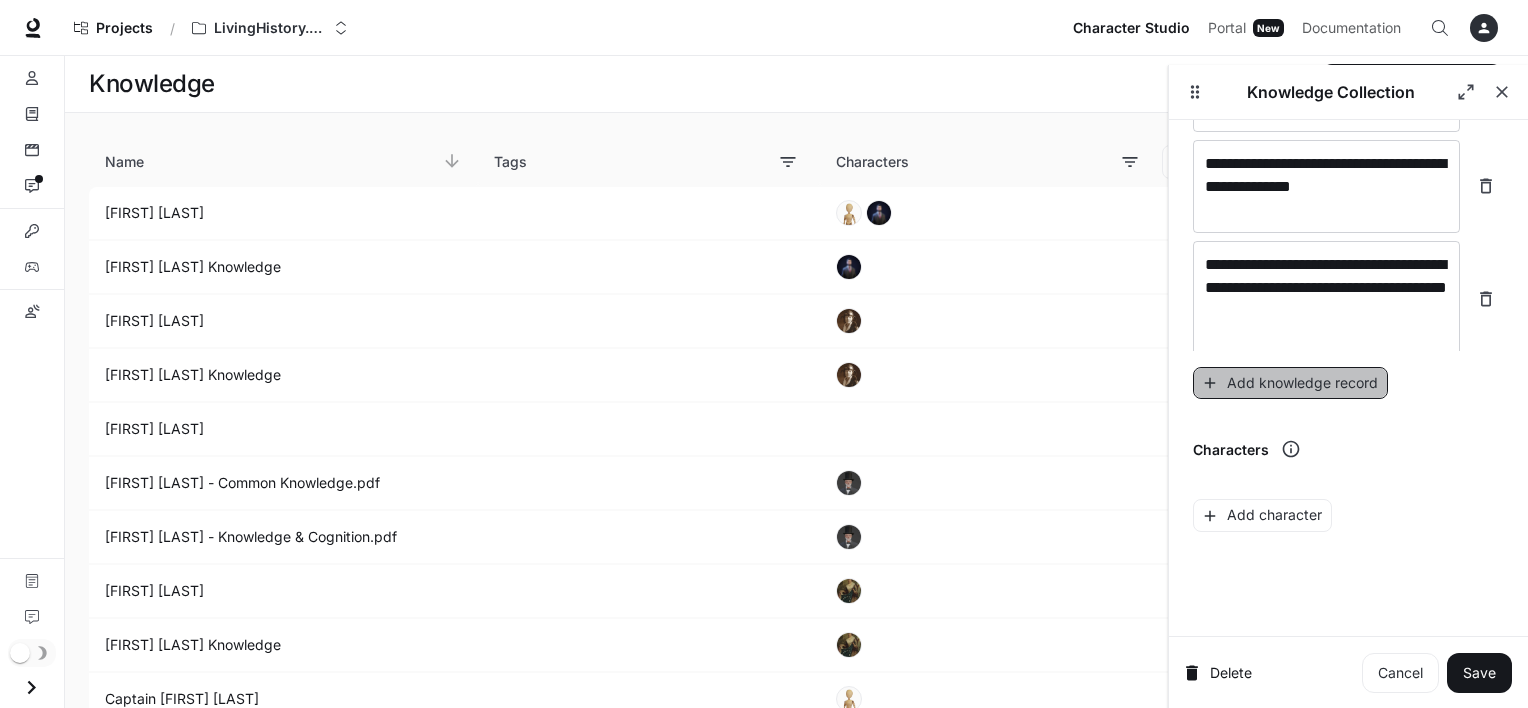 click on "Add knowledge record" at bounding box center (1290, 383) 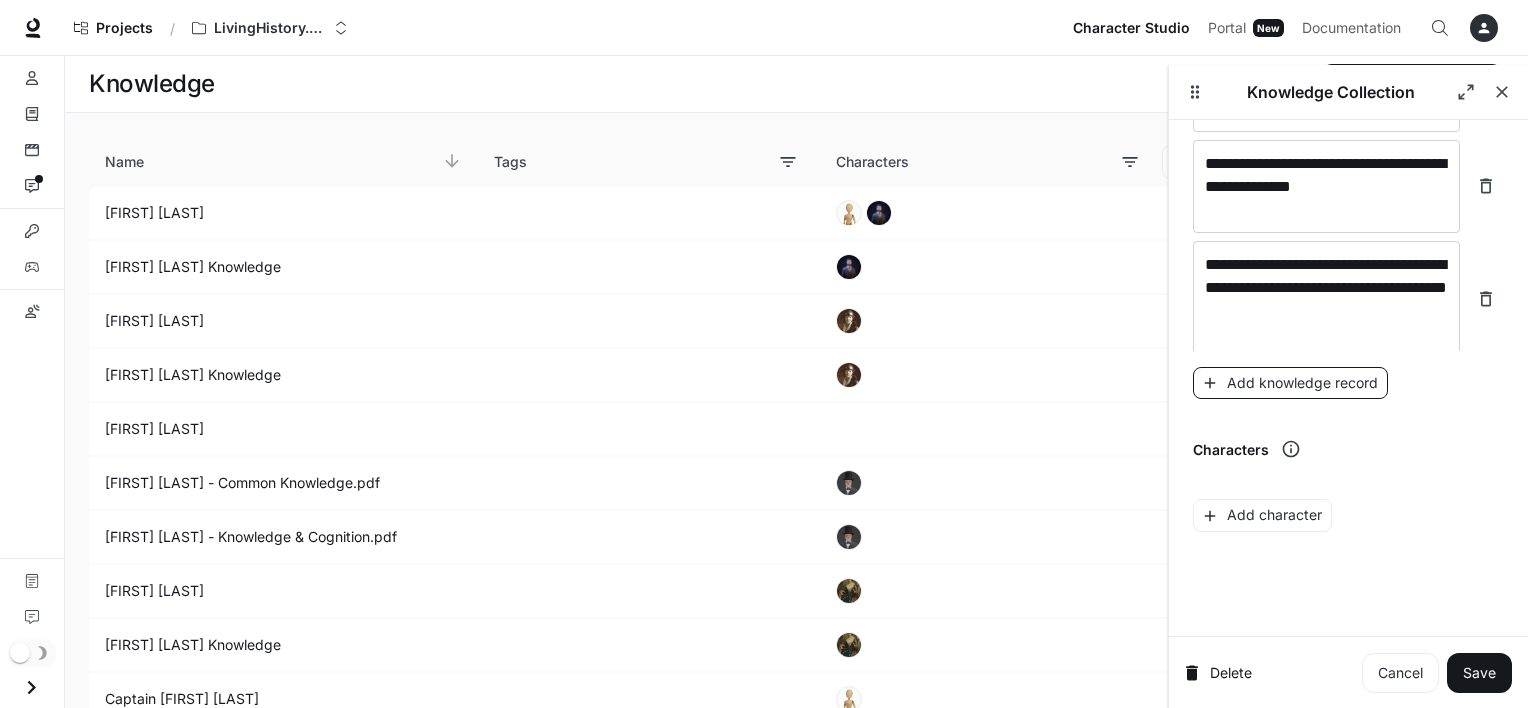 scroll, scrollTop: 7562, scrollLeft: 0, axis: vertical 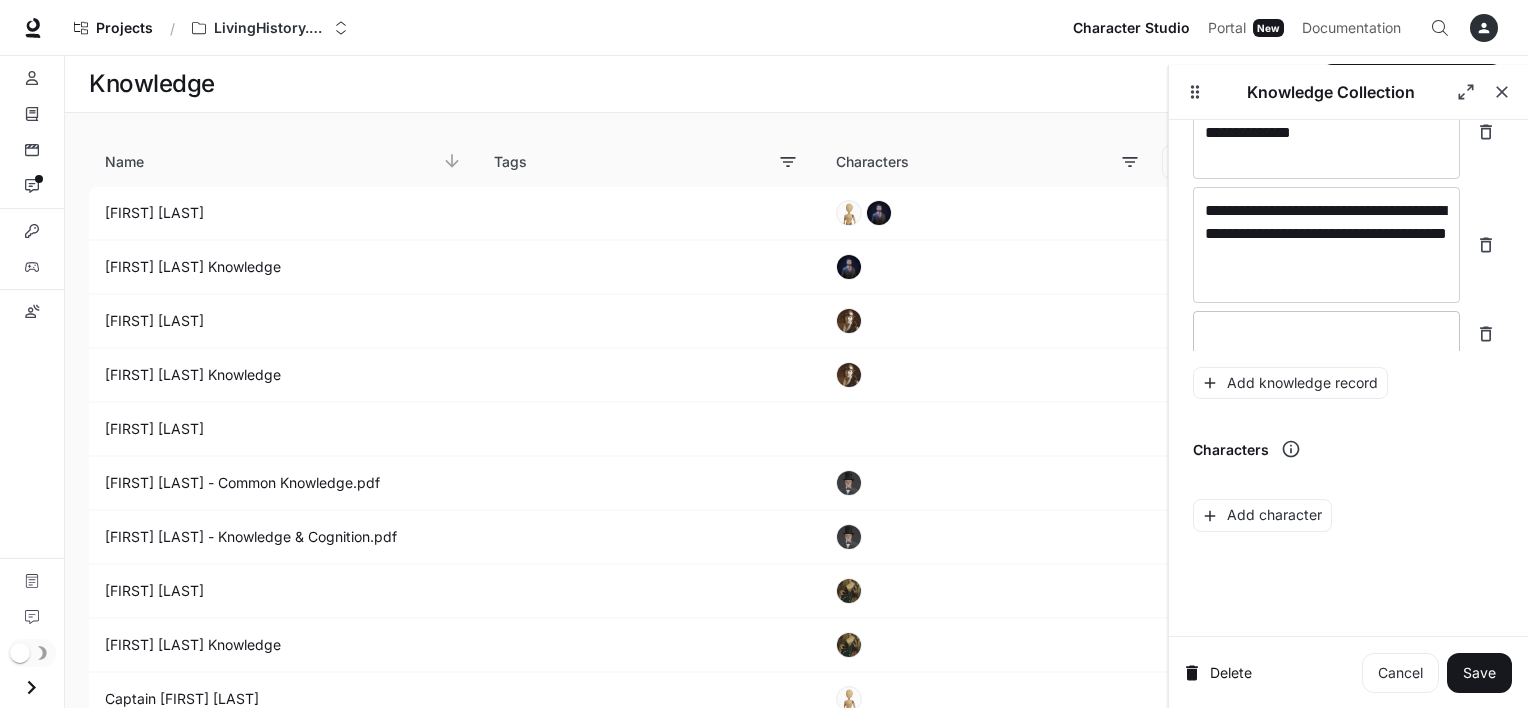 click at bounding box center [1326, 334] 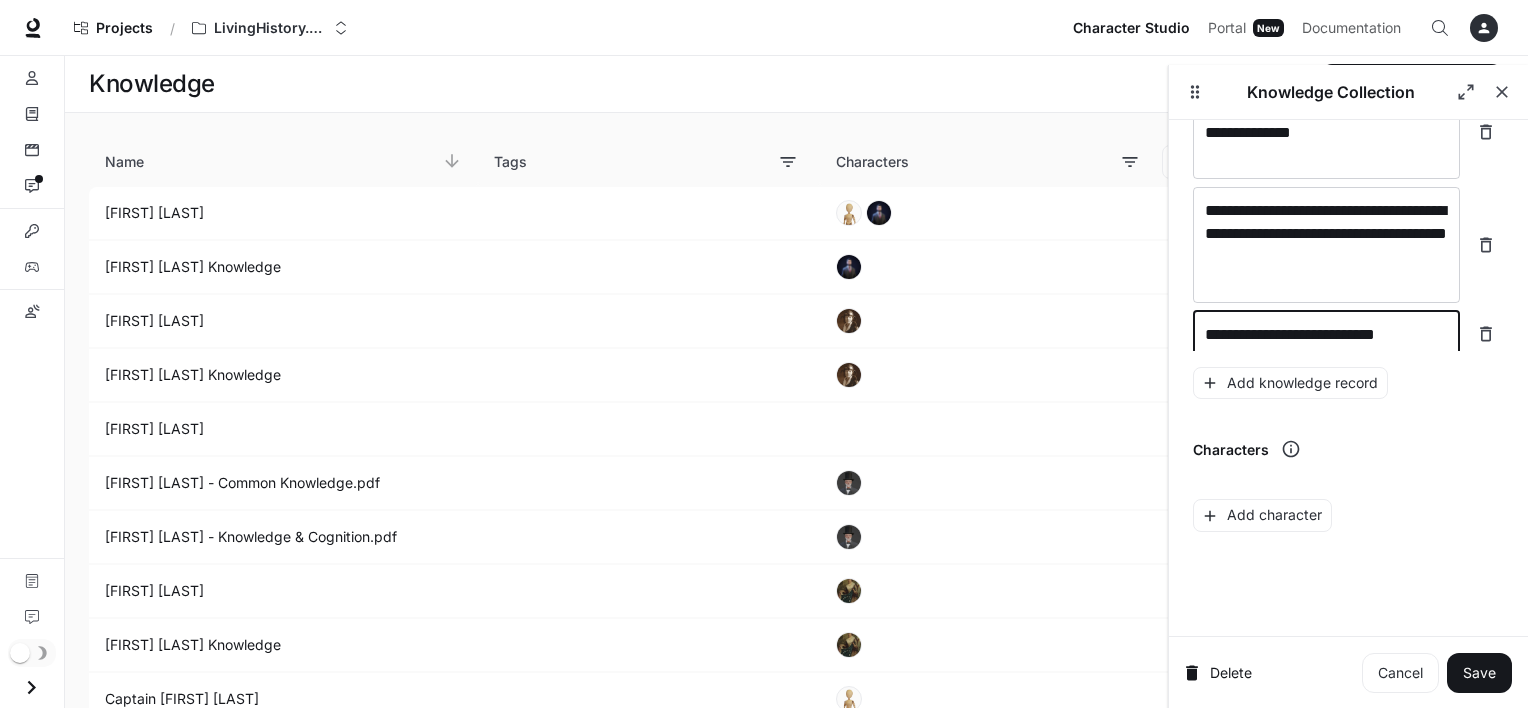 scroll, scrollTop: 7577, scrollLeft: 0, axis: vertical 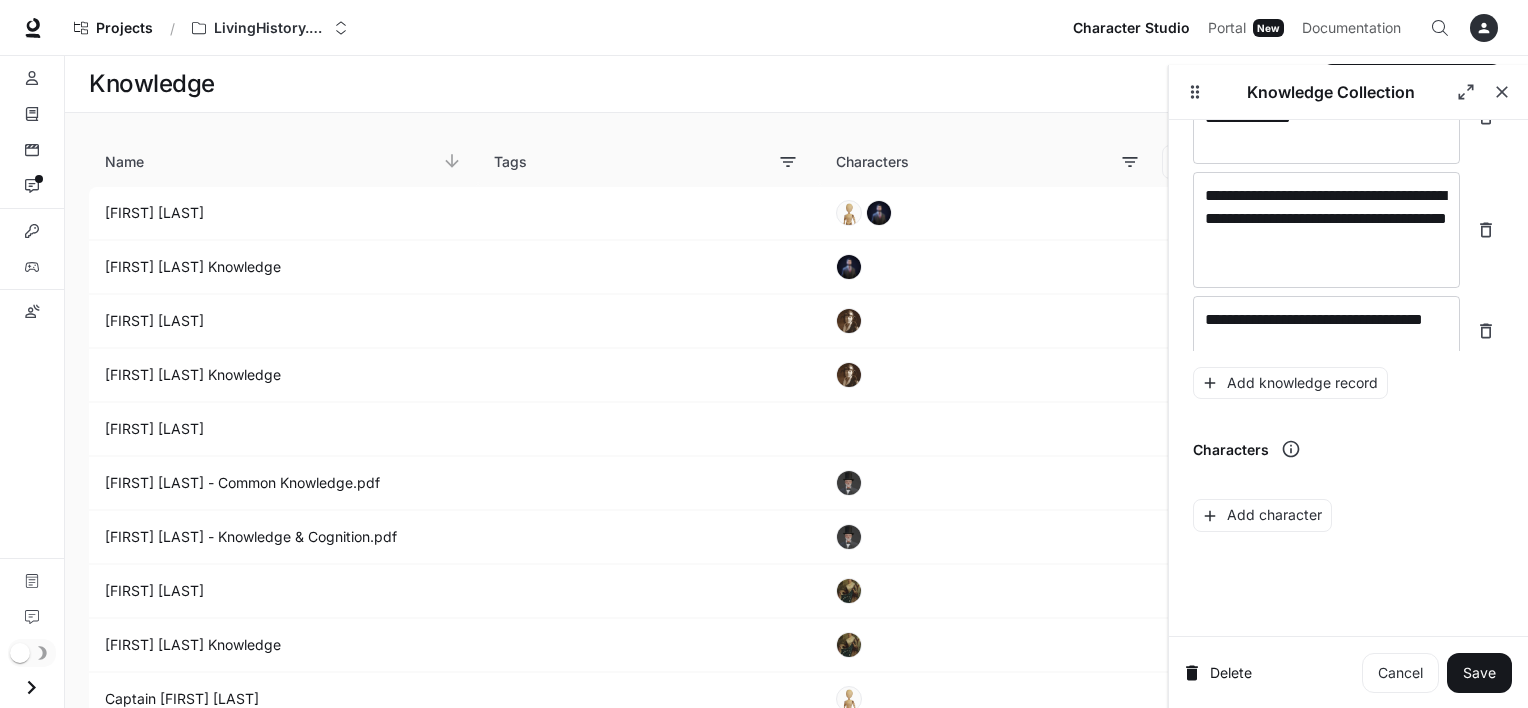 click on "**********" at bounding box center (1348, 157) 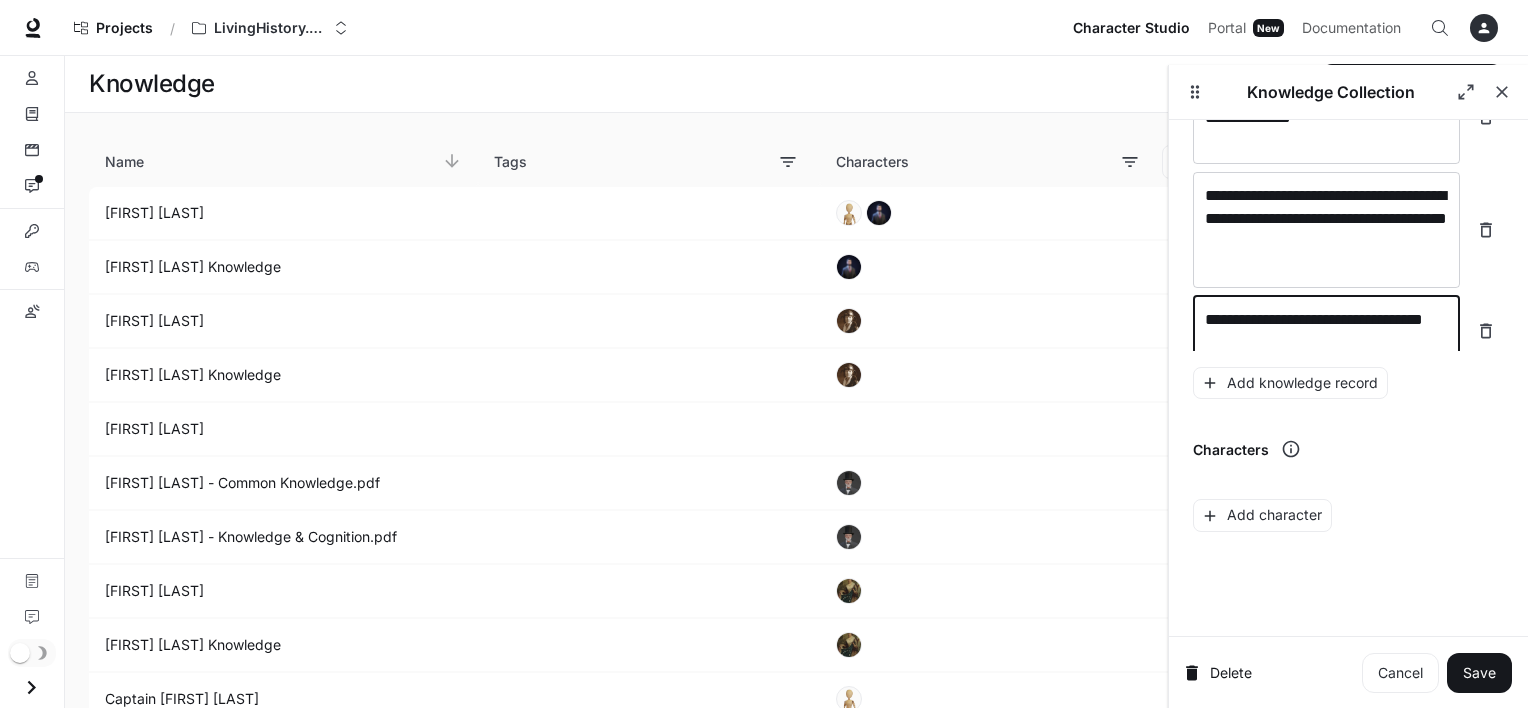 click on "**********" at bounding box center (1326, 331) 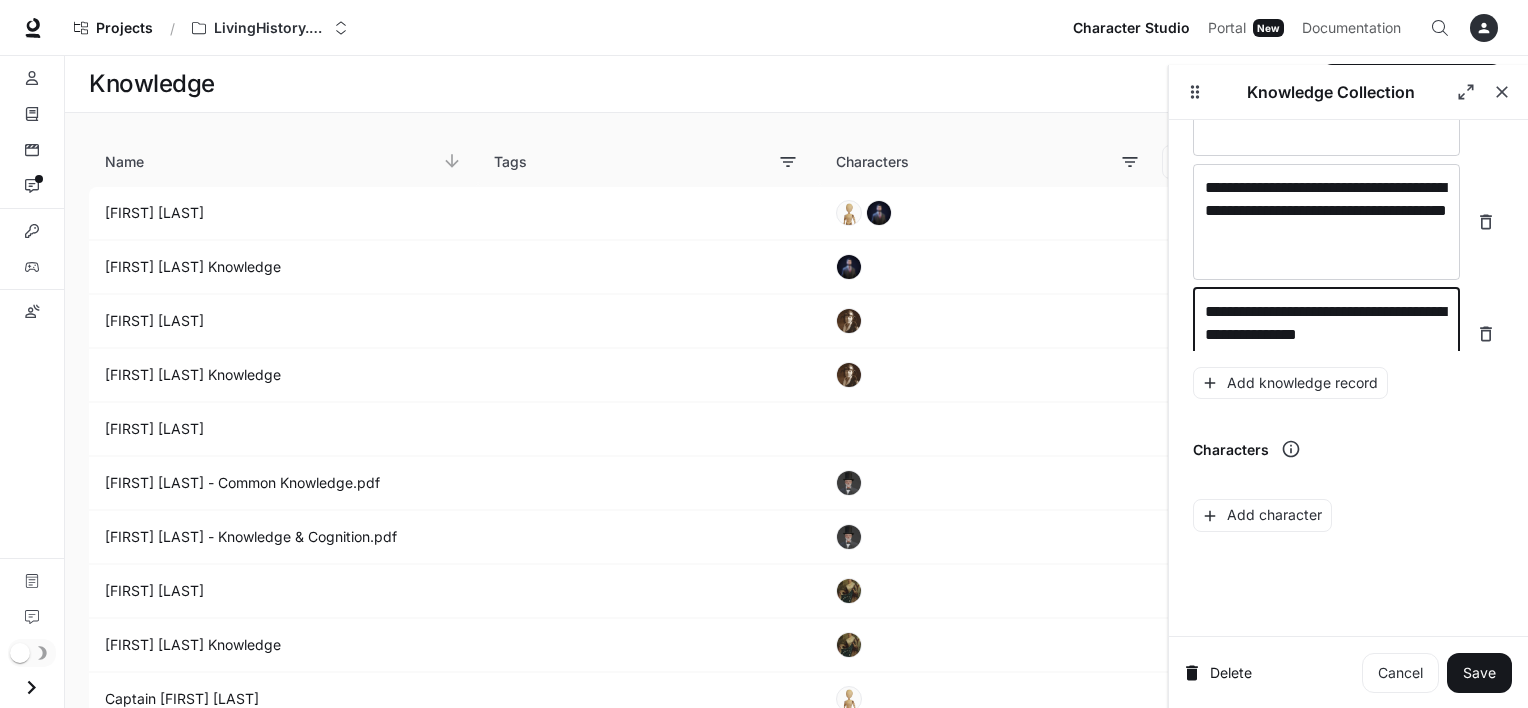 scroll, scrollTop: 7600, scrollLeft: 0, axis: vertical 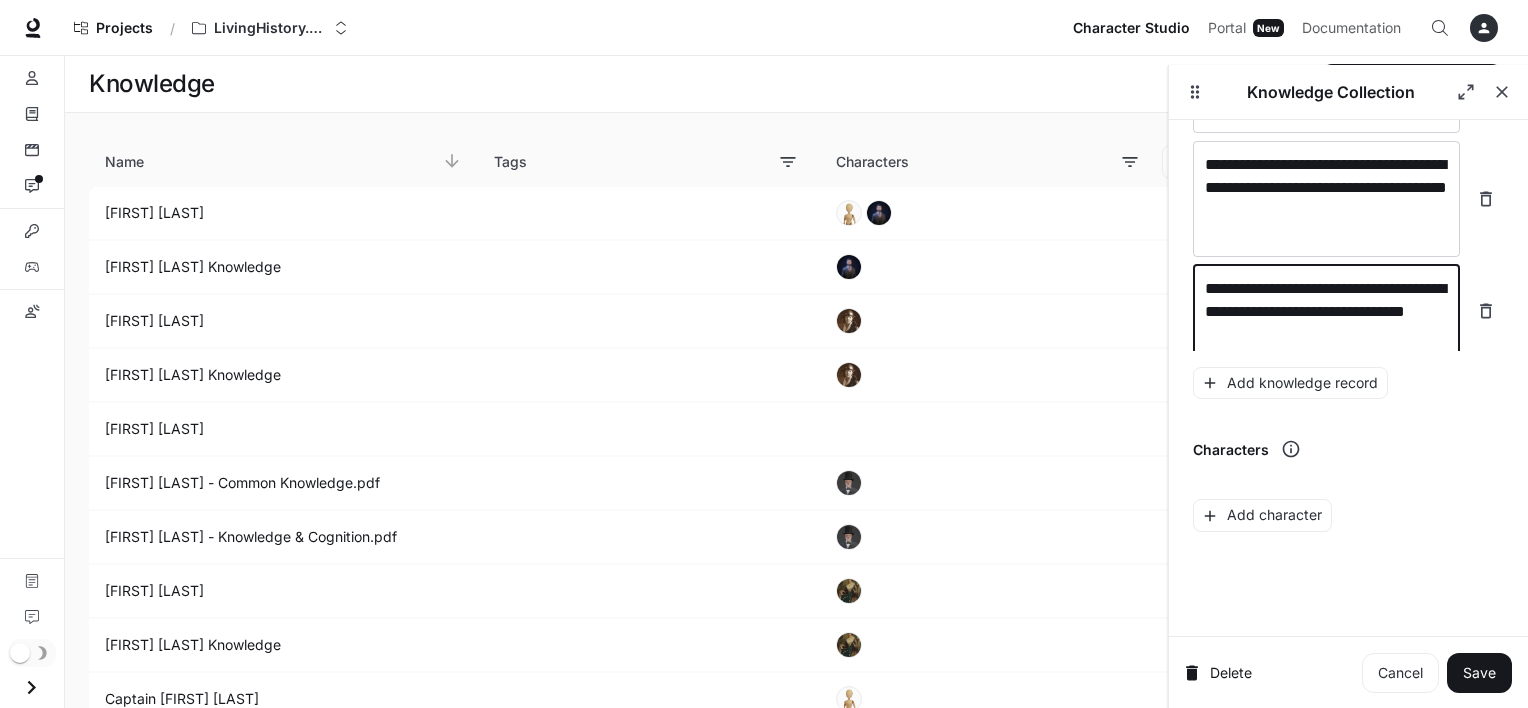 type on "**********" 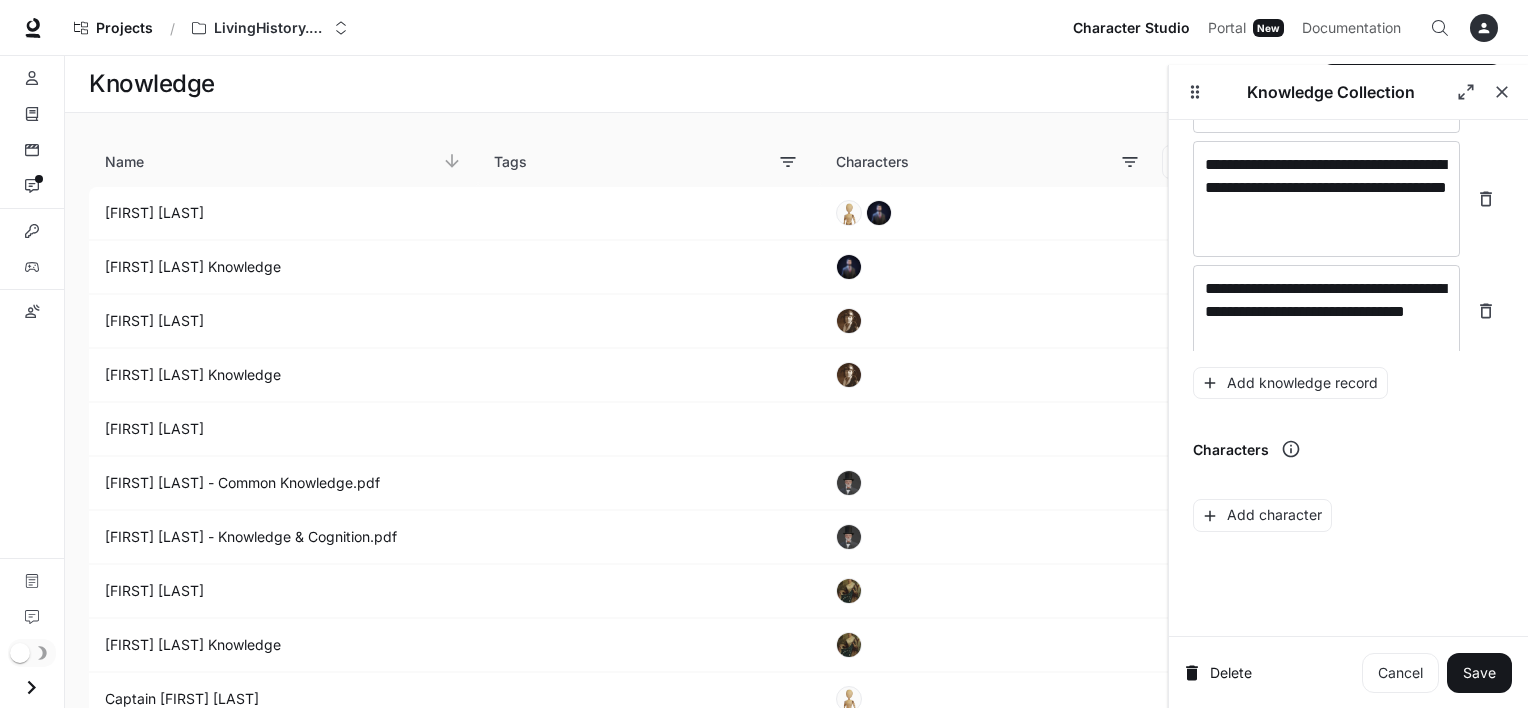 click on "**********" at bounding box center [1348, 405] 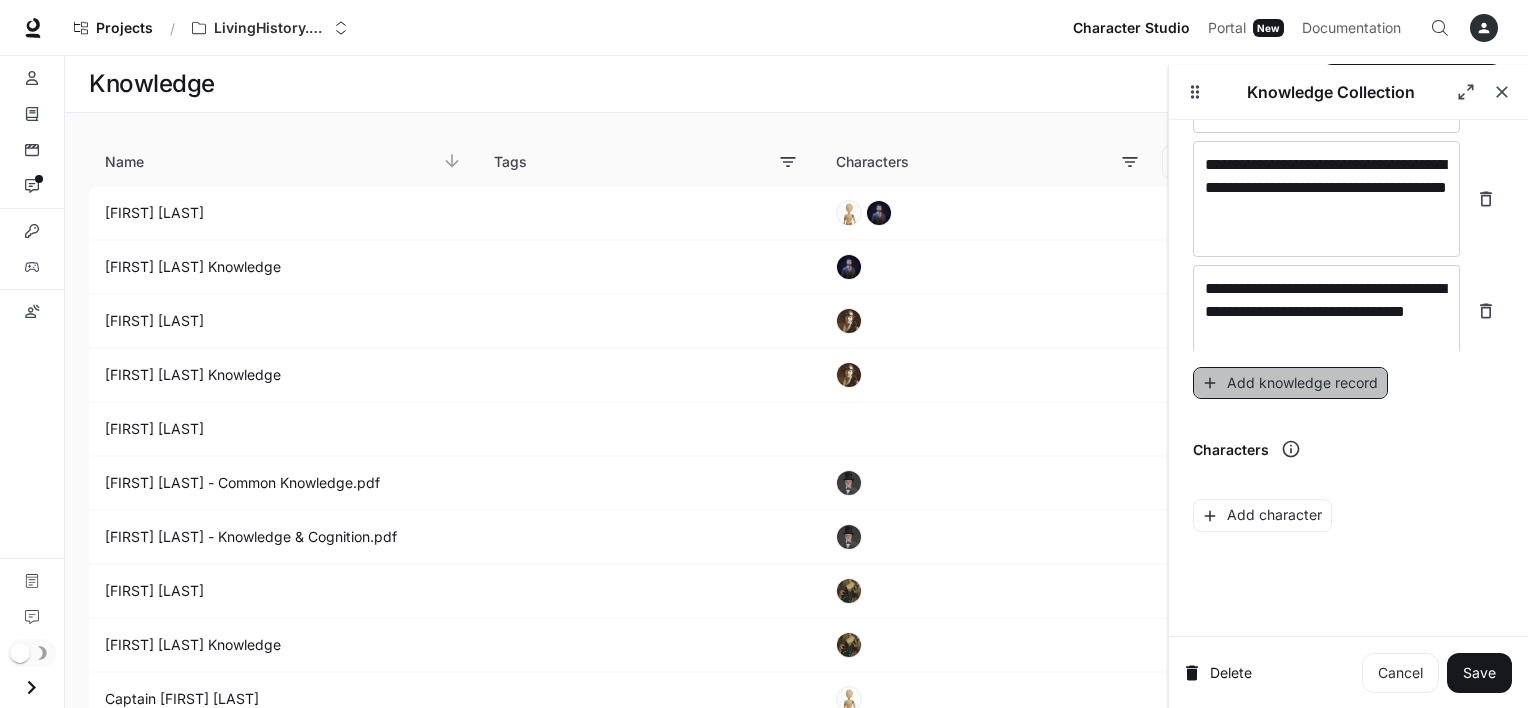 click on "Add knowledge record" at bounding box center [1290, 383] 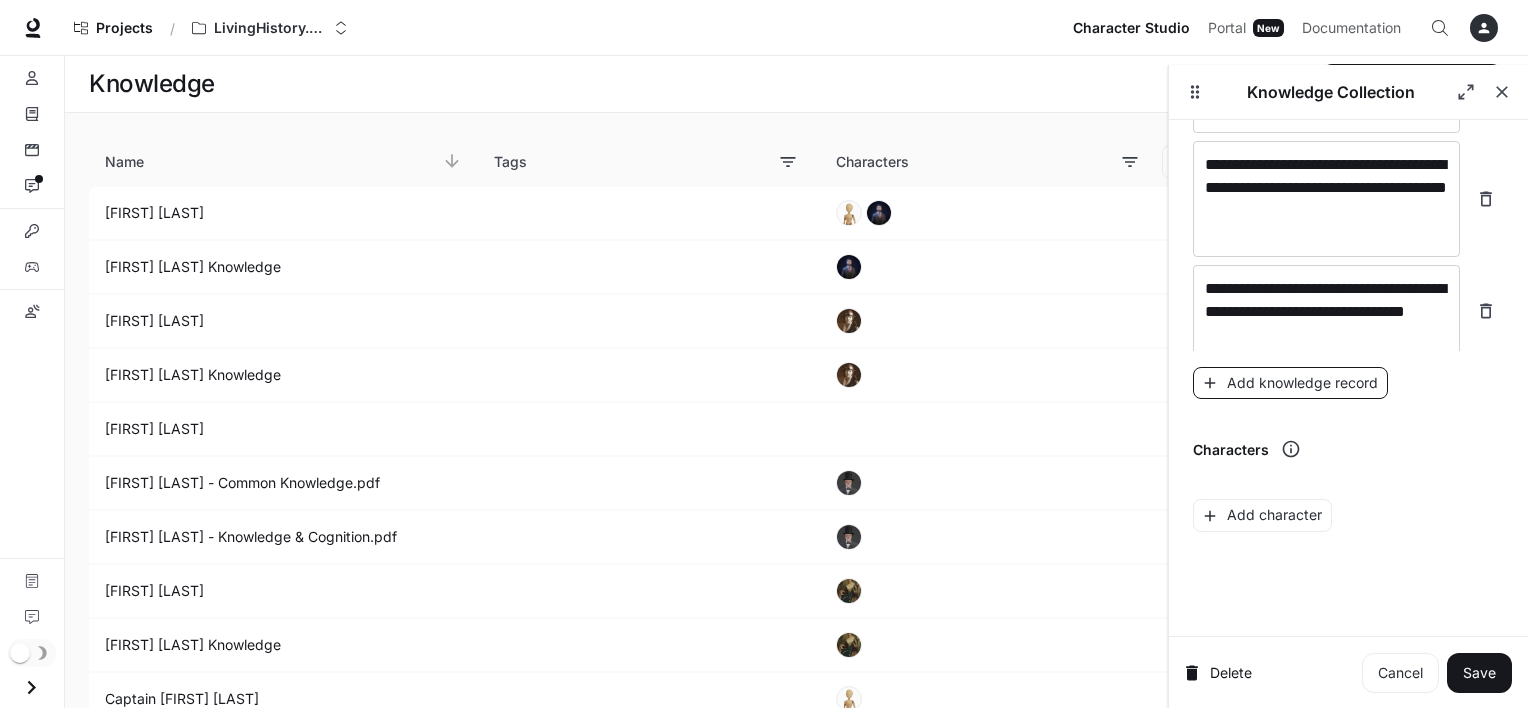 scroll, scrollTop: 7655, scrollLeft: 0, axis: vertical 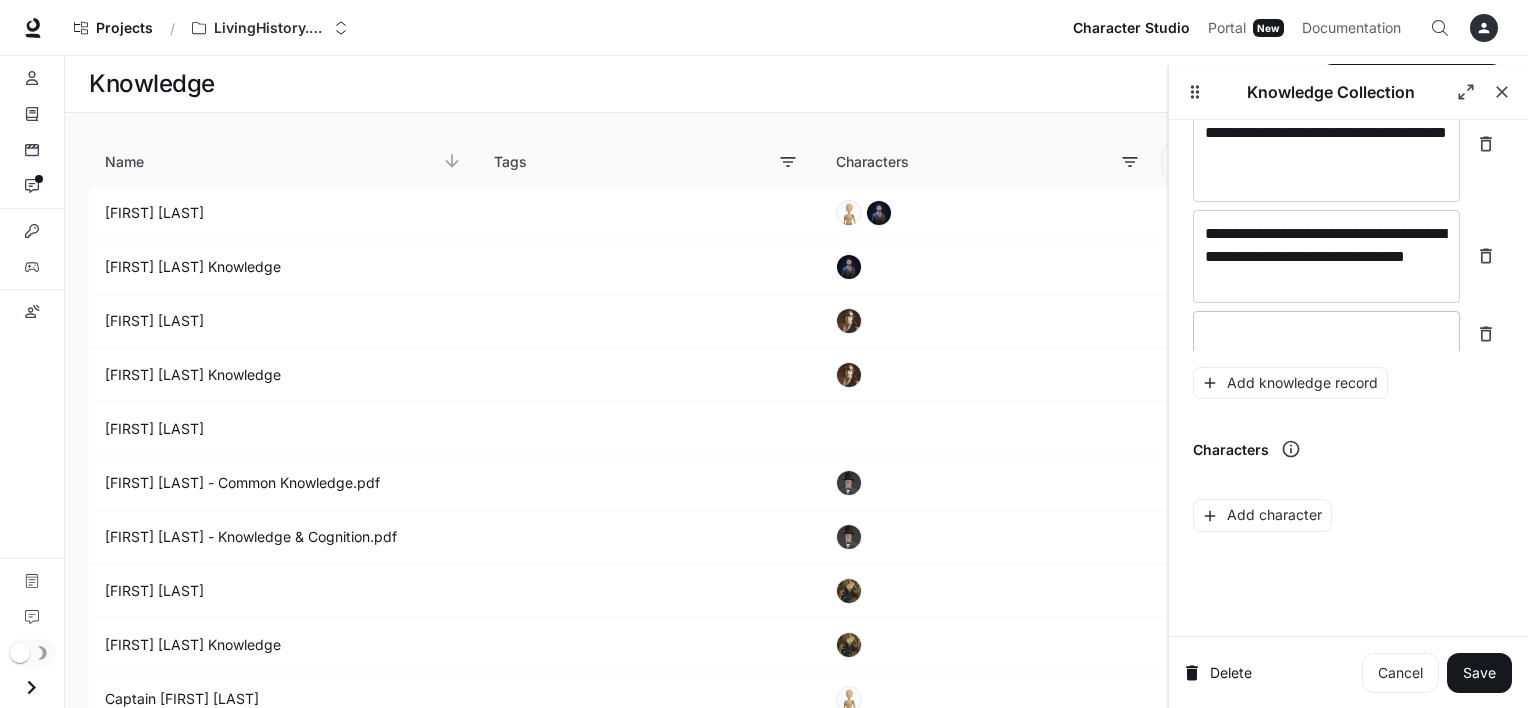 click on "* ​" at bounding box center (1326, 334) 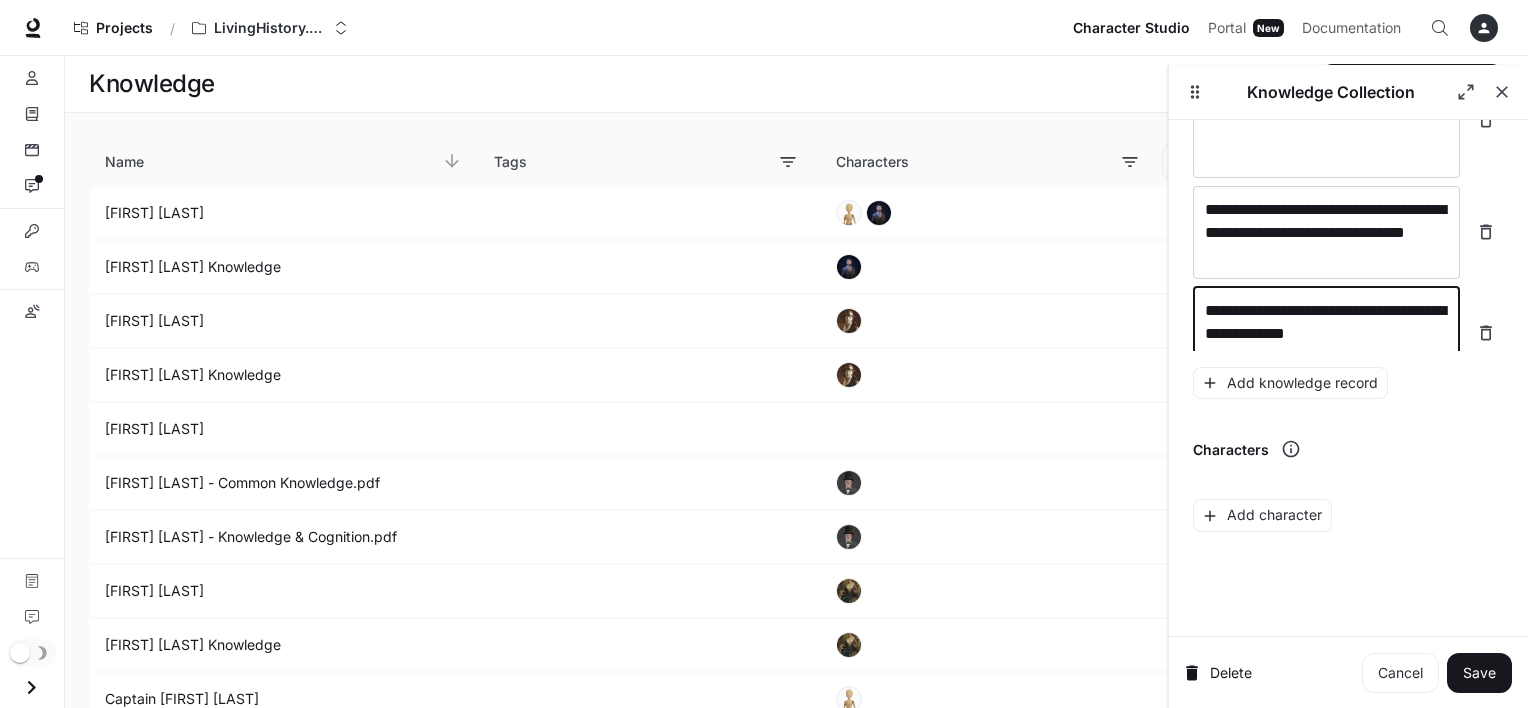scroll, scrollTop: 7693, scrollLeft: 0, axis: vertical 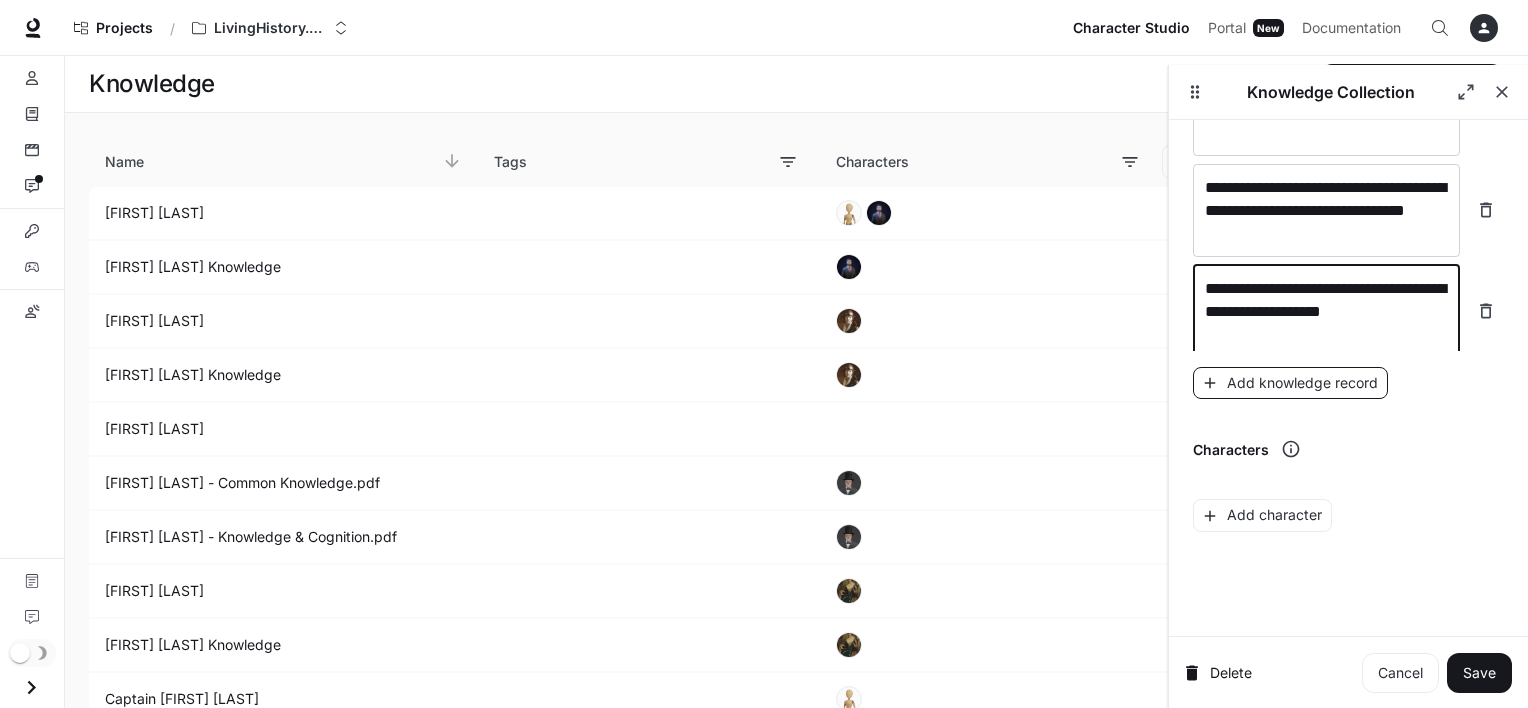 type on "**********" 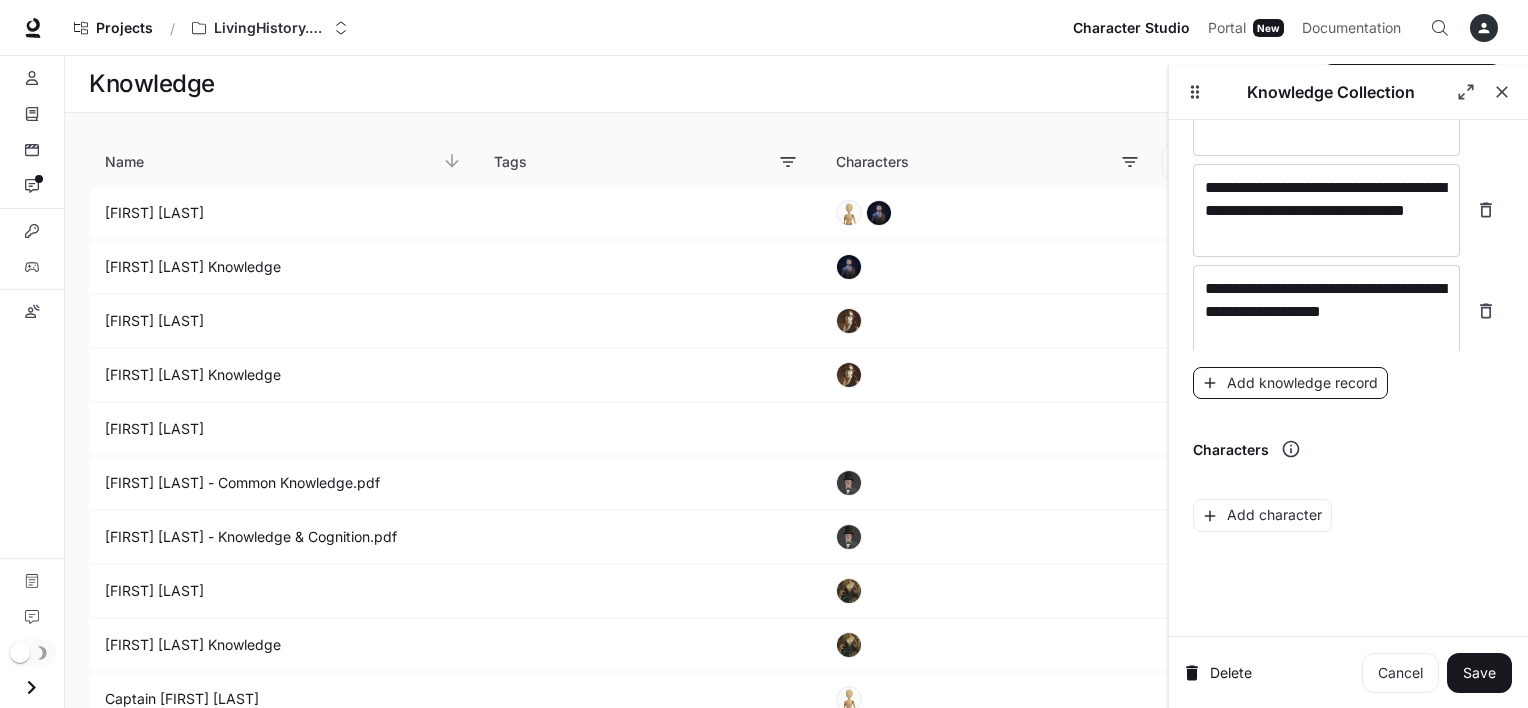scroll, scrollTop: 7748, scrollLeft: 0, axis: vertical 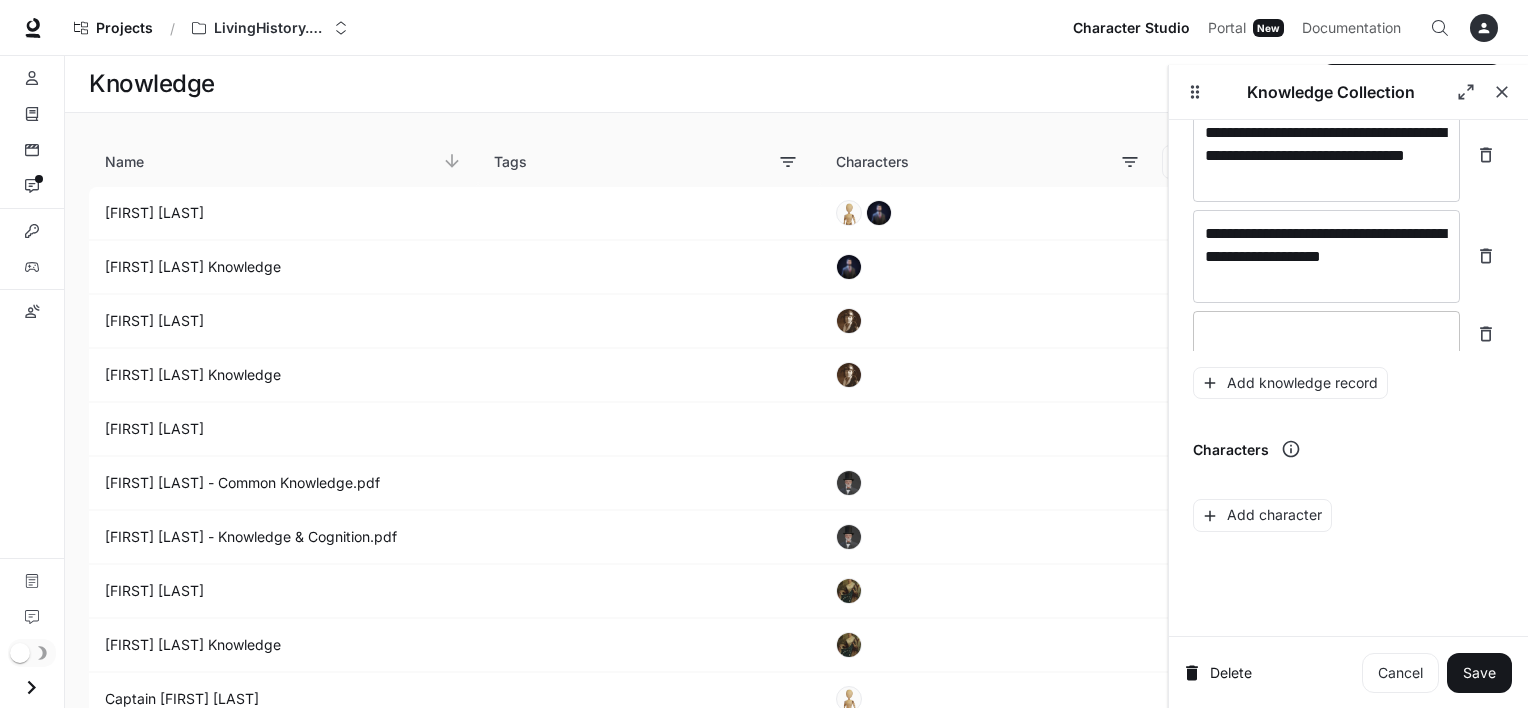 click at bounding box center [1326, 334] 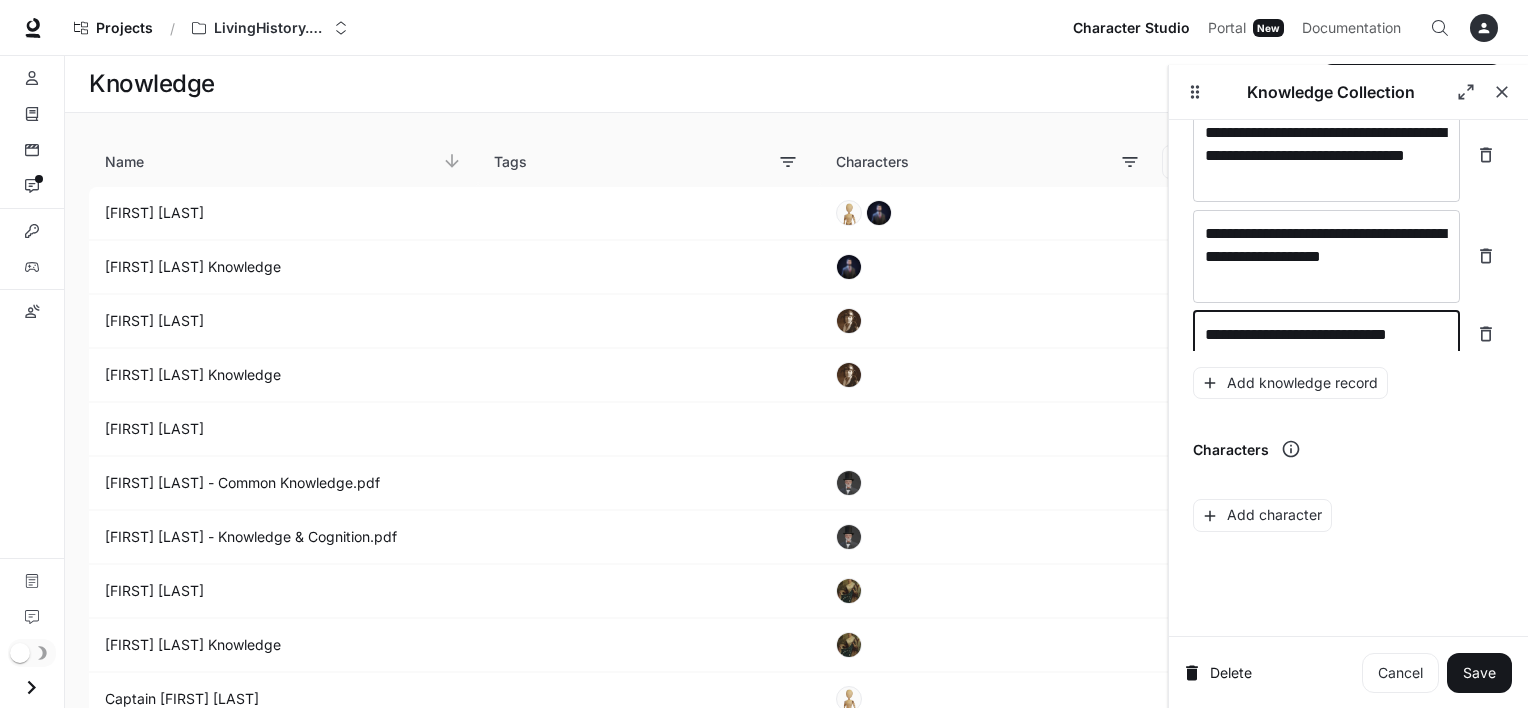 scroll, scrollTop: 7764, scrollLeft: 0, axis: vertical 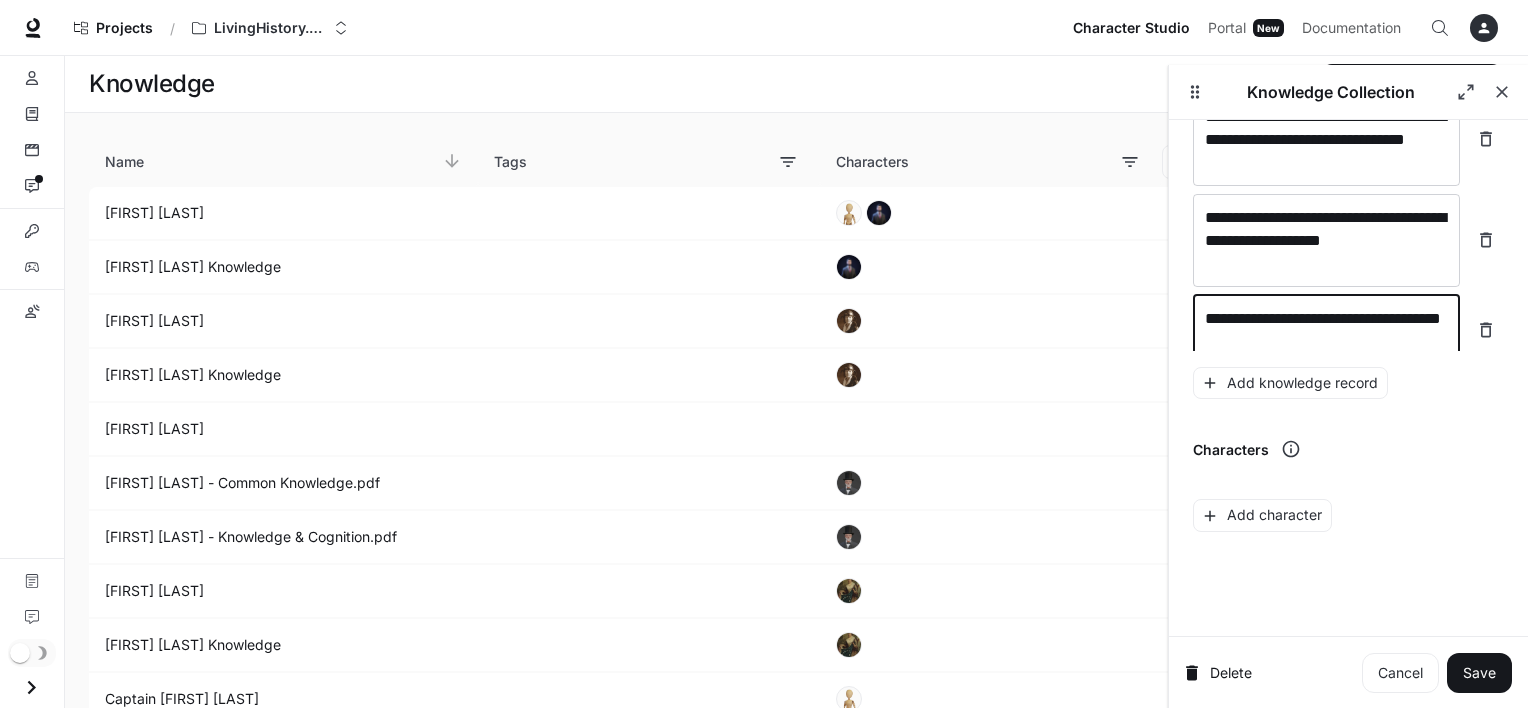 type on "**********" 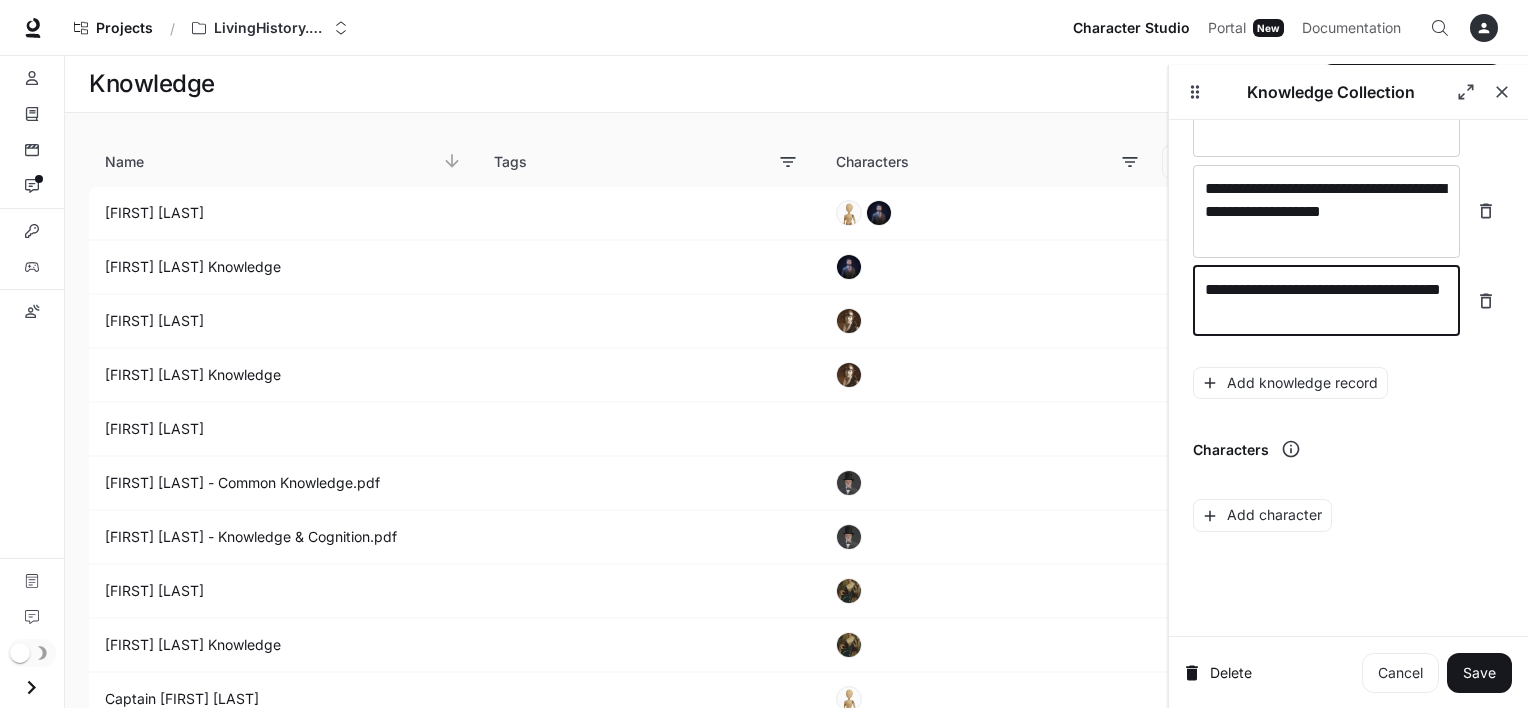 scroll, scrollTop: 7784, scrollLeft: 0, axis: vertical 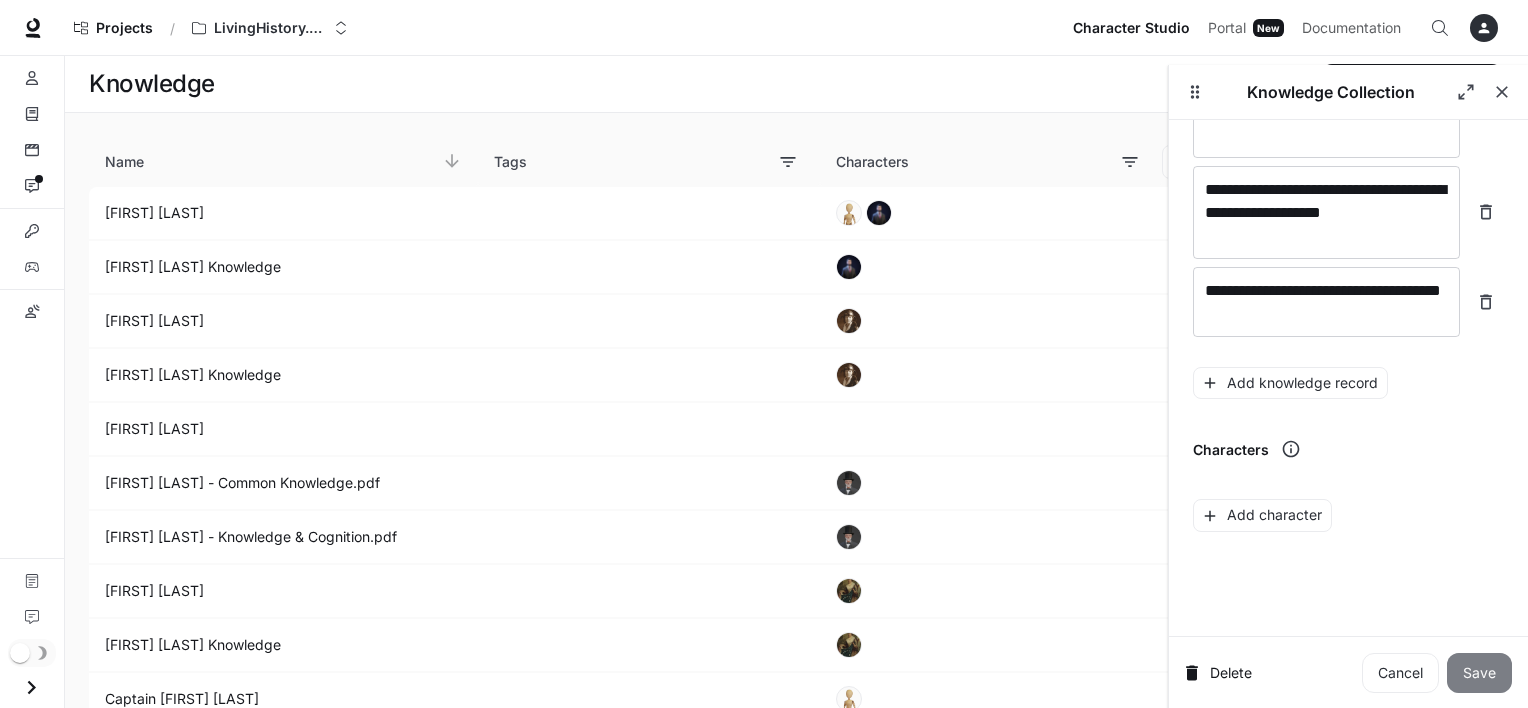 click on "Save" at bounding box center (1479, 673) 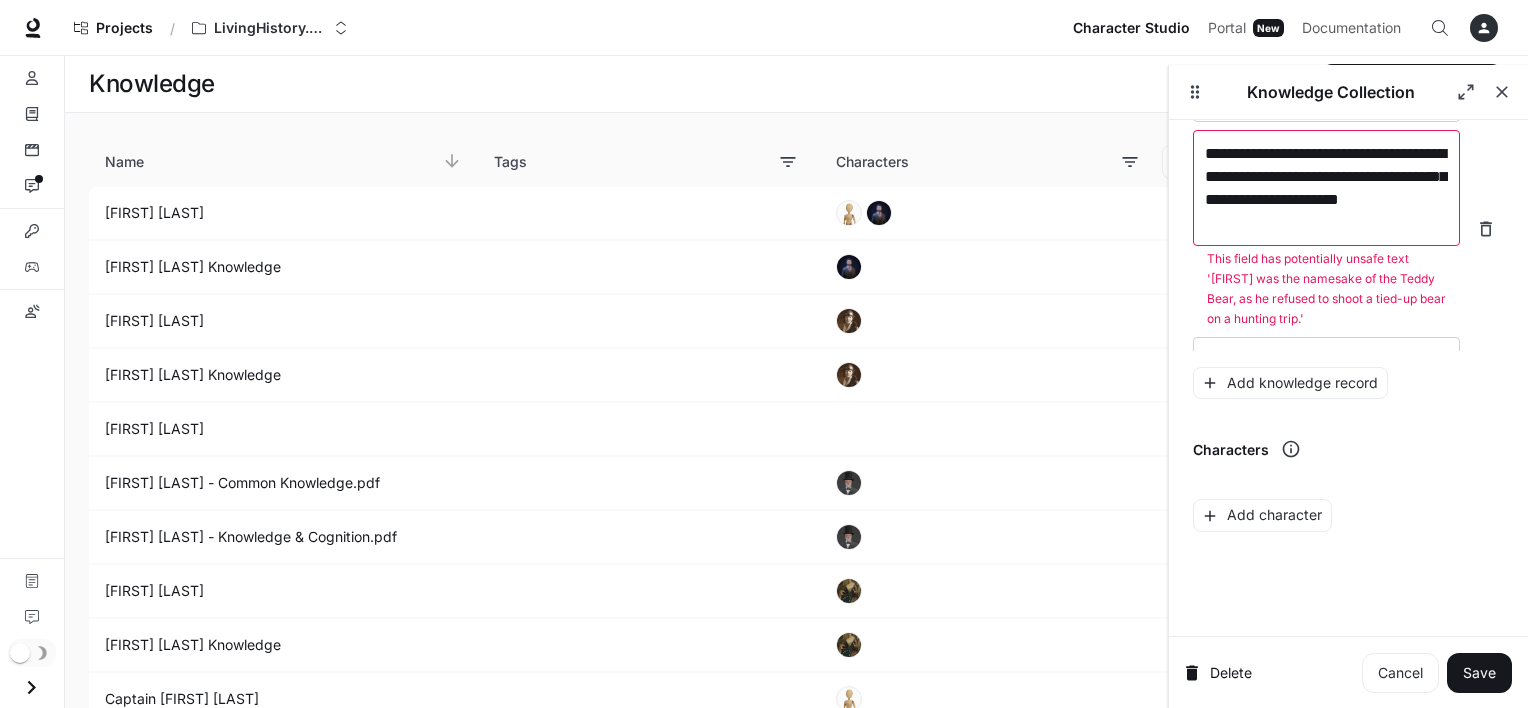 scroll, scrollTop: 6796, scrollLeft: 0, axis: vertical 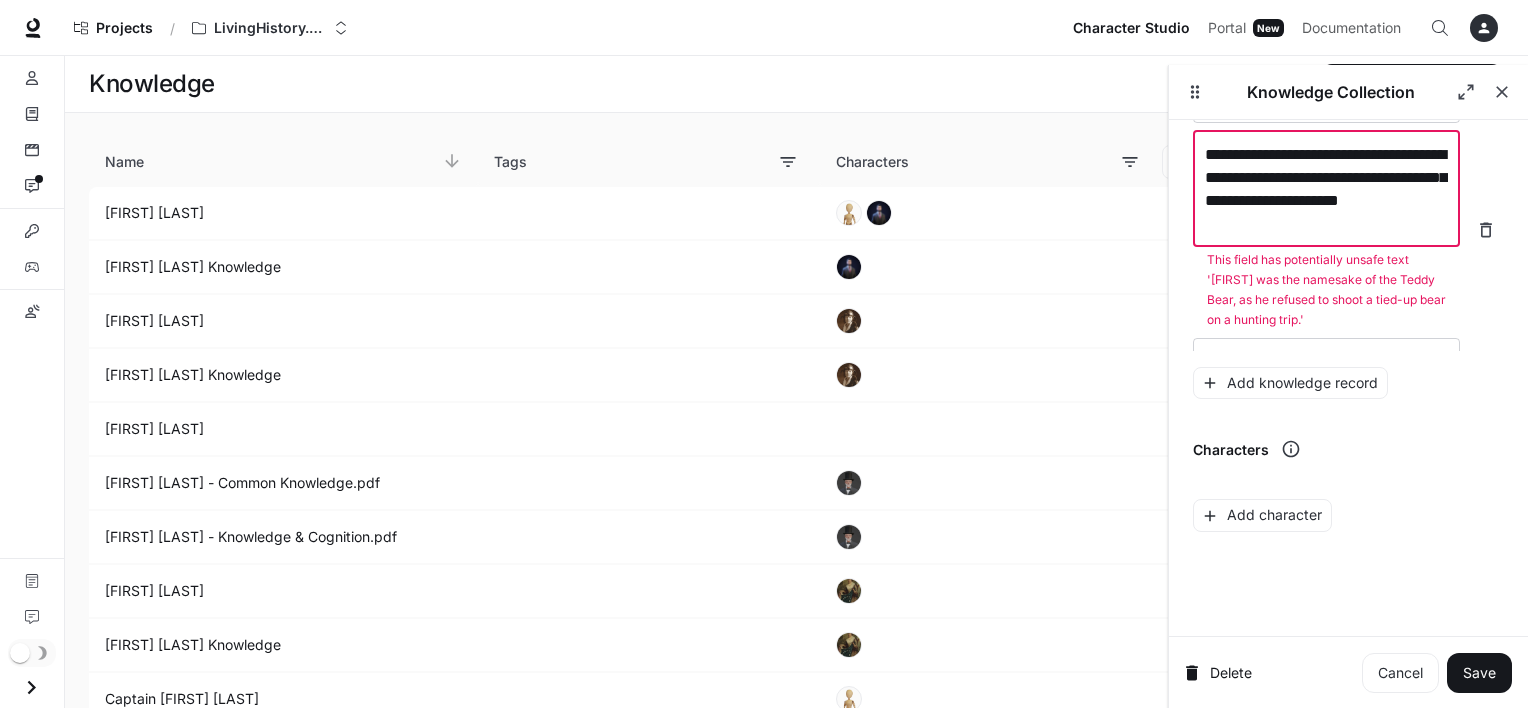 click on "**********" at bounding box center (1326, 189) 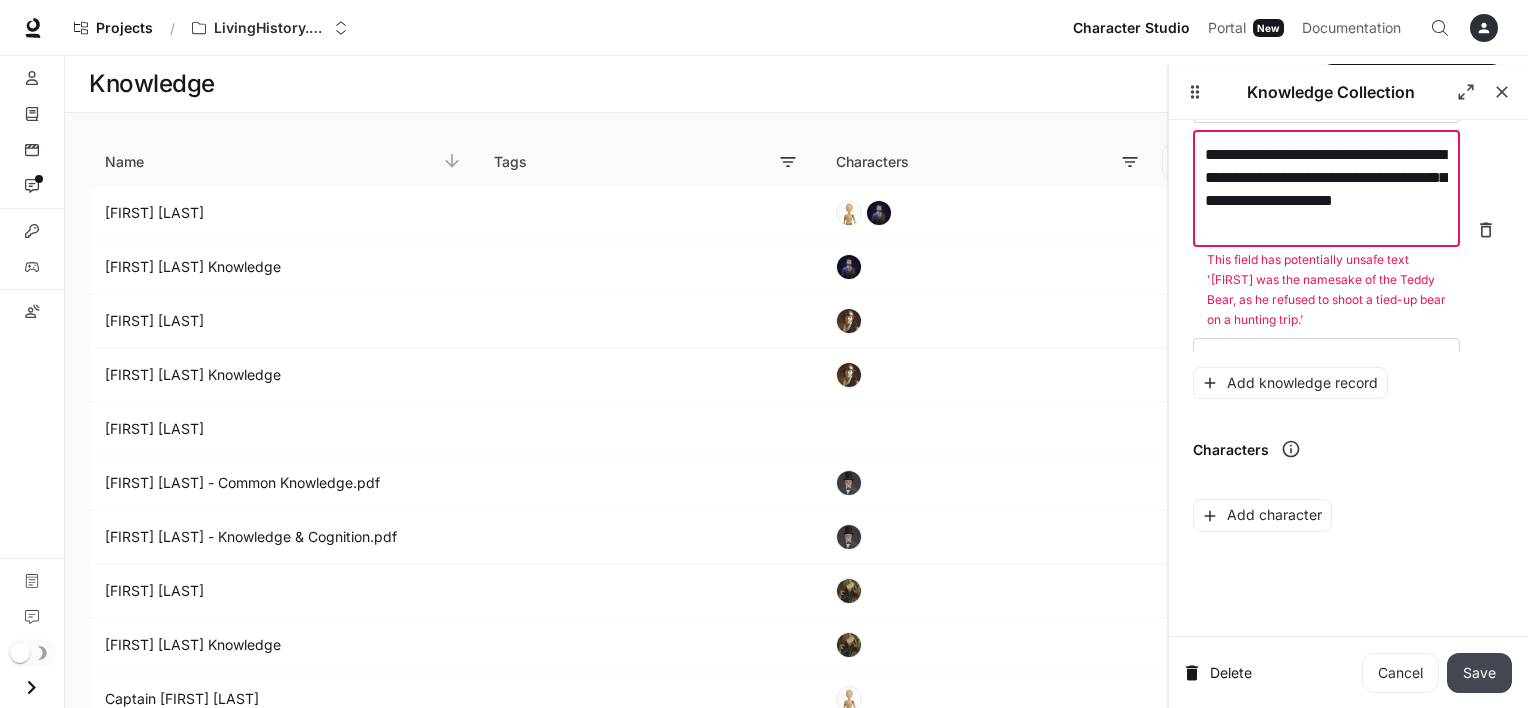 click on "Save" at bounding box center (1479, 673) 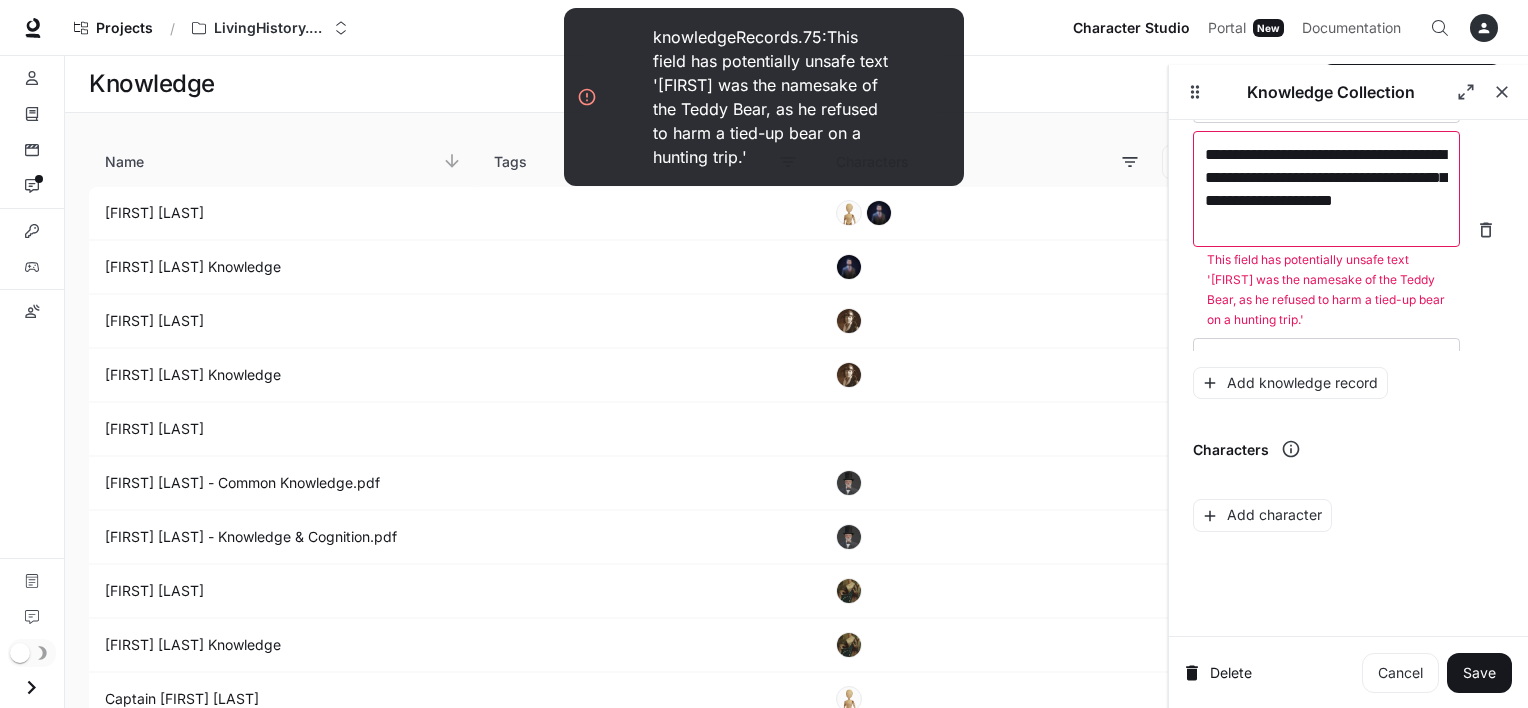 click on "**********" at bounding box center [1326, 189] 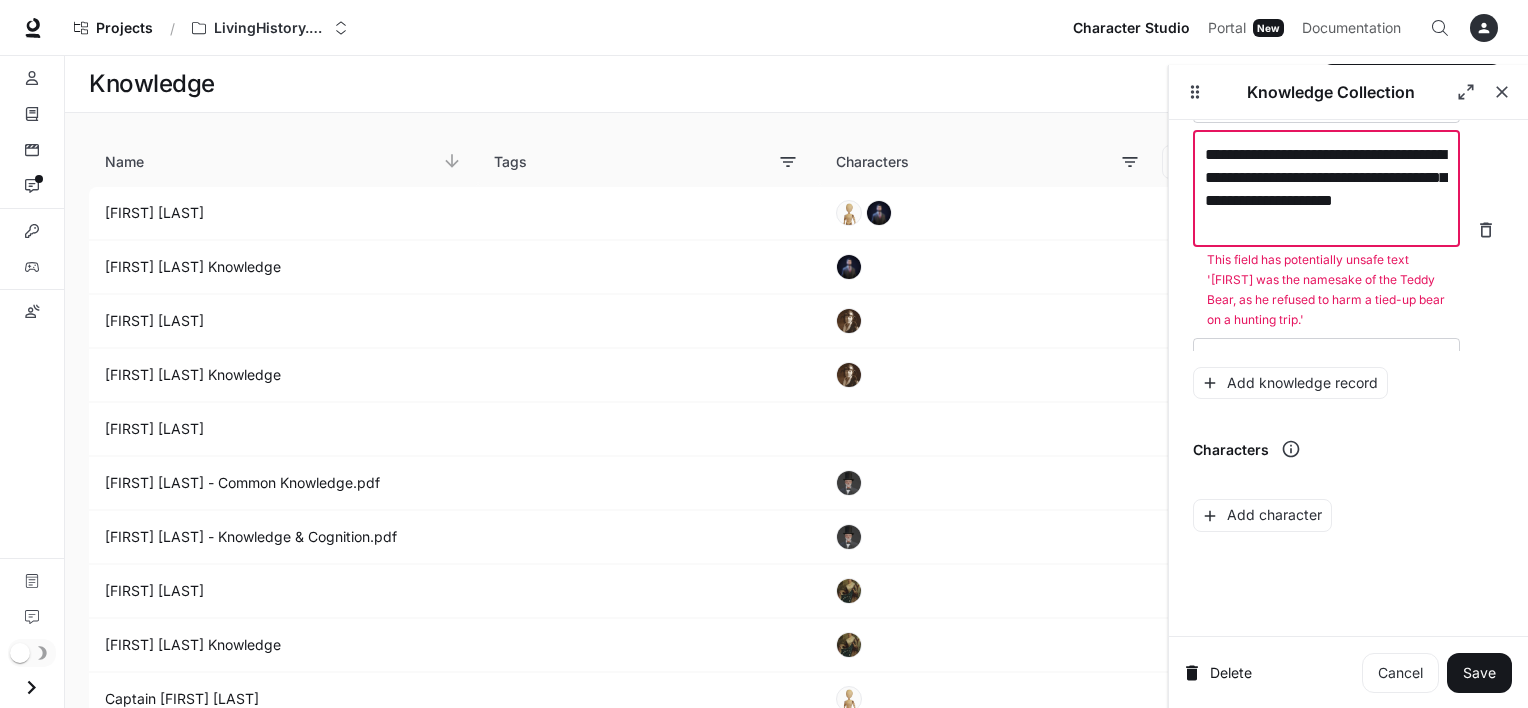 drag, startPoint x: 1378, startPoint y: 225, endPoint x: 1276, endPoint y: 199, distance: 105.26158 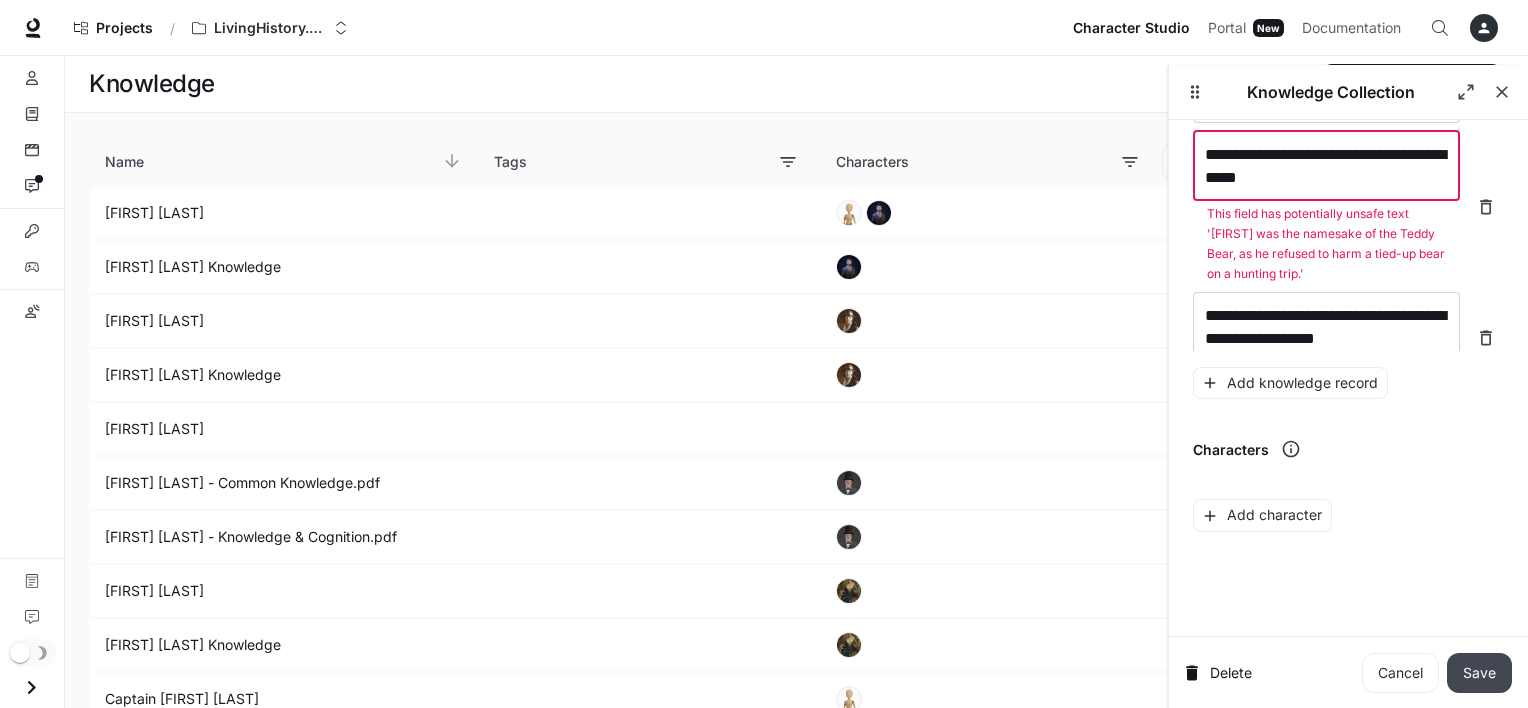 type on "**********" 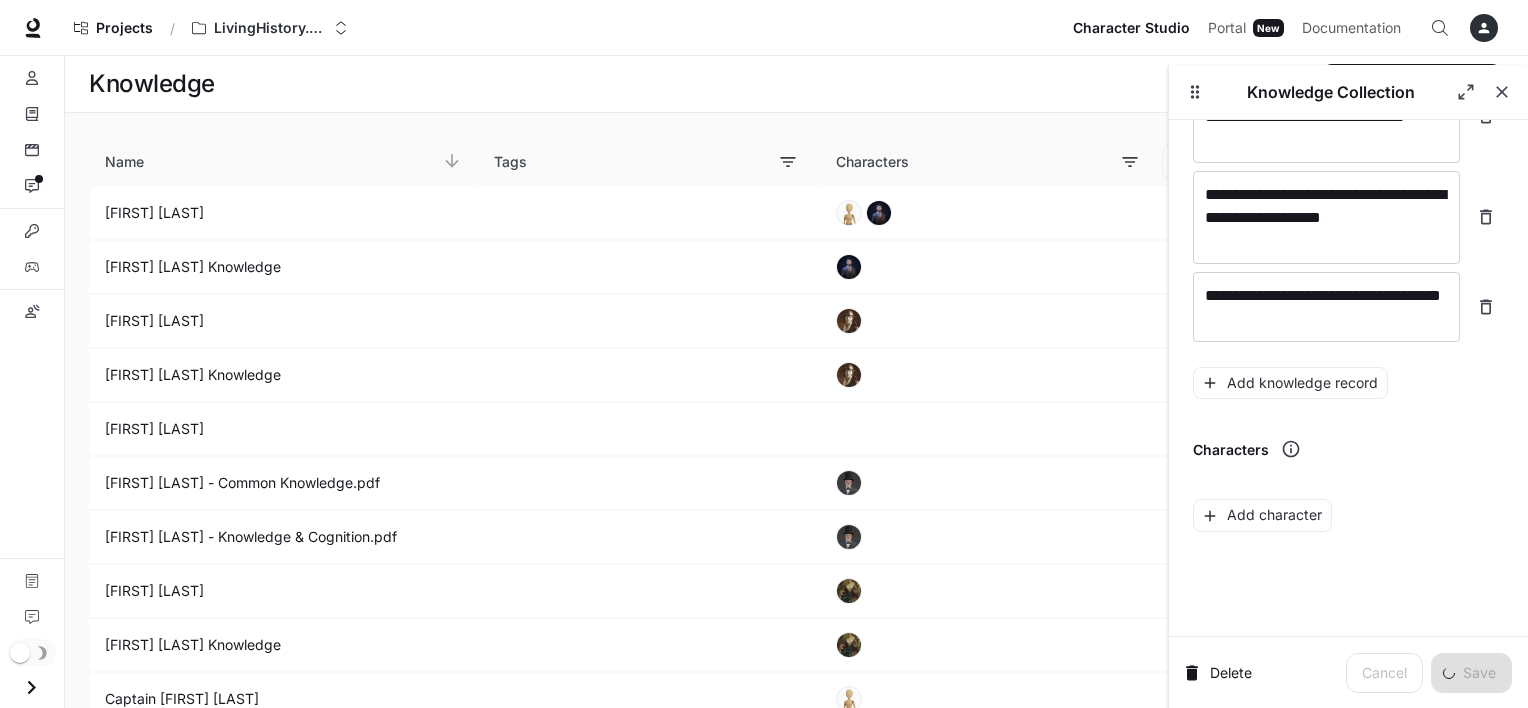 scroll, scrollTop: 7740, scrollLeft: 0, axis: vertical 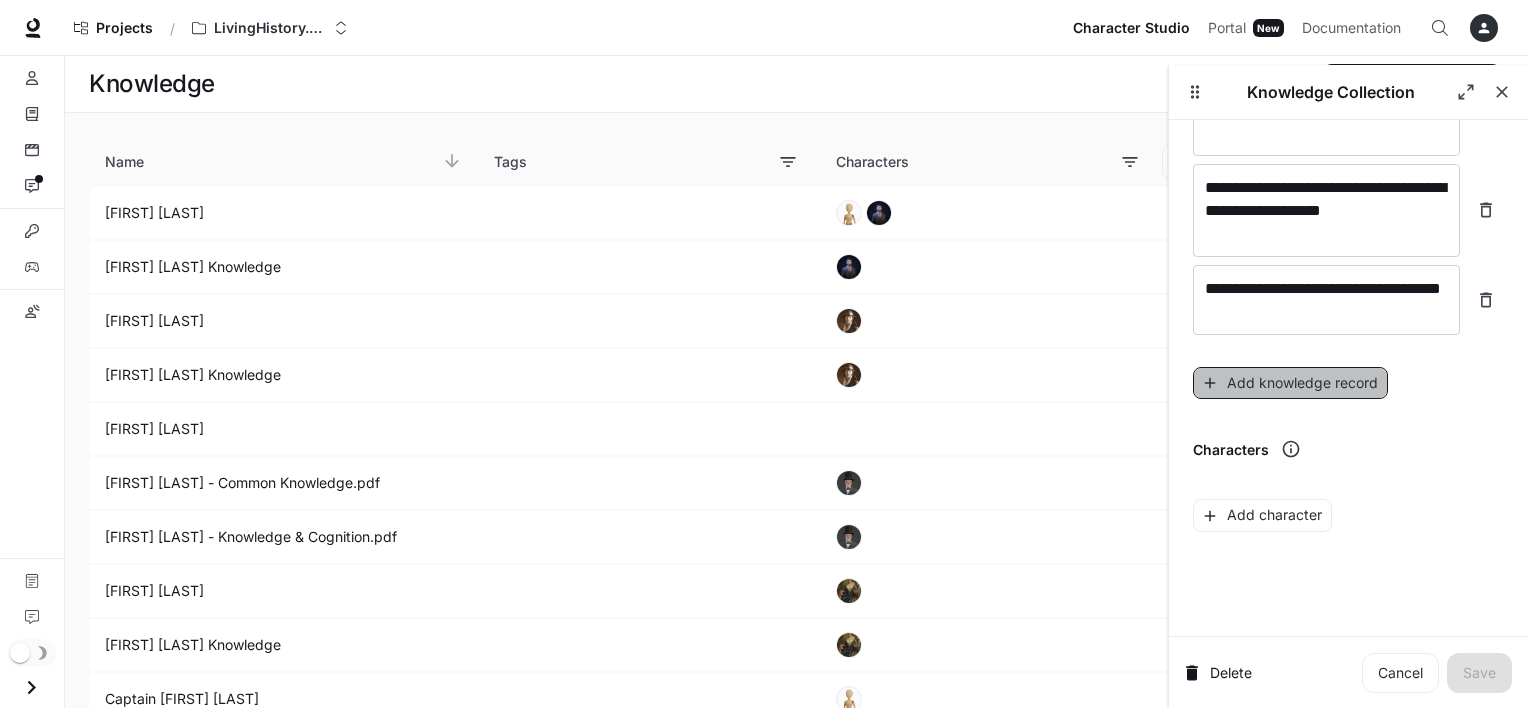 click on "Add knowledge record" at bounding box center [1290, 383] 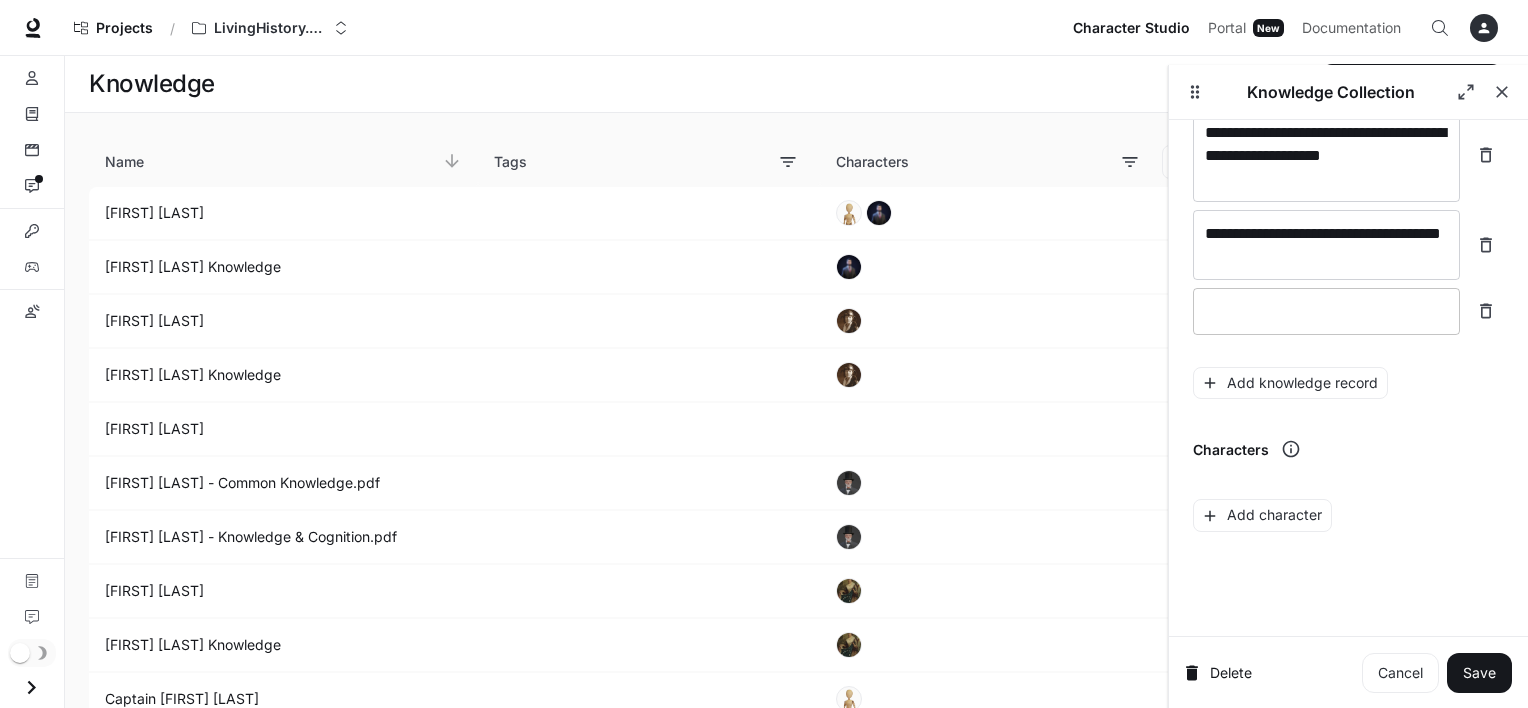 click at bounding box center [1326, 311] 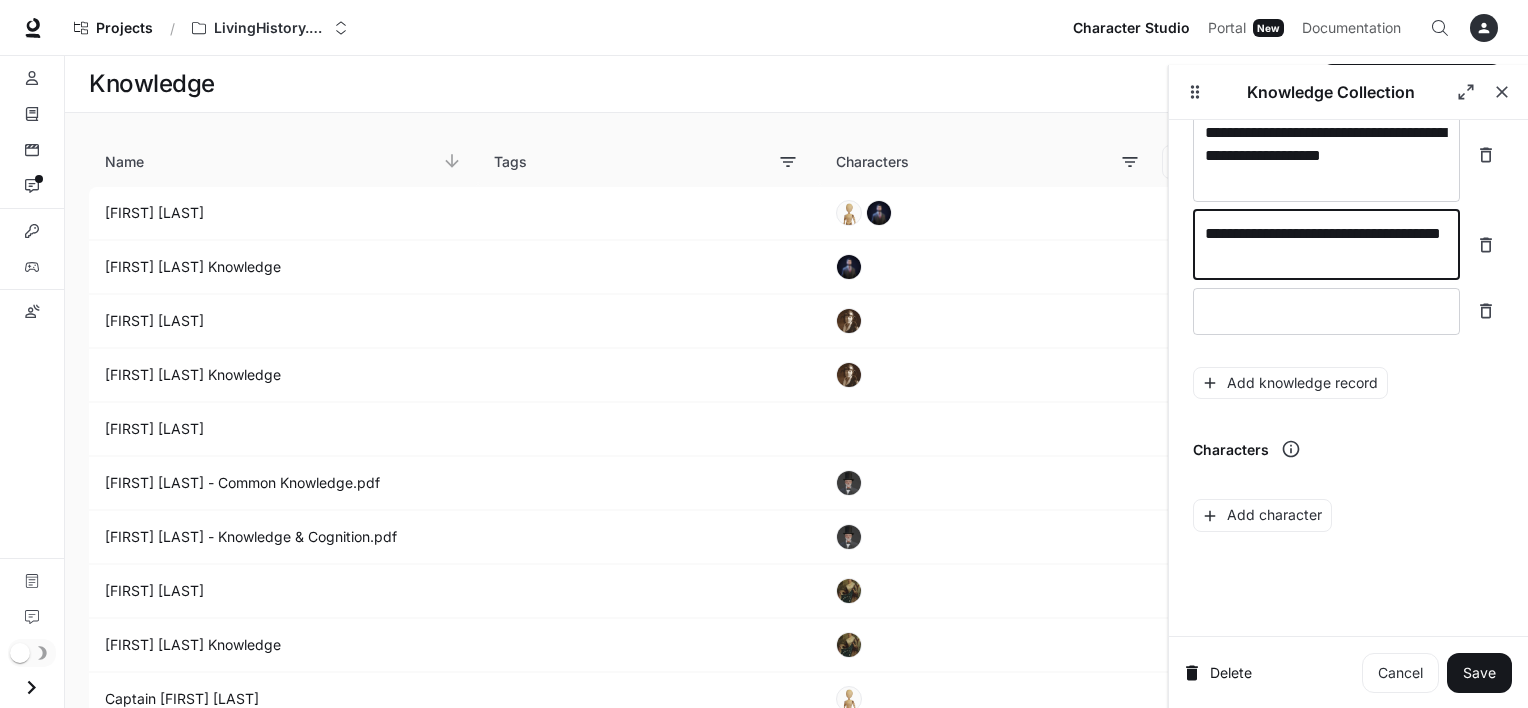 click on "**********" at bounding box center (1326, 245) 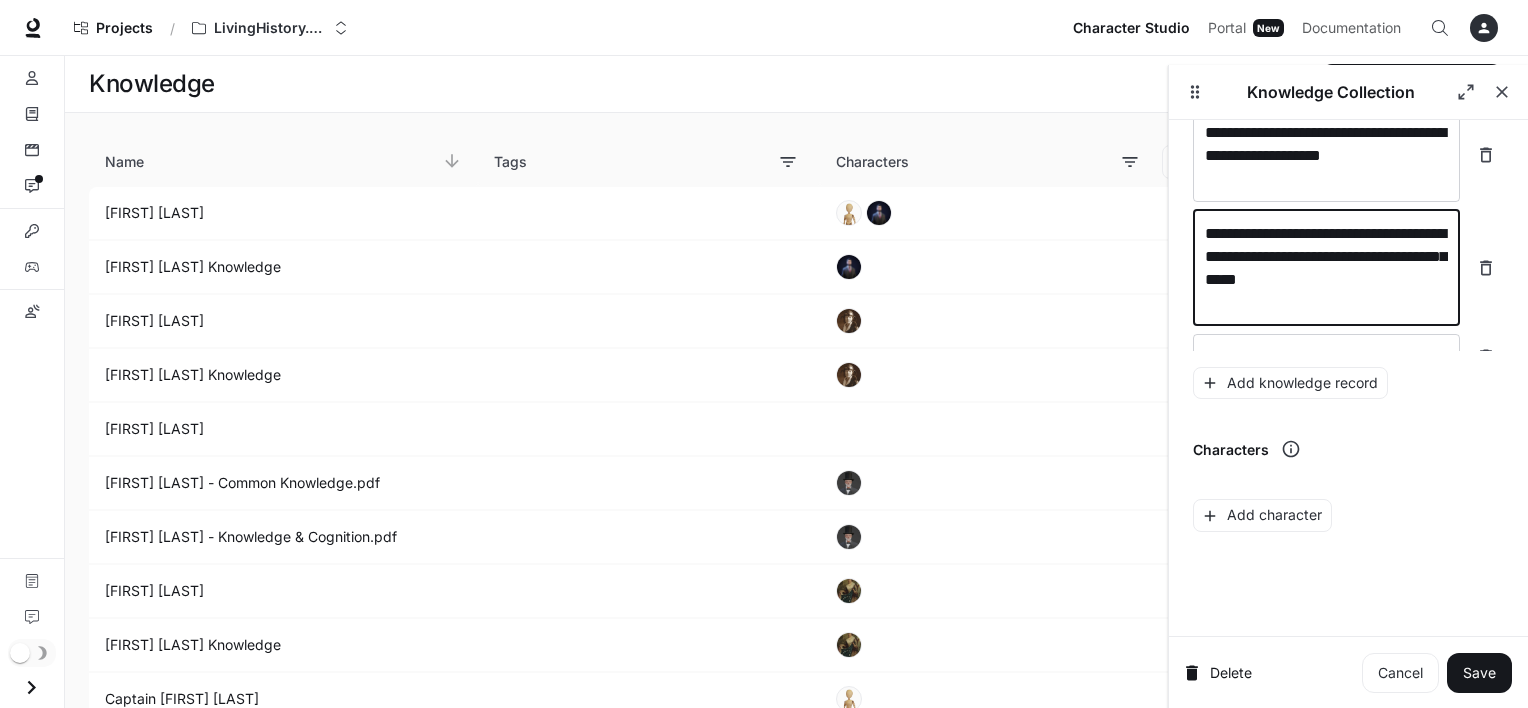 scroll, scrollTop: 7818, scrollLeft: 0, axis: vertical 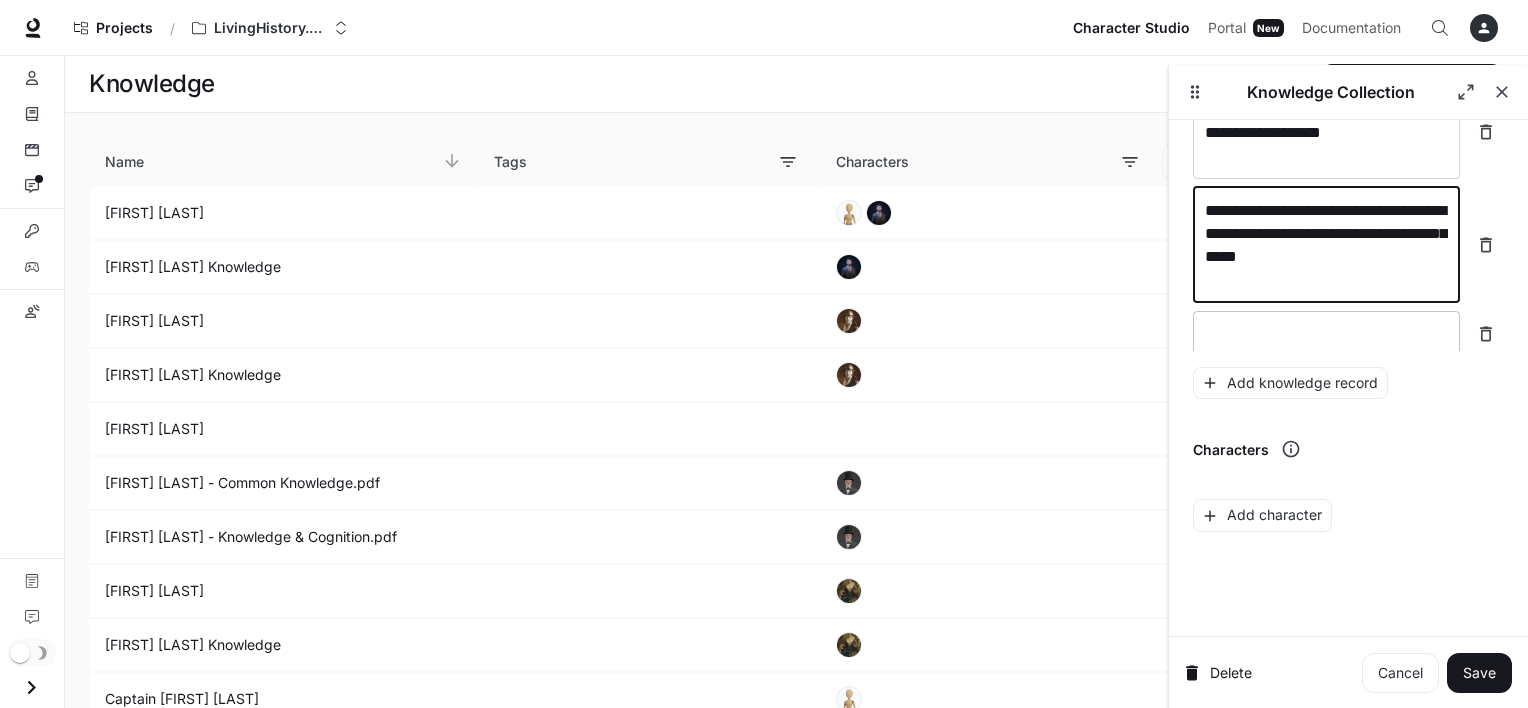 type on "**********" 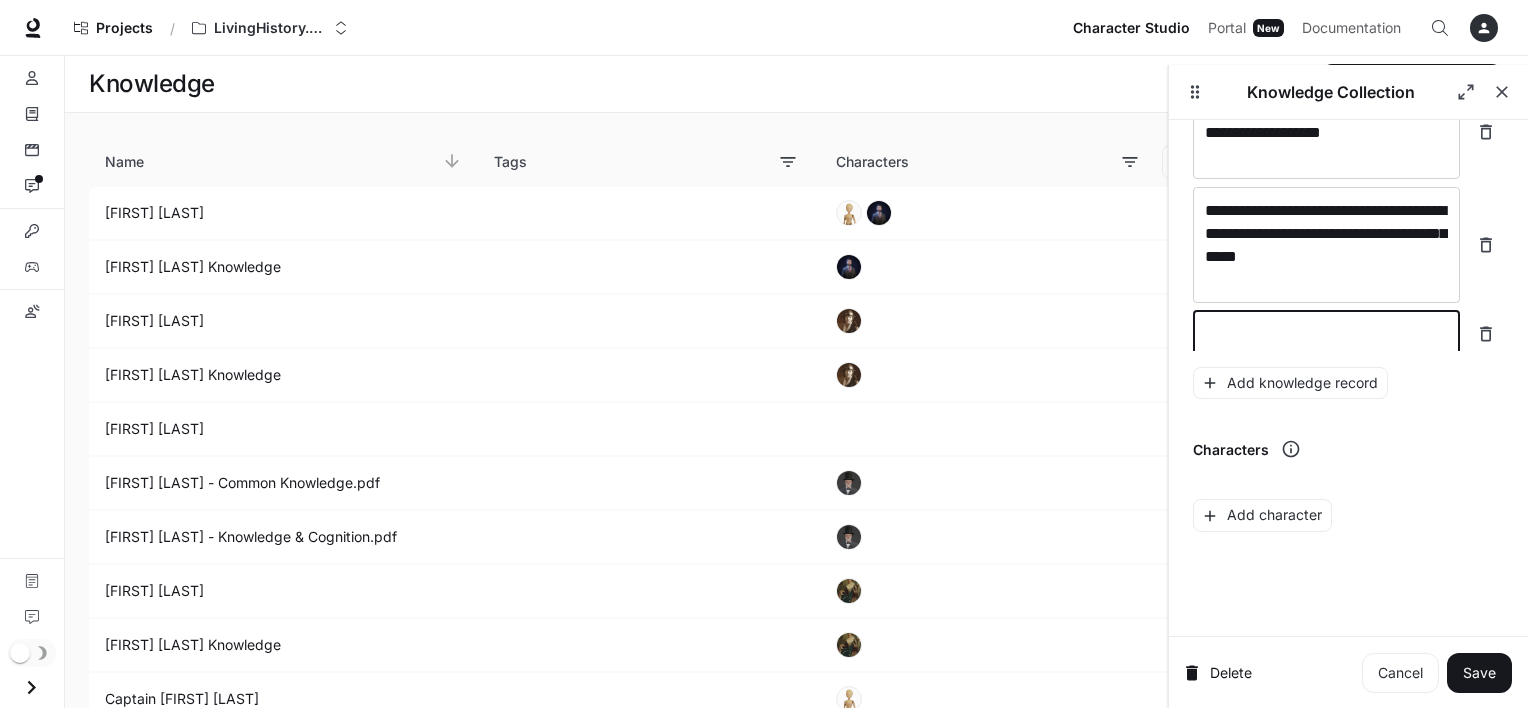 click at bounding box center [1326, 334] 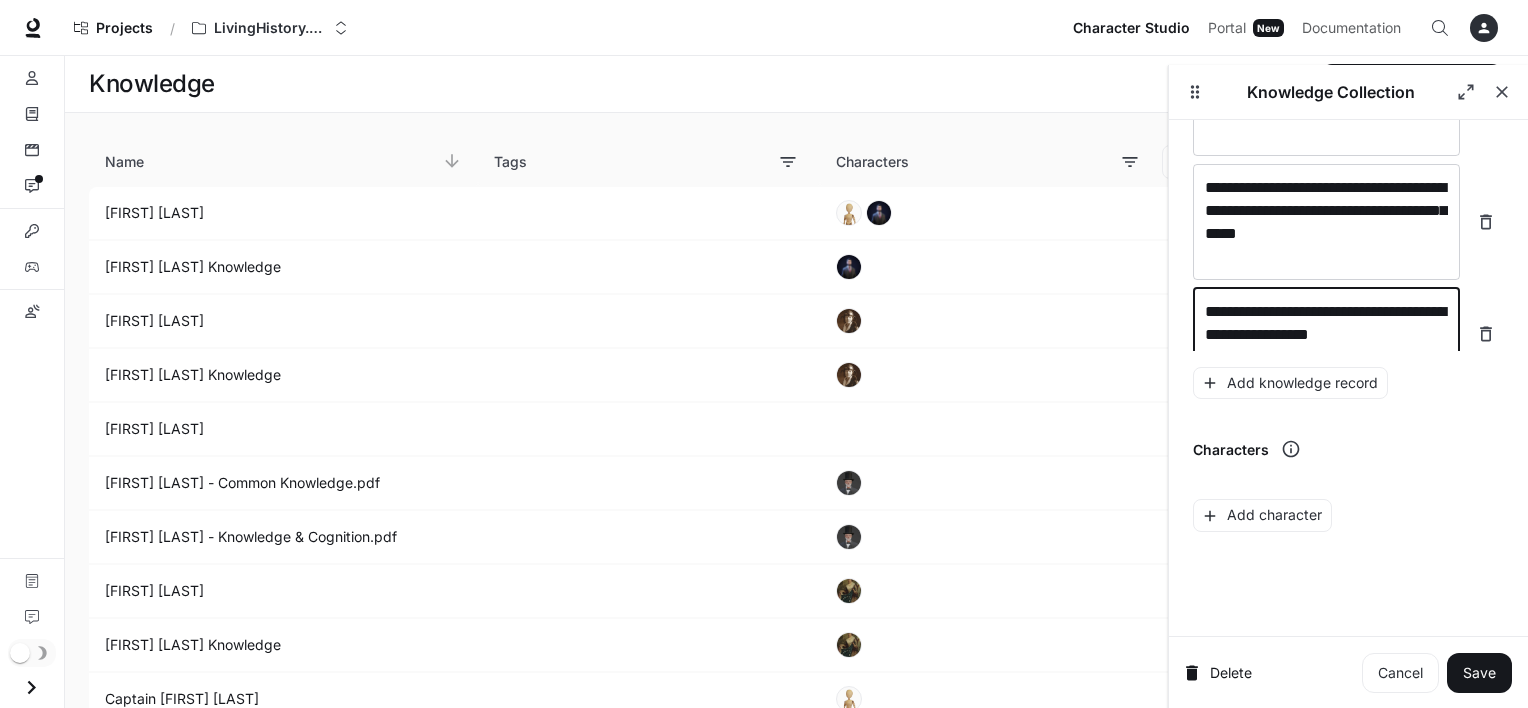 scroll, scrollTop: 7856, scrollLeft: 0, axis: vertical 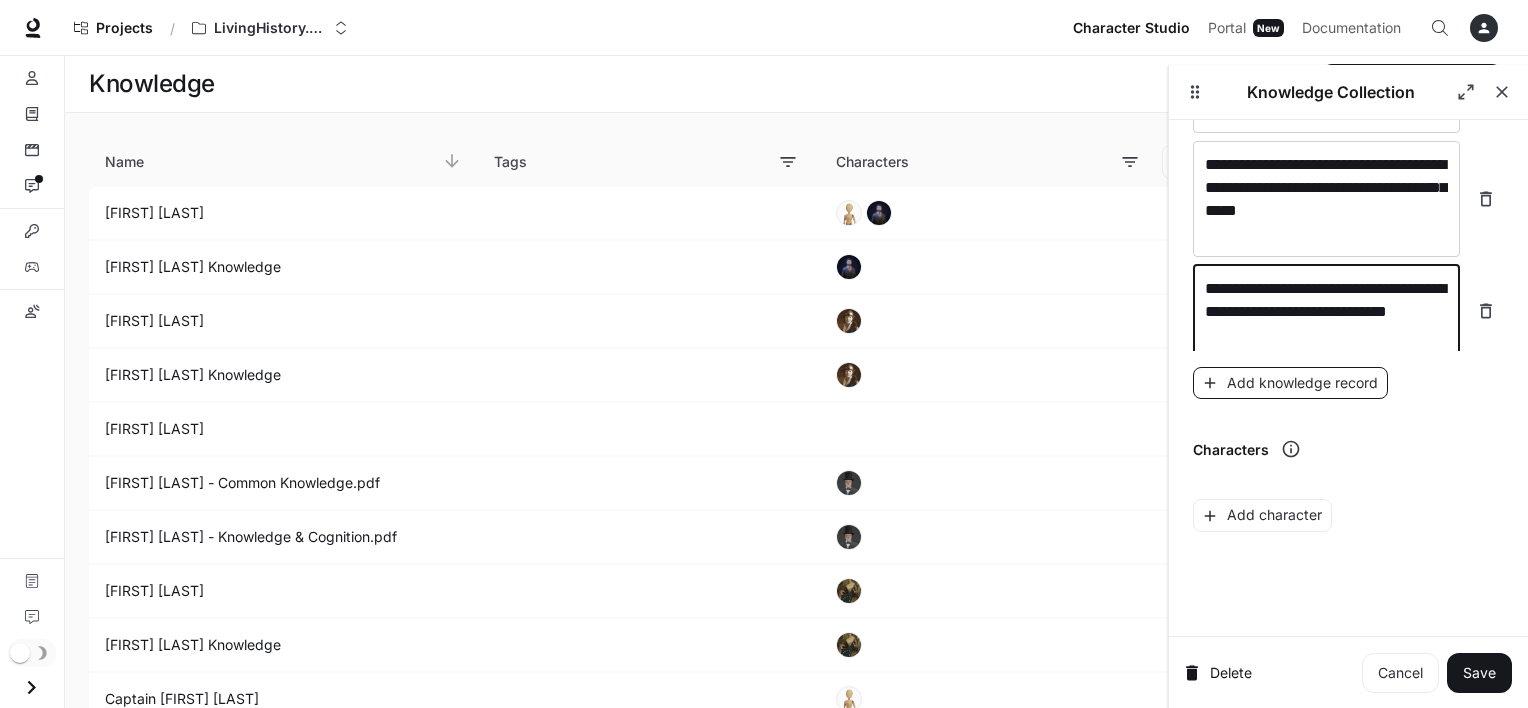 type on "**********" 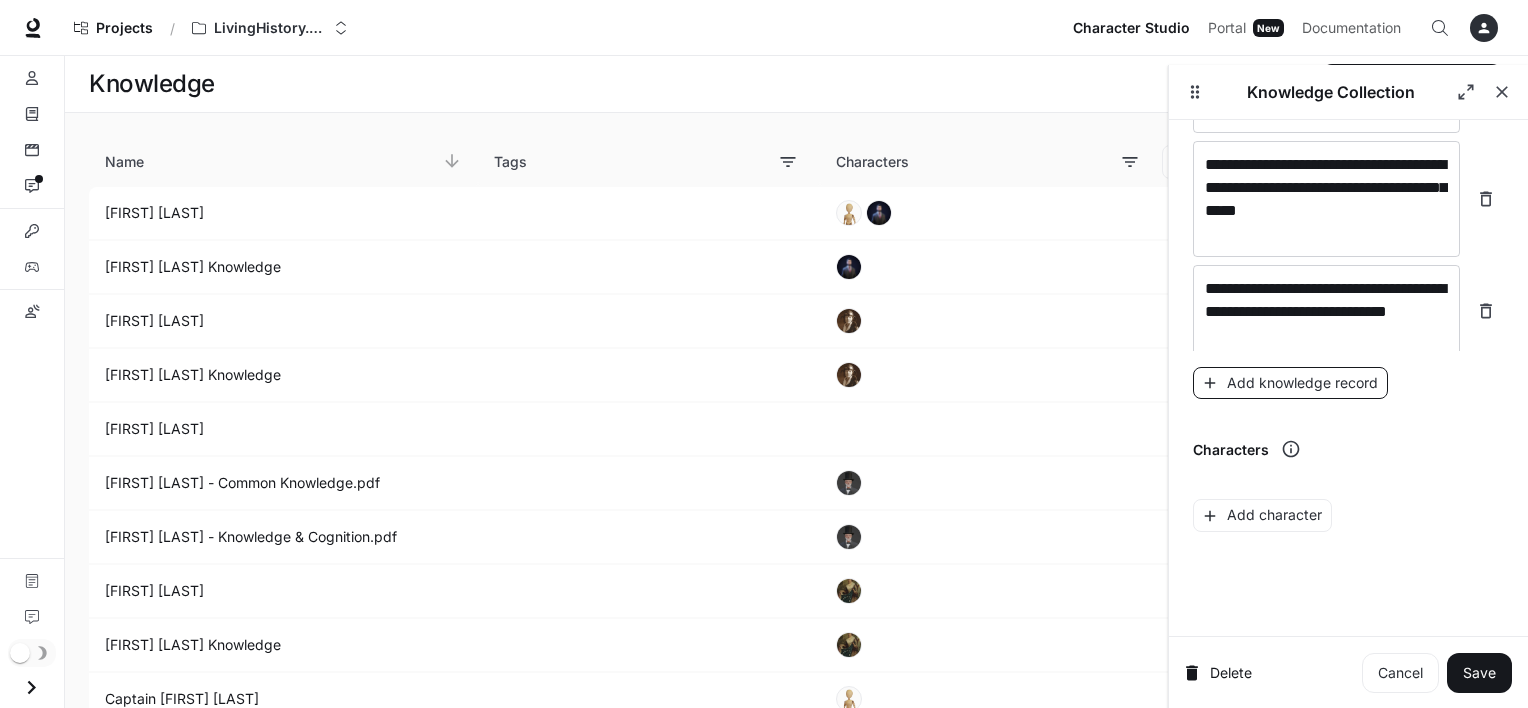 scroll, scrollTop: 7911, scrollLeft: 0, axis: vertical 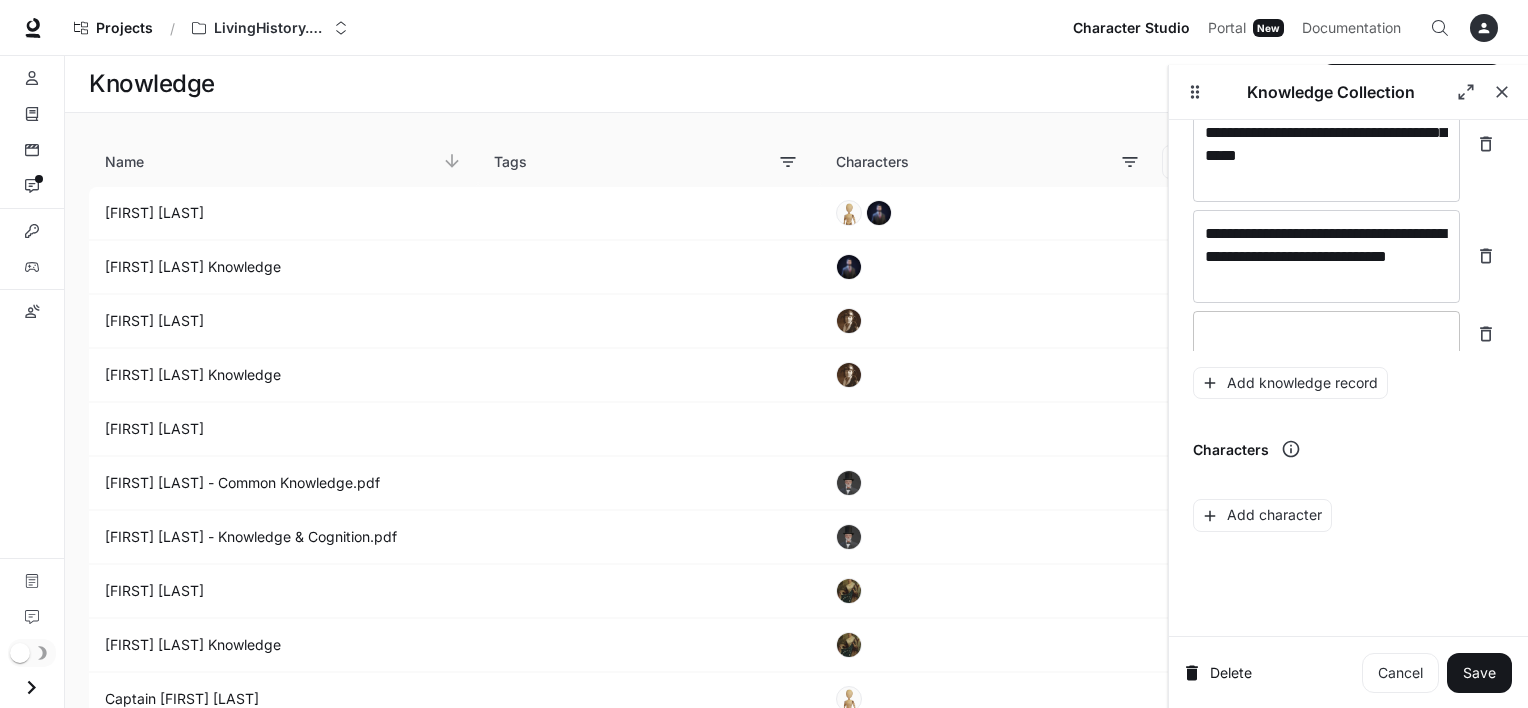 click at bounding box center (1326, 334) 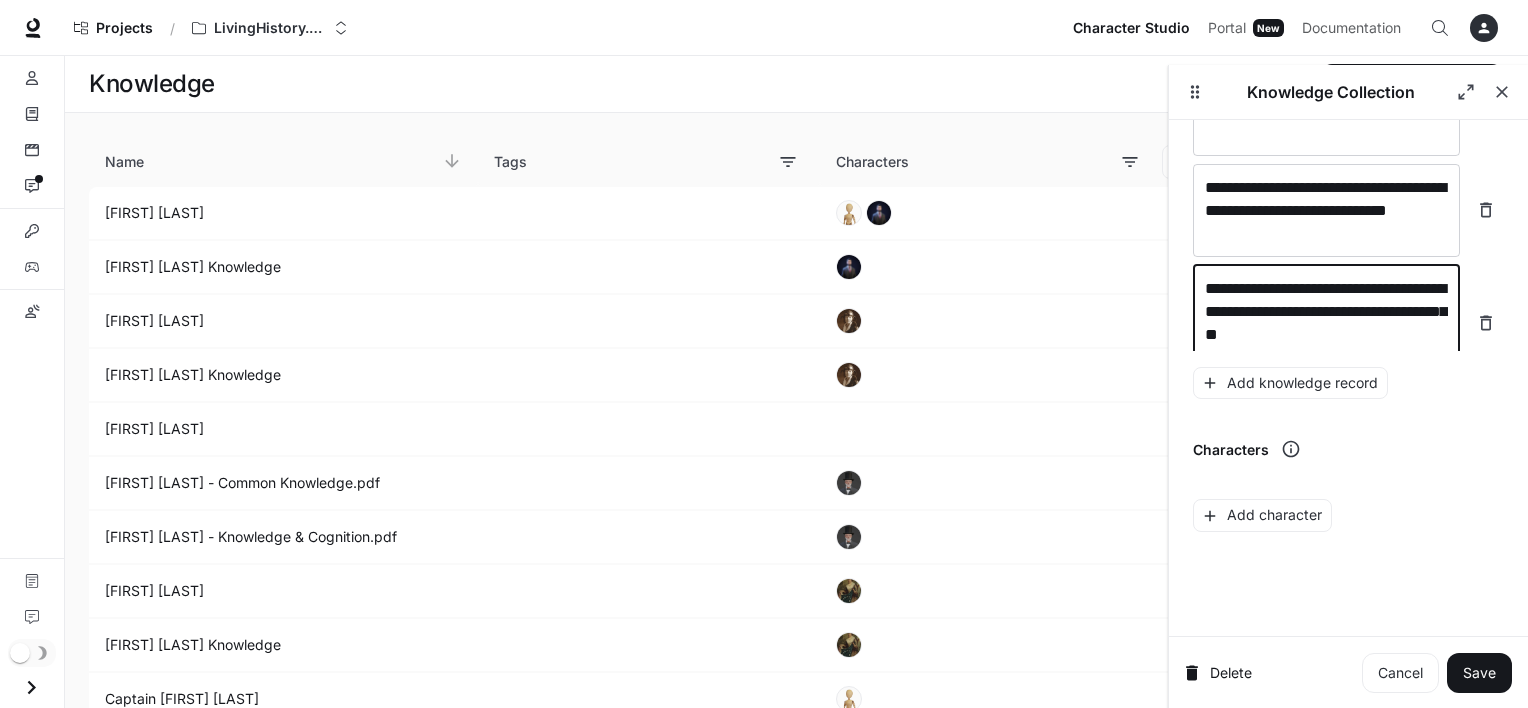 scroll, scrollTop: 7964, scrollLeft: 0, axis: vertical 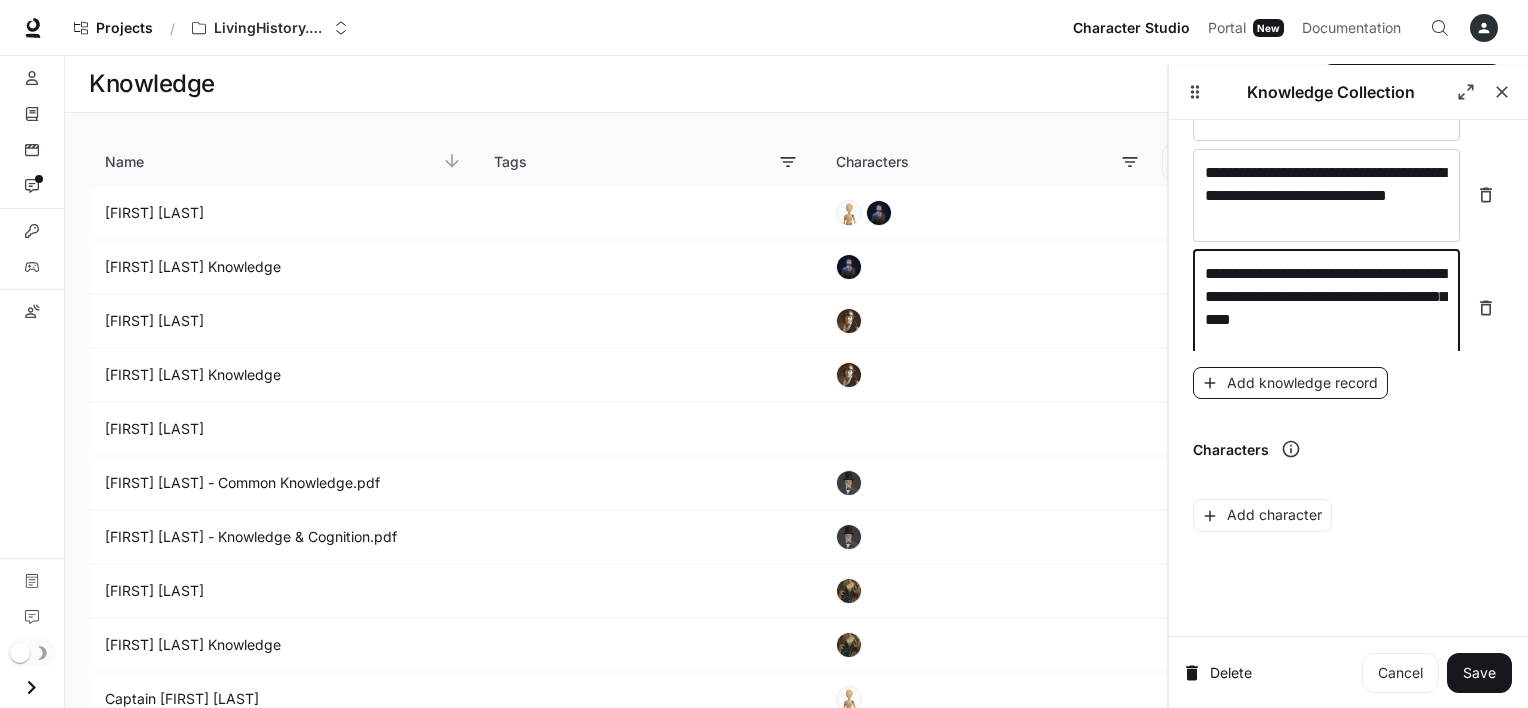 type on "**********" 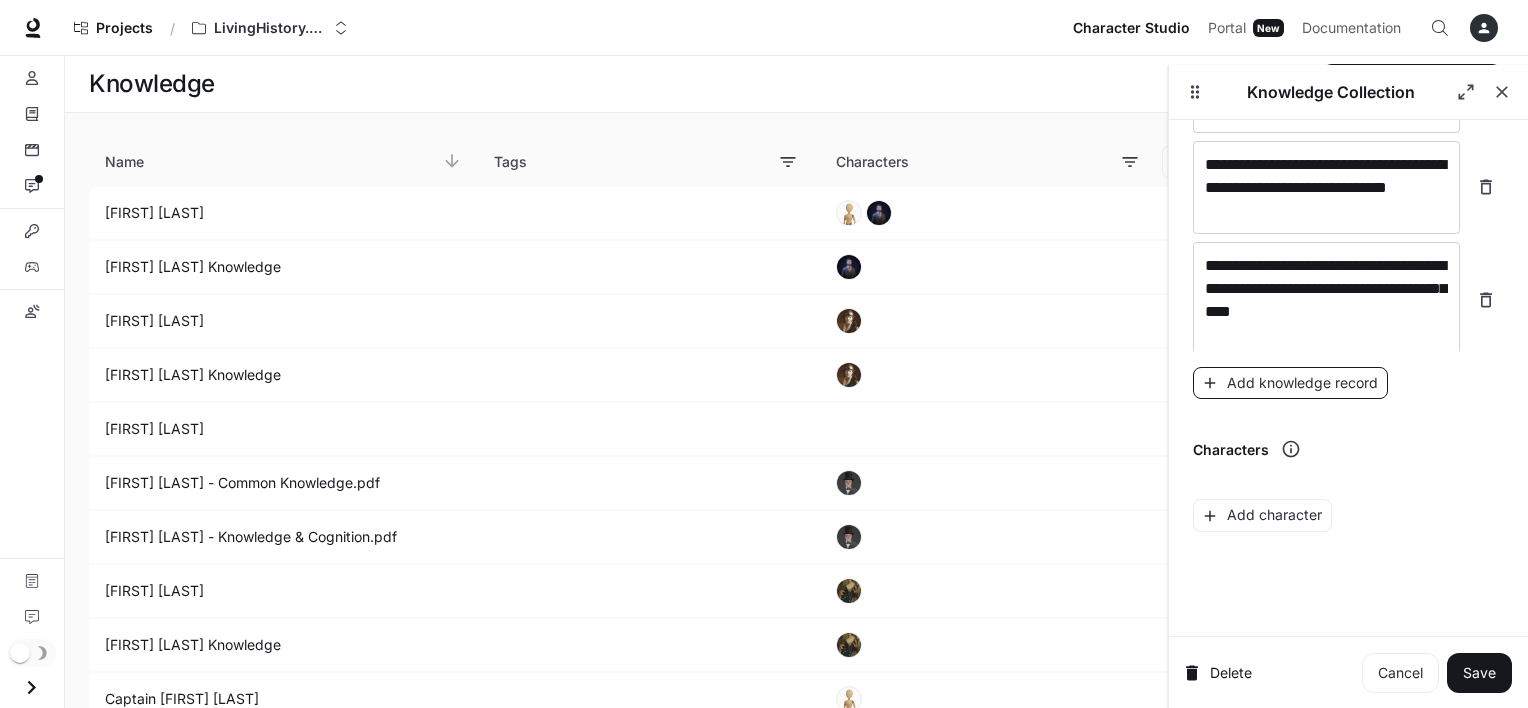 scroll, scrollTop: 8042, scrollLeft: 0, axis: vertical 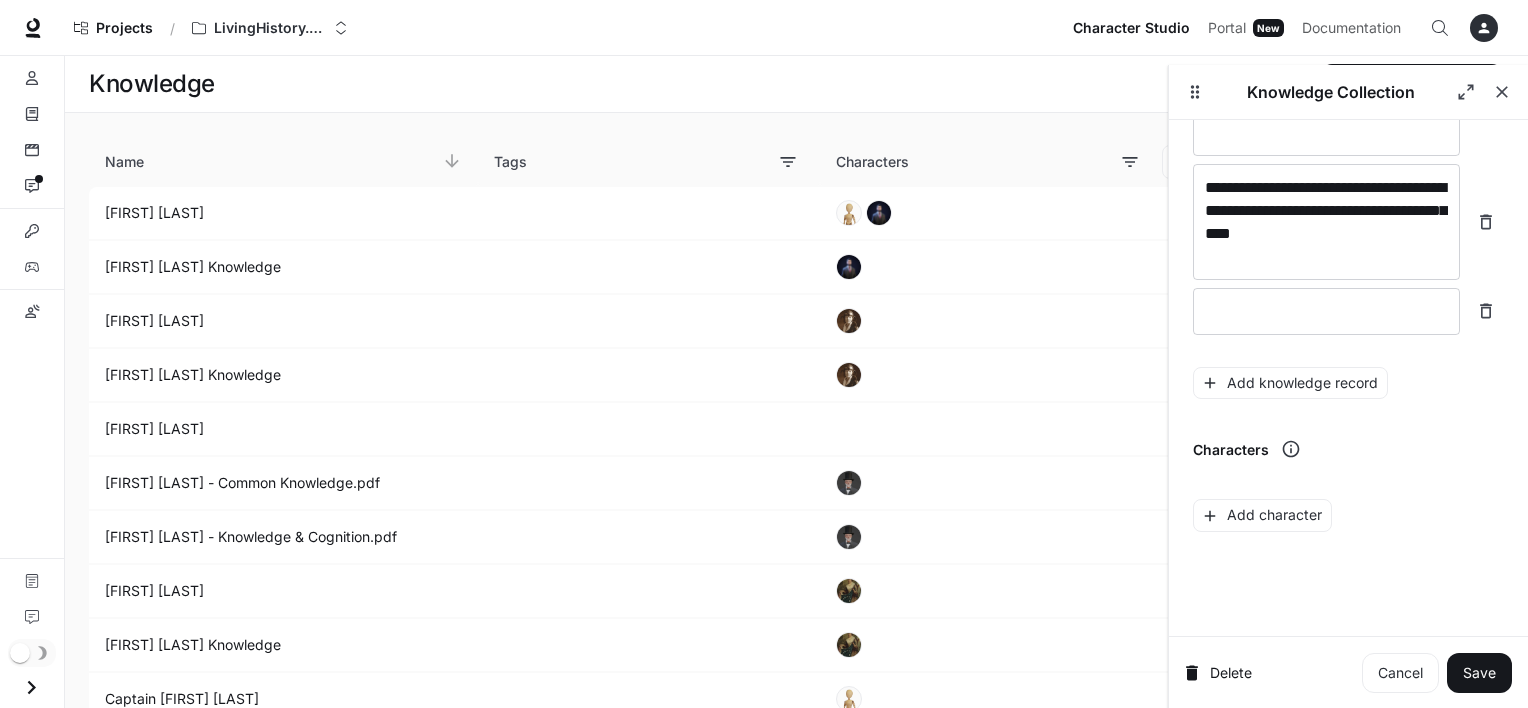 click on "**********" at bounding box center (1348, 151) 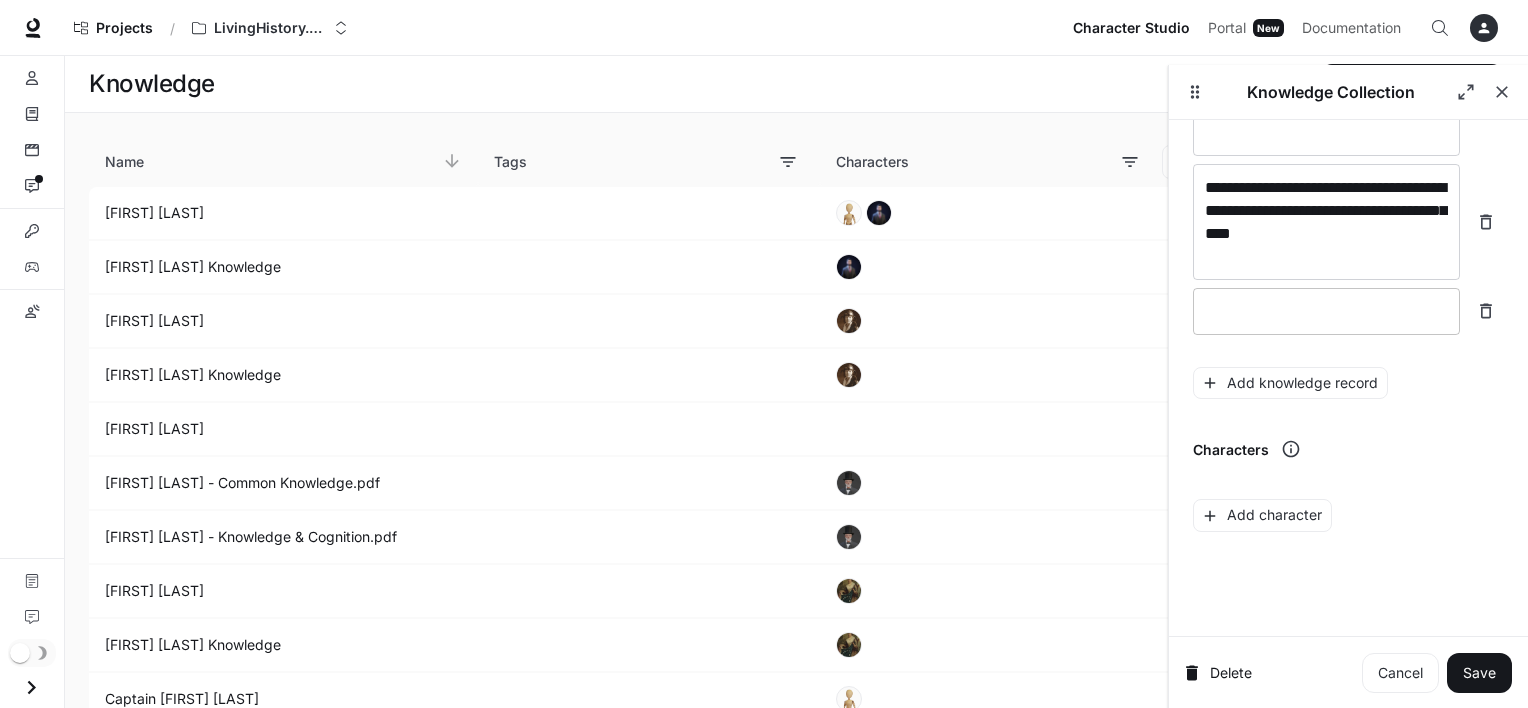 click on "* ​" at bounding box center (1326, 311) 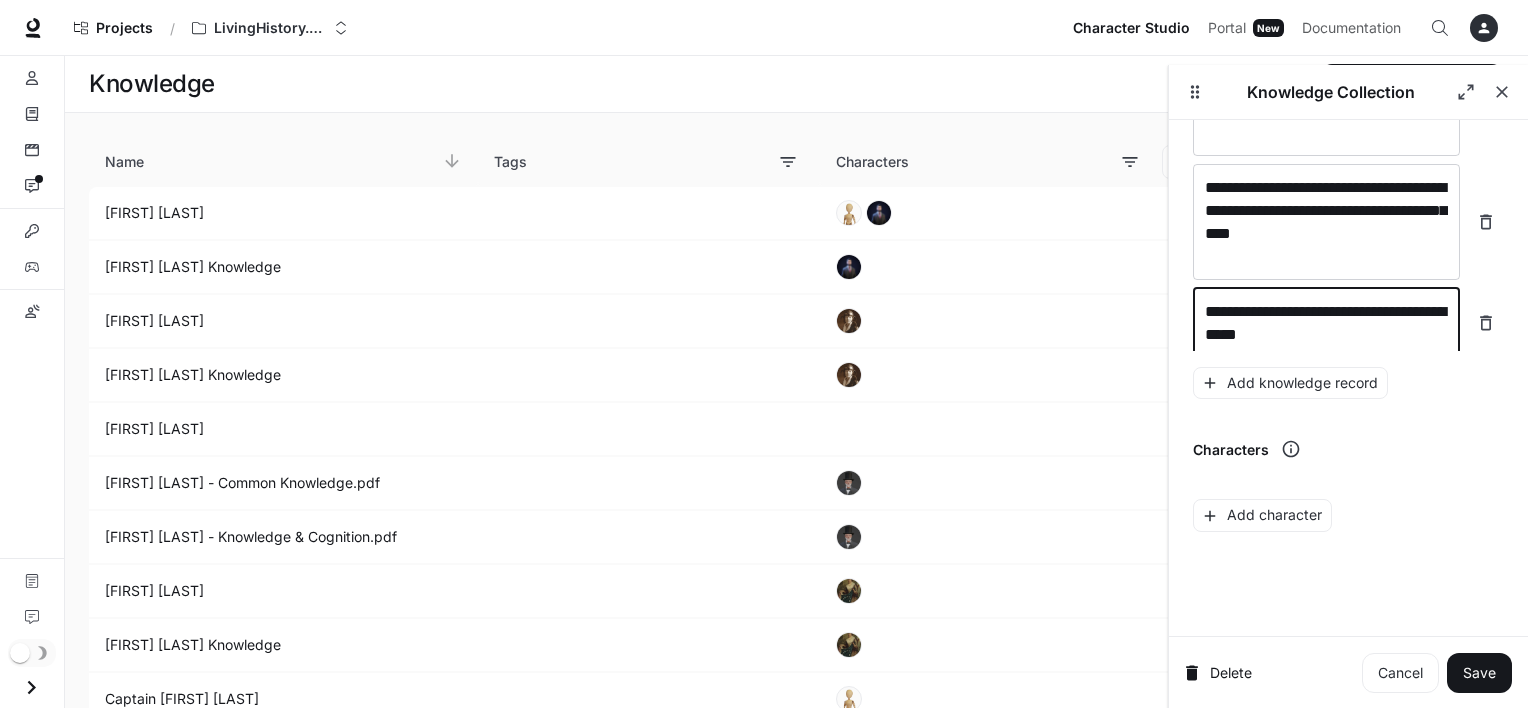 scroll, scrollTop: 8057, scrollLeft: 0, axis: vertical 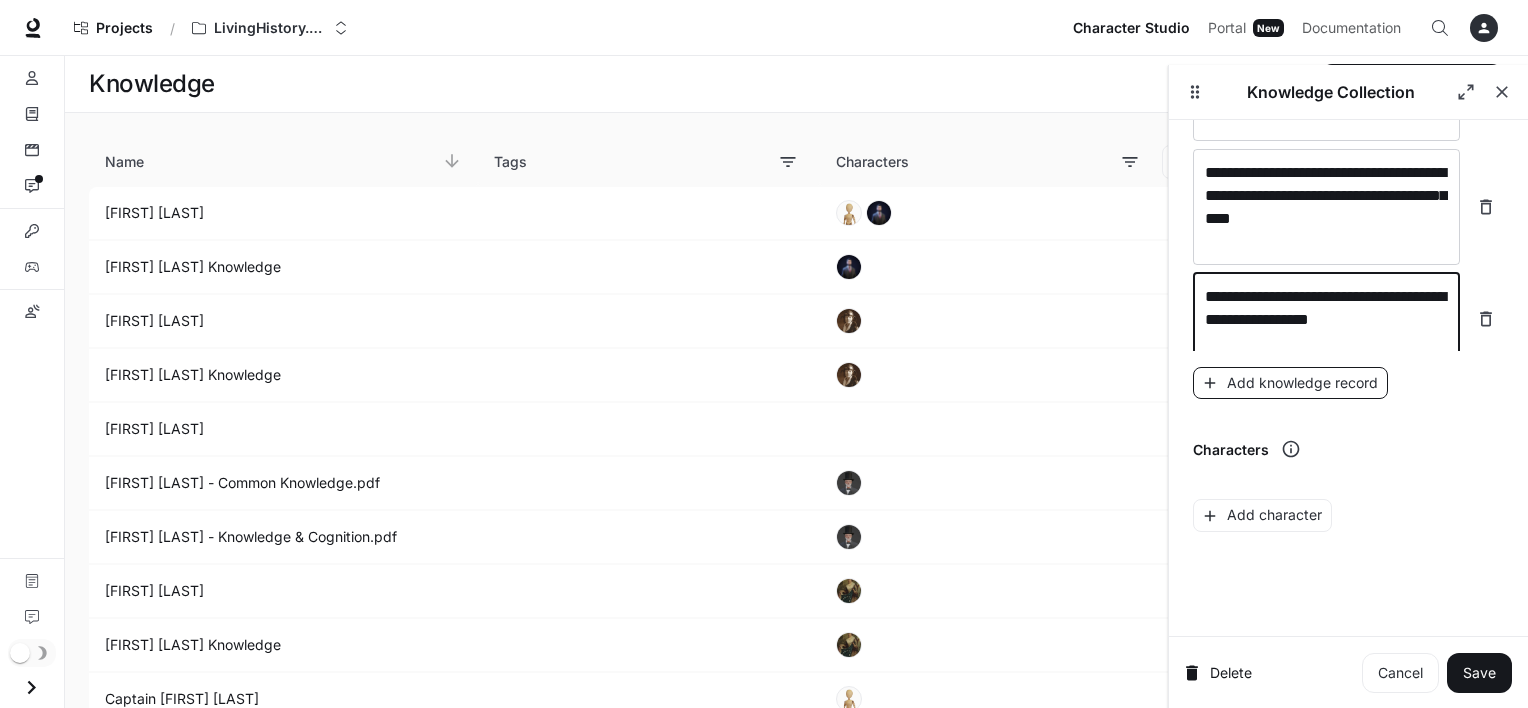 type on "**********" 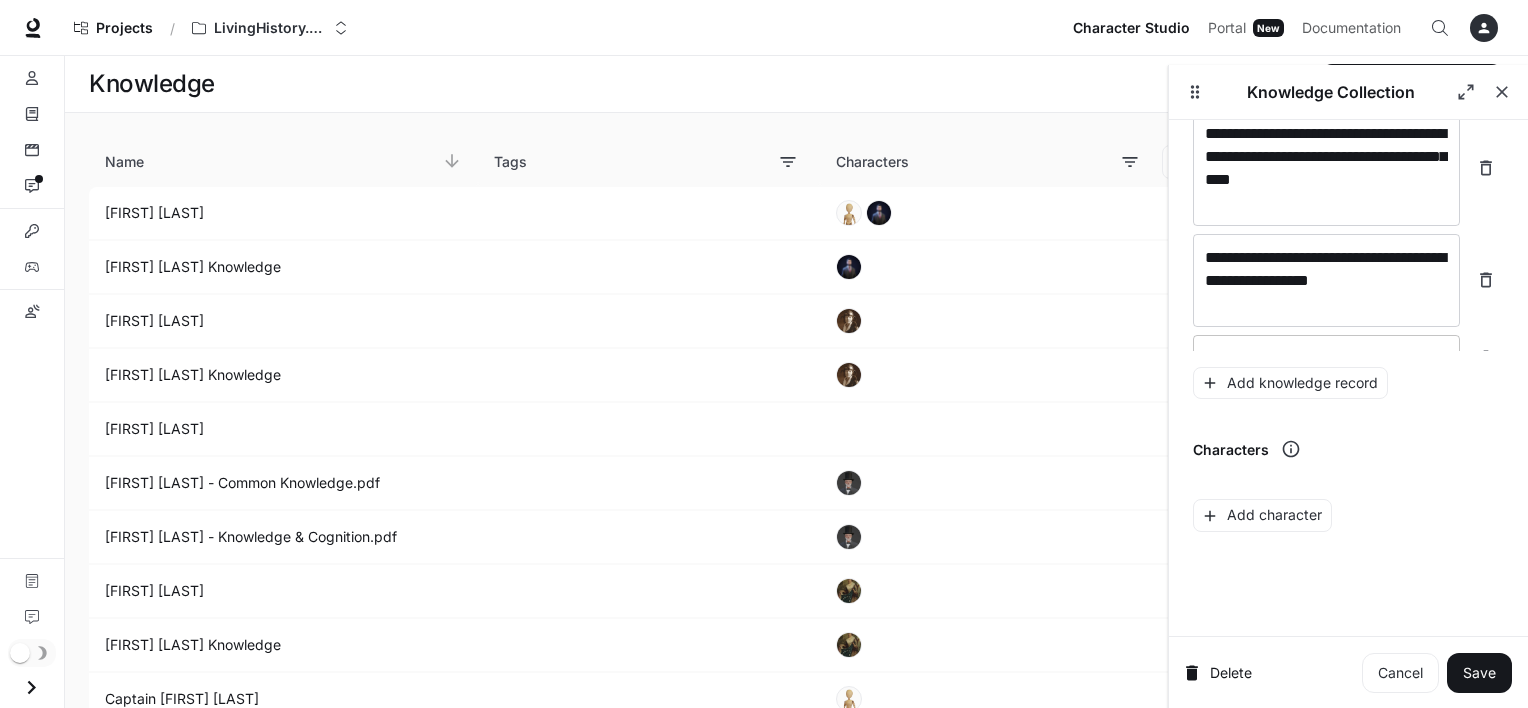 click on "* ​" at bounding box center [1326, 358] 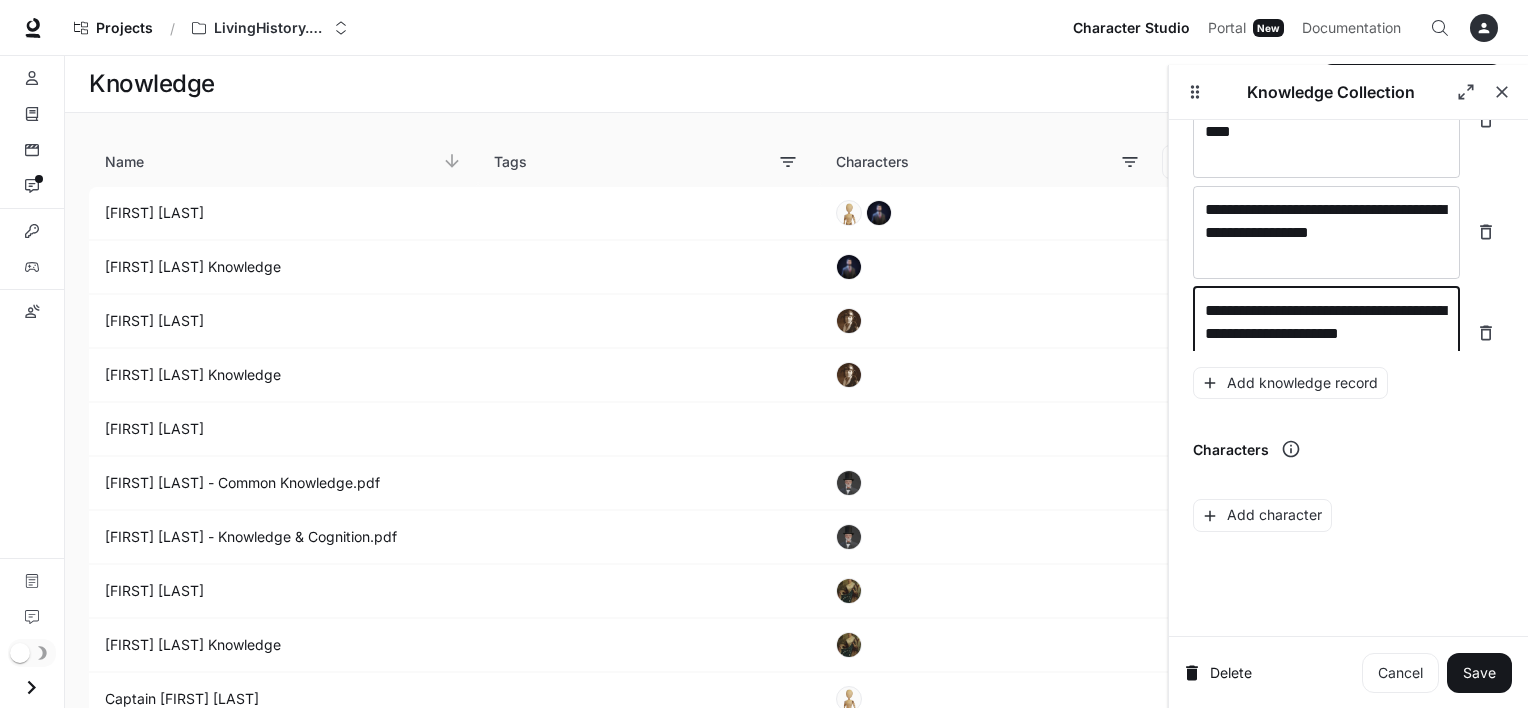scroll, scrollTop: 8159, scrollLeft: 0, axis: vertical 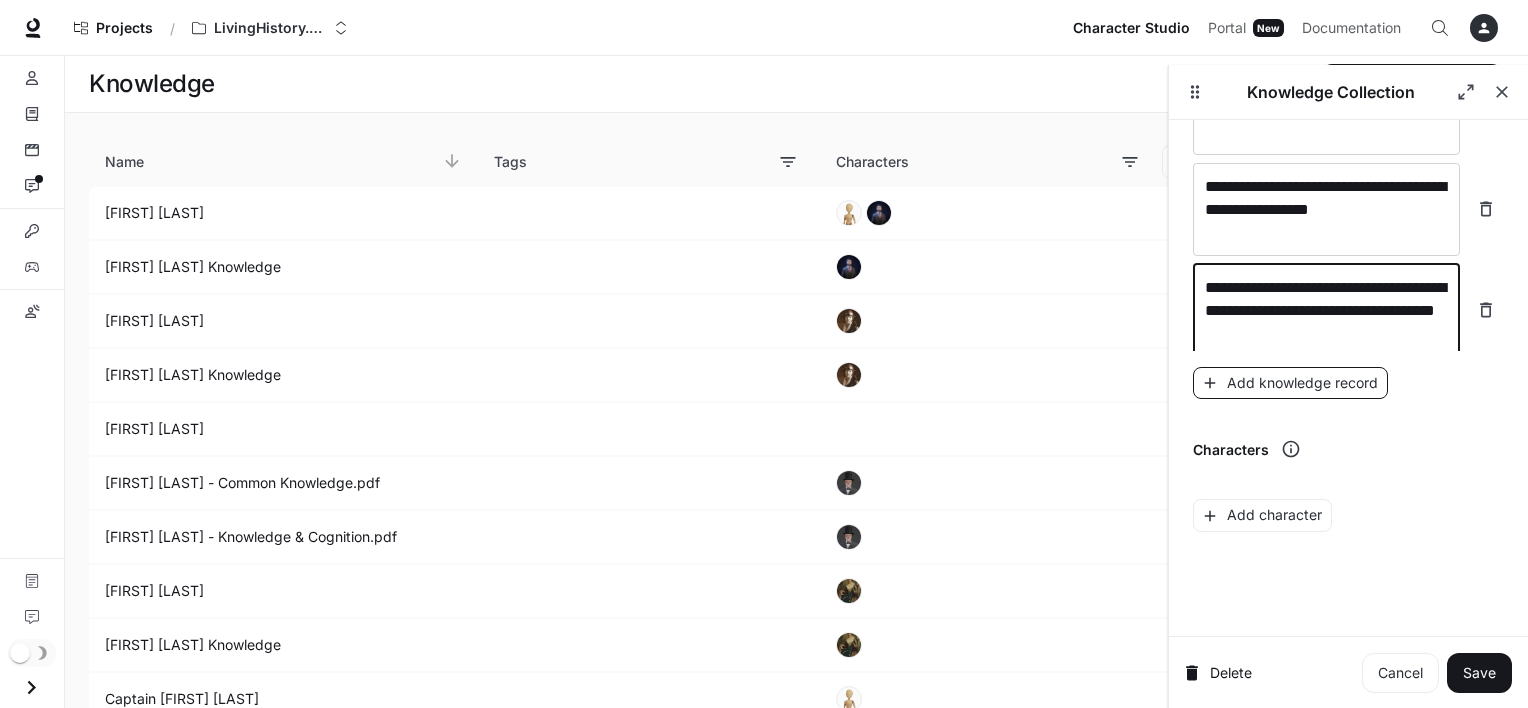 type on "**********" 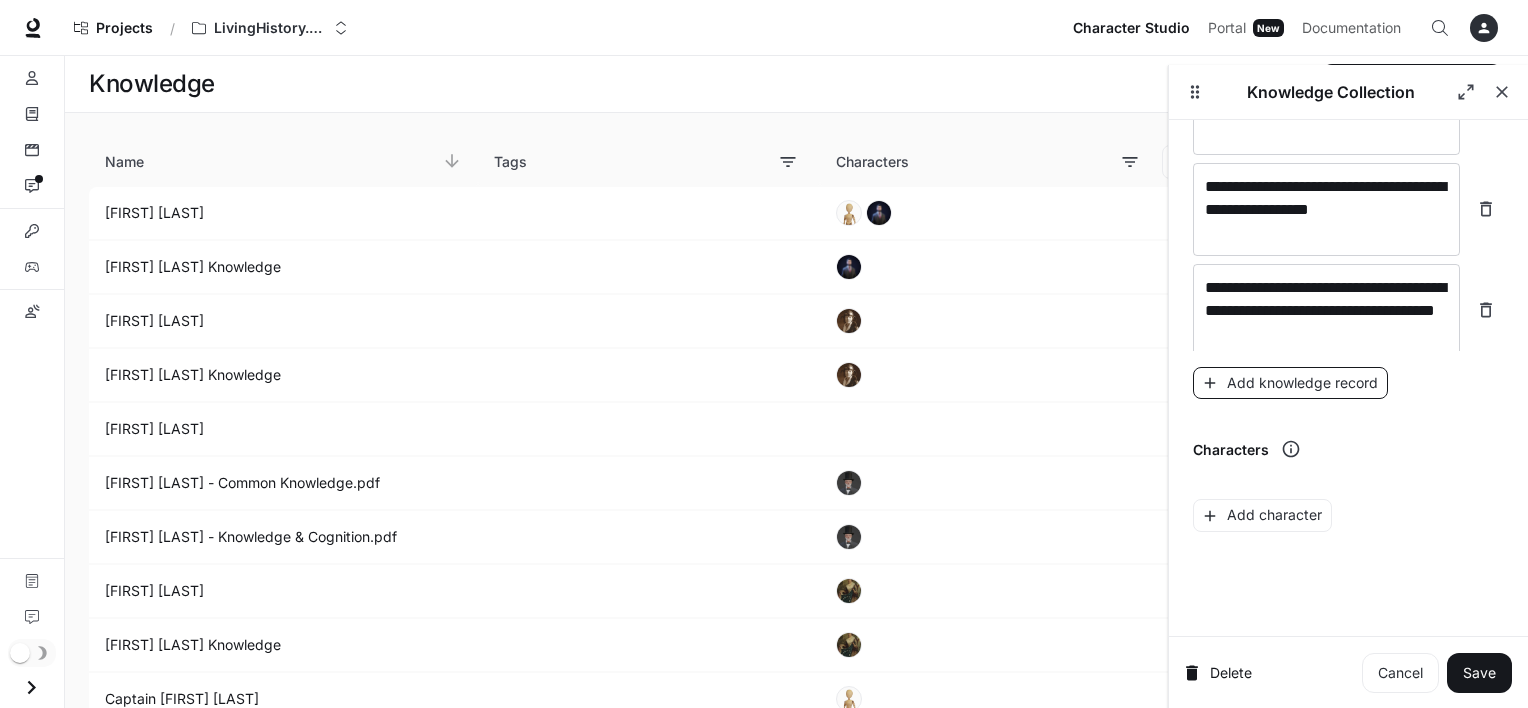 scroll, scrollTop: 8212, scrollLeft: 0, axis: vertical 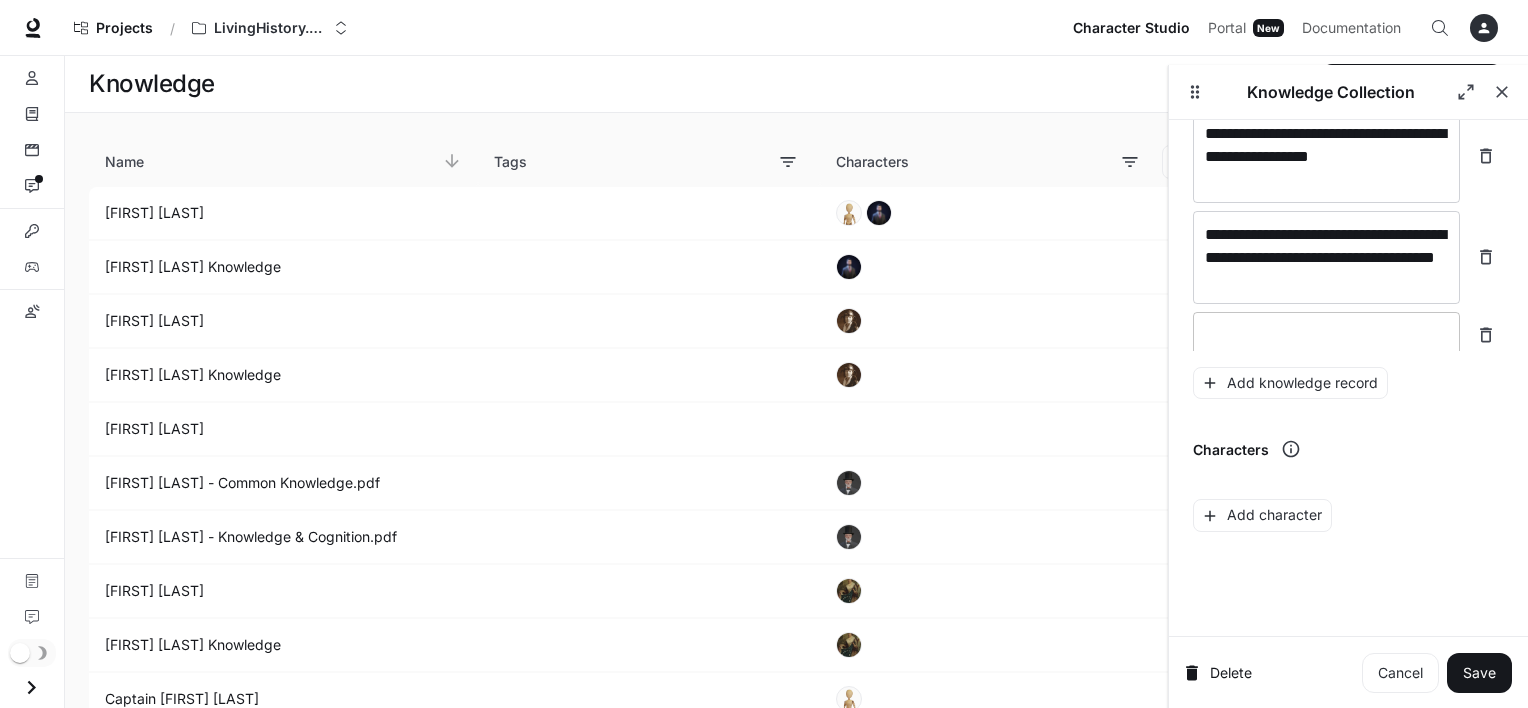 click at bounding box center (1326, 335) 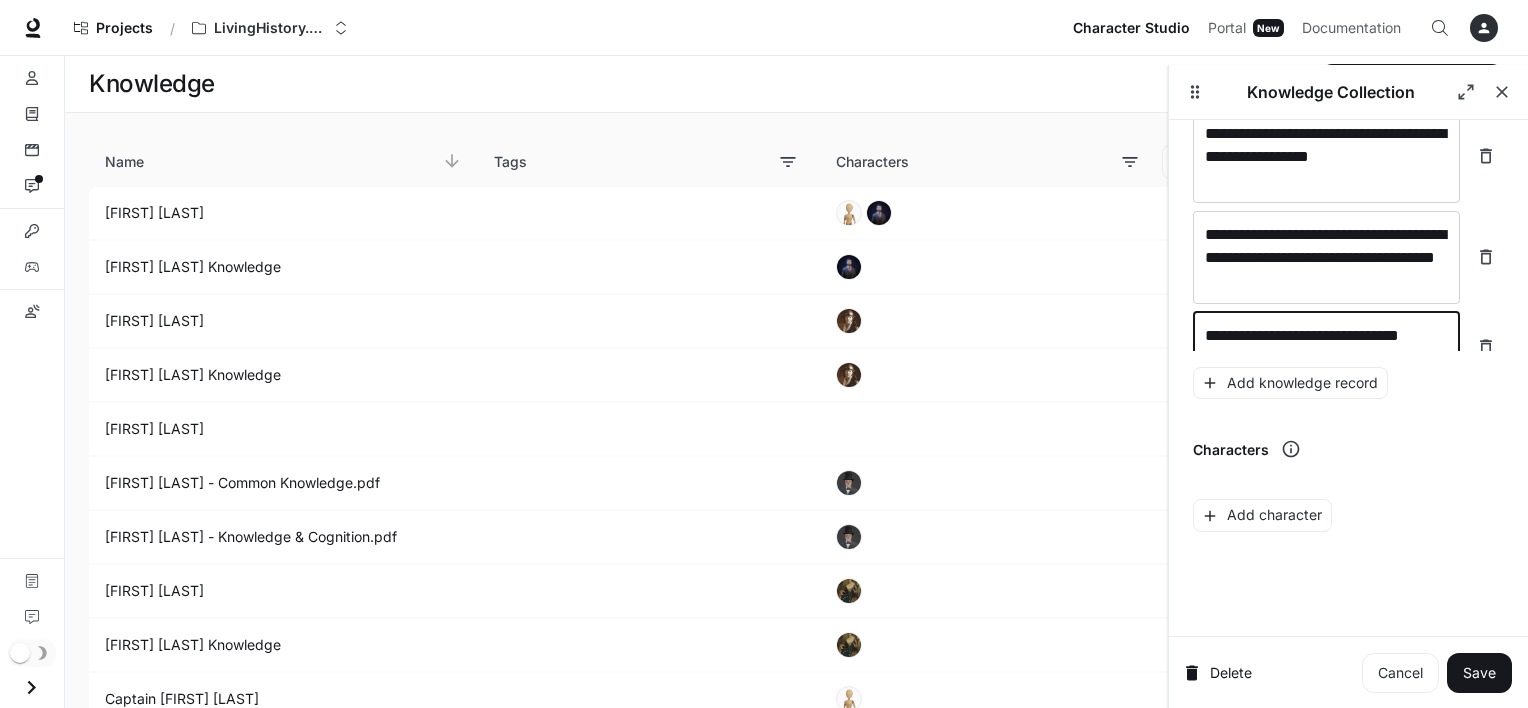 scroll, scrollTop: 8228, scrollLeft: 0, axis: vertical 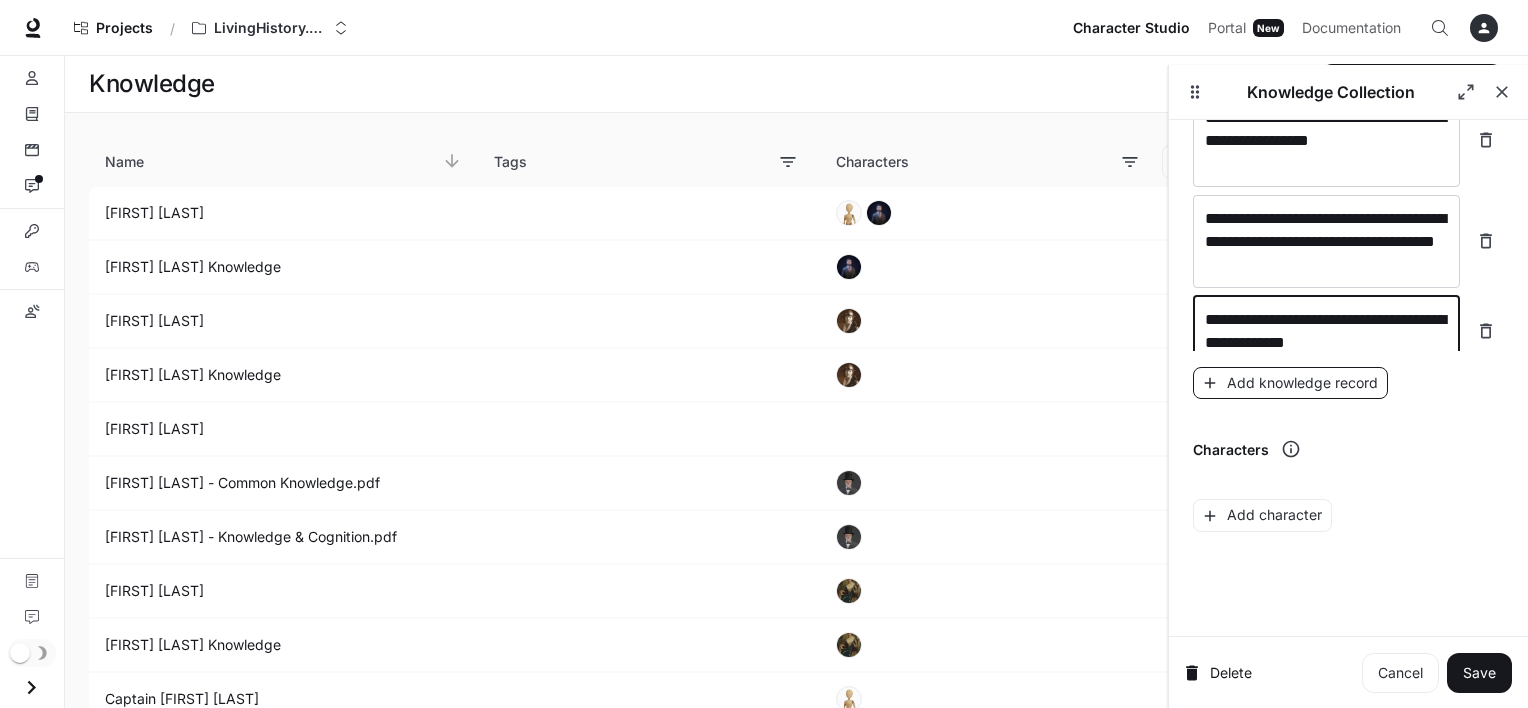 type on "**********" 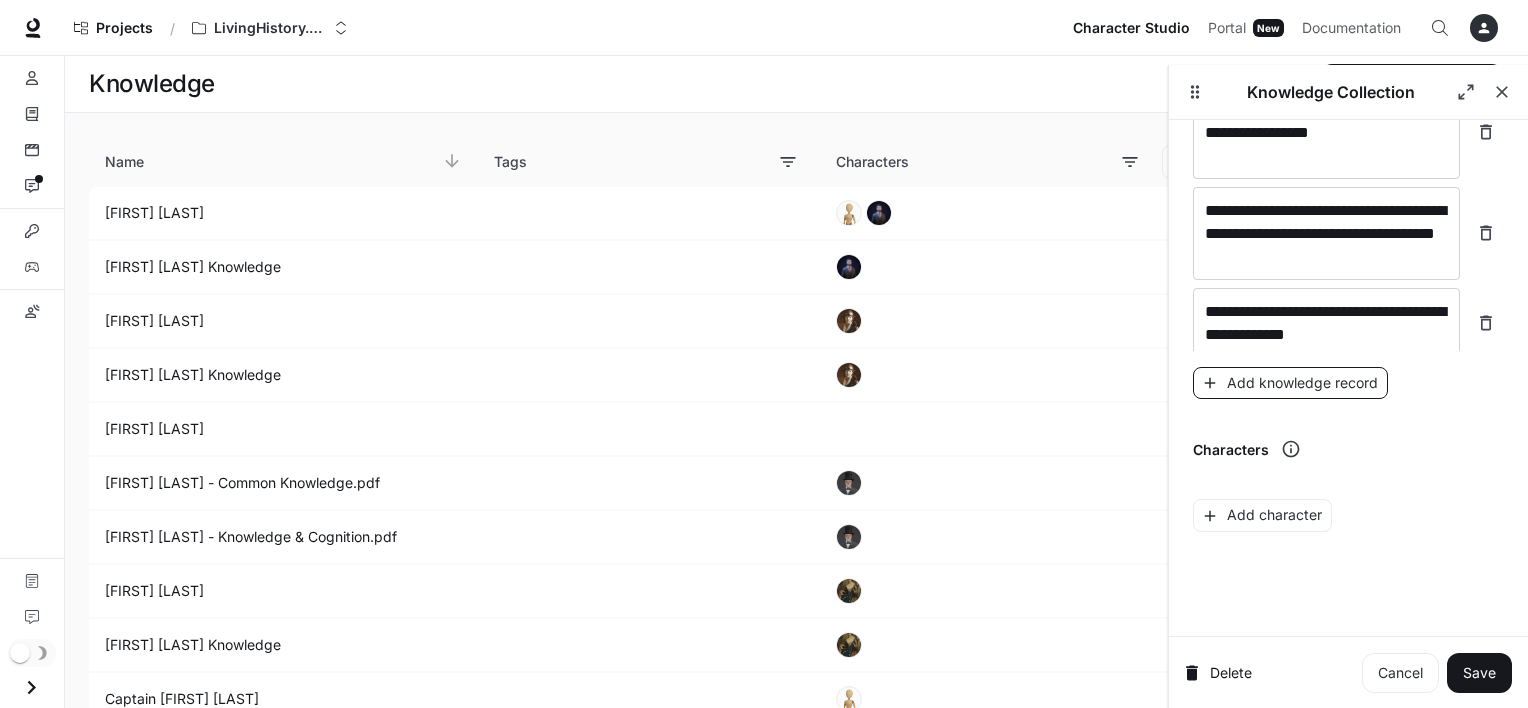 scroll, scrollTop: 8306, scrollLeft: 0, axis: vertical 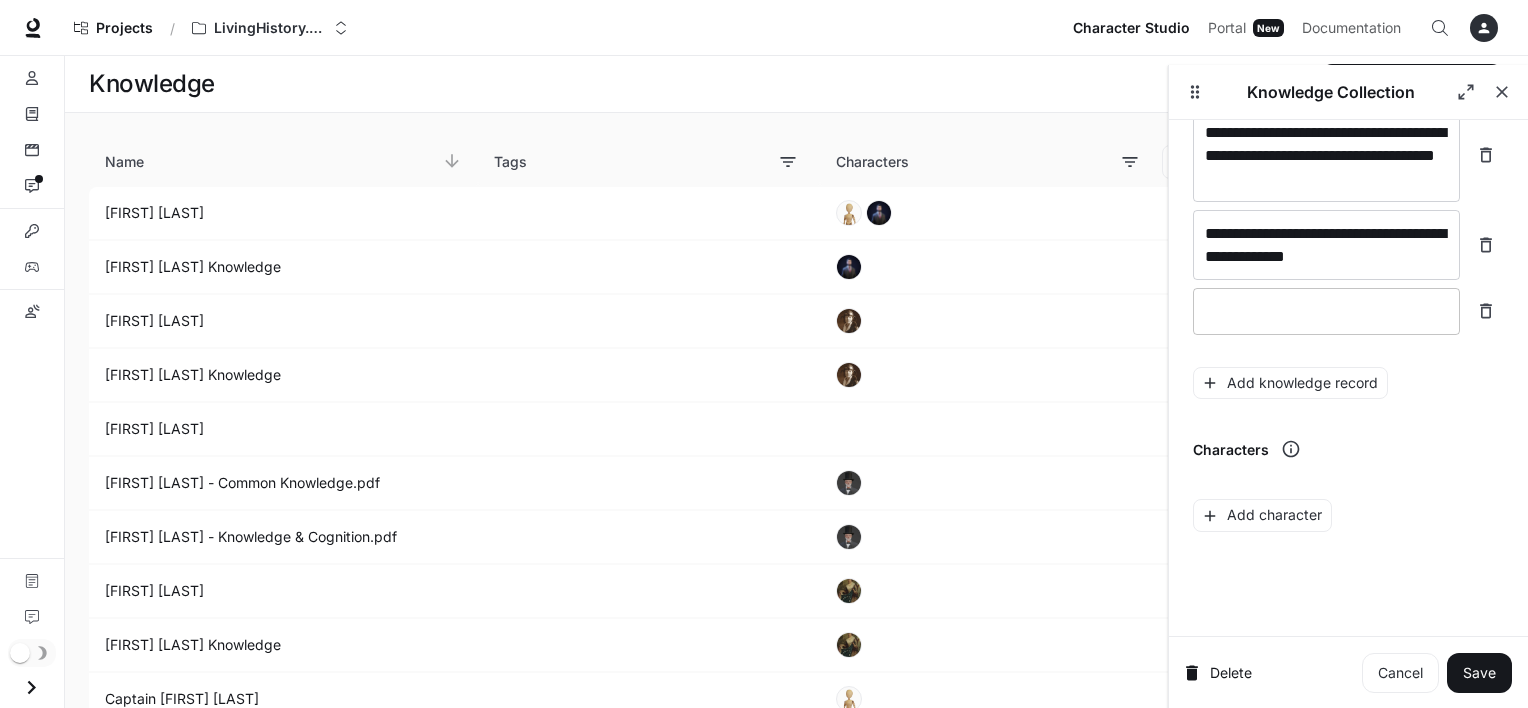 click on "* ​" at bounding box center [1326, 311] 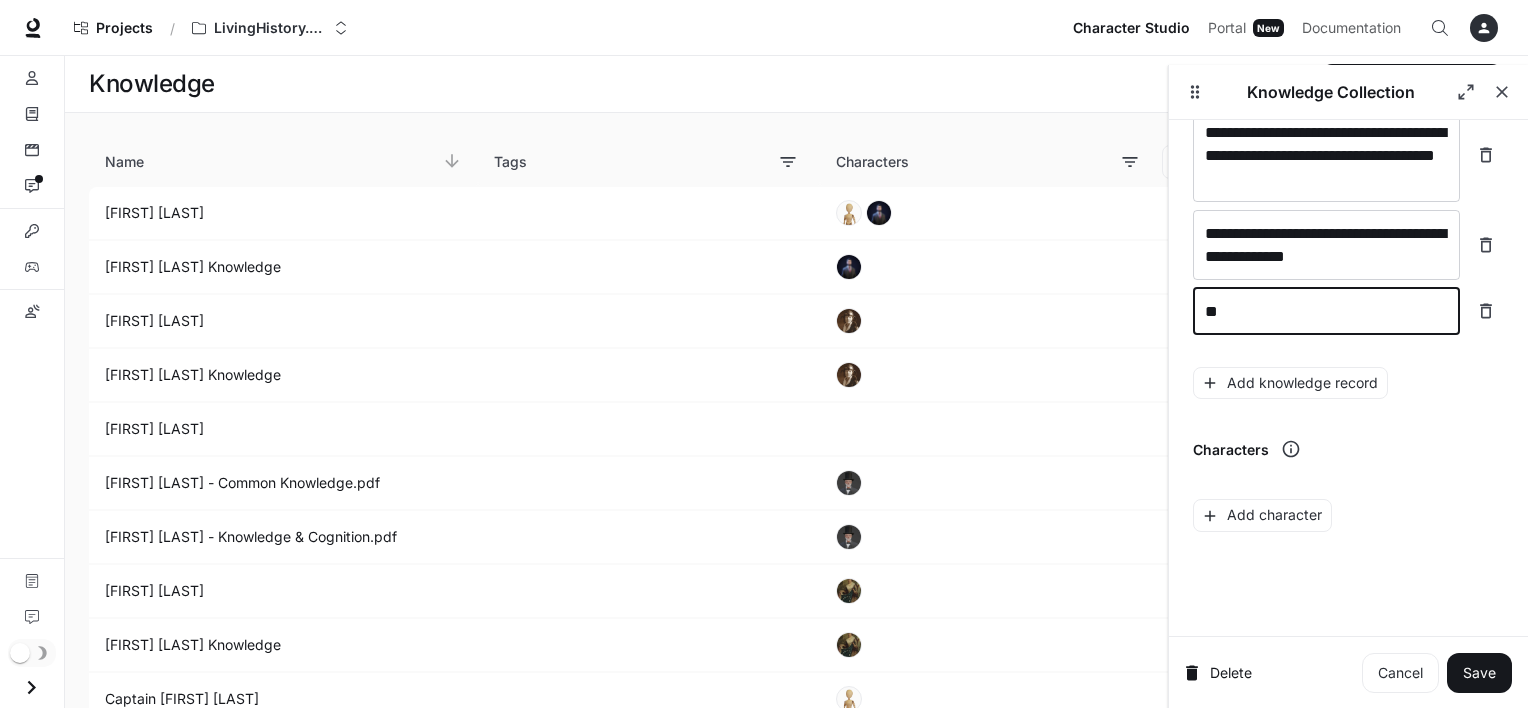 type on "*" 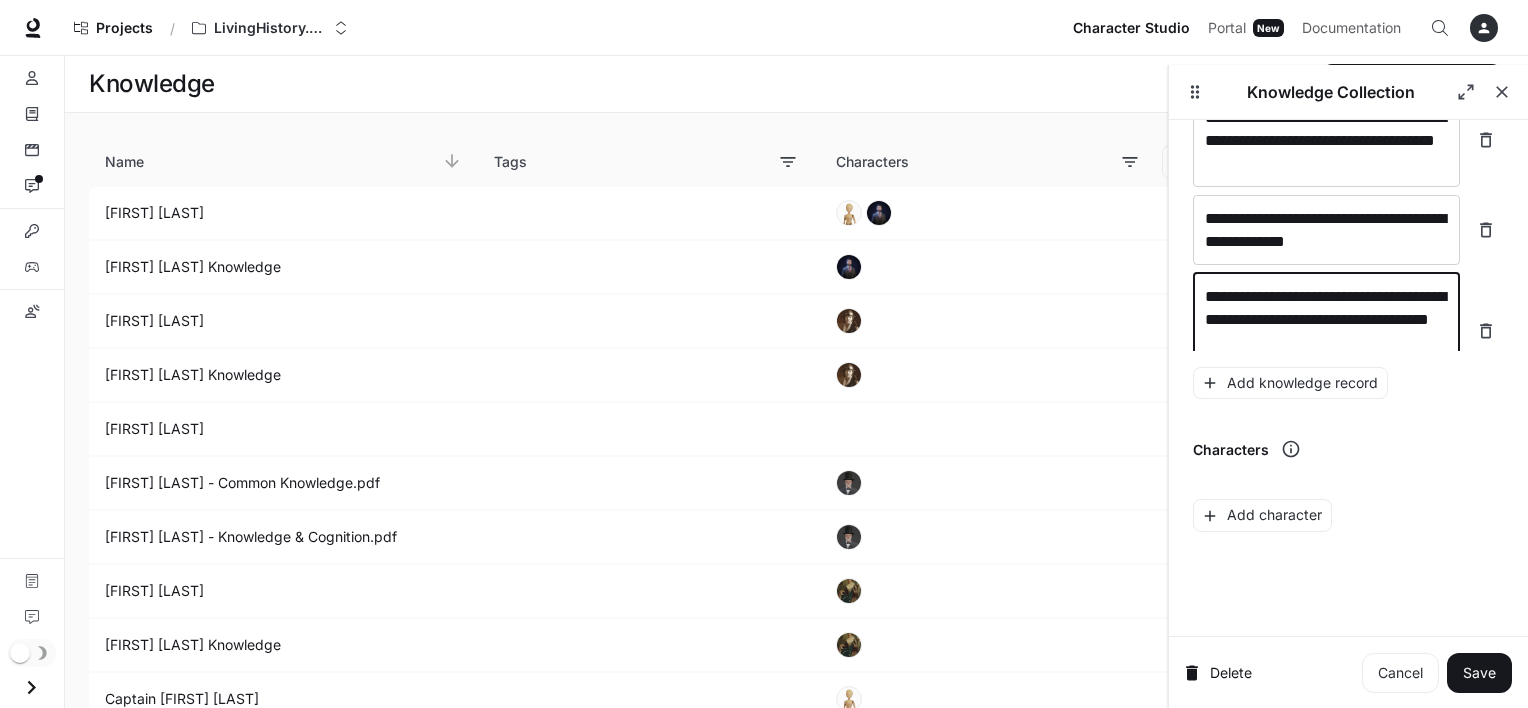 scroll, scrollTop: 8344, scrollLeft: 0, axis: vertical 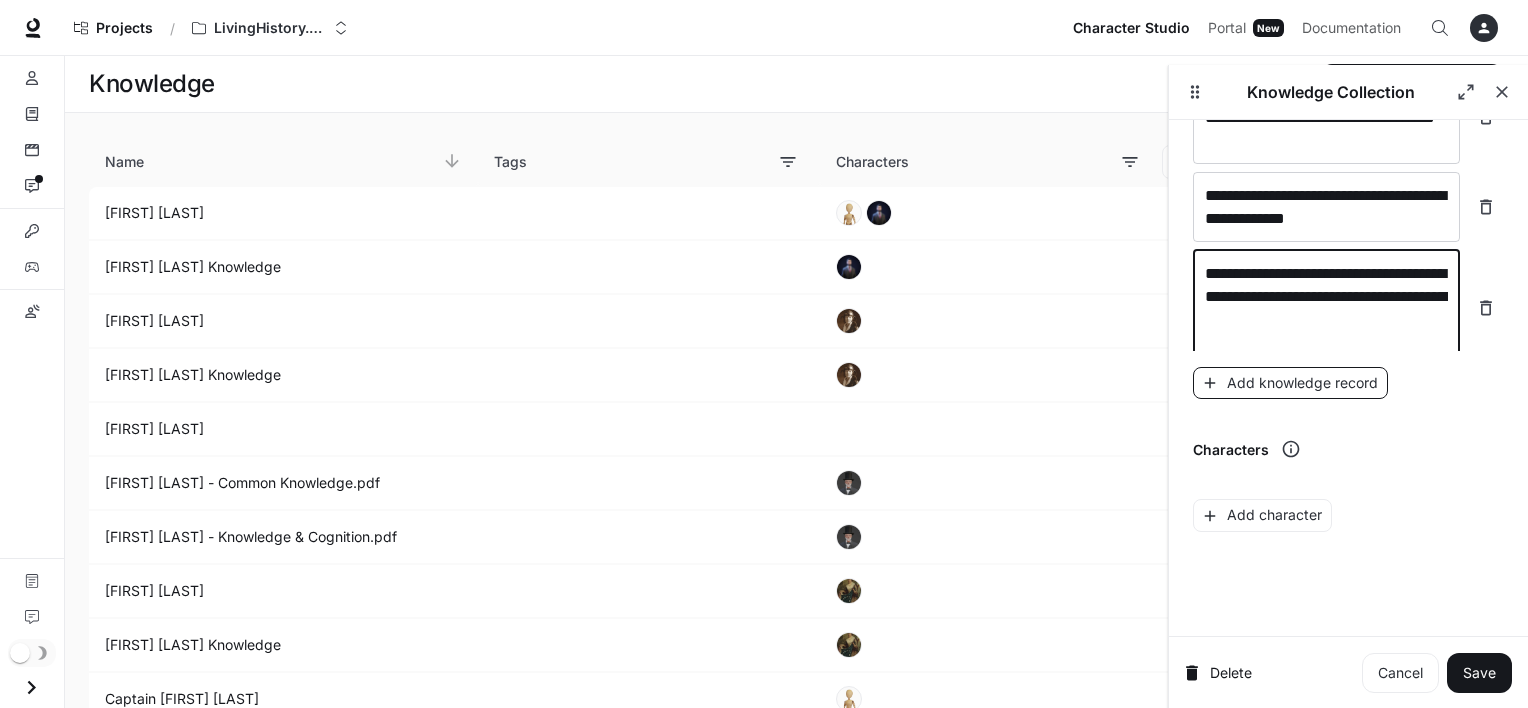type on "**********" 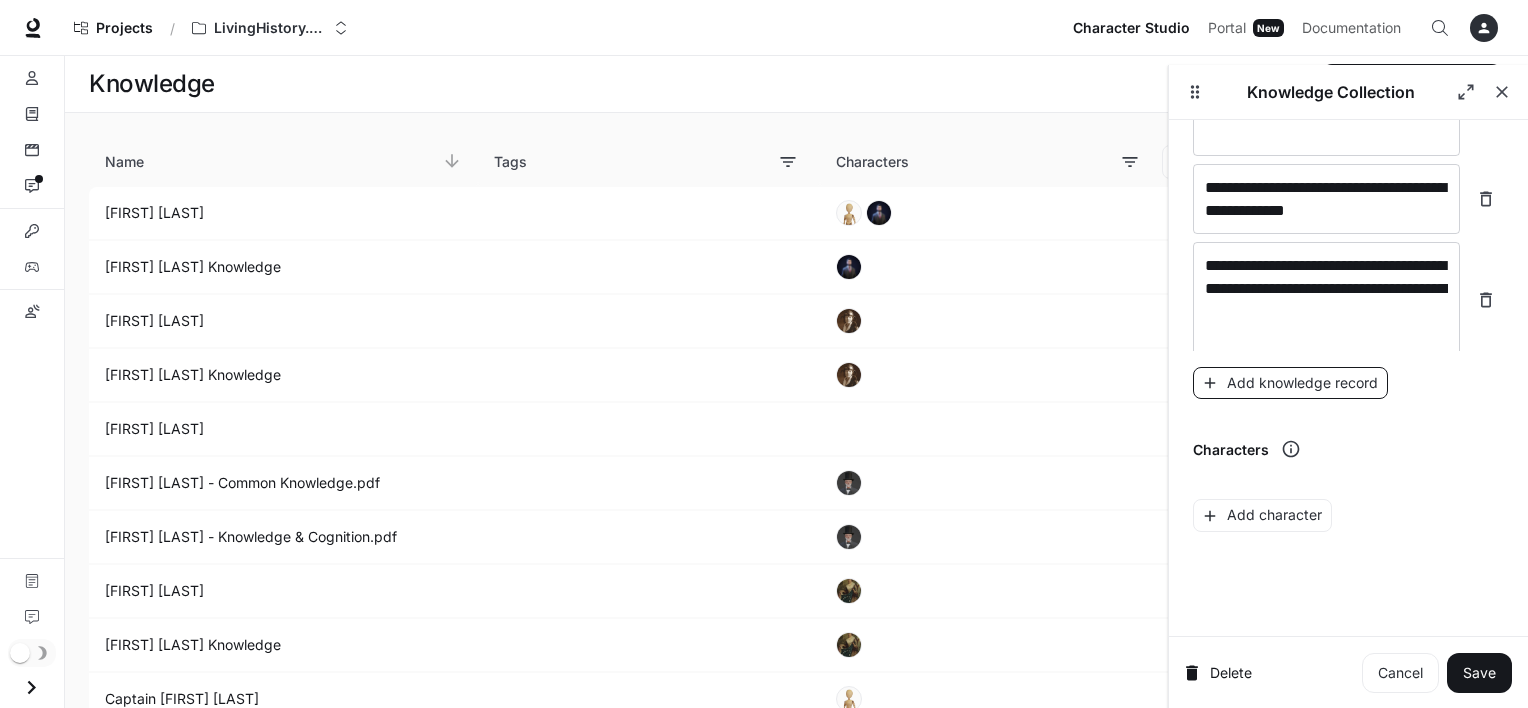 scroll, scrollTop: 8422, scrollLeft: 0, axis: vertical 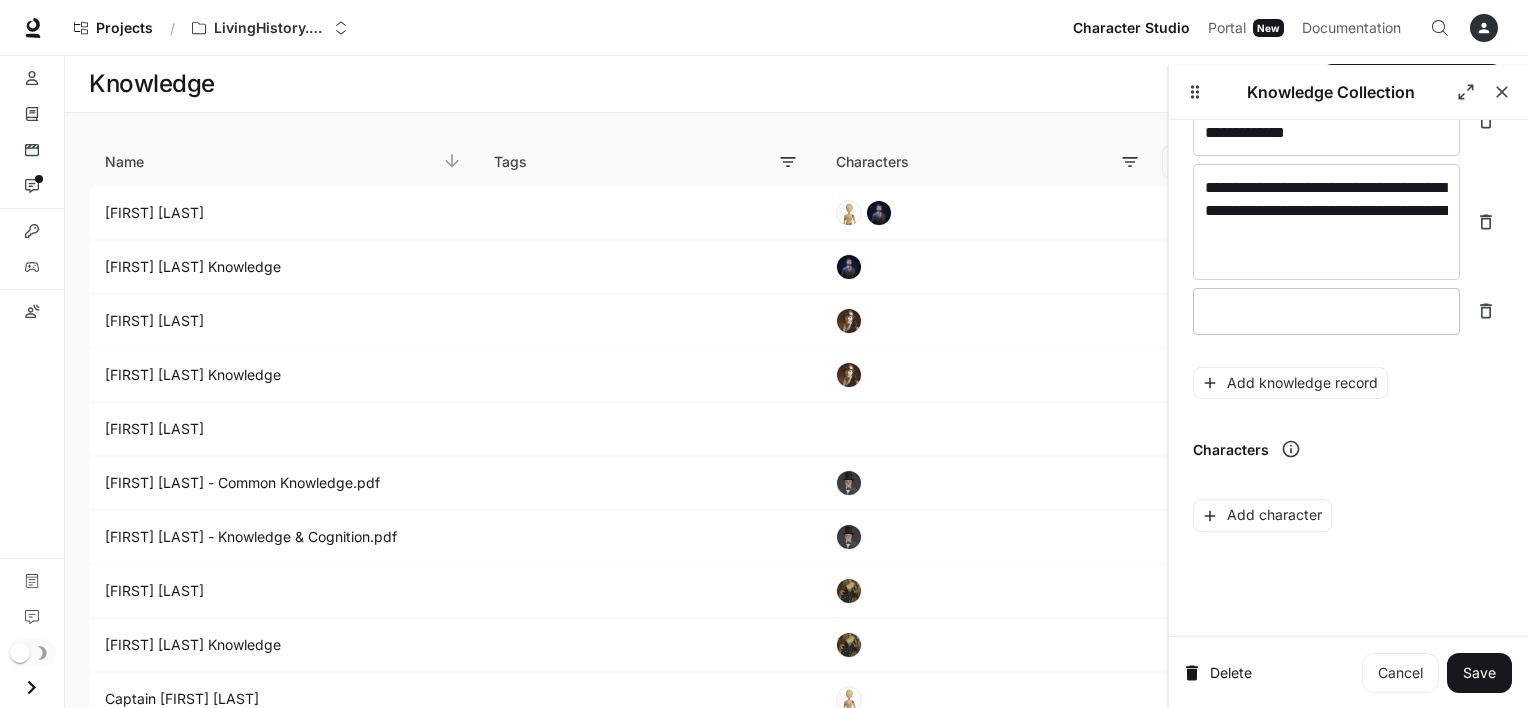 click on "* ​" at bounding box center (1326, 311) 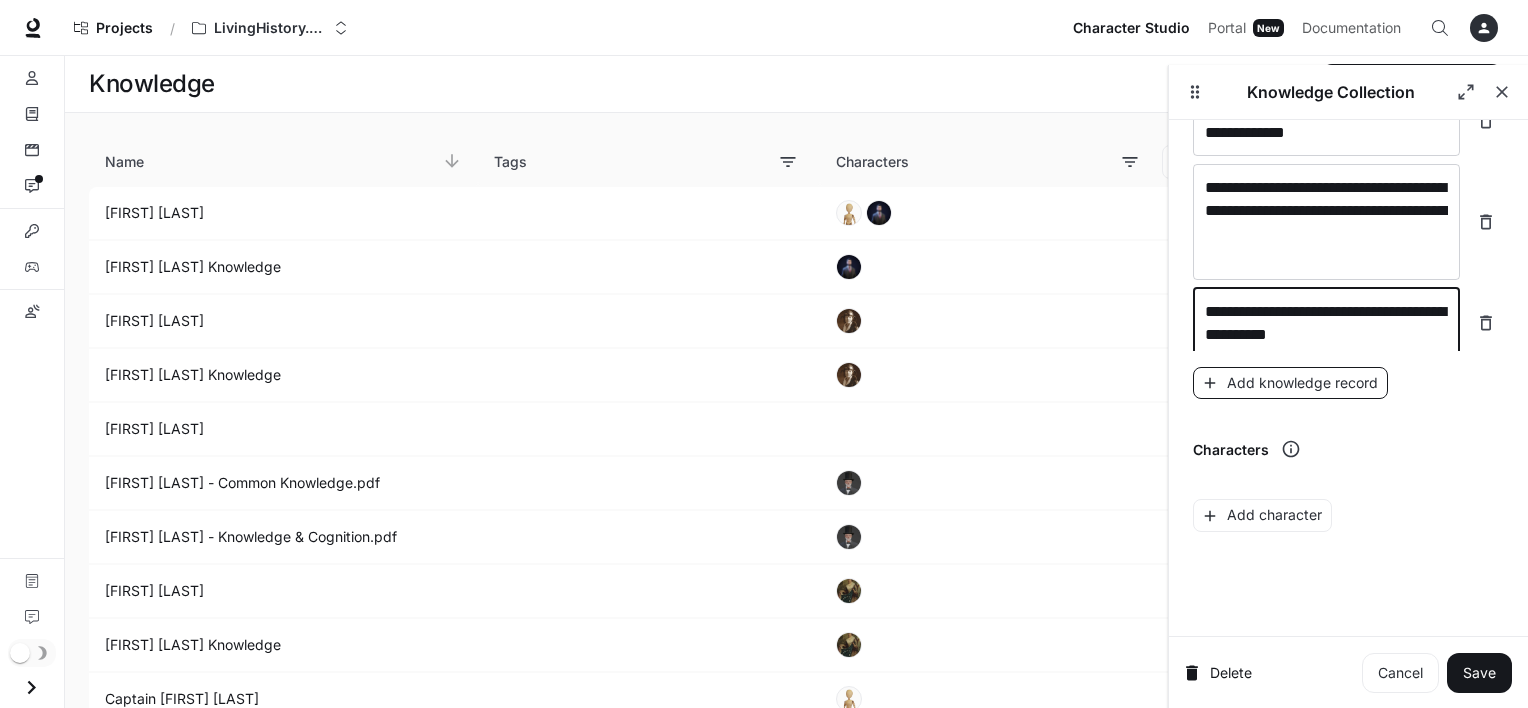 type on "**********" 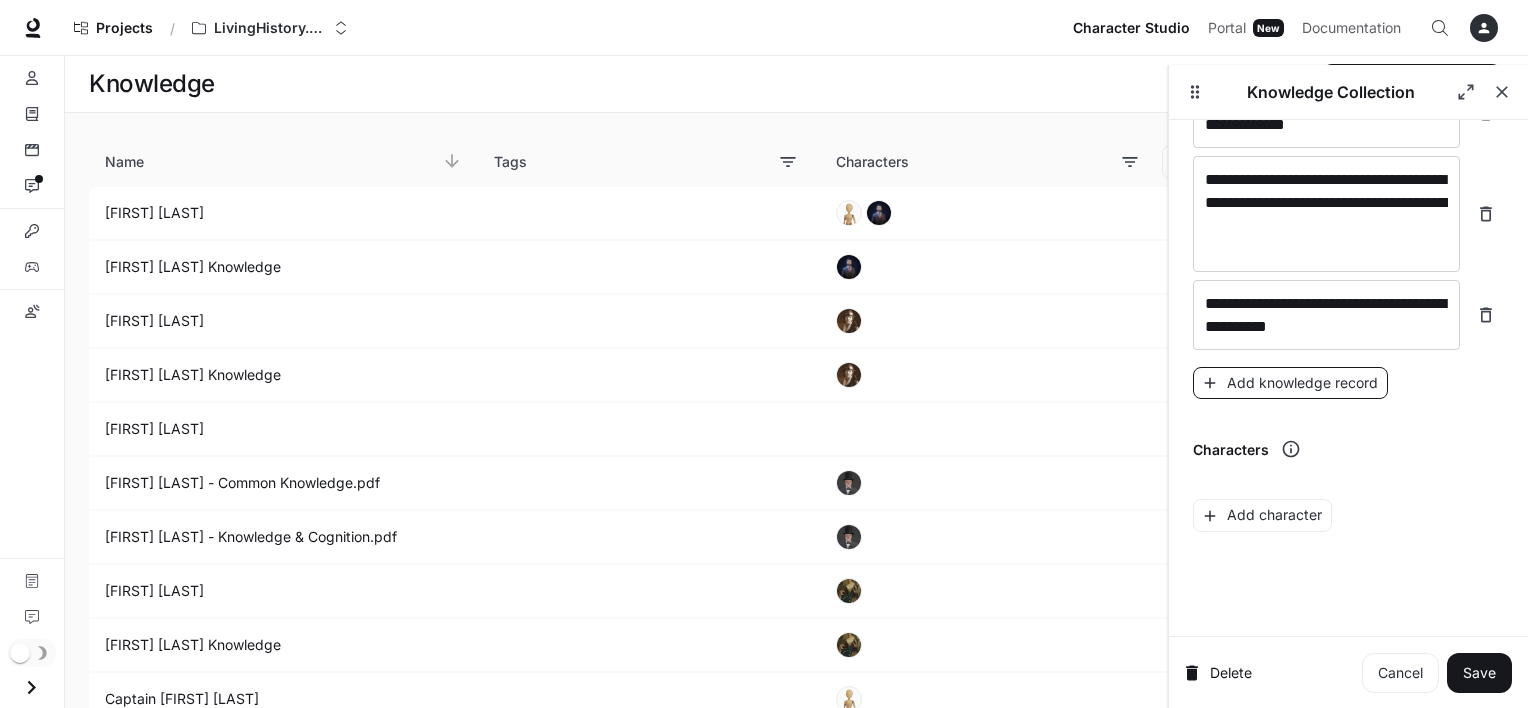scroll, scrollTop: 8492, scrollLeft: 0, axis: vertical 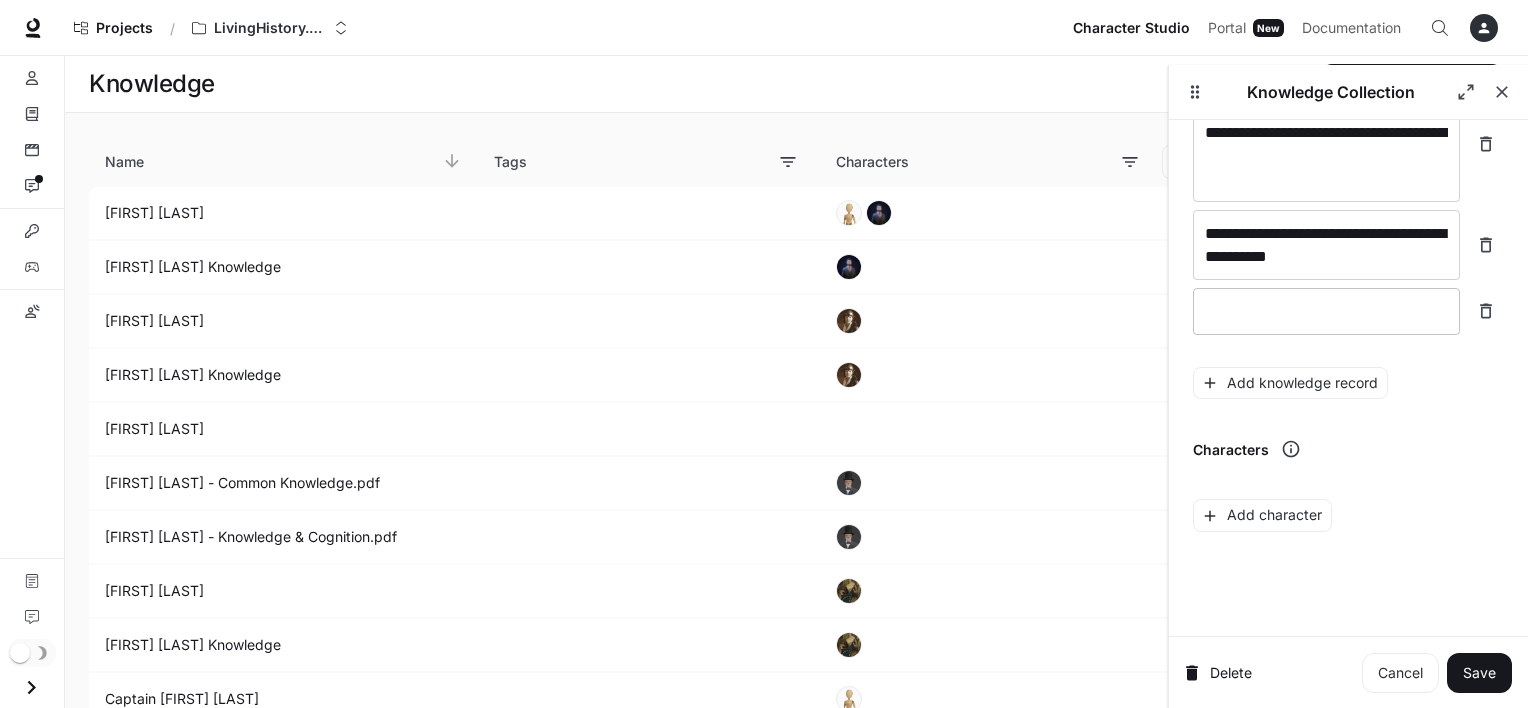 click at bounding box center [1326, 311] 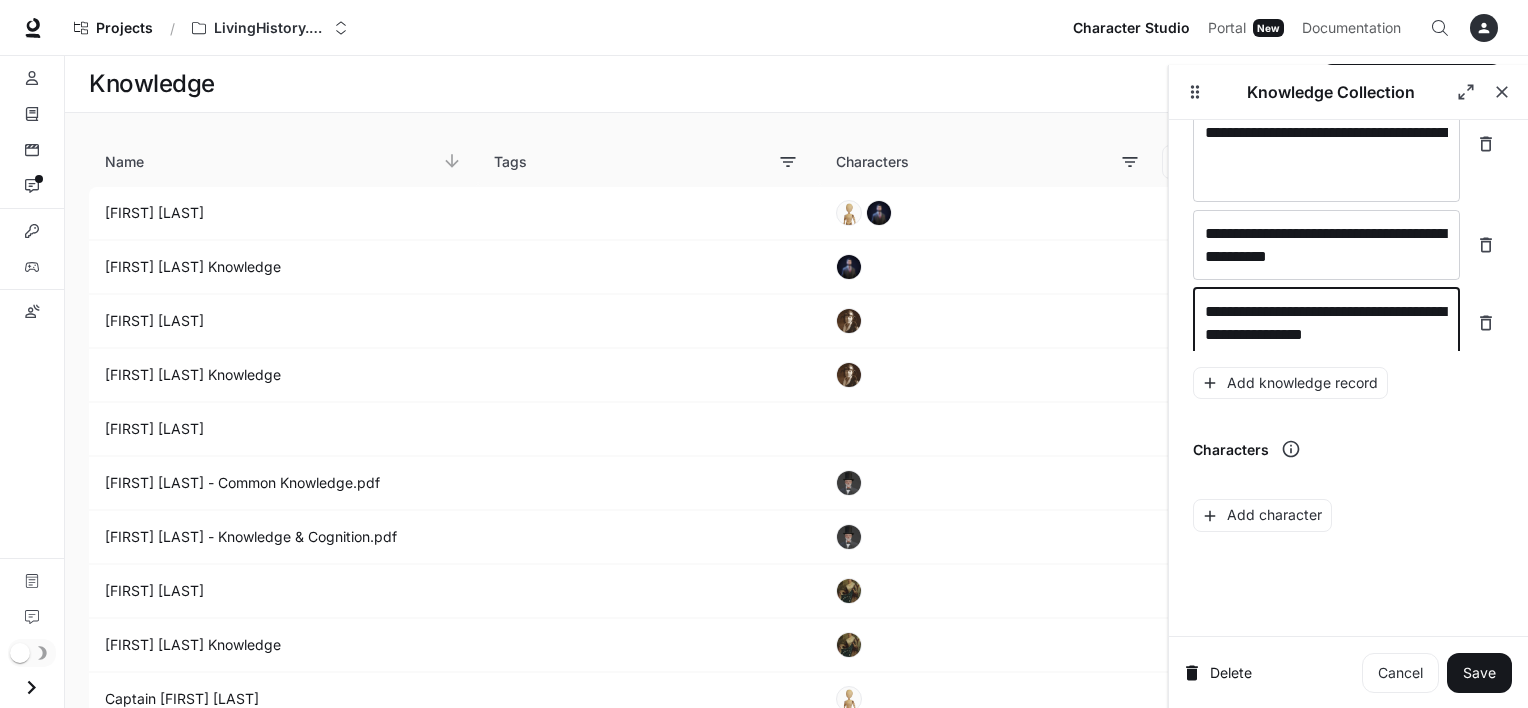 scroll, scrollTop: 8508, scrollLeft: 0, axis: vertical 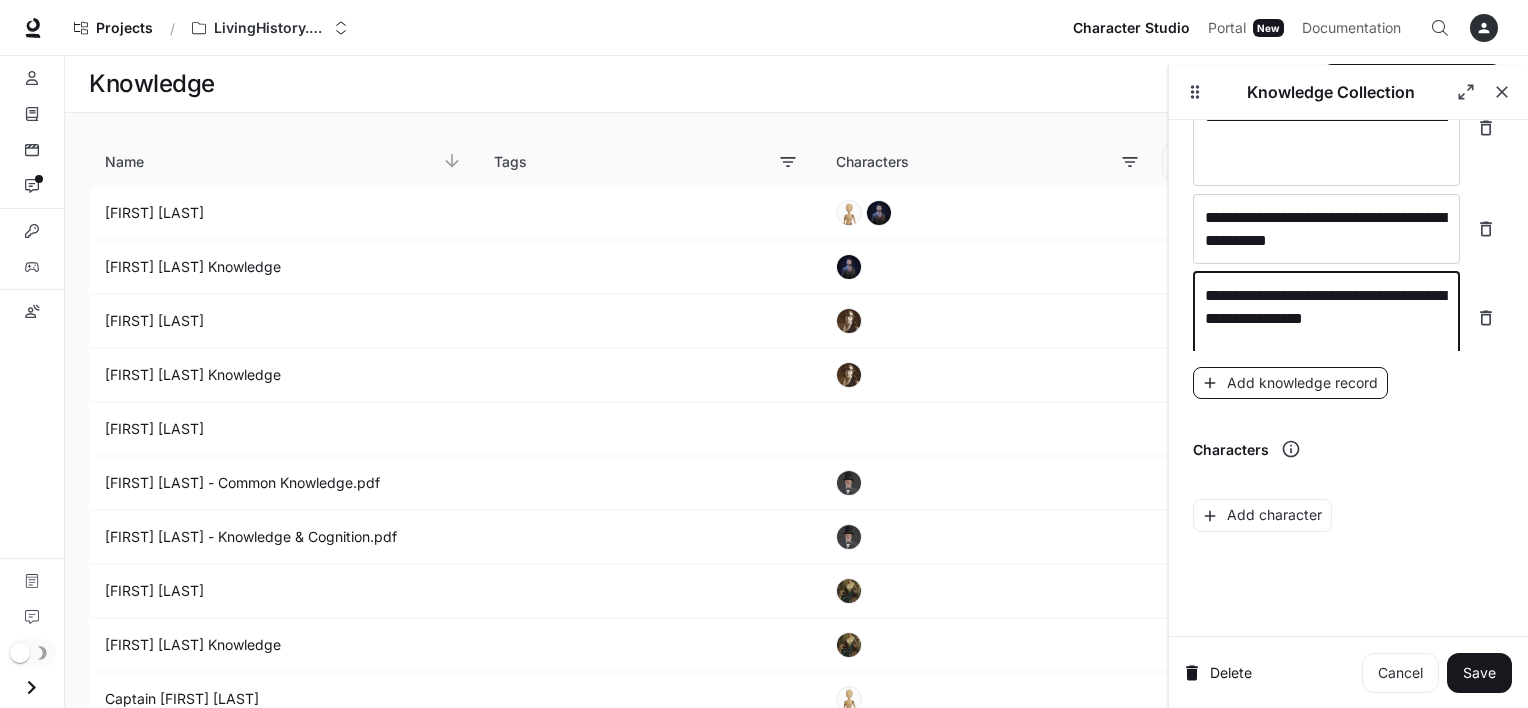 type on "**********" 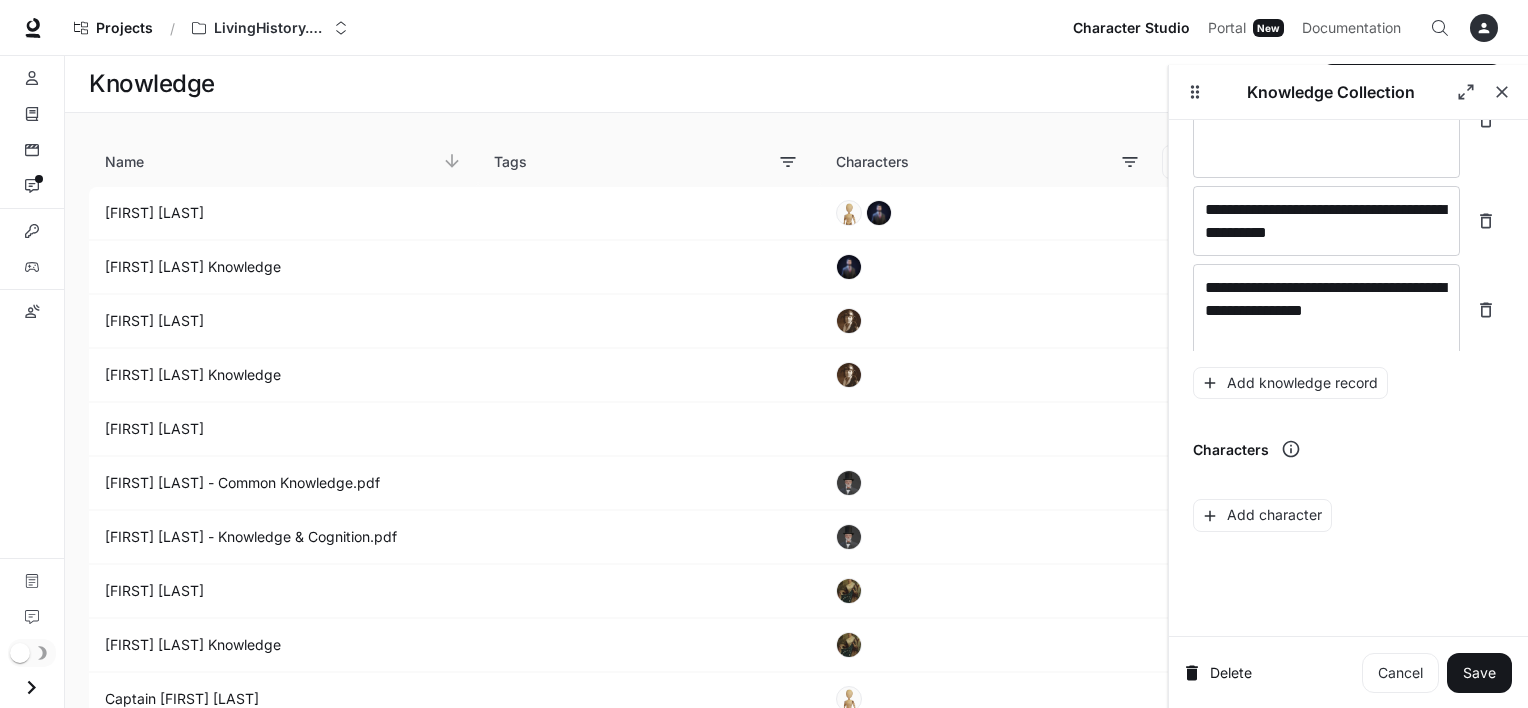scroll, scrollTop: 8584, scrollLeft: 0, axis: vertical 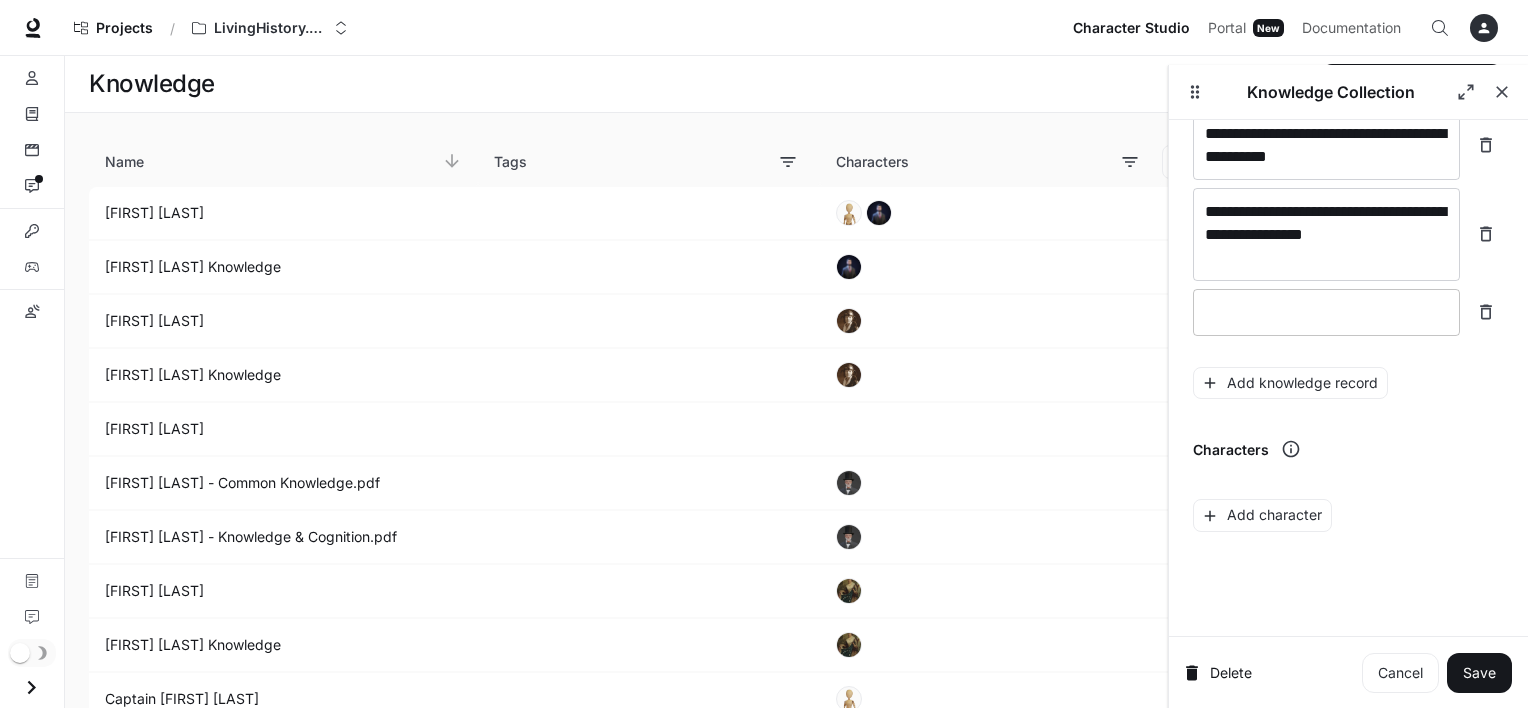 click at bounding box center [1326, 312] 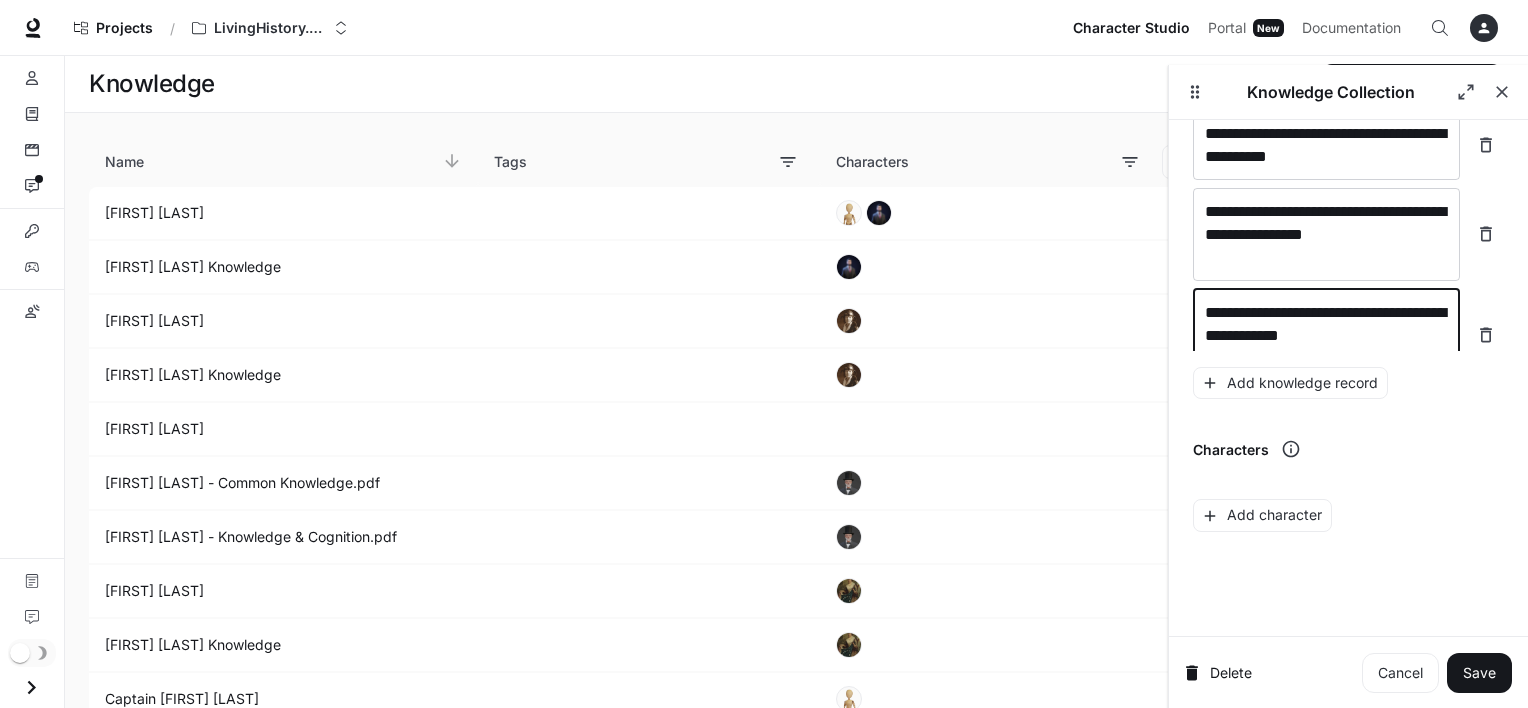 scroll, scrollTop: 8600, scrollLeft: 0, axis: vertical 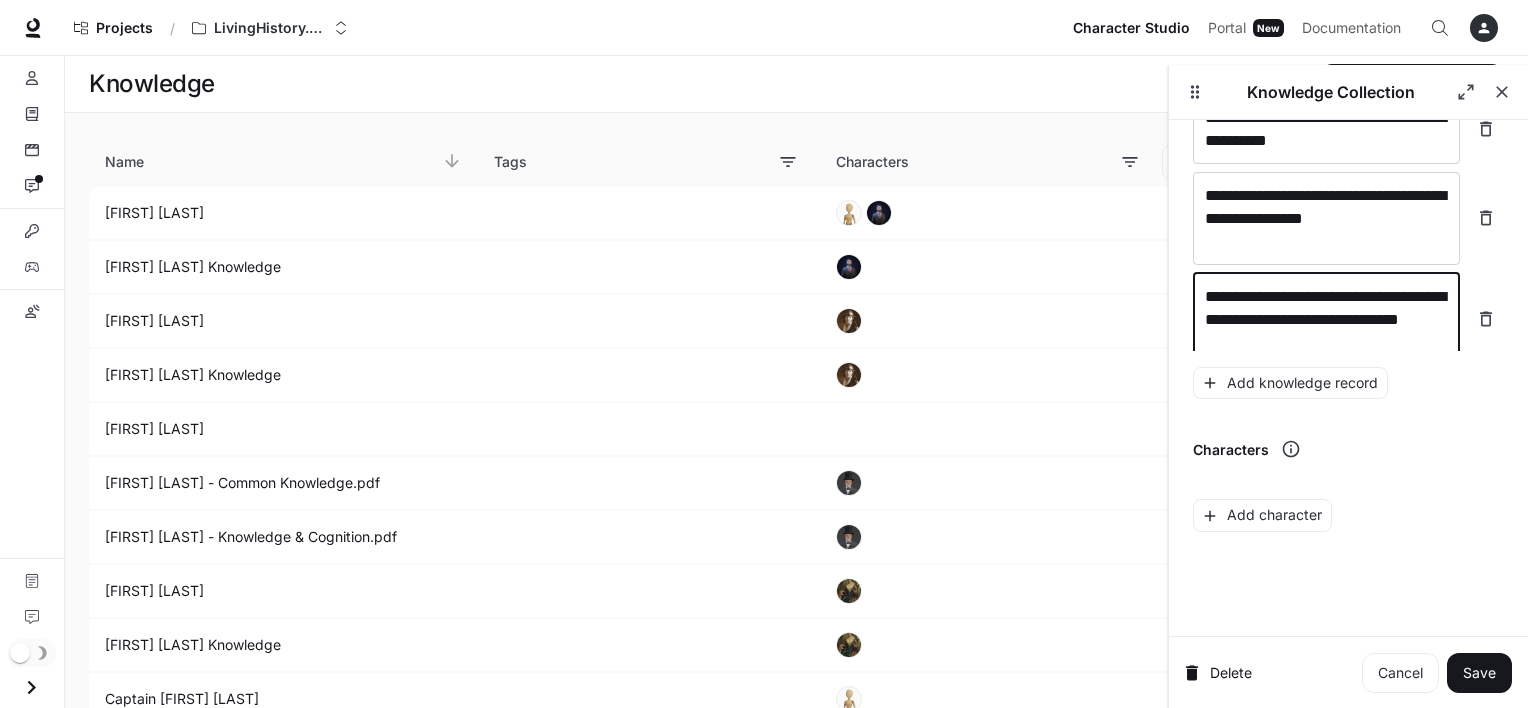 type on "**********" 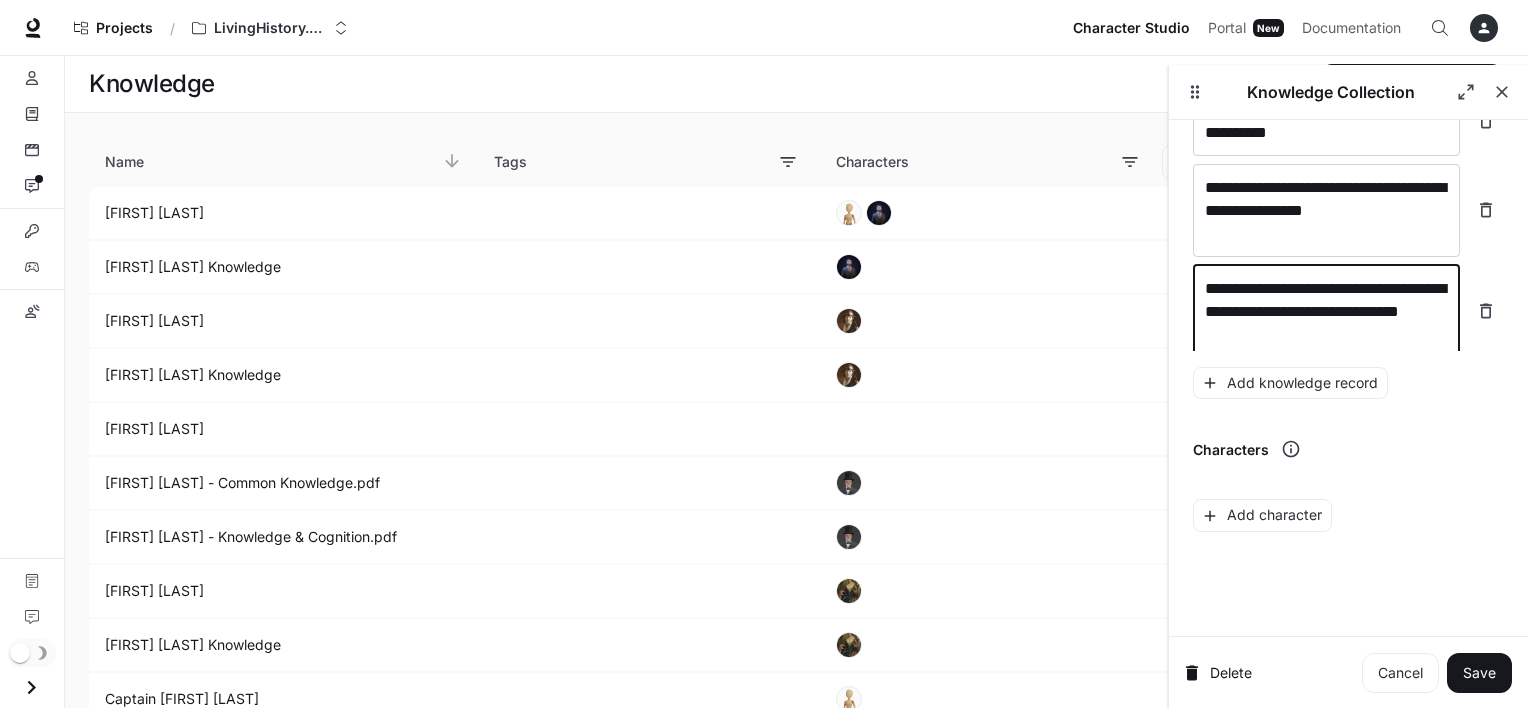 scroll, scrollTop: 8622, scrollLeft: 0, axis: vertical 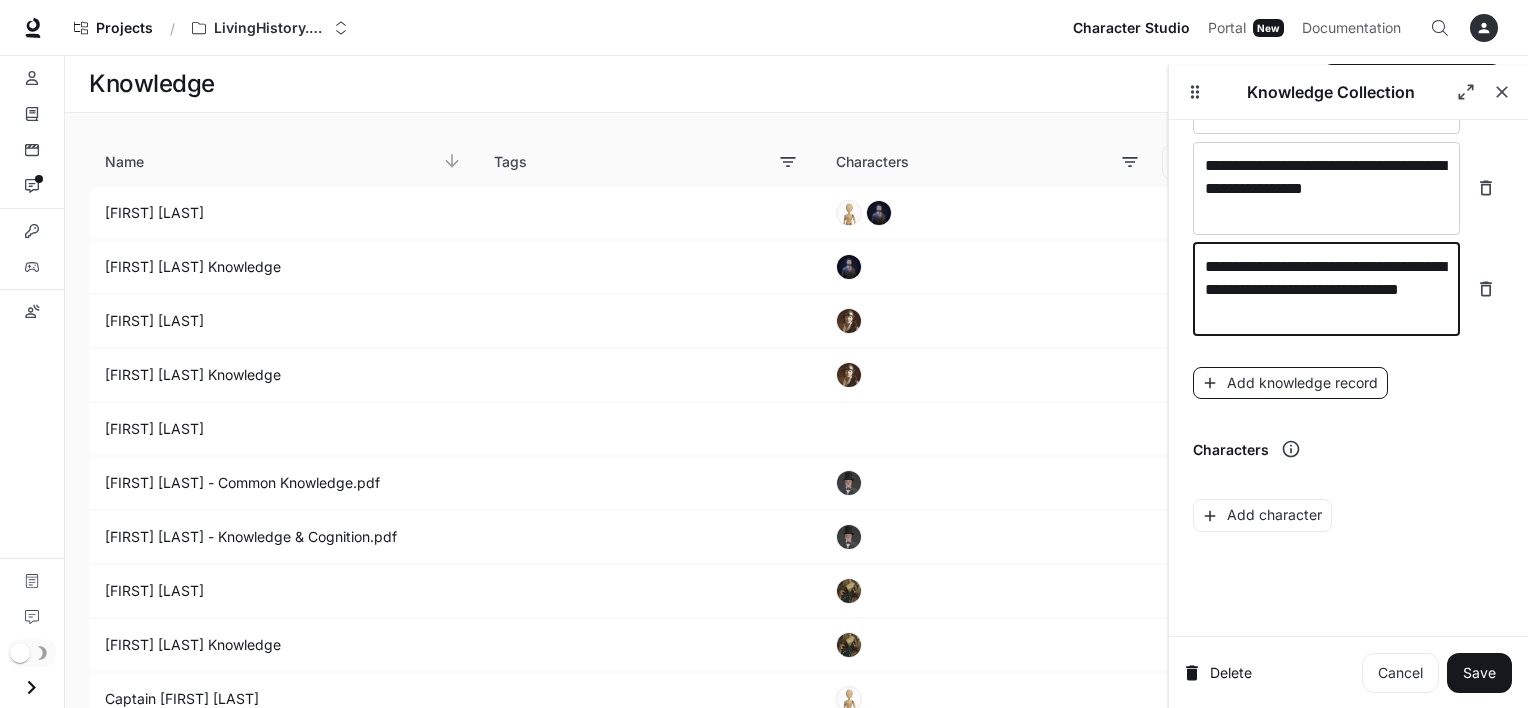 click on "Add knowledge record" at bounding box center [1290, 383] 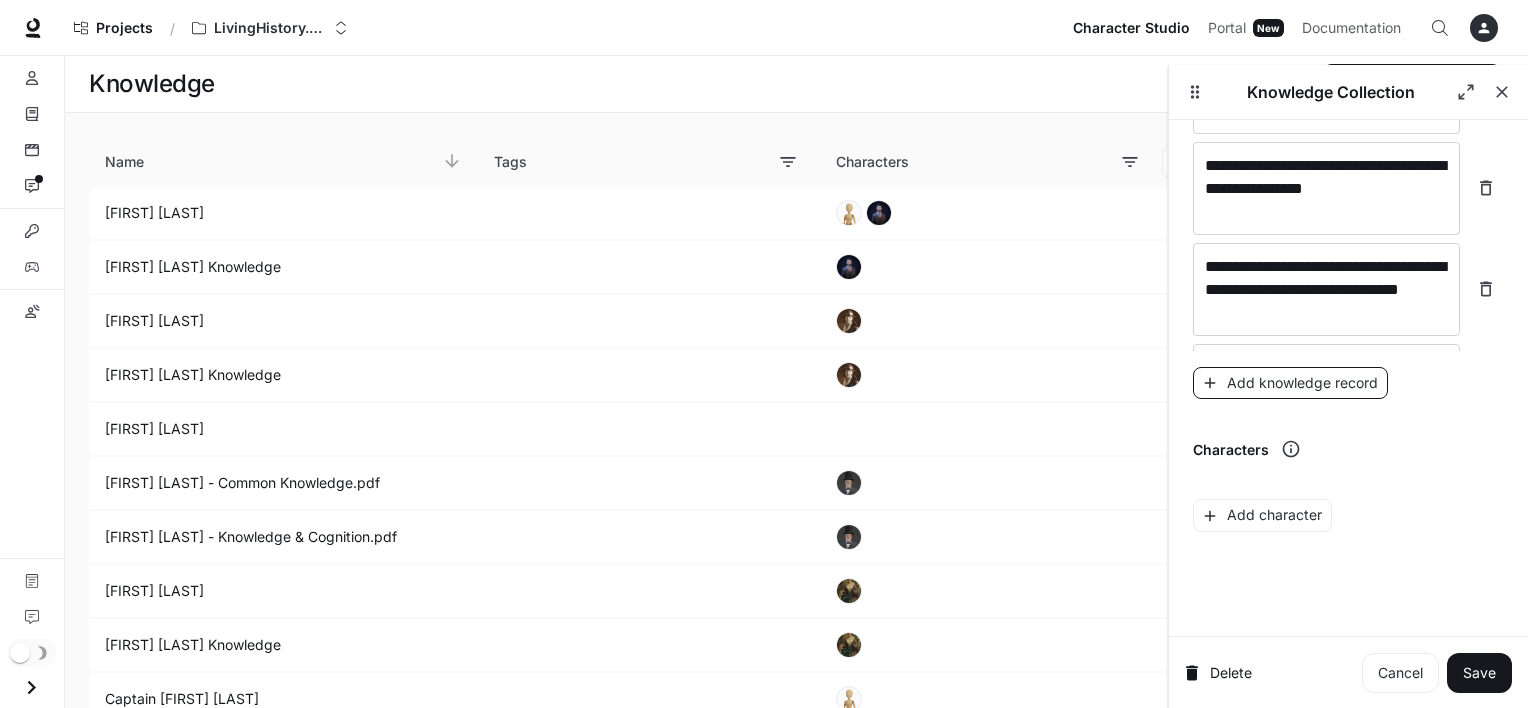 scroll, scrollTop: 8678, scrollLeft: 0, axis: vertical 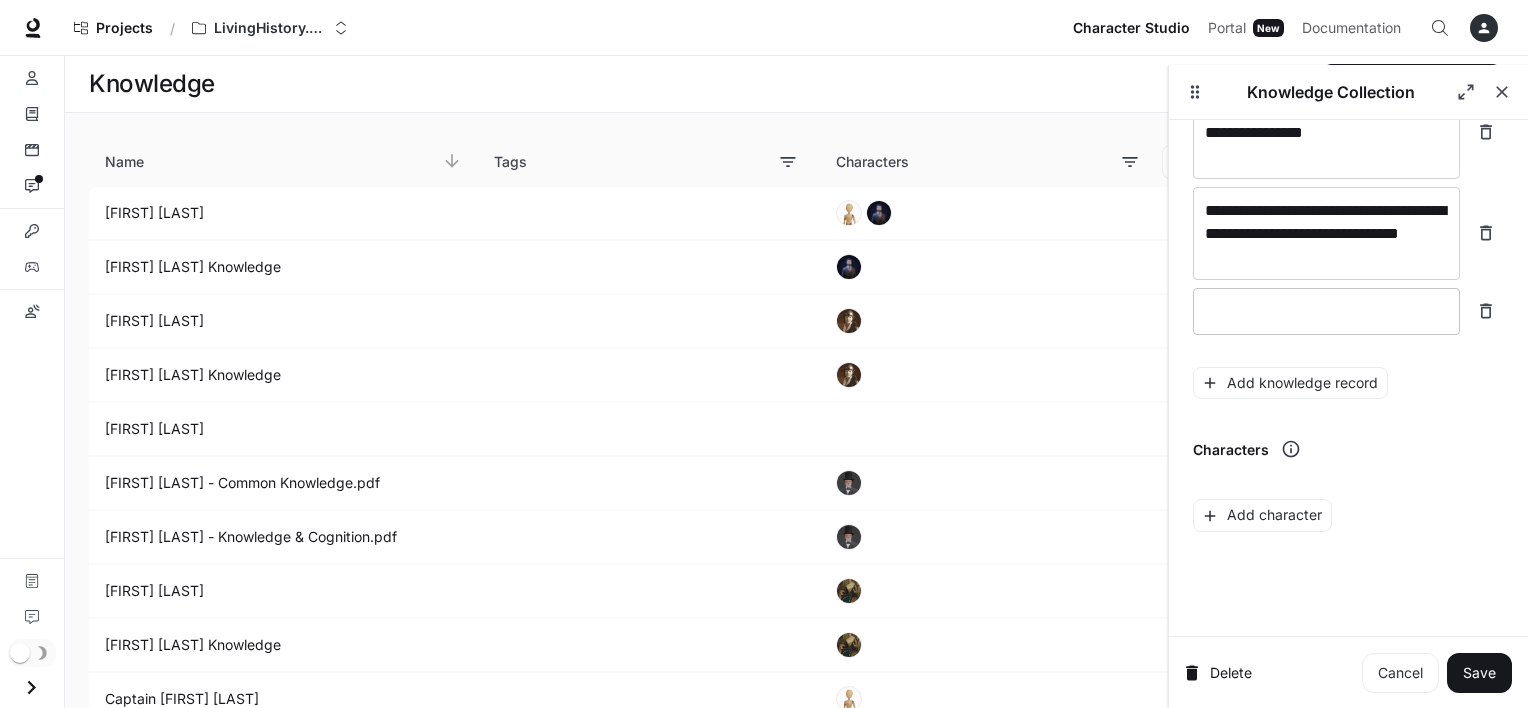 click at bounding box center (1326, 311) 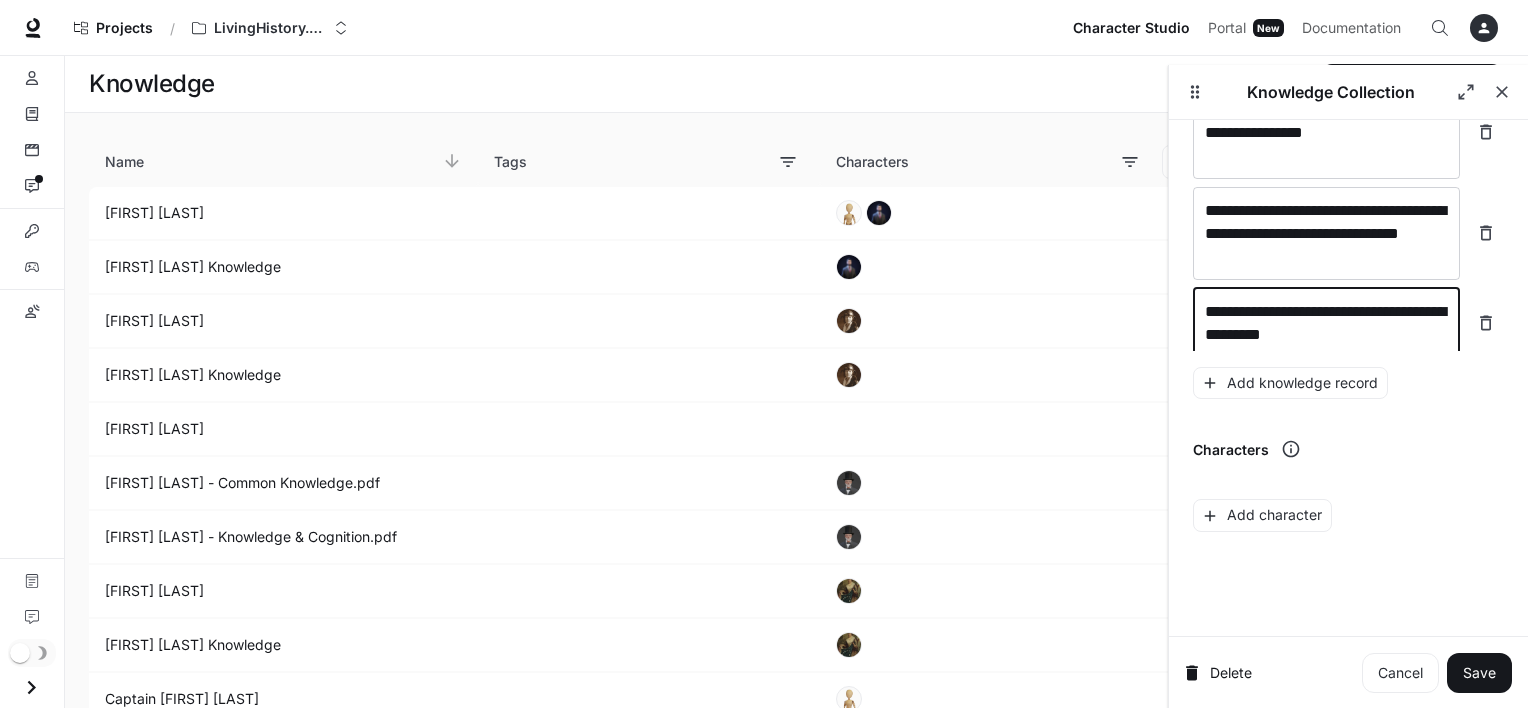 scroll, scrollTop: 8693, scrollLeft: 0, axis: vertical 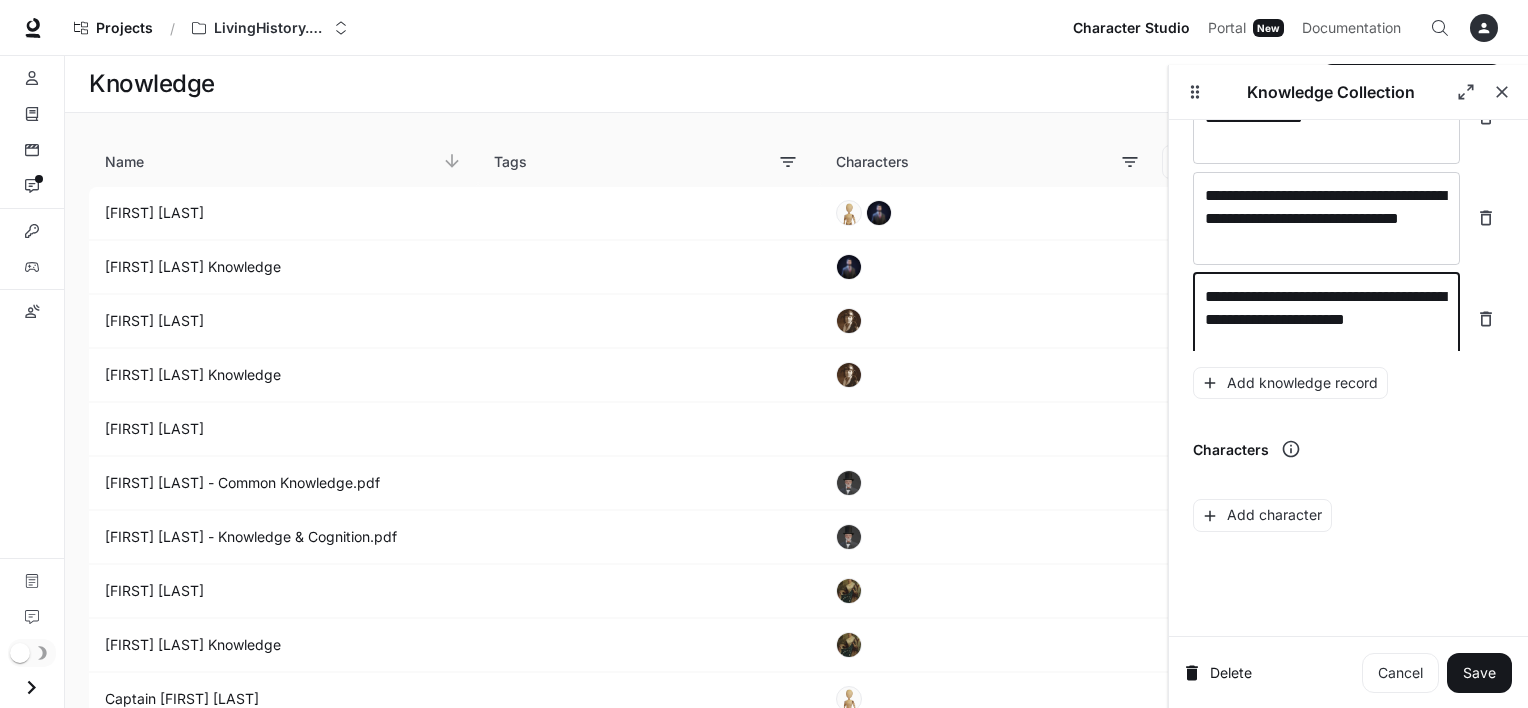 type on "**********" 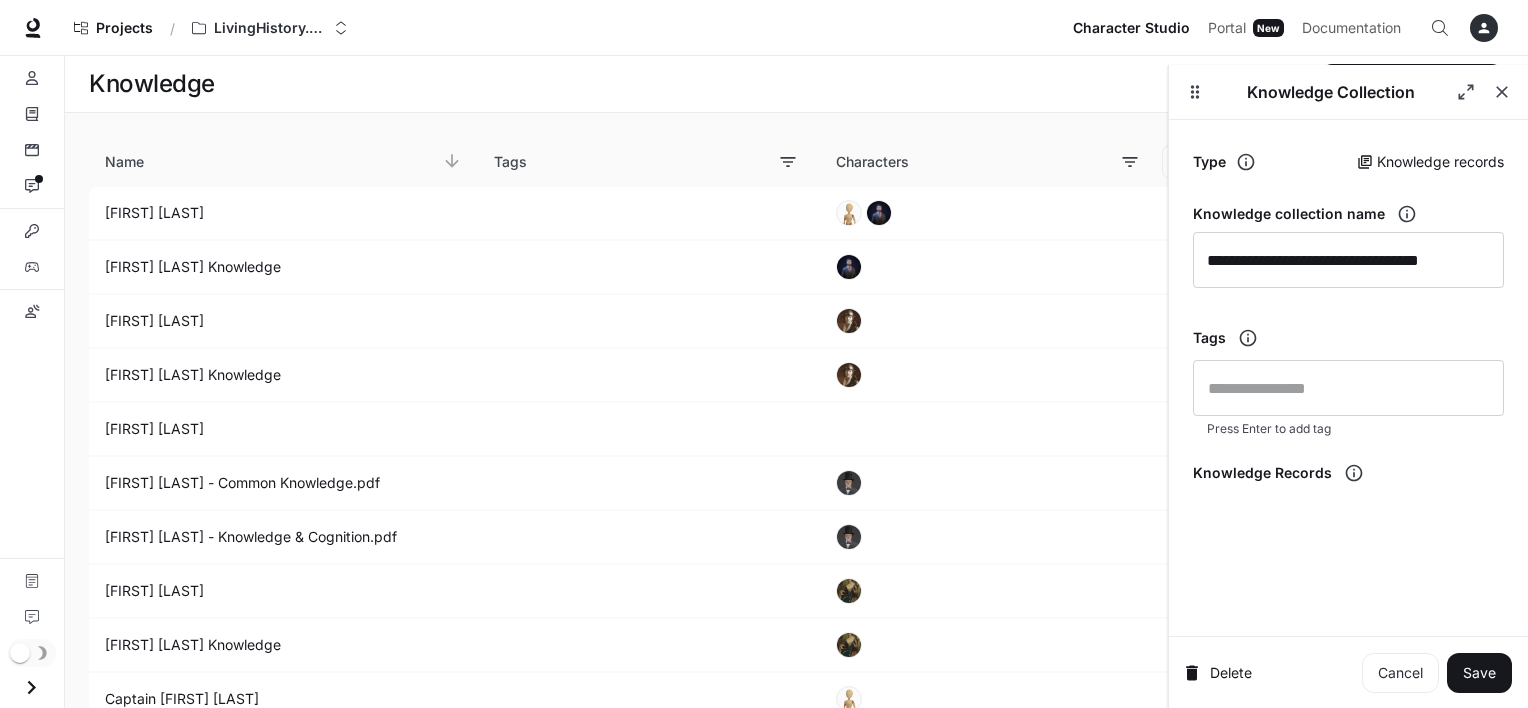 scroll, scrollTop: 0, scrollLeft: 0, axis: both 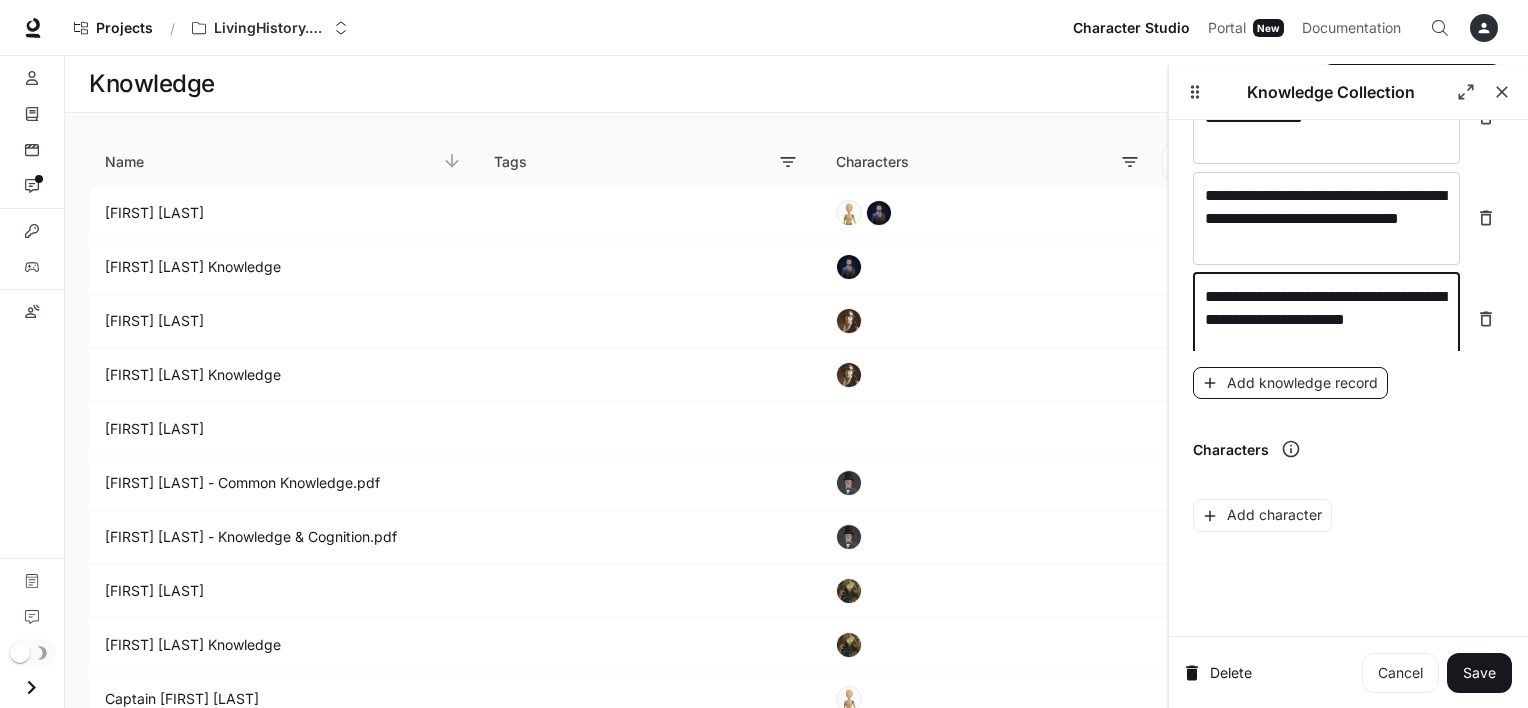 click on "Add knowledge record" at bounding box center [1290, 383] 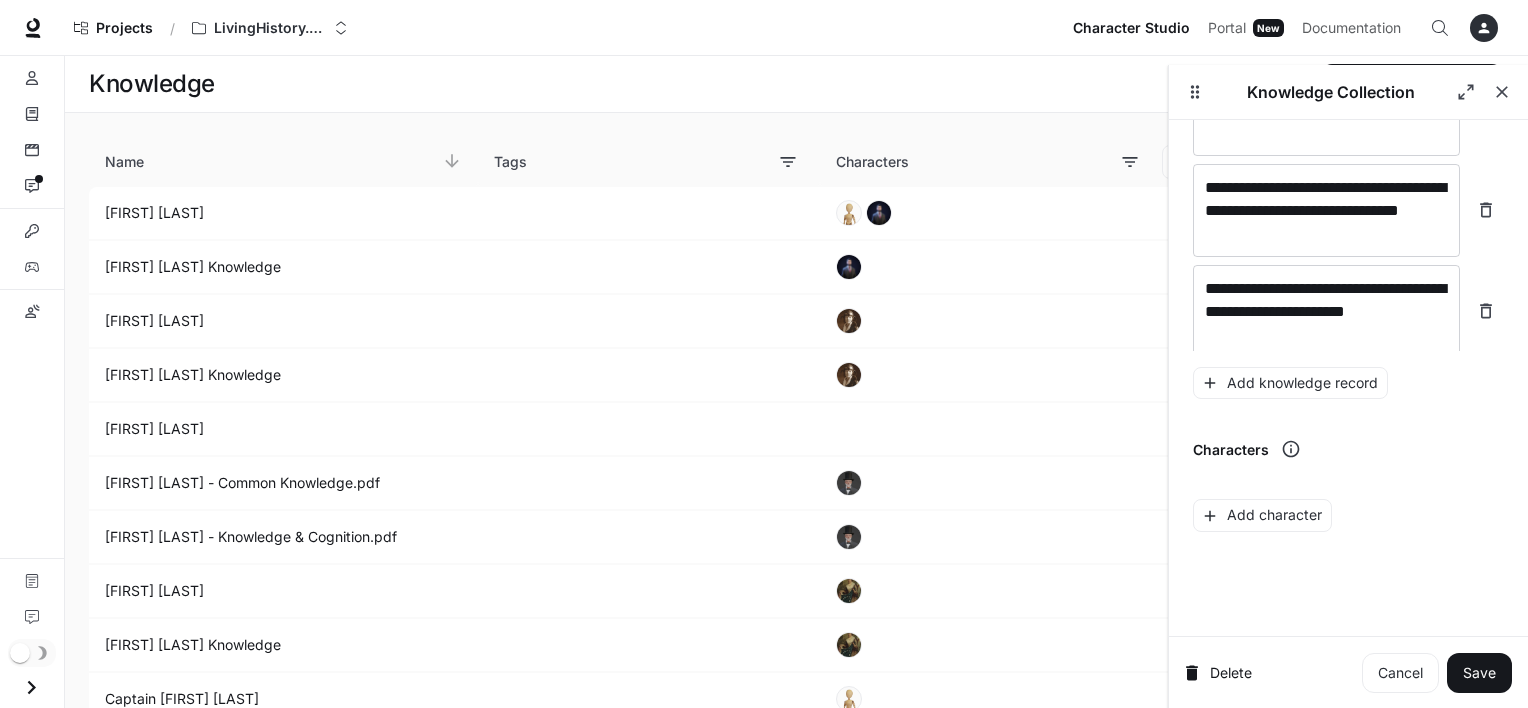 scroll, scrollTop: 8771, scrollLeft: 0, axis: vertical 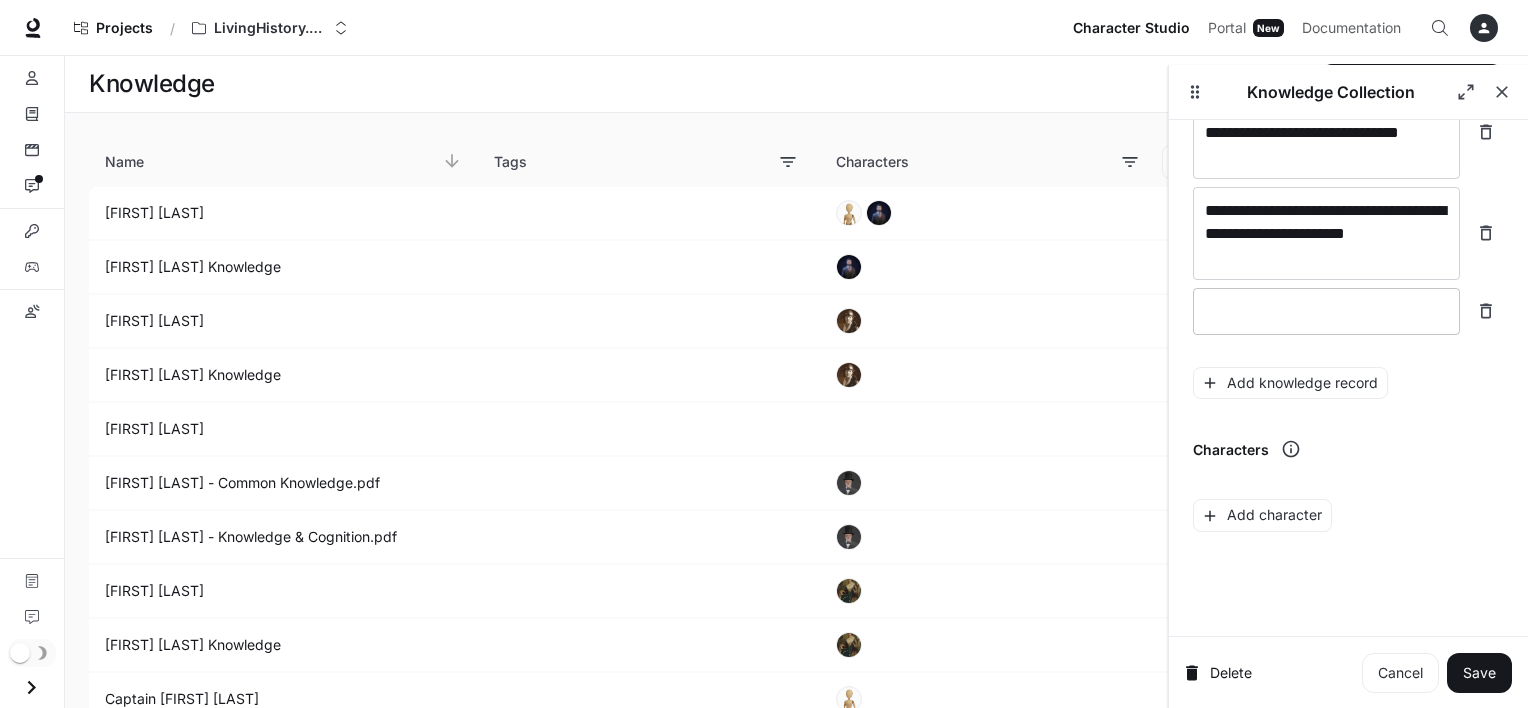 click at bounding box center (1326, 311) 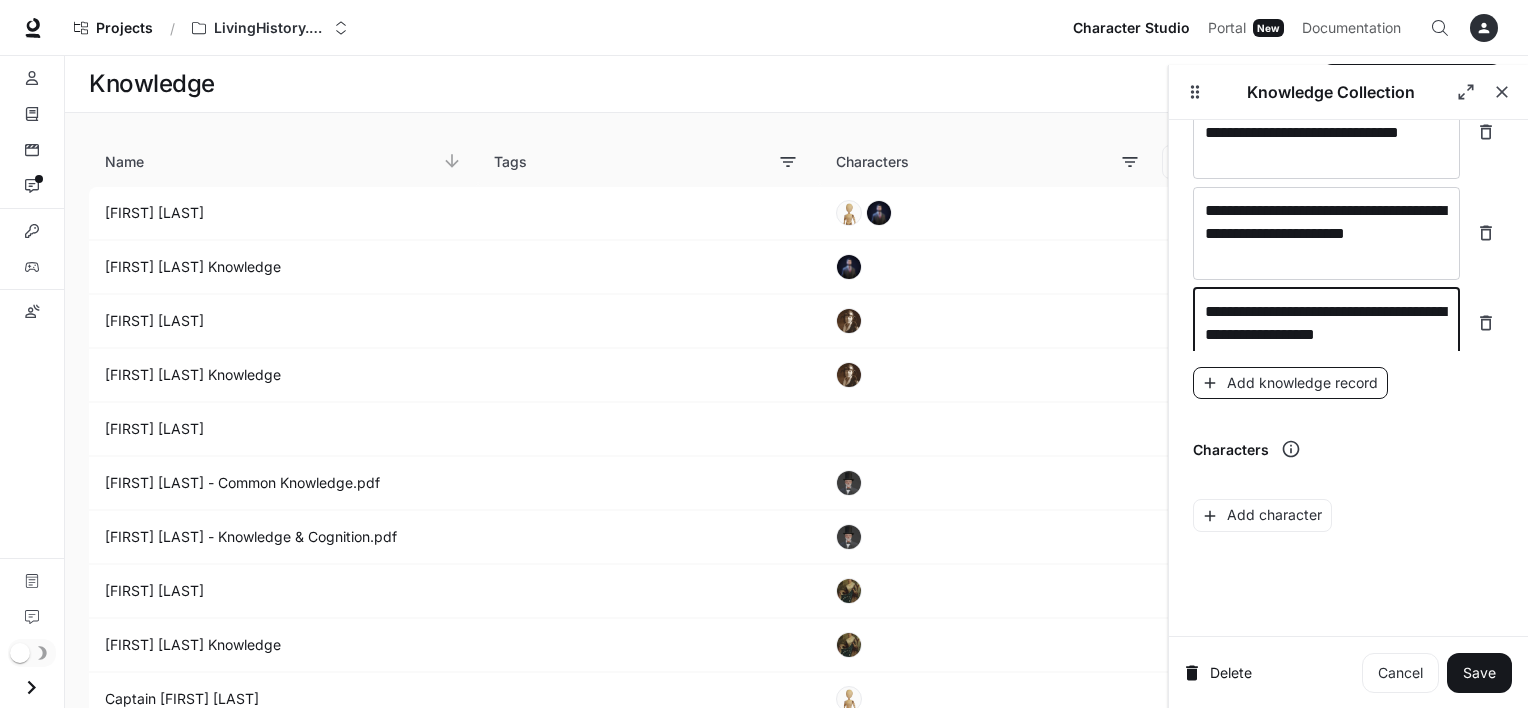 type on "**********" 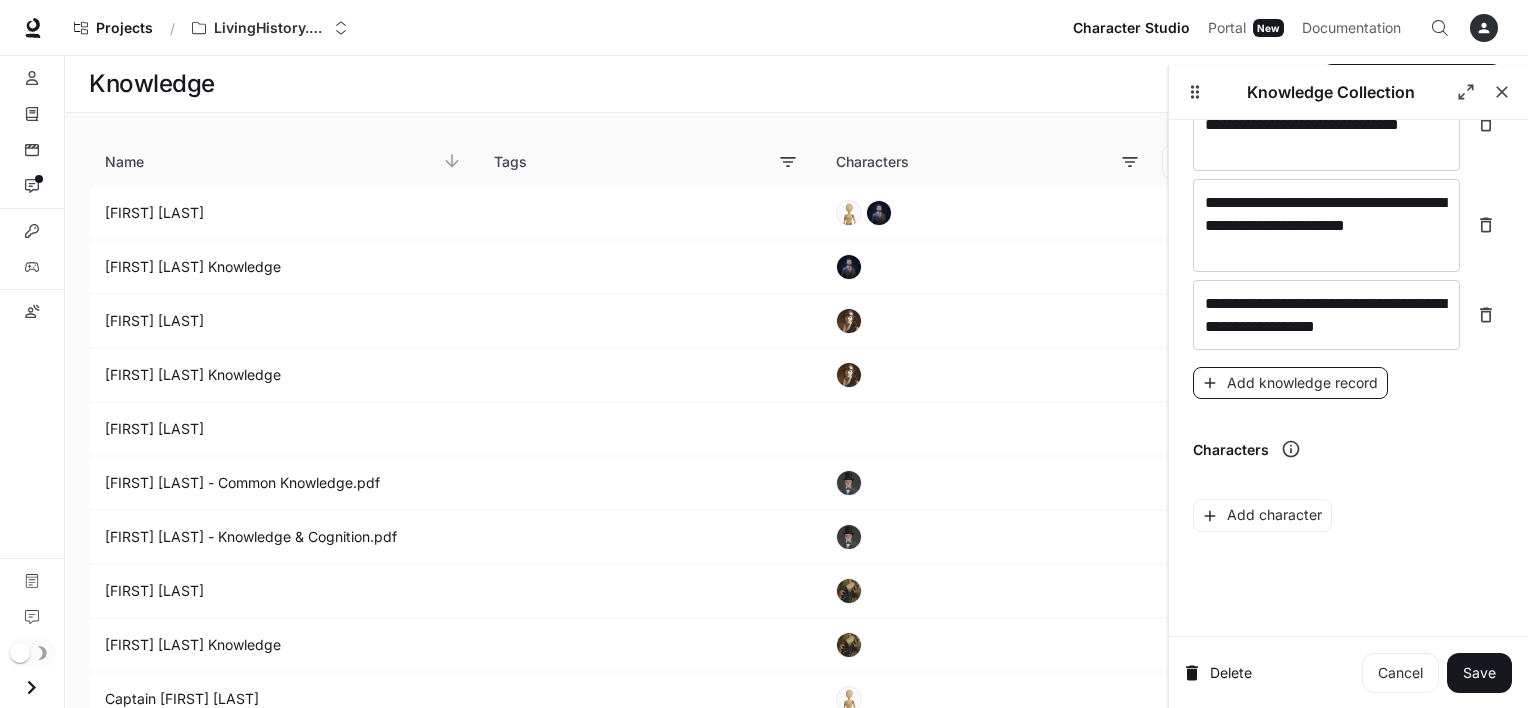 scroll, scrollTop: 8840, scrollLeft: 0, axis: vertical 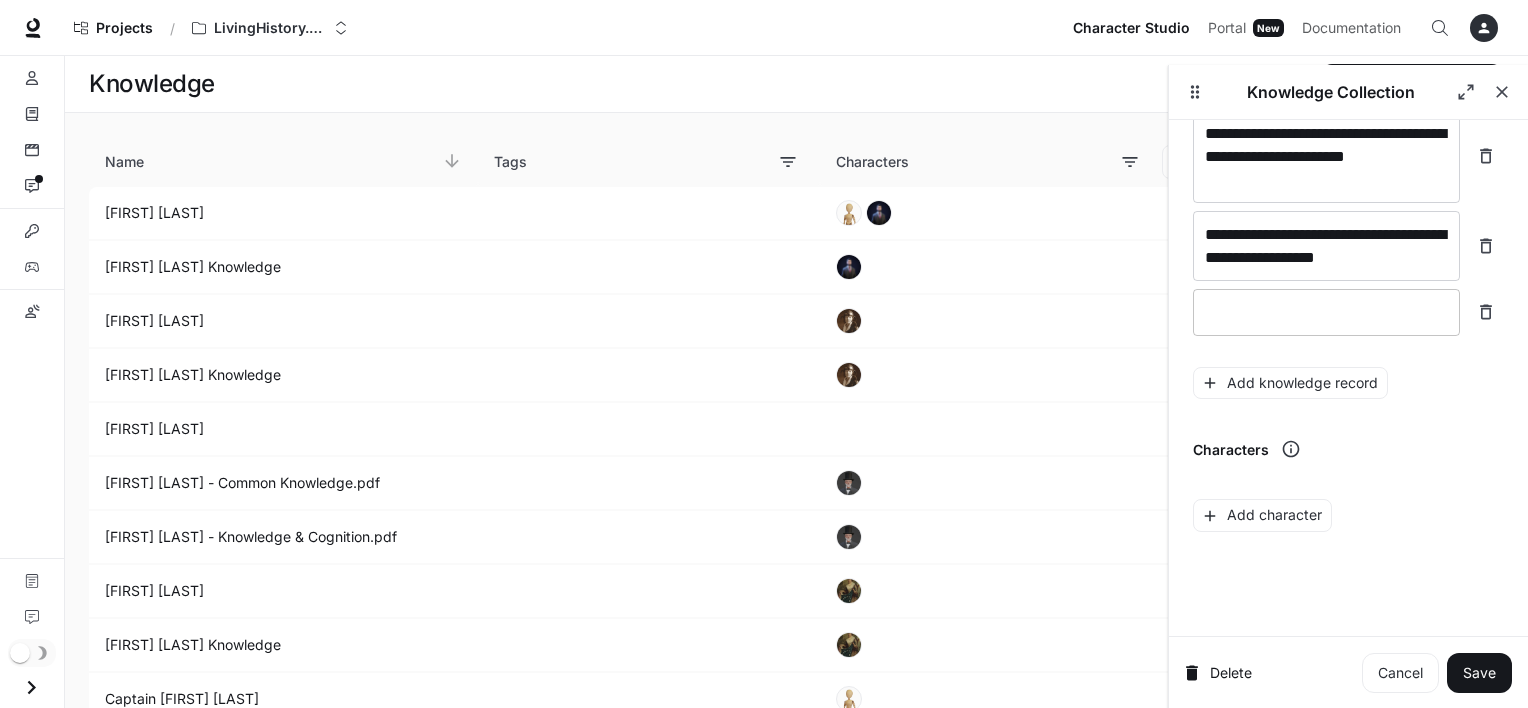 click at bounding box center (1326, 312) 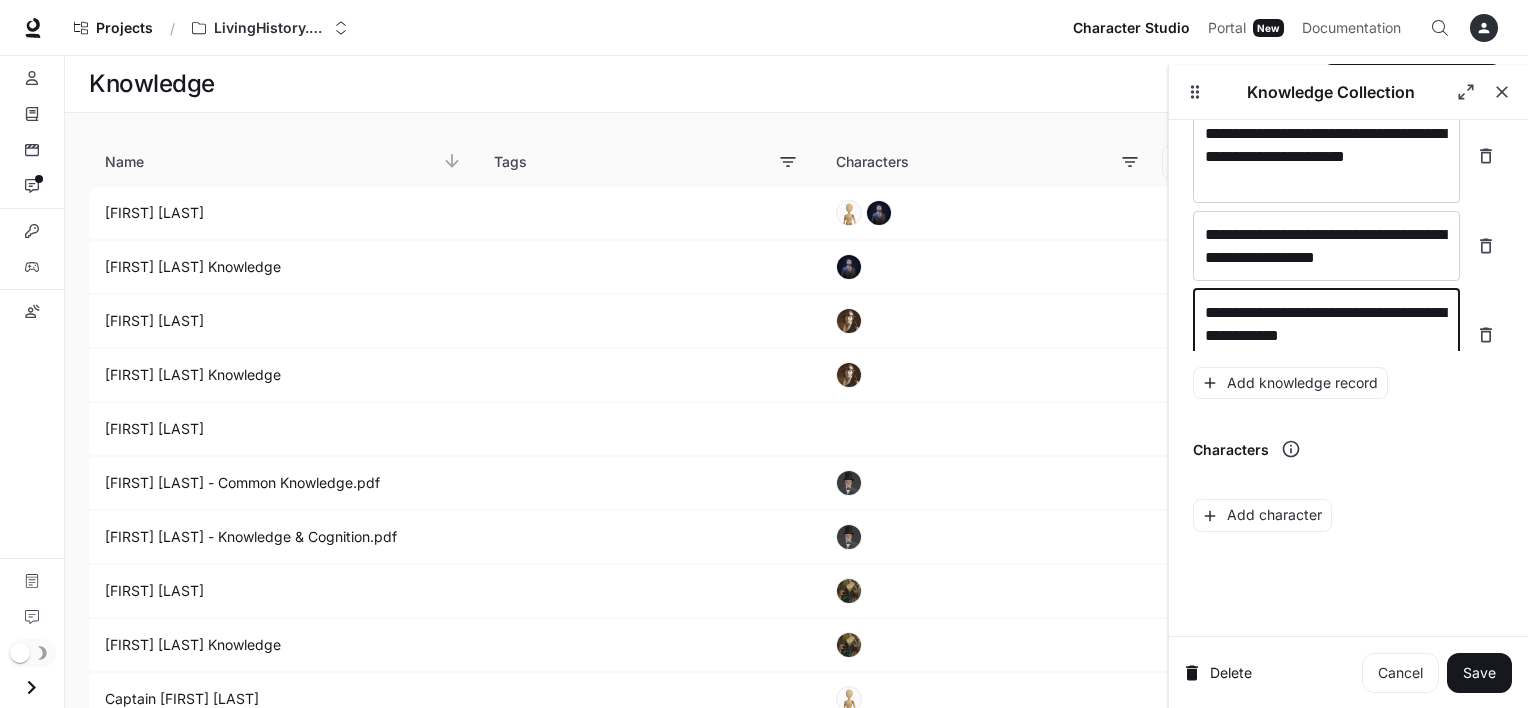 scroll, scrollTop: 8856, scrollLeft: 0, axis: vertical 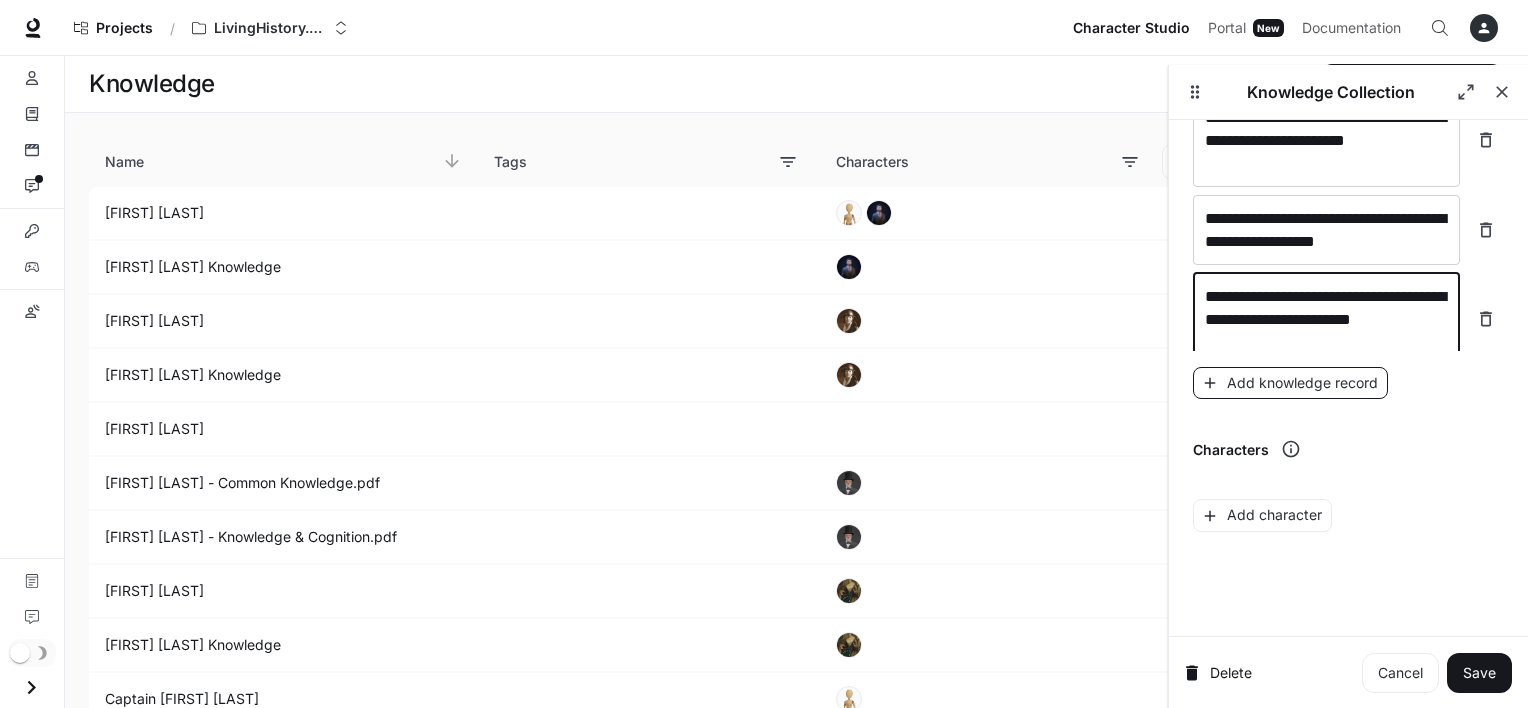 type on "**********" 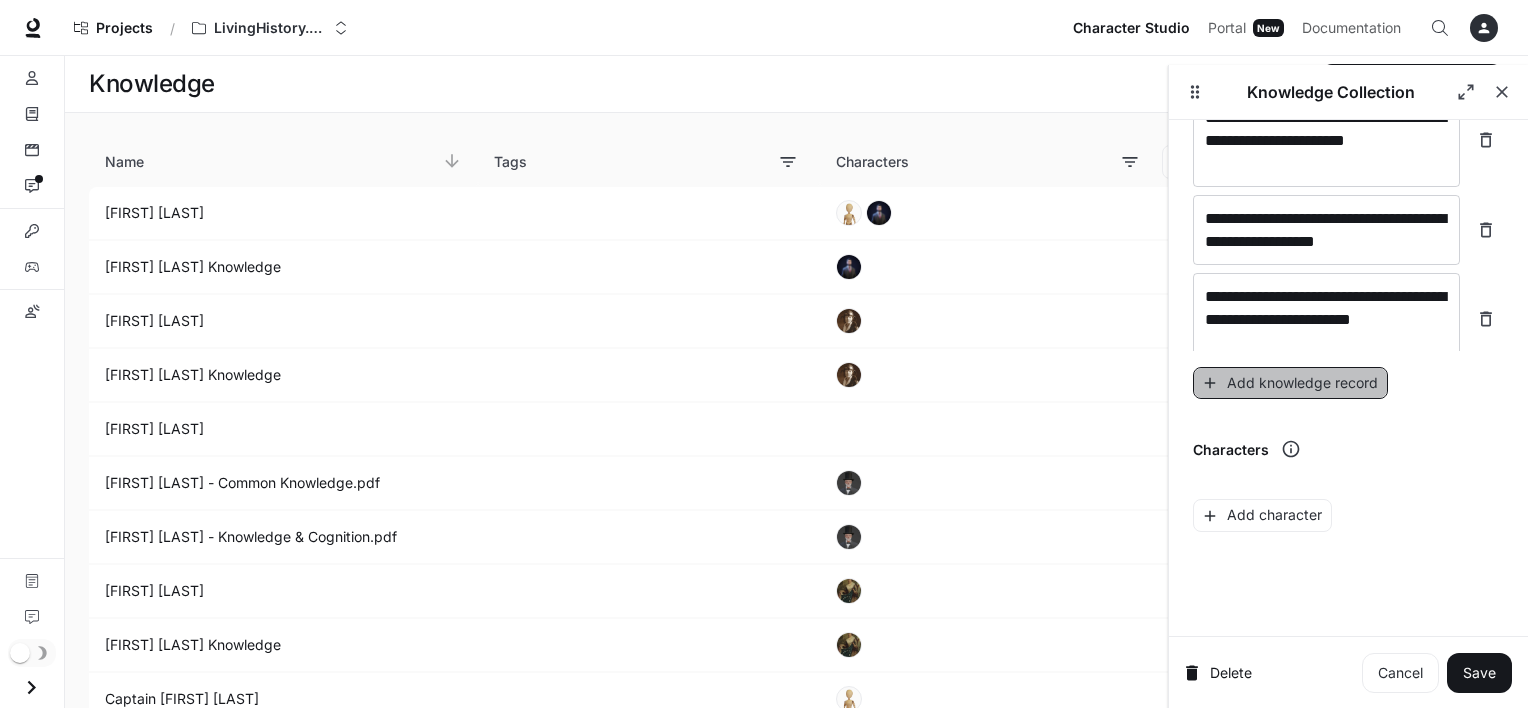 click on "Add knowledge record" at bounding box center (1290, 383) 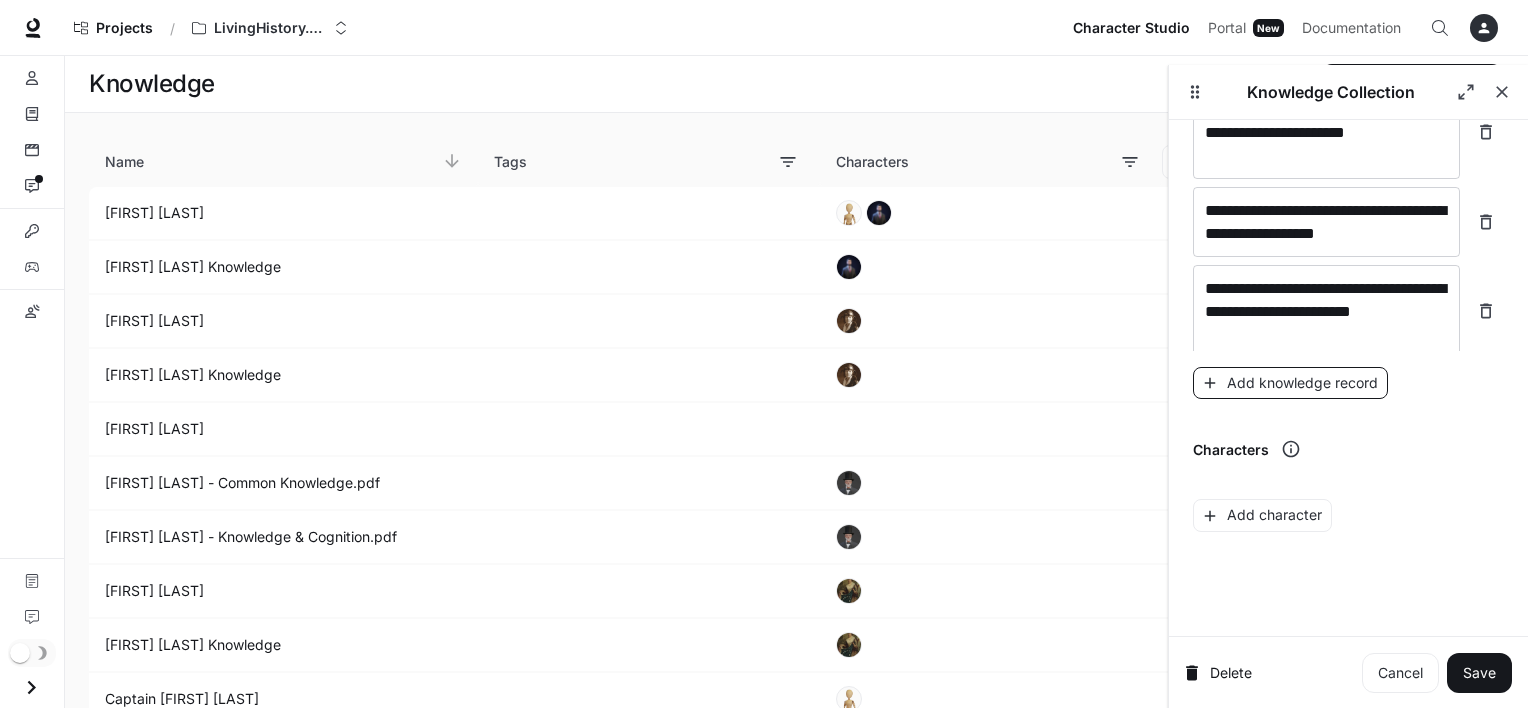 scroll, scrollTop: 8934, scrollLeft: 0, axis: vertical 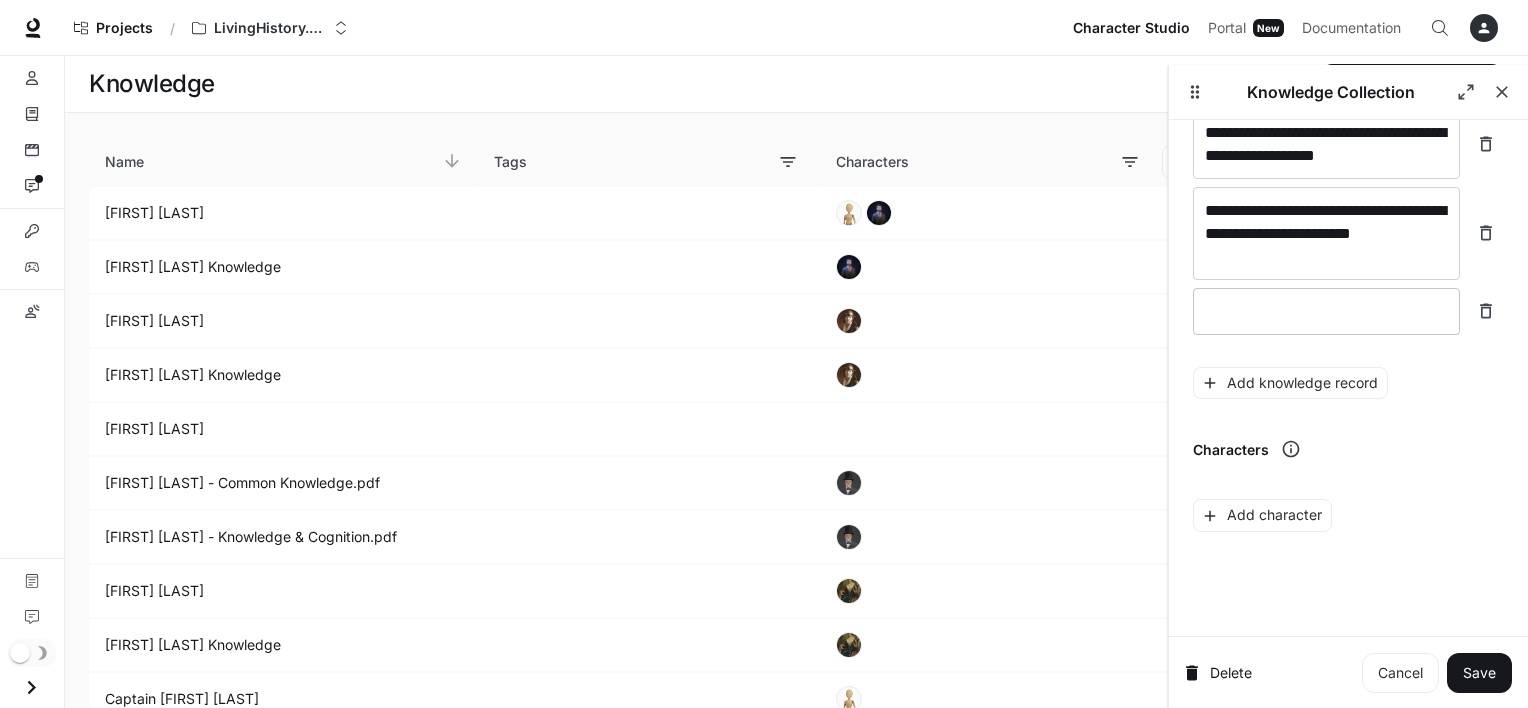 click on "* ​" at bounding box center (1326, 311) 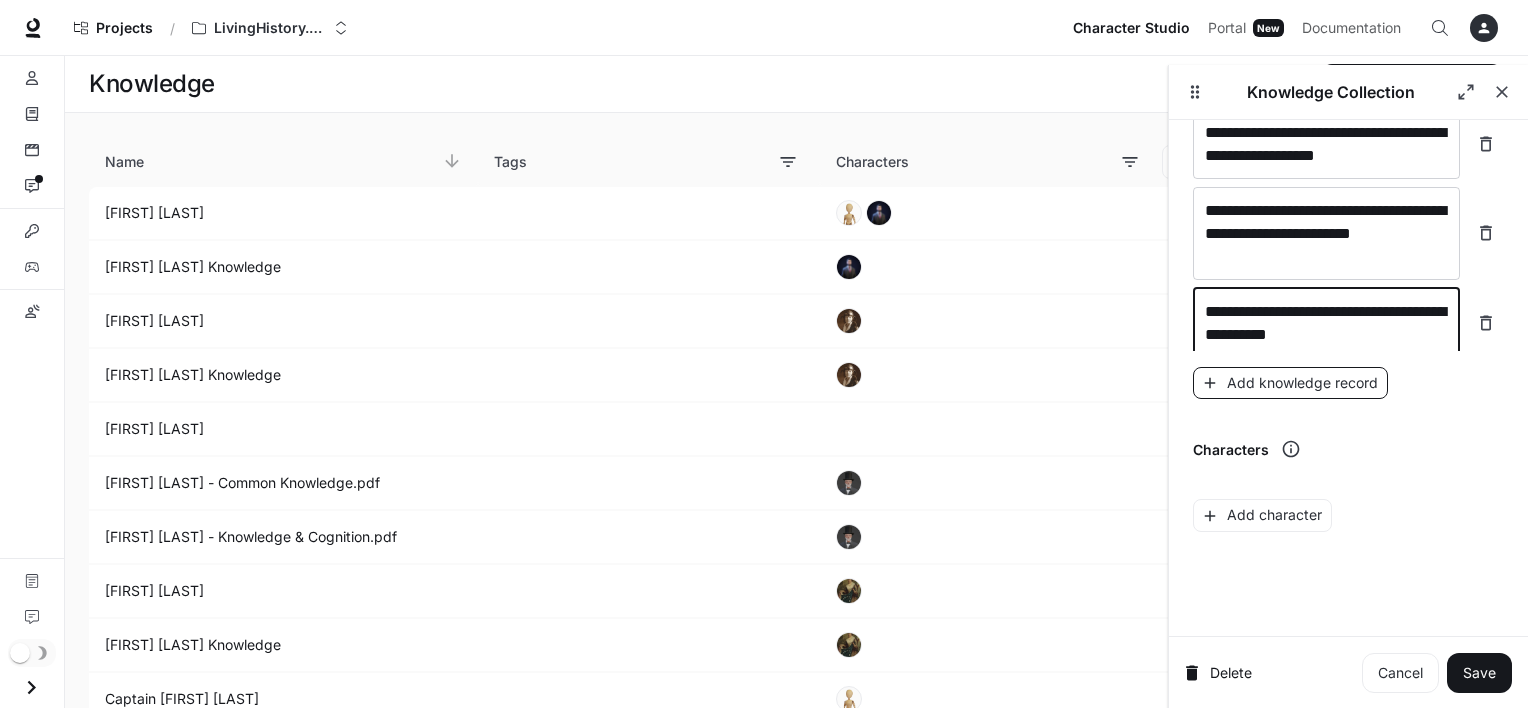 type on "**********" 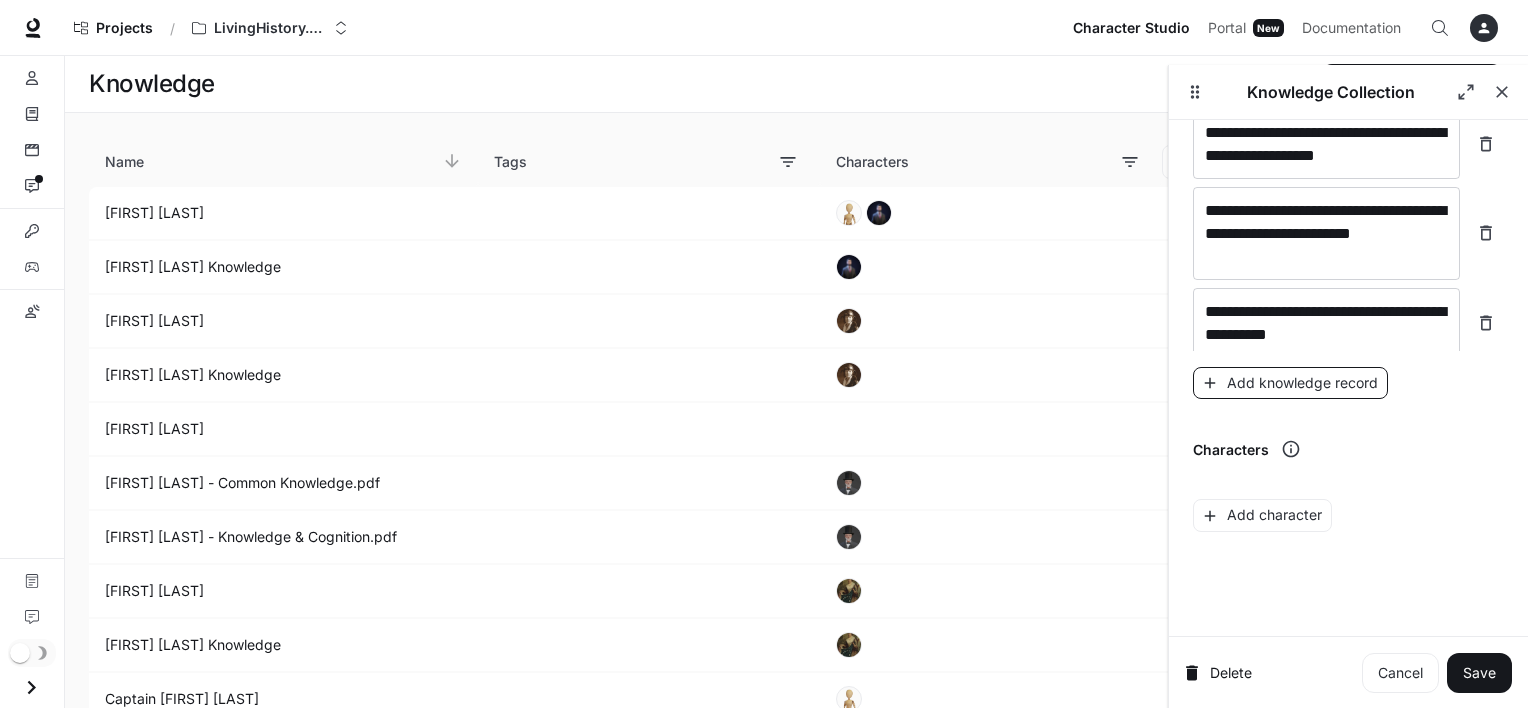scroll, scrollTop: 9004, scrollLeft: 0, axis: vertical 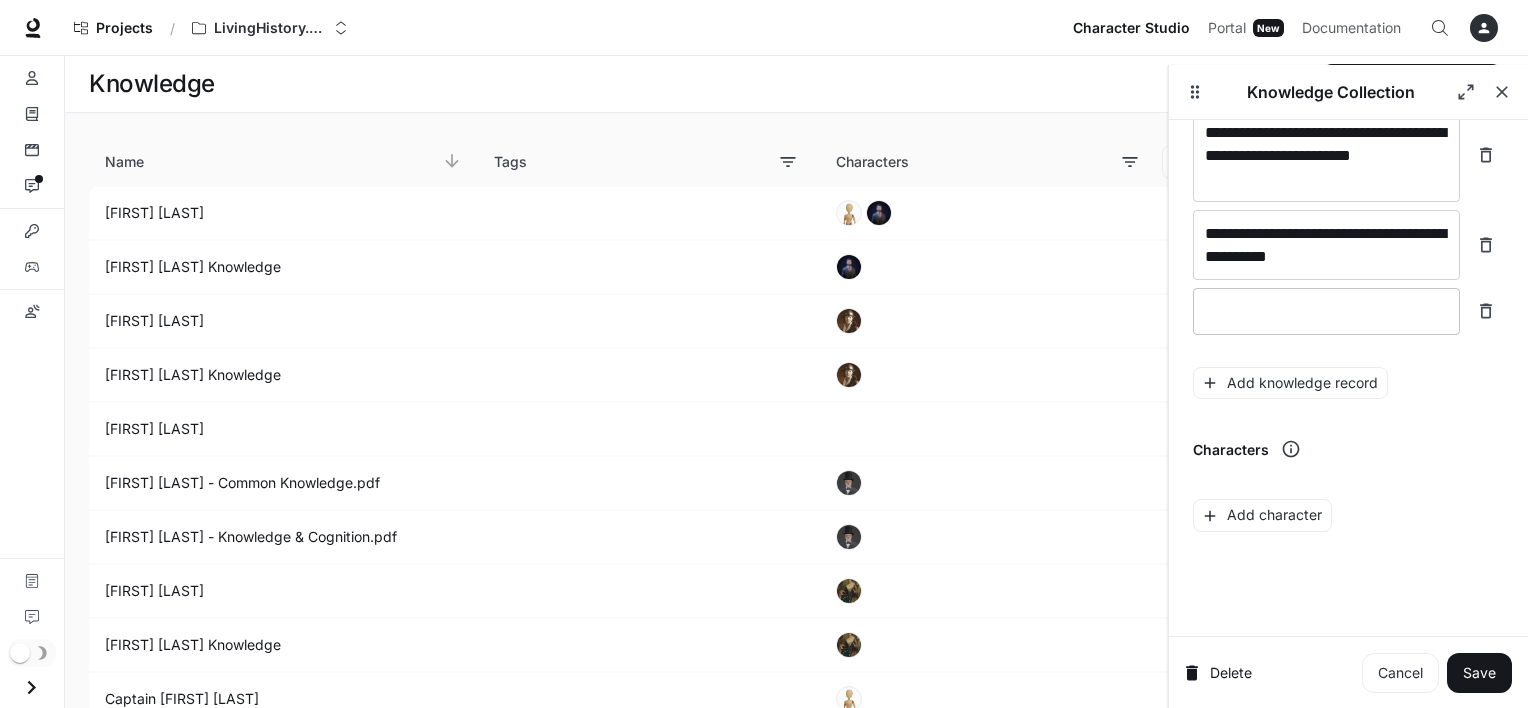 click at bounding box center (1326, 311) 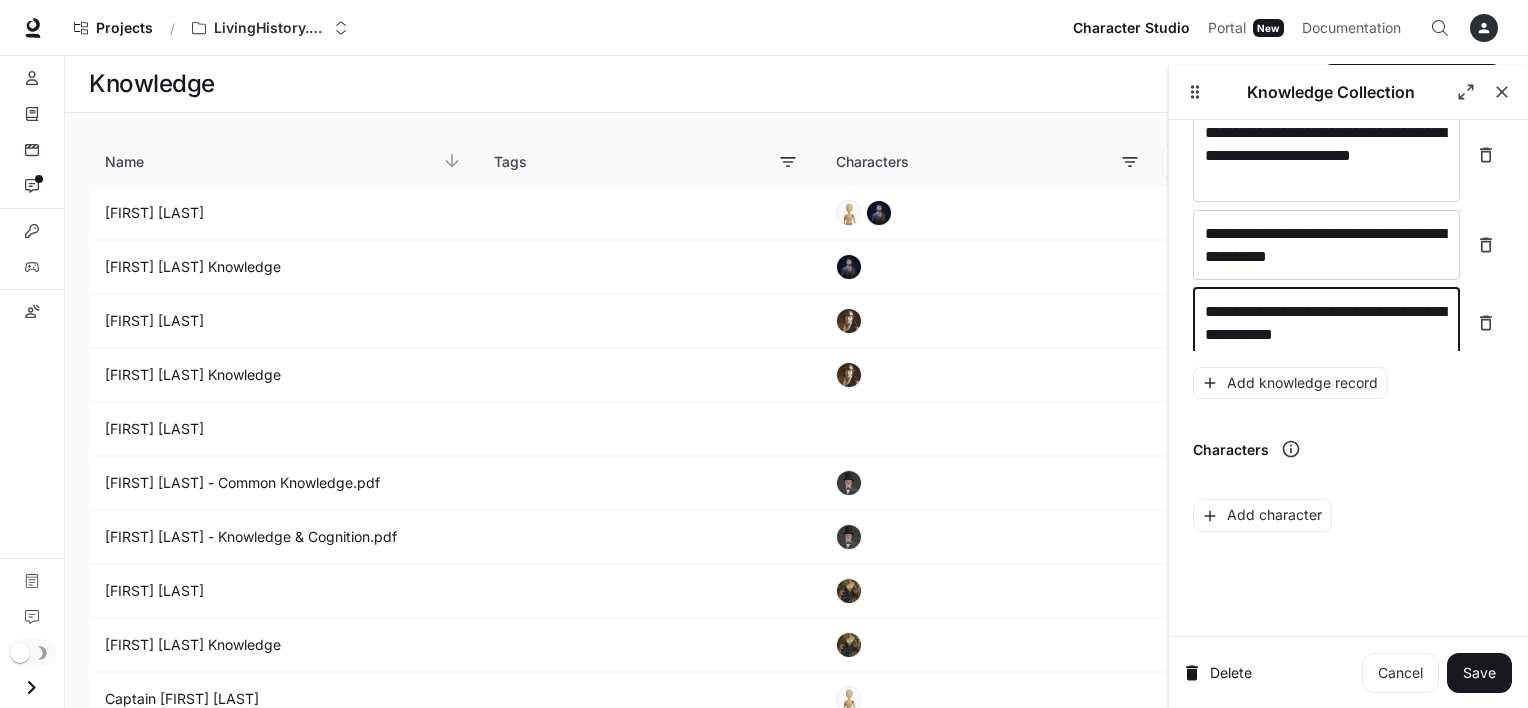 scroll, scrollTop: 9020, scrollLeft: 0, axis: vertical 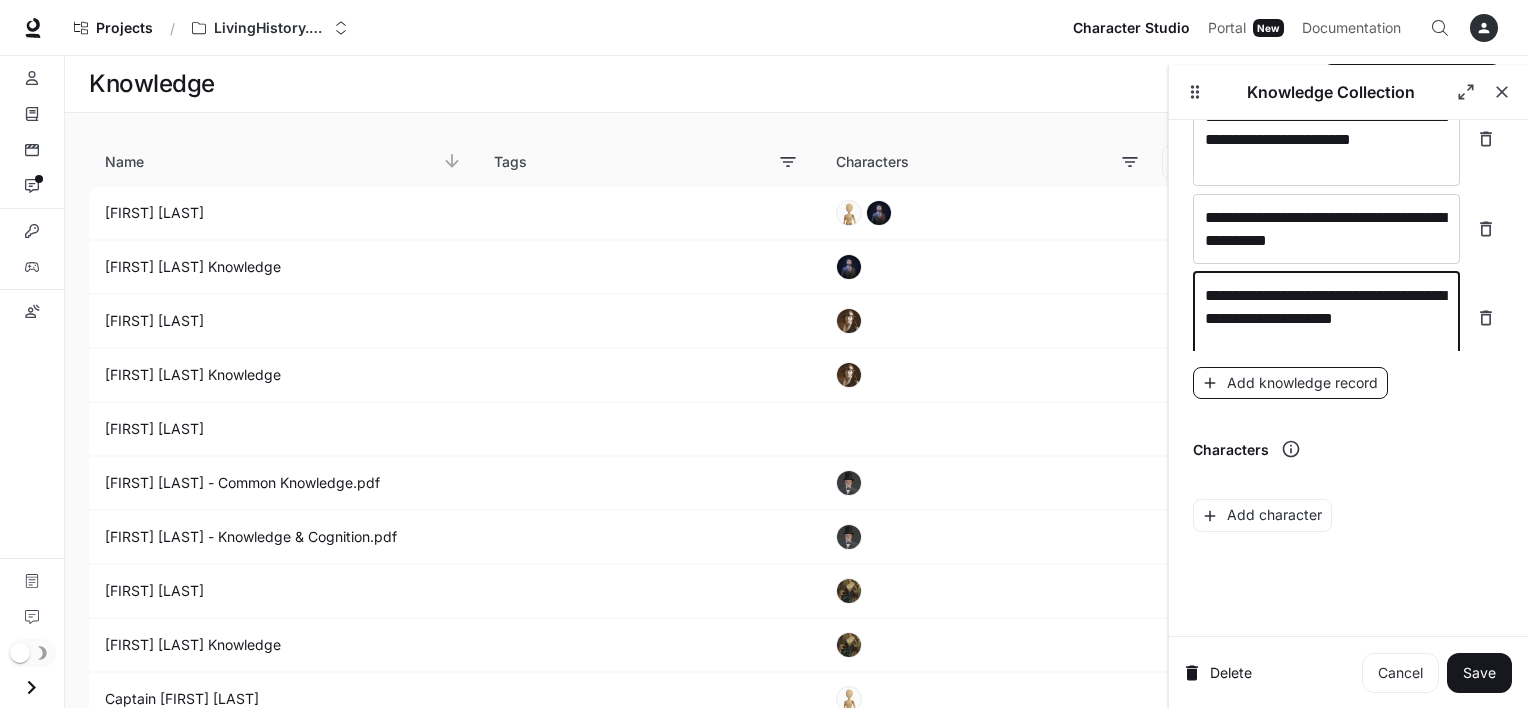 type on "**********" 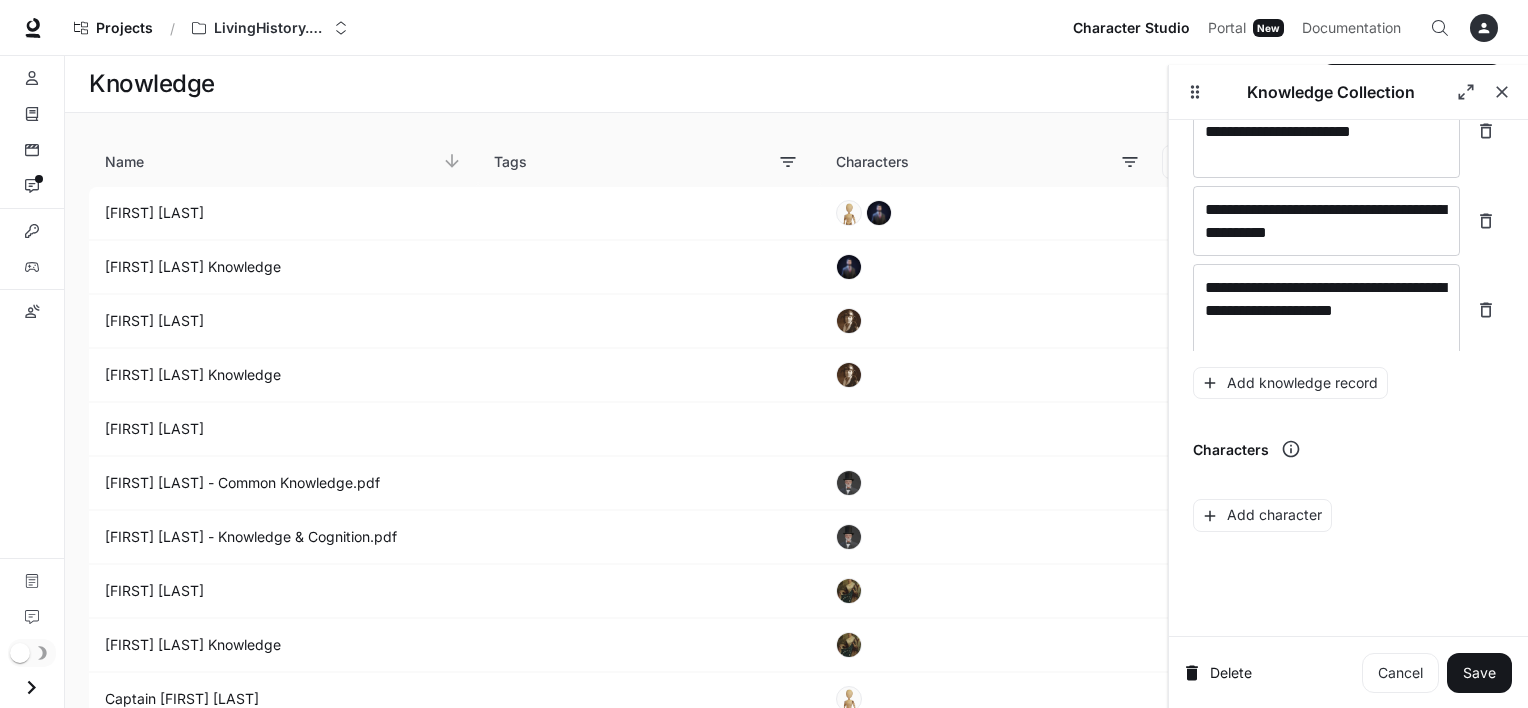 scroll, scrollTop: 9096, scrollLeft: 0, axis: vertical 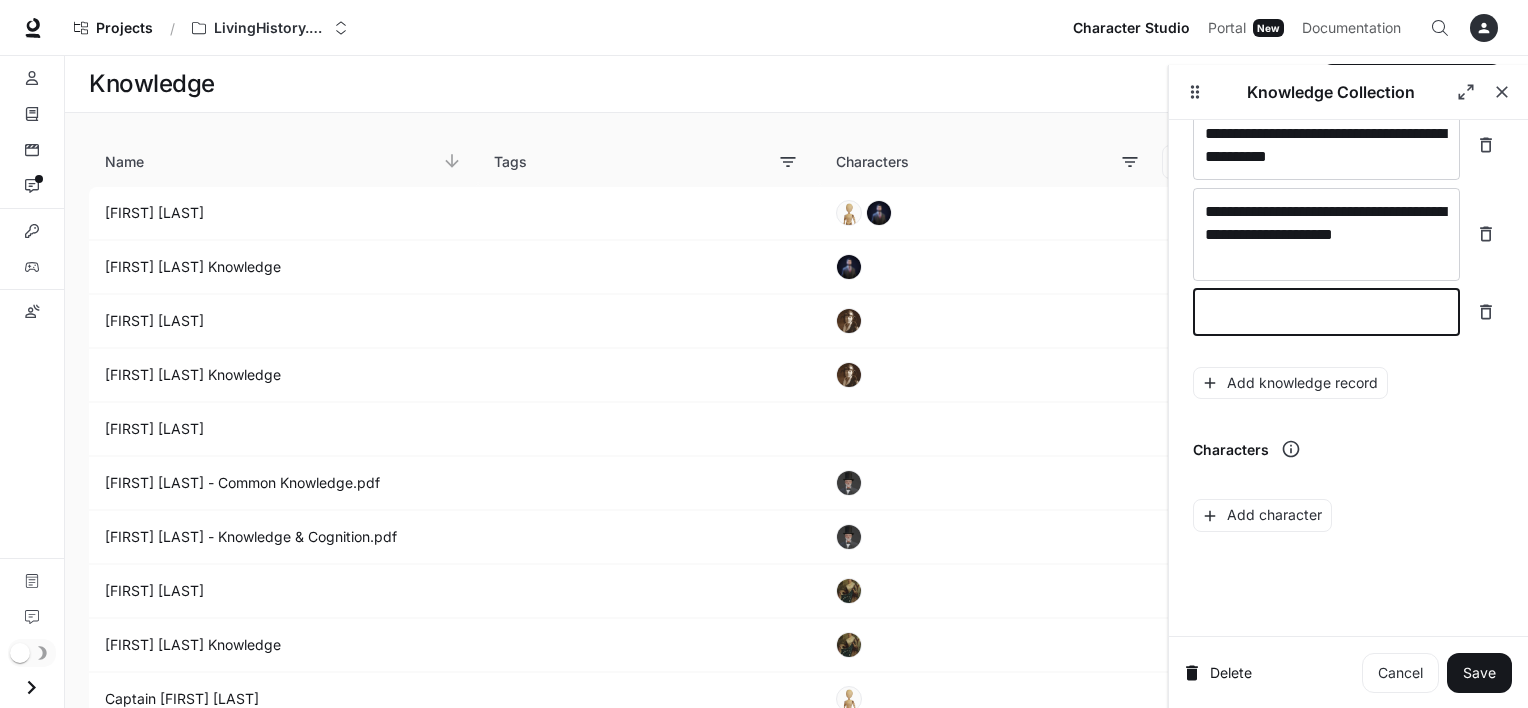 click at bounding box center (1326, 312) 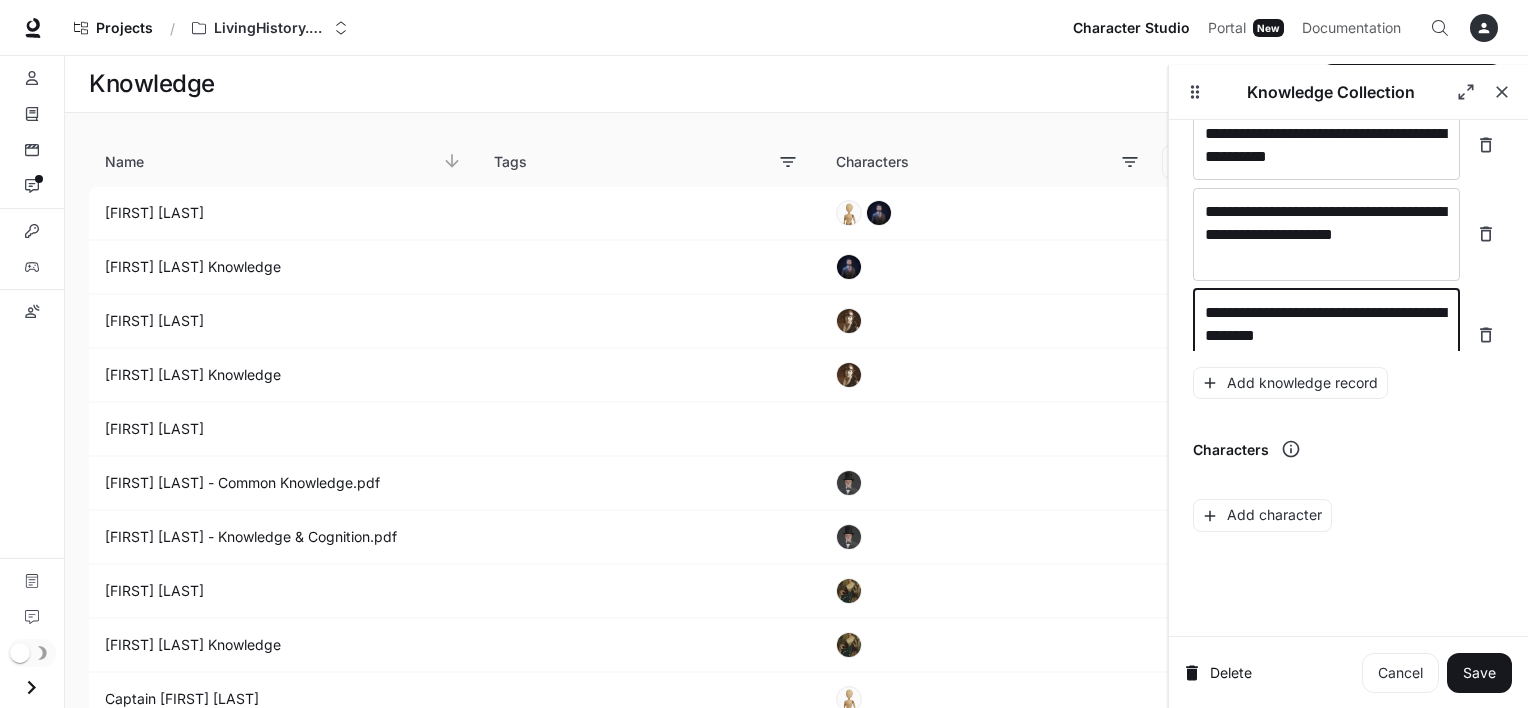 scroll, scrollTop: 9112, scrollLeft: 0, axis: vertical 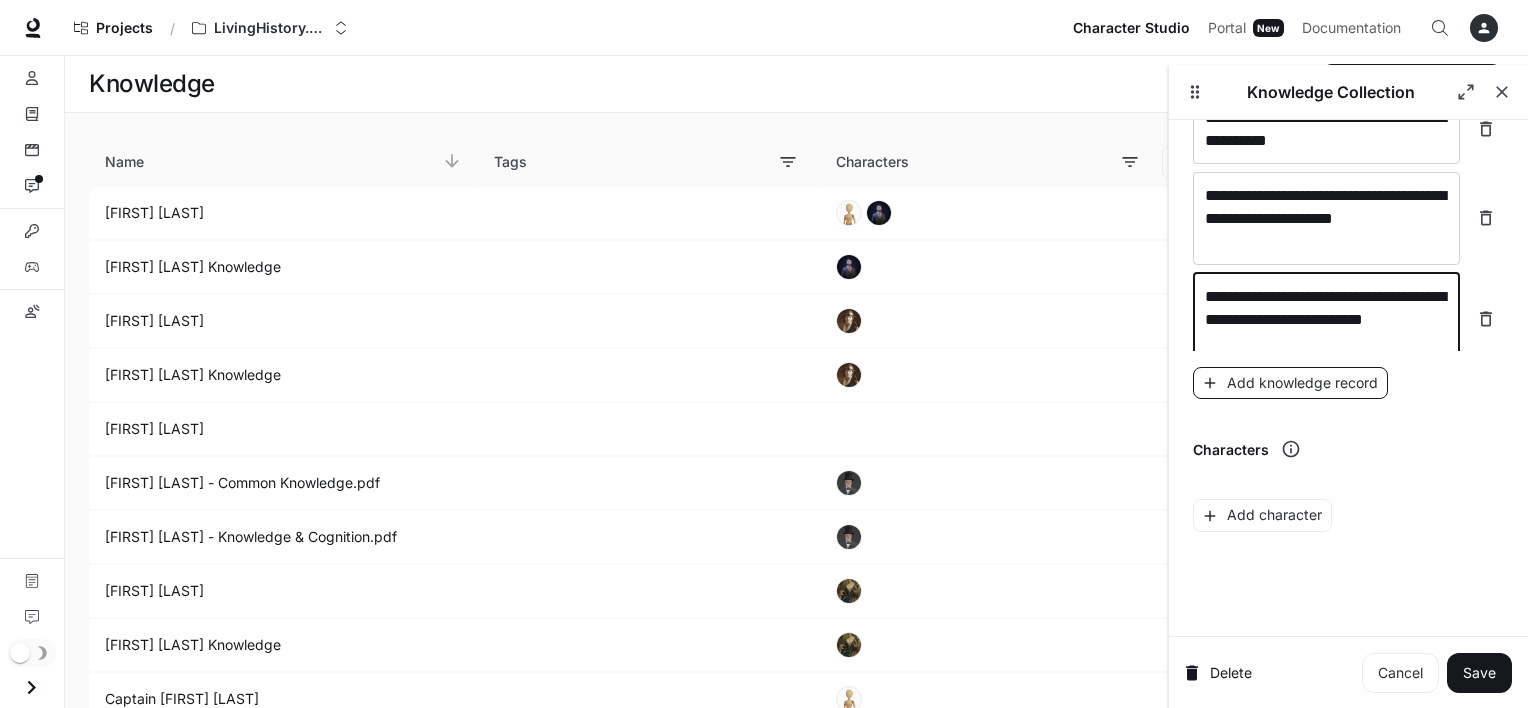 type on "**********" 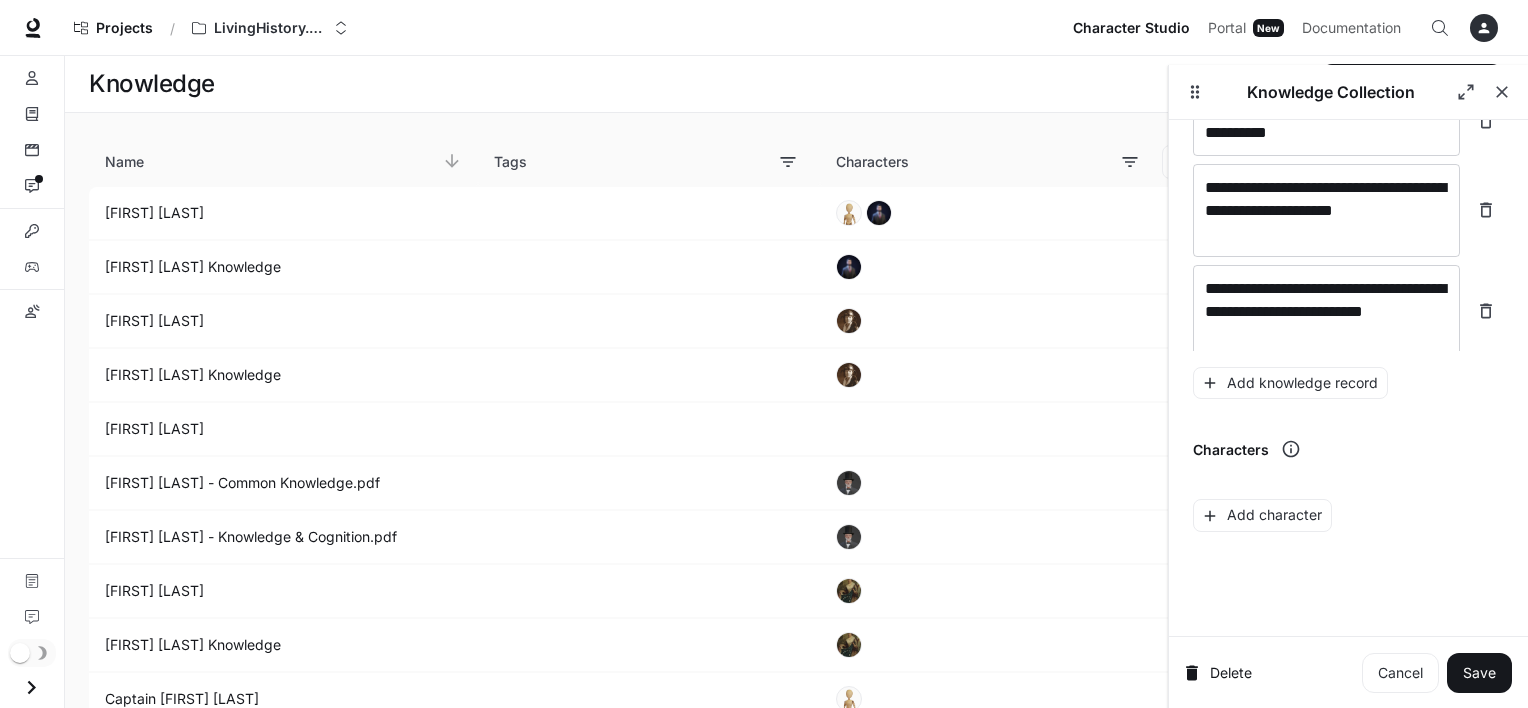 scroll, scrollTop: 9190, scrollLeft: 0, axis: vertical 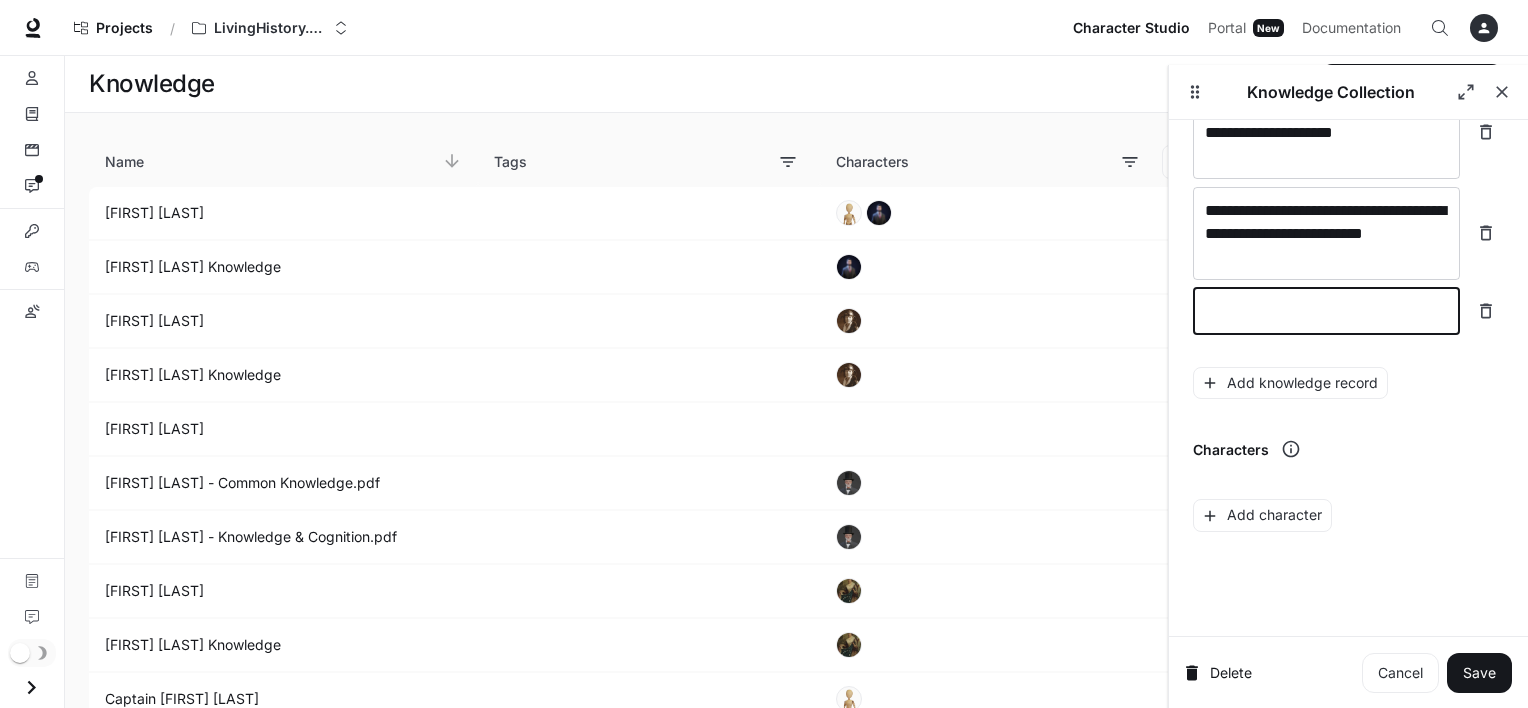 click at bounding box center [1326, 311] 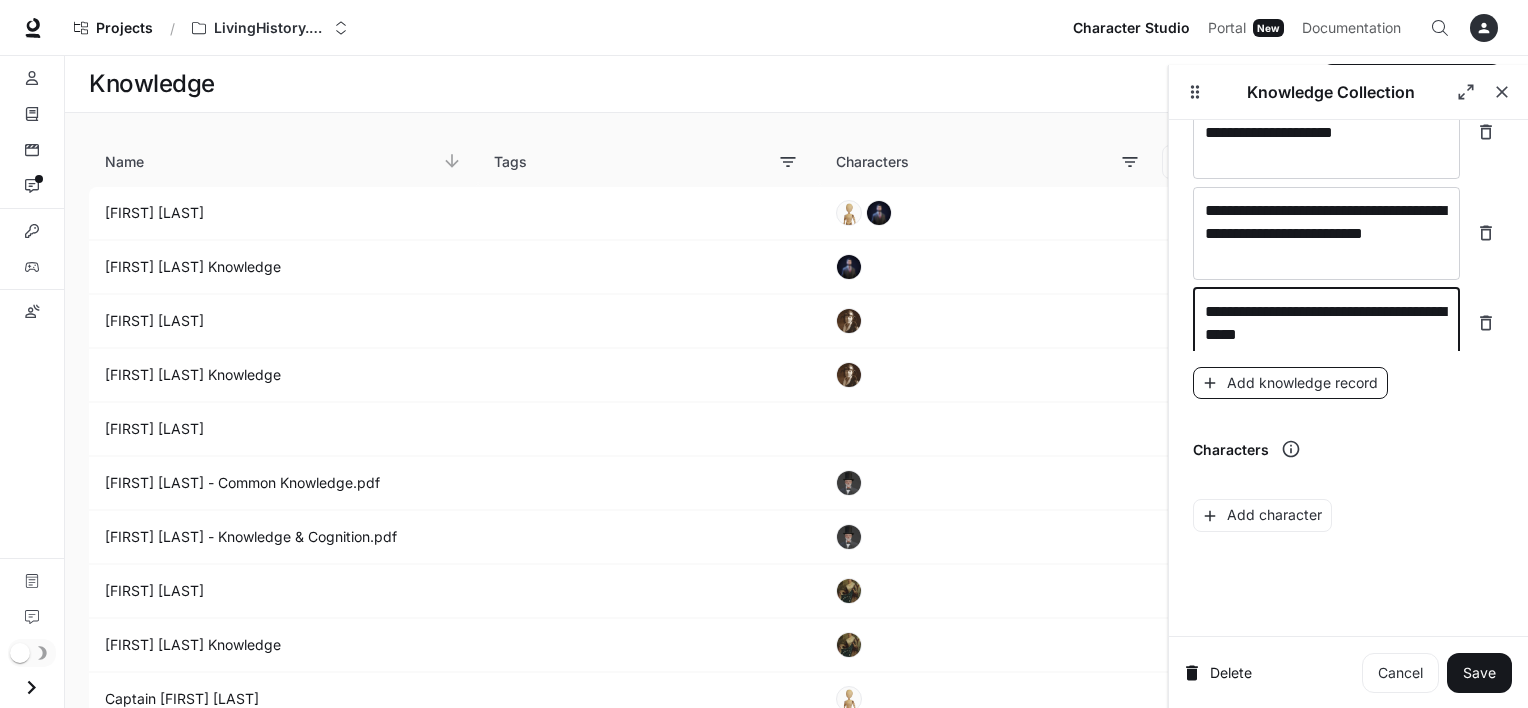 type on "**********" 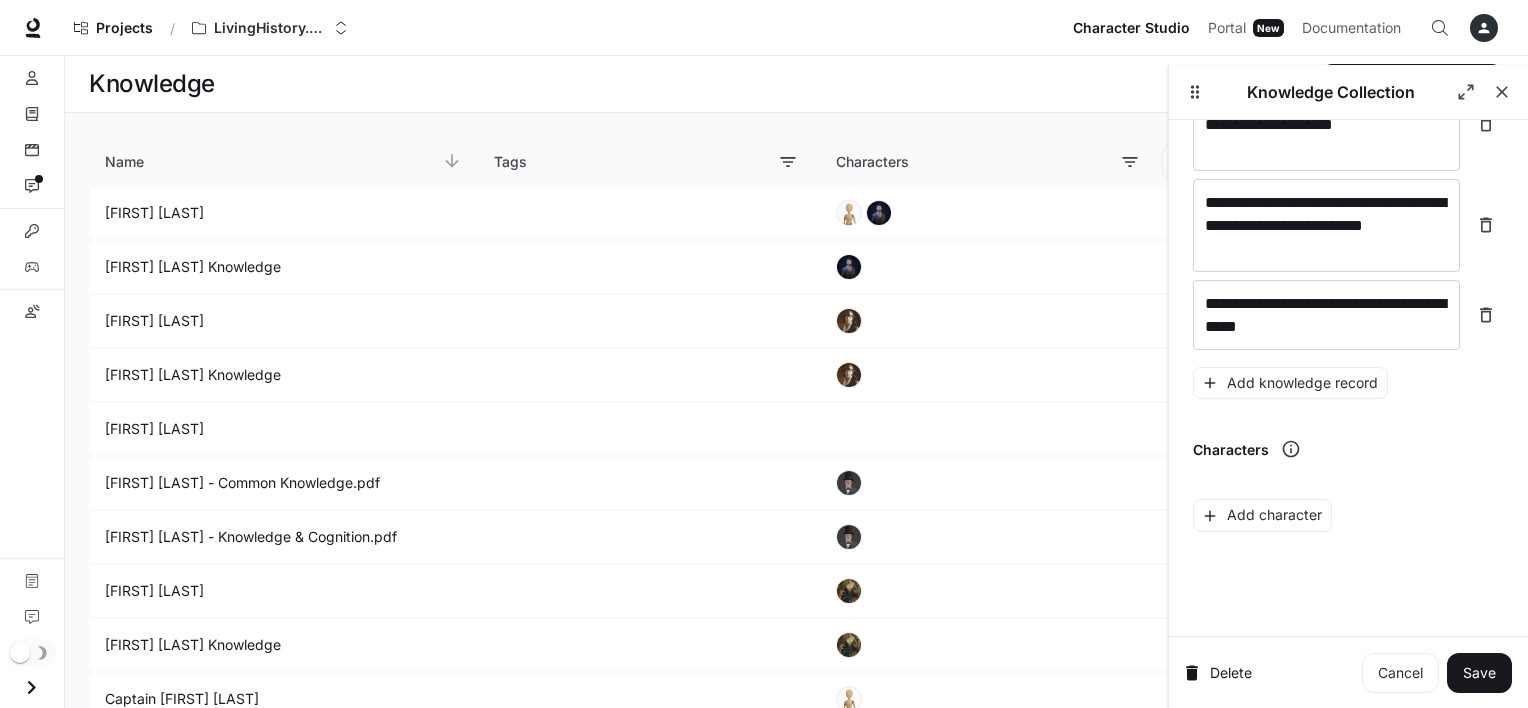 scroll, scrollTop: 9260, scrollLeft: 0, axis: vertical 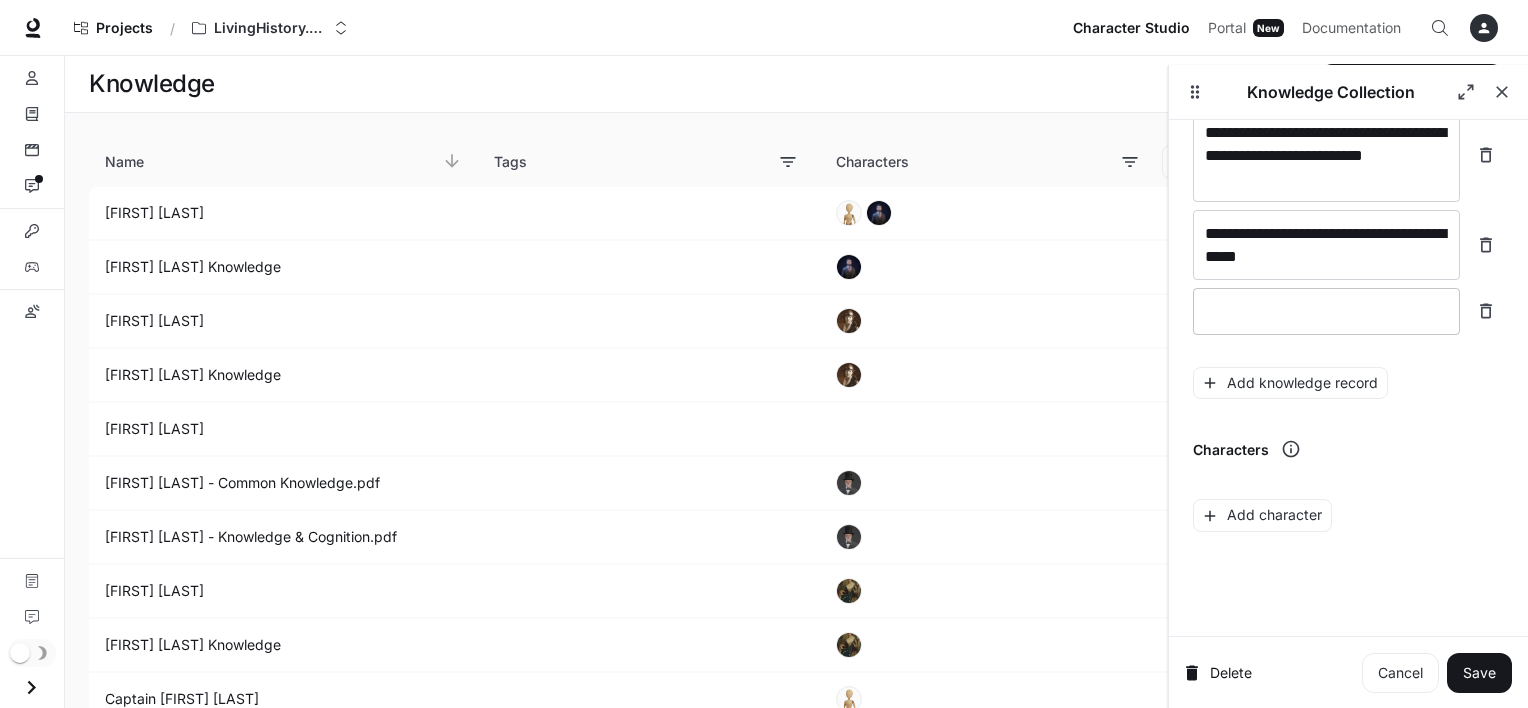 click at bounding box center (1326, 311) 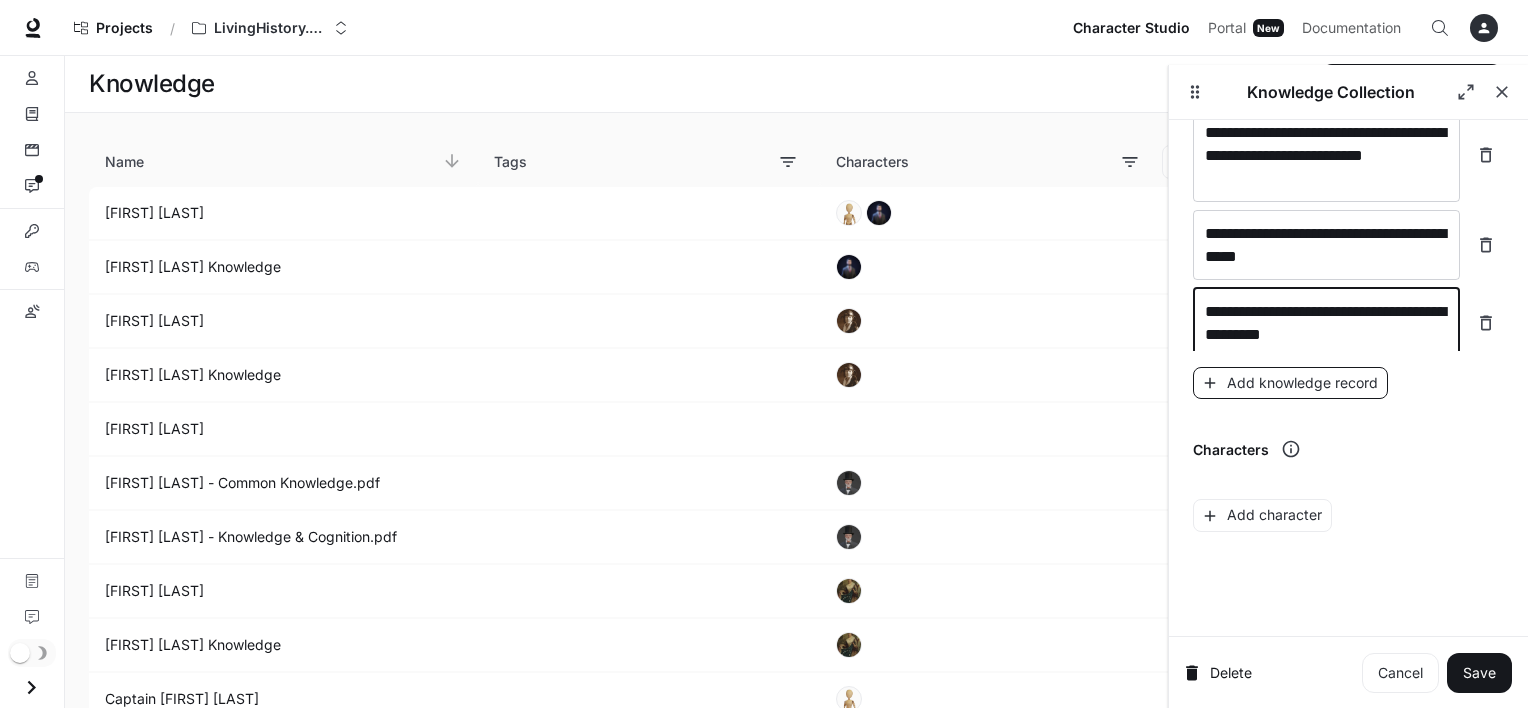 type on "**********" 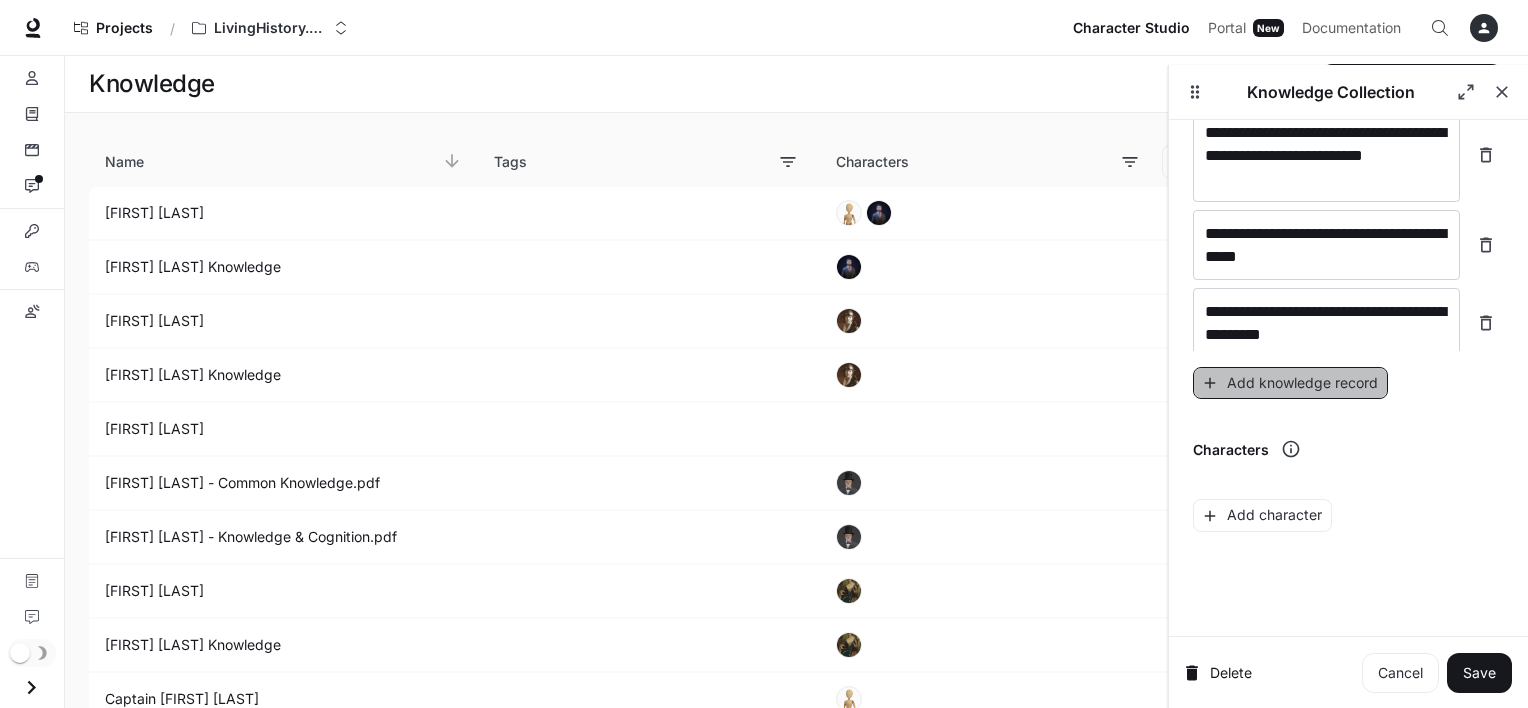 click 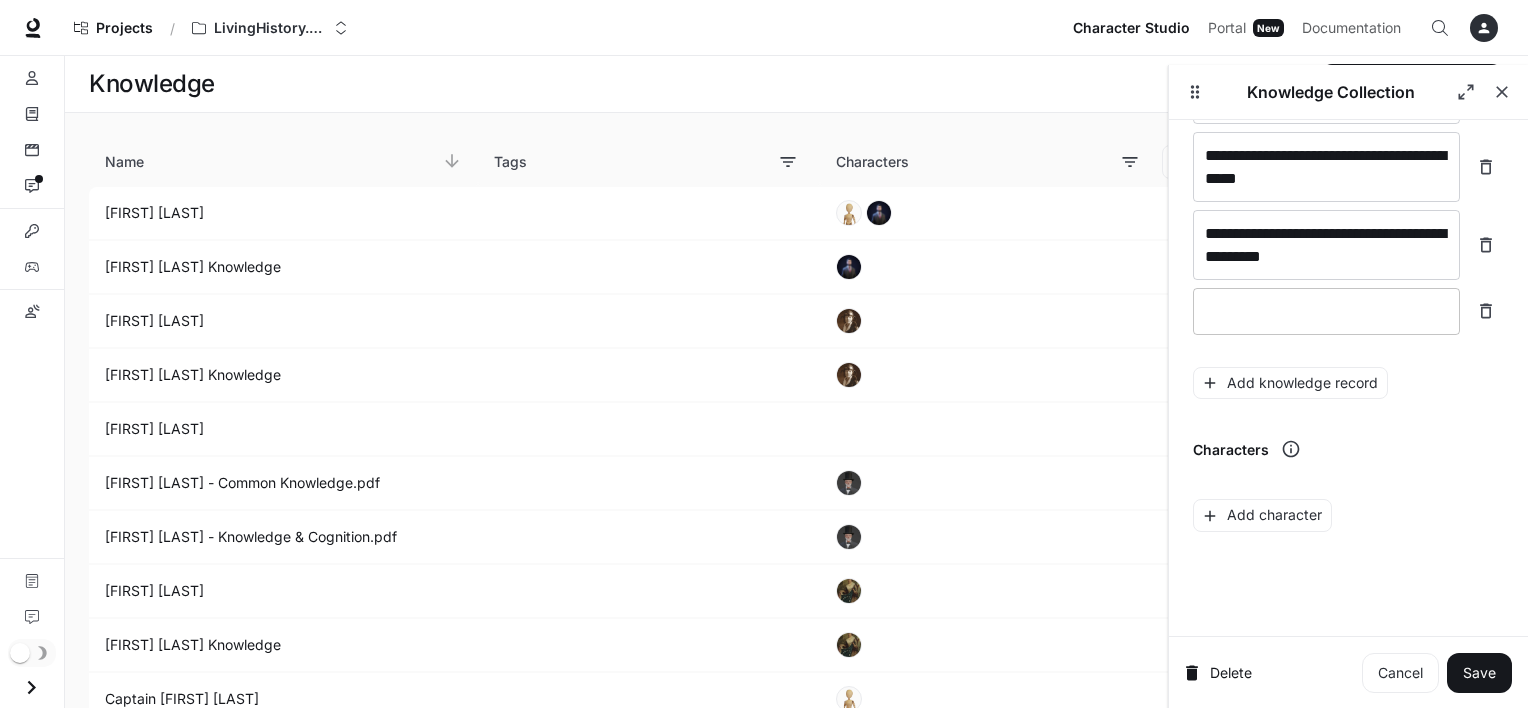click at bounding box center [1326, 311] 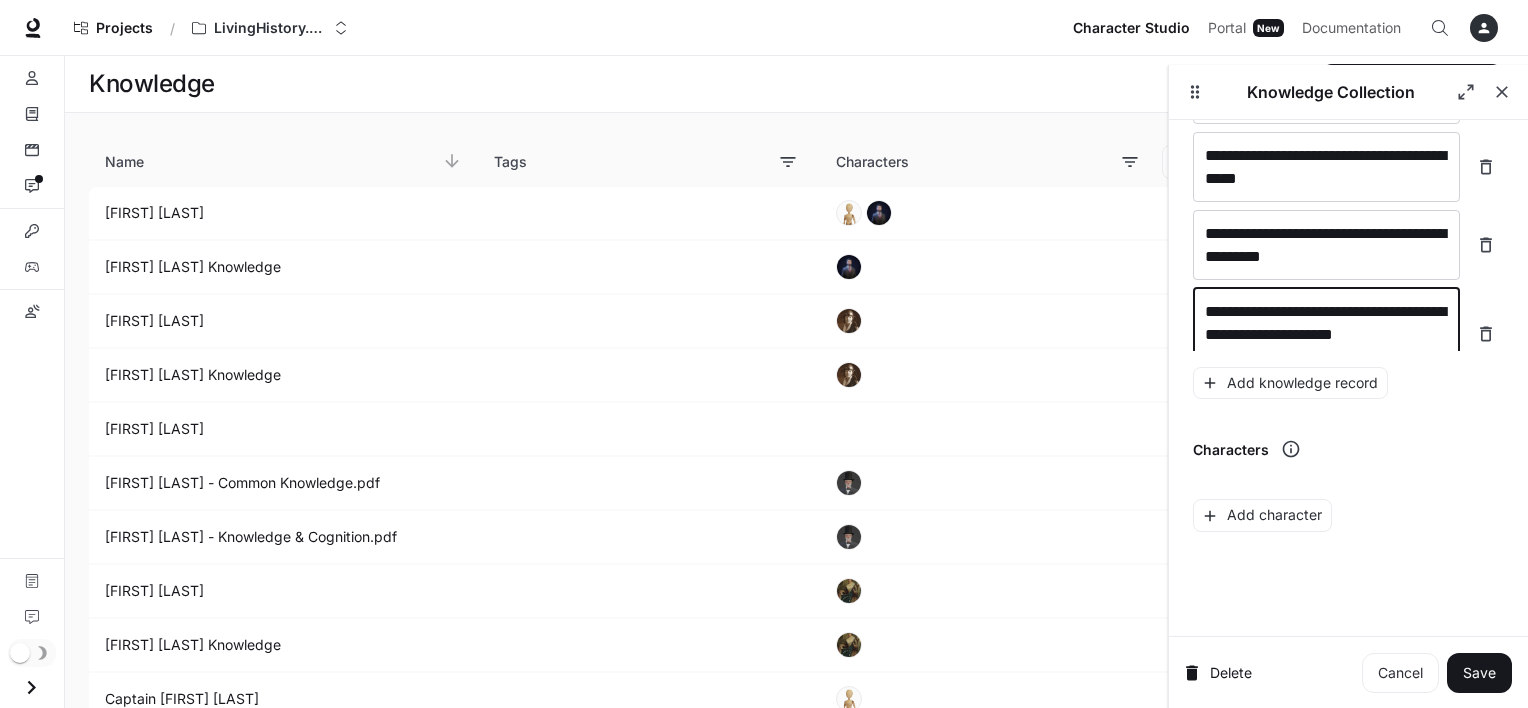 scroll, scrollTop: 9345, scrollLeft: 0, axis: vertical 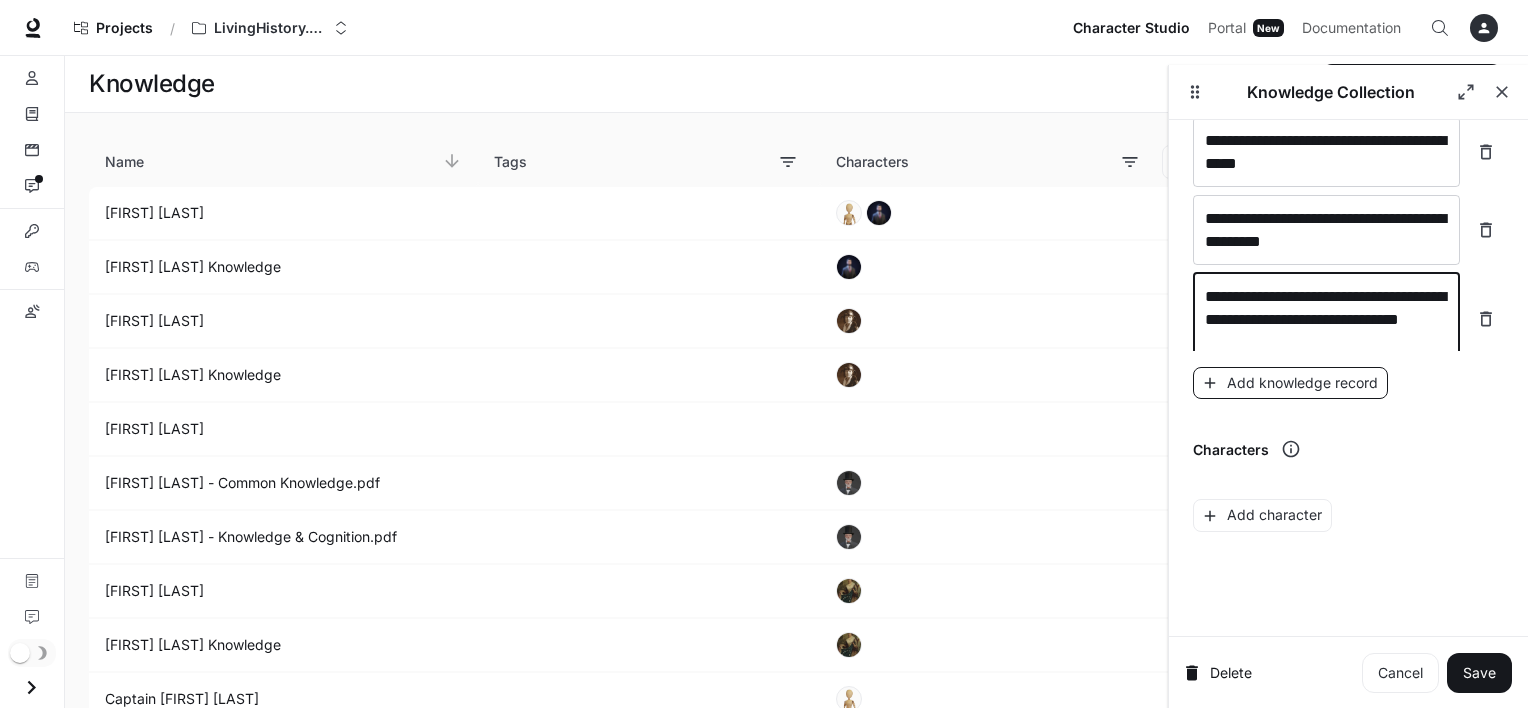 type on "**********" 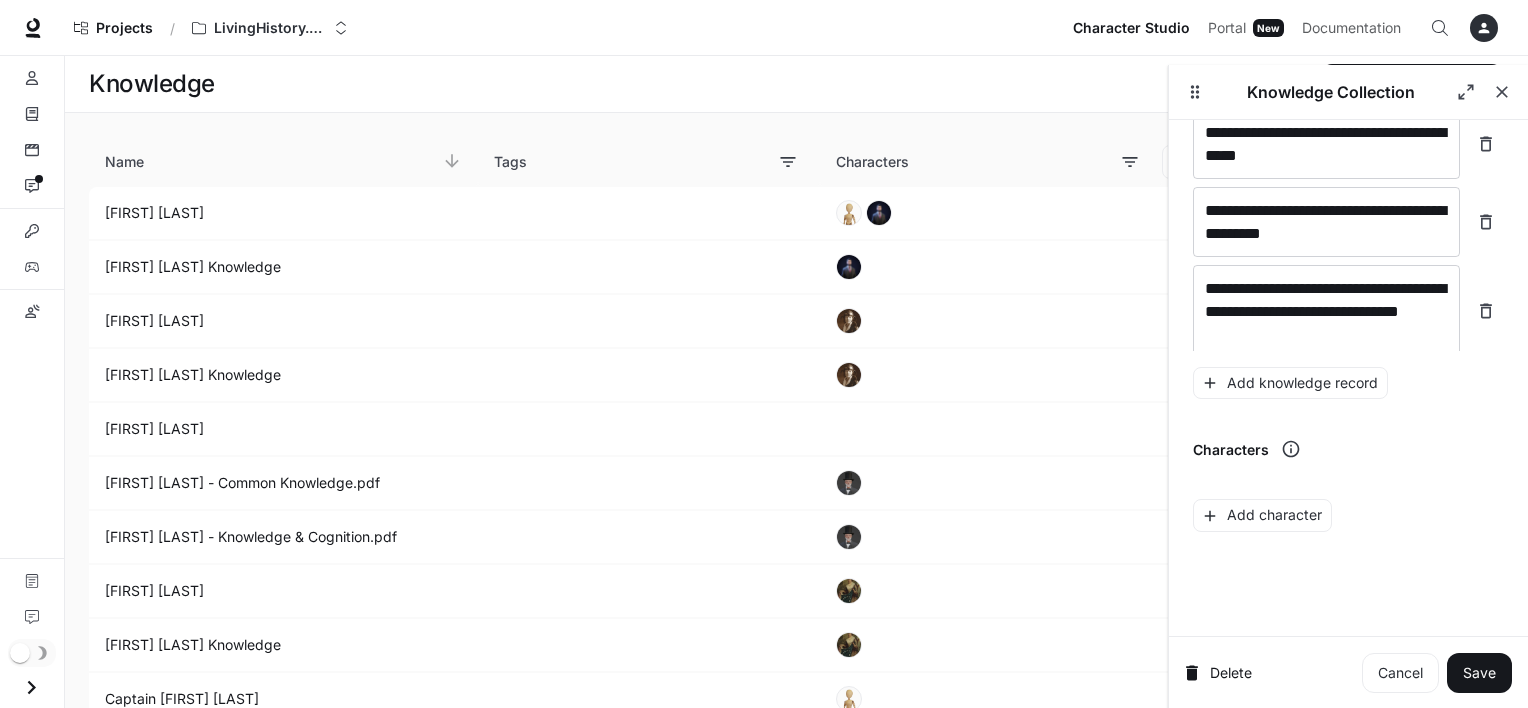 scroll, scrollTop: 9423, scrollLeft: 0, axis: vertical 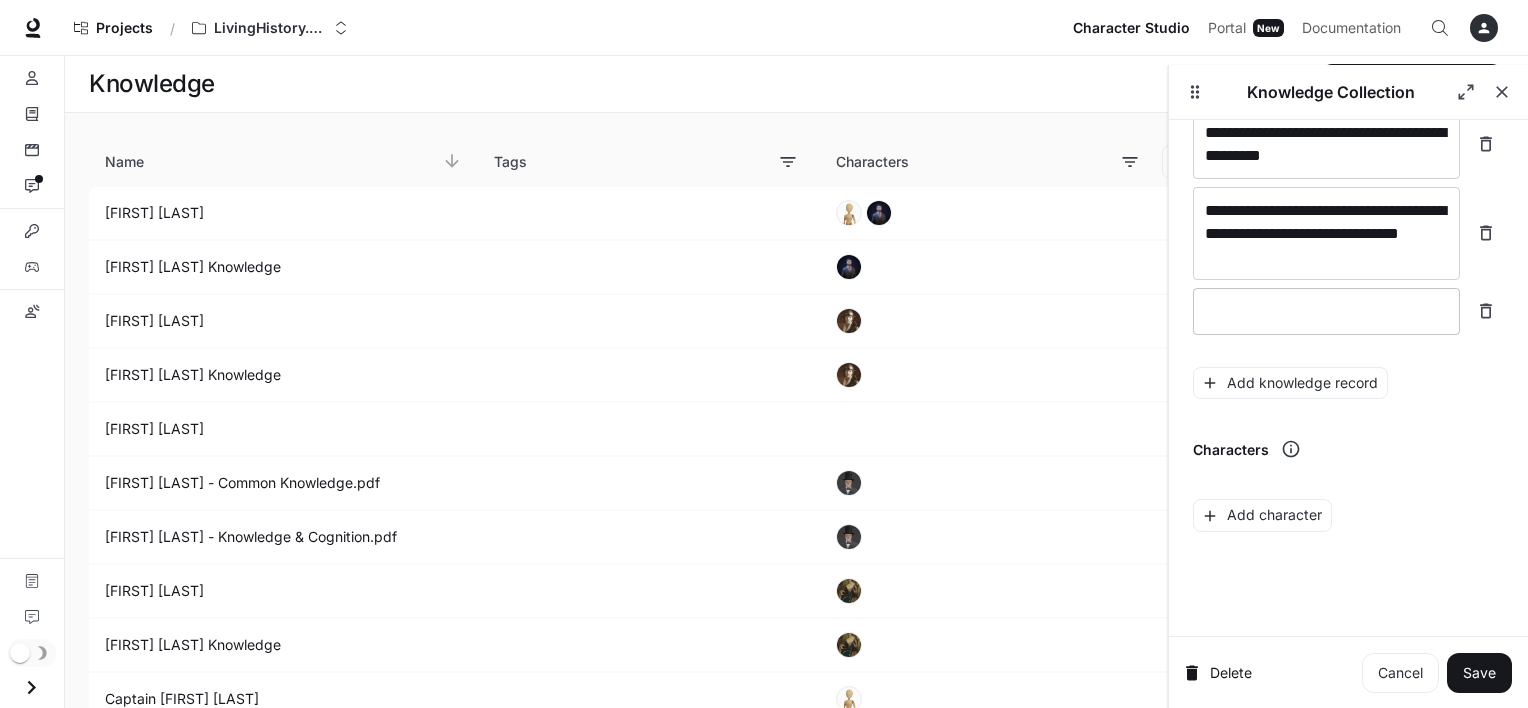click at bounding box center (1326, 311) 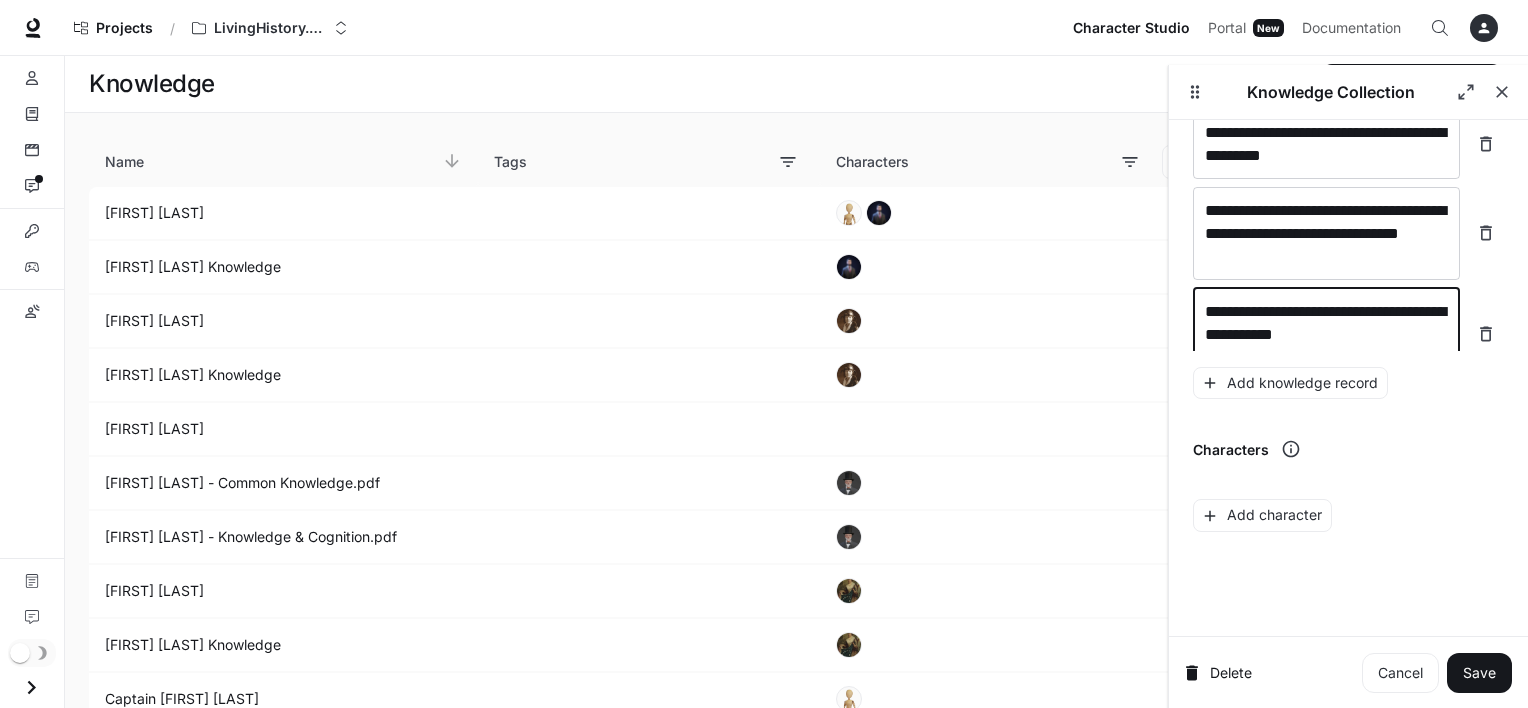 scroll, scrollTop: 9439, scrollLeft: 0, axis: vertical 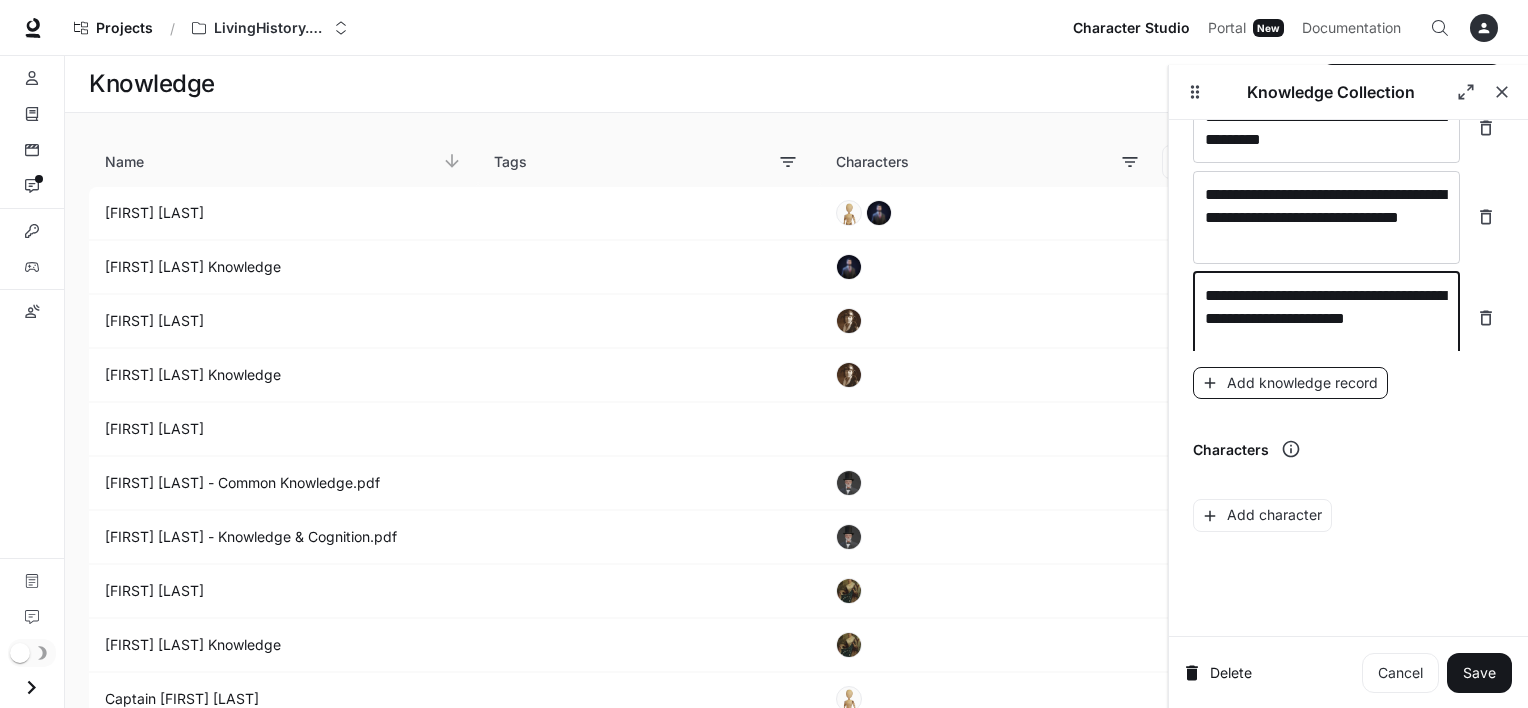 type on "**********" 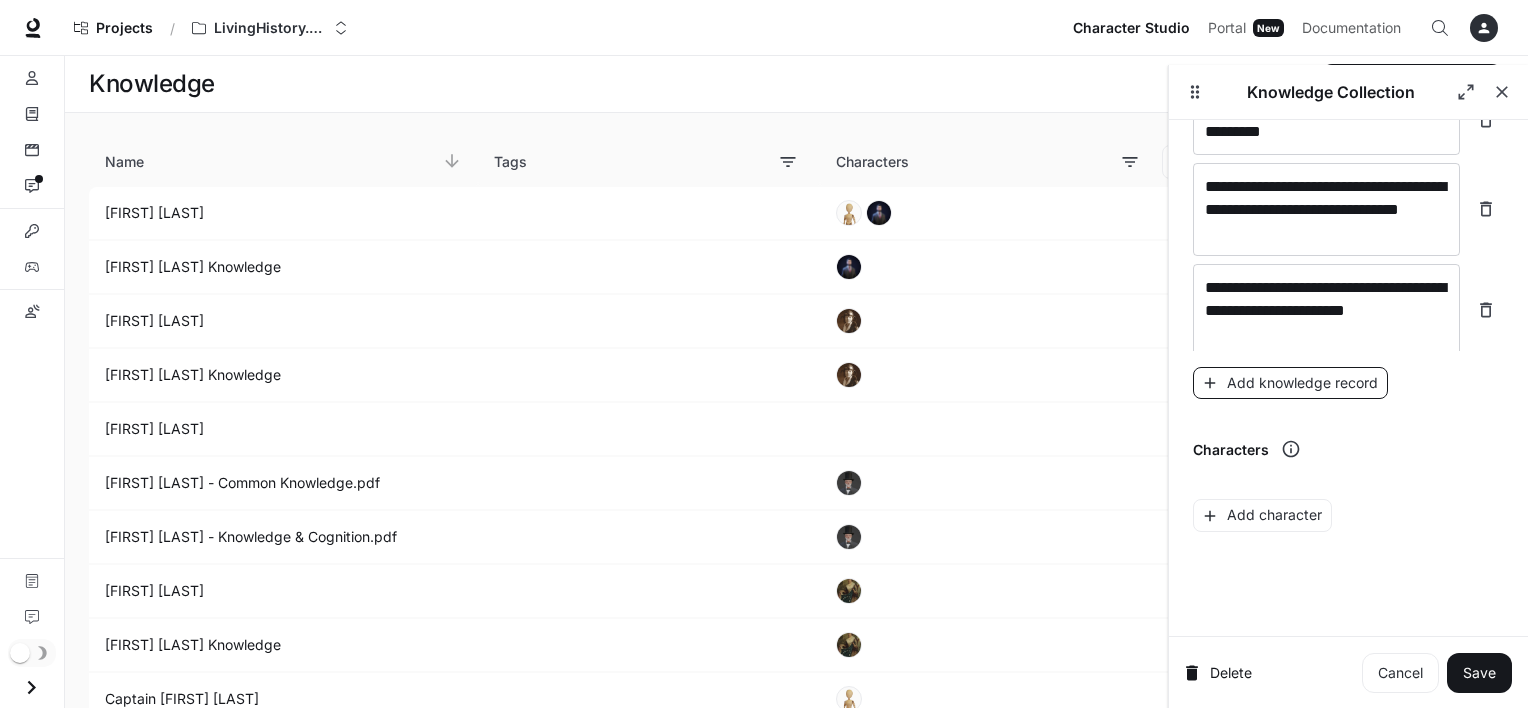 scroll, scrollTop: 9516, scrollLeft: 0, axis: vertical 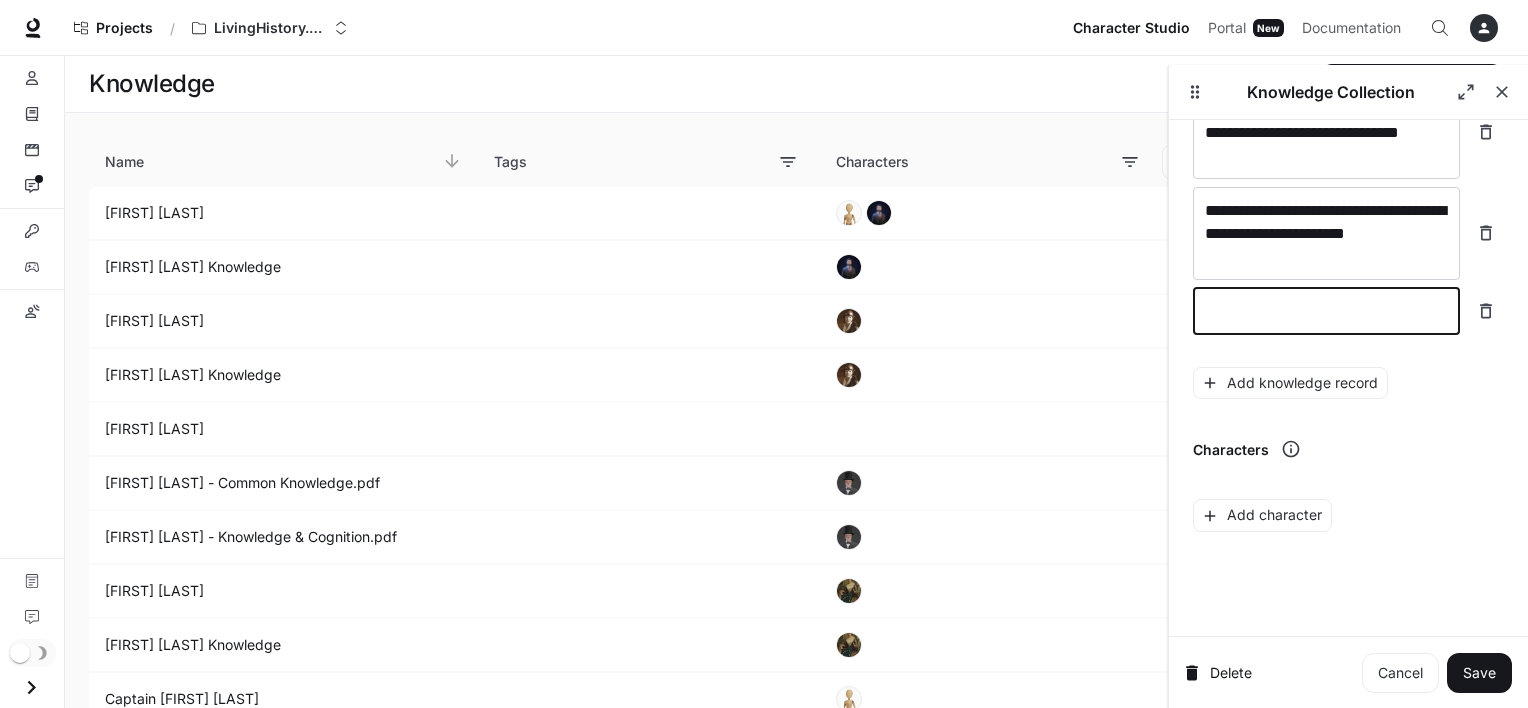 click at bounding box center [1326, 311] 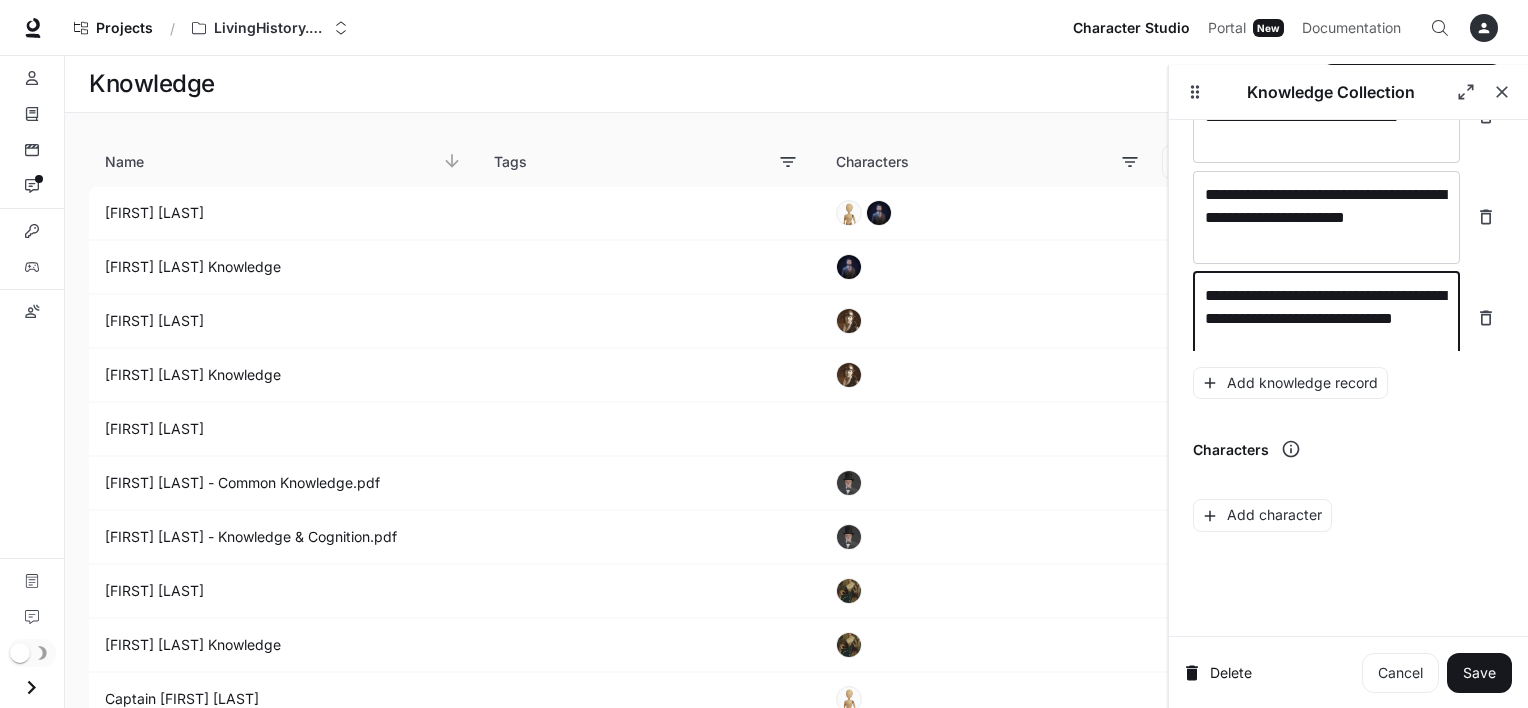 scroll, scrollTop: 9555, scrollLeft: 0, axis: vertical 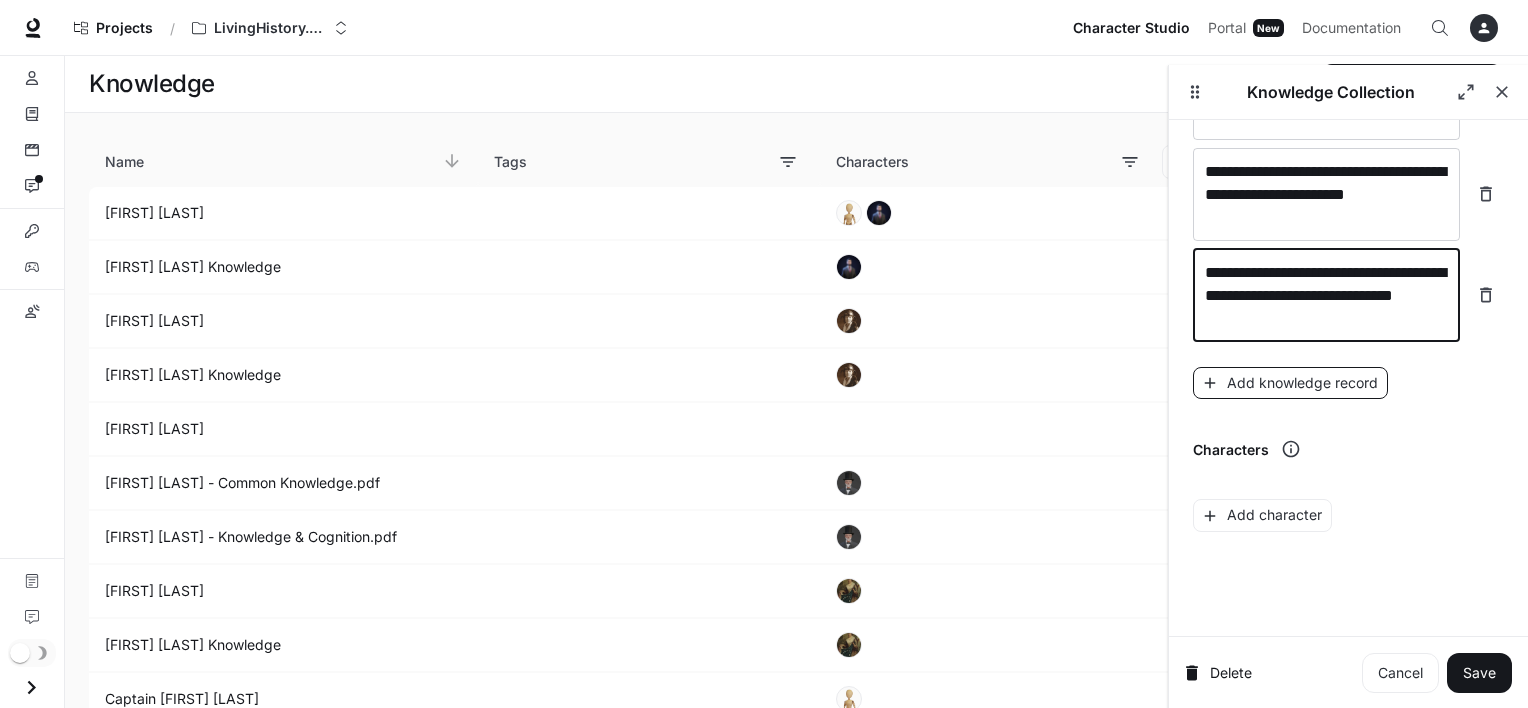type on "**********" 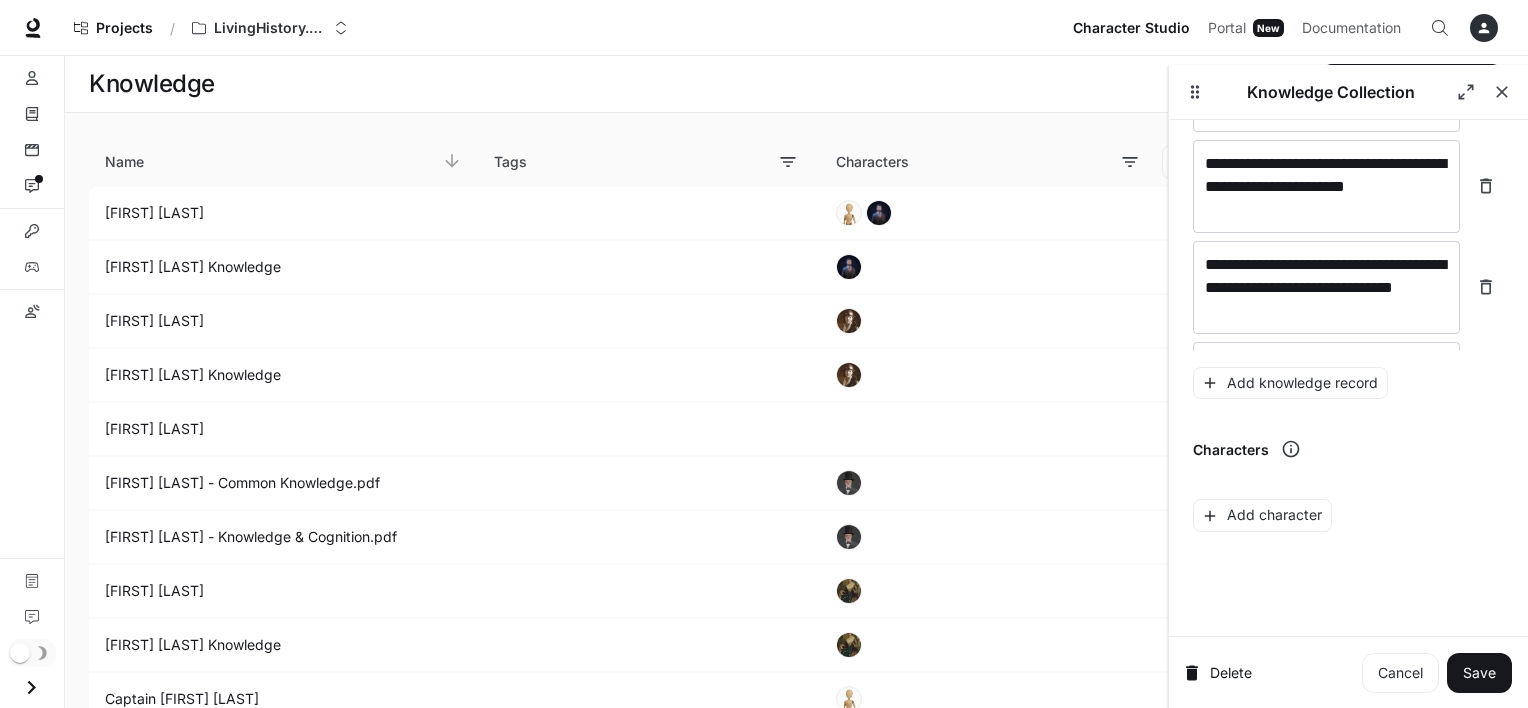 scroll, scrollTop: 9608, scrollLeft: 0, axis: vertical 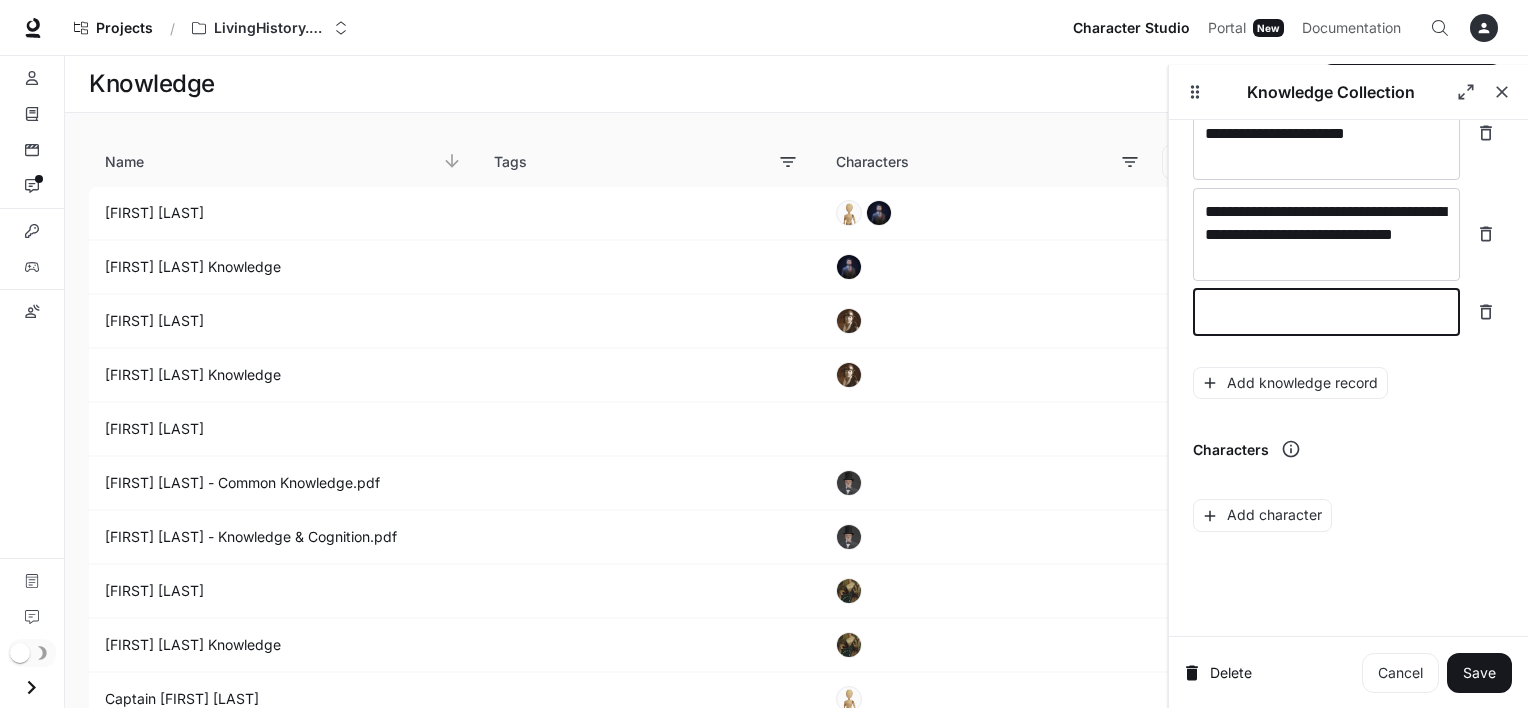 click at bounding box center (1326, 312) 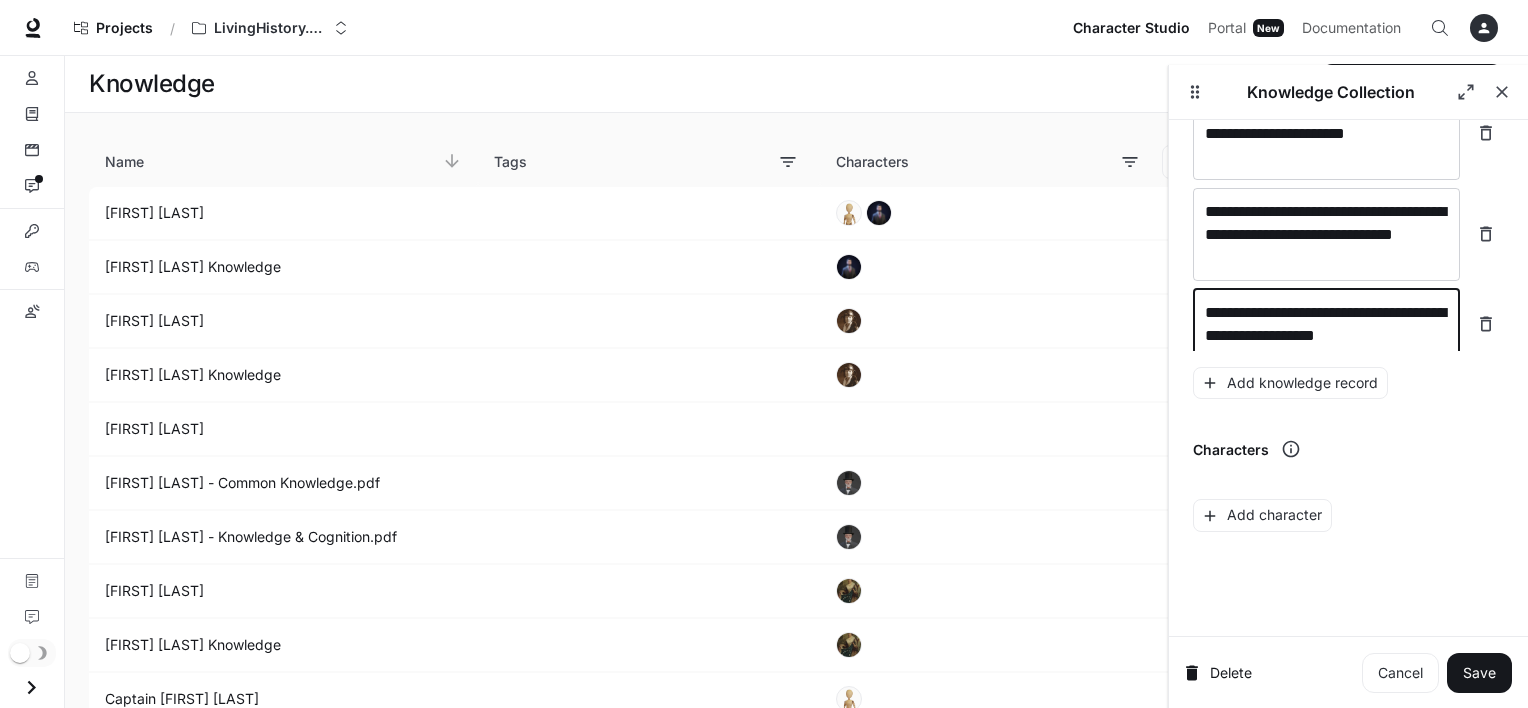 scroll, scrollTop: 9624, scrollLeft: 0, axis: vertical 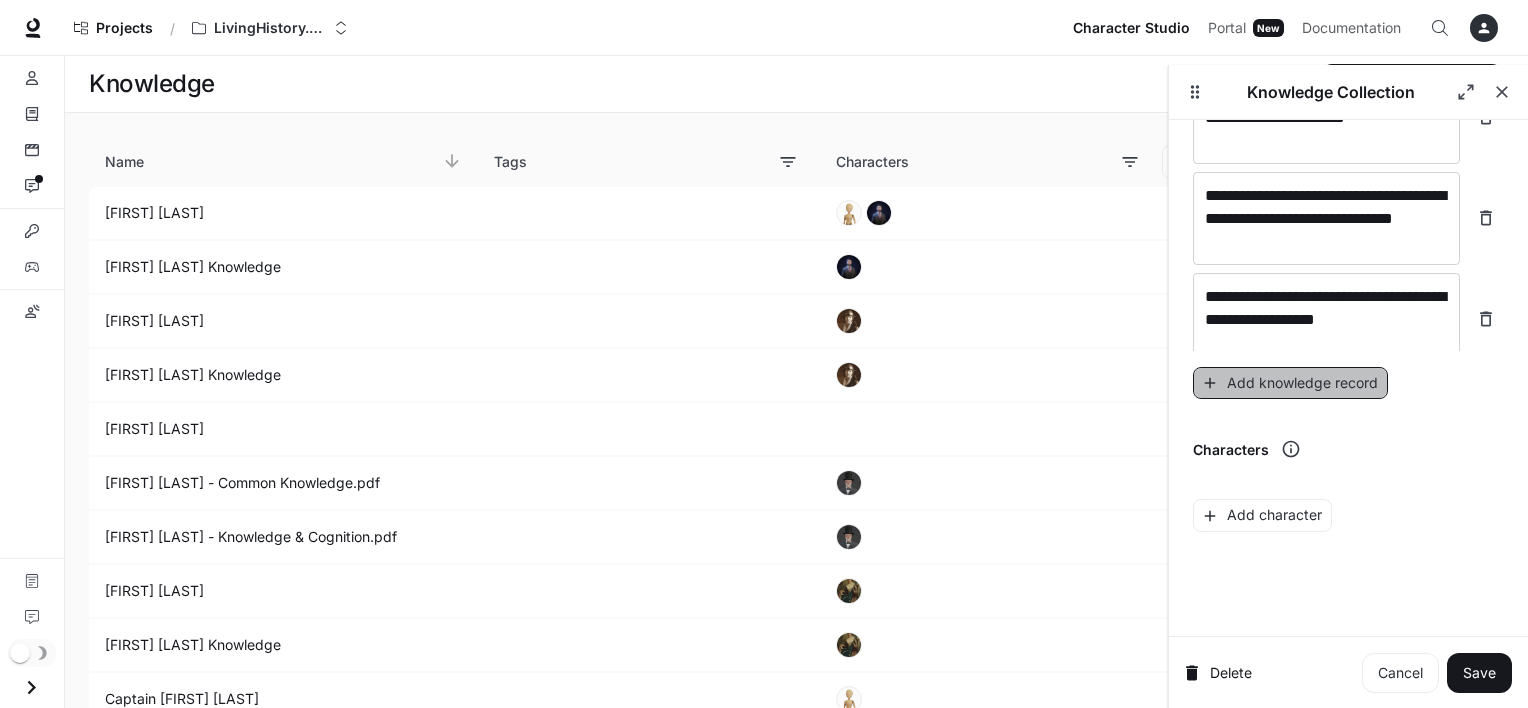 click on "Add knowledge record" at bounding box center (1290, 383) 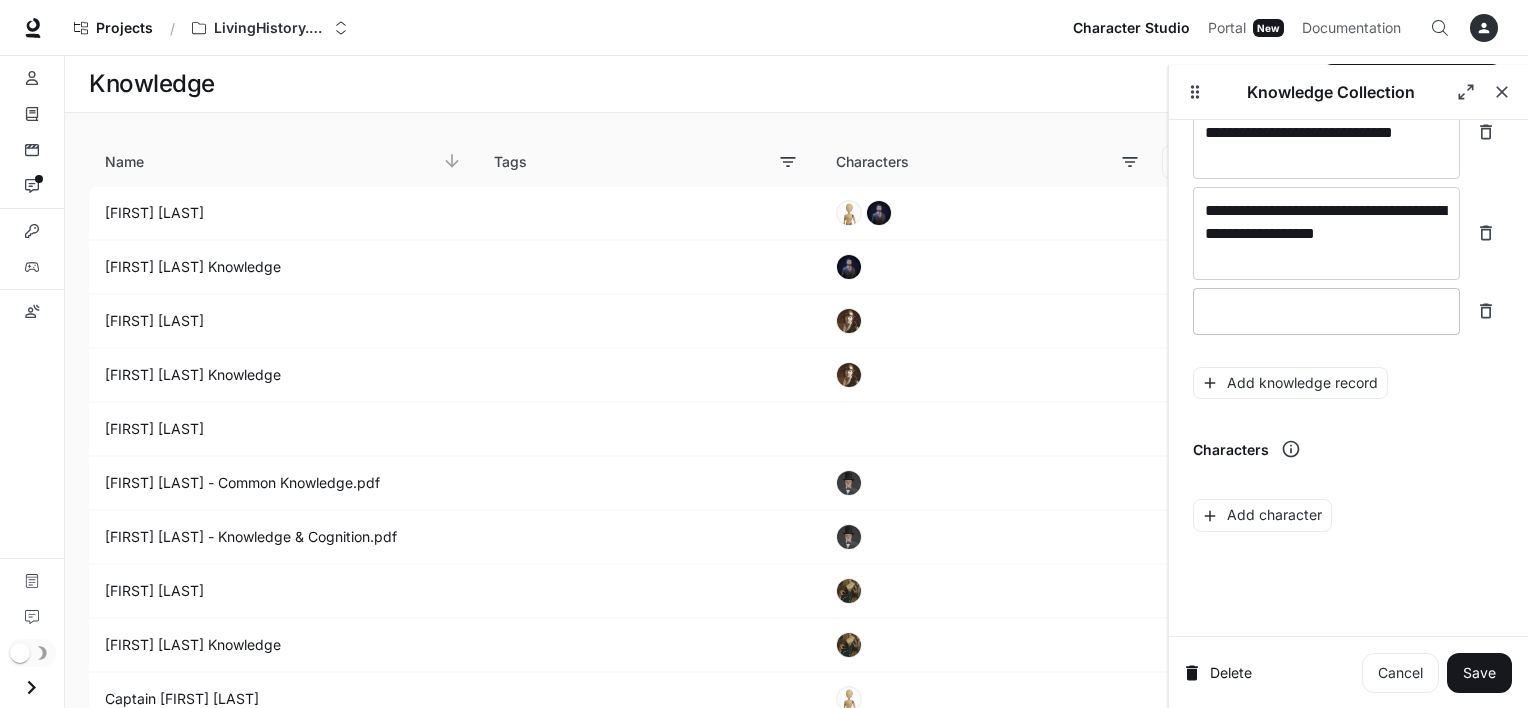 click on "* ​" at bounding box center (1326, 311) 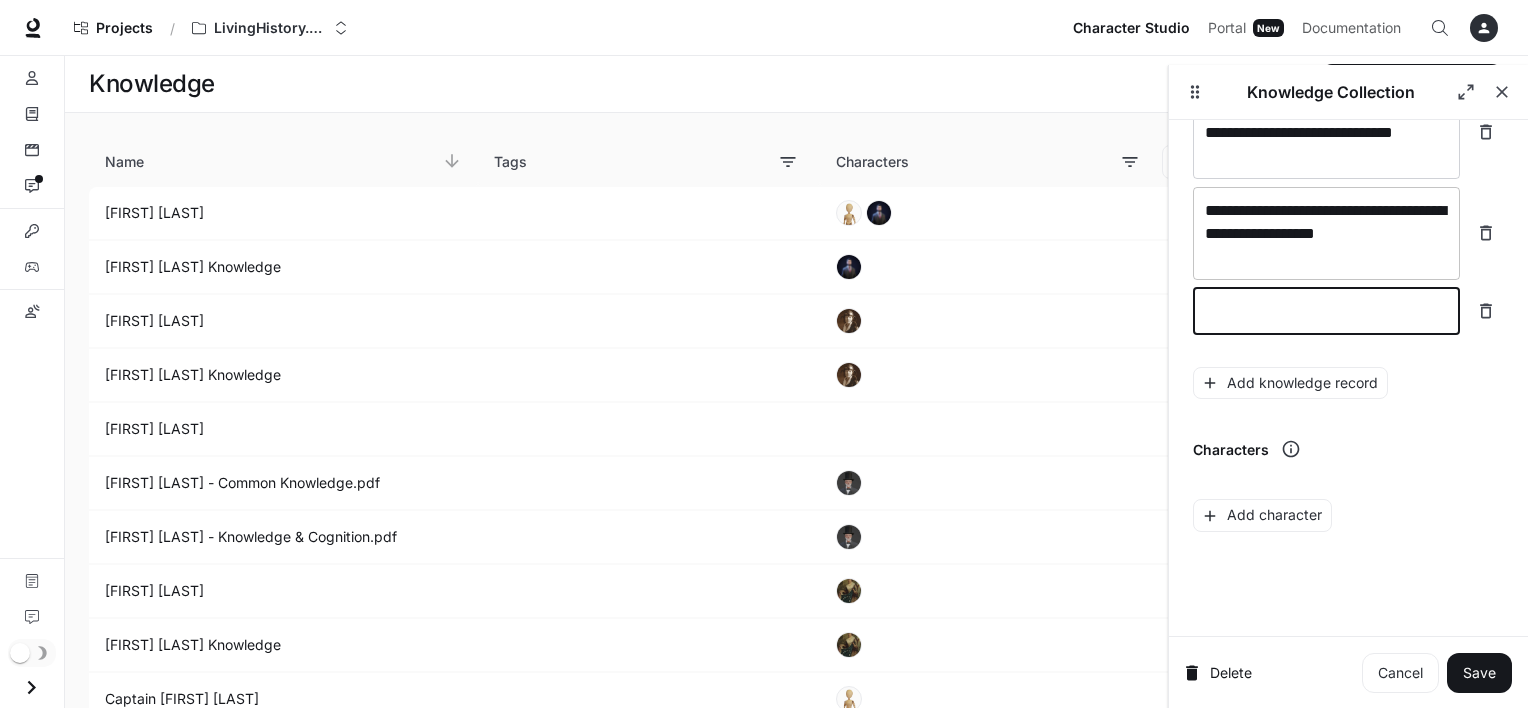 click on "**********" at bounding box center [1326, 233] 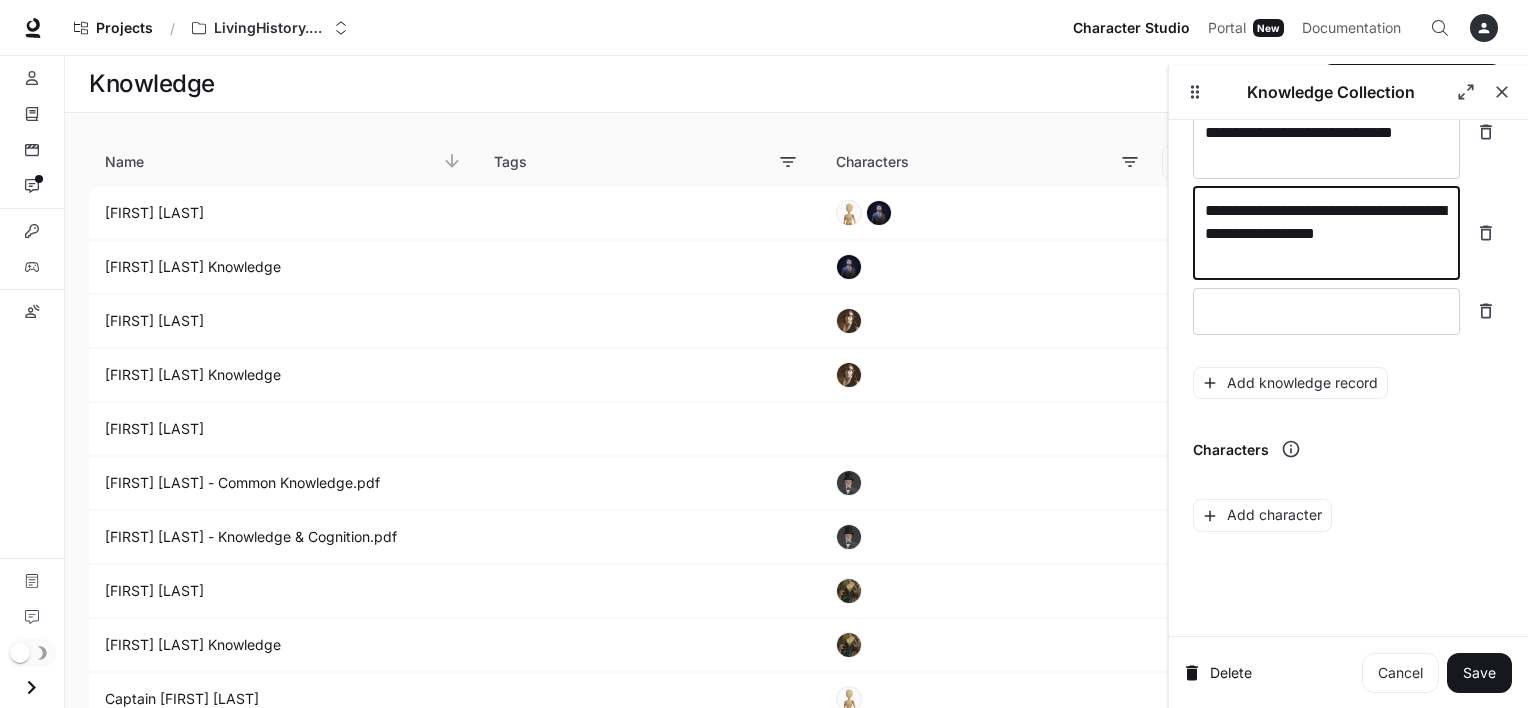 click on "**********" at bounding box center (1326, 233) 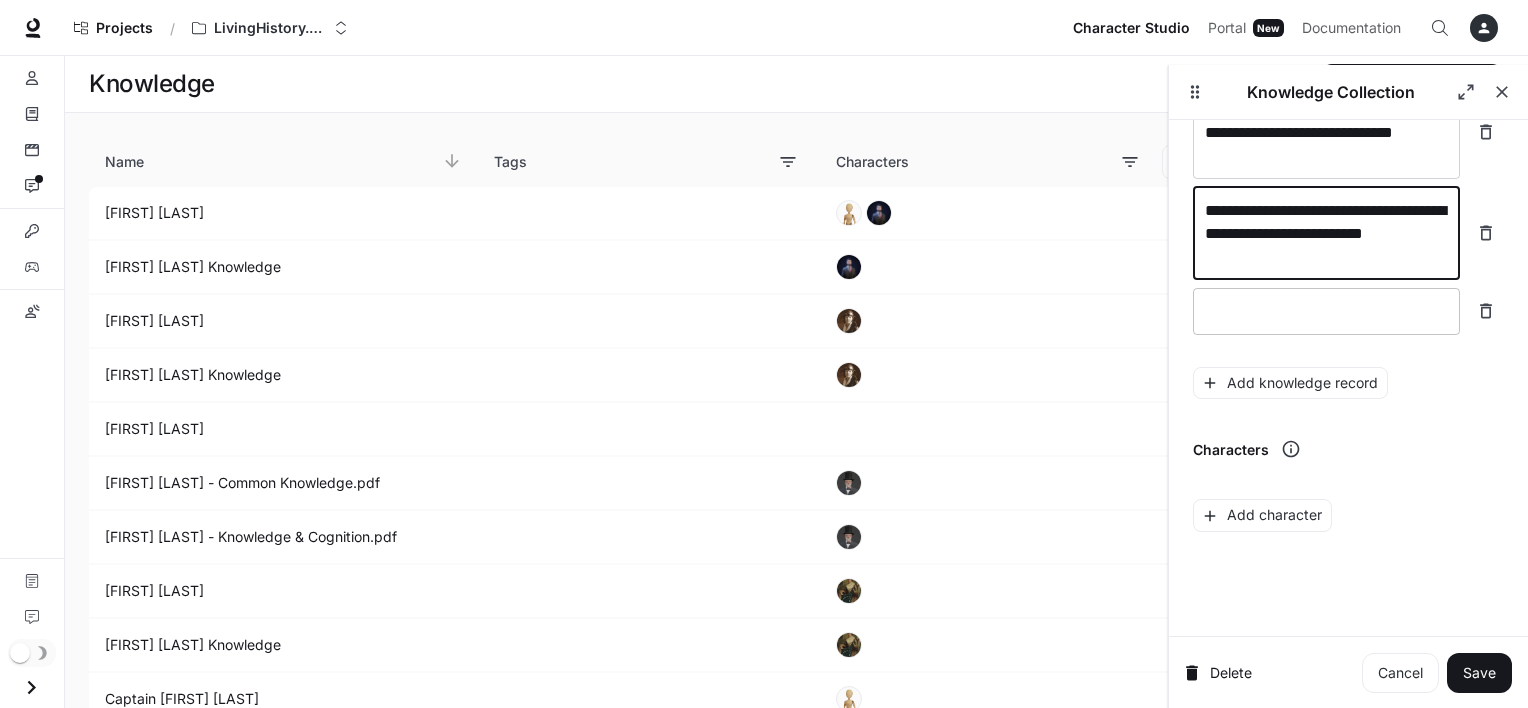 type on "**********" 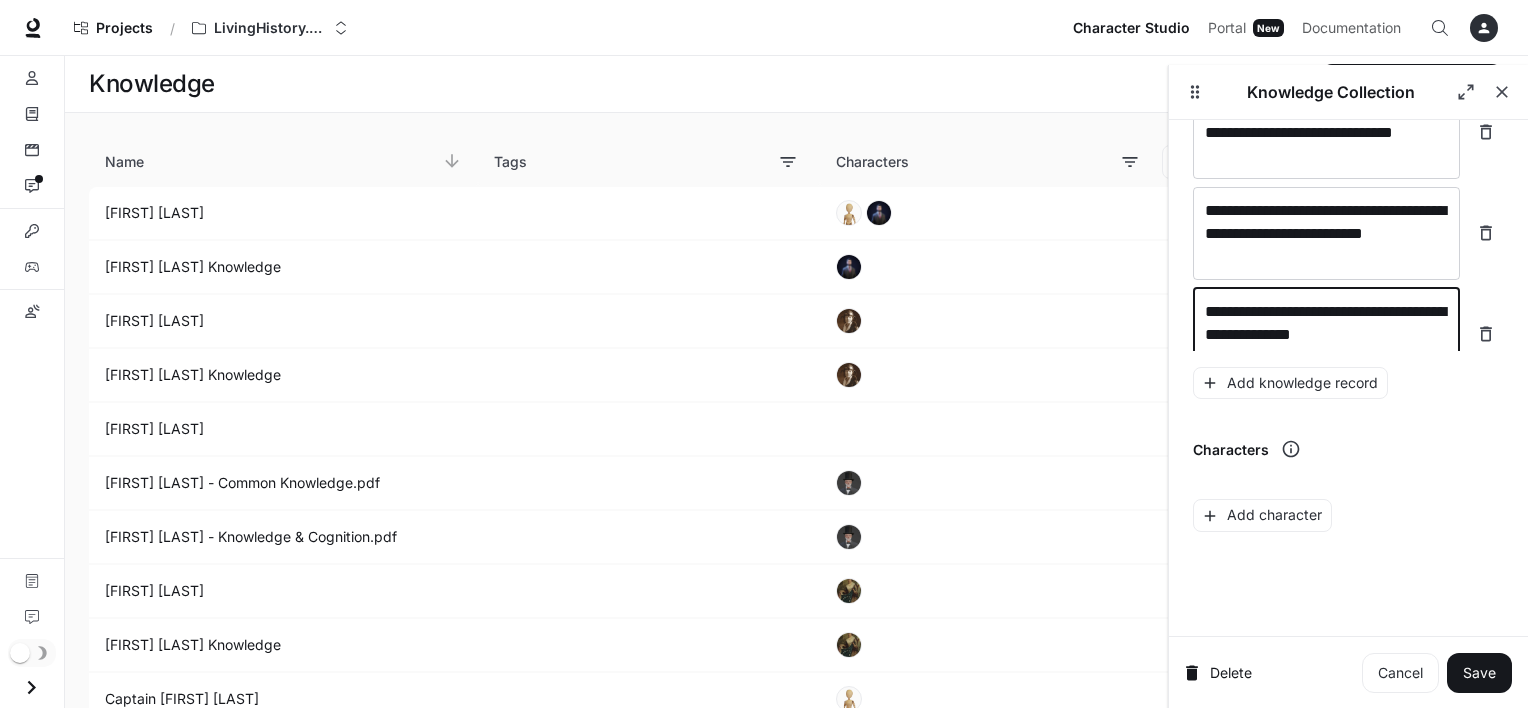 scroll, scrollTop: 9717, scrollLeft: 0, axis: vertical 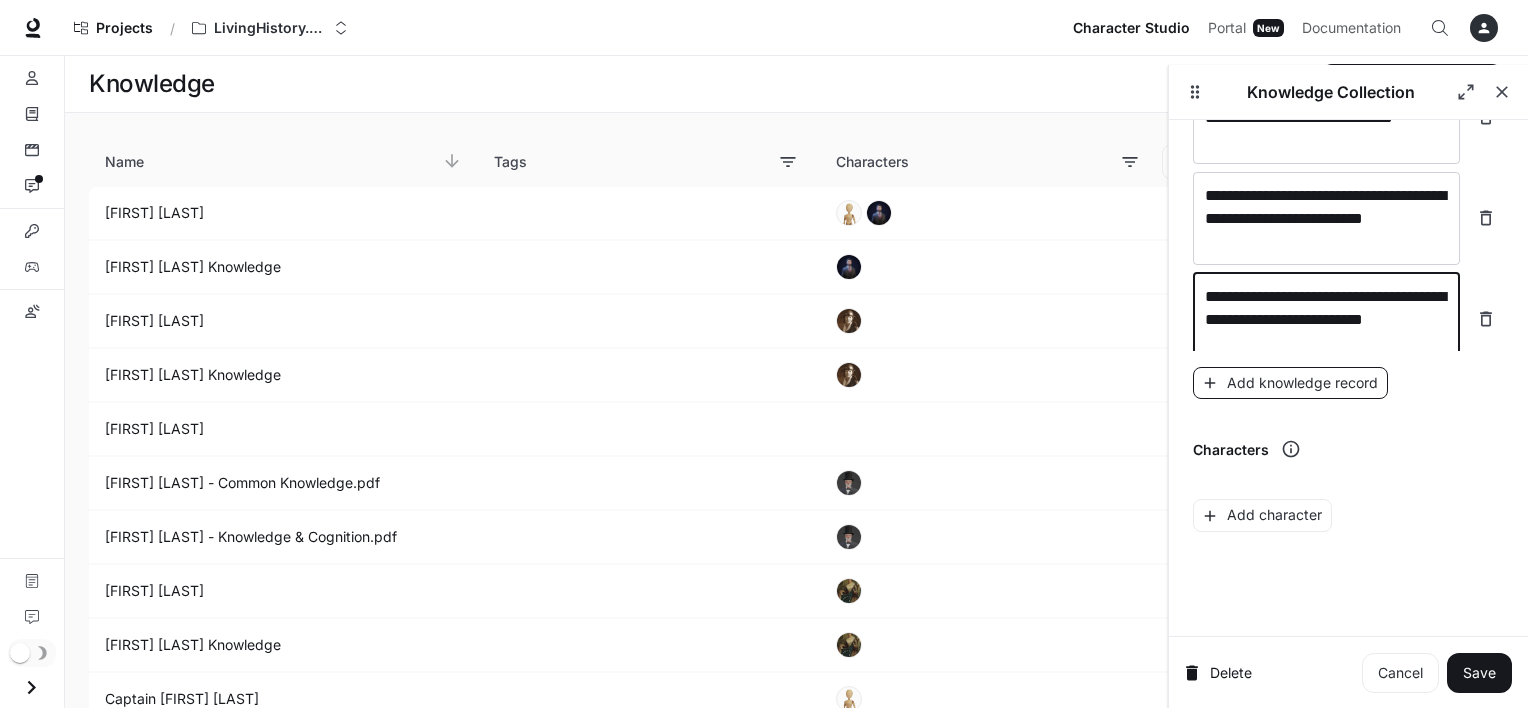 type on "**********" 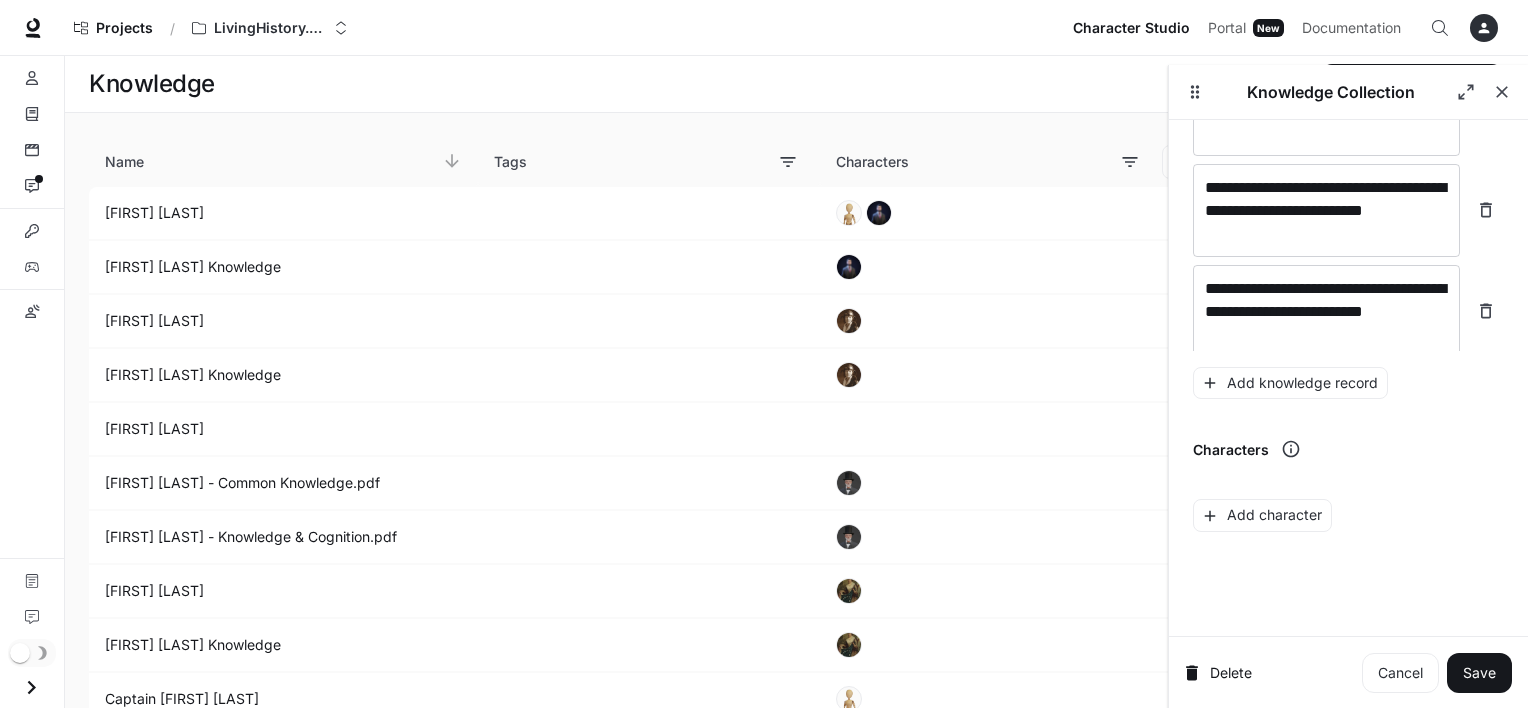 scroll, scrollTop: 9795, scrollLeft: 0, axis: vertical 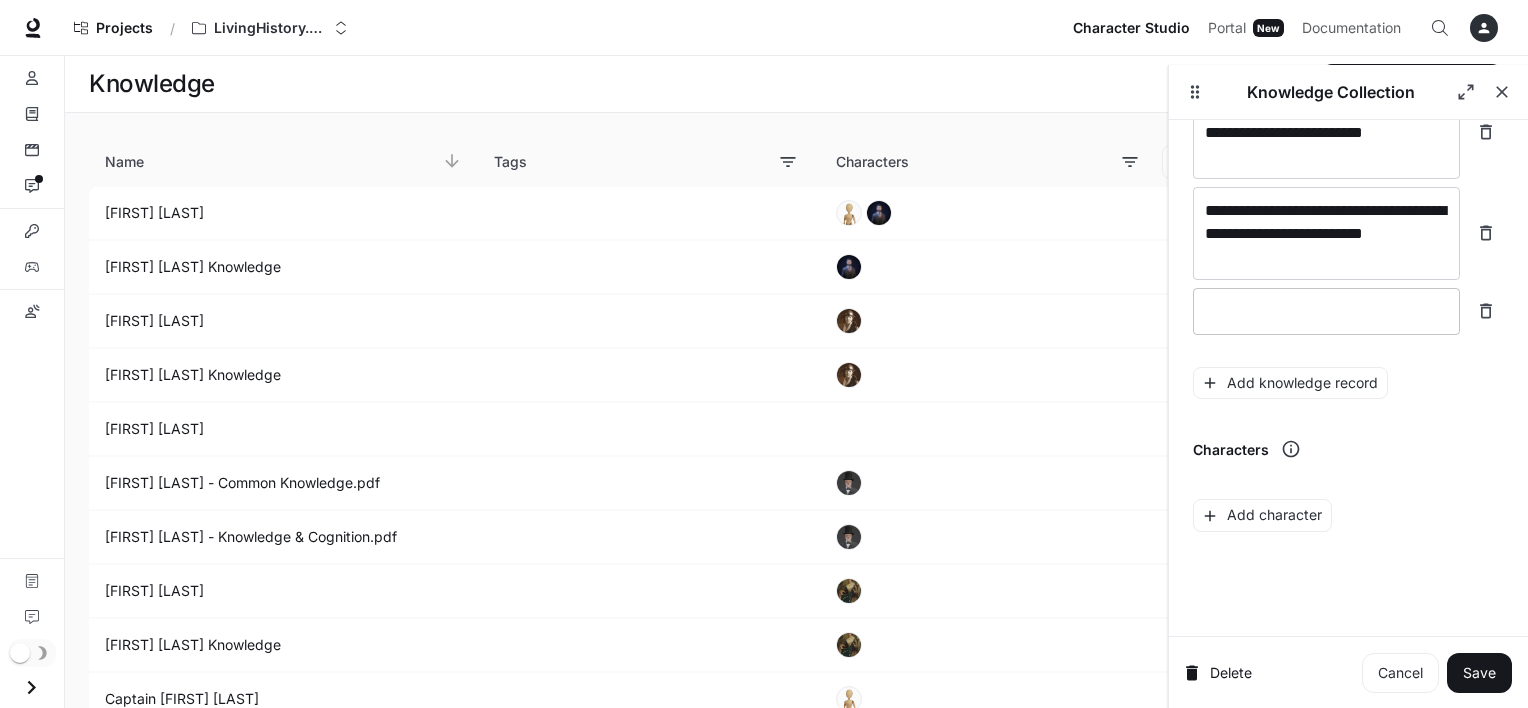 click at bounding box center [1326, 311] 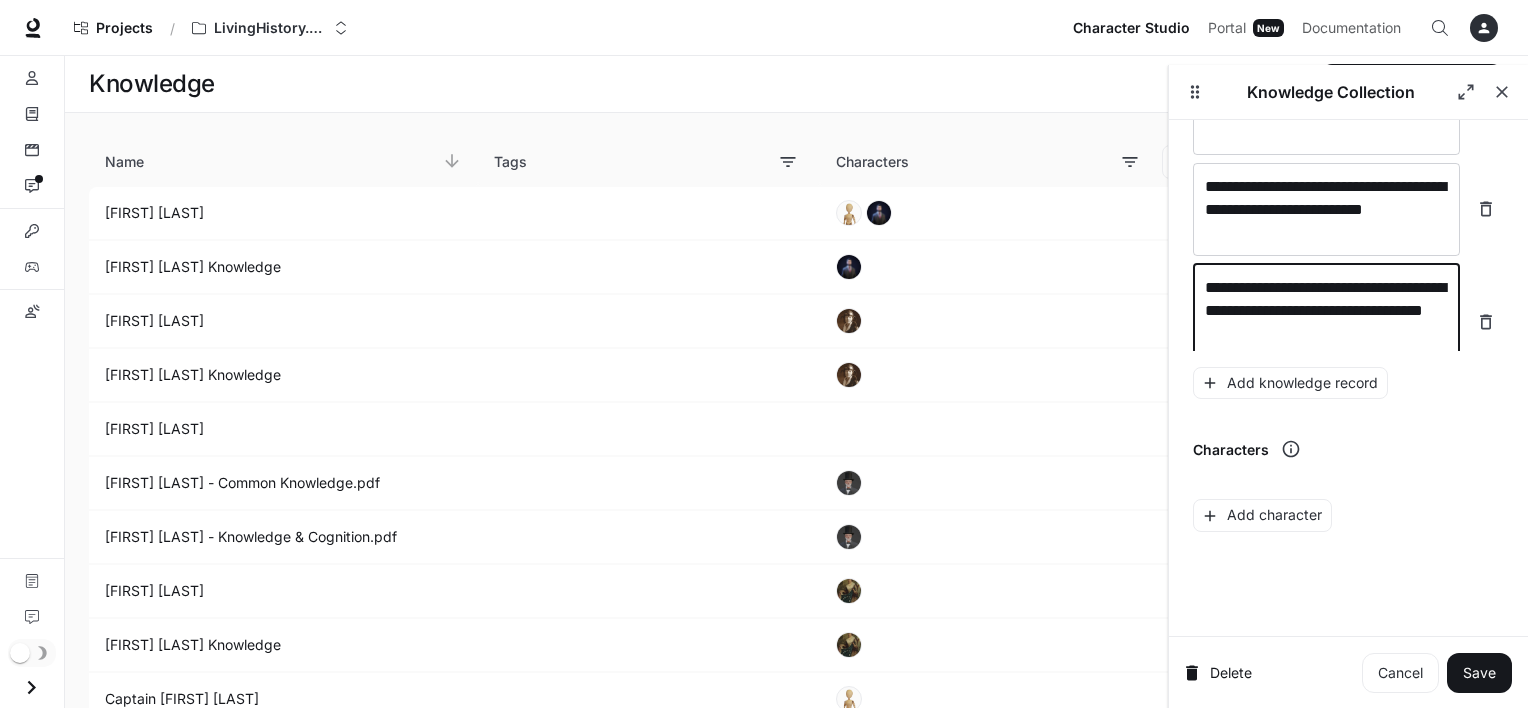 scroll, scrollTop: 9833, scrollLeft: 0, axis: vertical 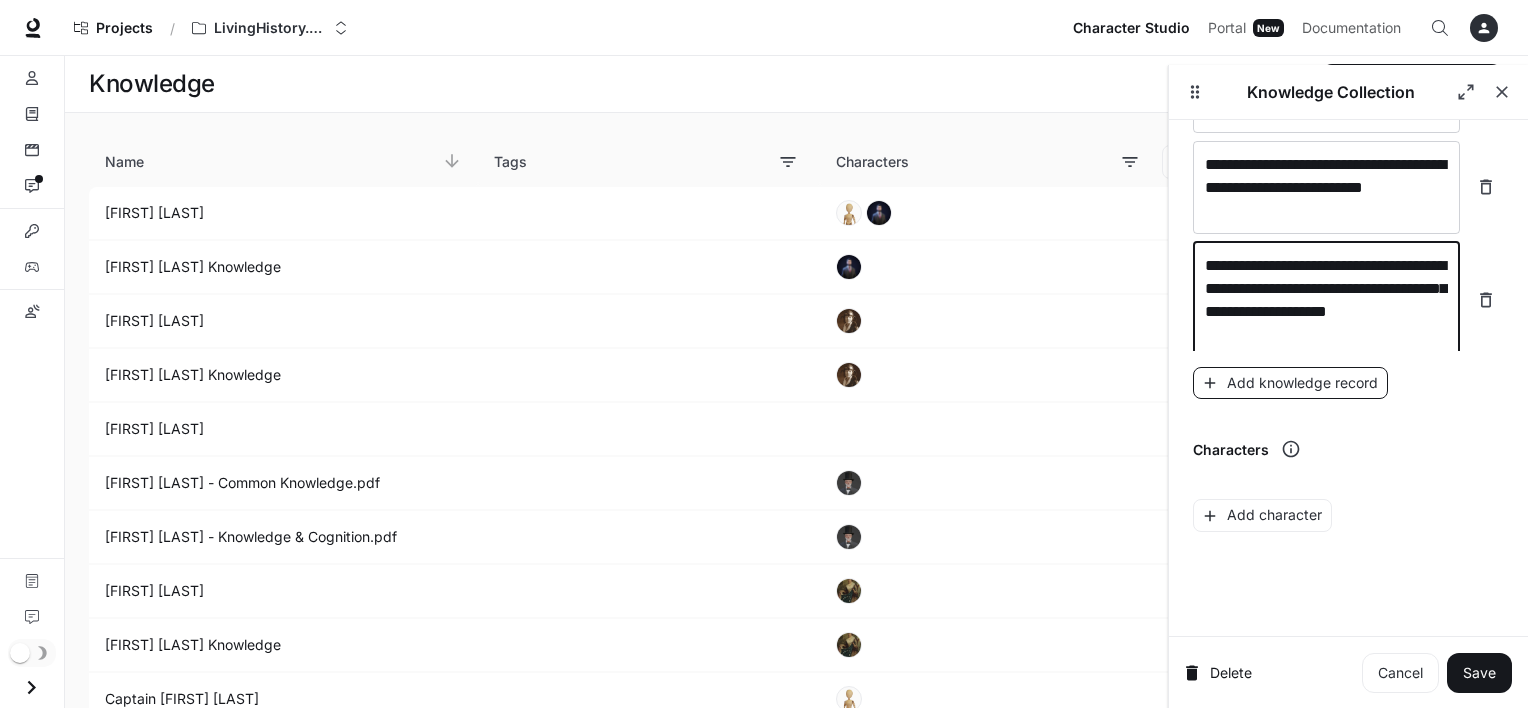 type on "**********" 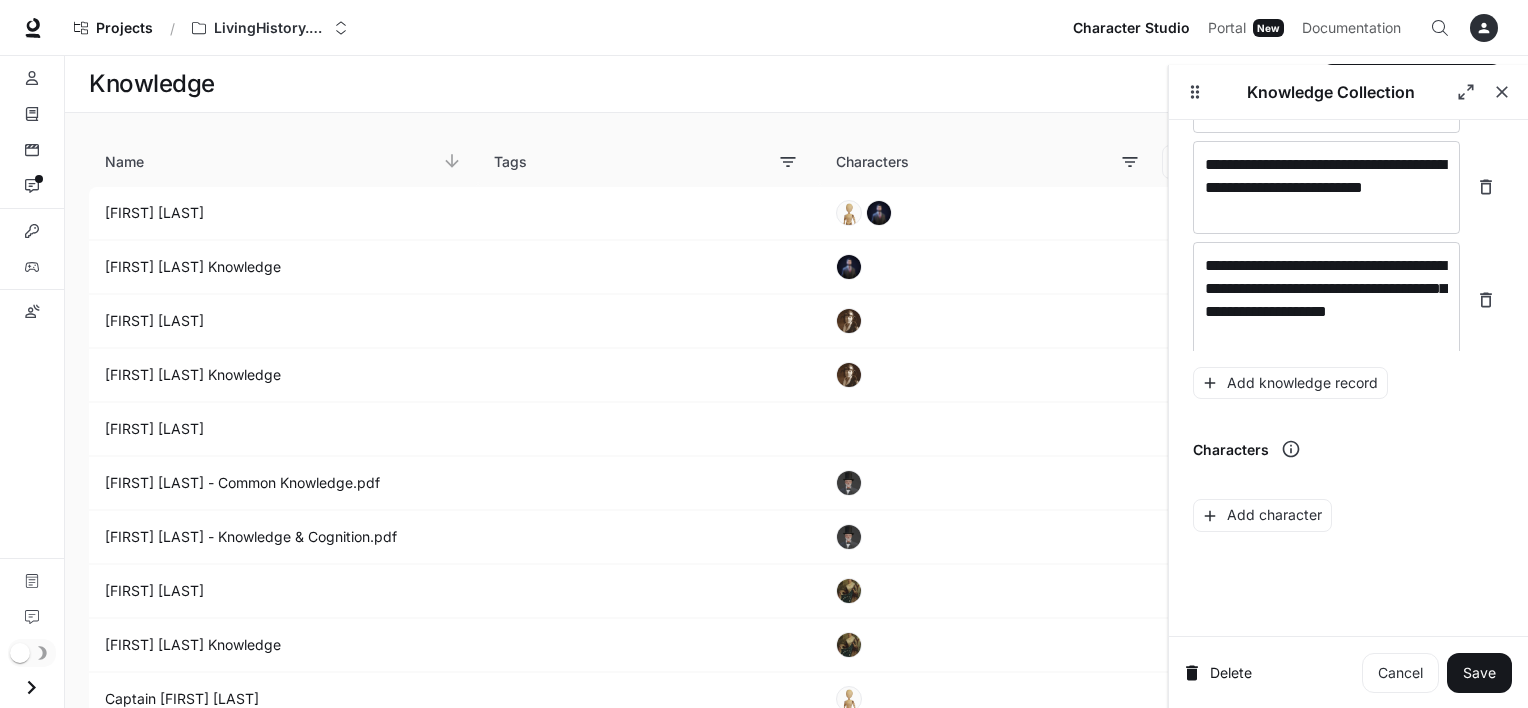 scroll, scrollTop: 9888, scrollLeft: 0, axis: vertical 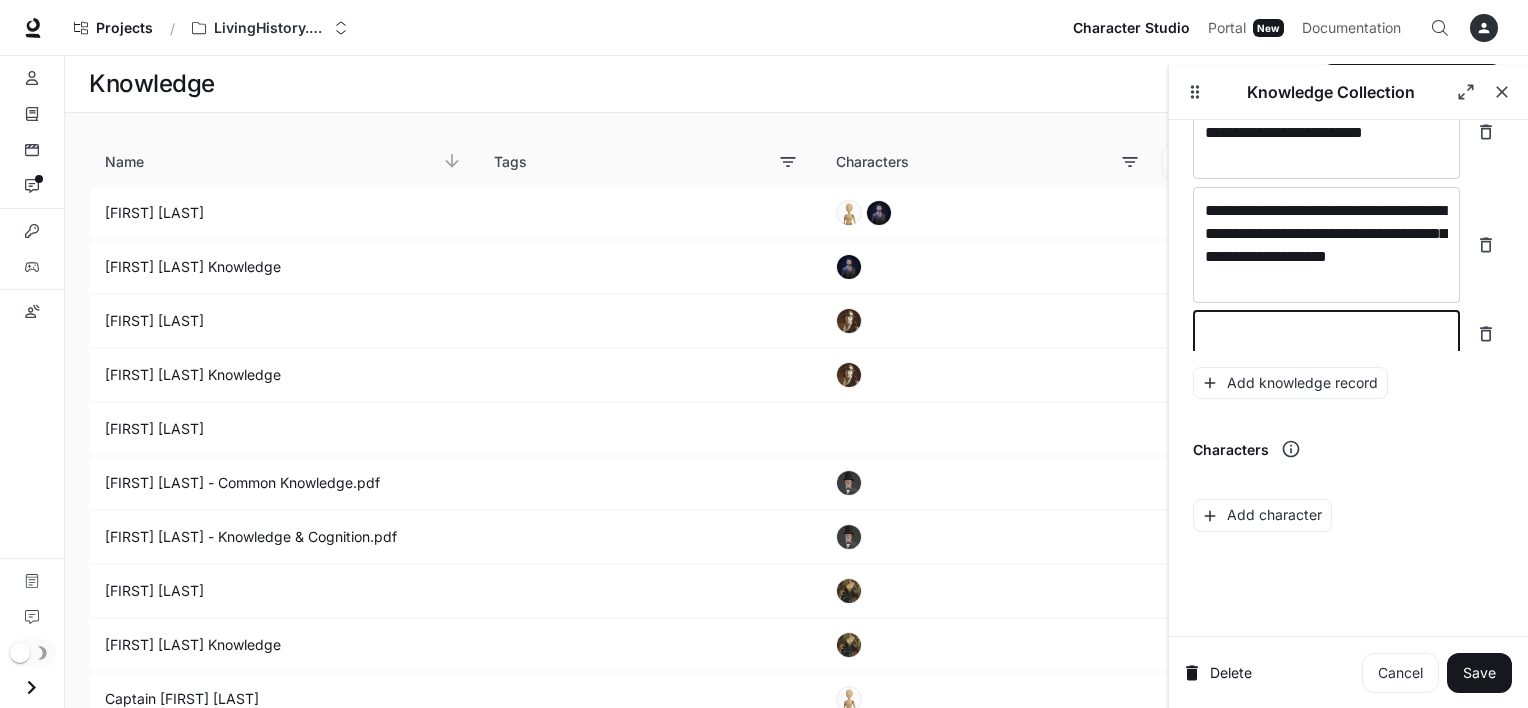 click at bounding box center [1326, 334] 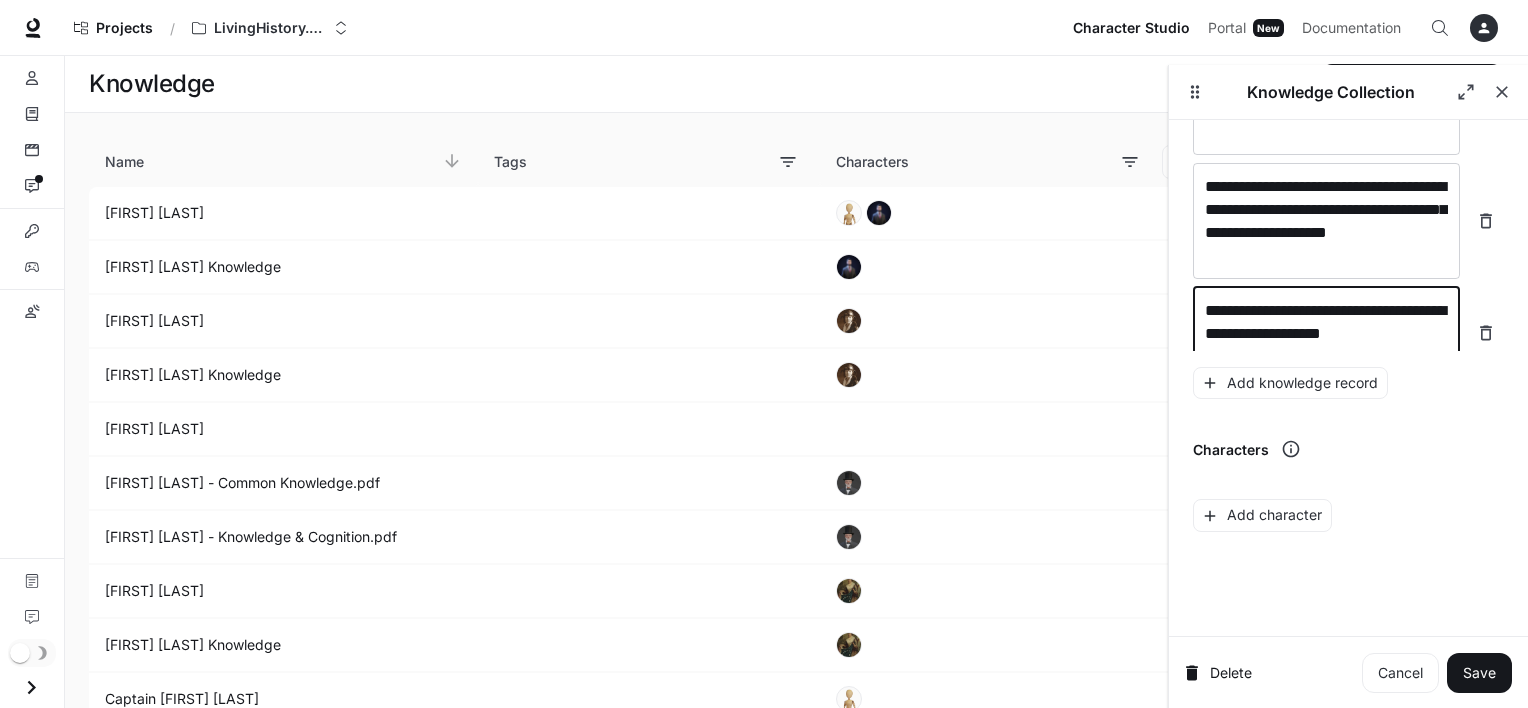 scroll, scrollTop: 9927, scrollLeft: 0, axis: vertical 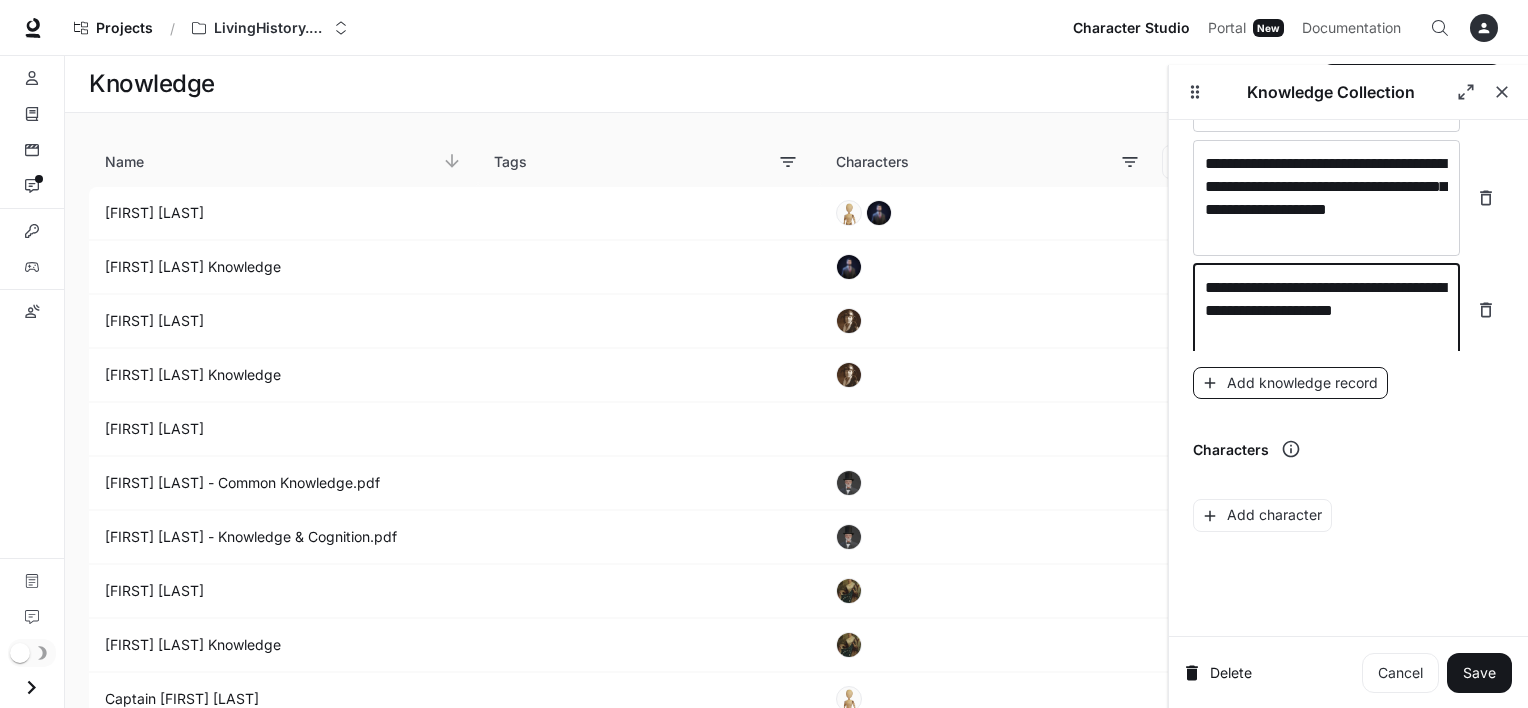 type on "**********" 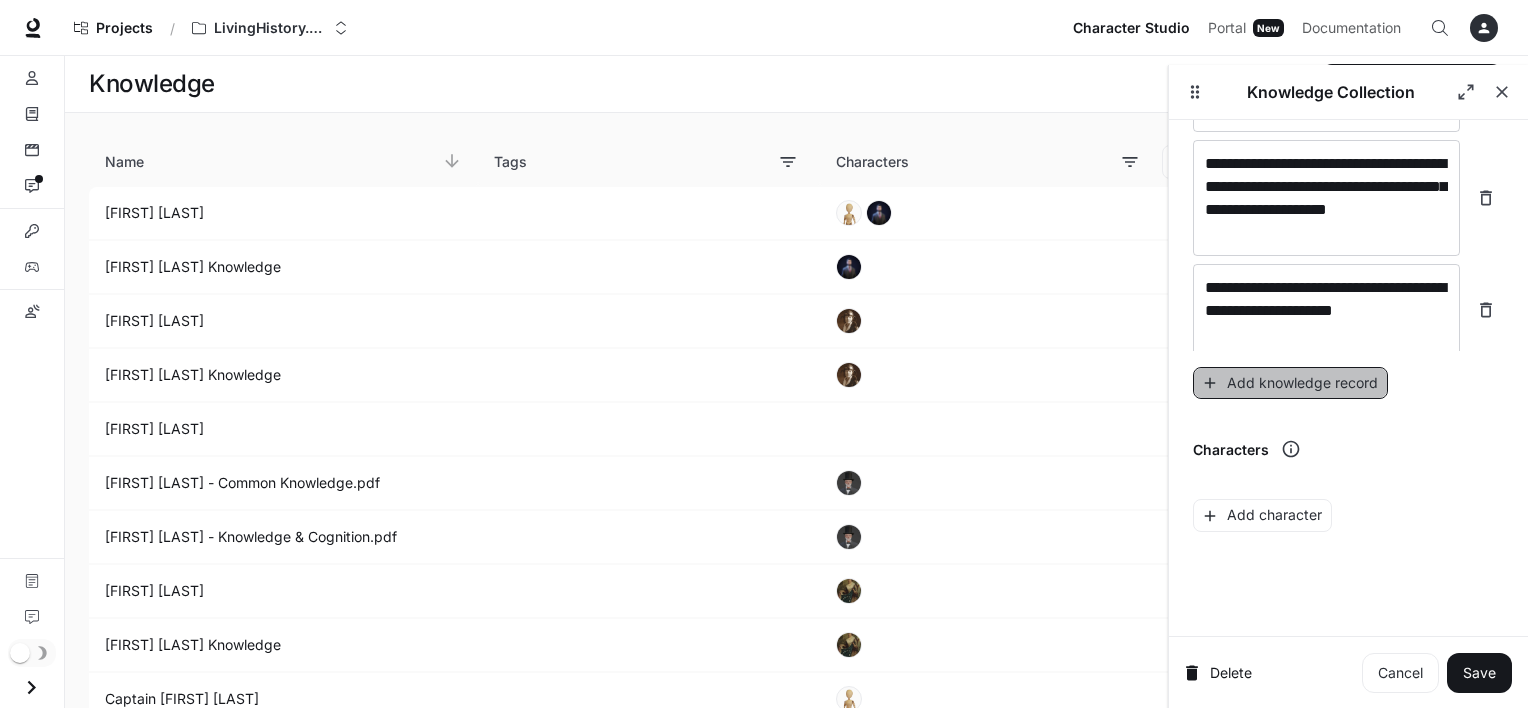 click on "Add knowledge record" at bounding box center [1290, 383] 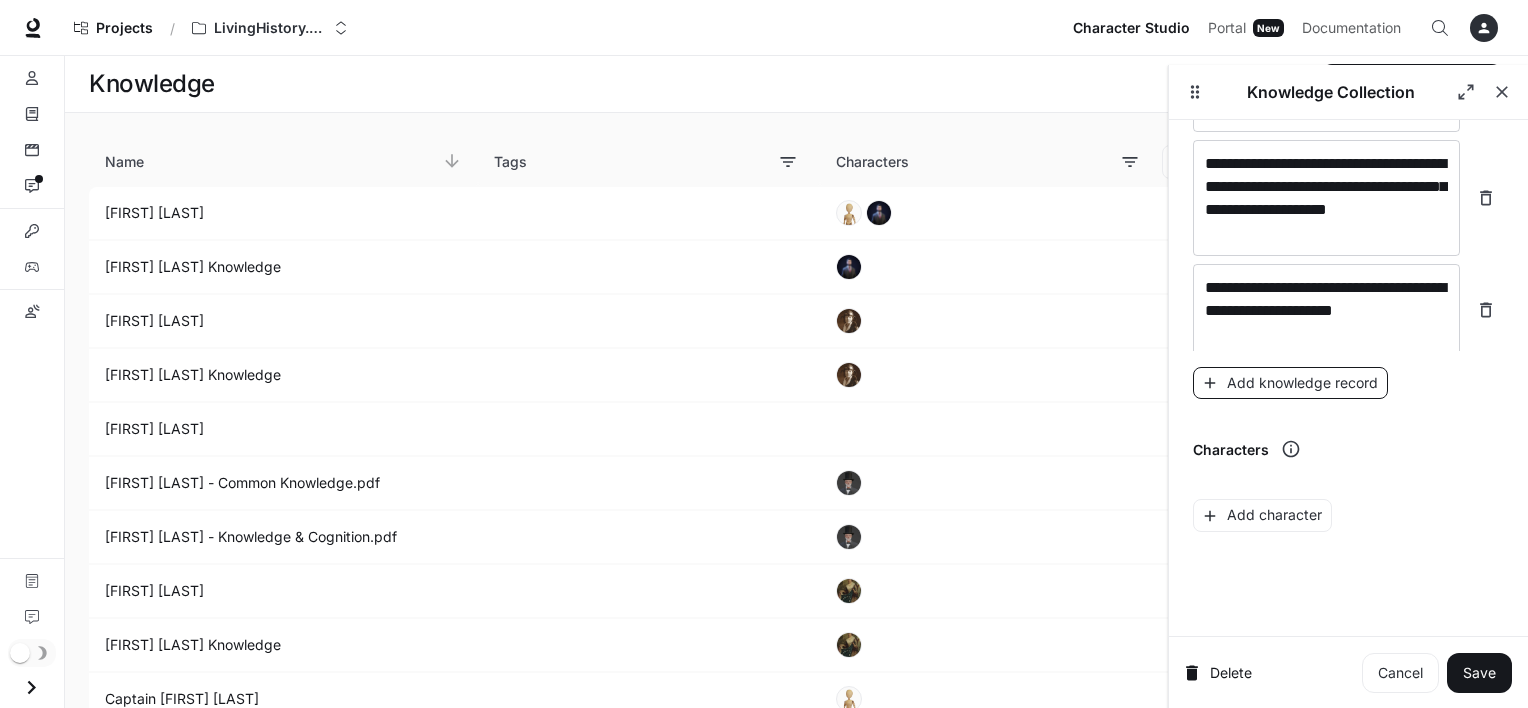 scroll, scrollTop: 9980, scrollLeft: 0, axis: vertical 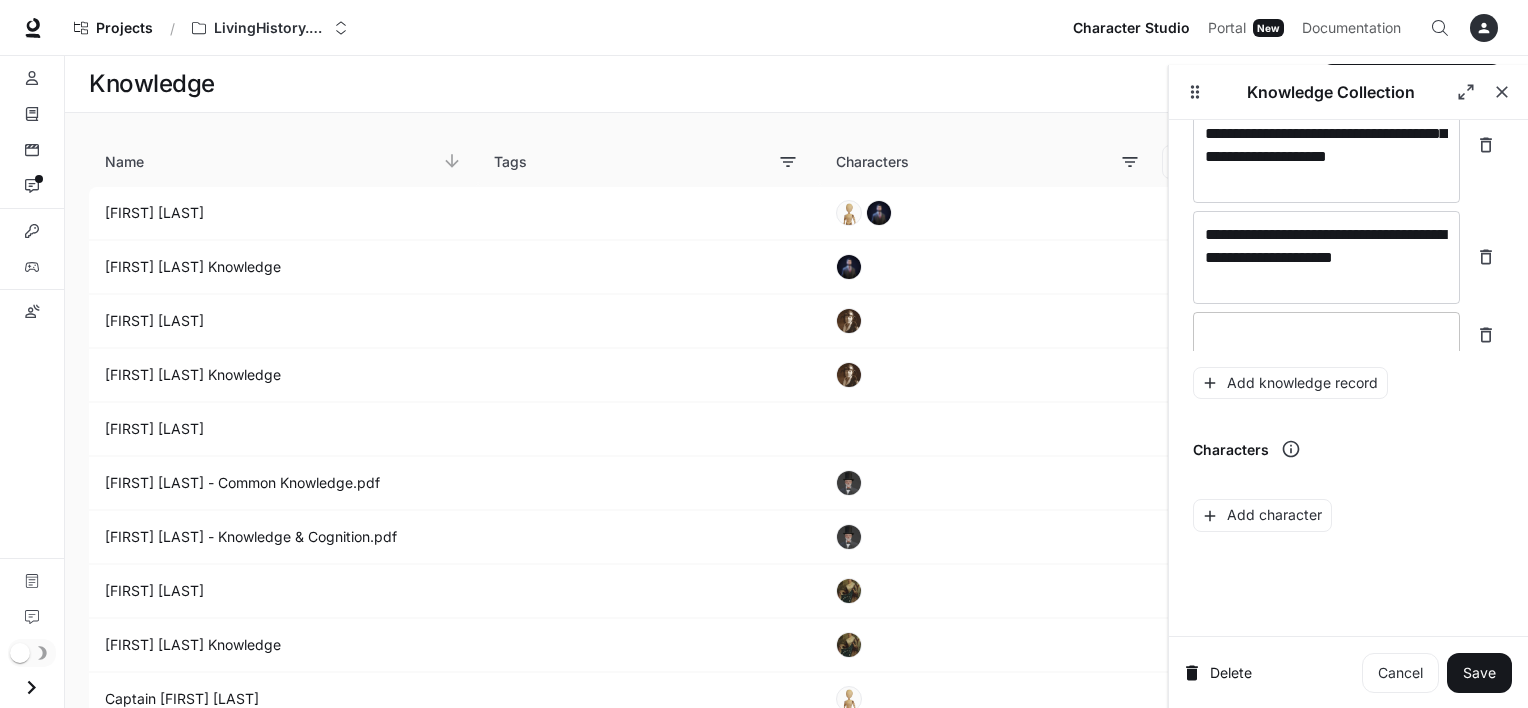 click on "* ​" at bounding box center [1326, 335] 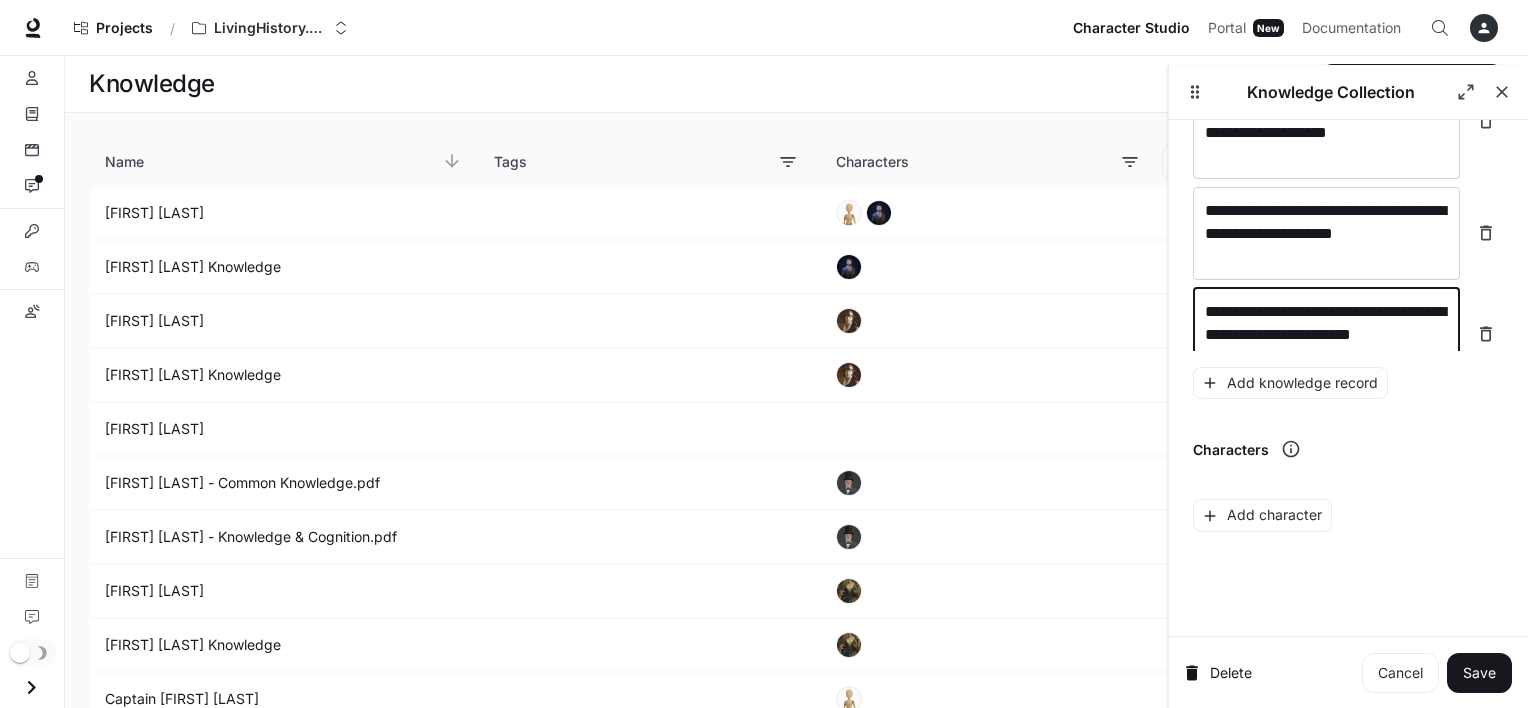scroll, scrollTop: 10020, scrollLeft: 0, axis: vertical 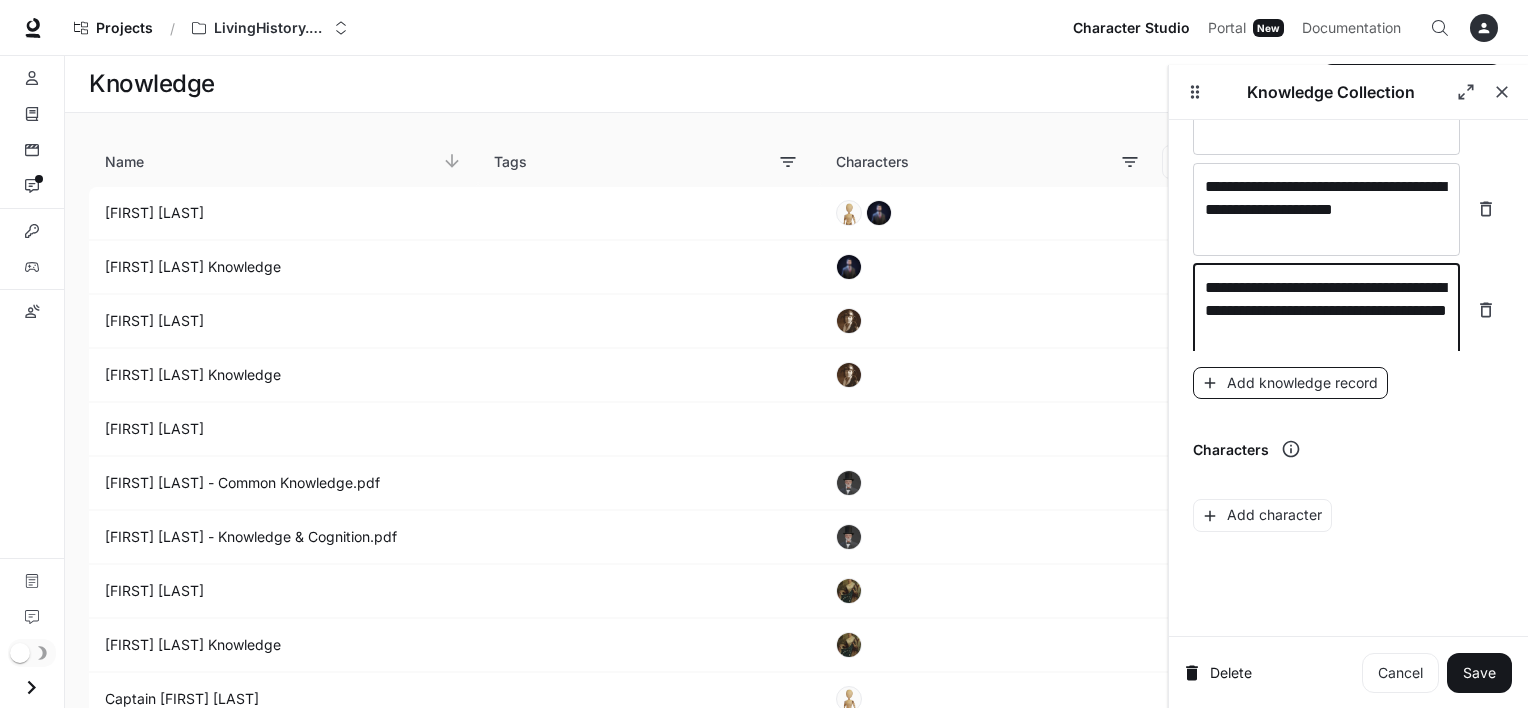 type on "**********" 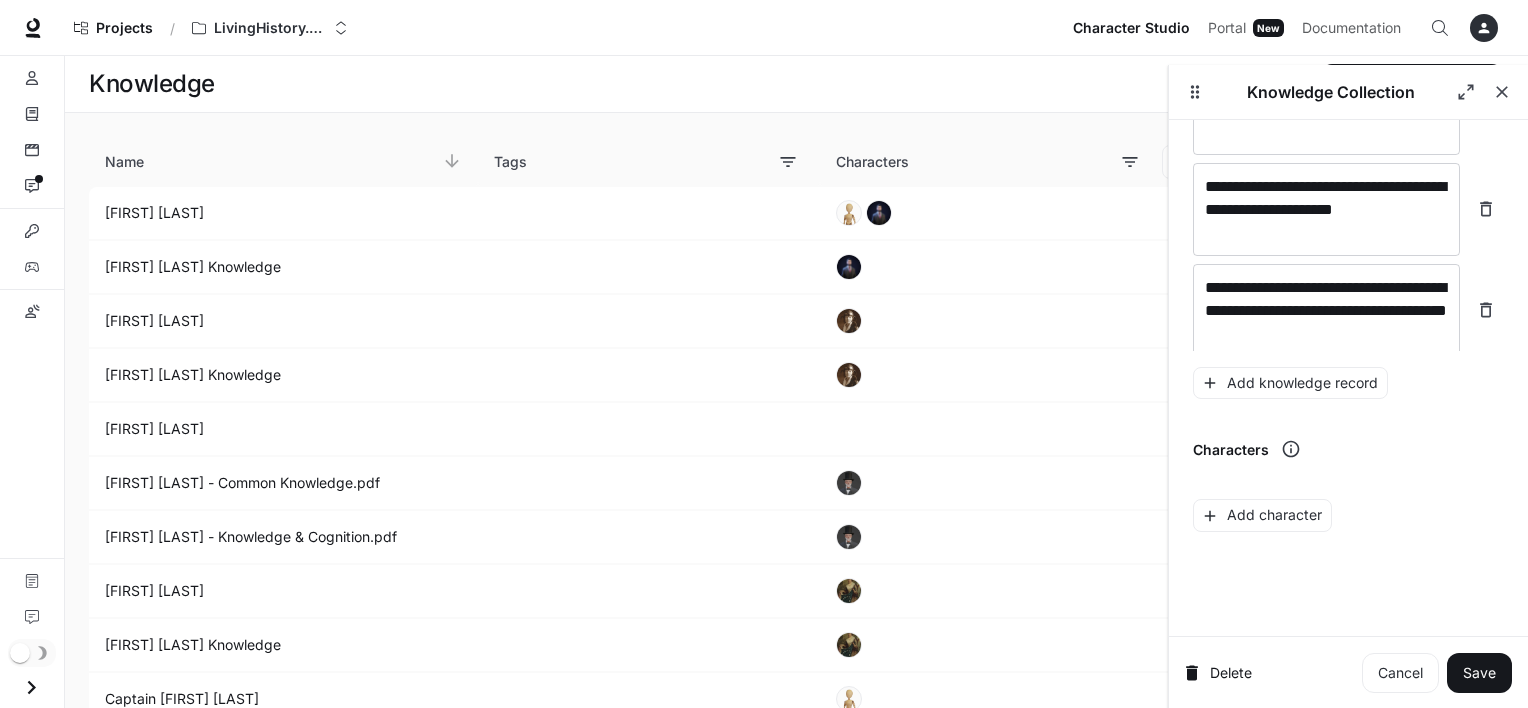 scroll, scrollTop: 10074, scrollLeft: 0, axis: vertical 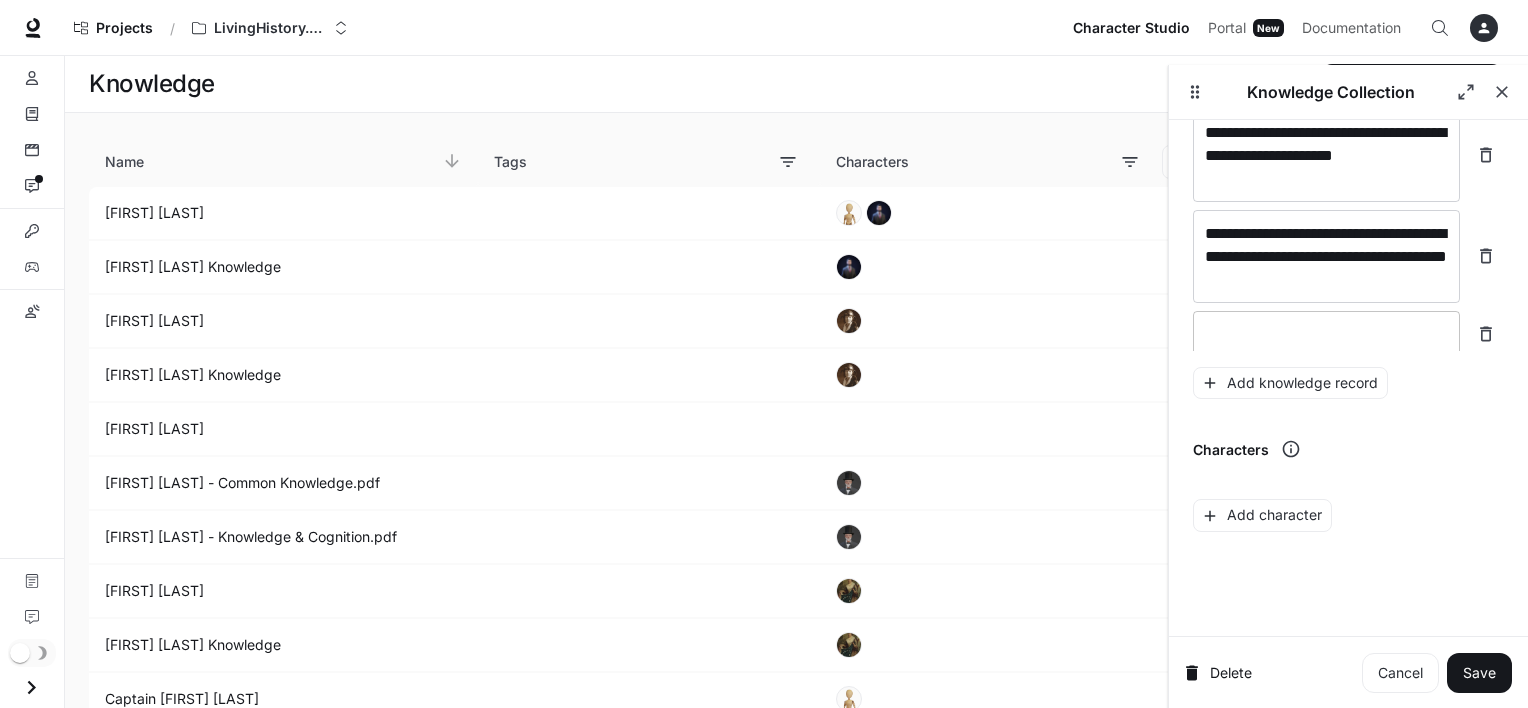 click at bounding box center [1326, 334] 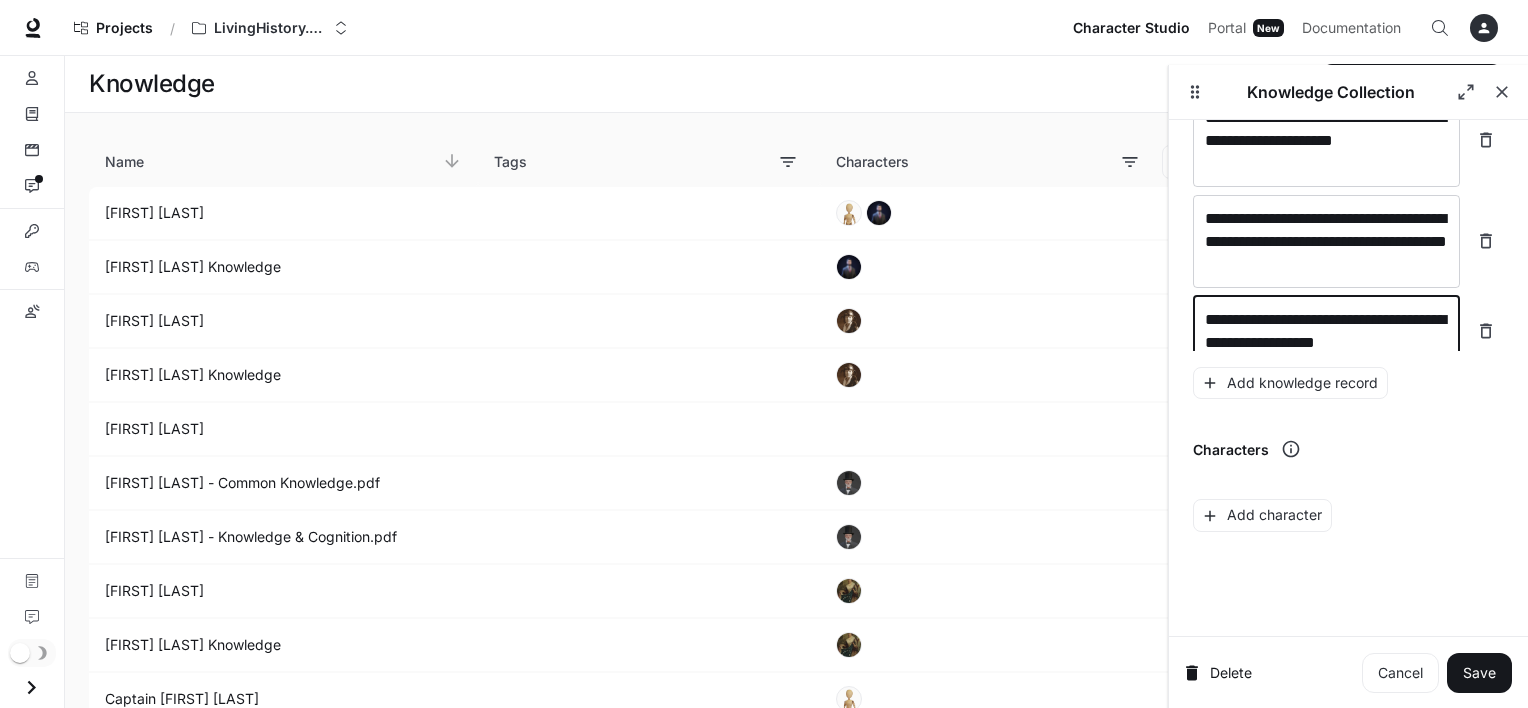 scroll, scrollTop: 10112, scrollLeft: 0, axis: vertical 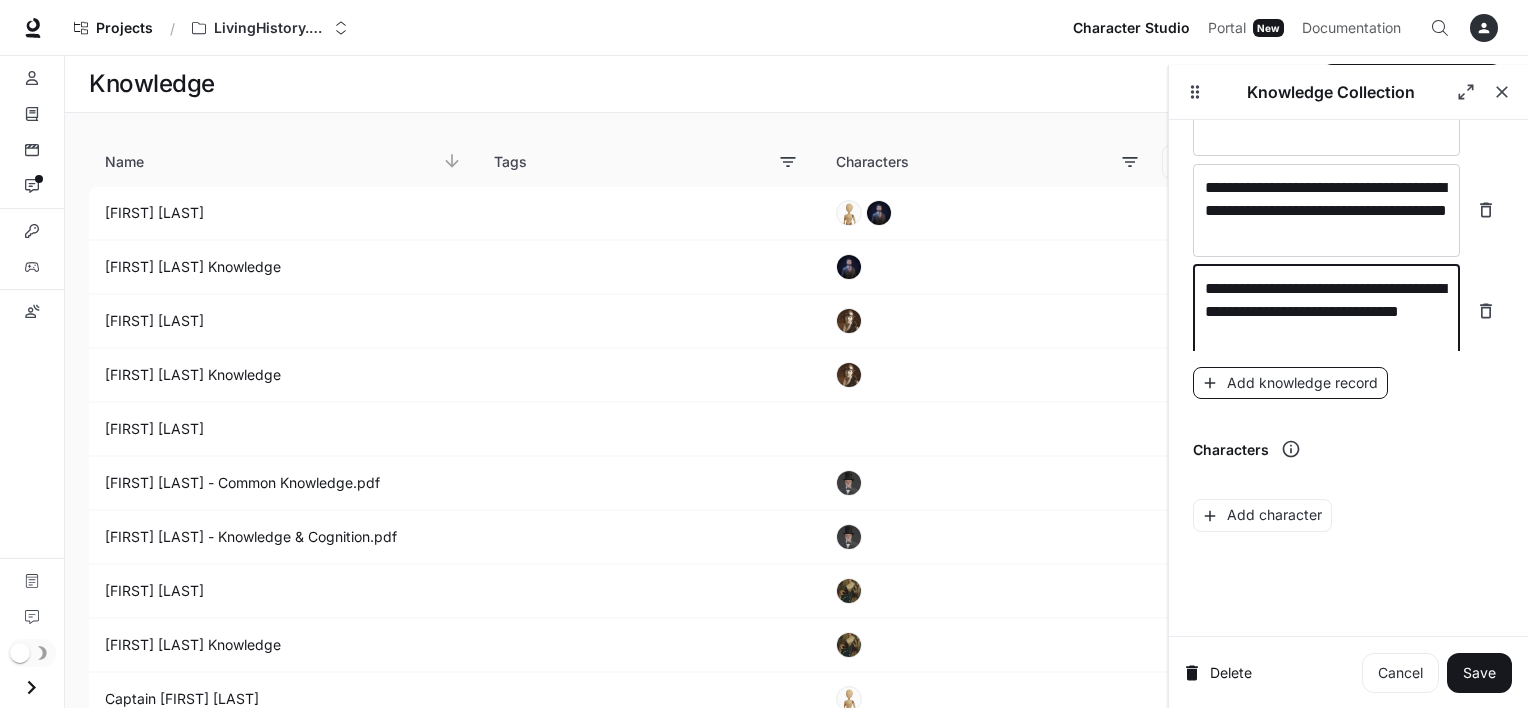 type on "**********" 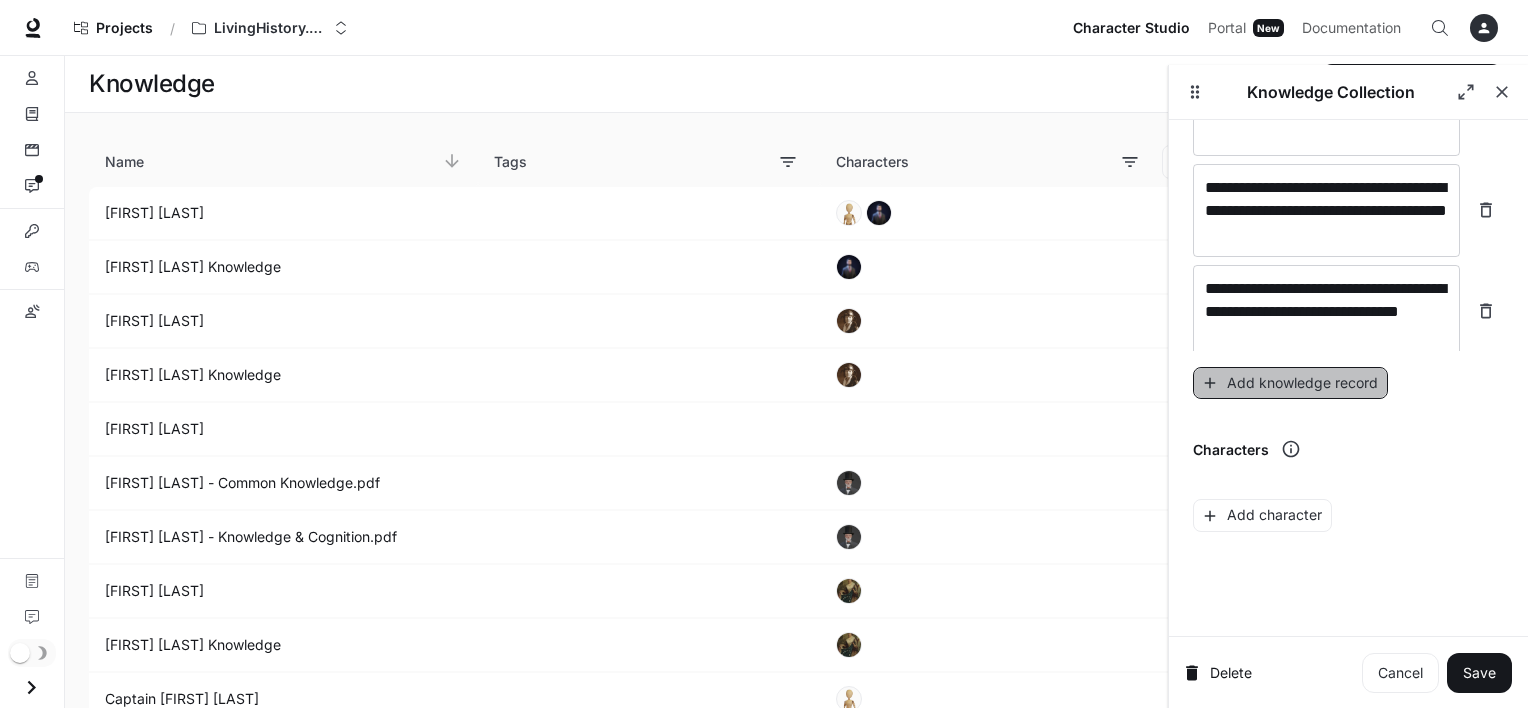 click on "Add knowledge record" at bounding box center (1290, 383) 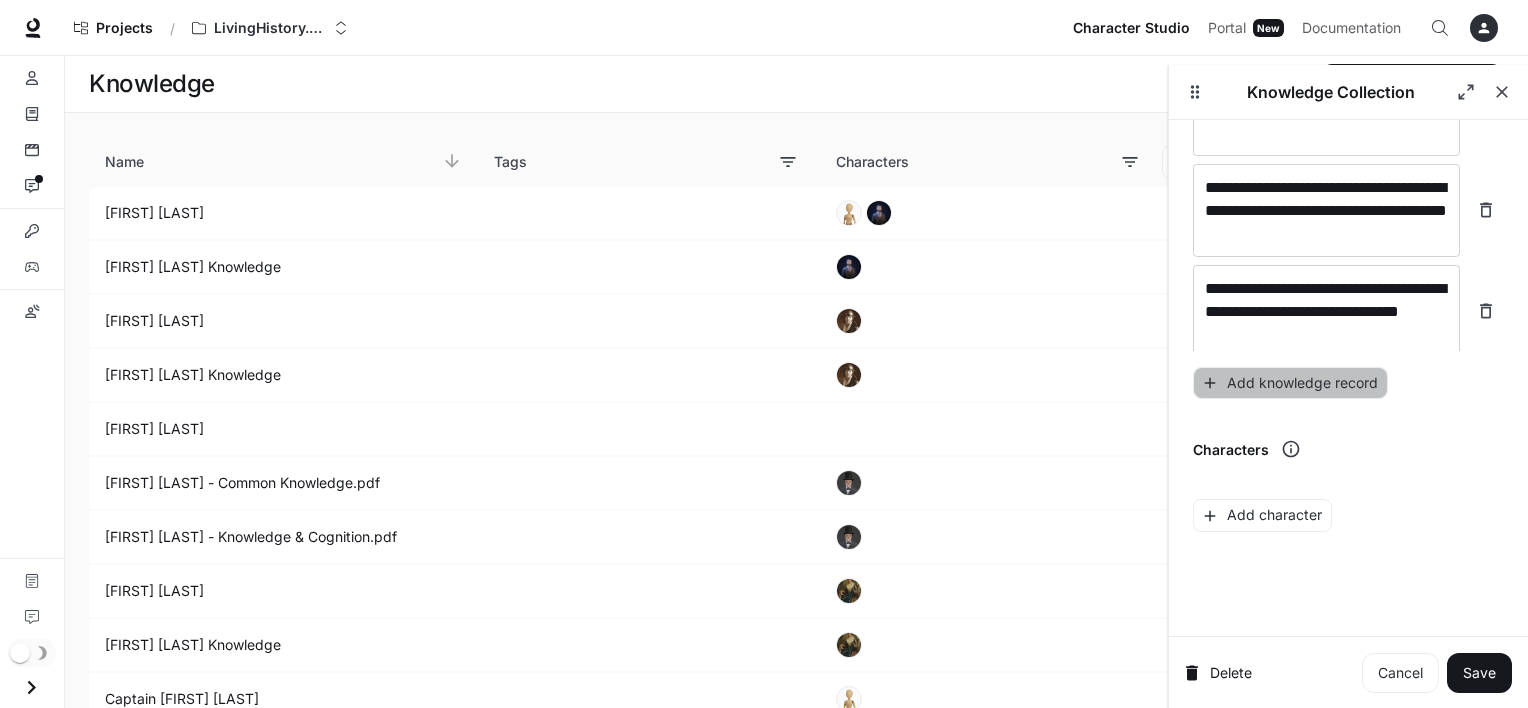 scroll, scrollTop: 10190, scrollLeft: 0, axis: vertical 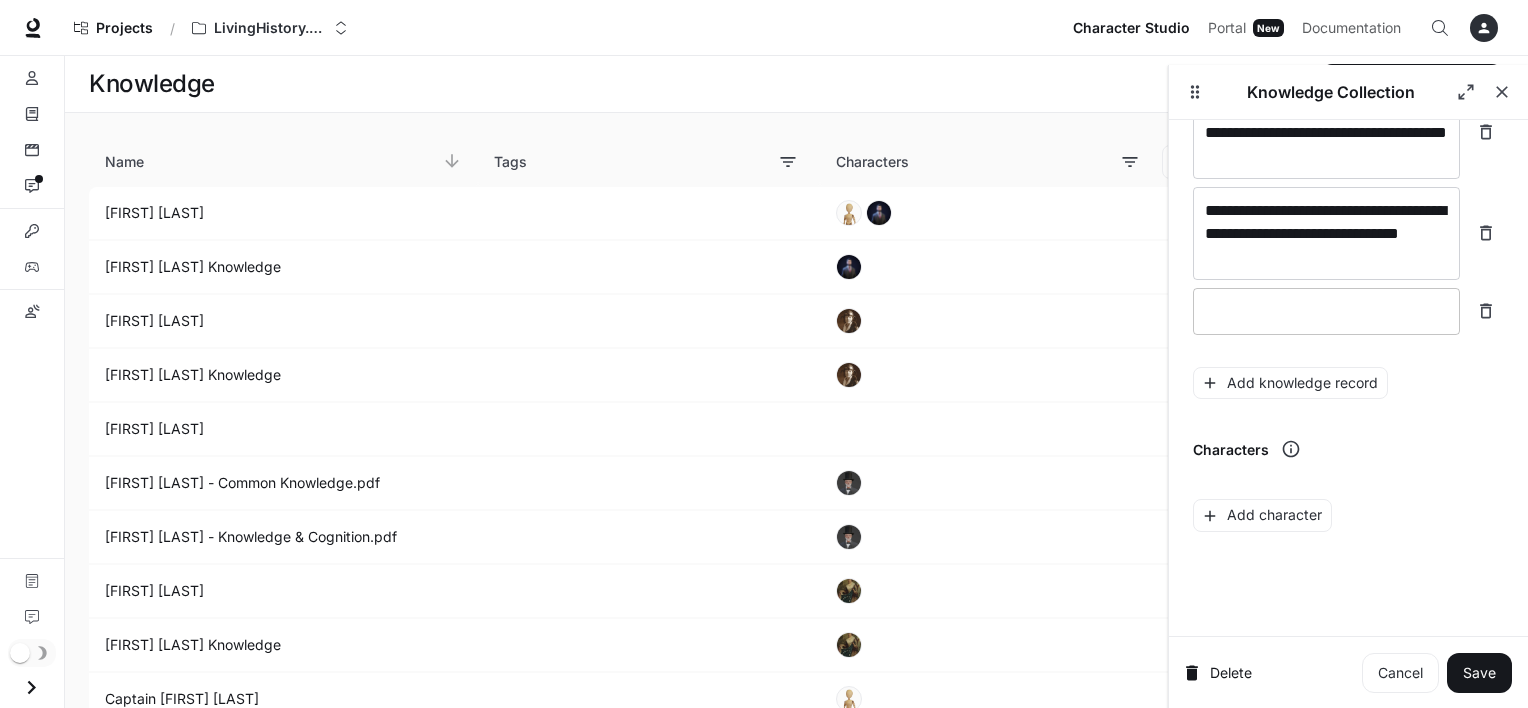 click at bounding box center [1326, 311] 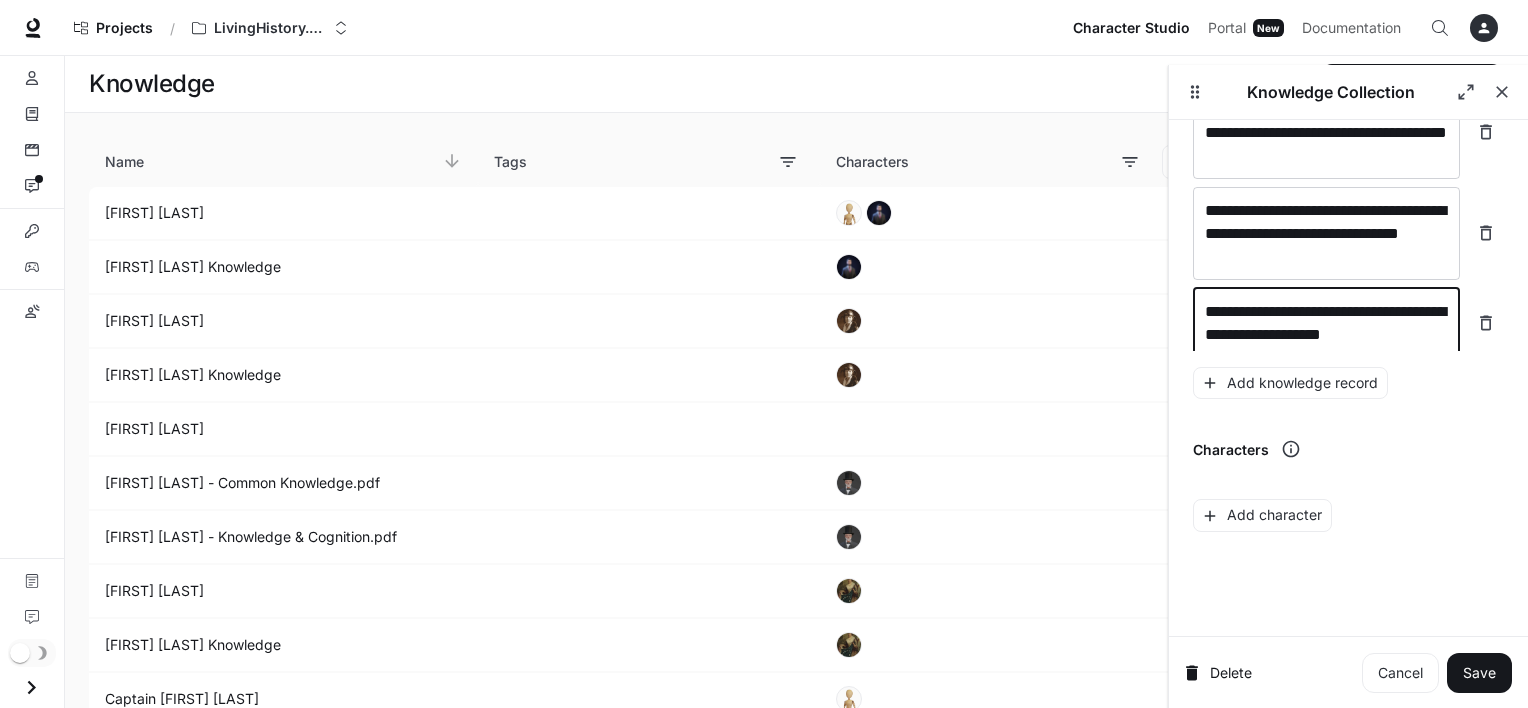 scroll, scrollTop: 10205, scrollLeft: 0, axis: vertical 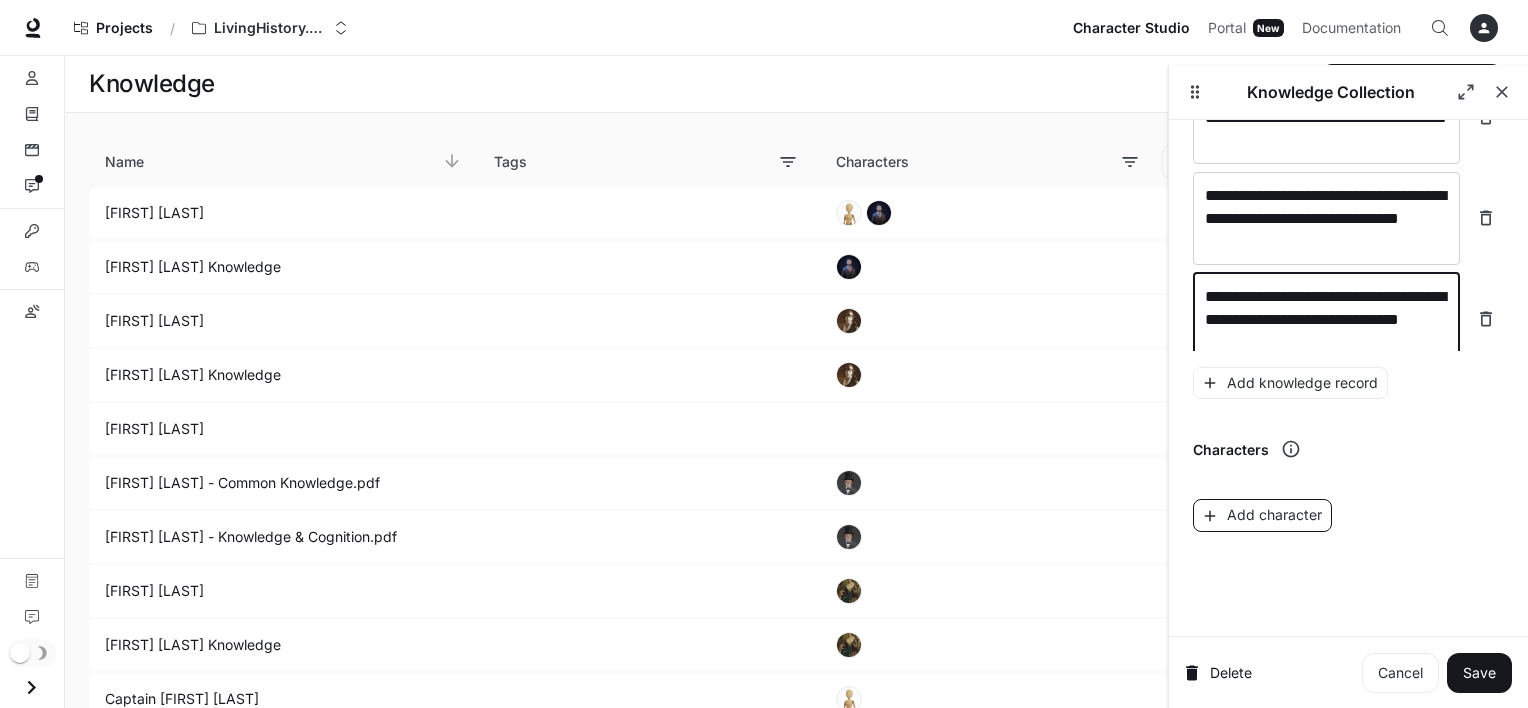 type on "**********" 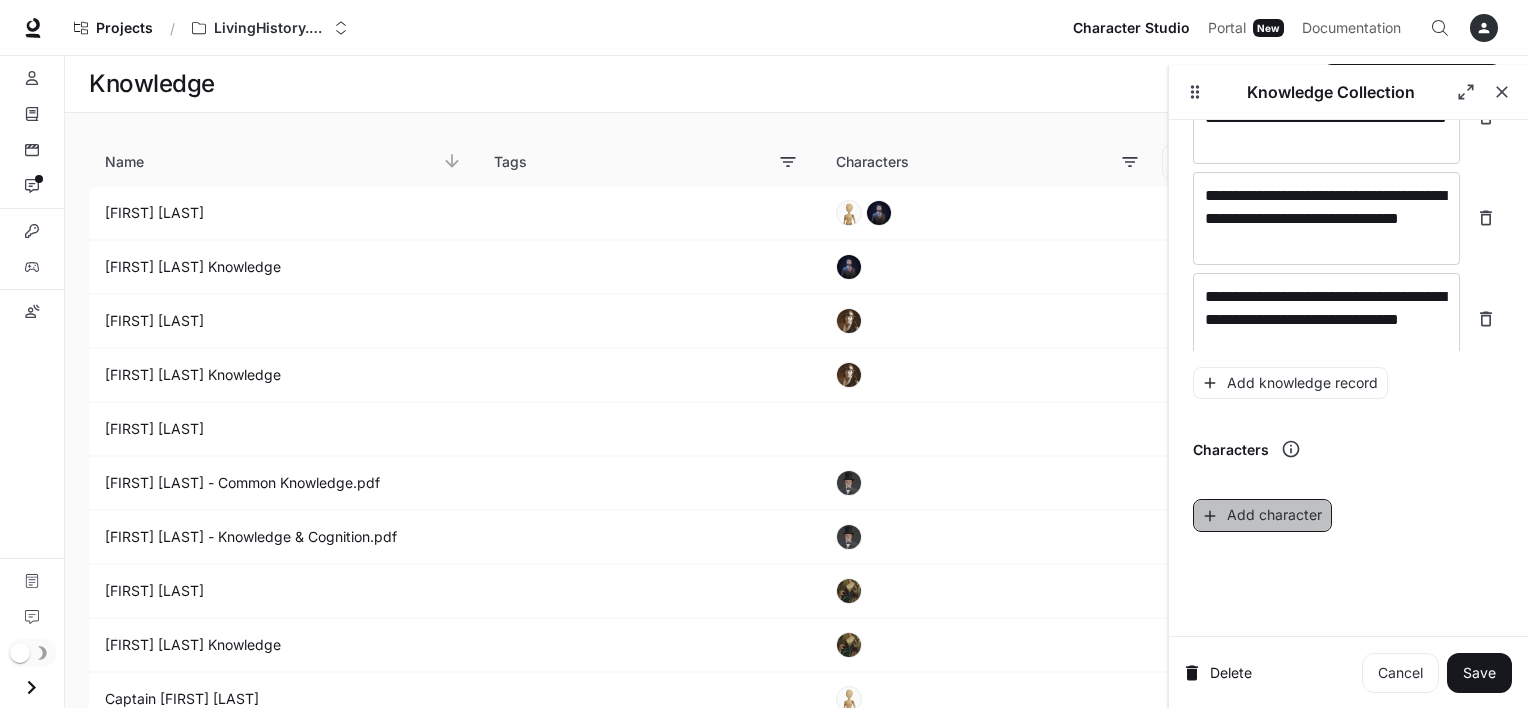 click on "Add character" at bounding box center [1262, 515] 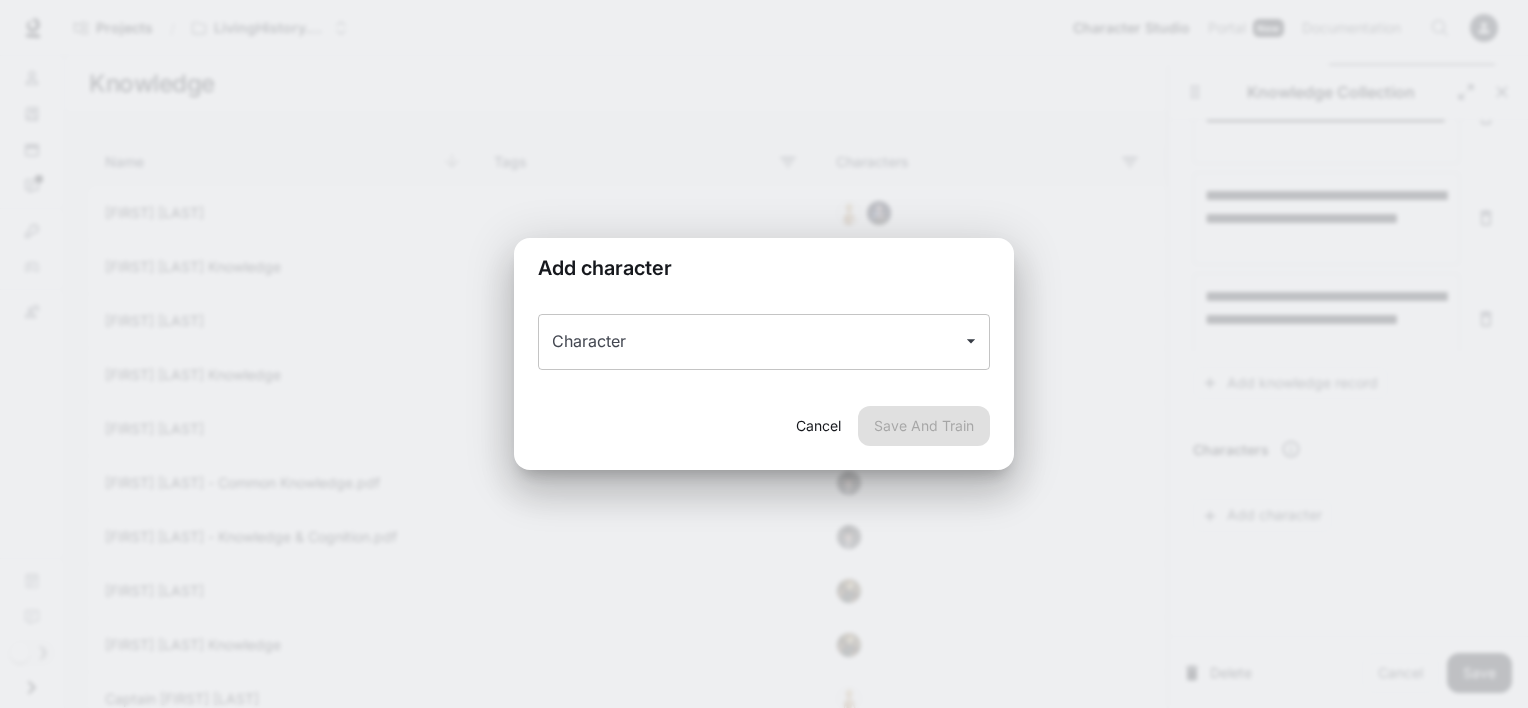 click on "Character" at bounding box center [749, 342] 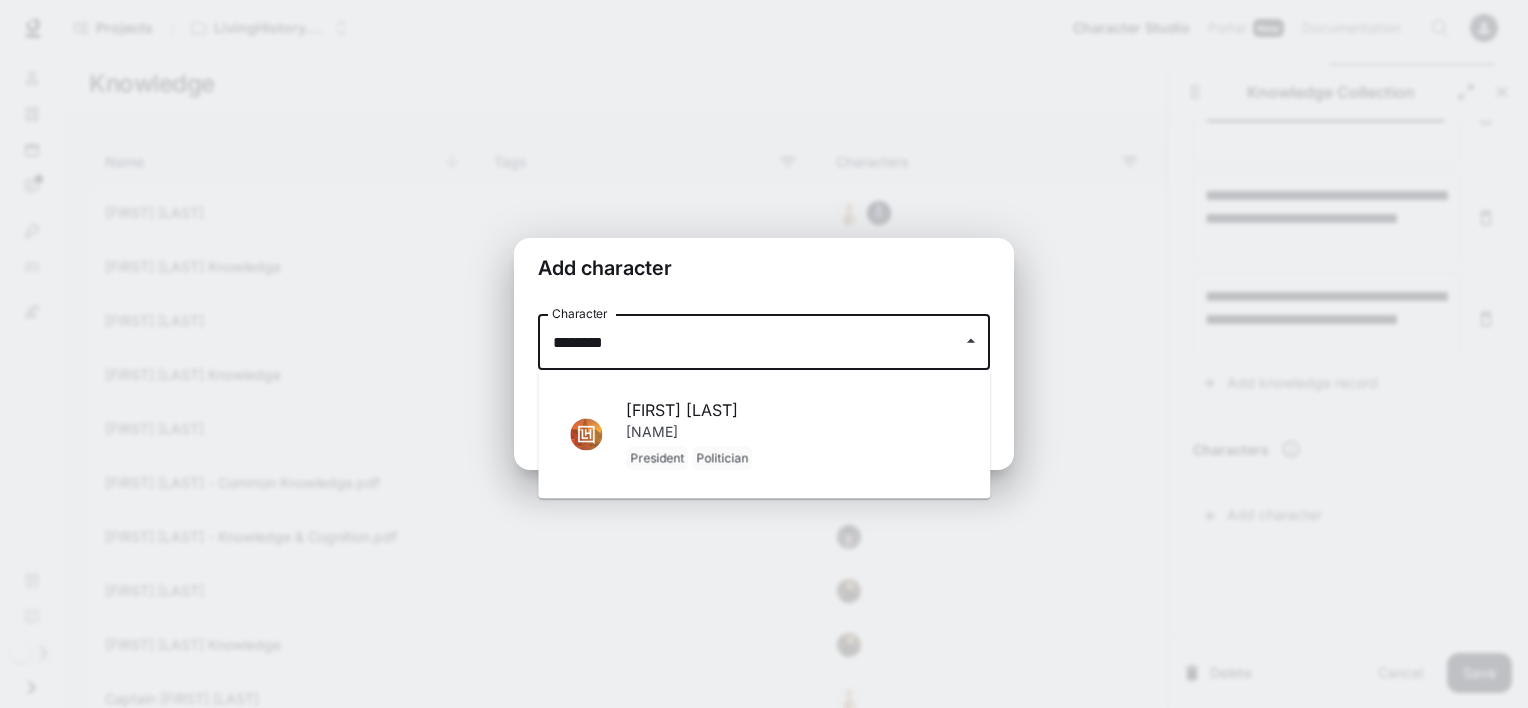 click on "theodore_roosevelt President Politician" at bounding box center (792, 446) 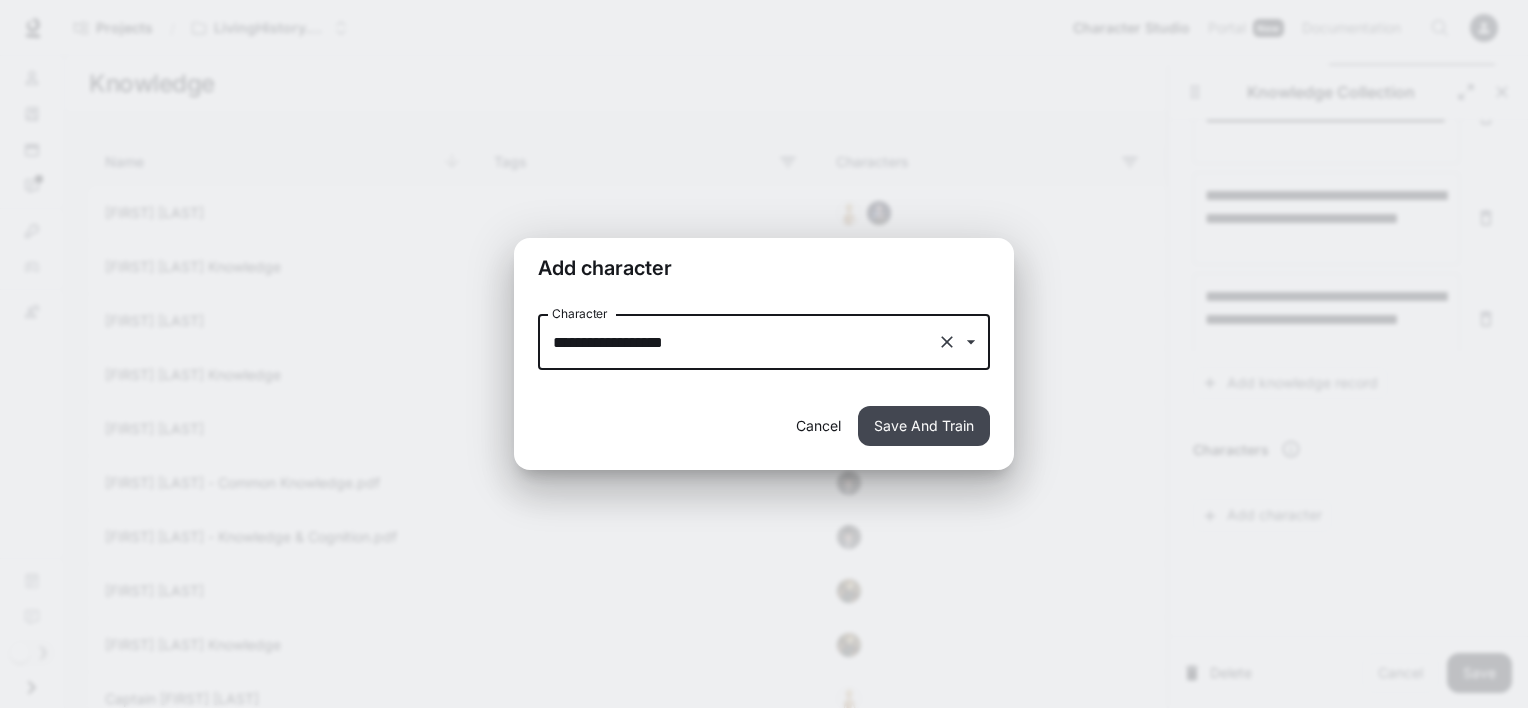 type on "**********" 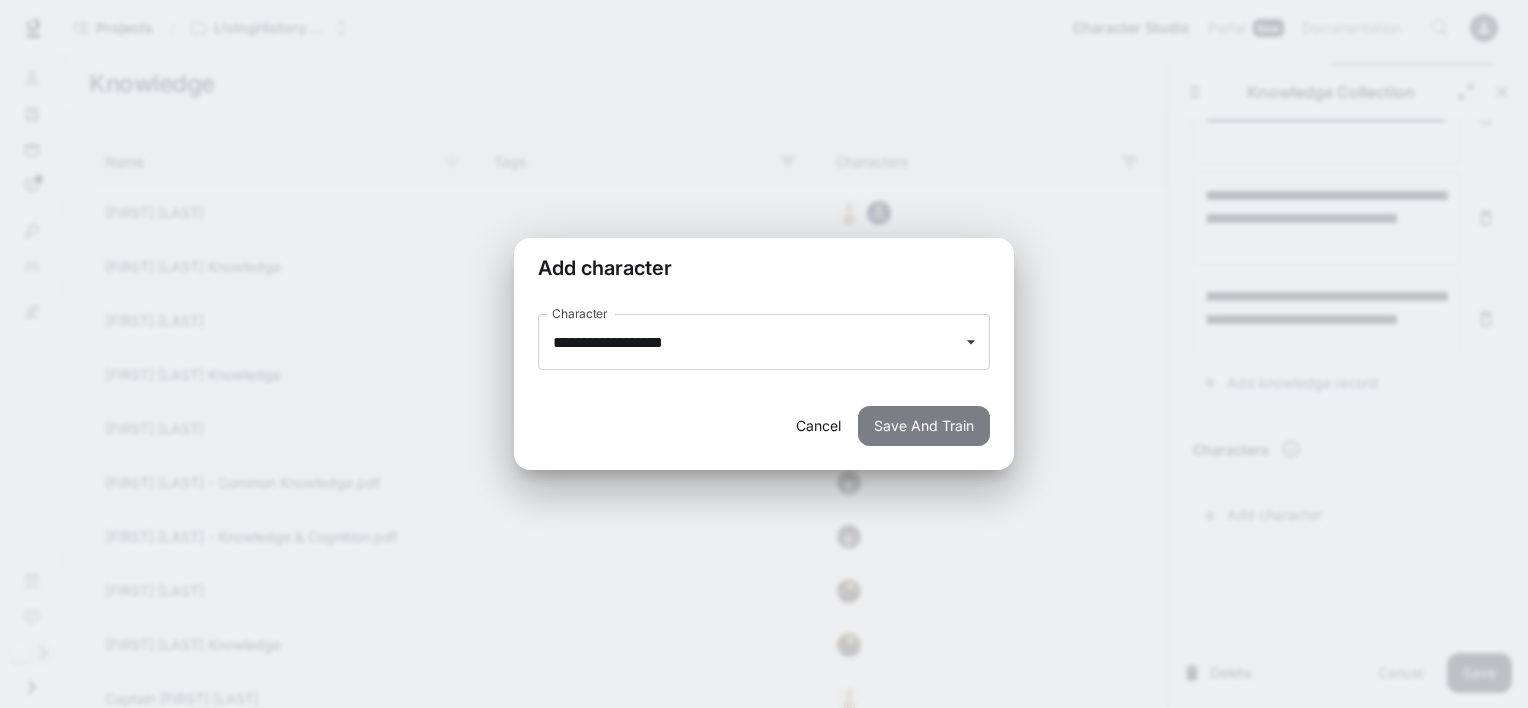 click on "Save And Train" at bounding box center [924, 426] 